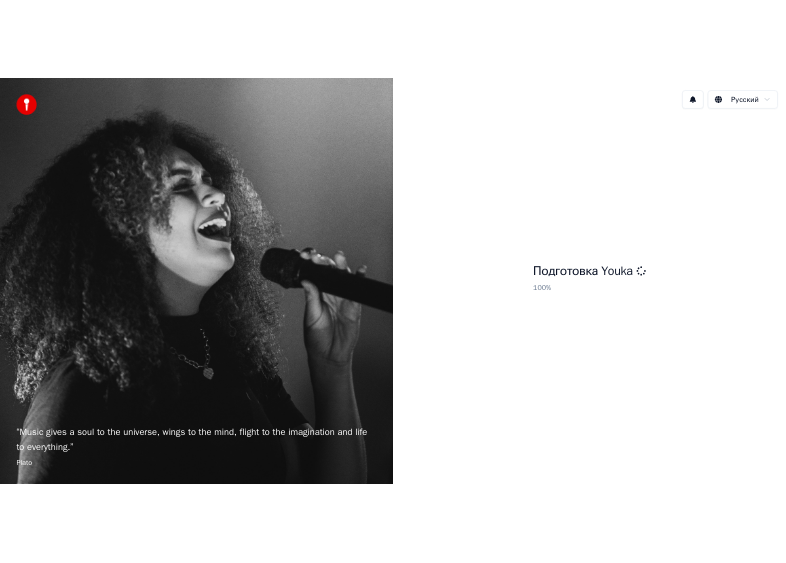 scroll, scrollTop: 0, scrollLeft: 0, axis: both 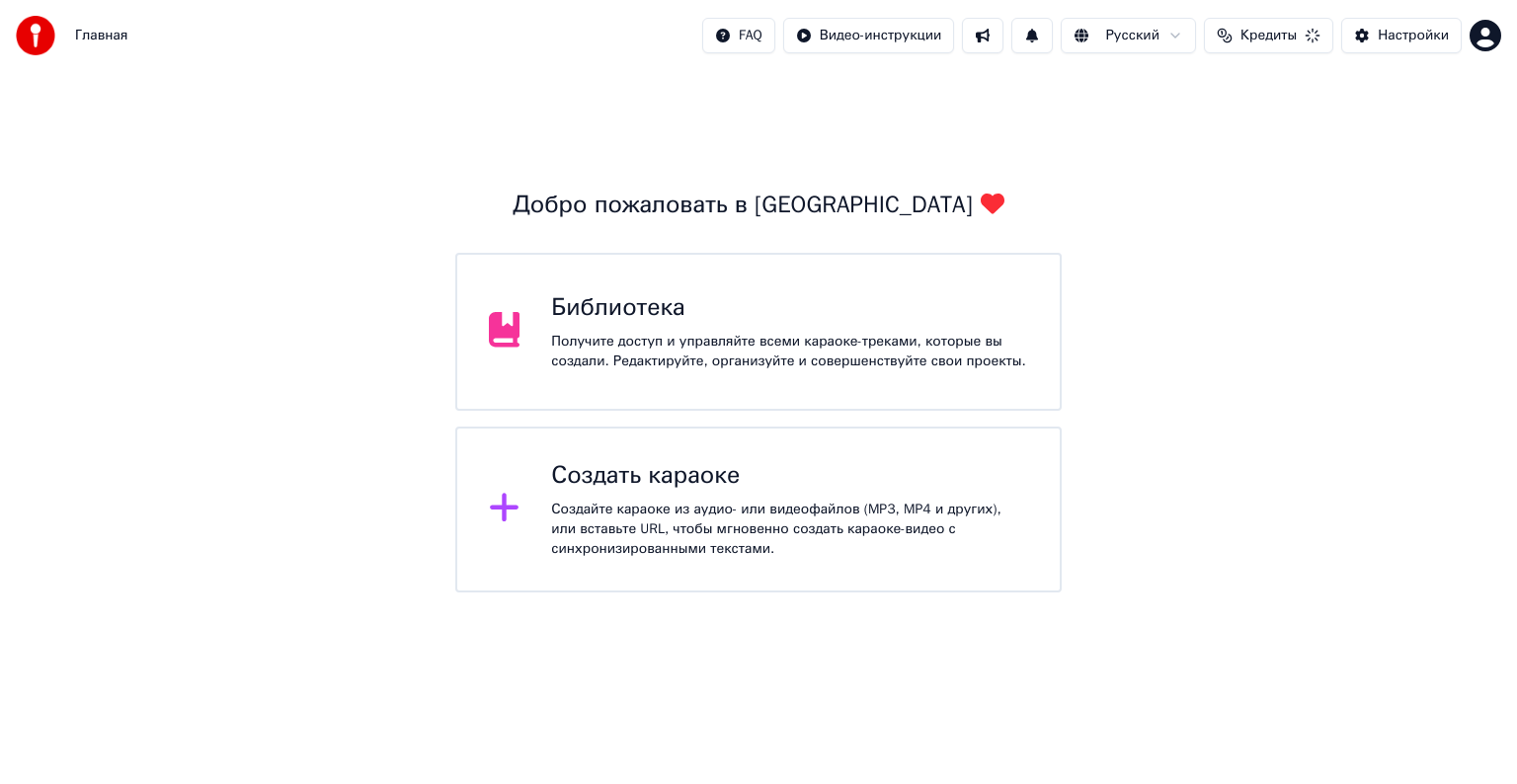 click on "Создать караоке" at bounding box center (789, 476) 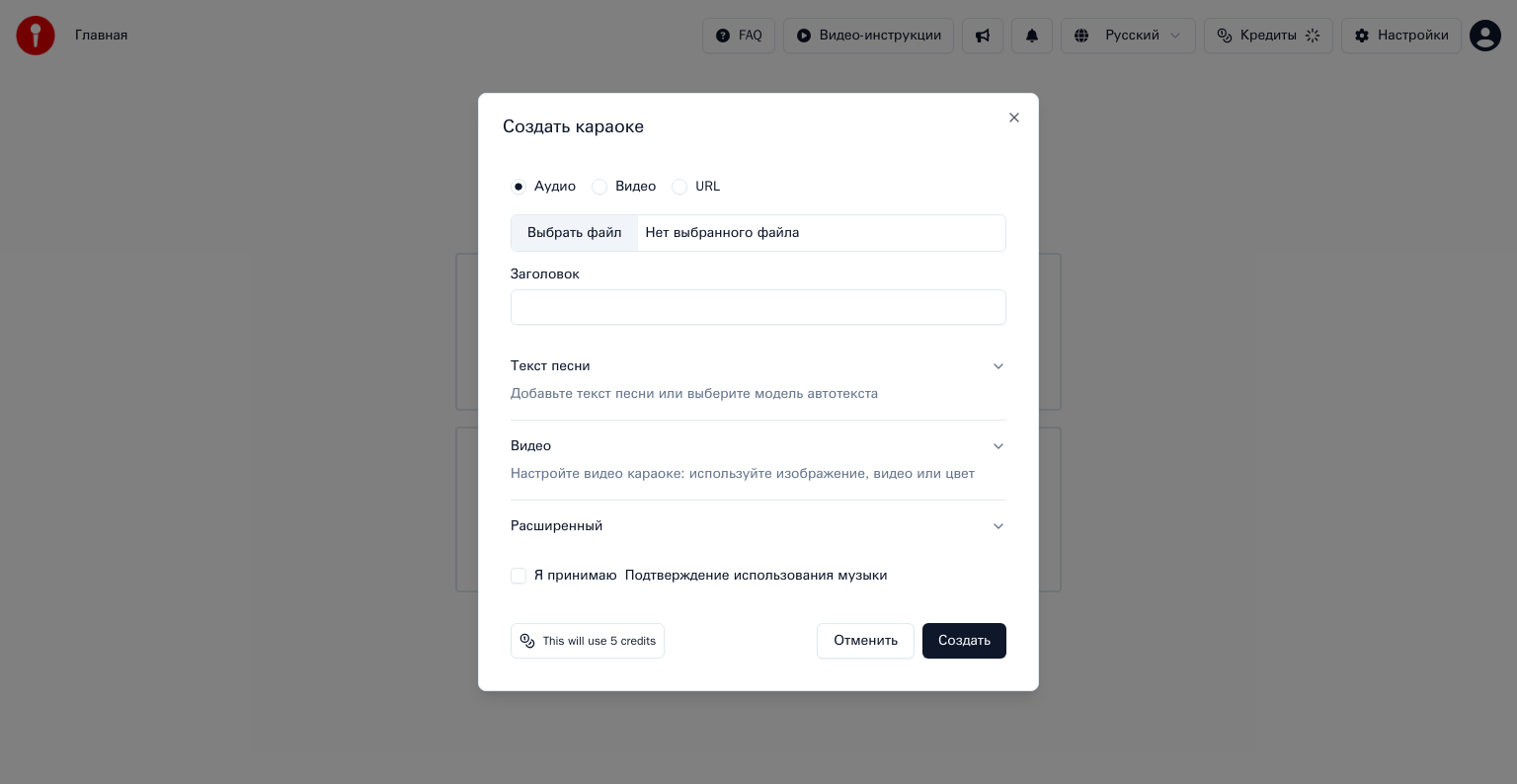click on "Главная FAQ Видео-инструкции Русский Кредиты Настройки Добро пожаловать в Youka Библиотека Получите доступ и управляйте всеми караоке-треками, которые вы создали. Редактируйте, организуйте и совершенствуйте свои проекты. Создать караоке Создайте караоке из аудио- или видеофайлов (MP3, MP4 и других), или вставьте URL, чтобы мгновенно создать караоке-видео с синхронизированными текстами. Создать караоке Аудио Видео URL Выбрать файл Нет выбранного файла Заголовок Текст песни Добавьте текст песни или выберите модель автотекста Видео Расширенный Я принимаю   Close" at bounding box center [758, 296] 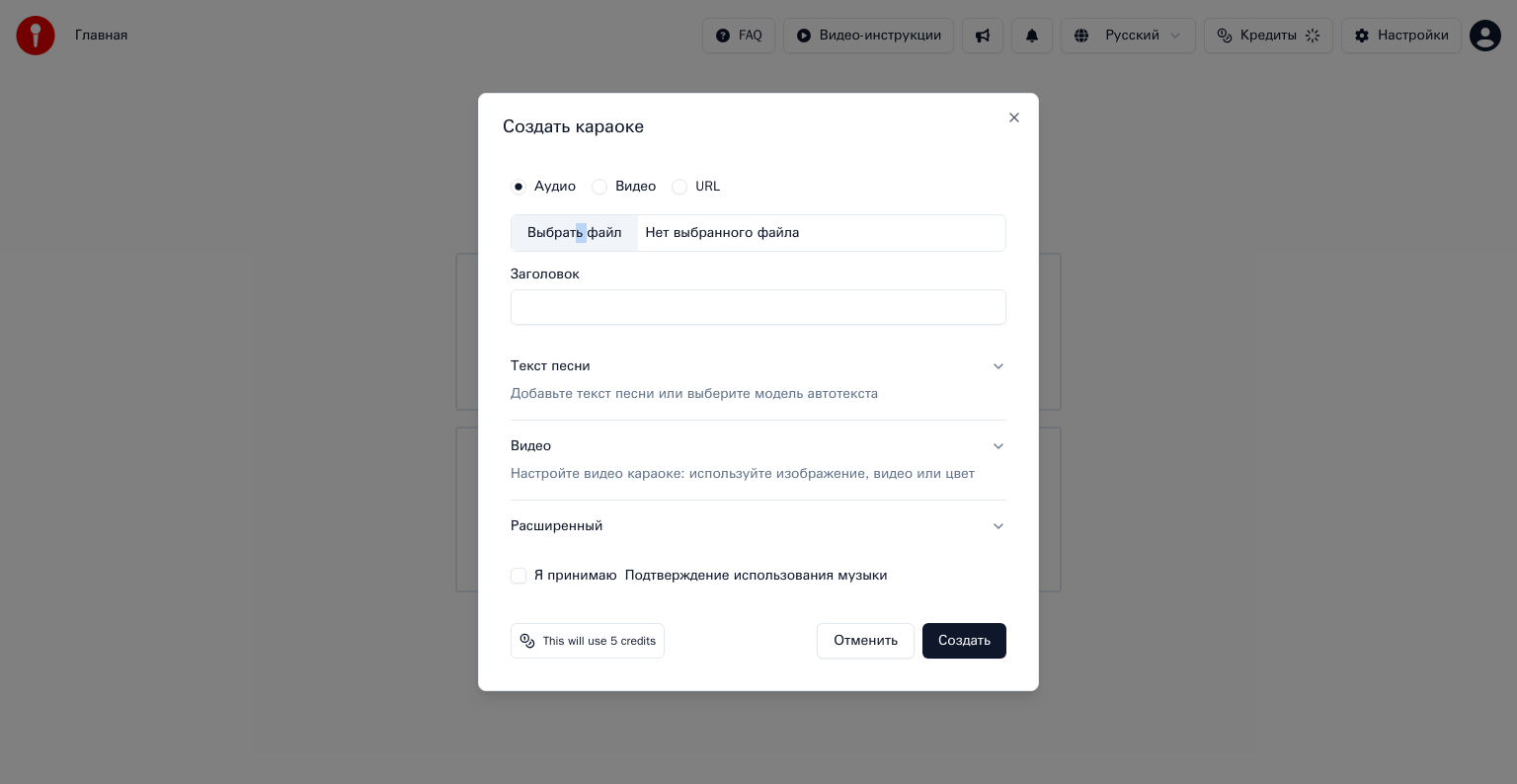 click on "Выбрать файл" at bounding box center (575, 233) 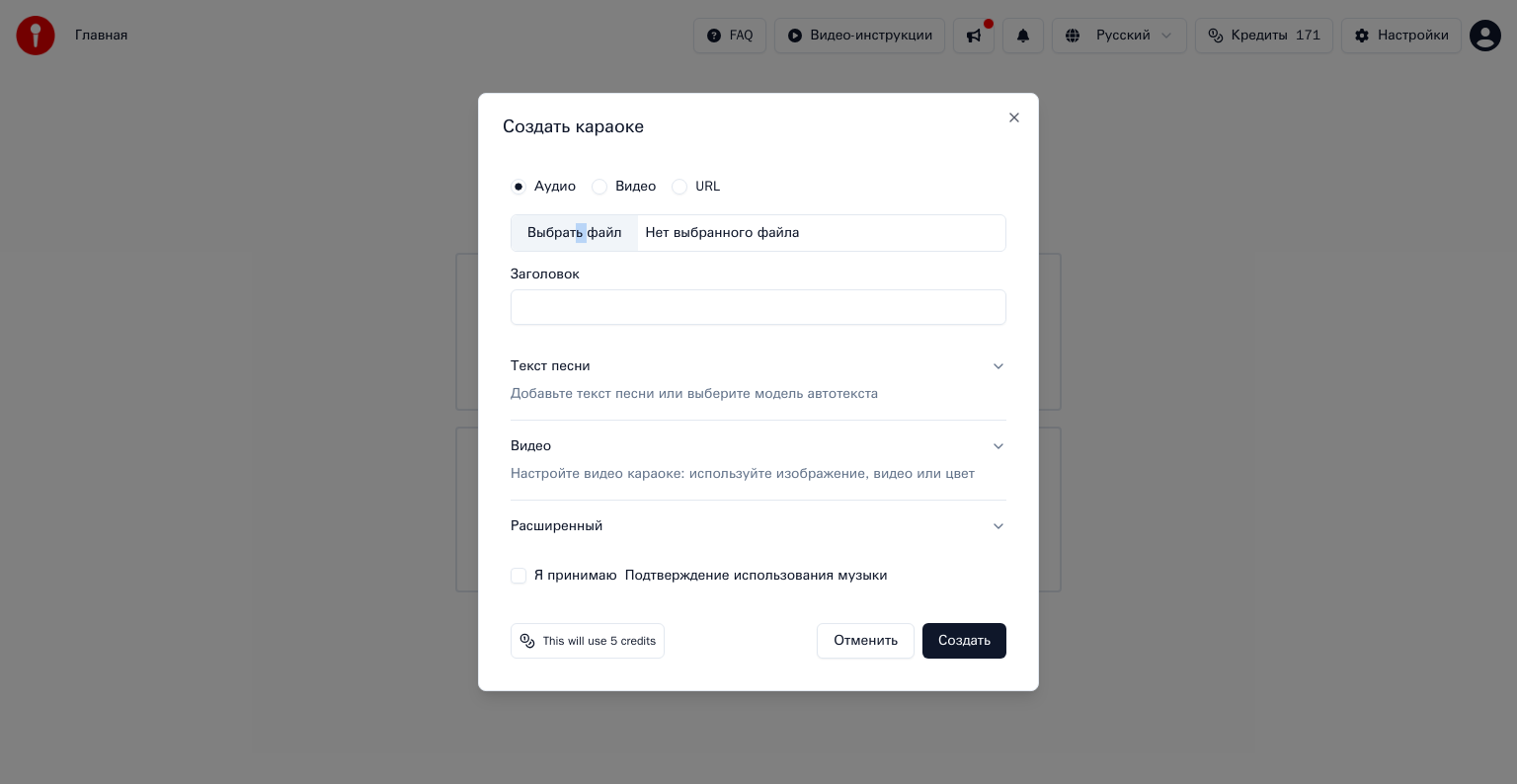 type on "**********" 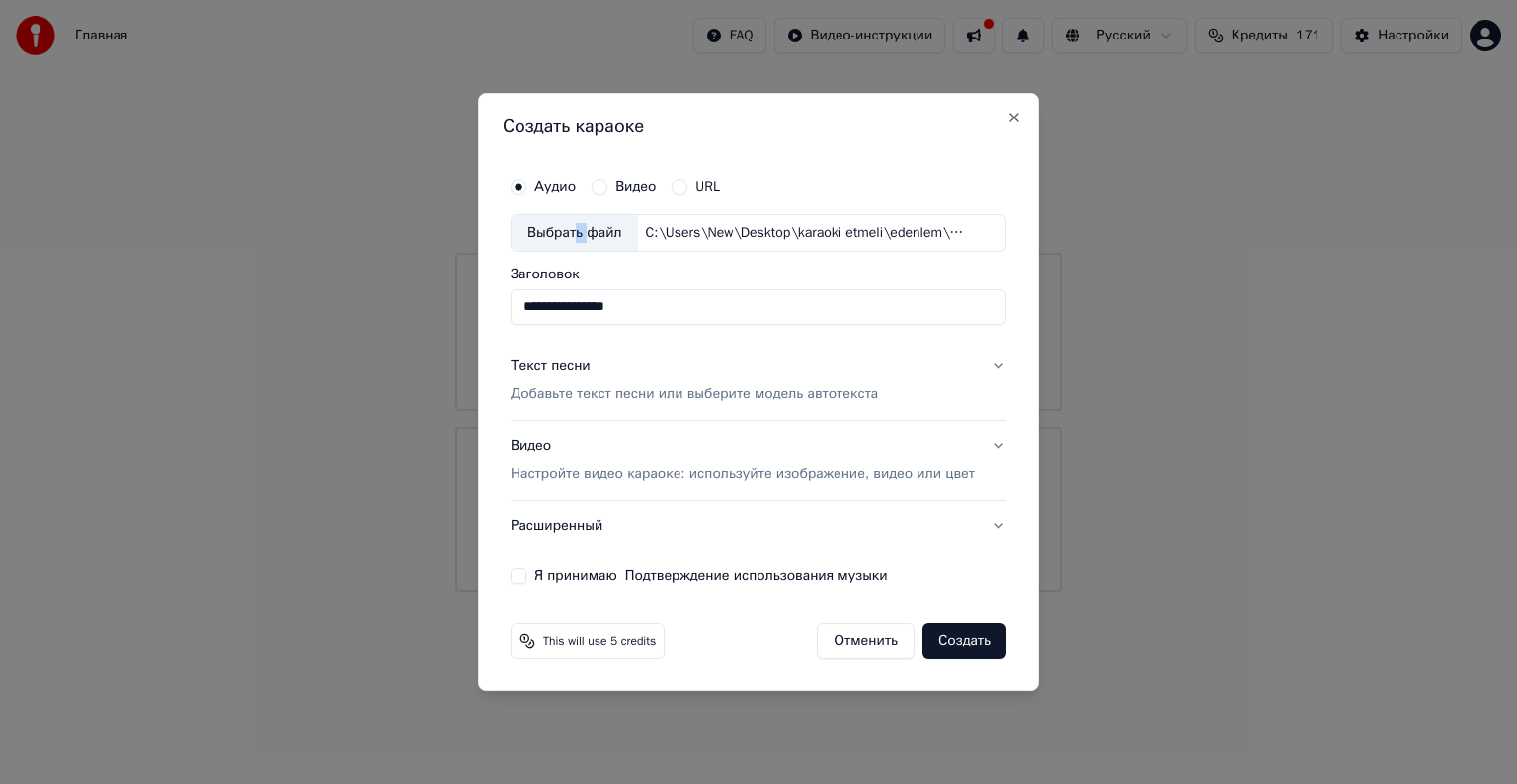 click on "Текст песни" at bounding box center [550, 366] 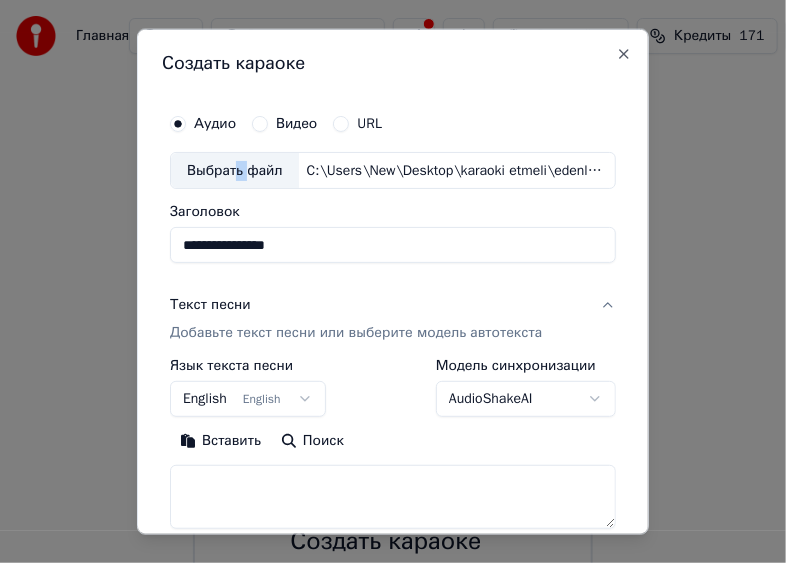 click on "Вставить" at bounding box center (220, 441) 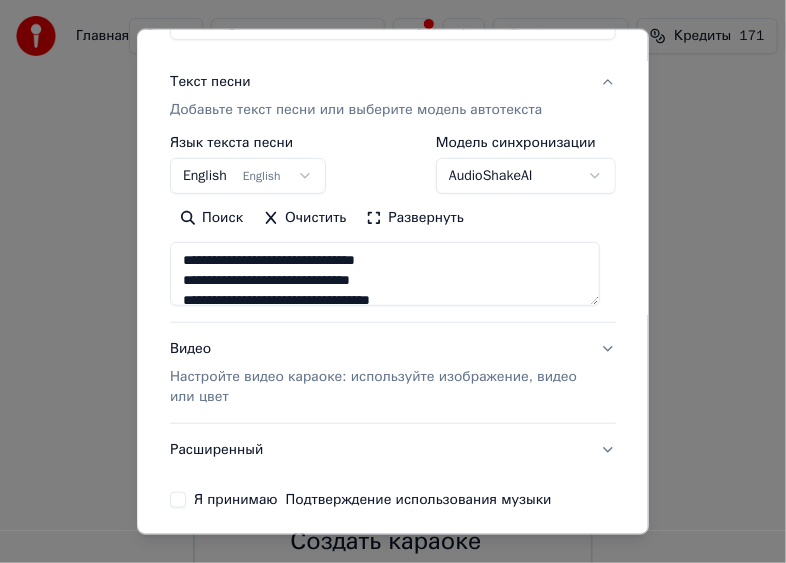scroll, scrollTop: 303, scrollLeft: 0, axis: vertical 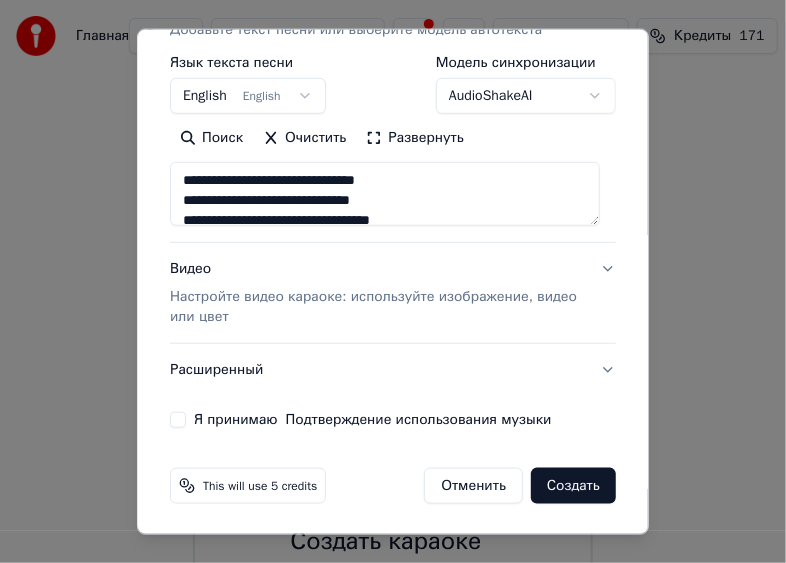 click on "Видео Настройте видео караоке: используйте изображение, видео или цвет" at bounding box center [377, 293] 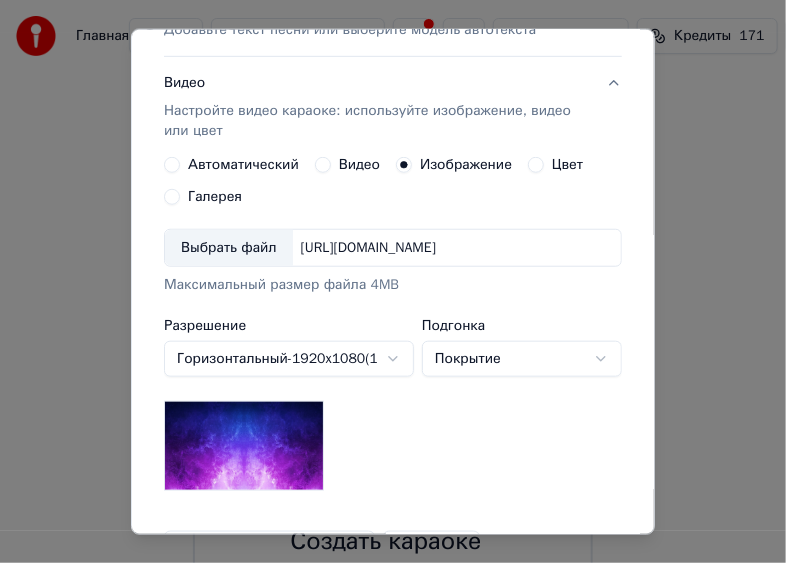 click on "Выбрать файл" at bounding box center (229, 248) 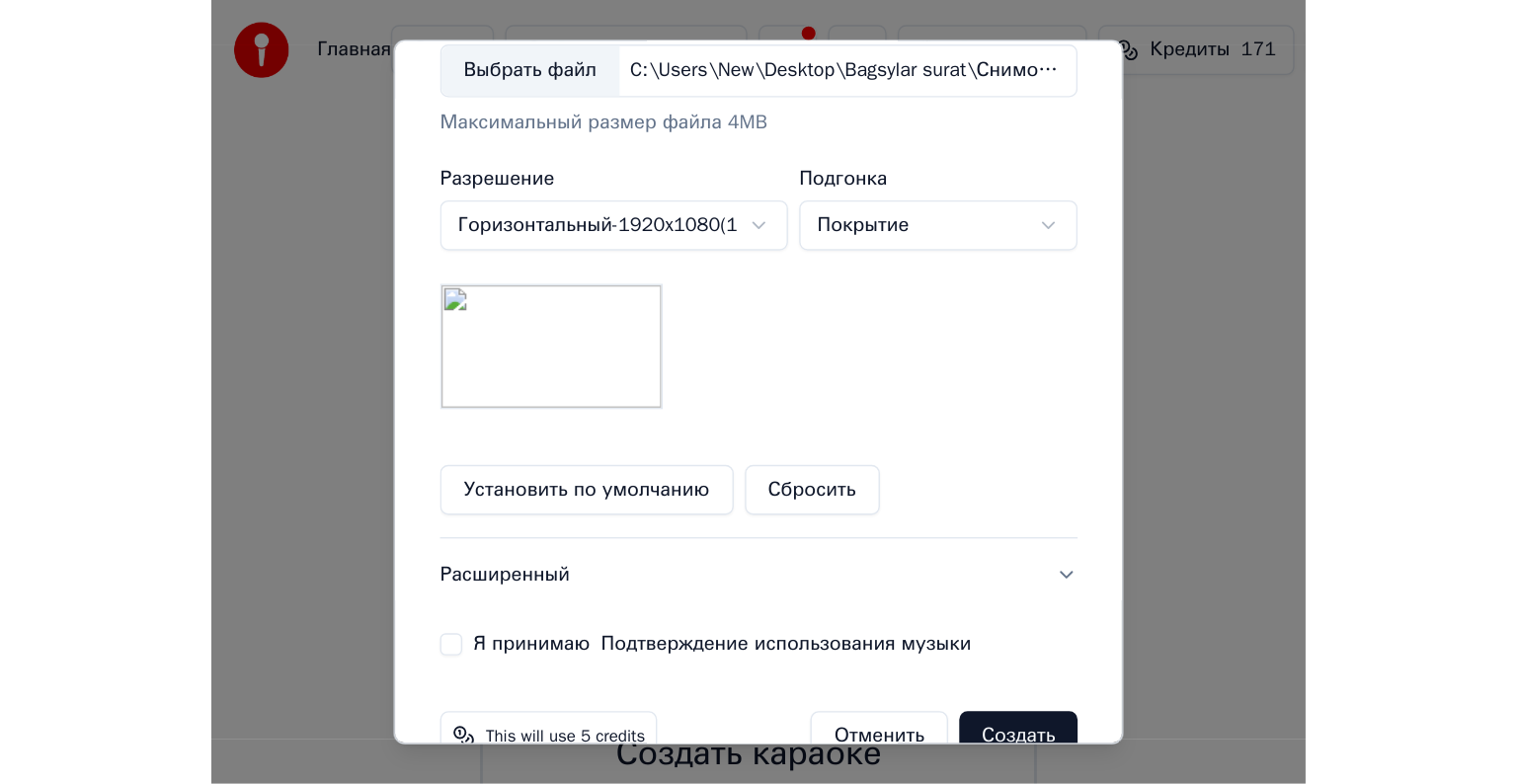 scroll, scrollTop: 536, scrollLeft: 0, axis: vertical 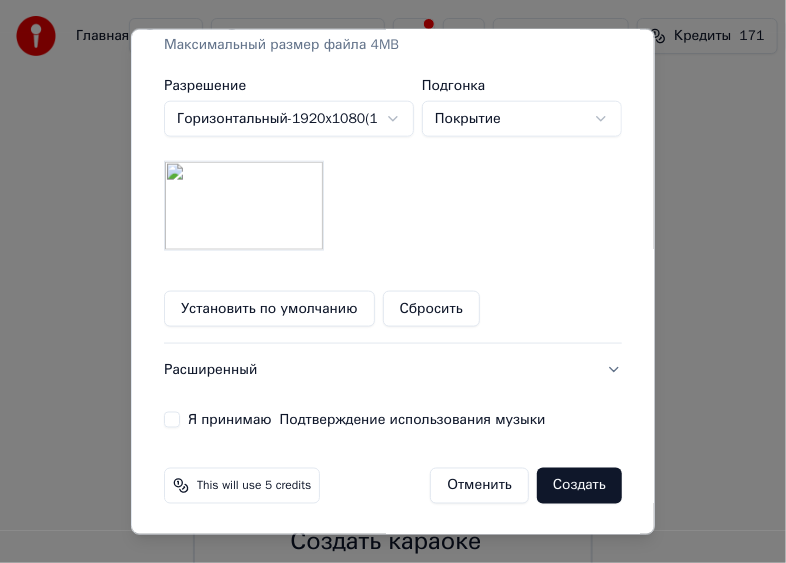 click on "Я принимаю   Подтверждение использования музыки" at bounding box center [172, 420] 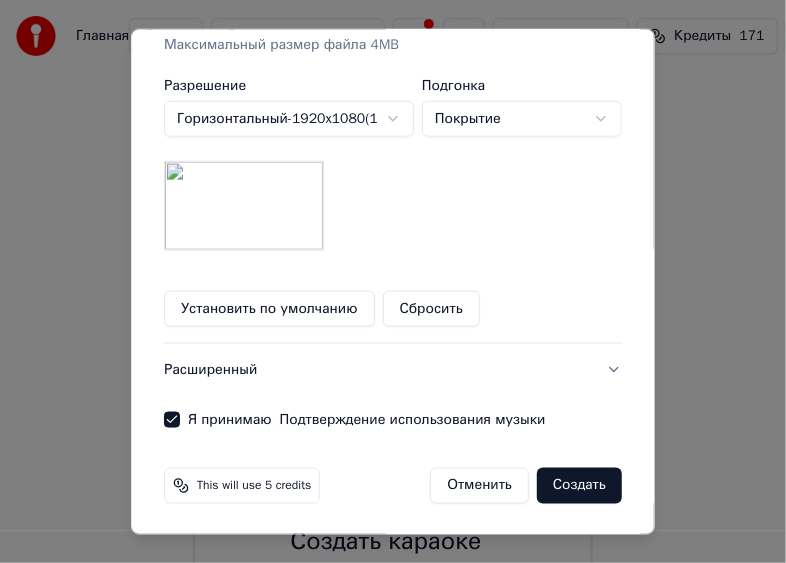 click on "Создать" at bounding box center [579, 486] 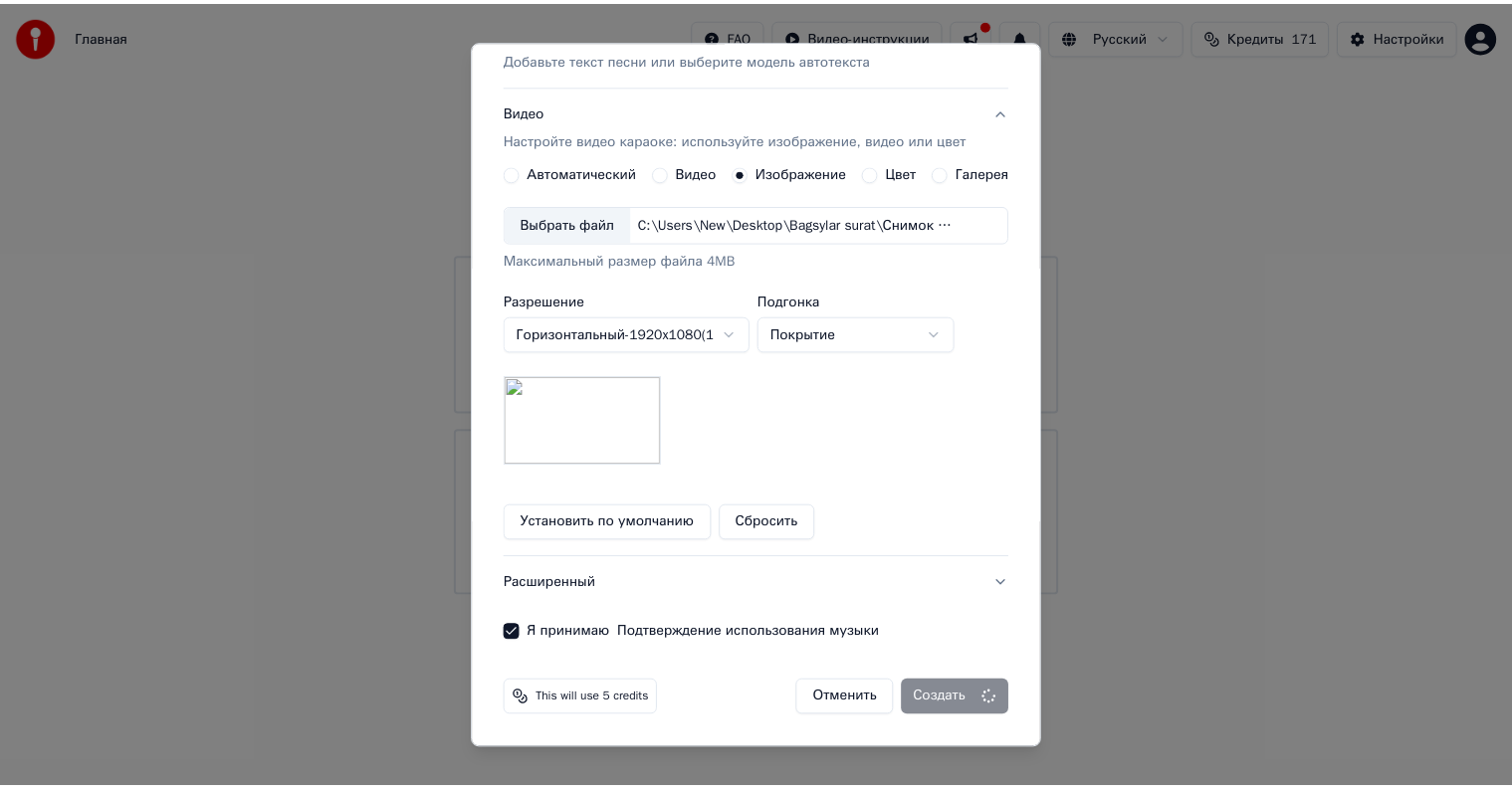 scroll, scrollTop: 283, scrollLeft: 0, axis: vertical 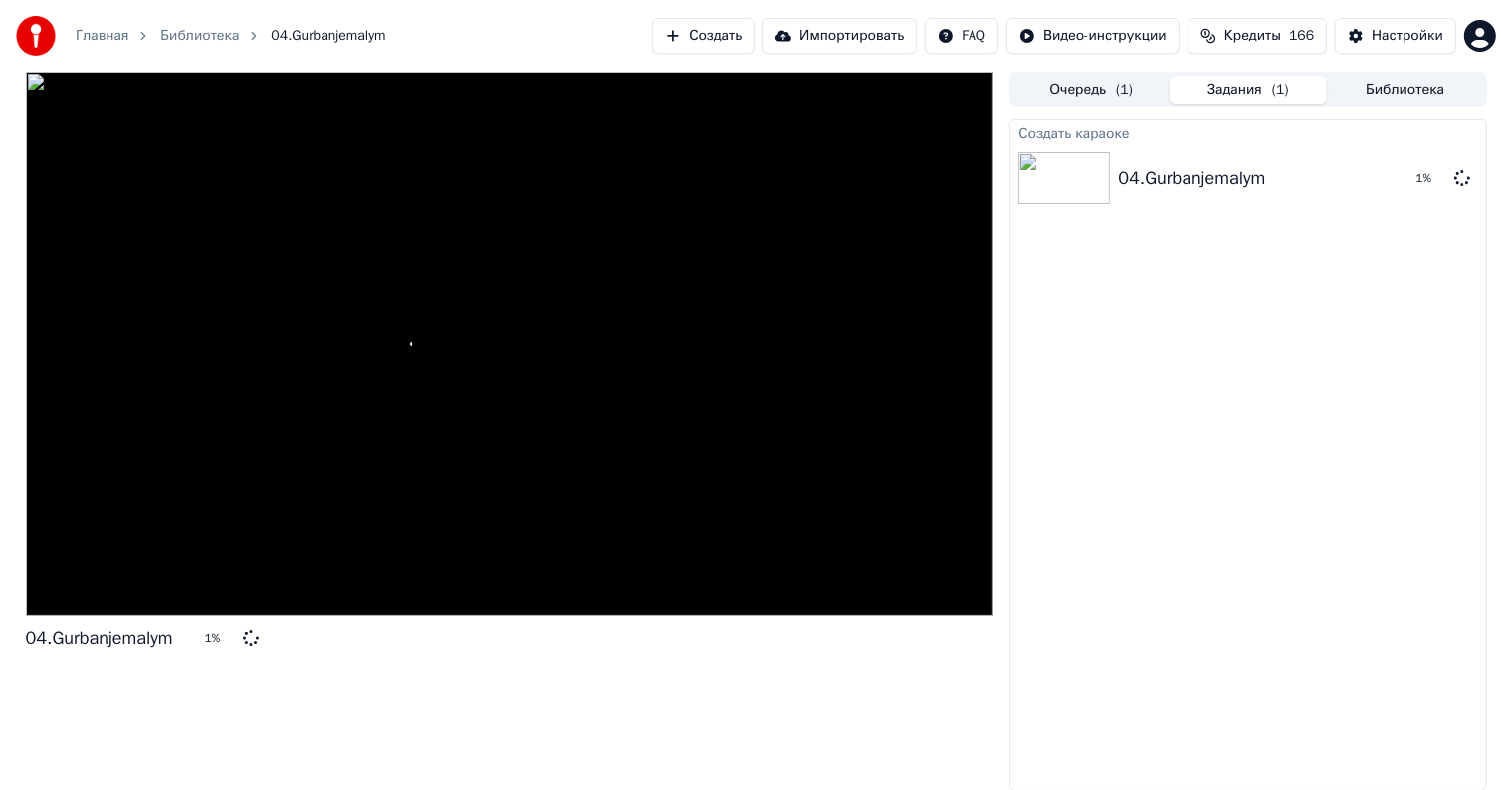 click on "Создать караоке 04.Gurbanjemalym 1 %" at bounding box center [1247, 455] 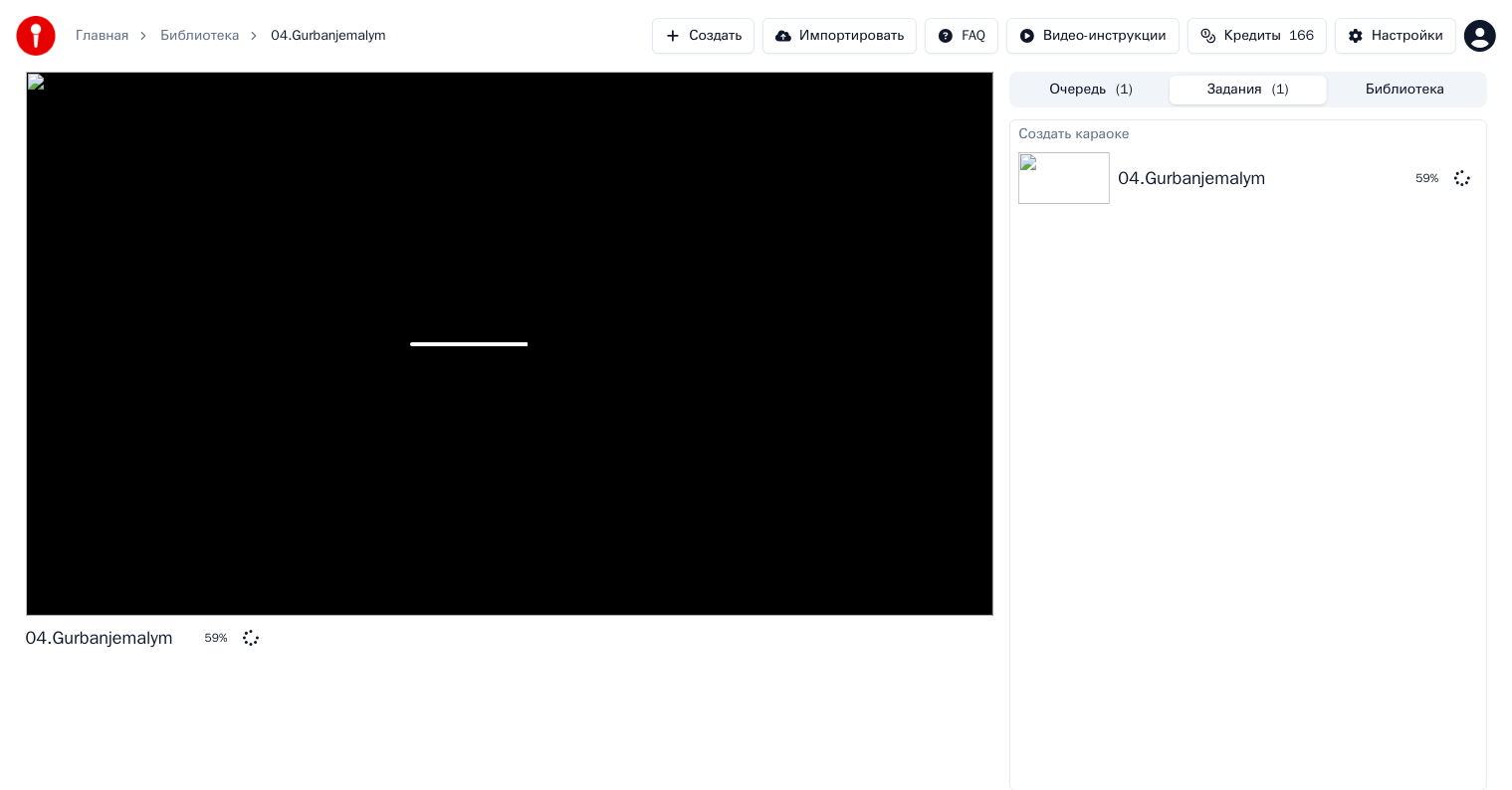 drag, startPoint x: 1147, startPoint y: 430, endPoint x: 1041, endPoint y: 761, distance: 347.55863 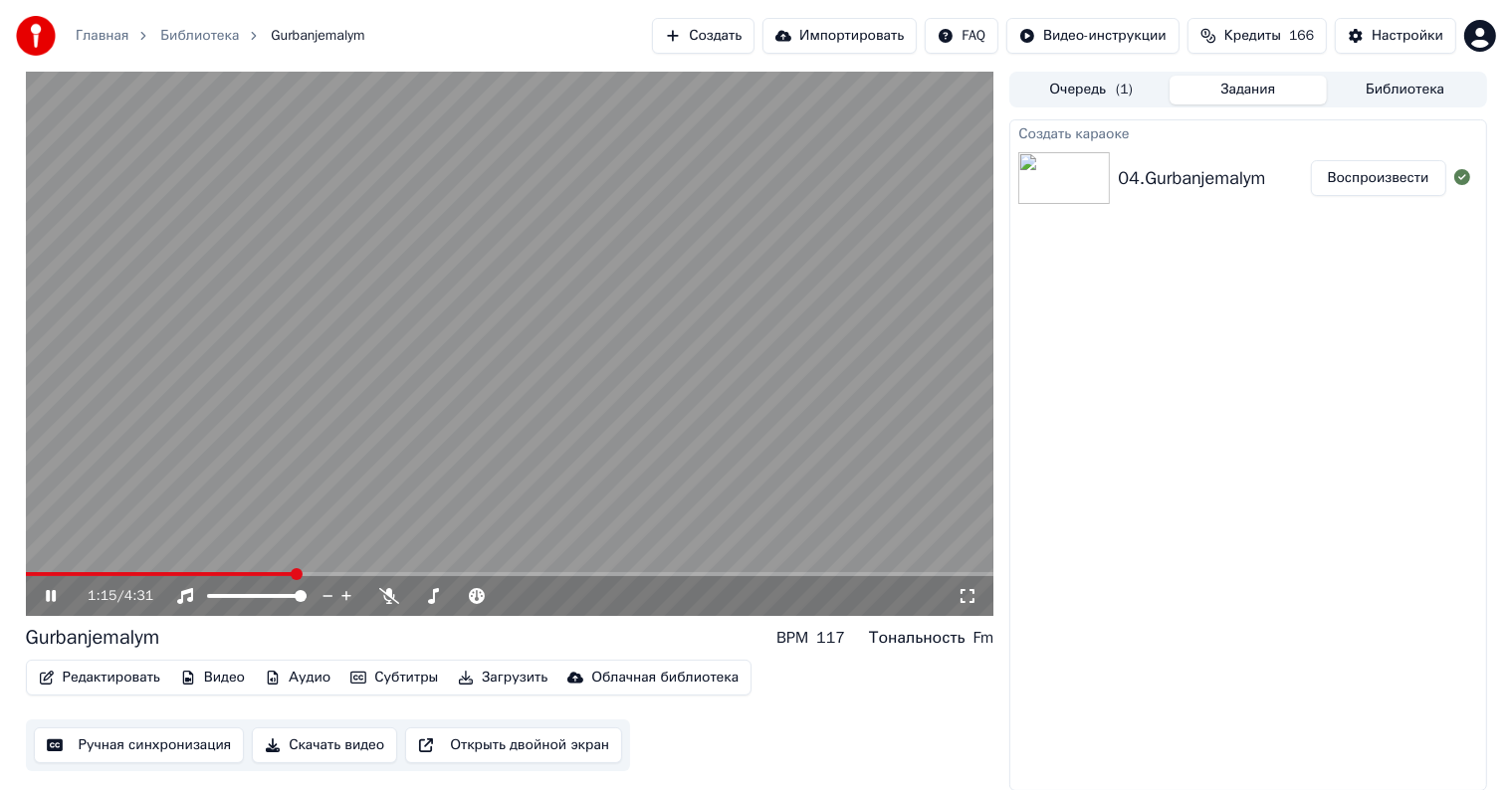 click on "1:15  /  4:31" at bounding box center [510, 596] 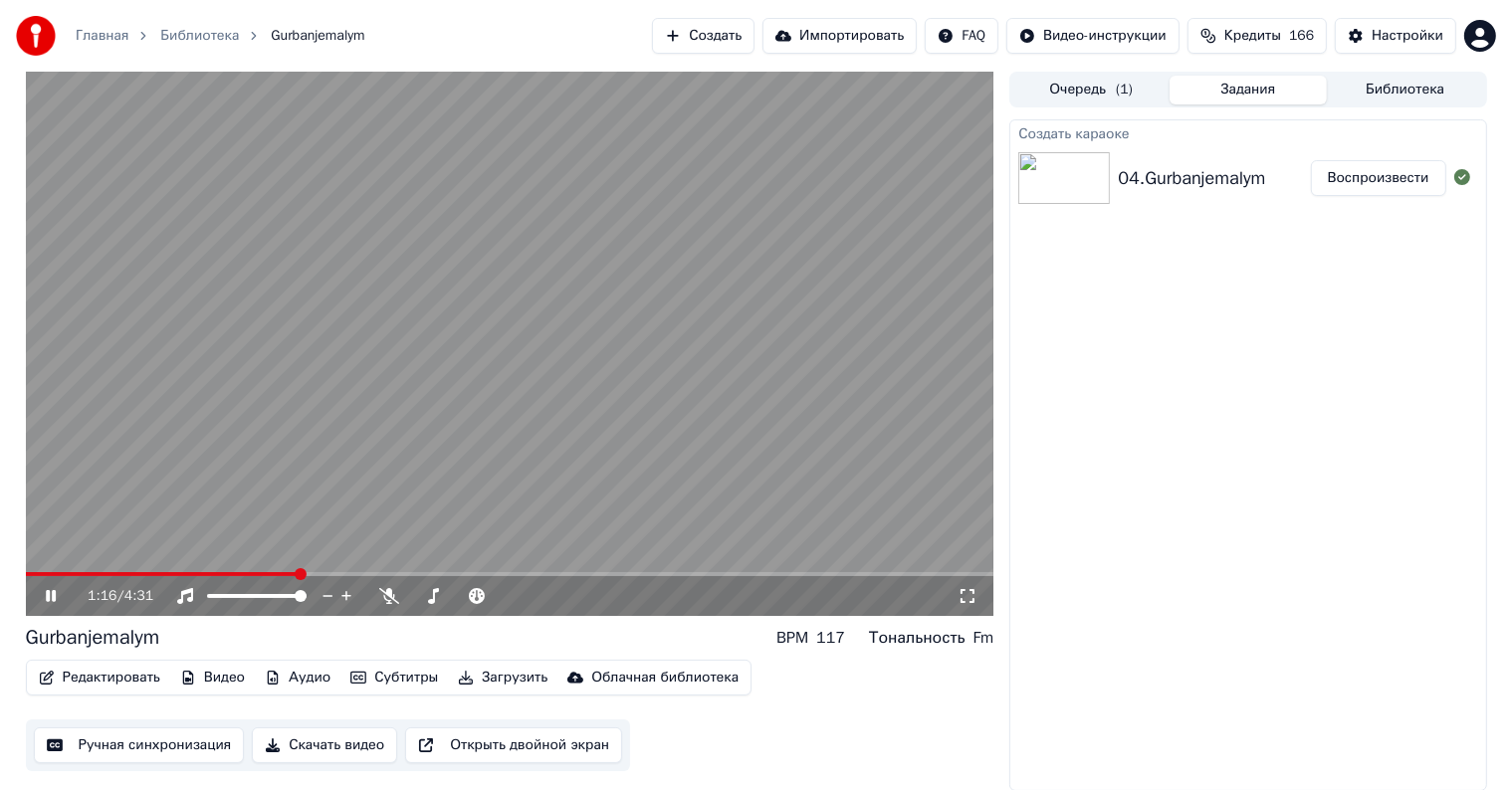 click 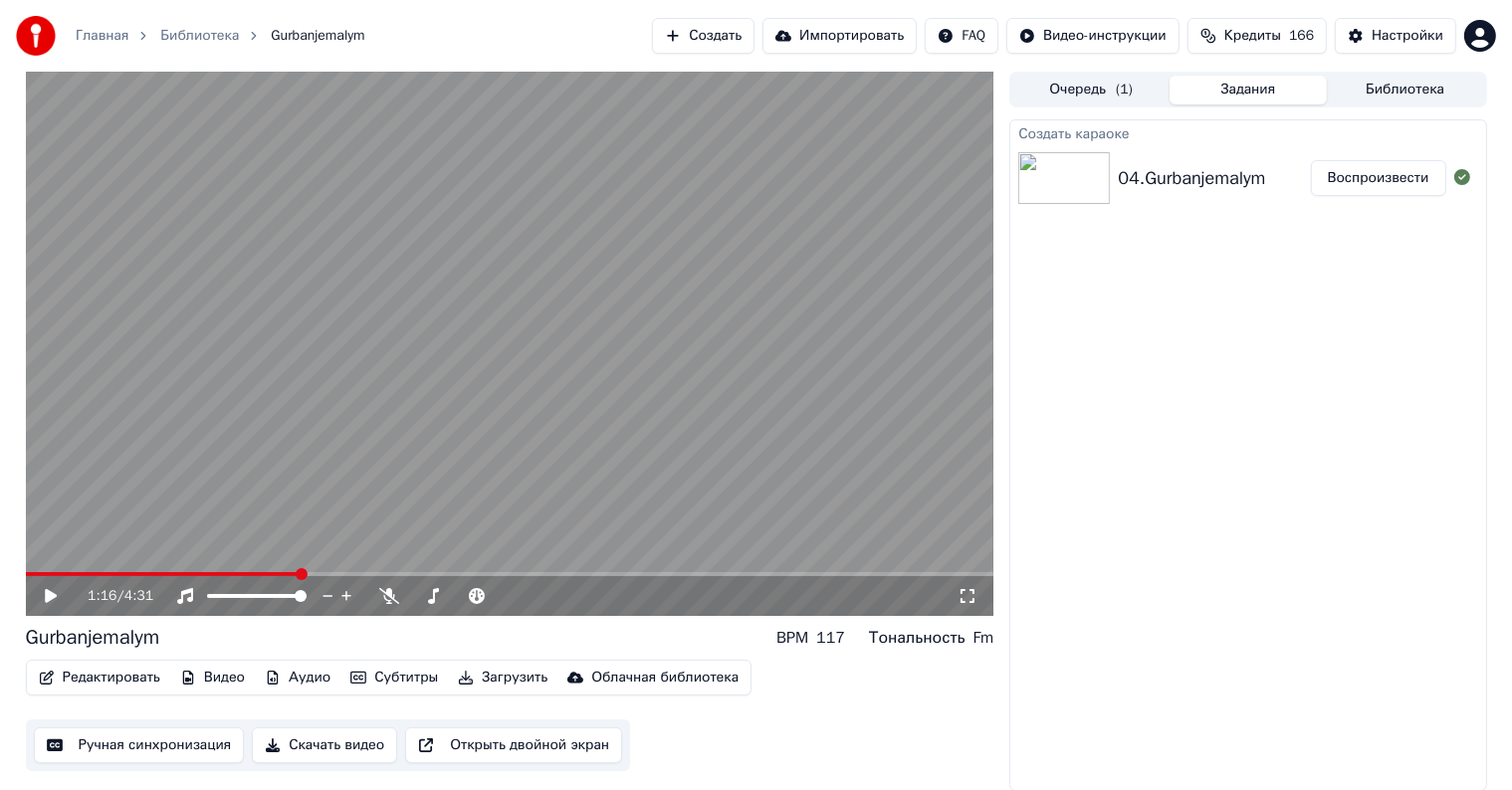 click on "Ручная синхронизация" at bounding box center [139, 745] 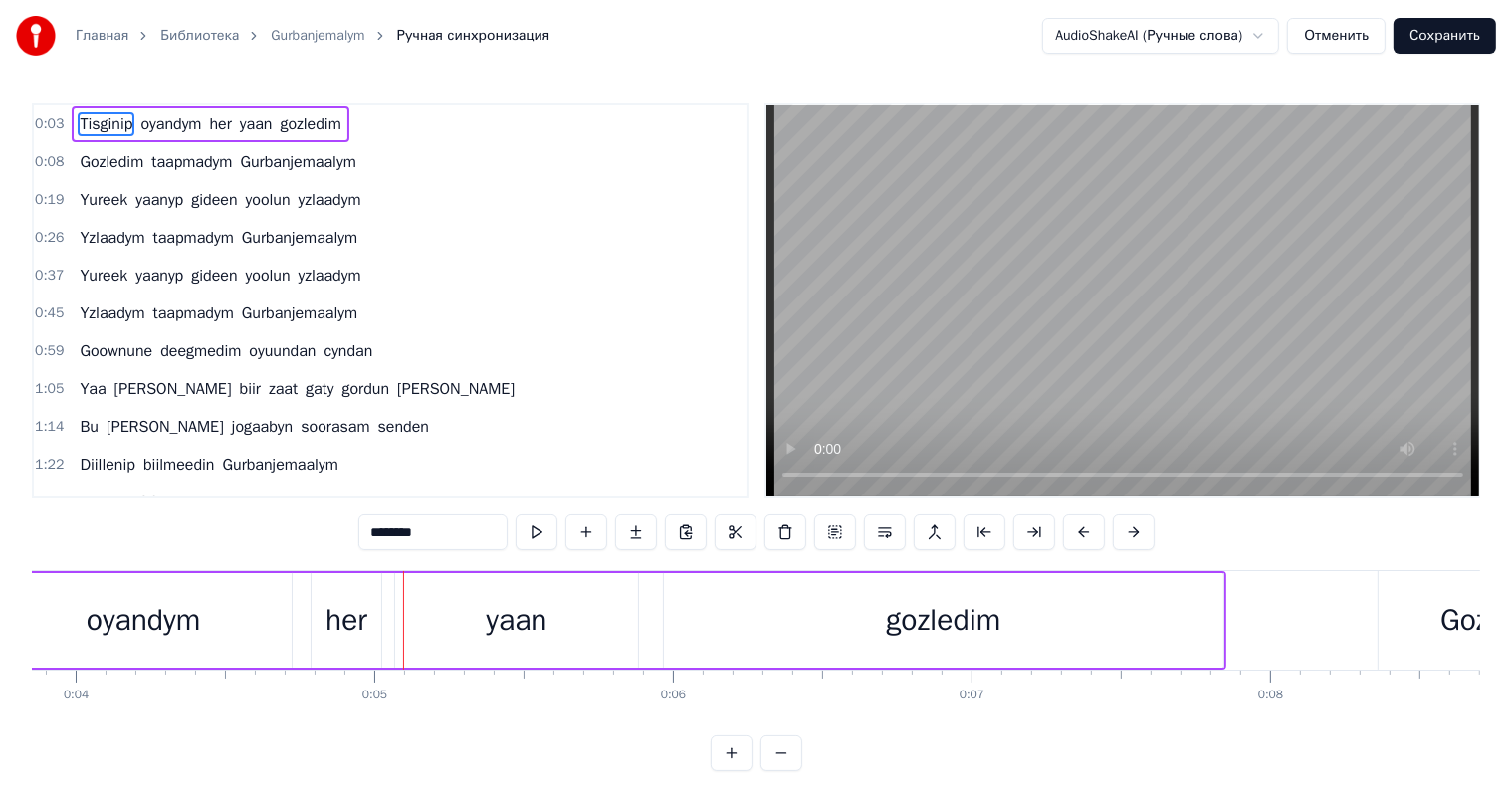 scroll, scrollTop: 0, scrollLeft: 1298, axis: horizontal 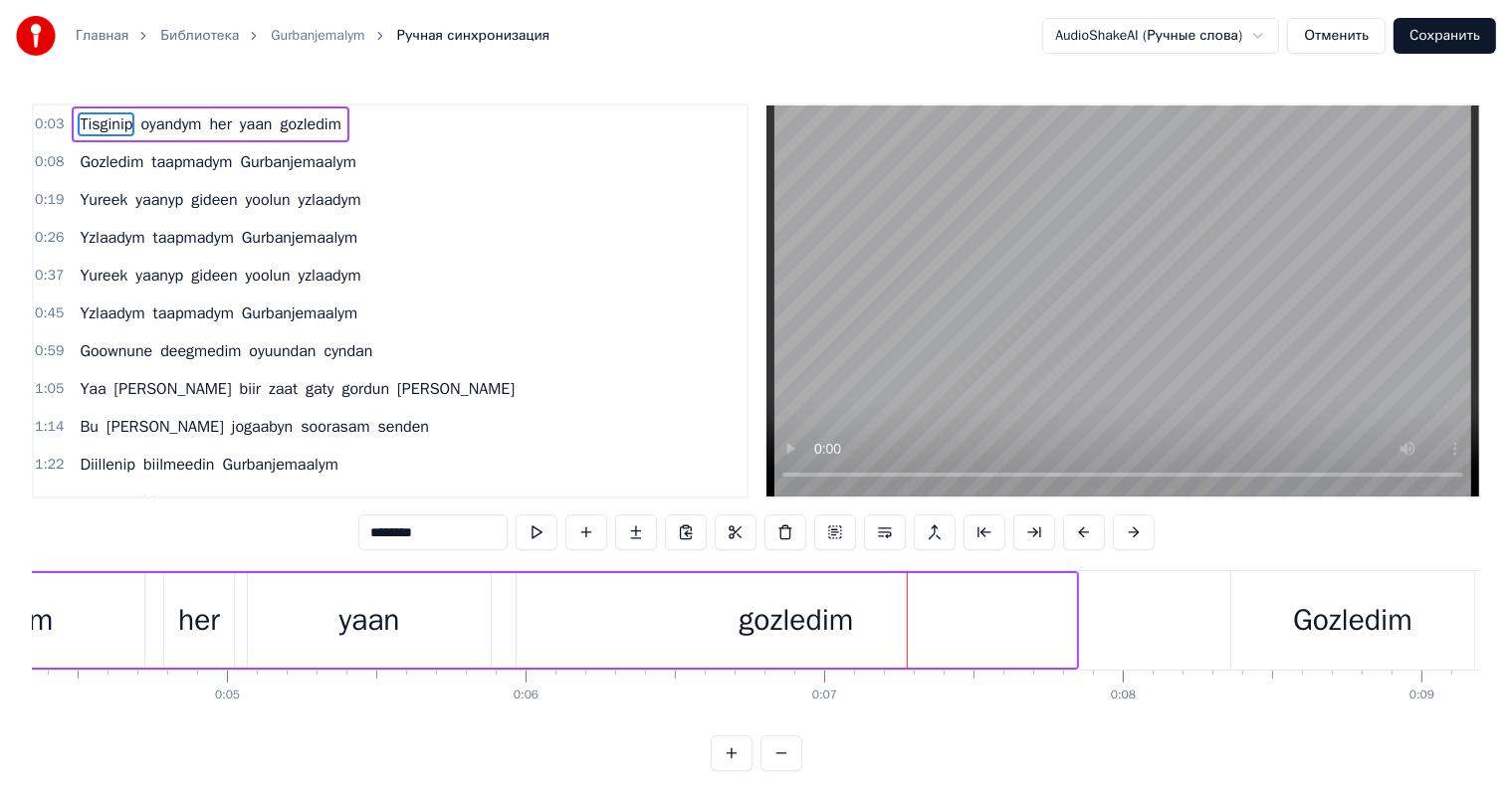 click on "gozledim" at bounding box center [795, 620] 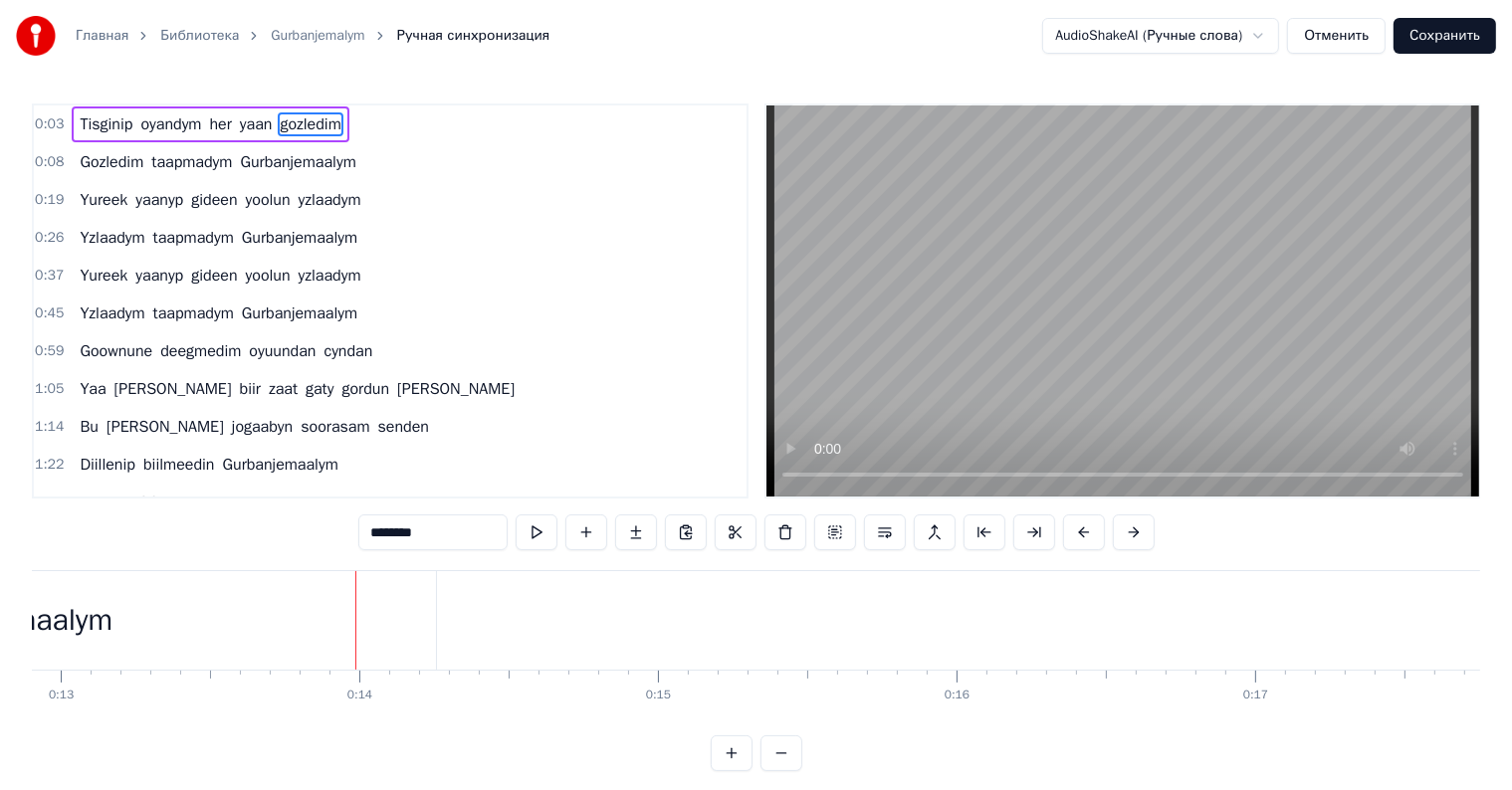 scroll, scrollTop: 0, scrollLeft: 3889, axis: horizontal 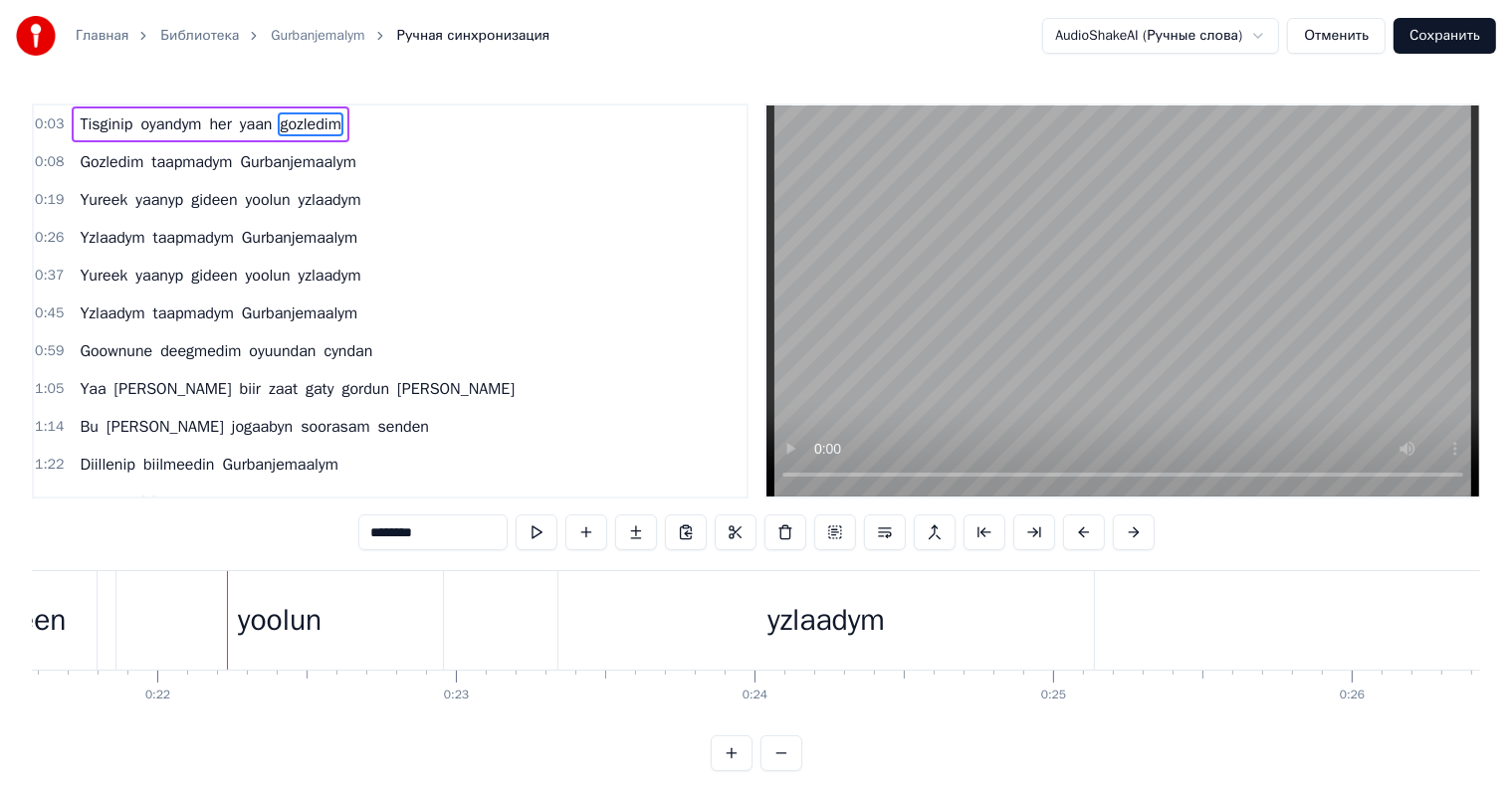 click on "gideen" at bounding box center [23, 620] 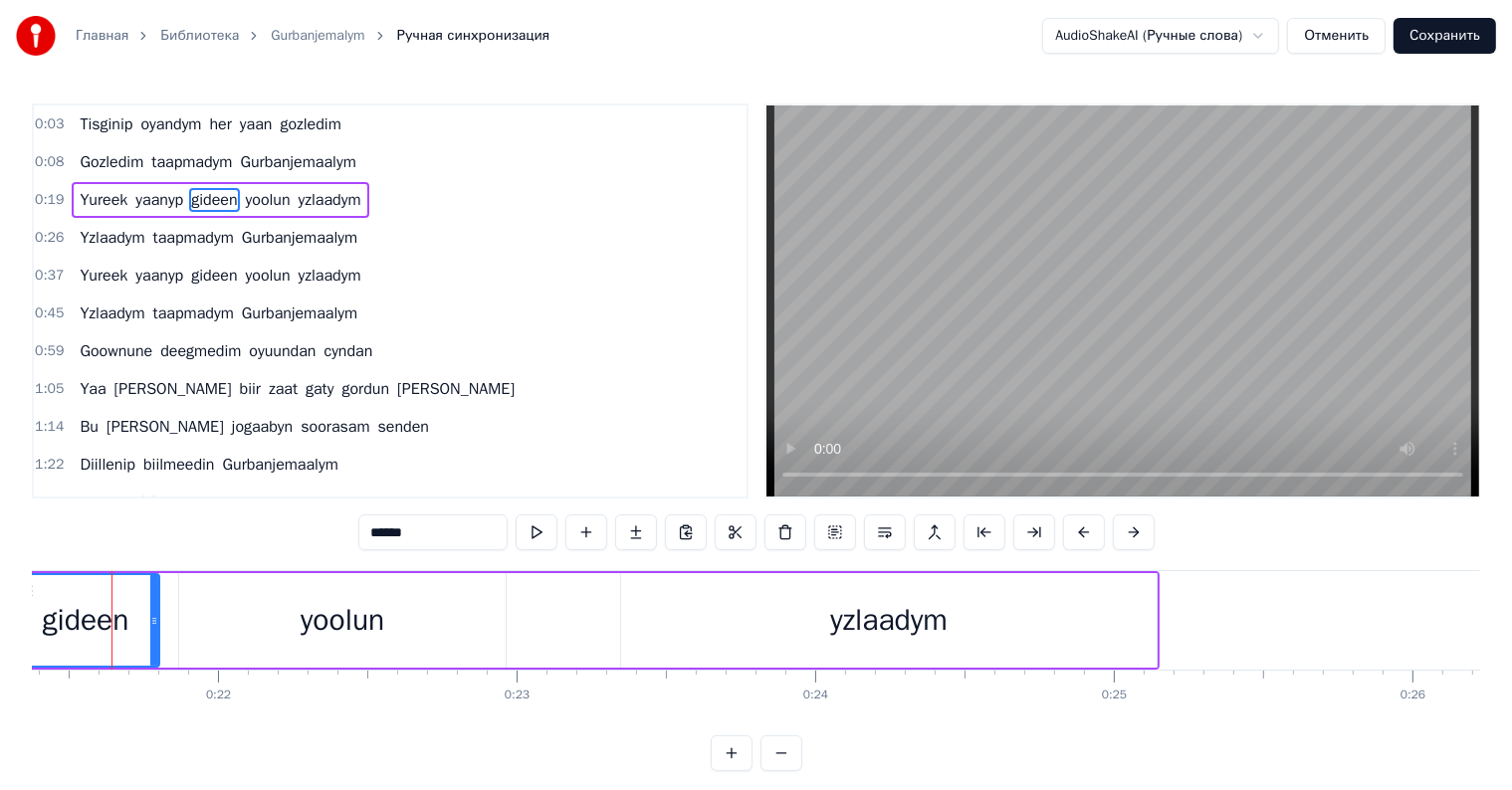scroll, scrollTop: 0, scrollLeft: 6363, axis: horizontal 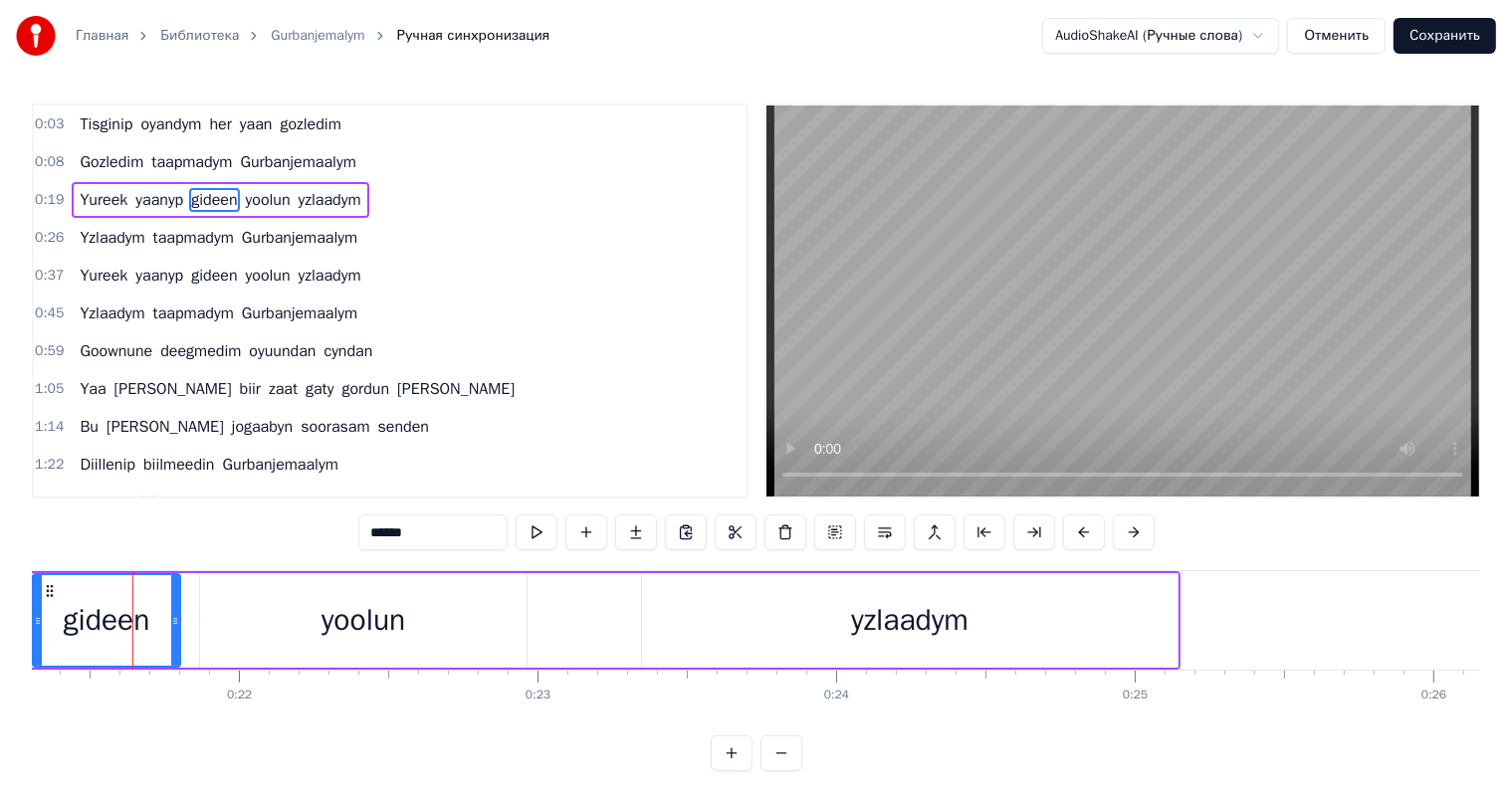click on "******" at bounding box center [433, 532] 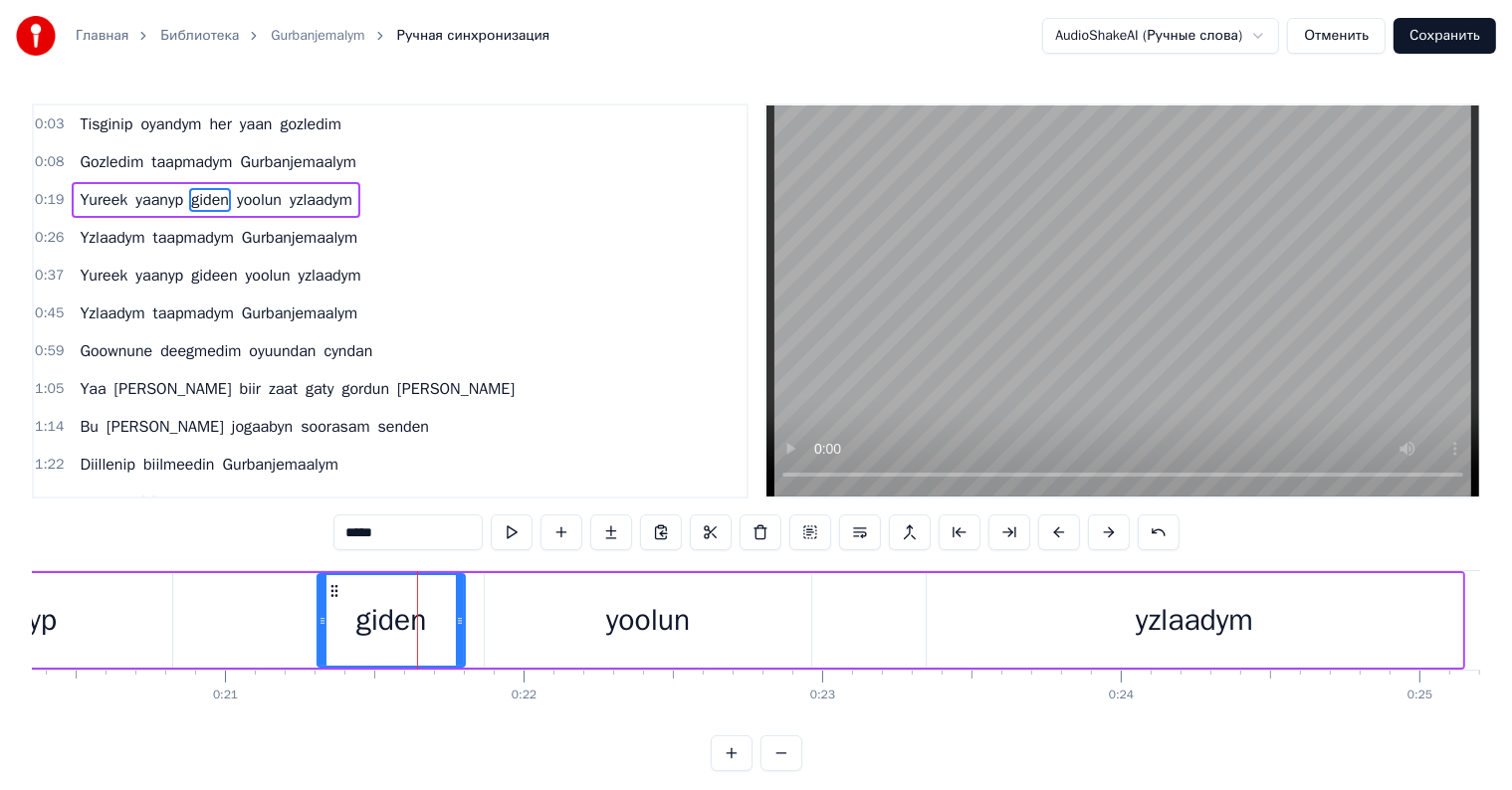 scroll, scrollTop: 0, scrollLeft: 5849, axis: horizontal 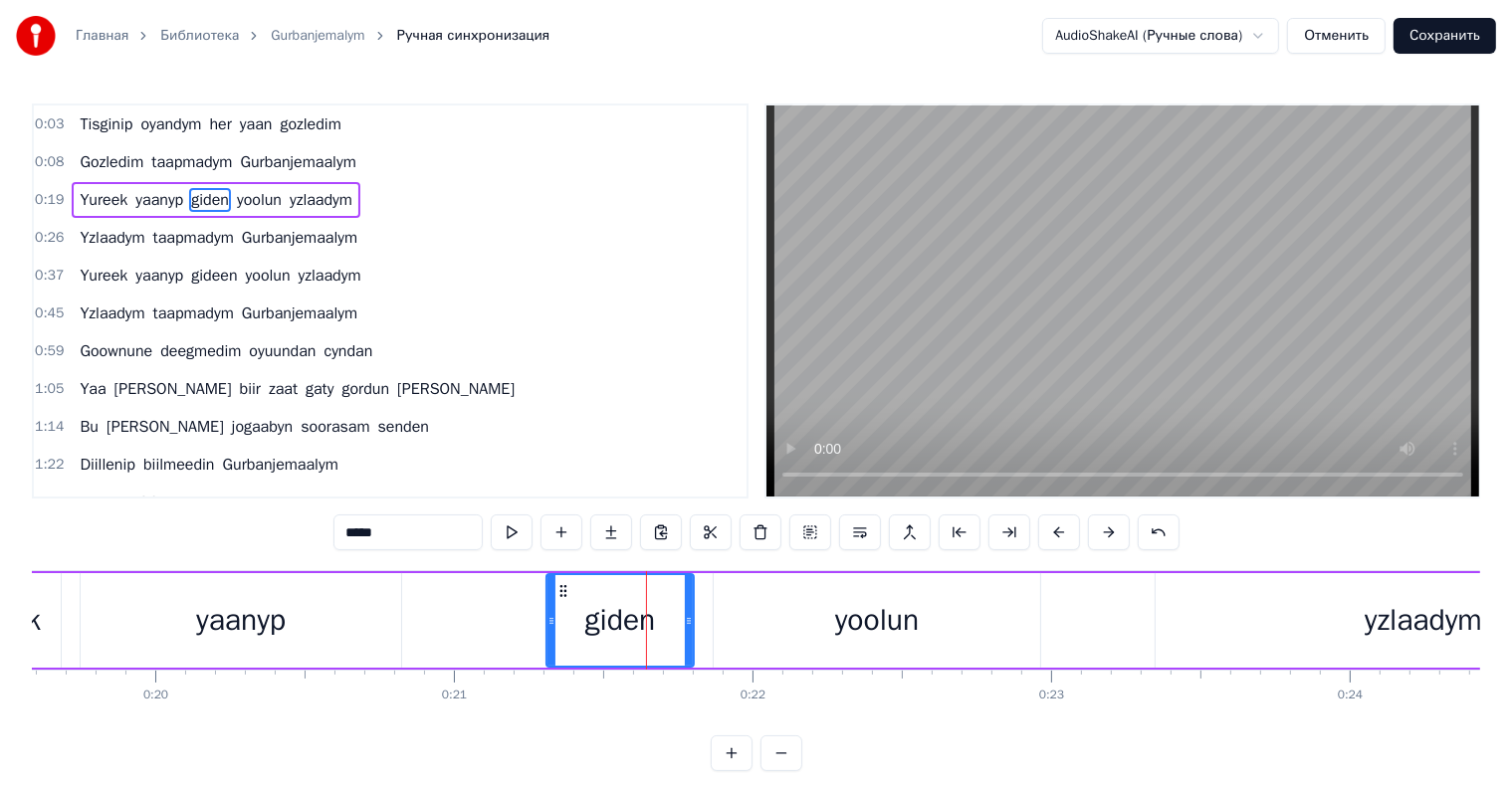 click on "yaanyp" at bounding box center [241, 620] 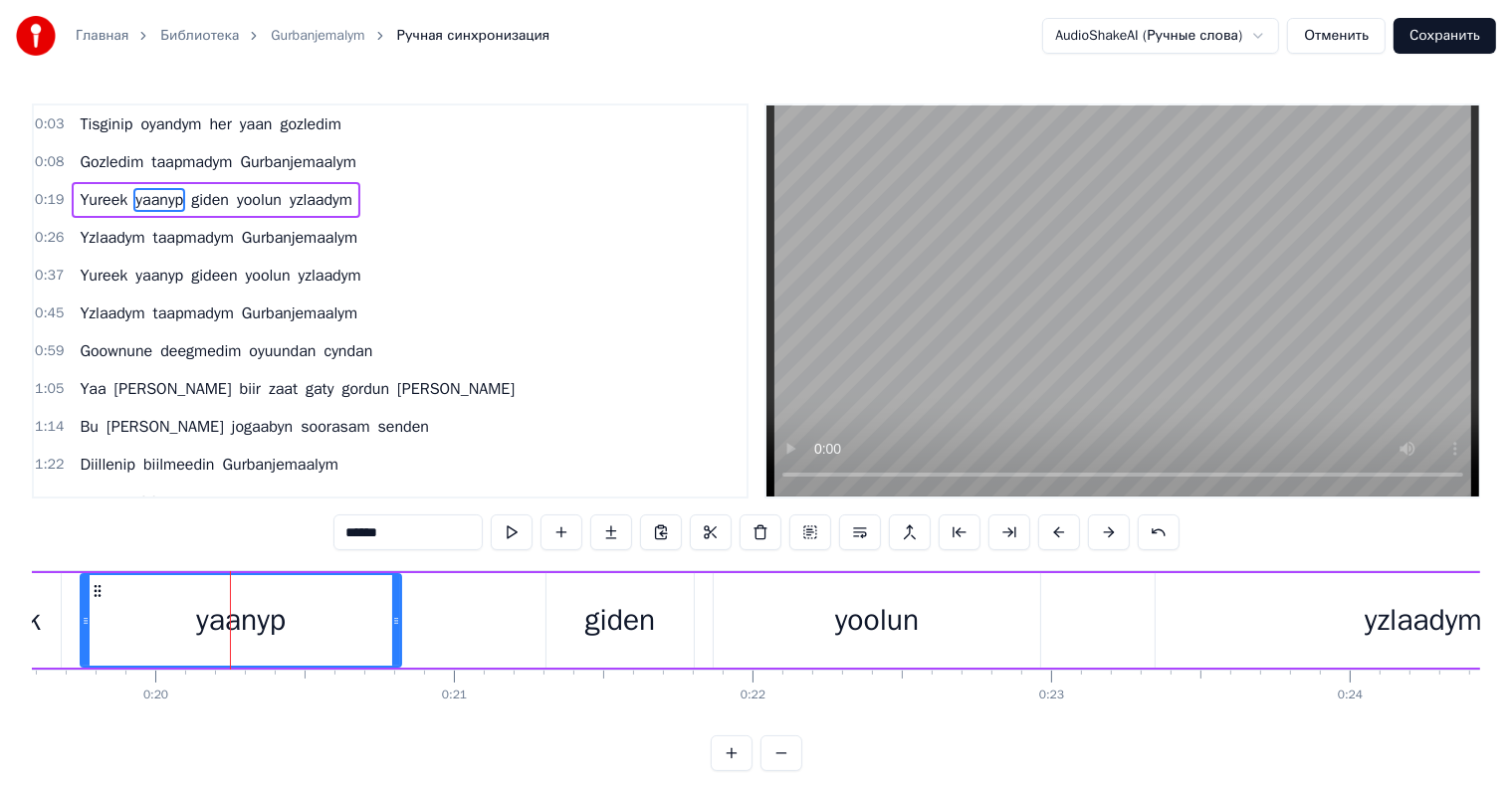 scroll, scrollTop: 0, scrollLeft: 5530, axis: horizontal 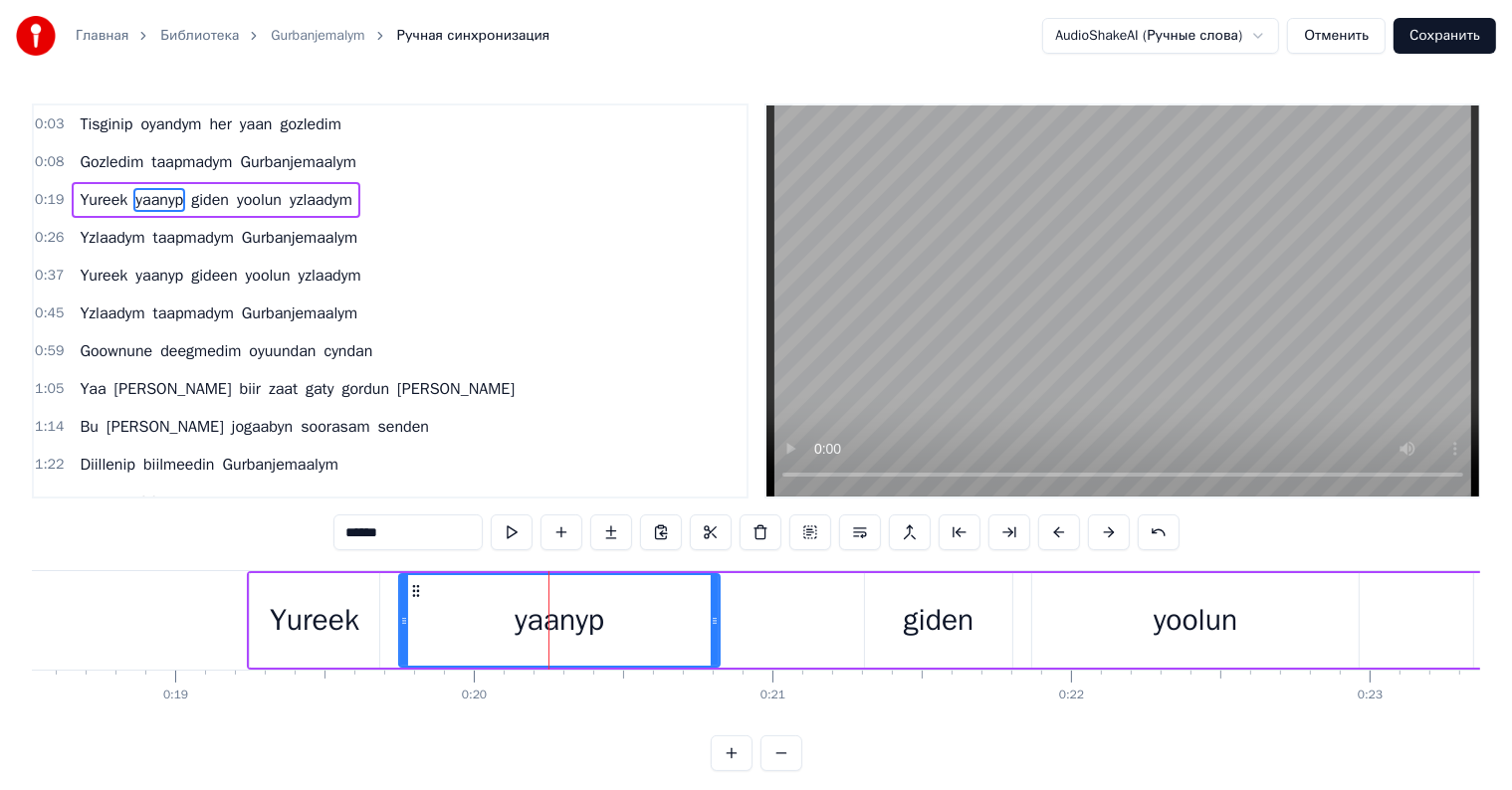 click on "Yureek" at bounding box center (315, 620) 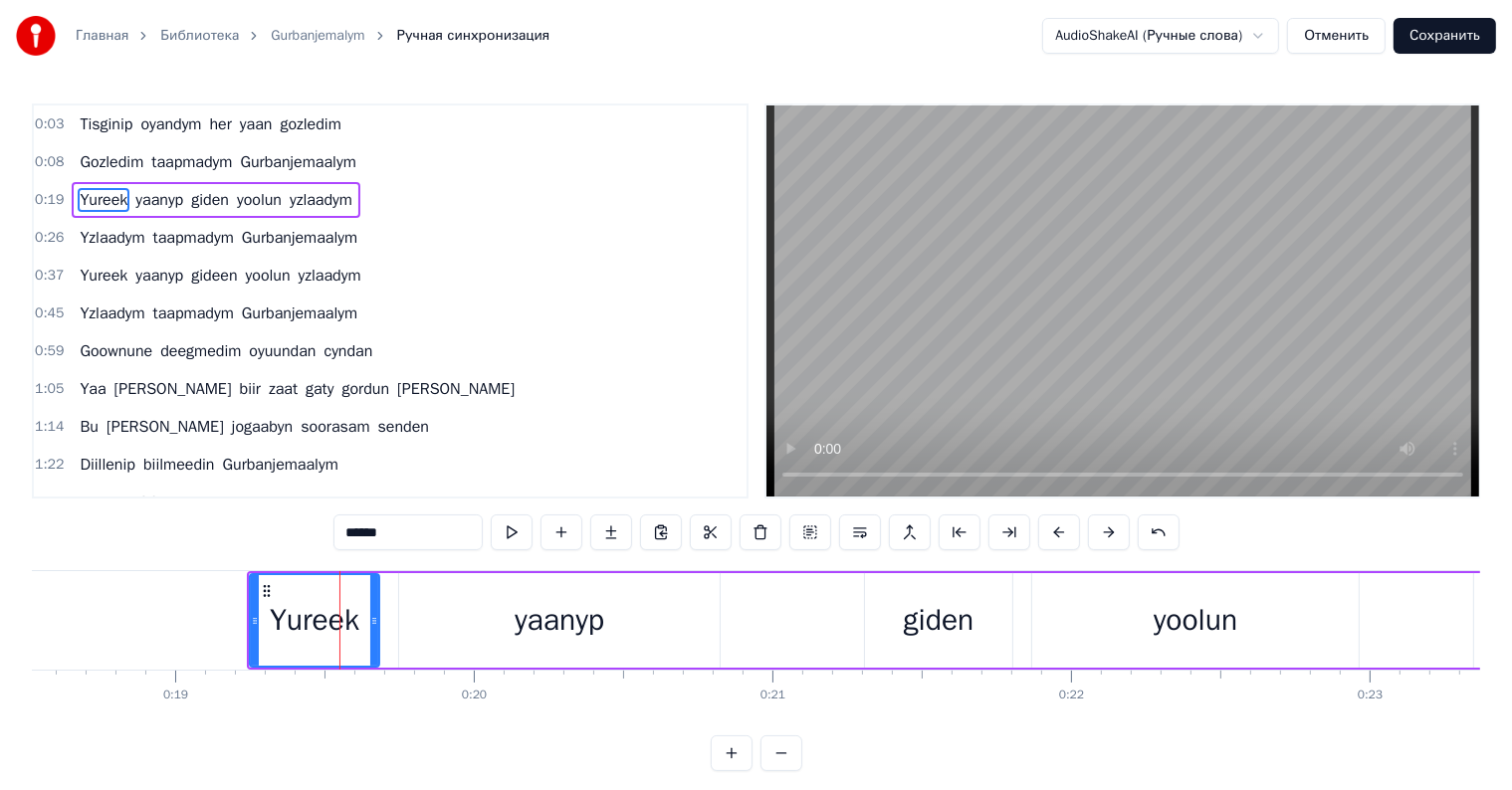 click on "******" at bounding box center (408, 532) 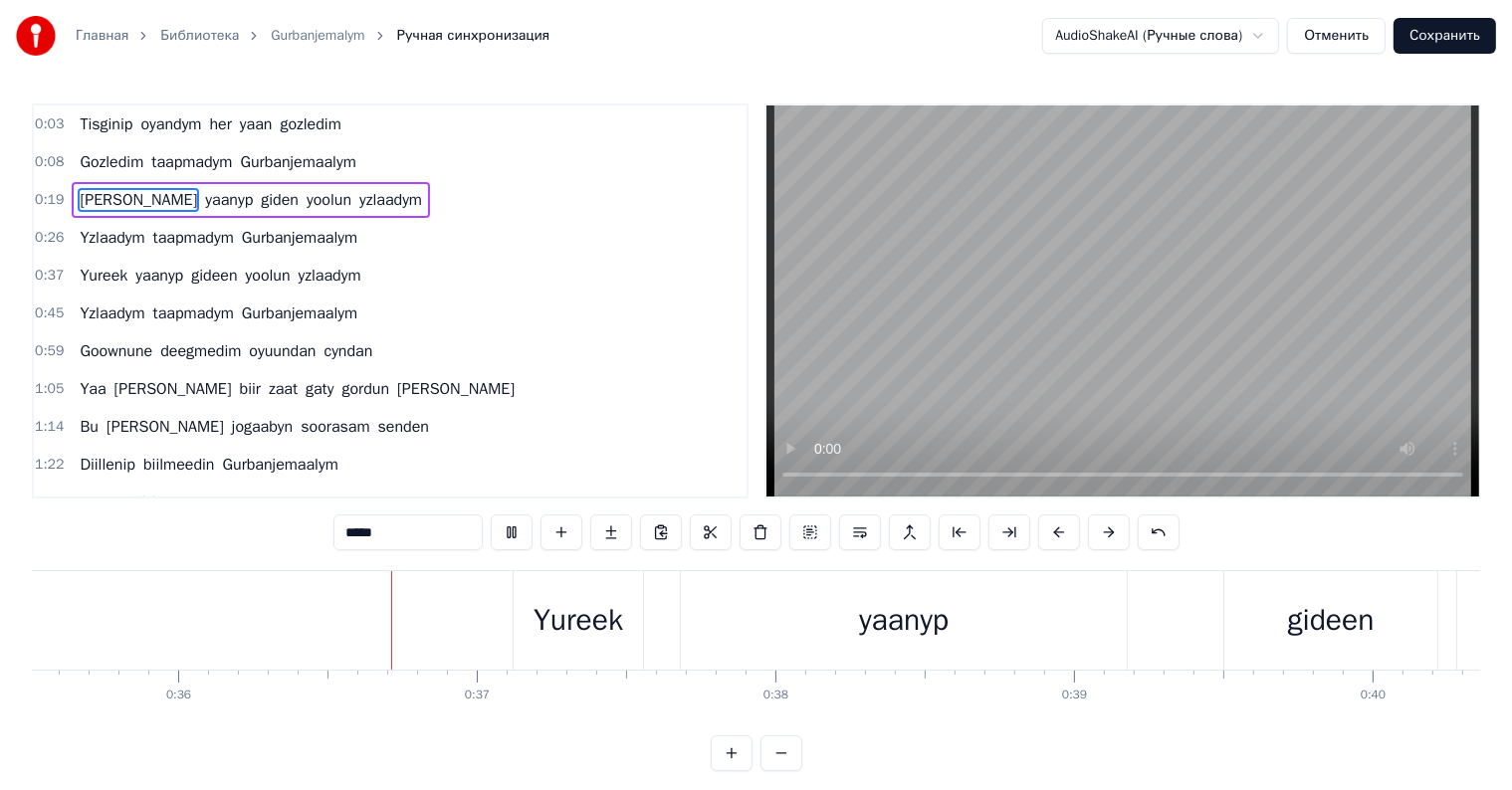 scroll, scrollTop: 0, scrollLeft: 10616, axis: horizontal 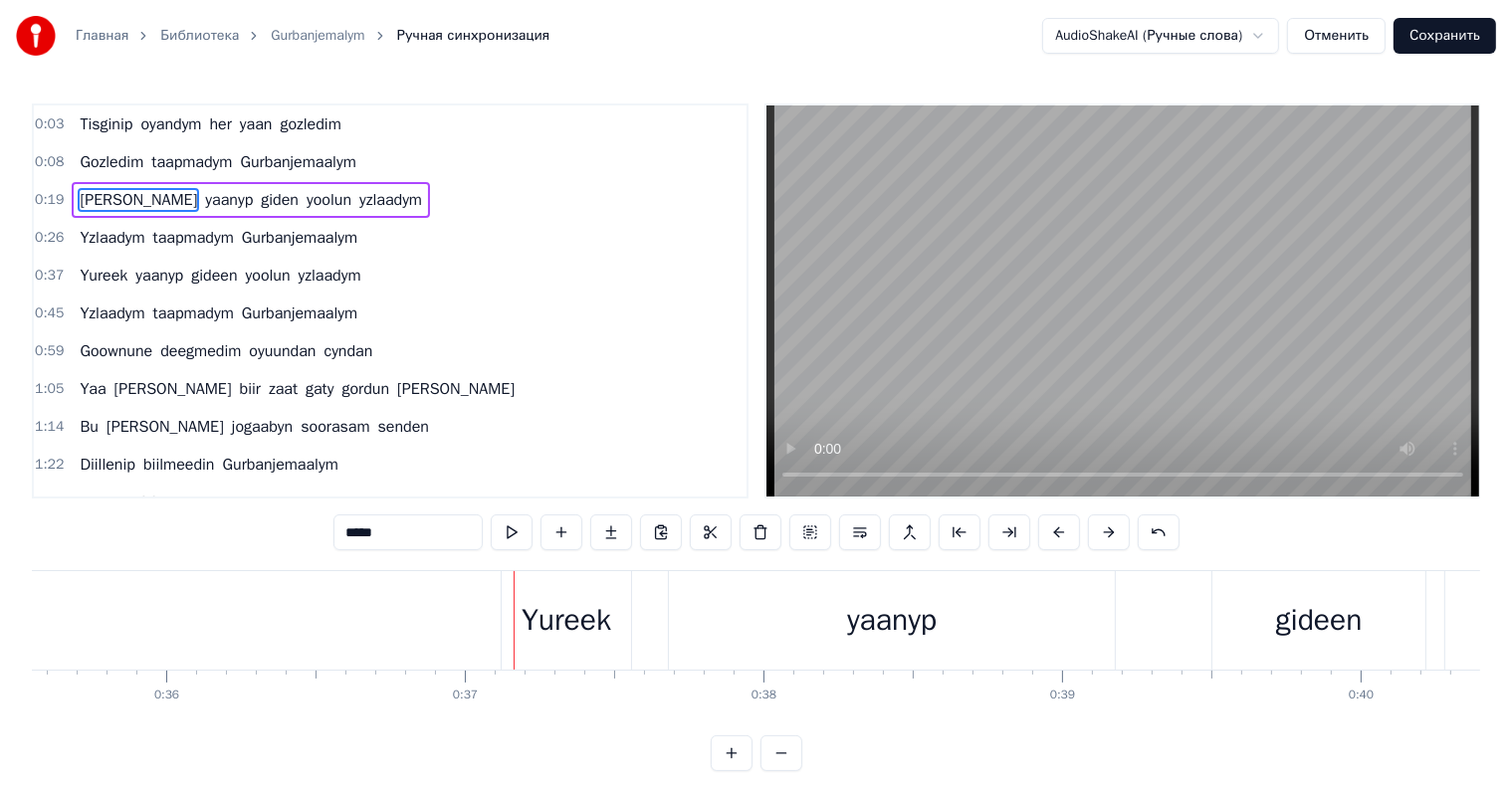 click at bounding box center [1123, 300] 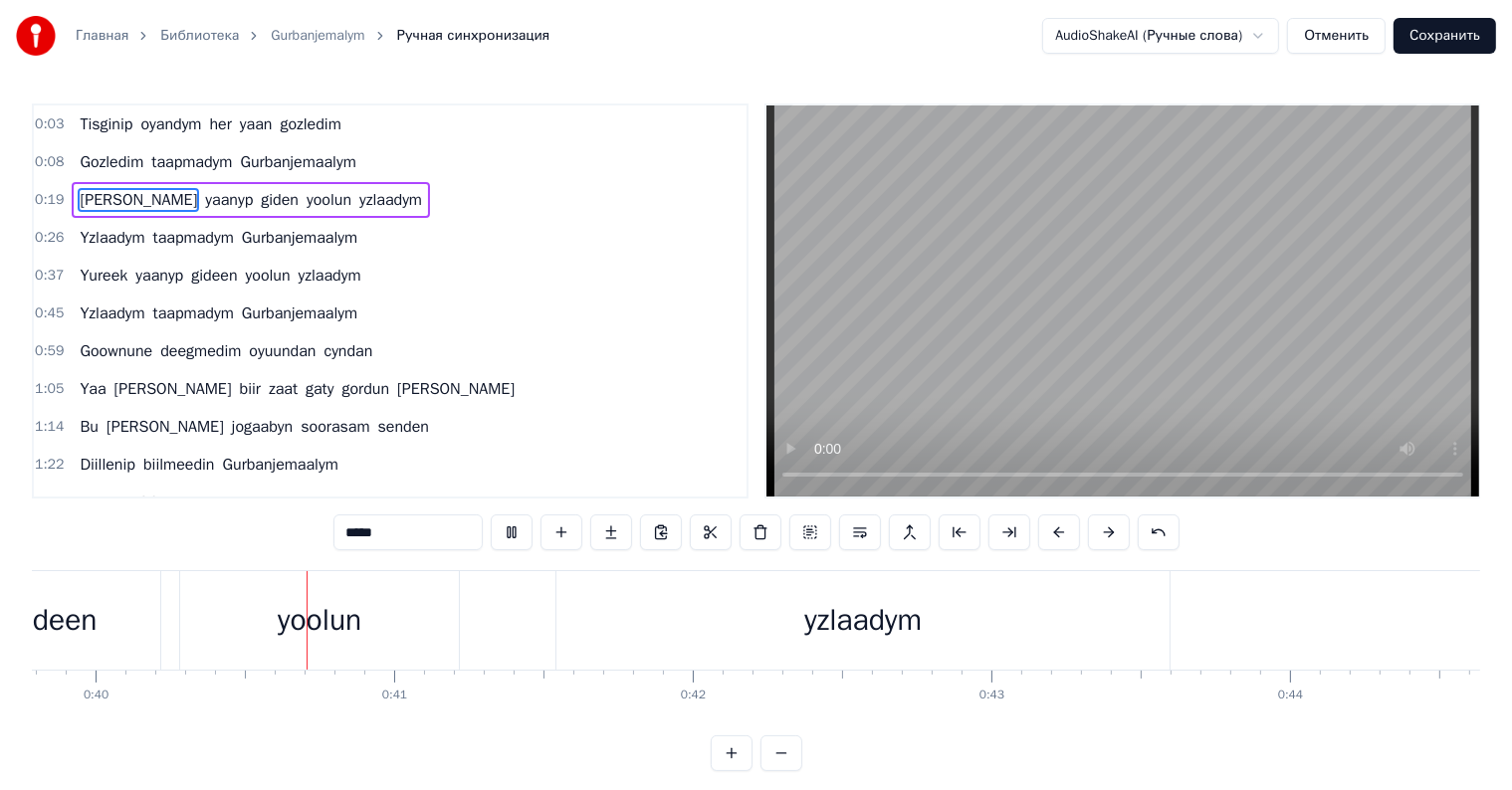 scroll, scrollTop: 0, scrollLeft: 11884, axis: horizontal 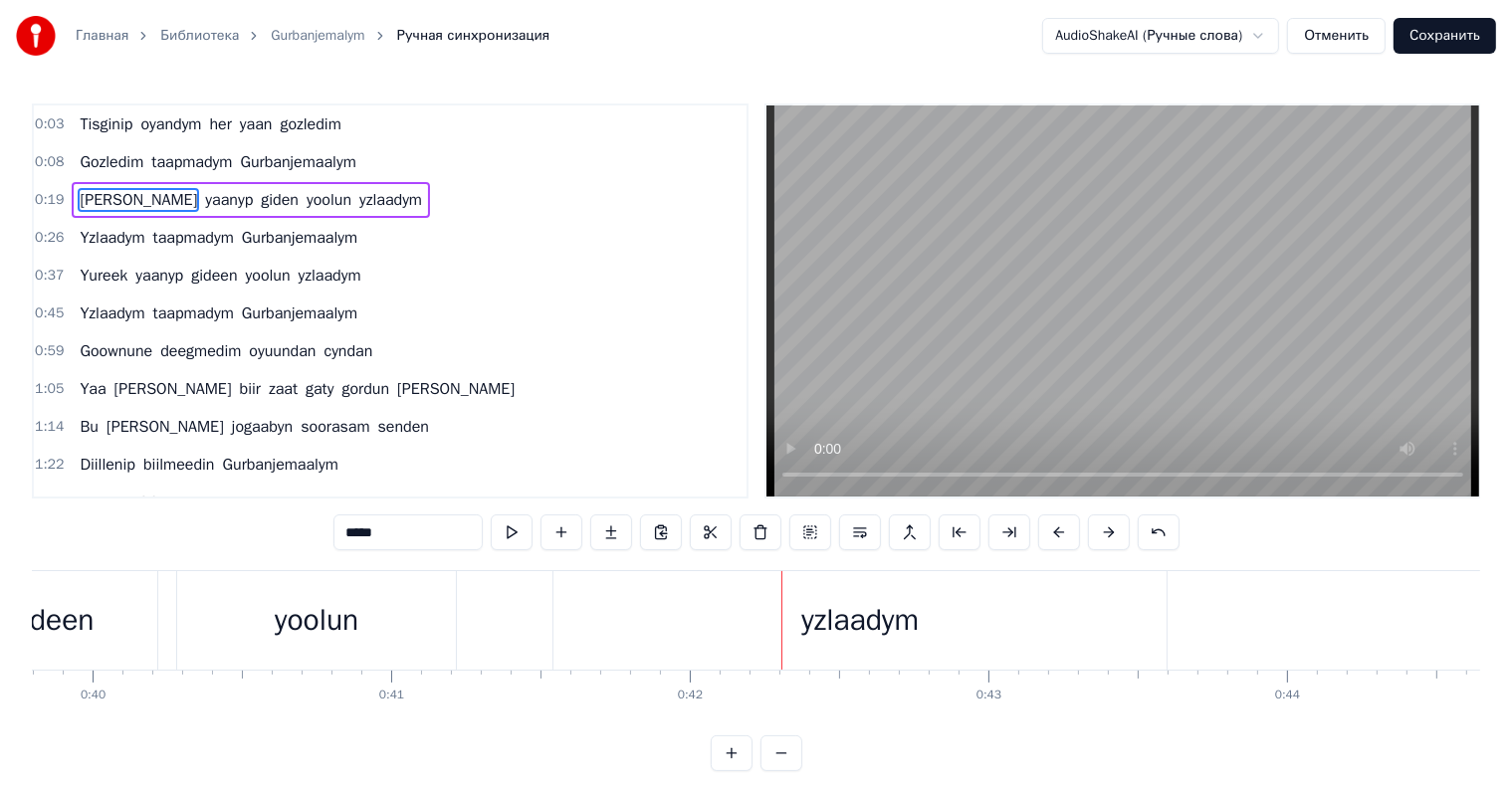 click on "gideen" at bounding box center (51, 620) 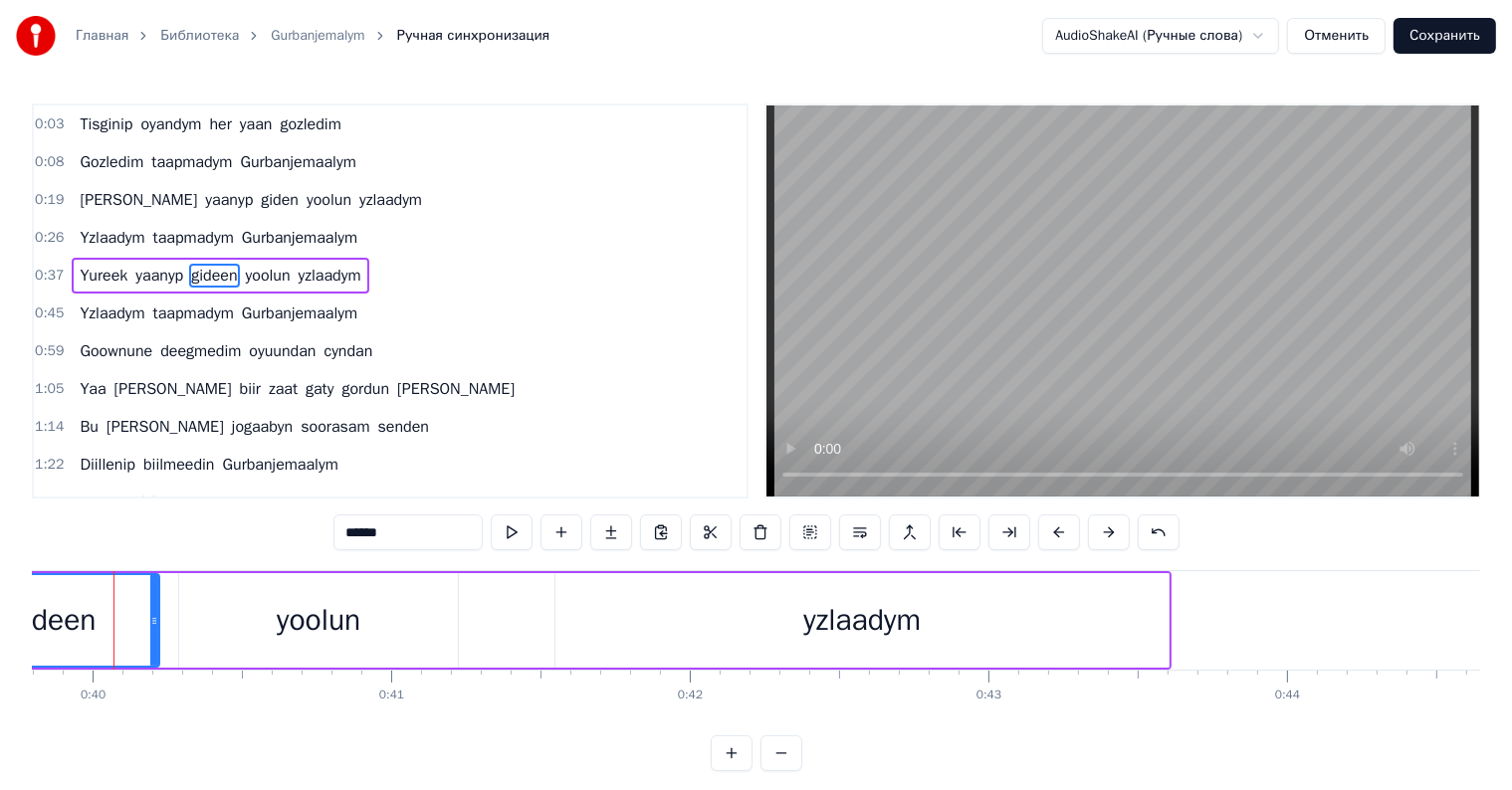 scroll, scrollTop: 0, scrollLeft: 11865, axis: horizontal 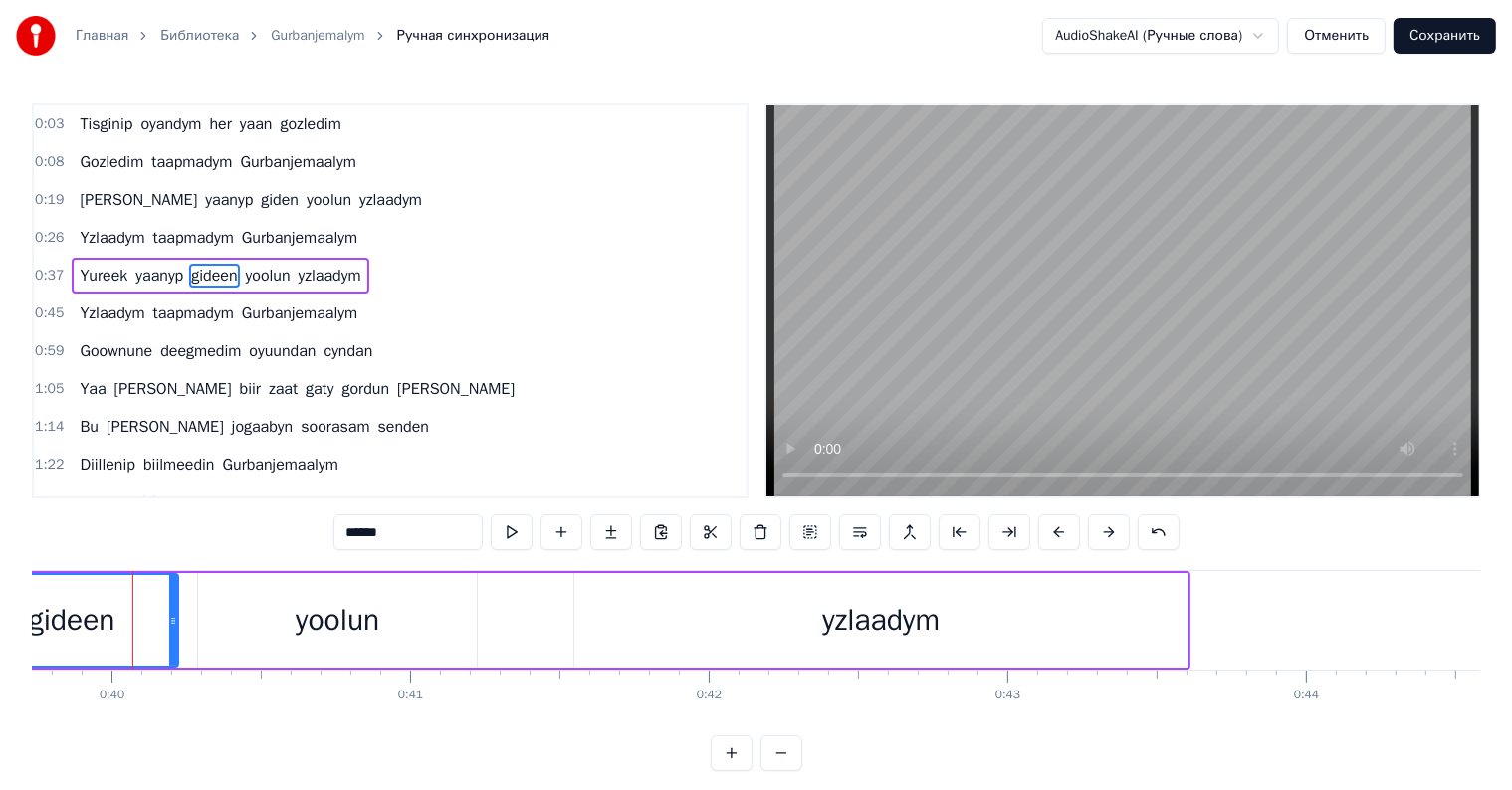click on "******" at bounding box center [408, 532] 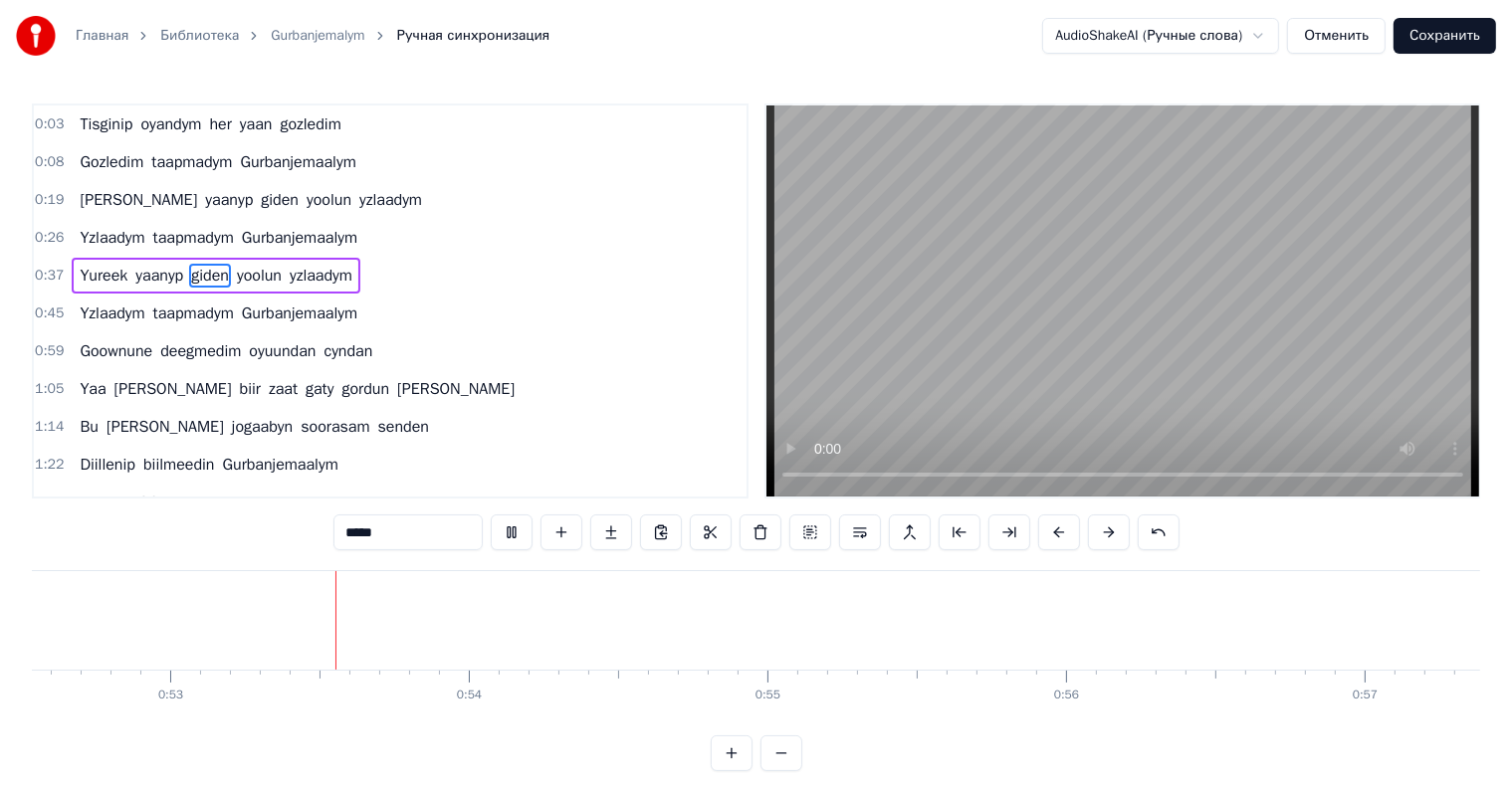 scroll, scrollTop: 0, scrollLeft: 15723, axis: horizontal 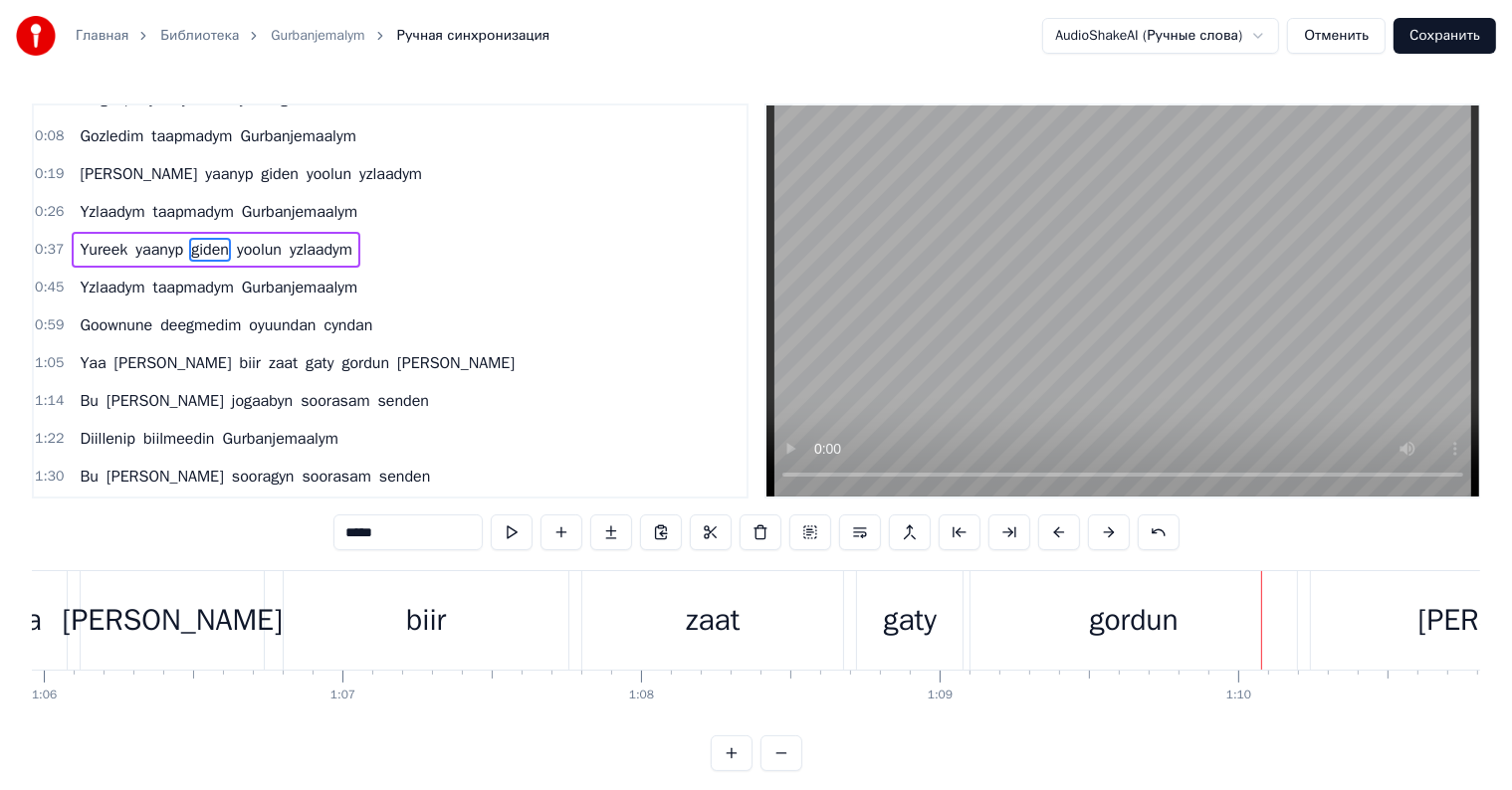 click on "zaat" at bounding box center (713, 620) 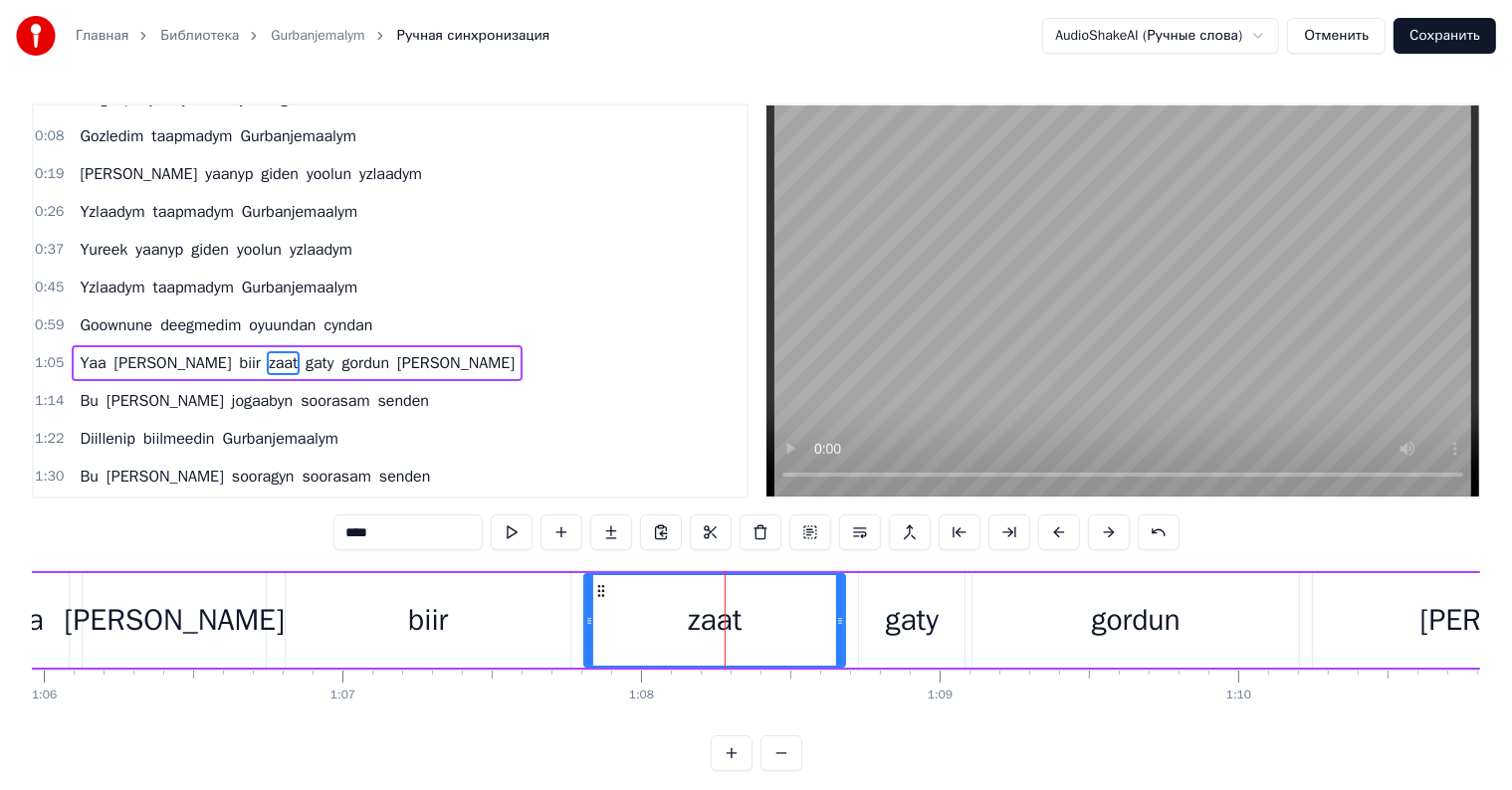 scroll, scrollTop: 79, scrollLeft: 0, axis: vertical 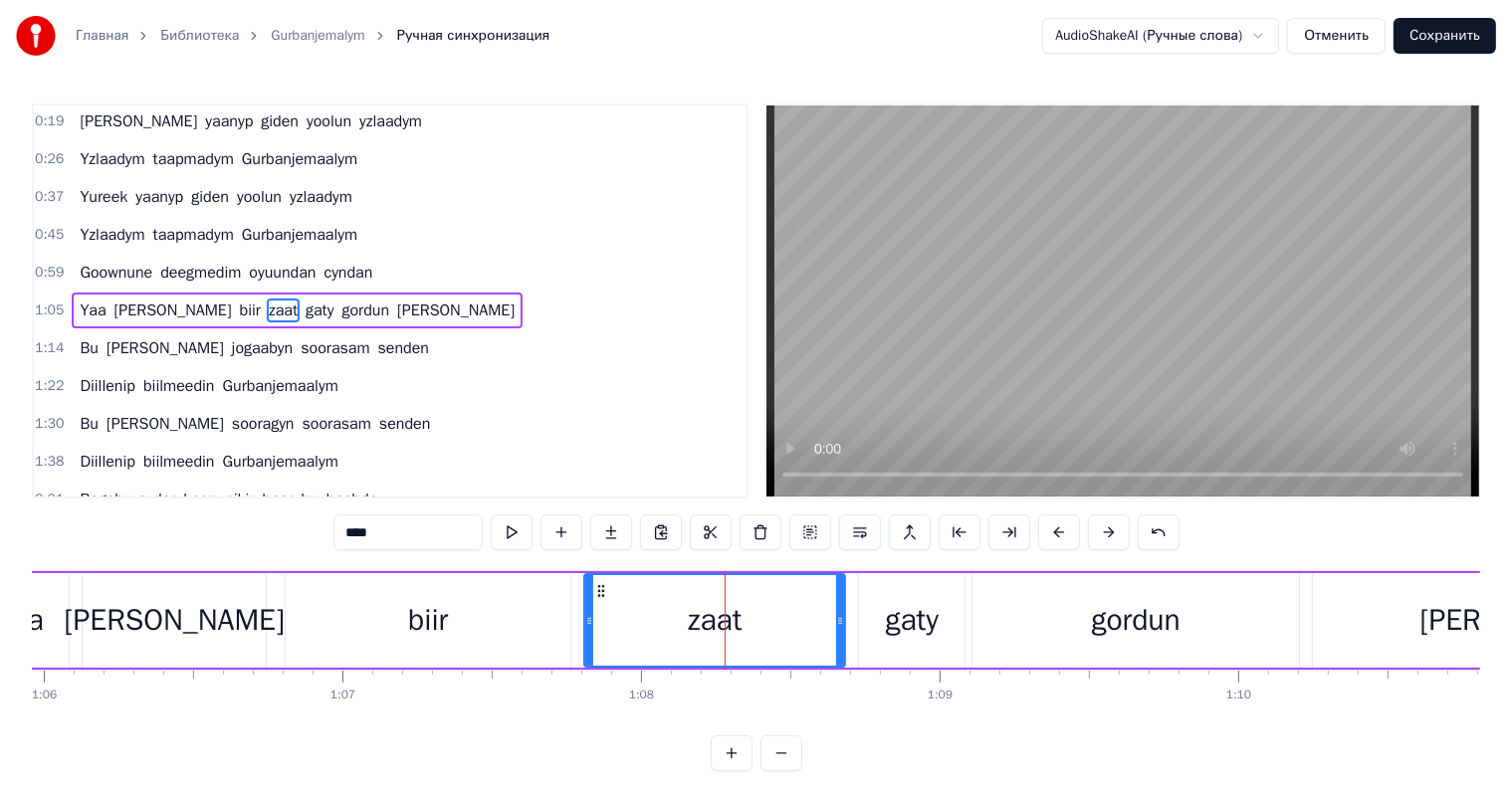 click on "biir" at bounding box center [428, 620] 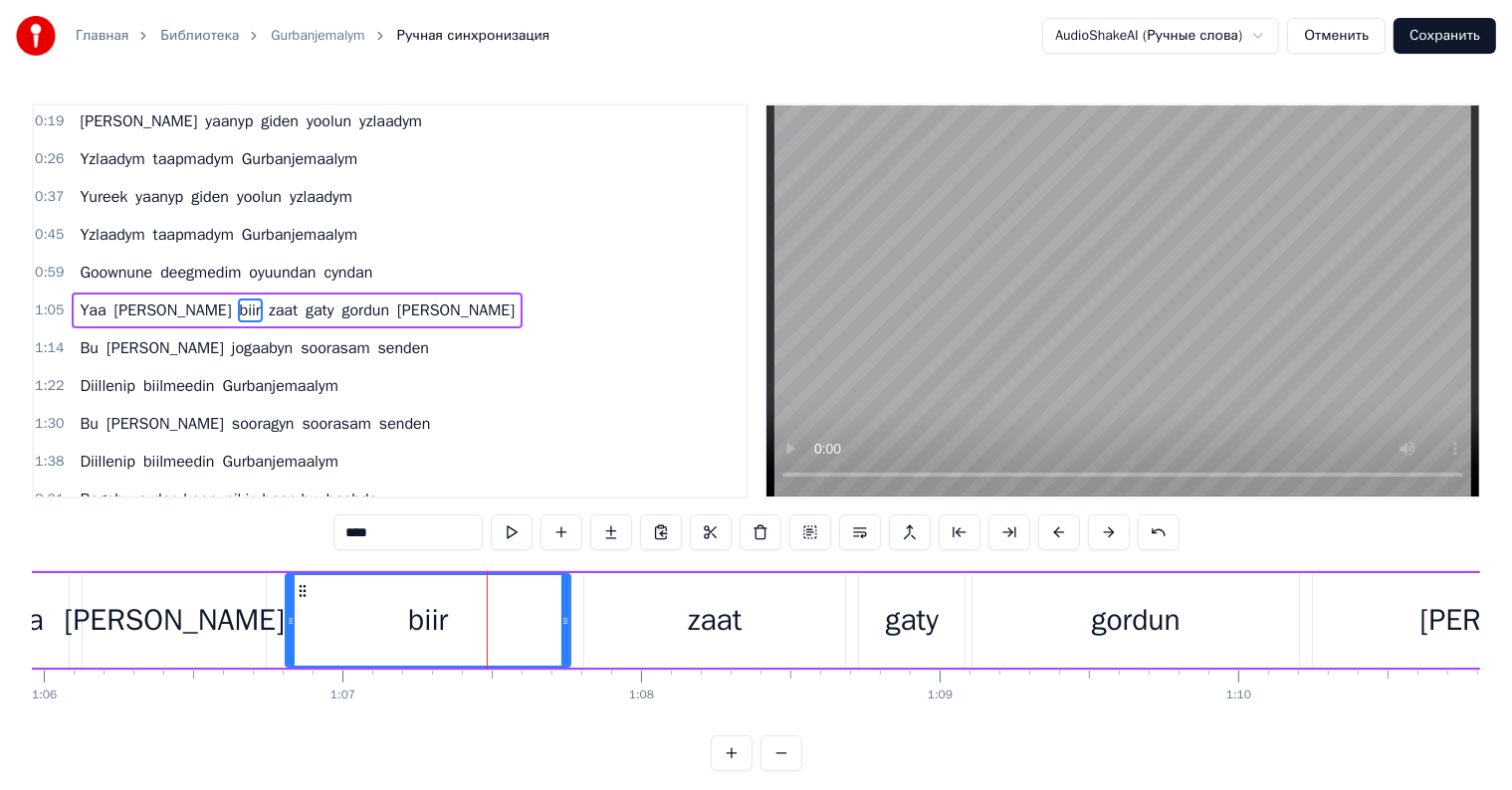 click on "menden" at bounding box center [174, 620] 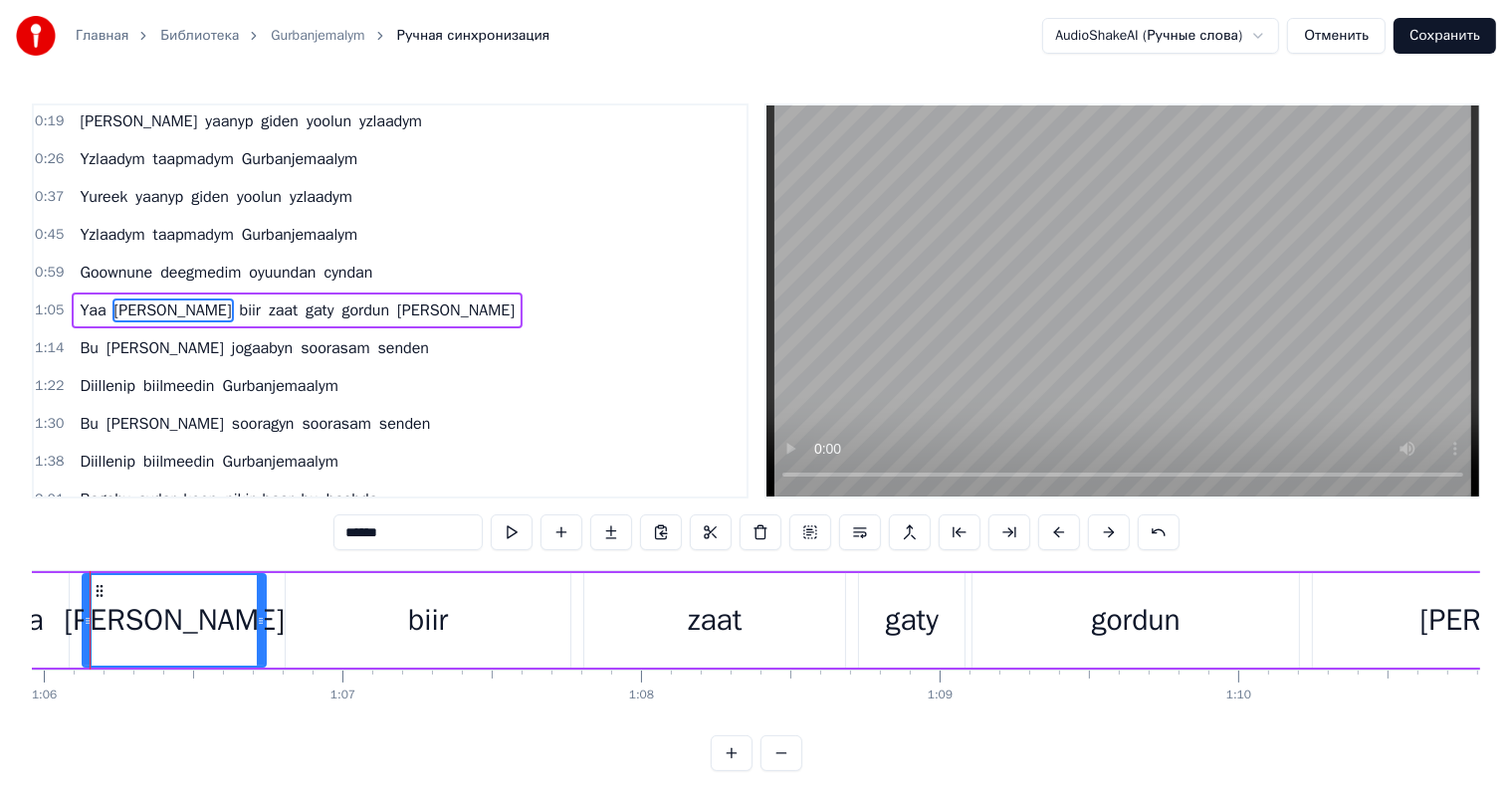 scroll, scrollTop: 0, scrollLeft: 19654, axis: horizontal 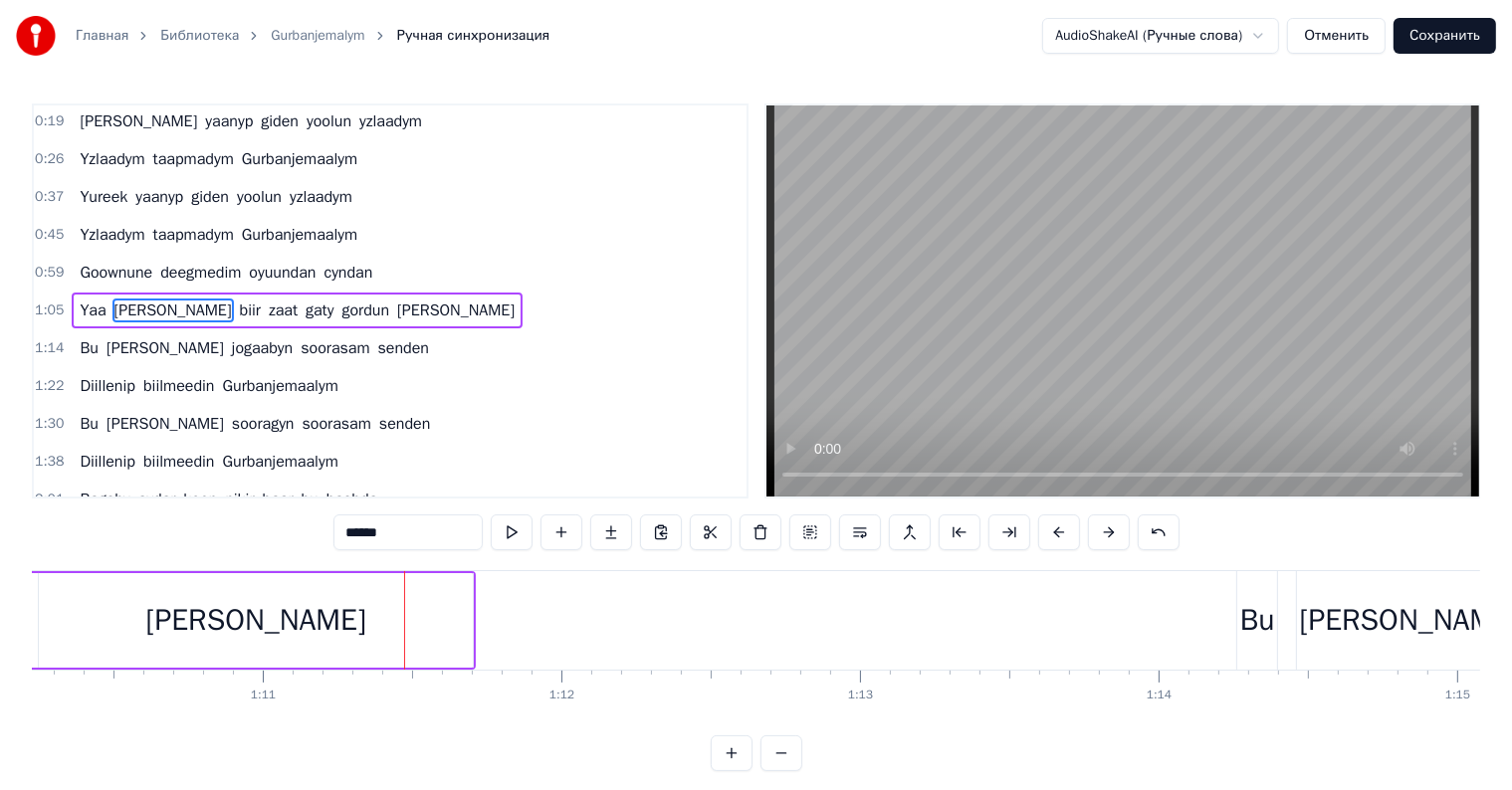 drag, startPoint x: 295, startPoint y: 636, endPoint x: 376, endPoint y: 613, distance: 84.20214 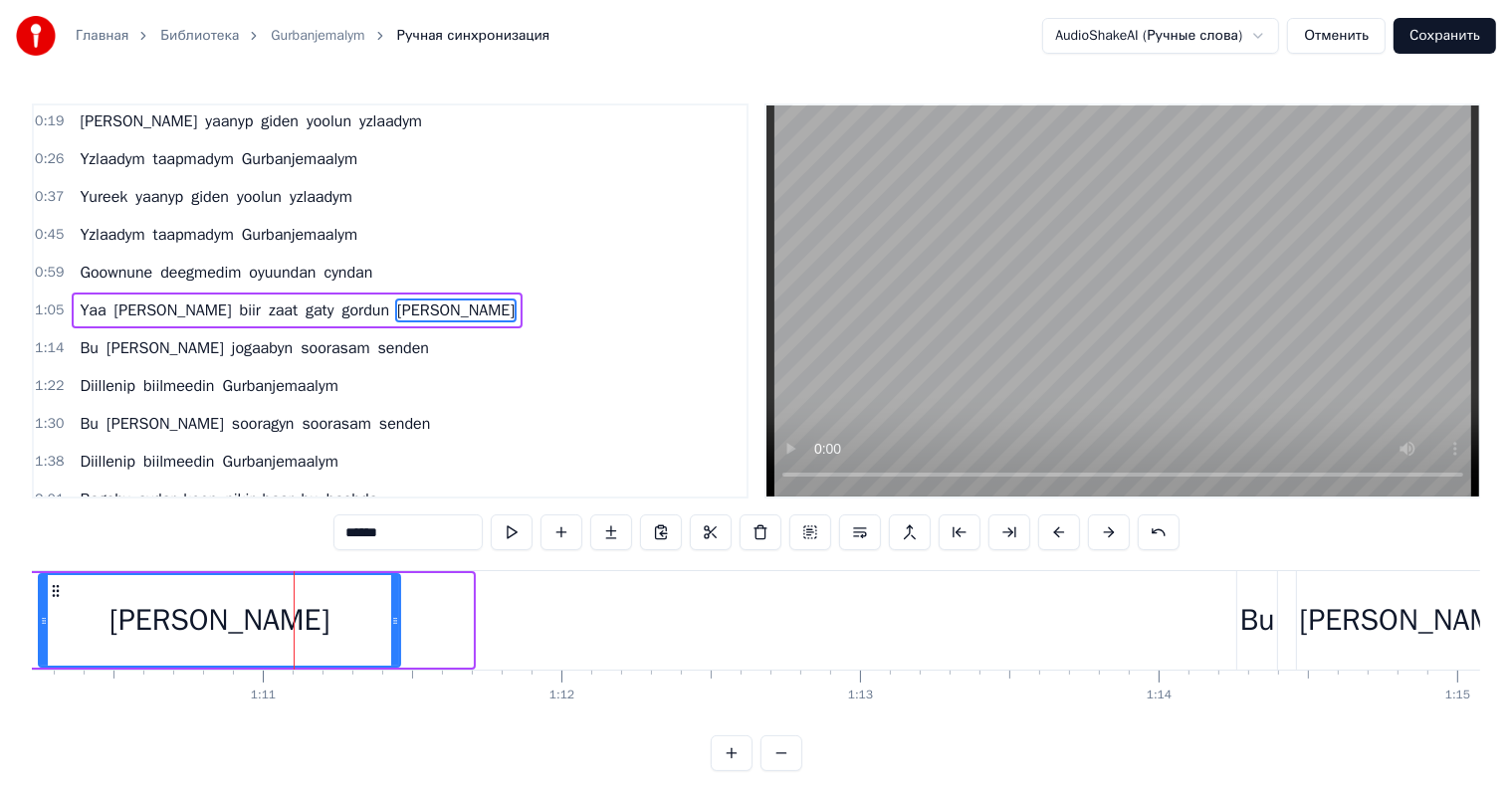 drag, startPoint x: 470, startPoint y: 621, endPoint x: 392, endPoint y: 640, distance: 80.280757 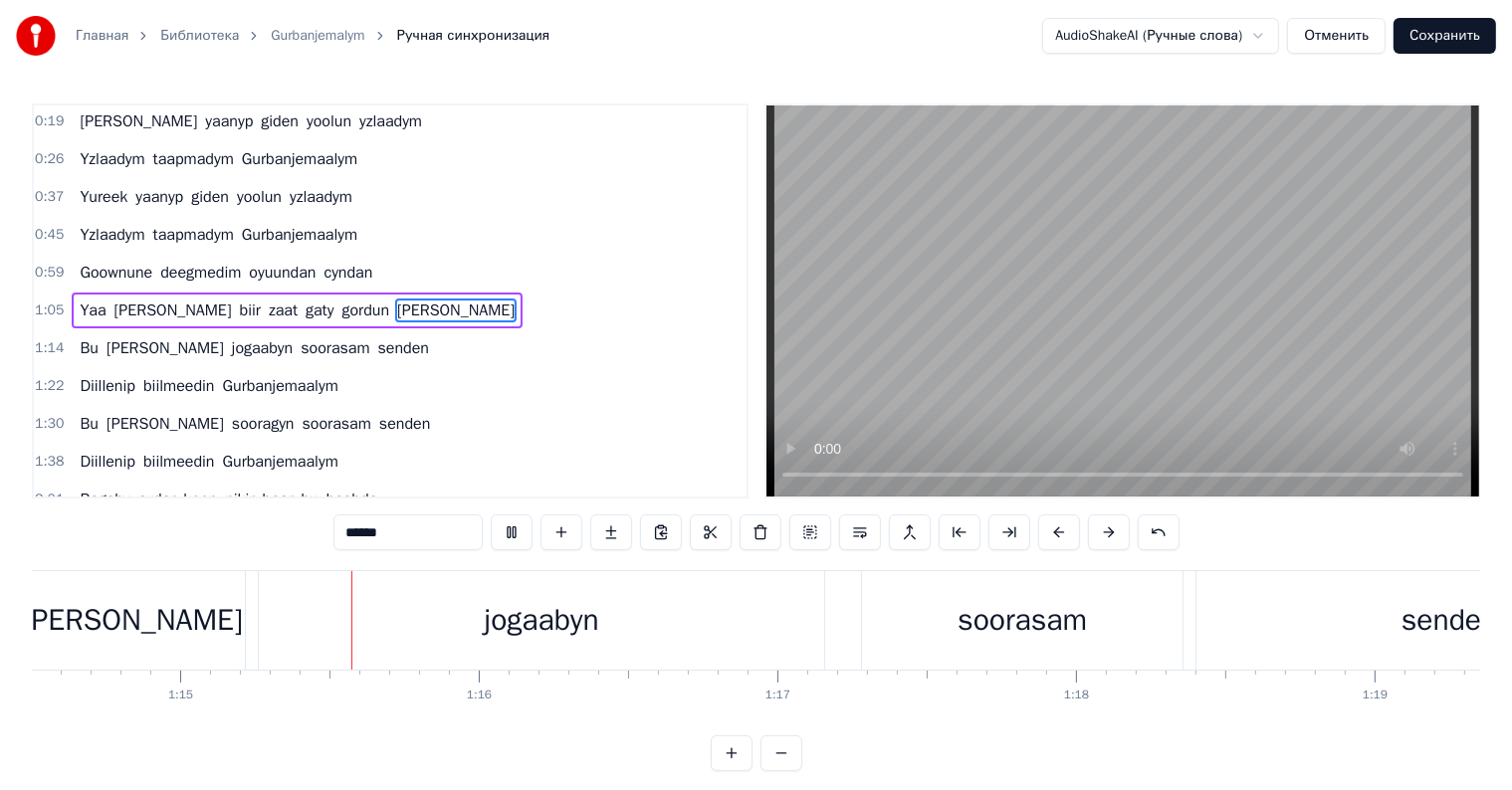 scroll, scrollTop: 0, scrollLeft: 22260, axis: horizontal 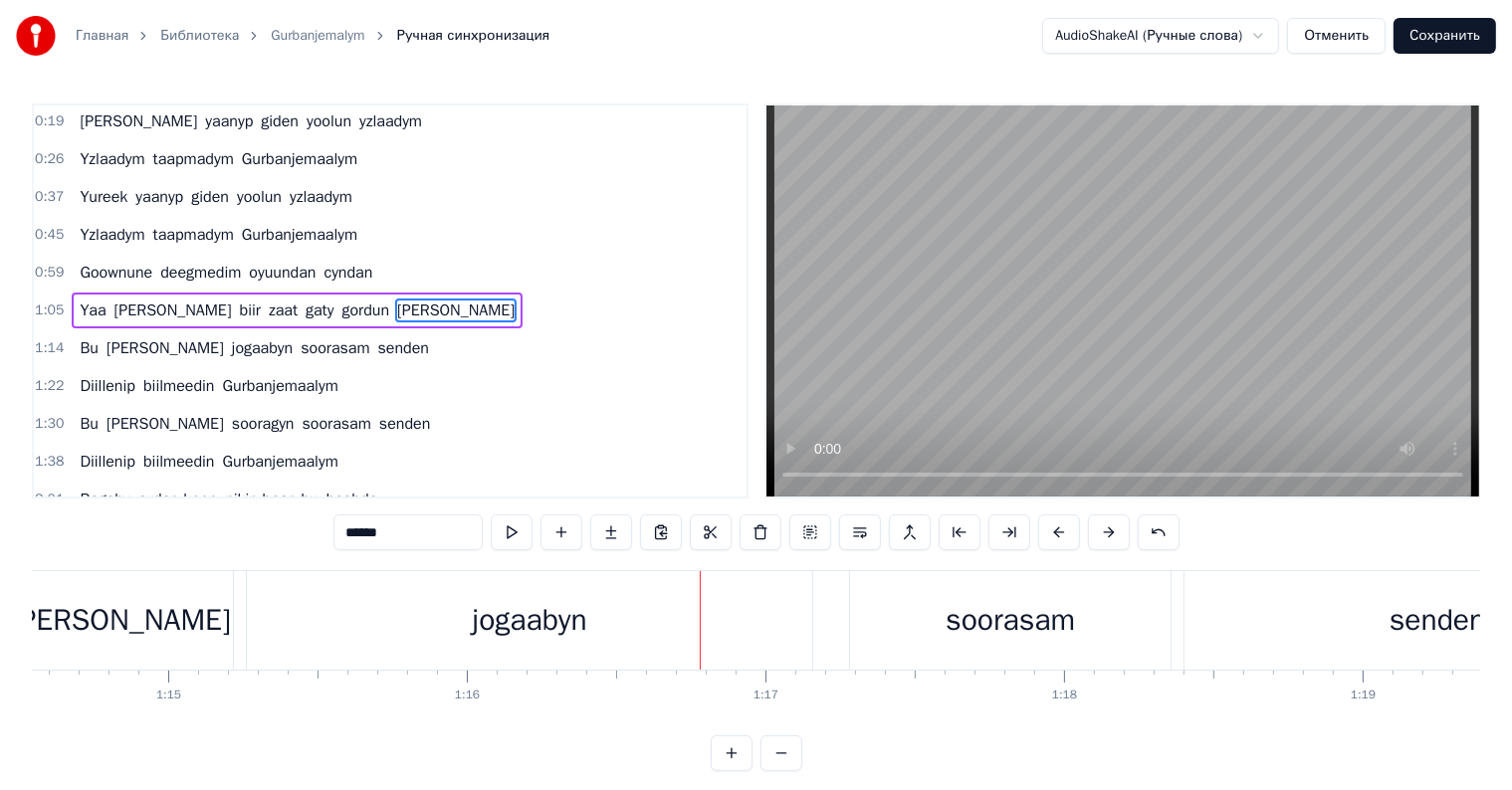 click on "jogaabyn" at bounding box center (530, 620) 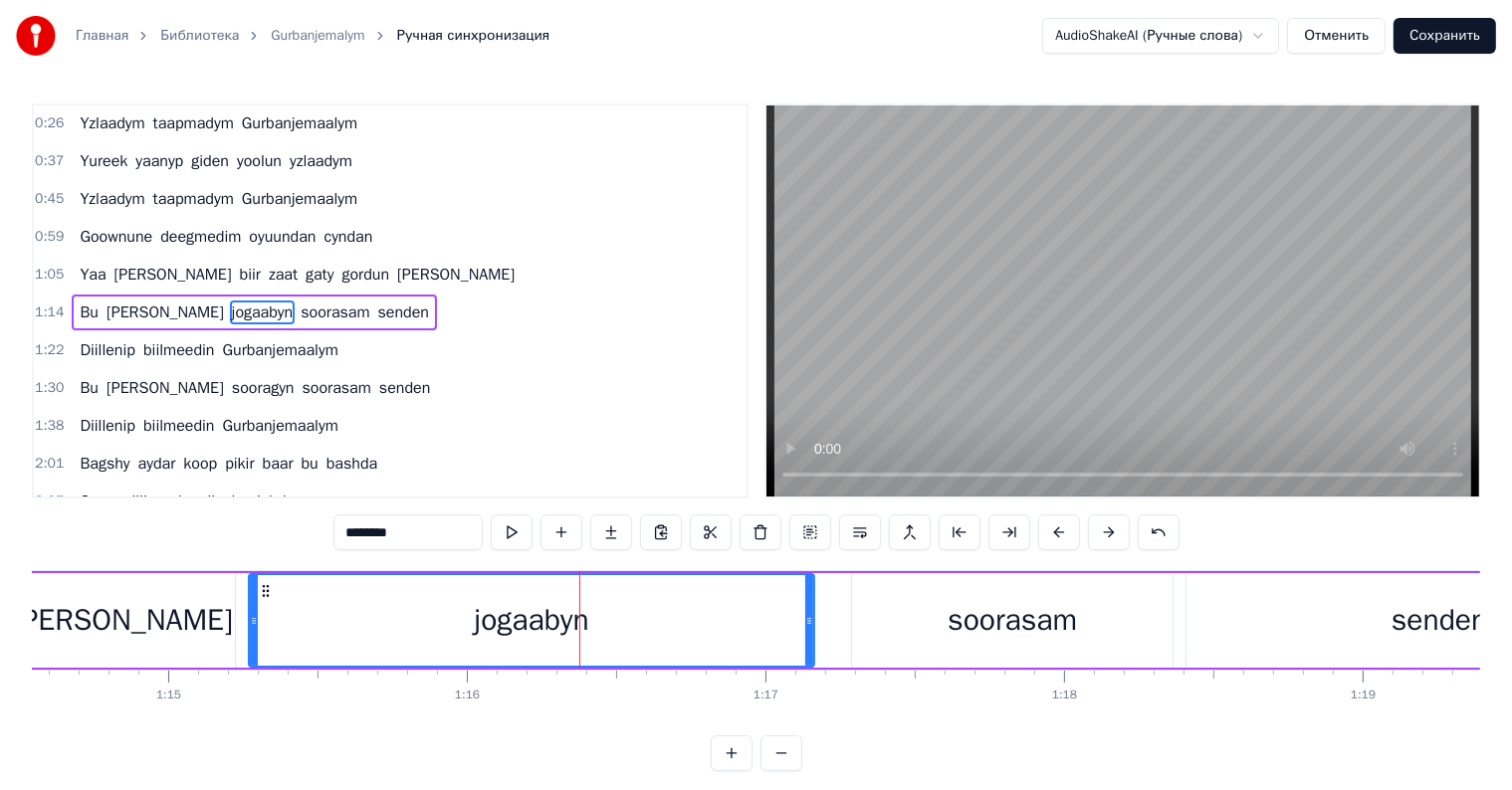 scroll, scrollTop: 115, scrollLeft: 0, axis: vertical 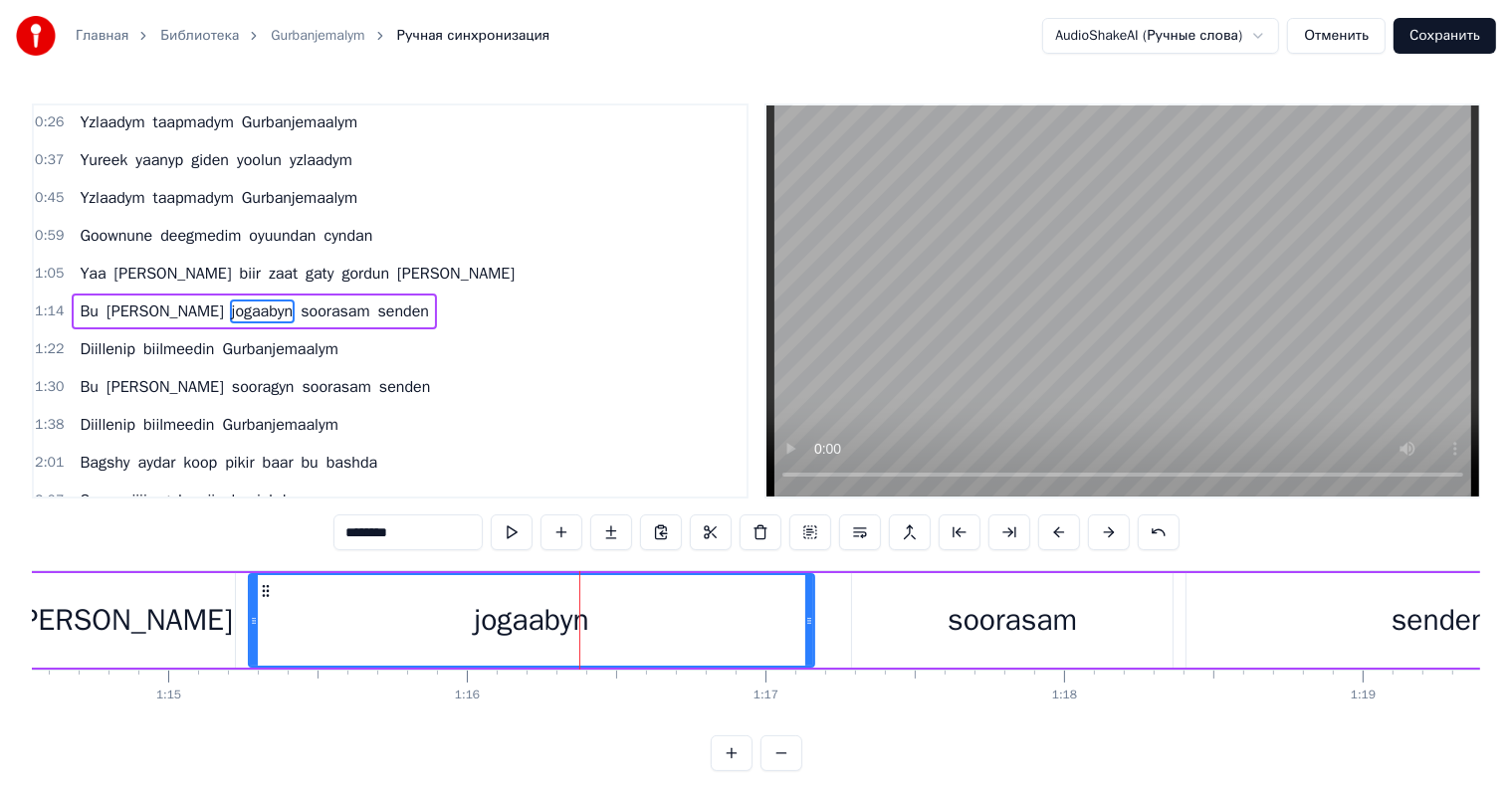 click on "********" at bounding box center (408, 532) 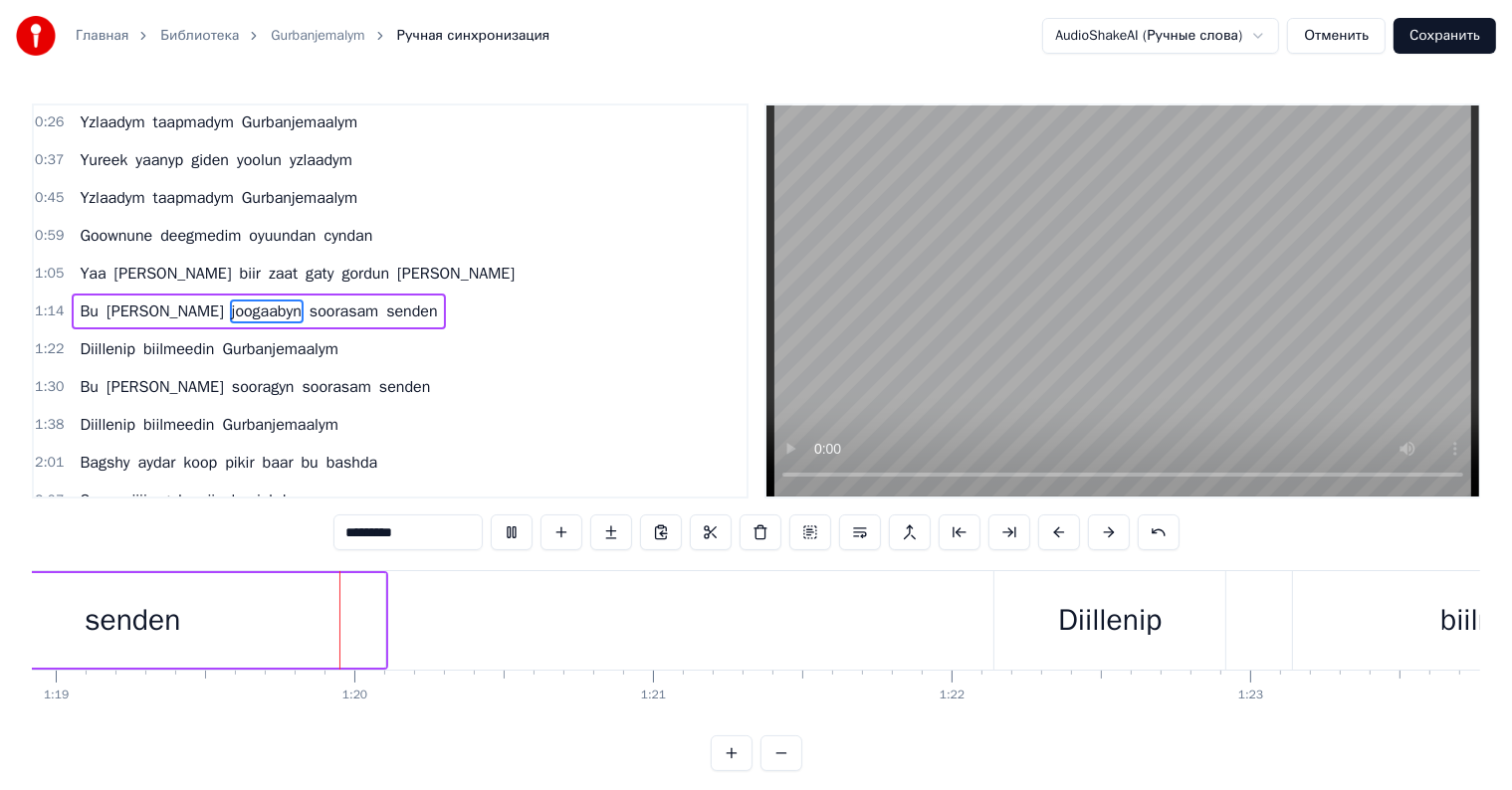 scroll, scrollTop: 0, scrollLeft: 23575, axis: horizontal 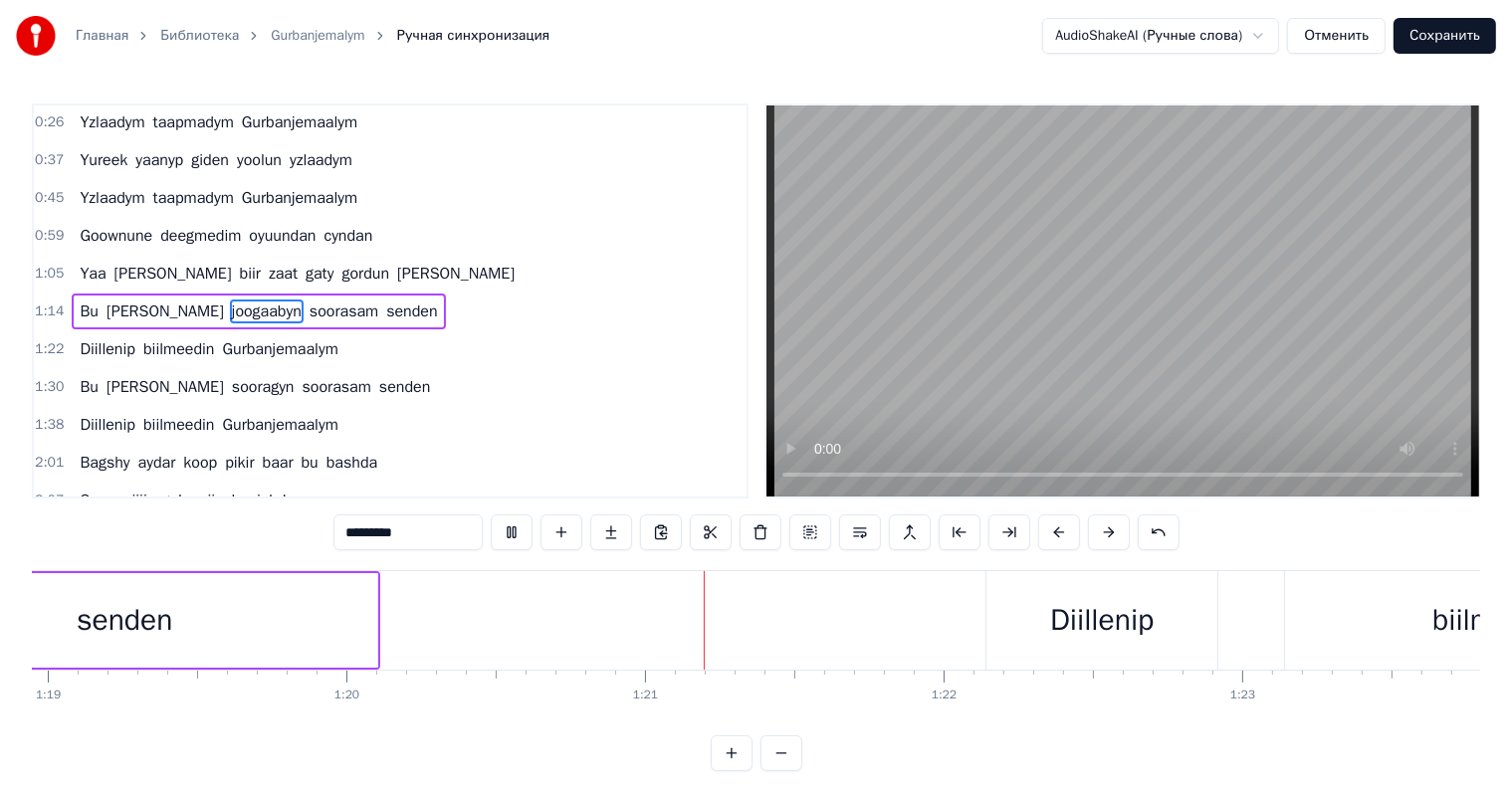 click on "senden" at bounding box center [124, 620] 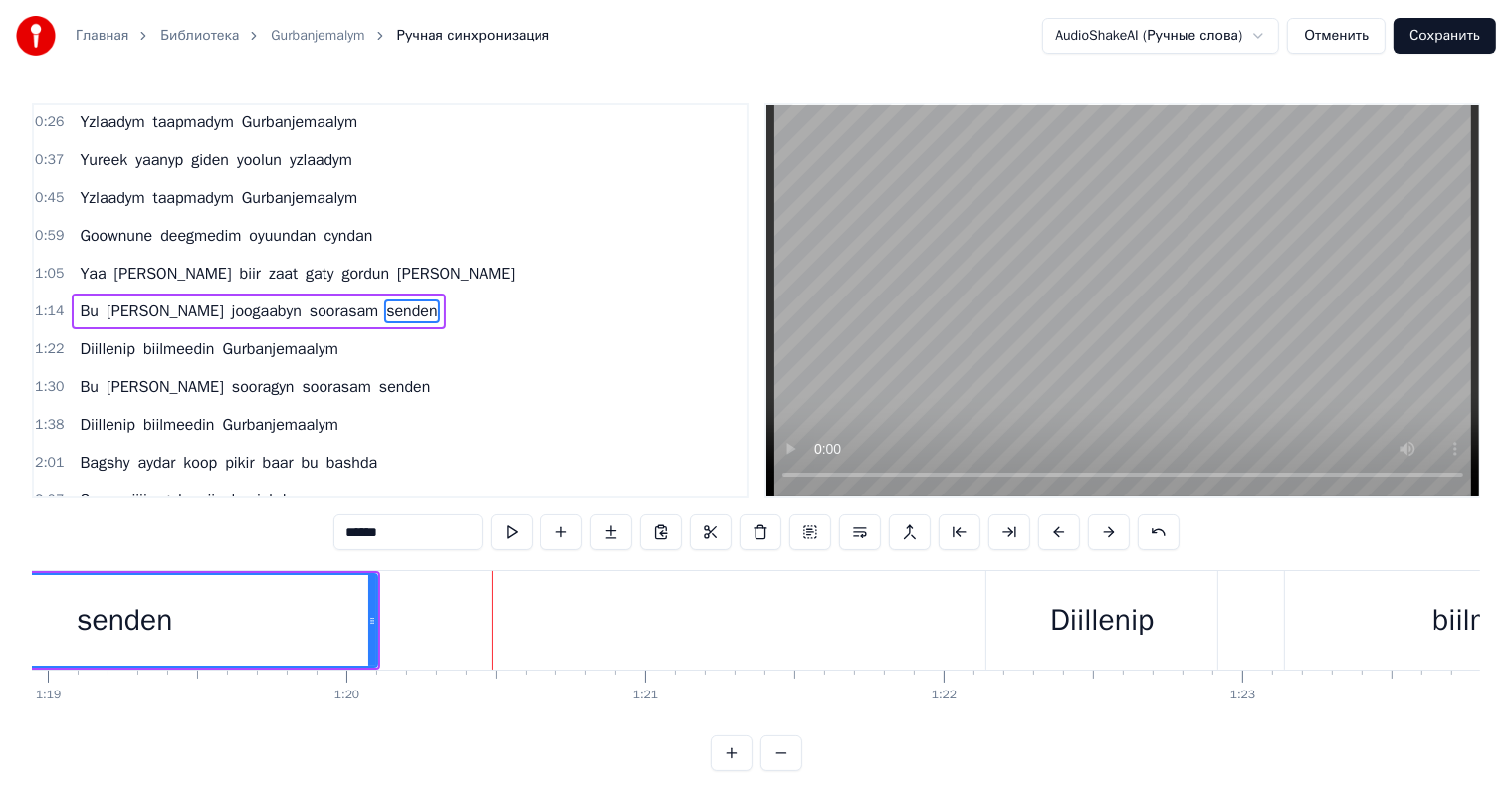 click on "senden" at bounding box center (124, 620) 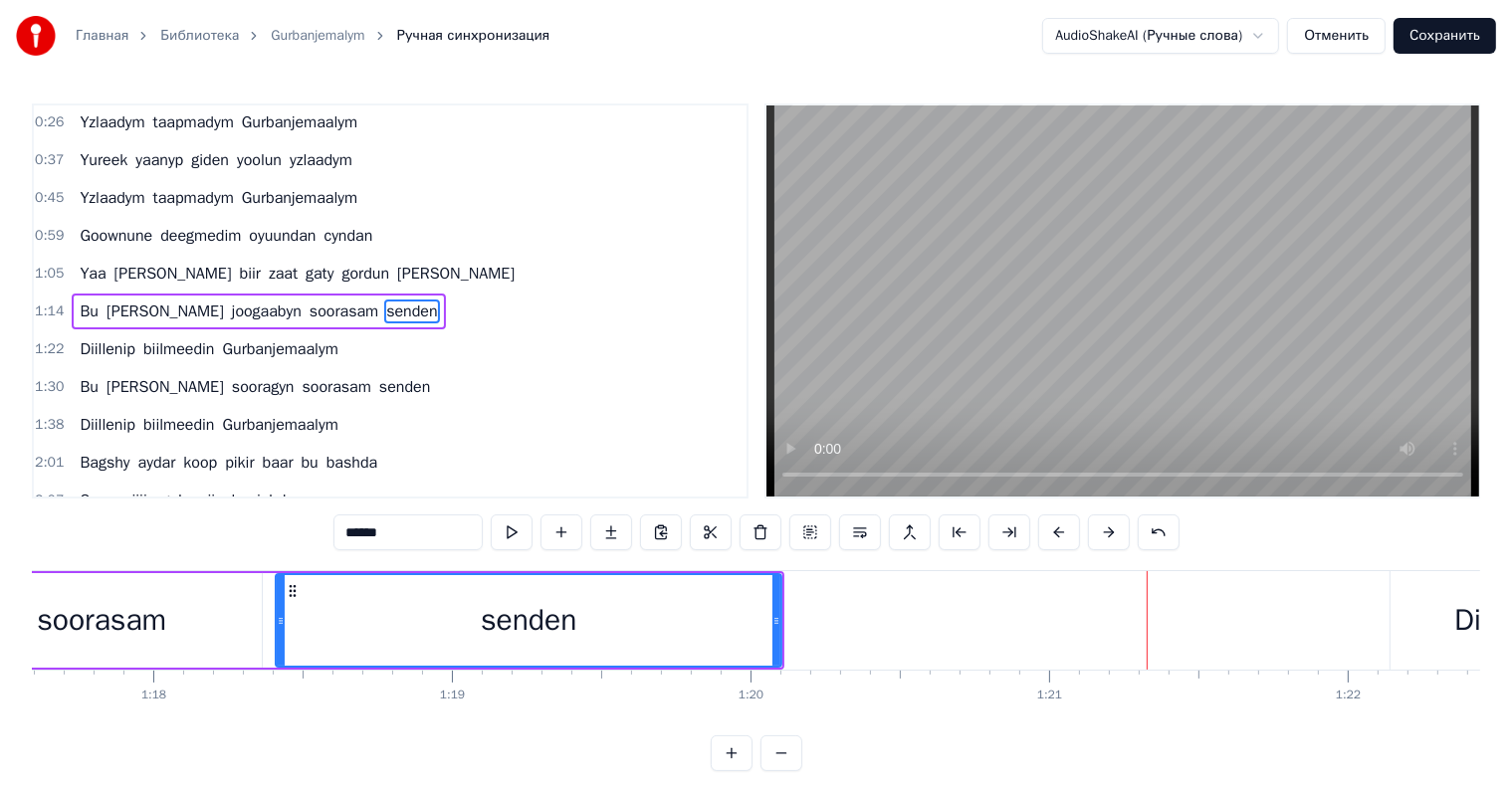 scroll, scrollTop: 0, scrollLeft: 23079, axis: horizontal 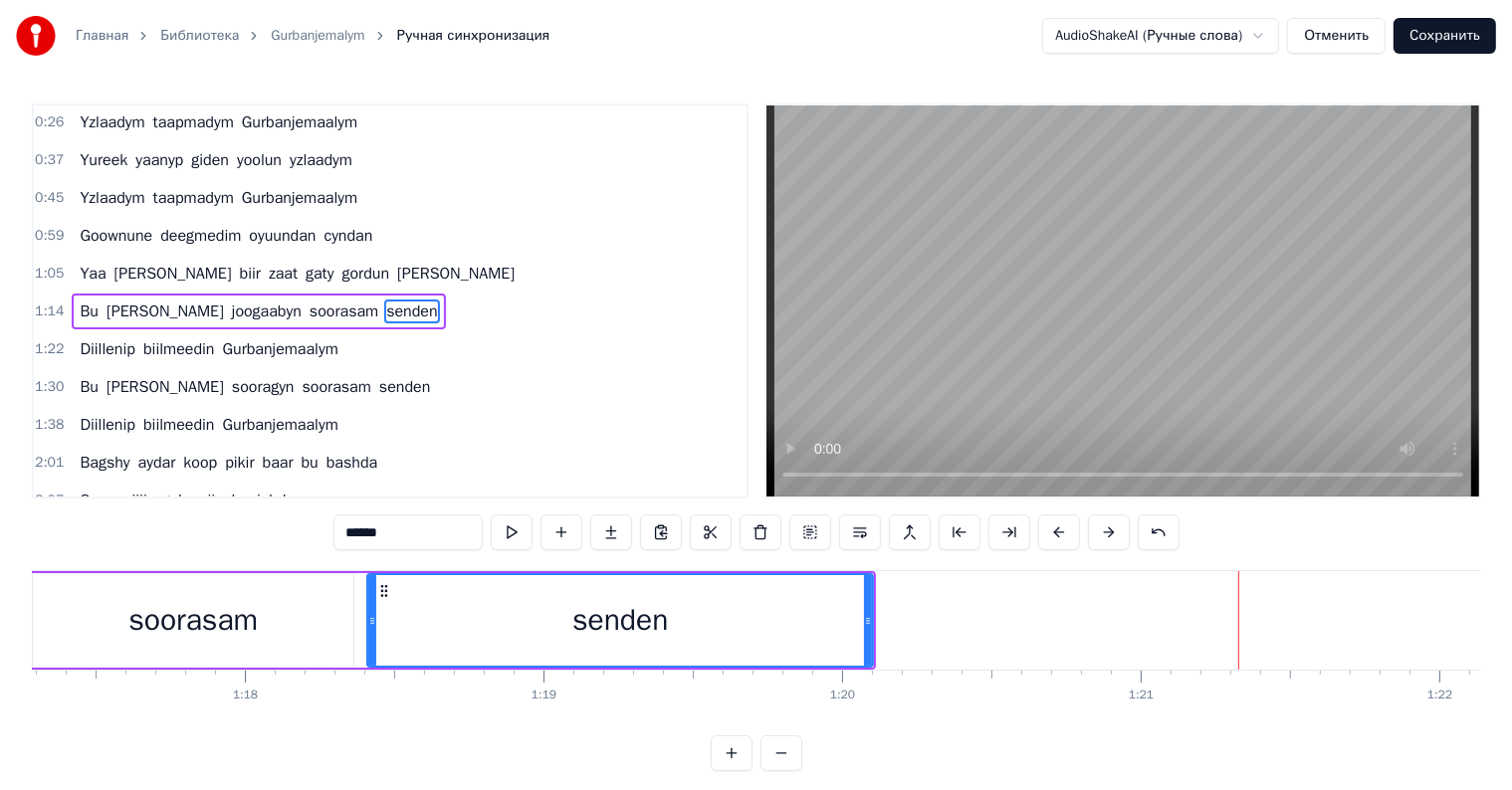 click on "soorasam" at bounding box center (193, 620) 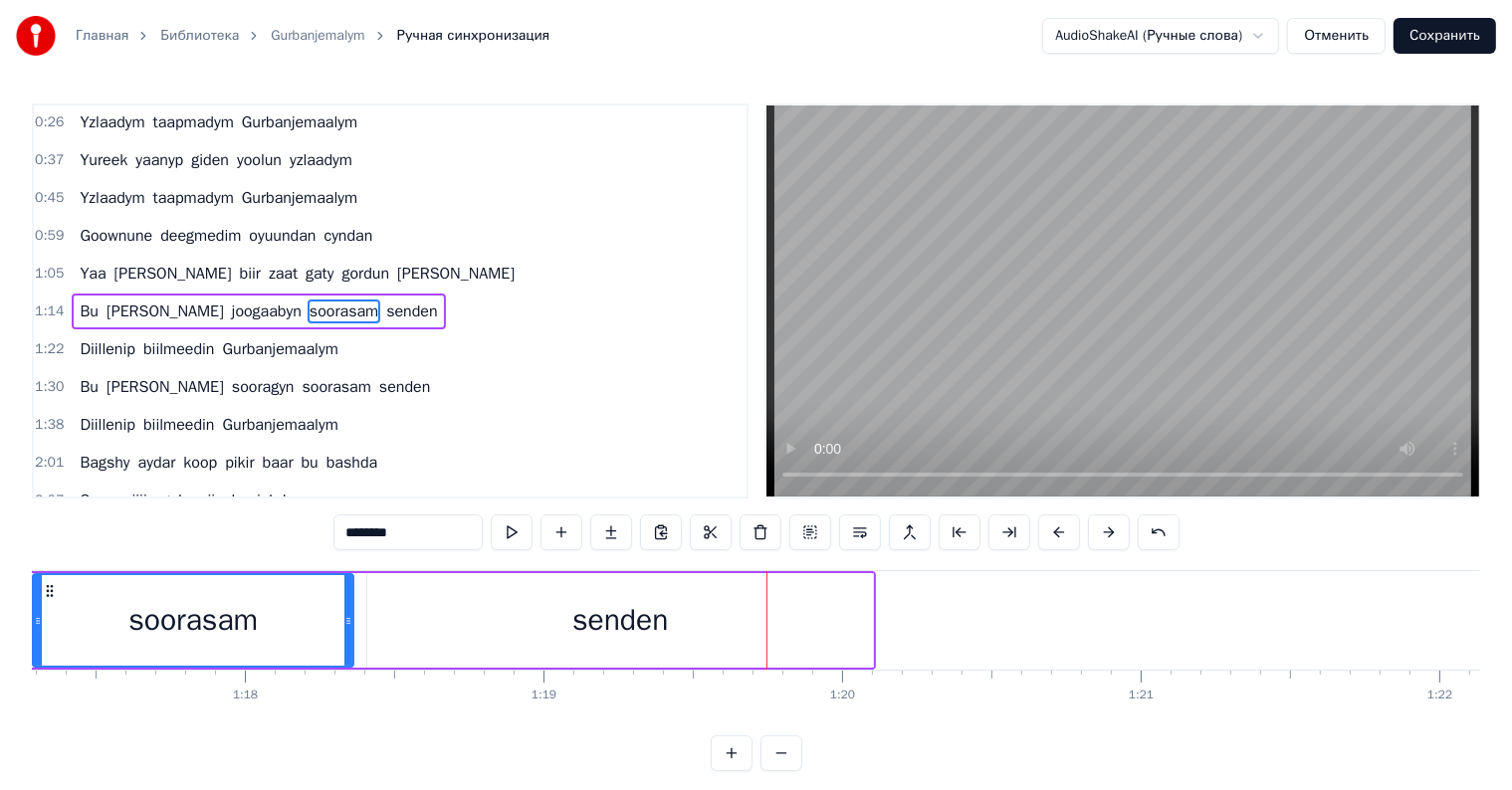 click on "senden" at bounding box center [620, 620] 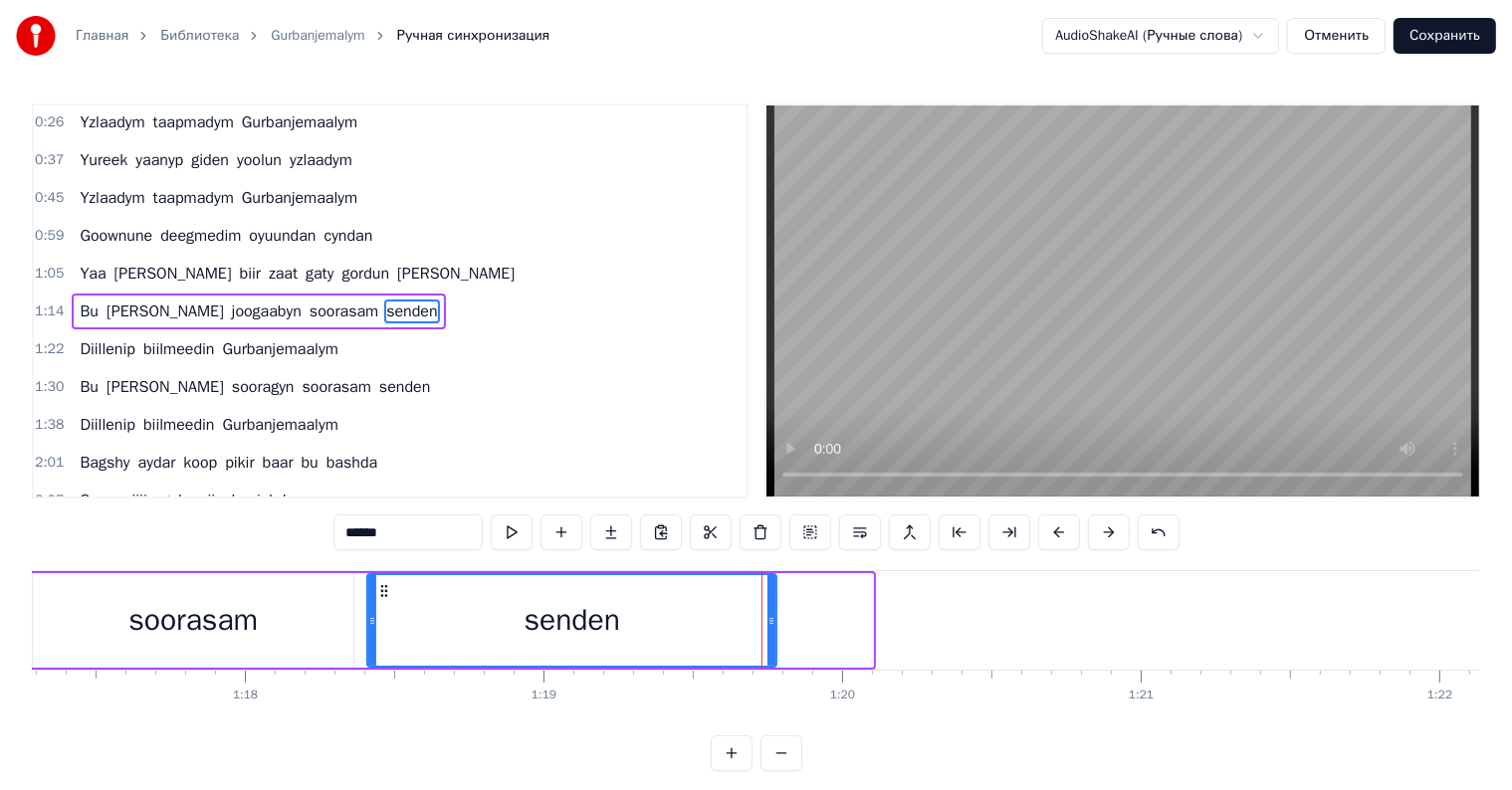 drag, startPoint x: 867, startPoint y: 619, endPoint x: 764, endPoint y: 634, distance: 104.0865 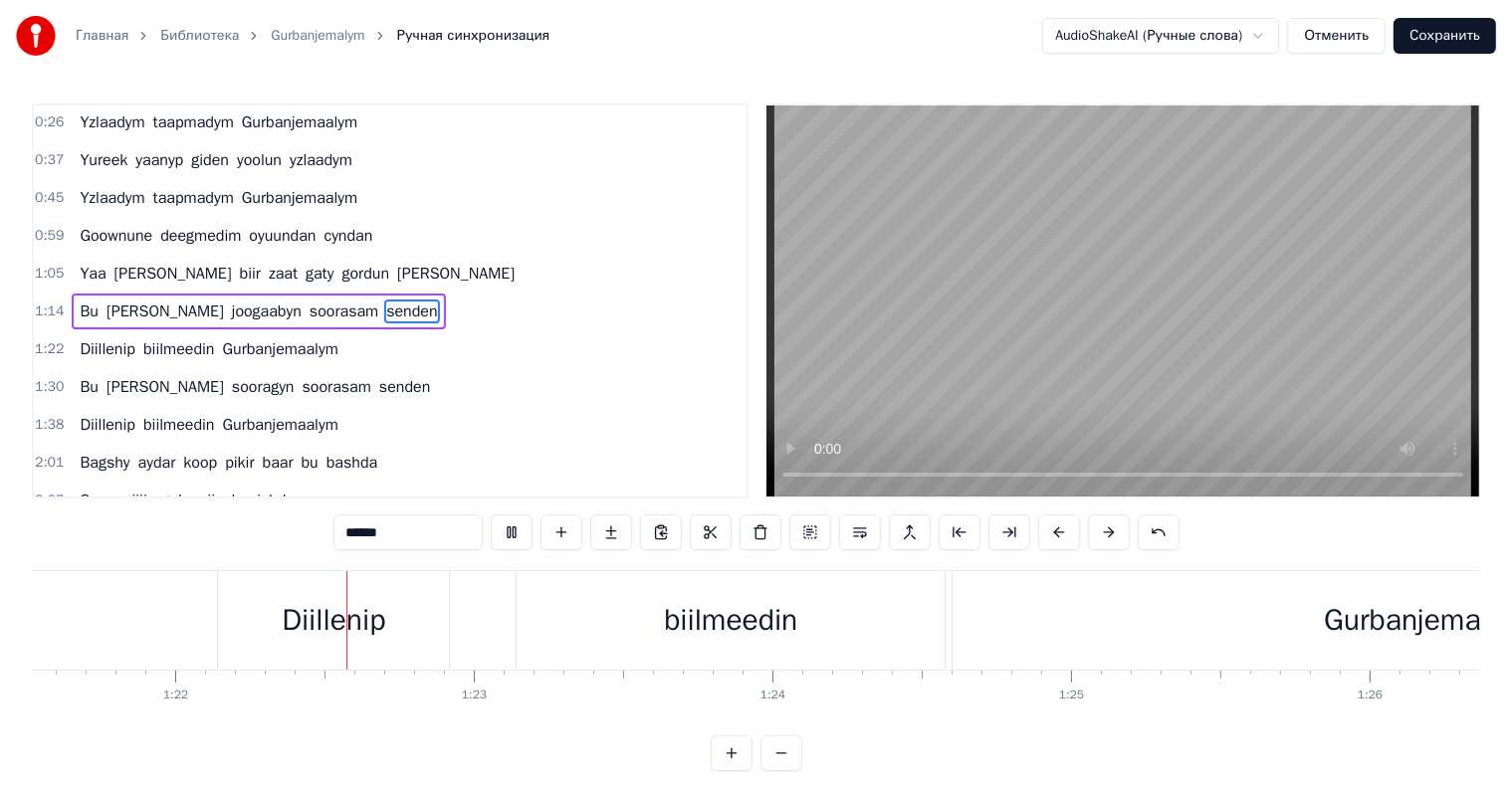 scroll, scrollTop: 0, scrollLeft: 24363, axis: horizontal 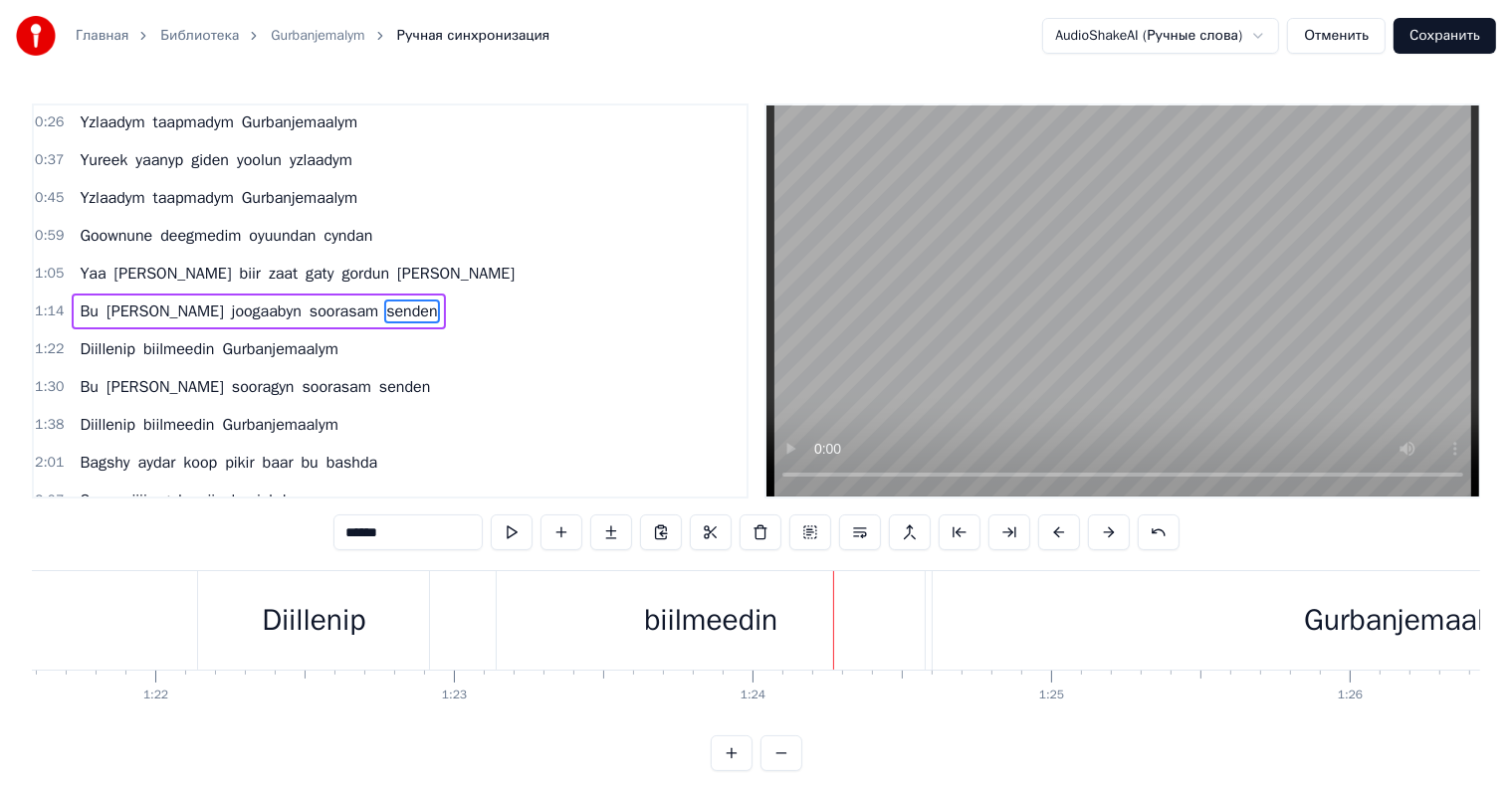 click on "Diillenip" at bounding box center (314, 620) 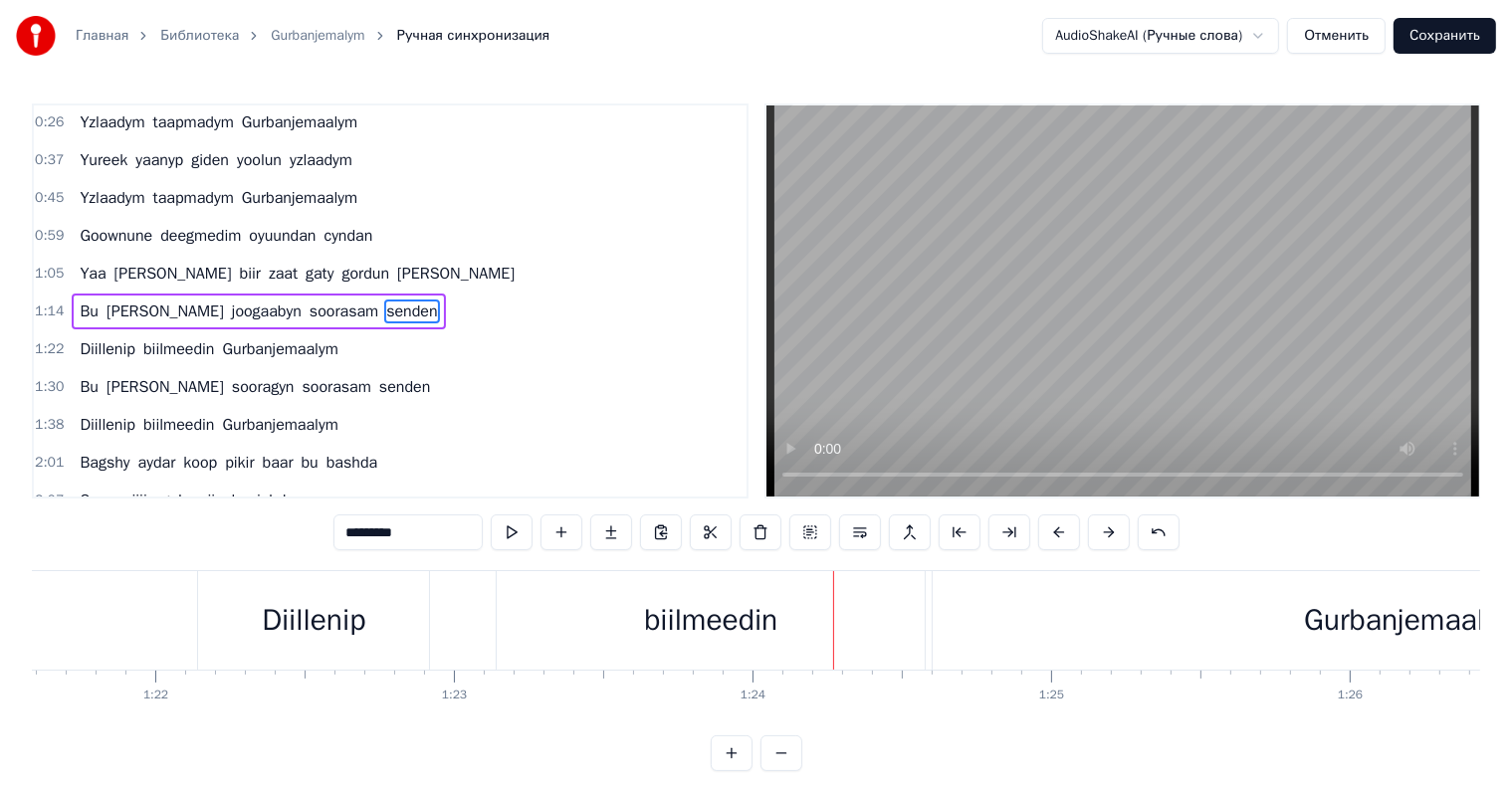 scroll, scrollTop: 151, scrollLeft: 0, axis: vertical 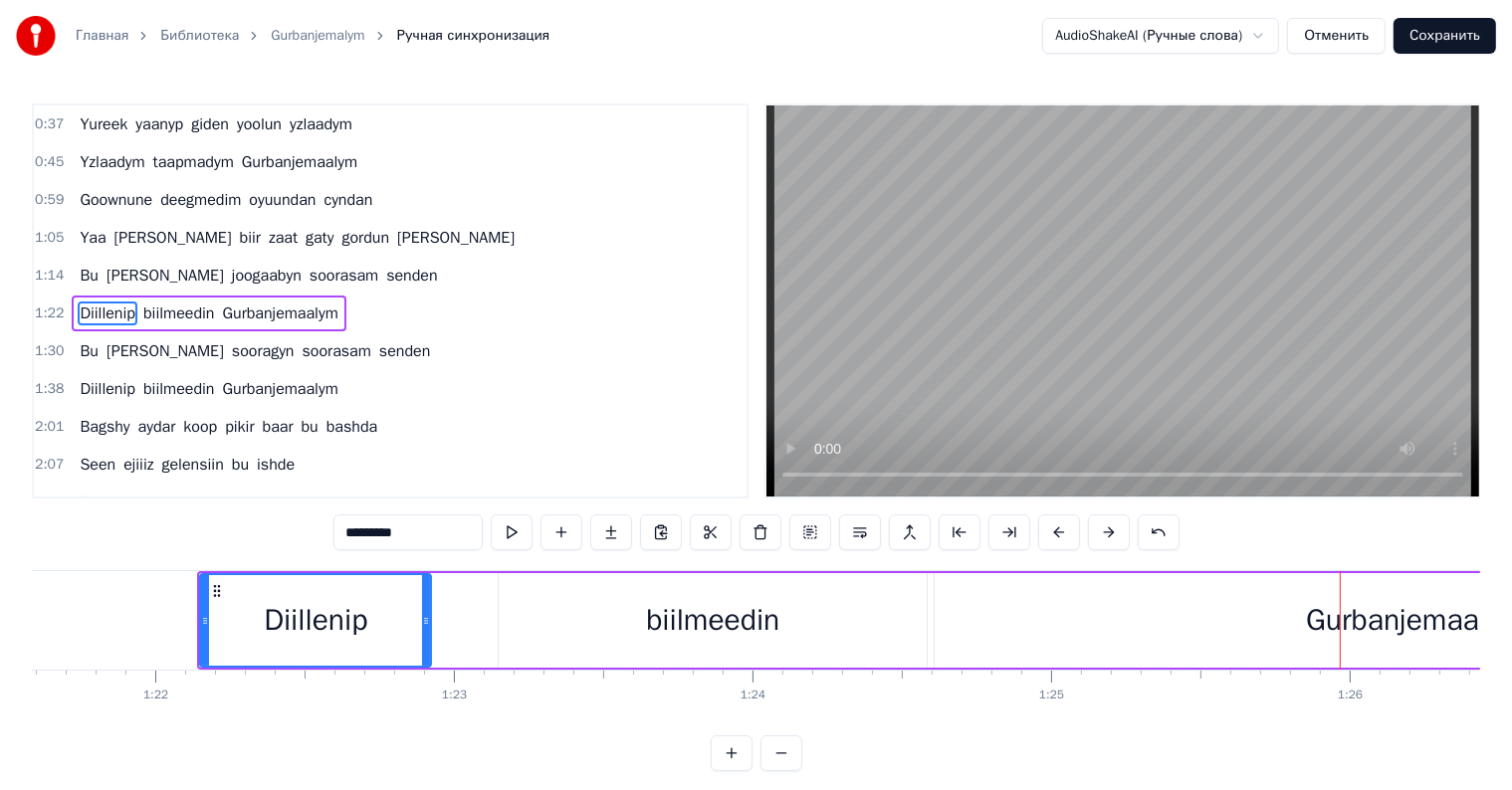 click on "biilmeedin" at bounding box center (713, 620) 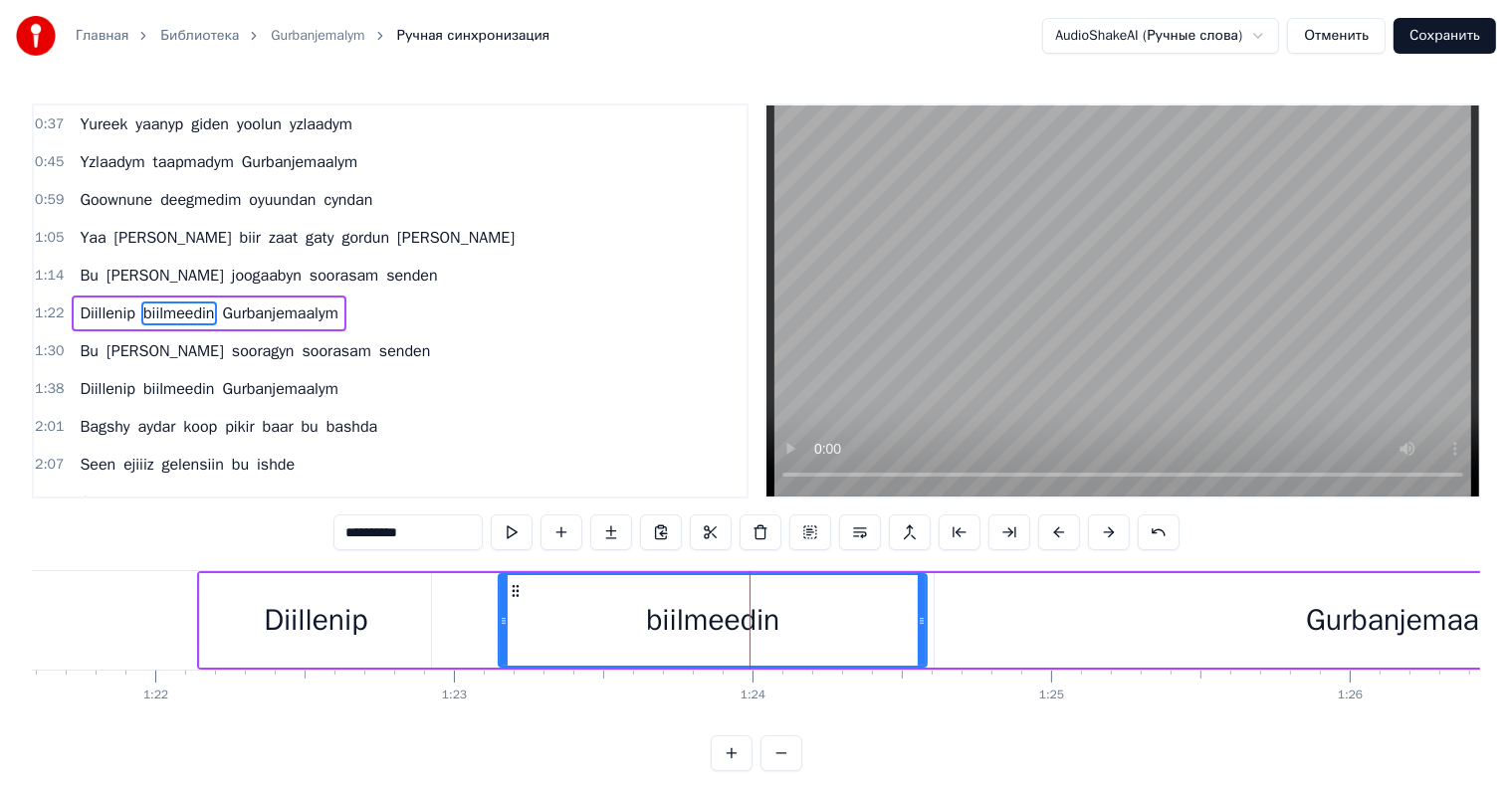 click on "**********" at bounding box center [408, 532] 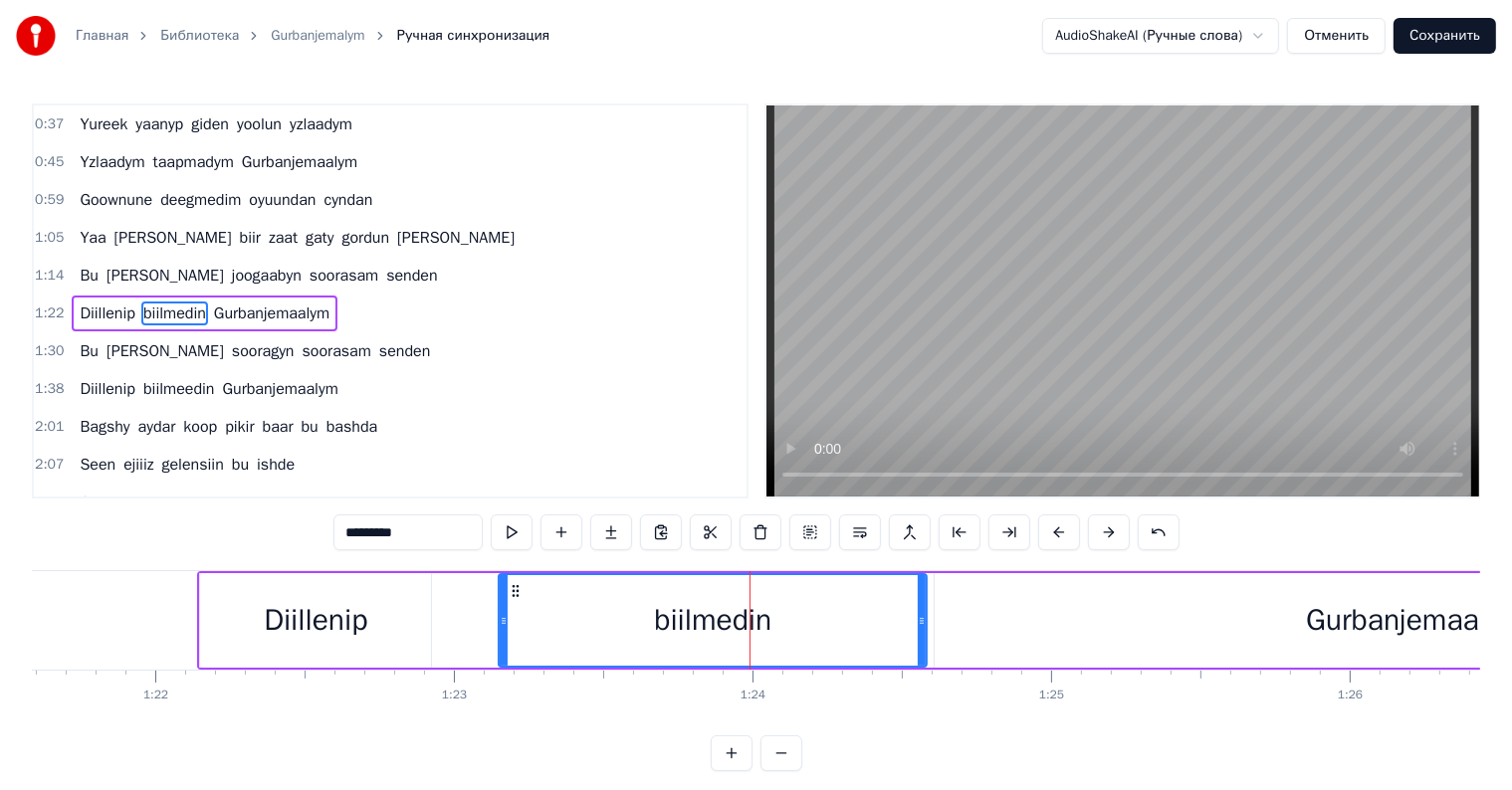click on "Diillenip" at bounding box center (316, 620) 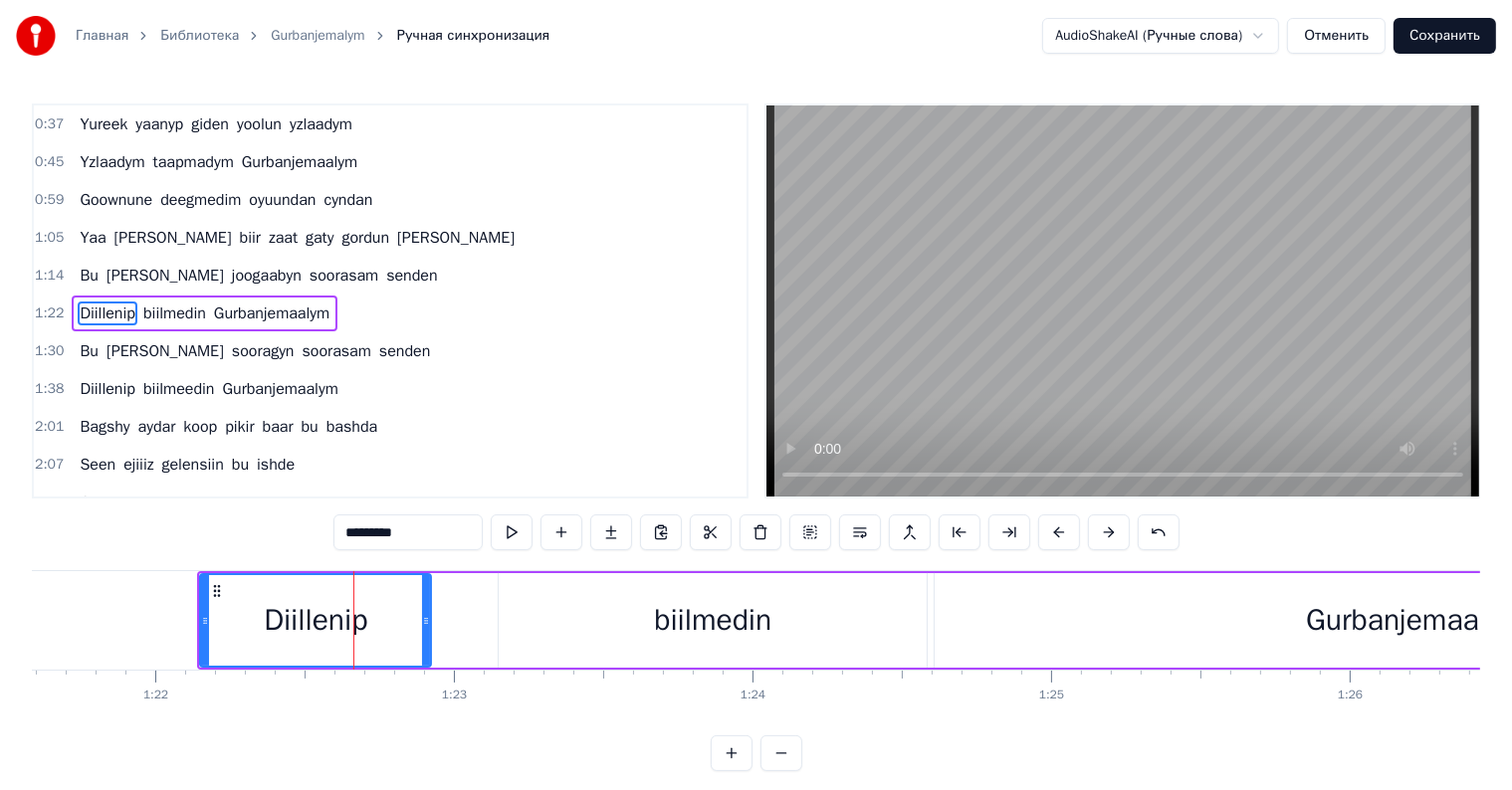 click on "Diillenip" at bounding box center (316, 620) 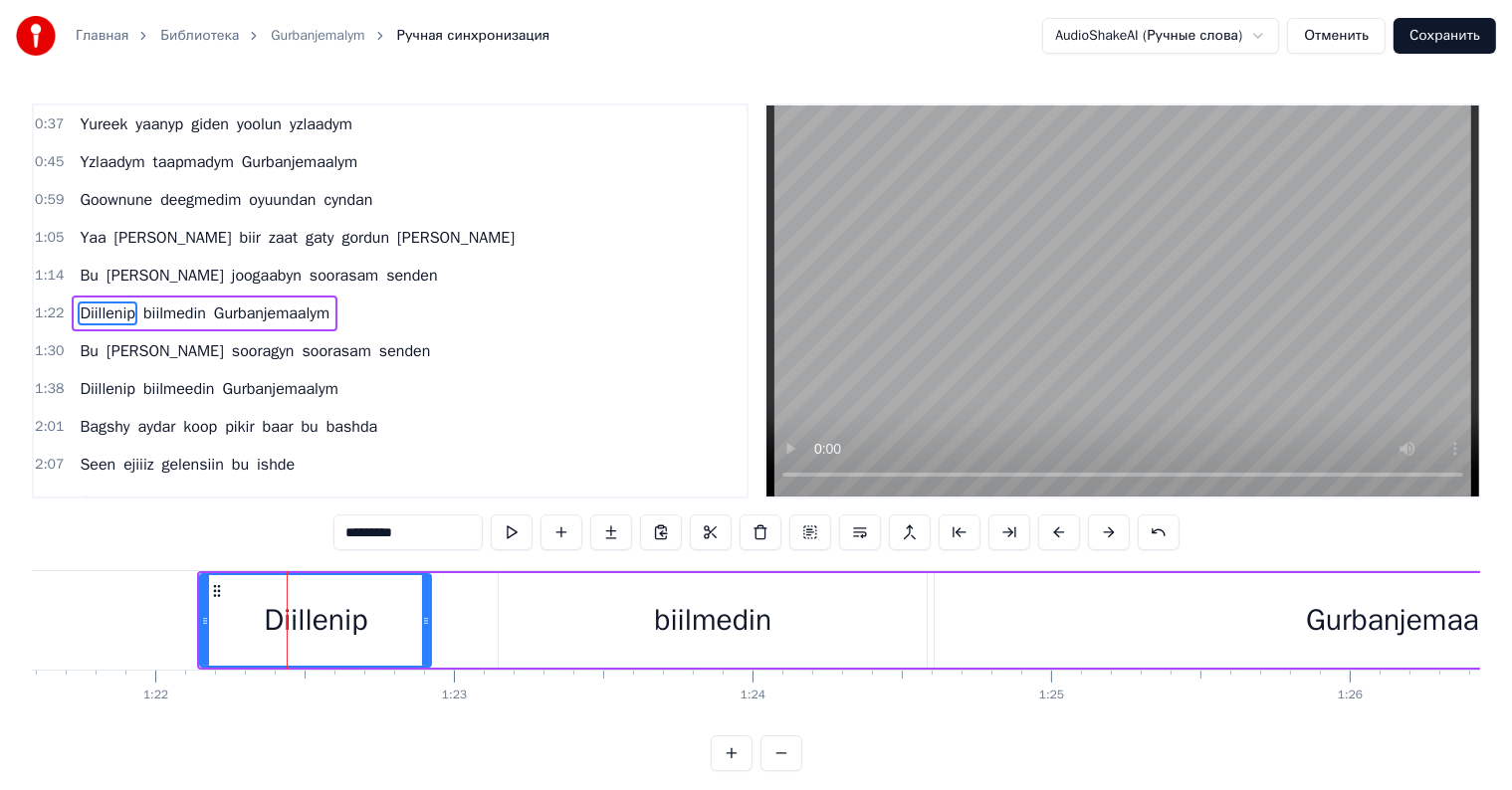 click on "*********" at bounding box center [408, 532] 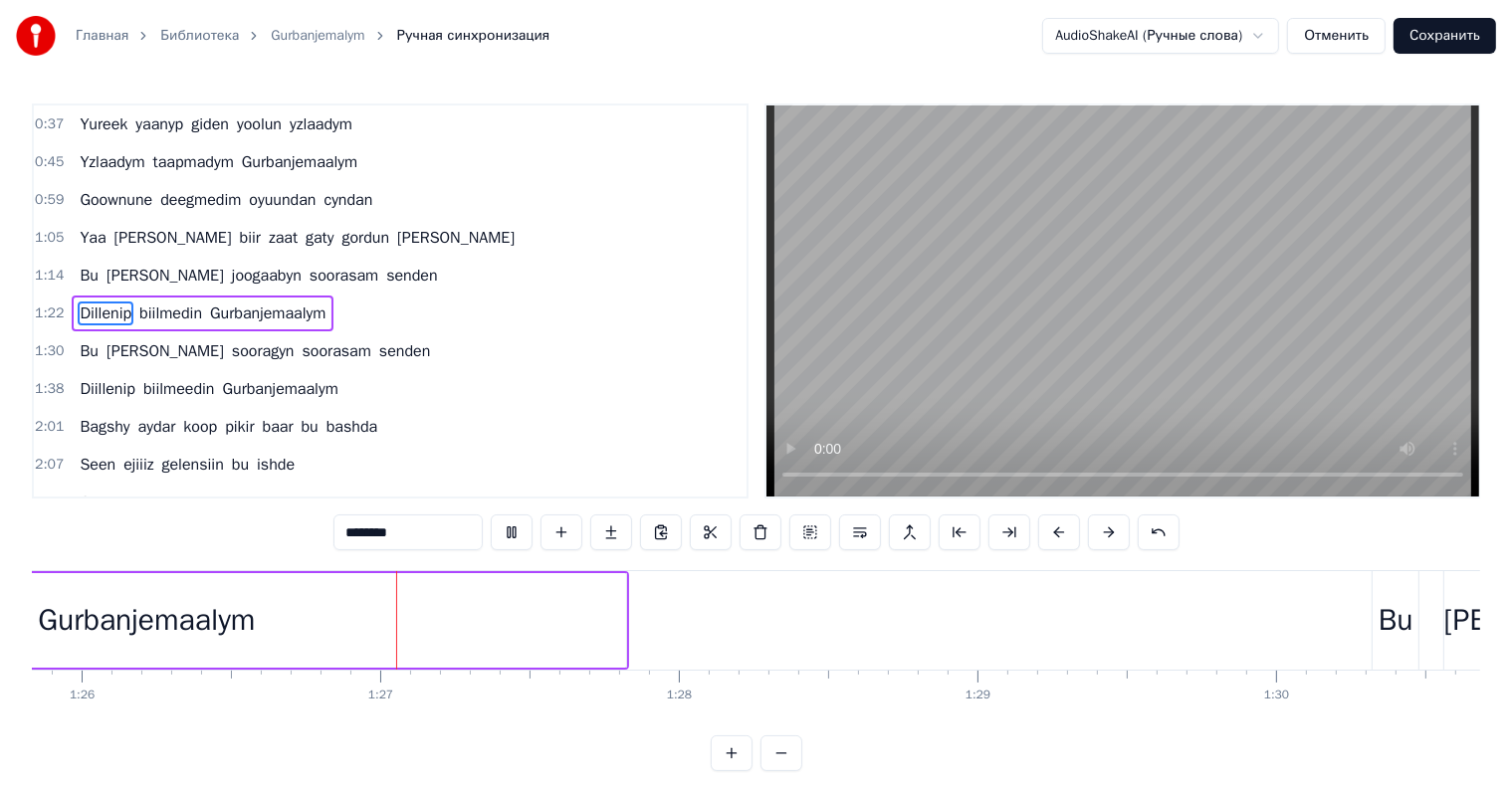 scroll, scrollTop: 0, scrollLeft: 25634, axis: horizontal 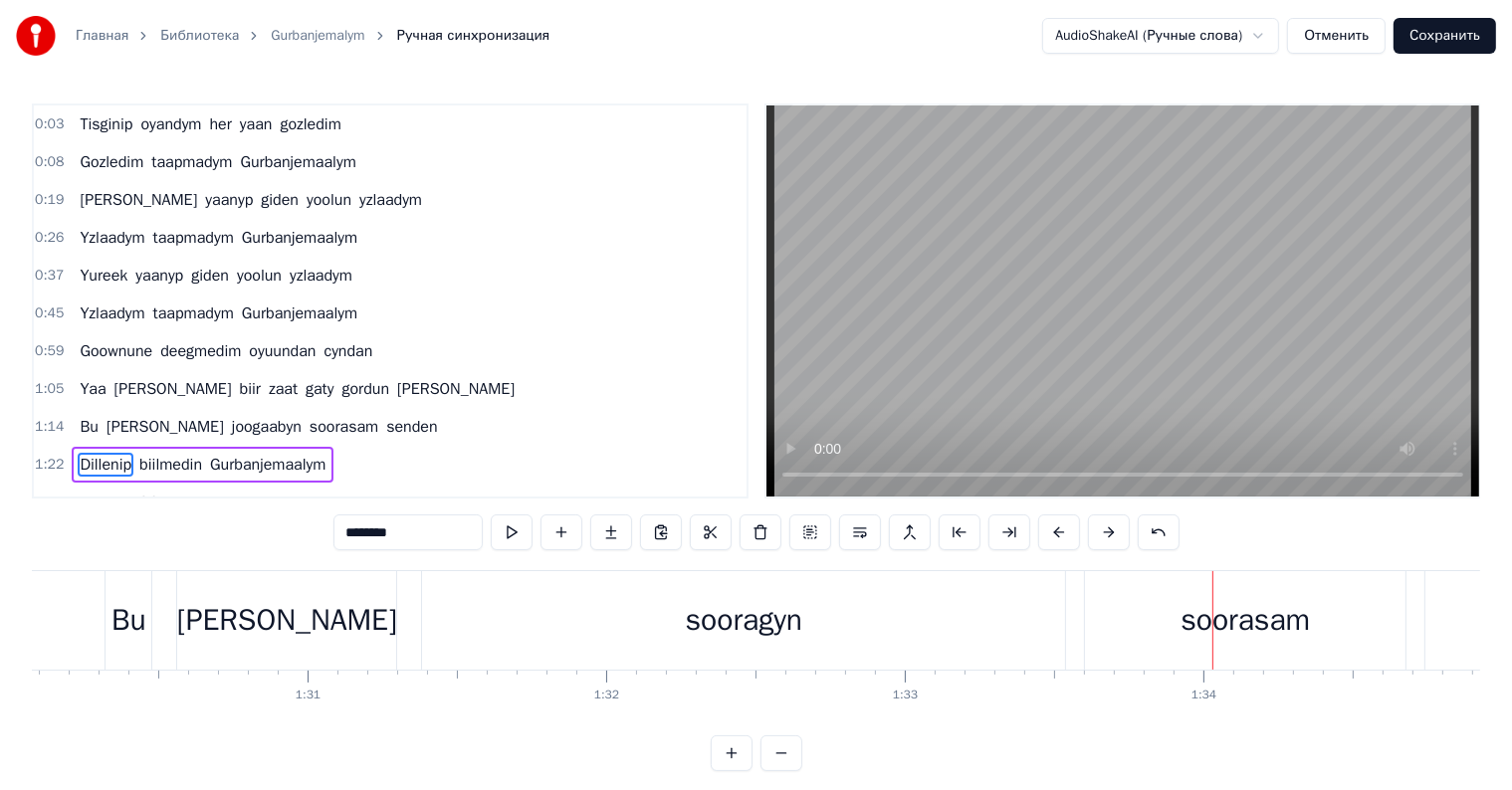 click on "sooragyn" at bounding box center [744, 620] 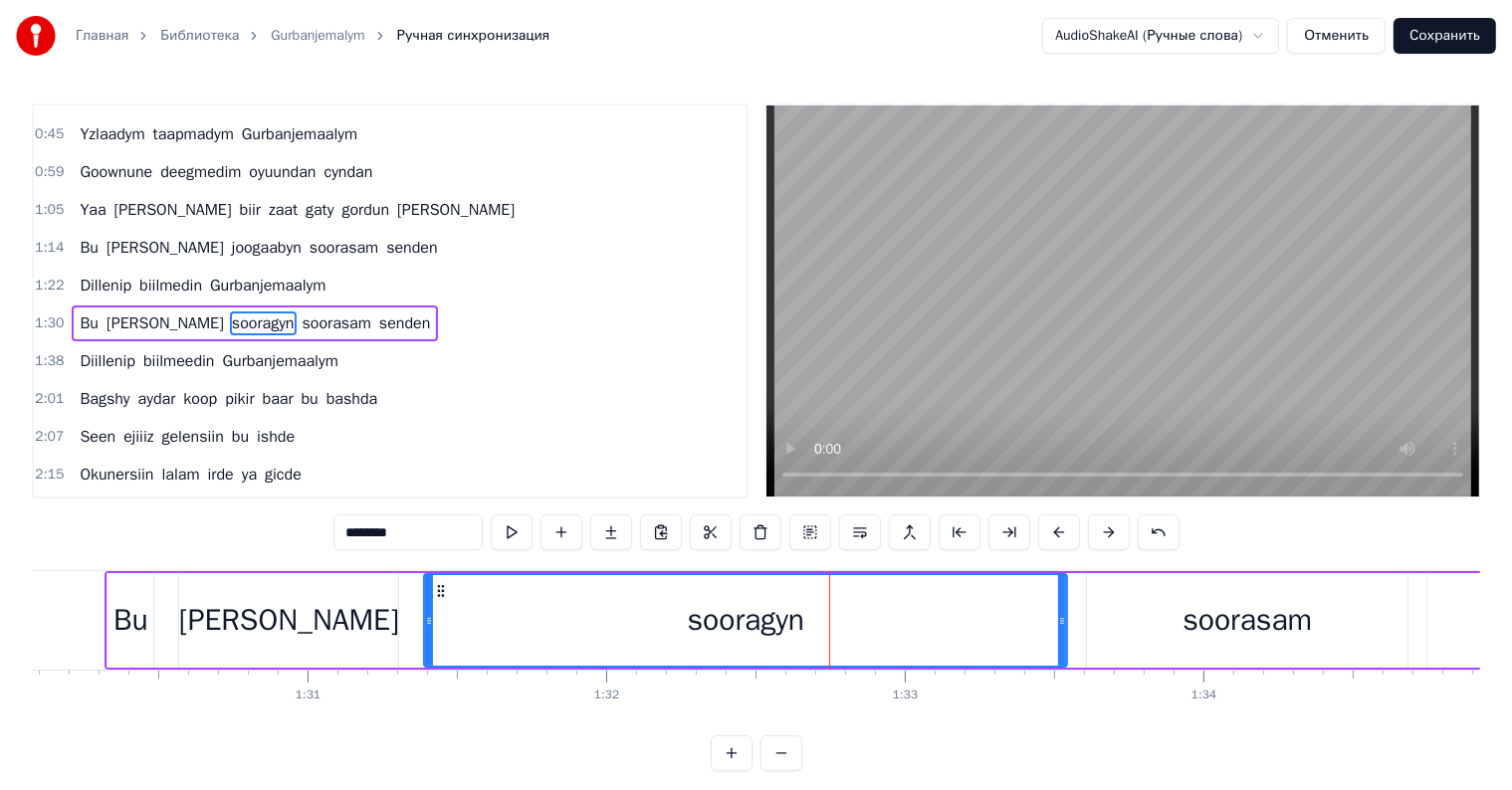 scroll, scrollTop: 188, scrollLeft: 0, axis: vertical 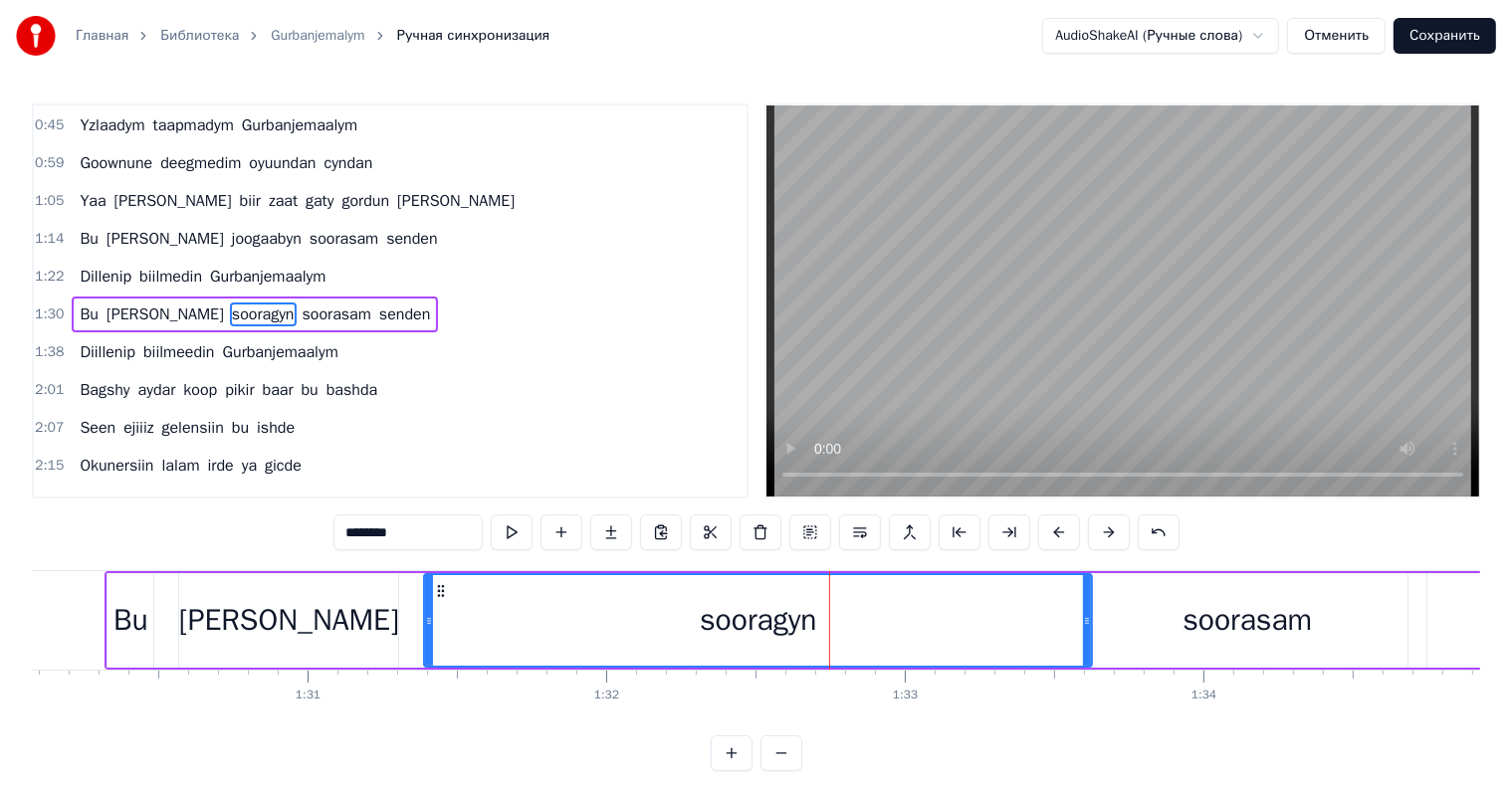 drag, startPoint x: 1063, startPoint y: 614, endPoint x: 1132, endPoint y: 616, distance: 69.02898 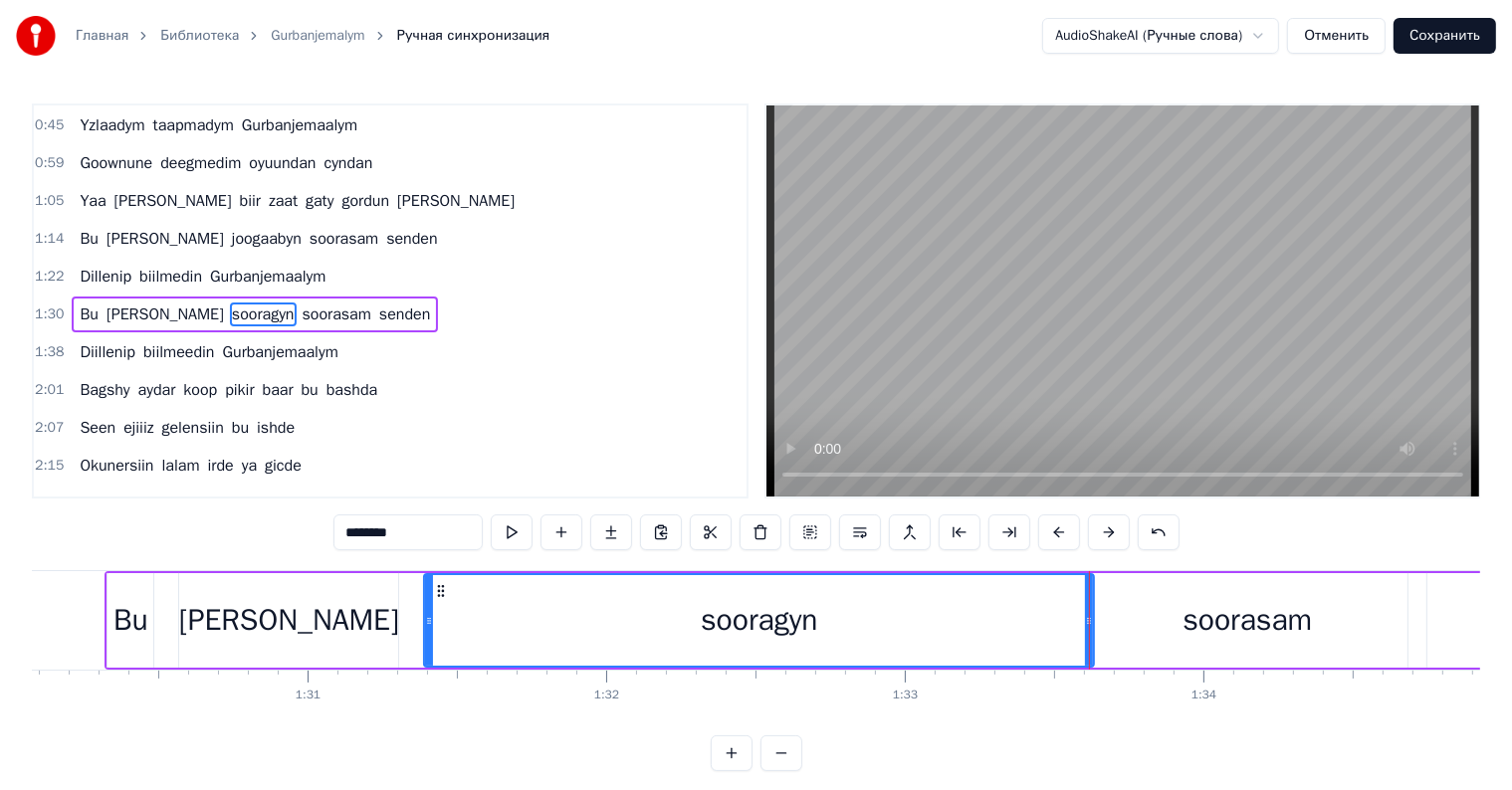click on "soorasam" at bounding box center (1247, 620) 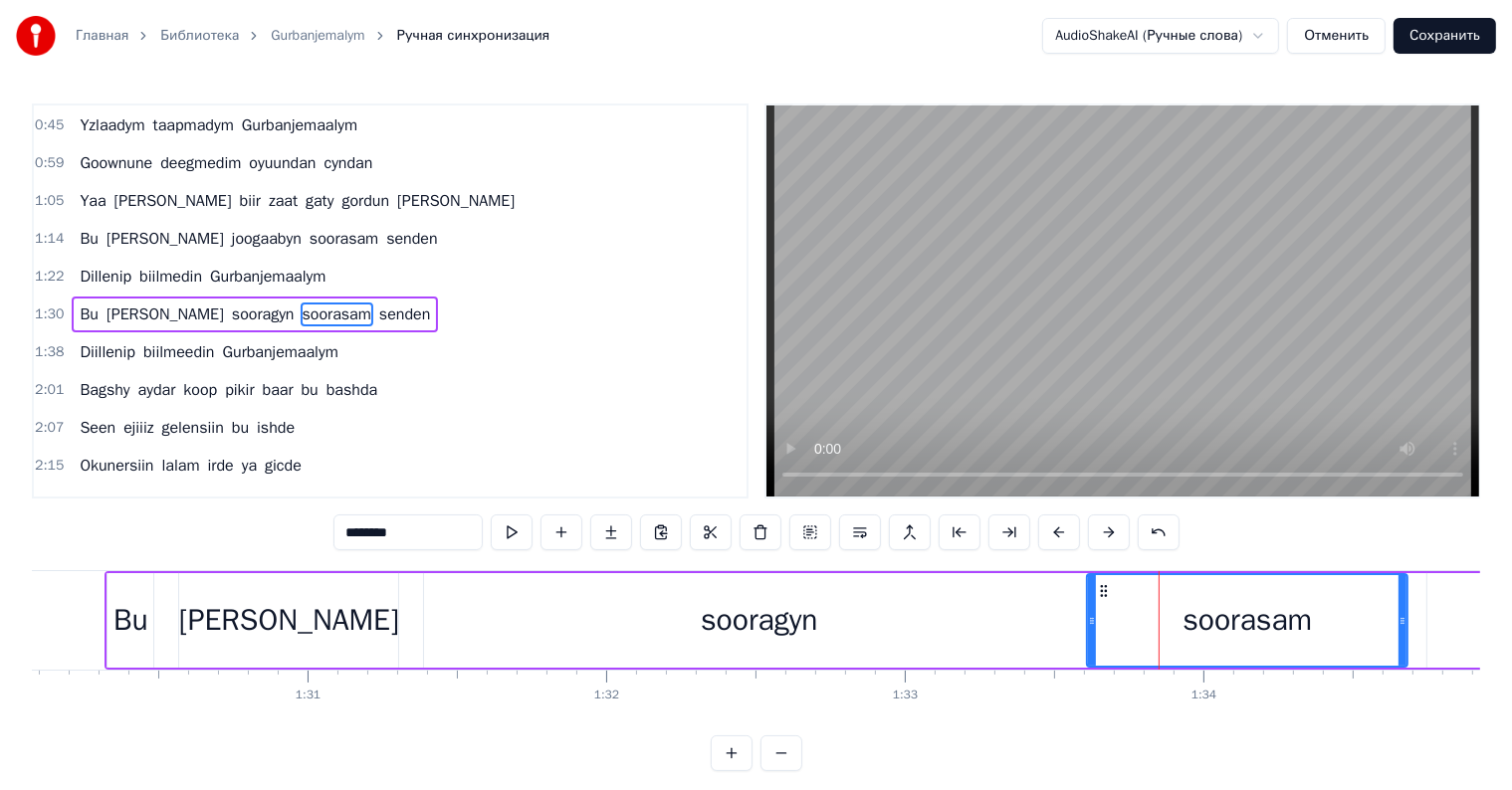 click on "sooragyn" at bounding box center (758, 620) 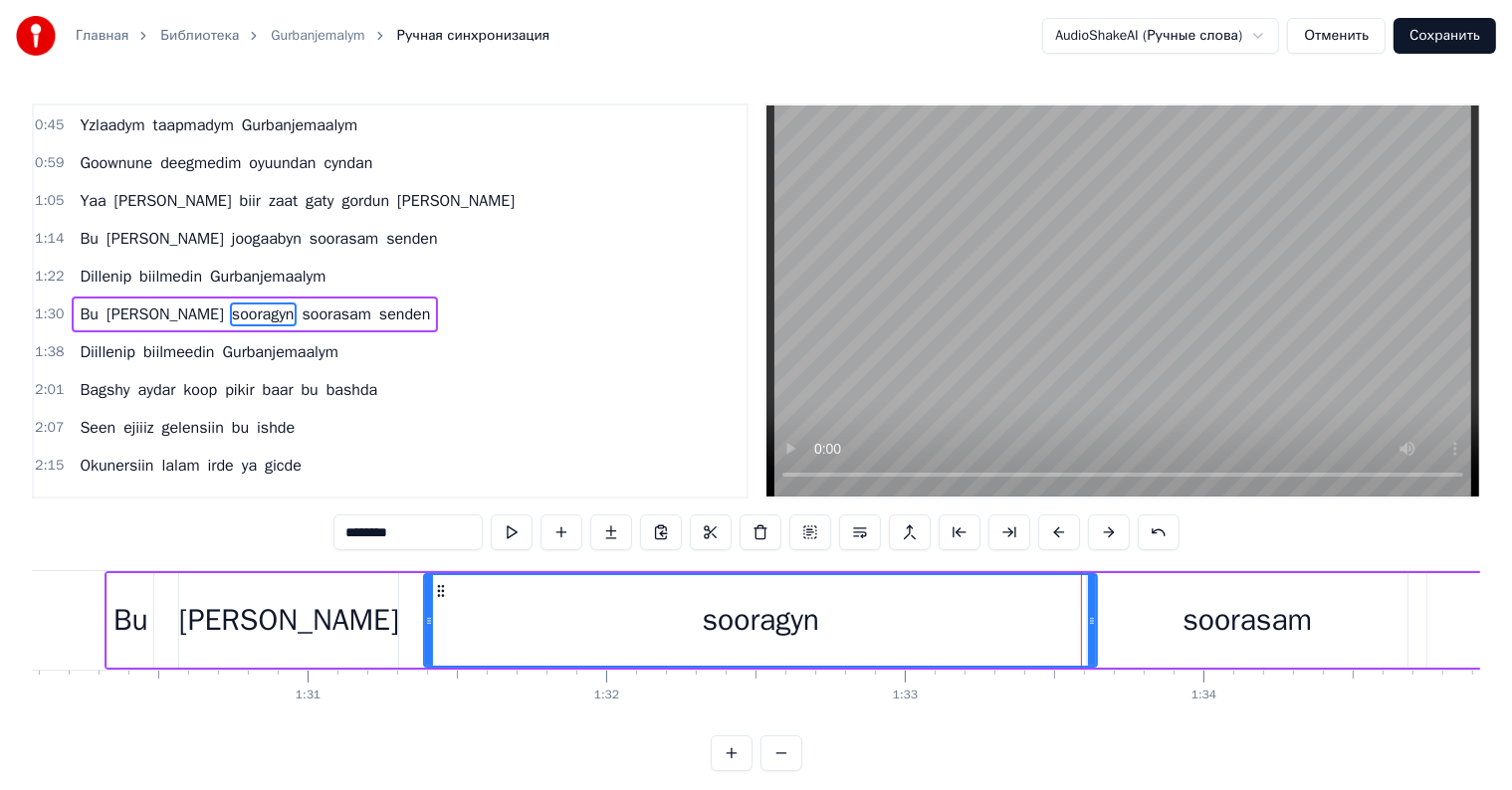click 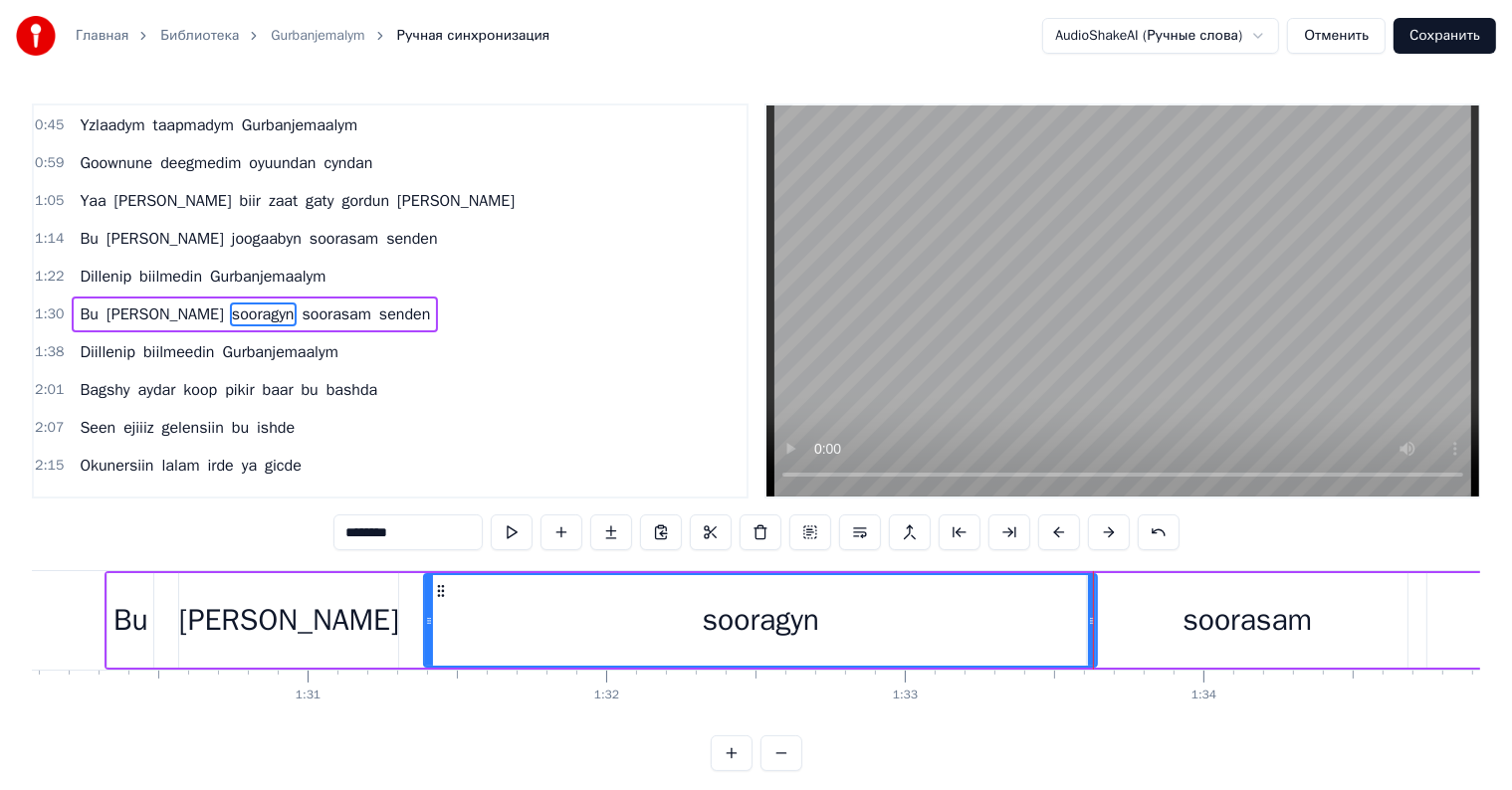 click on "sooragyn" at bounding box center [760, 620] 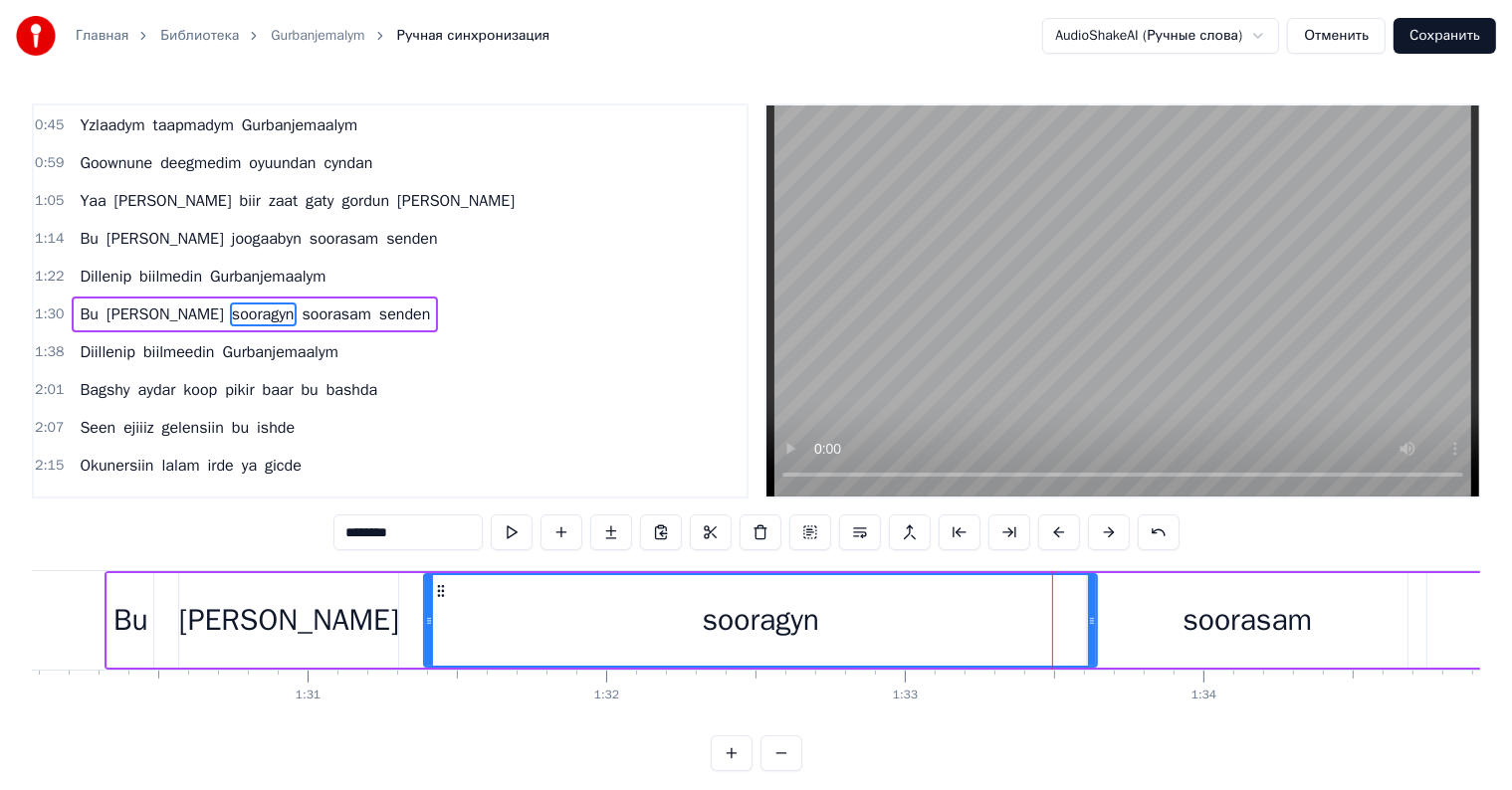 click on "sooragyn" at bounding box center [760, 620] 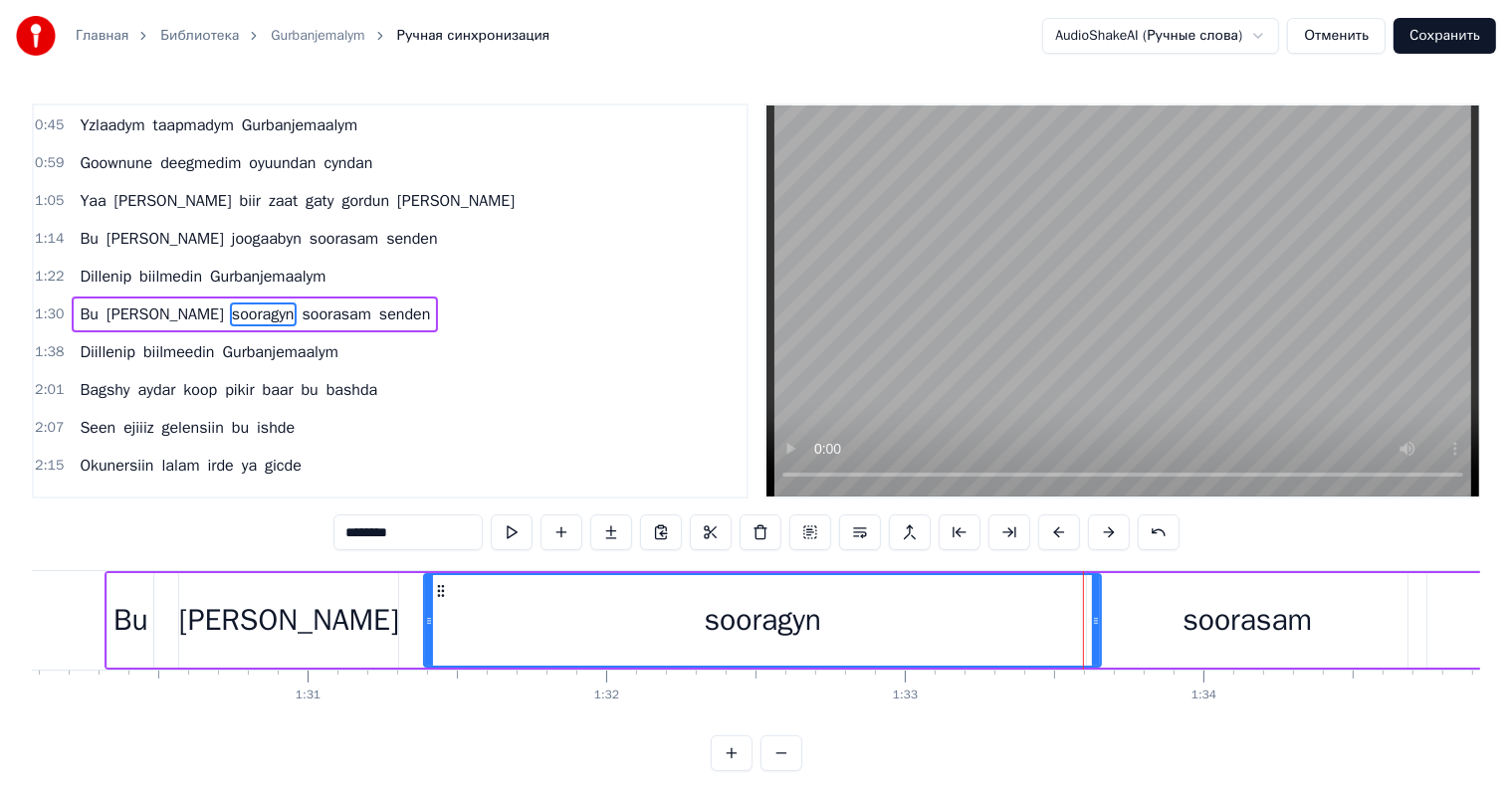 click 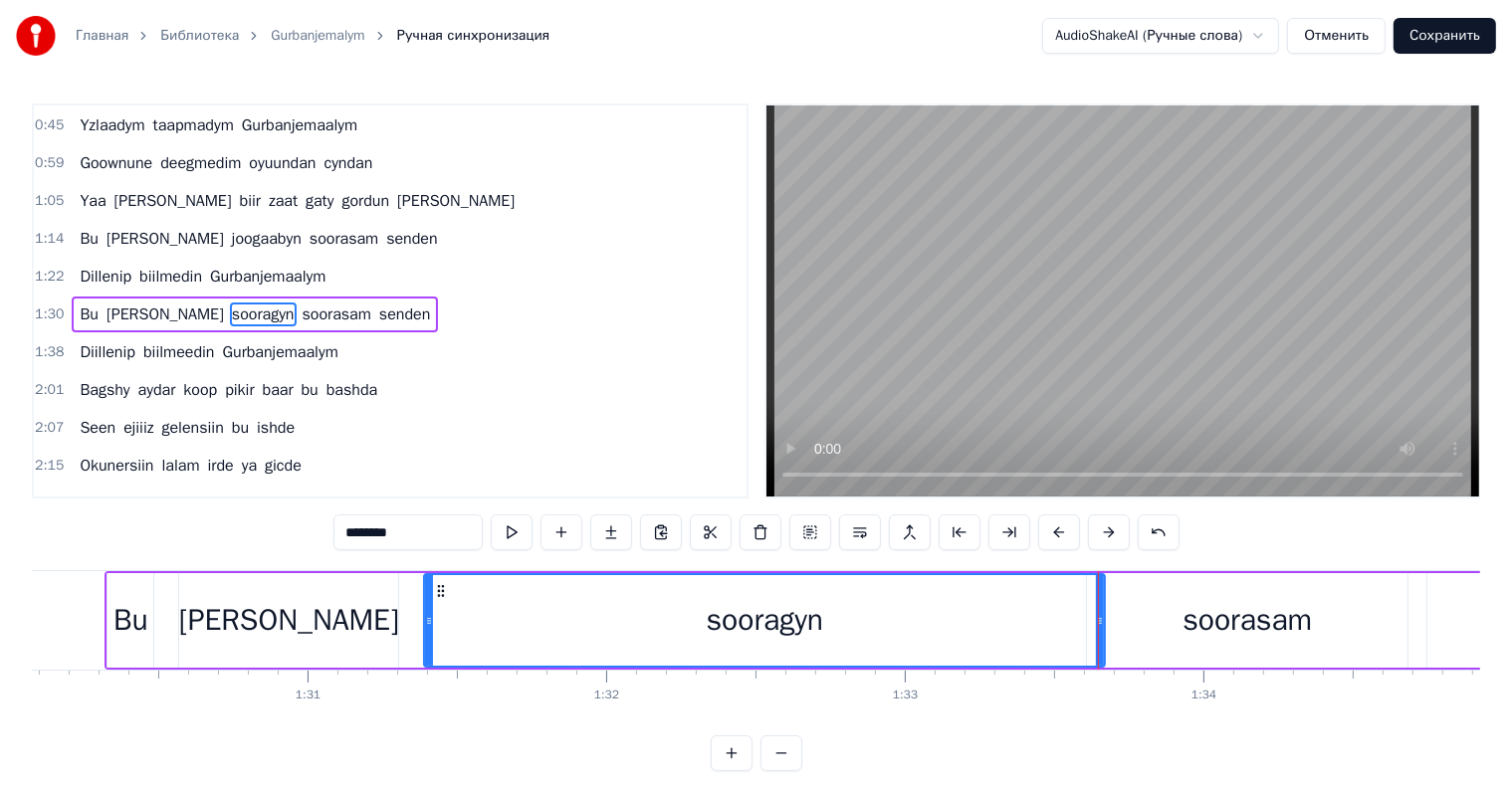 click on "sooragyn" at bounding box center (764, 620) 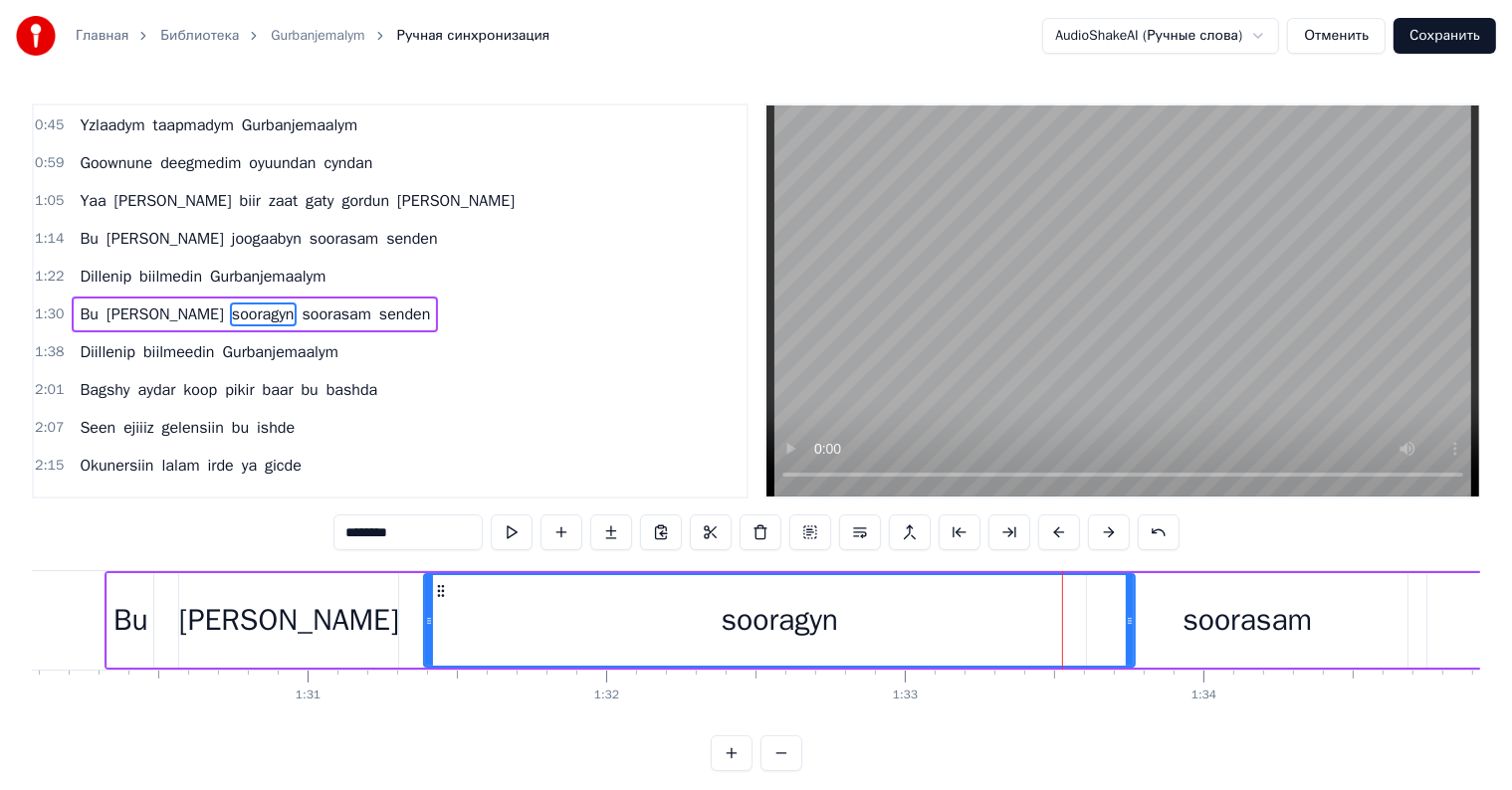 drag, startPoint x: 1101, startPoint y: 617, endPoint x: 1061, endPoint y: 634, distance: 43.462628 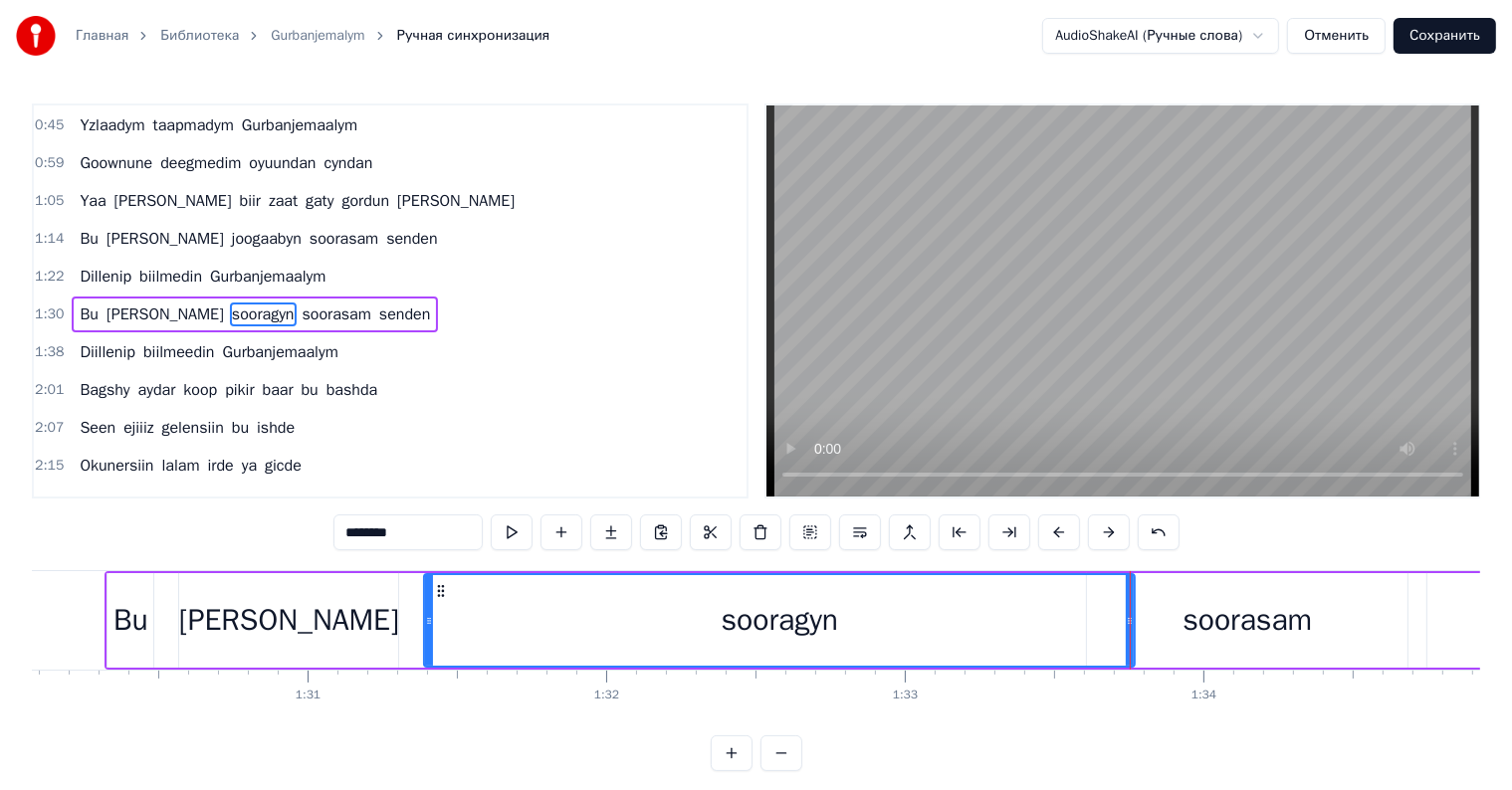 click on "sooragyn" at bounding box center [779, 620] 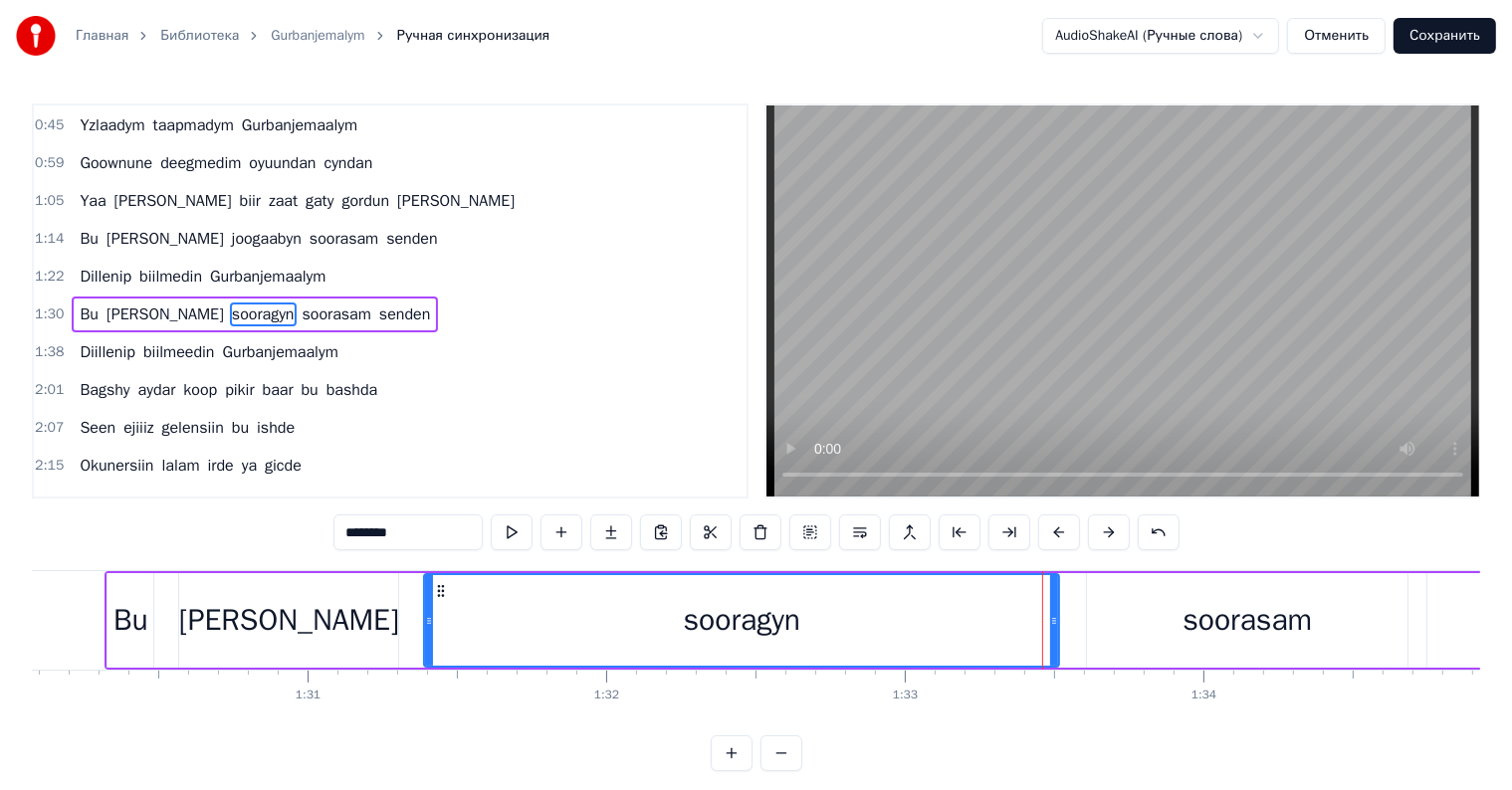 drag, startPoint x: 1131, startPoint y: 620, endPoint x: 1100, endPoint y: 627, distance: 31.780497 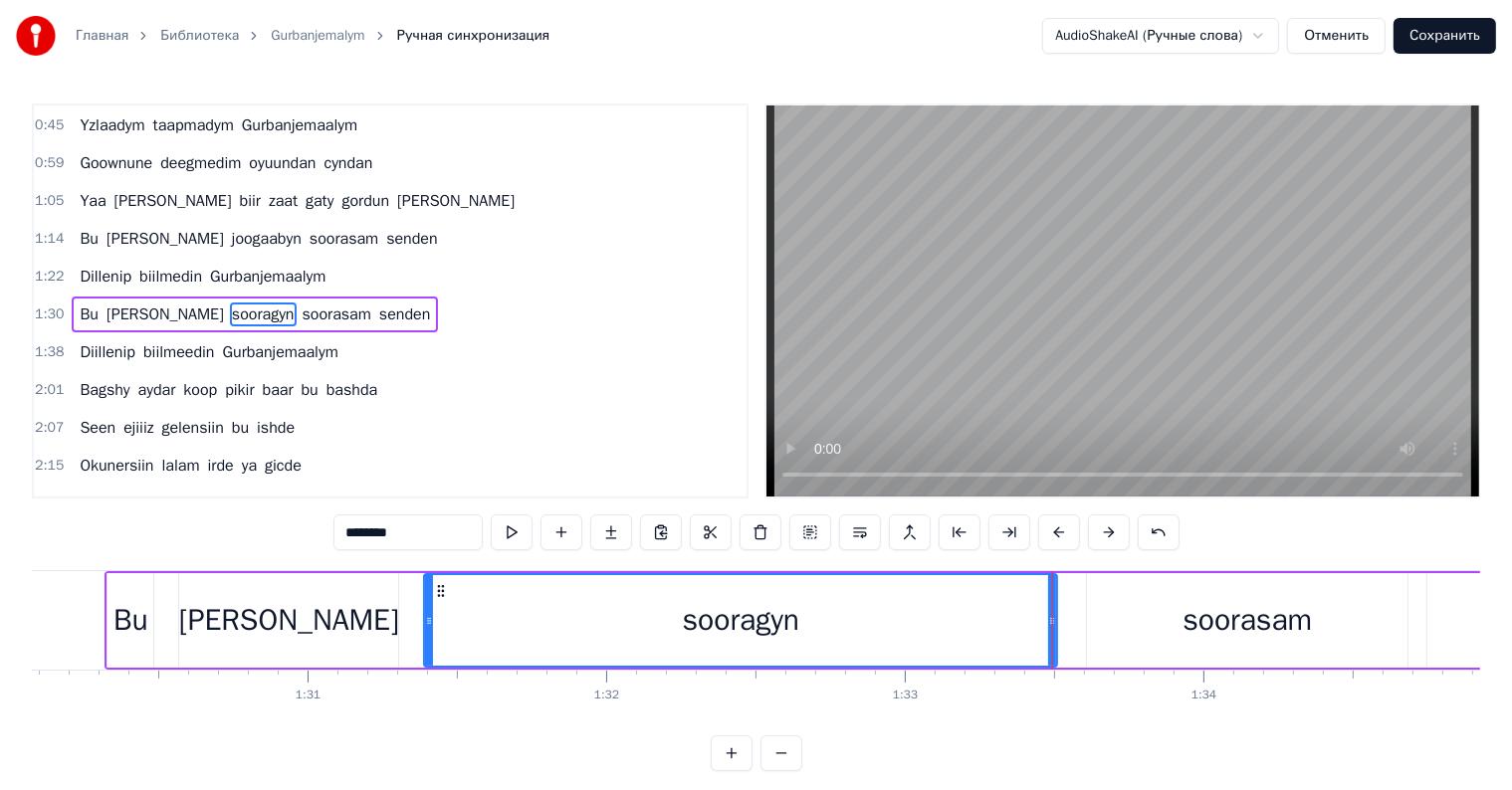click on "soorasam" at bounding box center [1247, 620] 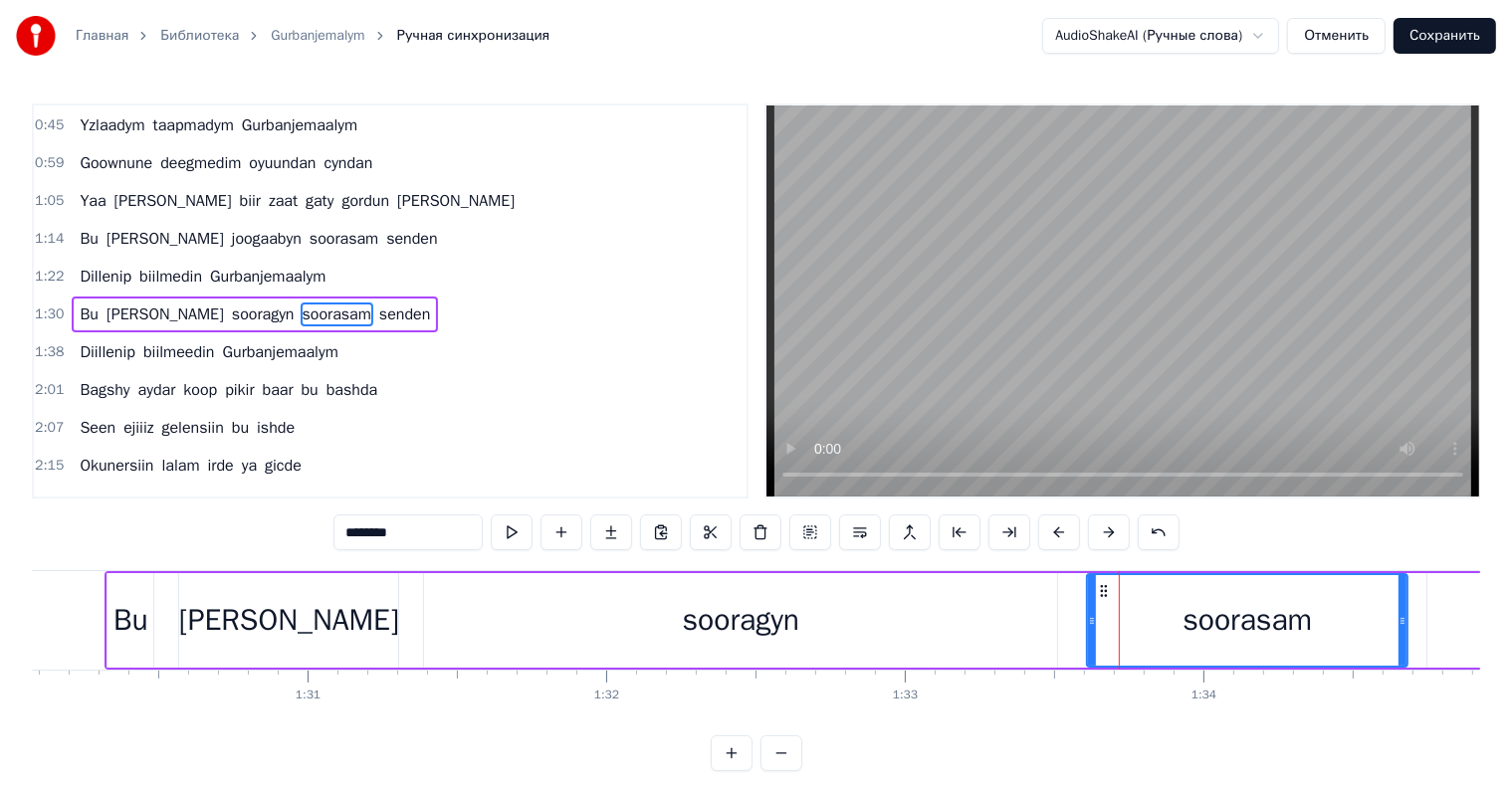 click on "sooragyn" at bounding box center (741, 620) 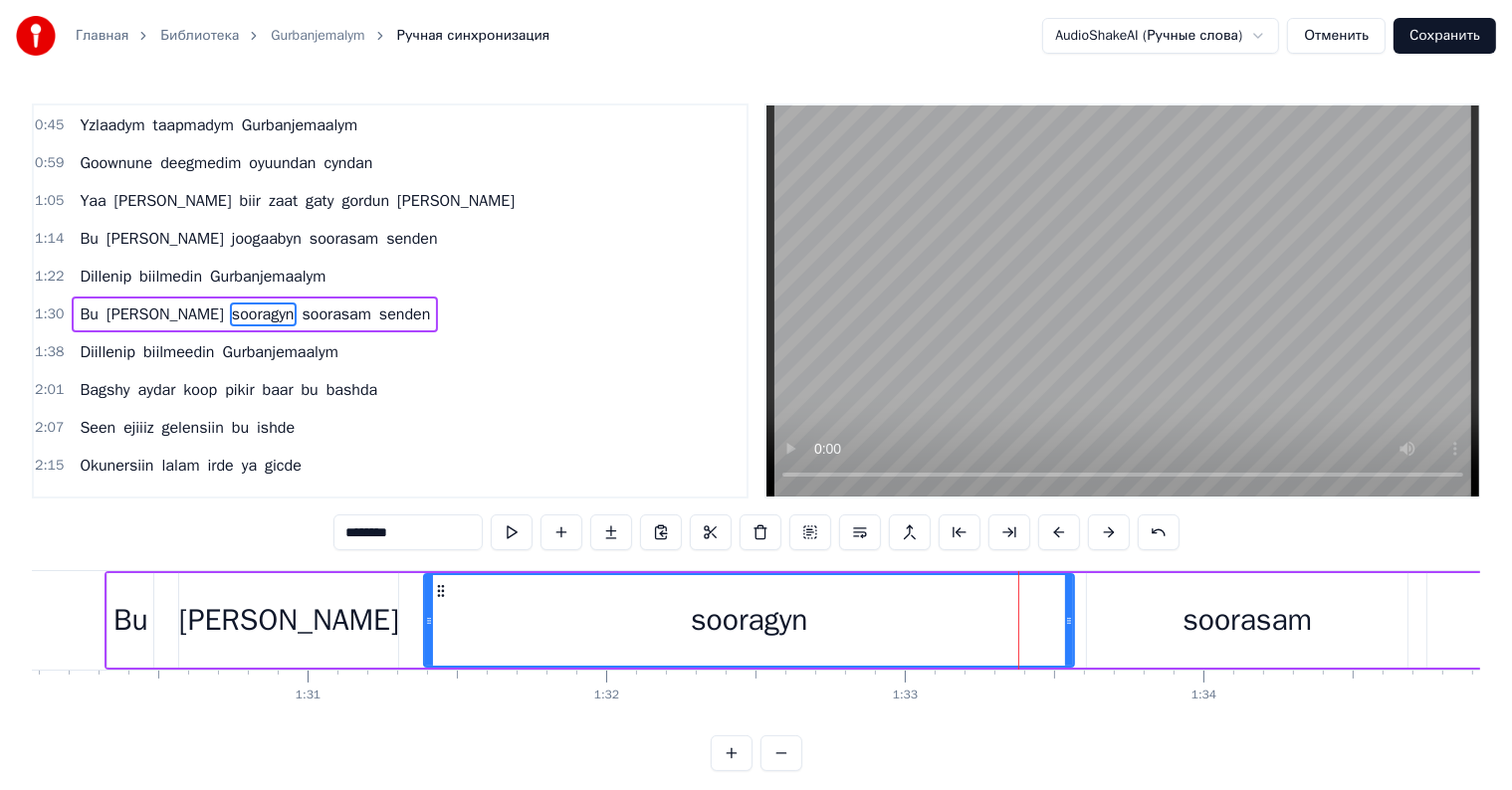 drag, startPoint x: 1055, startPoint y: 623, endPoint x: 1072, endPoint y: 621, distance: 17.117243 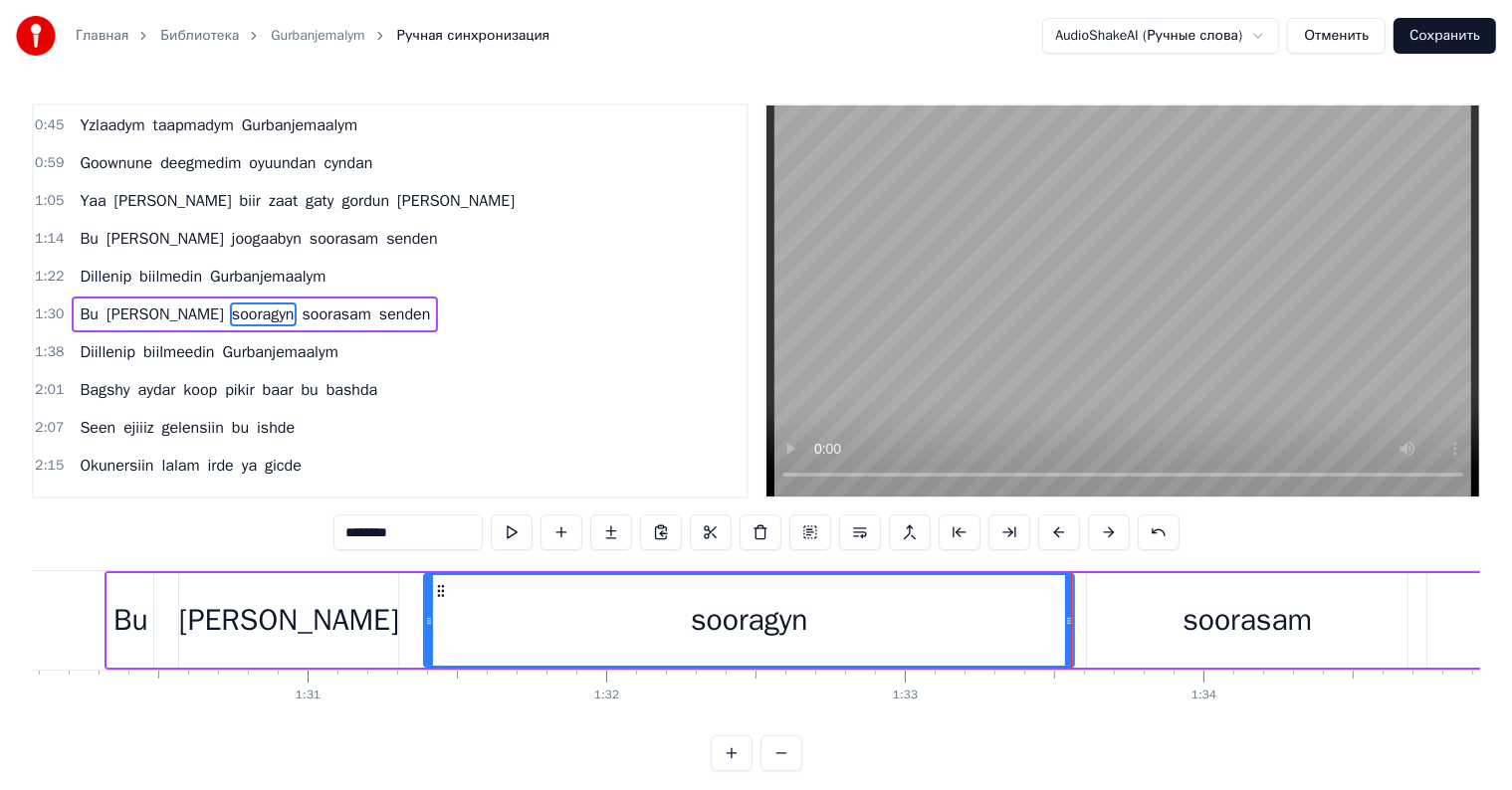 click on "ishleen" at bounding box center [289, 620] 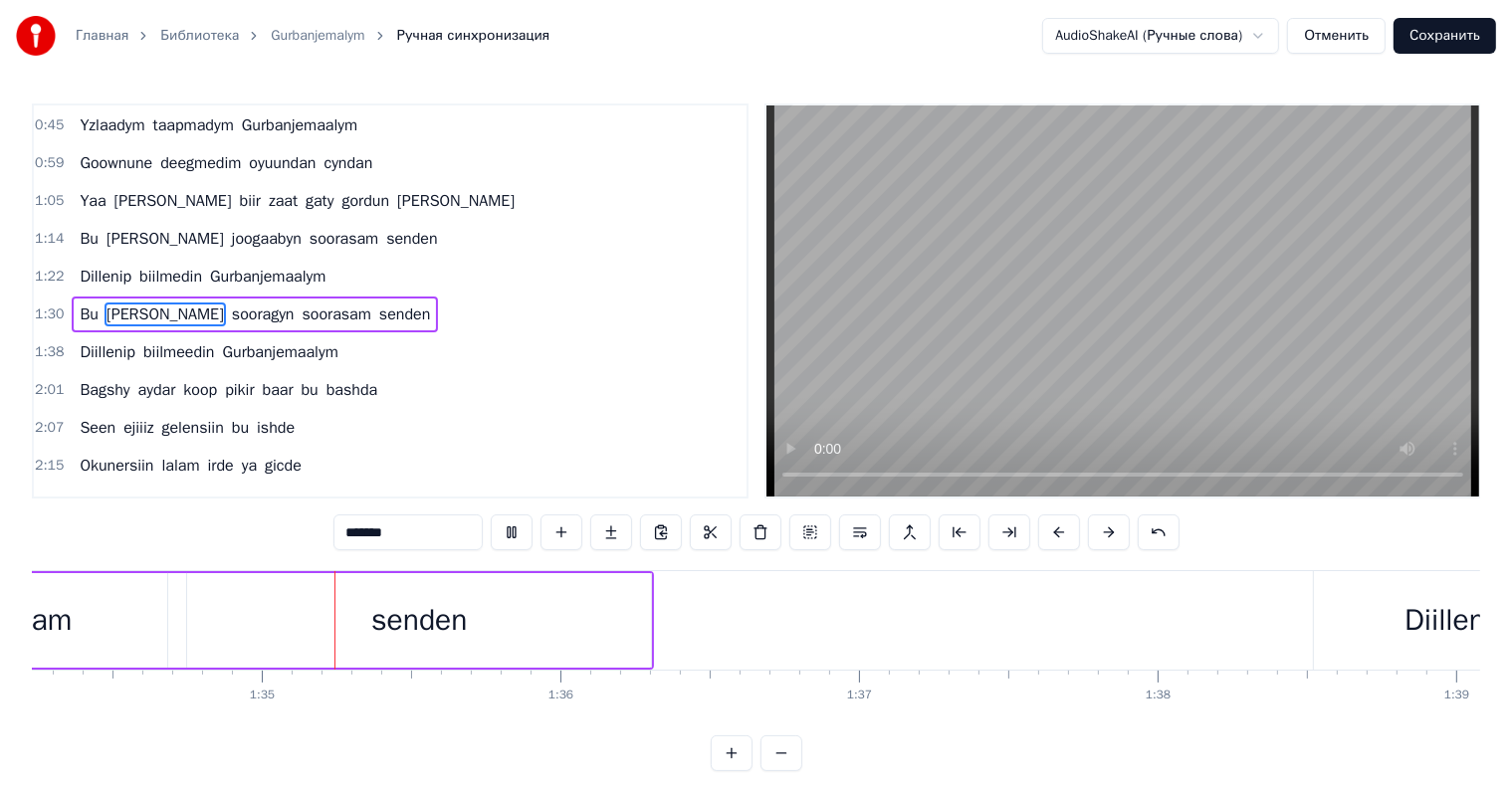 scroll, scrollTop: 0, scrollLeft: 28169, axis: horizontal 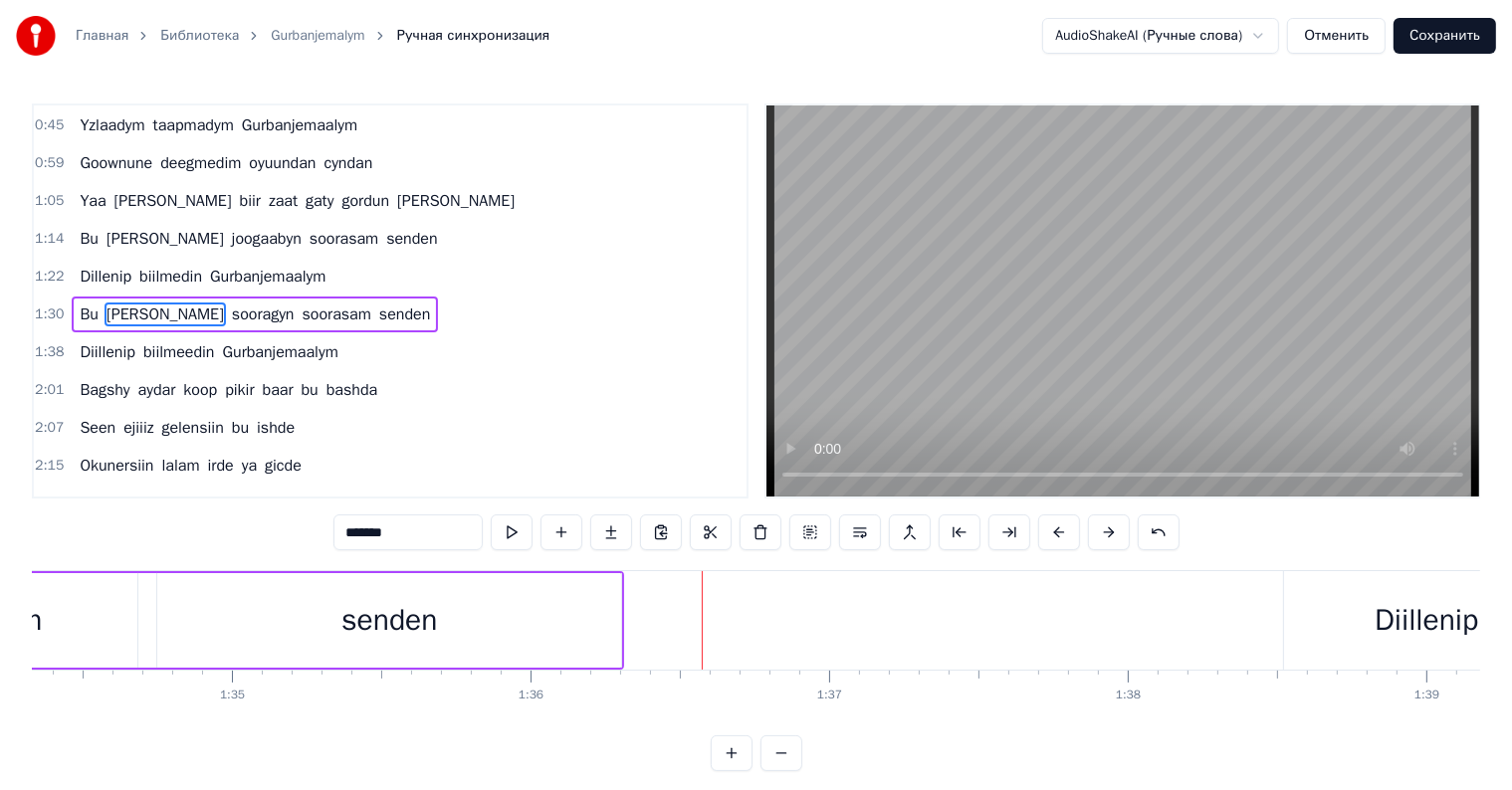 drag, startPoint x: 546, startPoint y: 653, endPoint x: 569, endPoint y: 635, distance: 29.206164 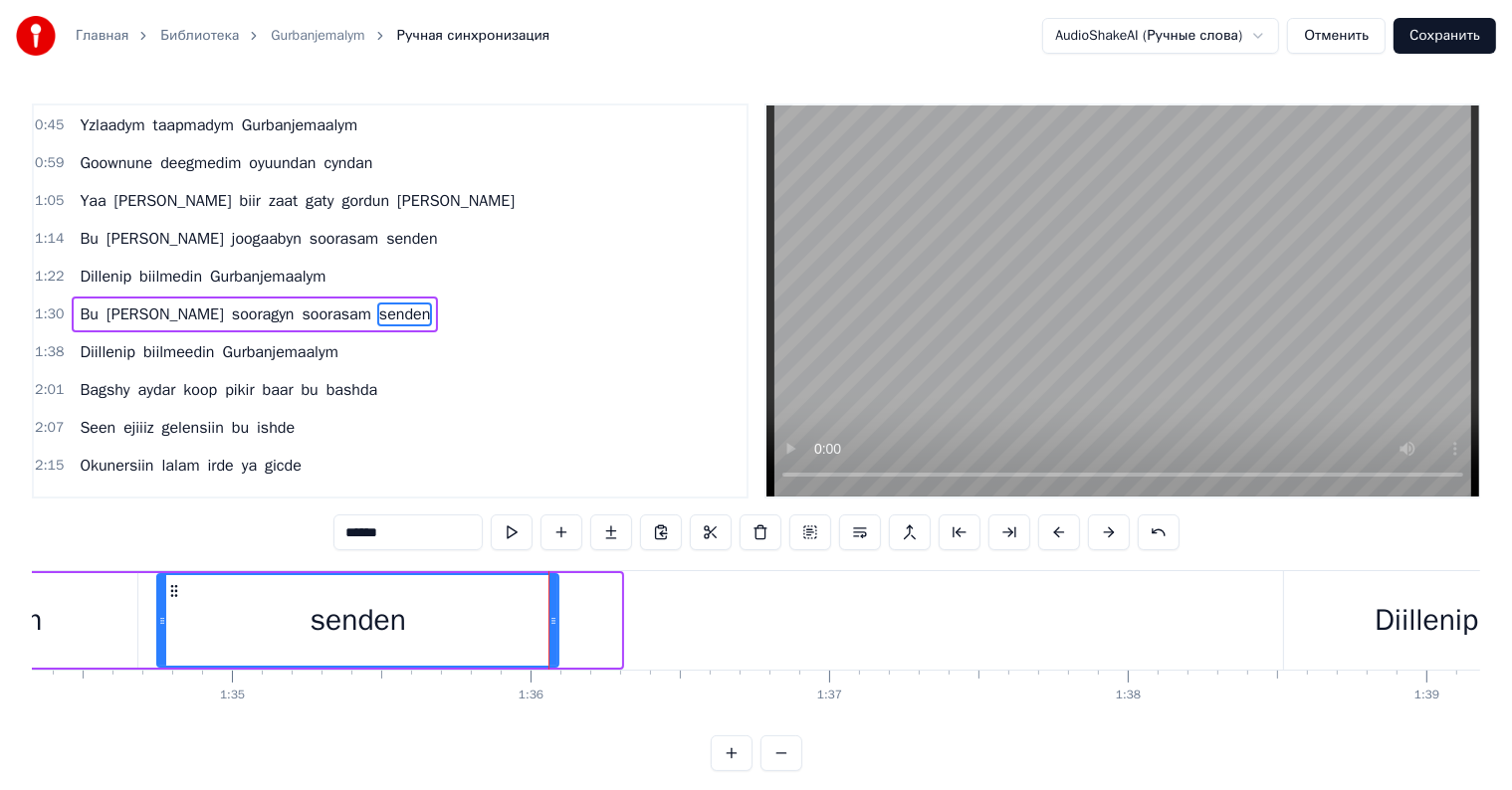 drag, startPoint x: 618, startPoint y: 619, endPoint x: 549, endPoint y: 658, distance: 79.25907 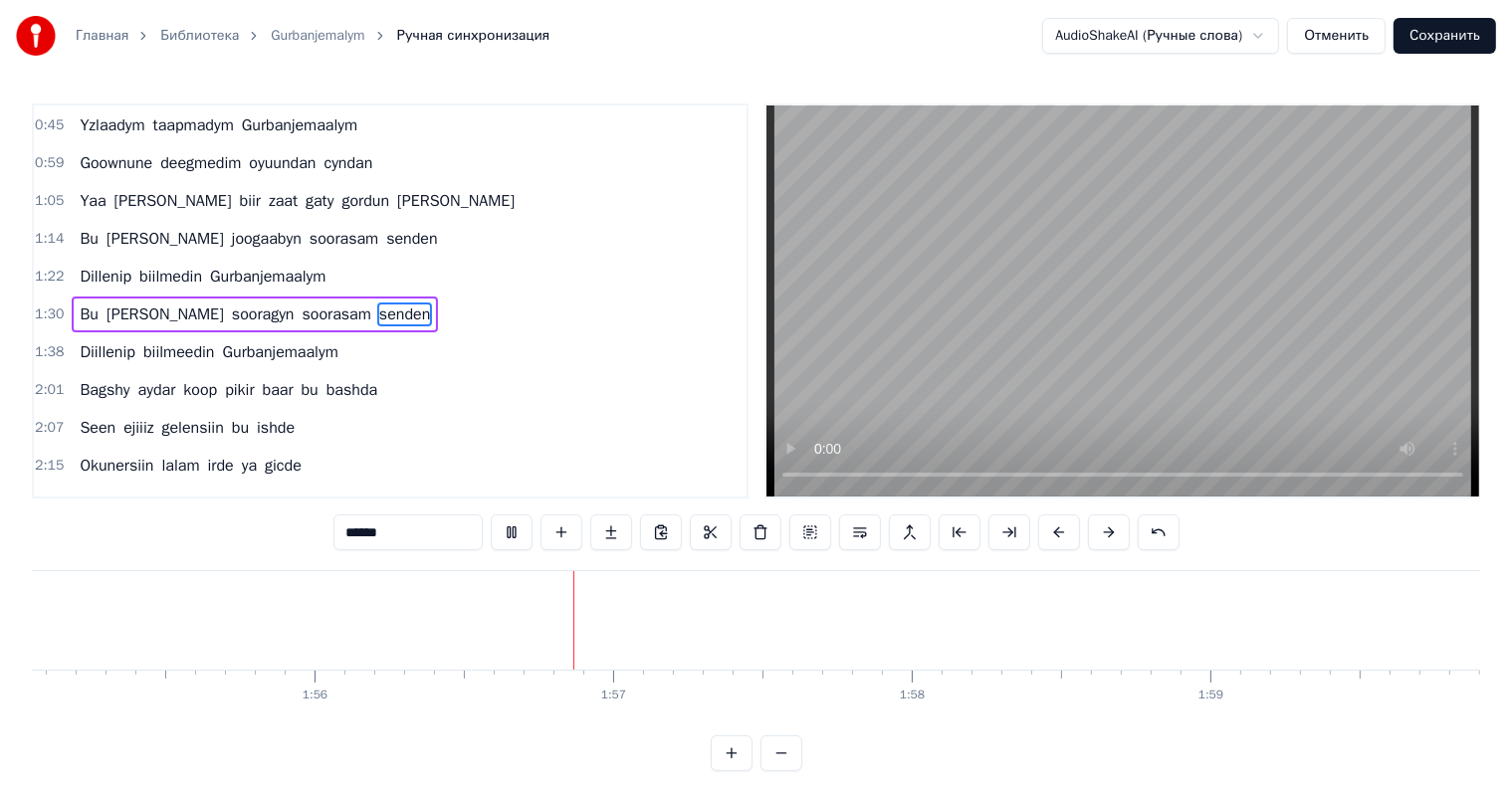 scroll, scrollTop: 0, scrollLeft: 34609, axis: horizontal 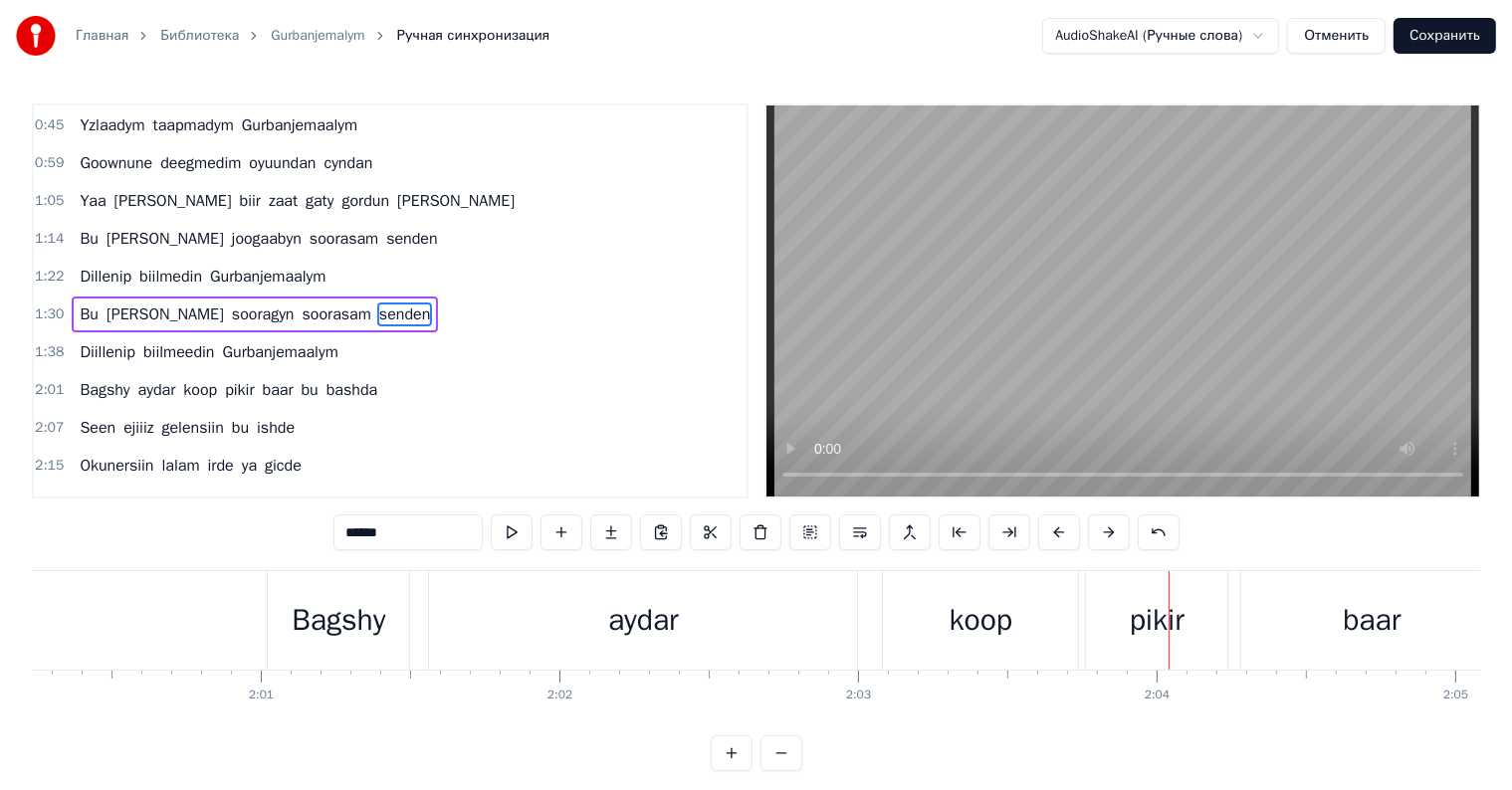 click on "aydar" at bounding box center (643, 620) 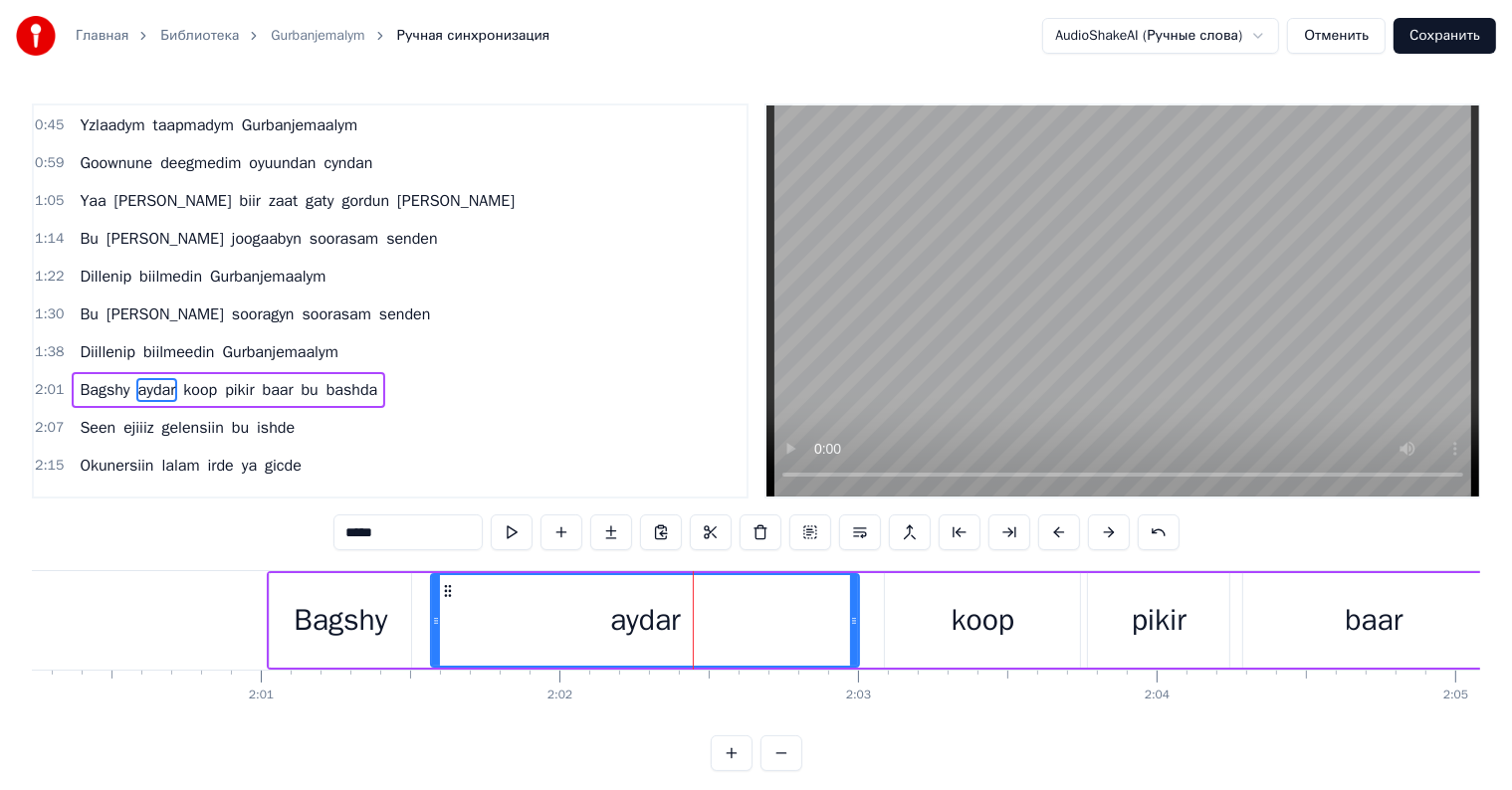 scroll, scrollTop: 262, scrollLeft: 0, axis: vertical 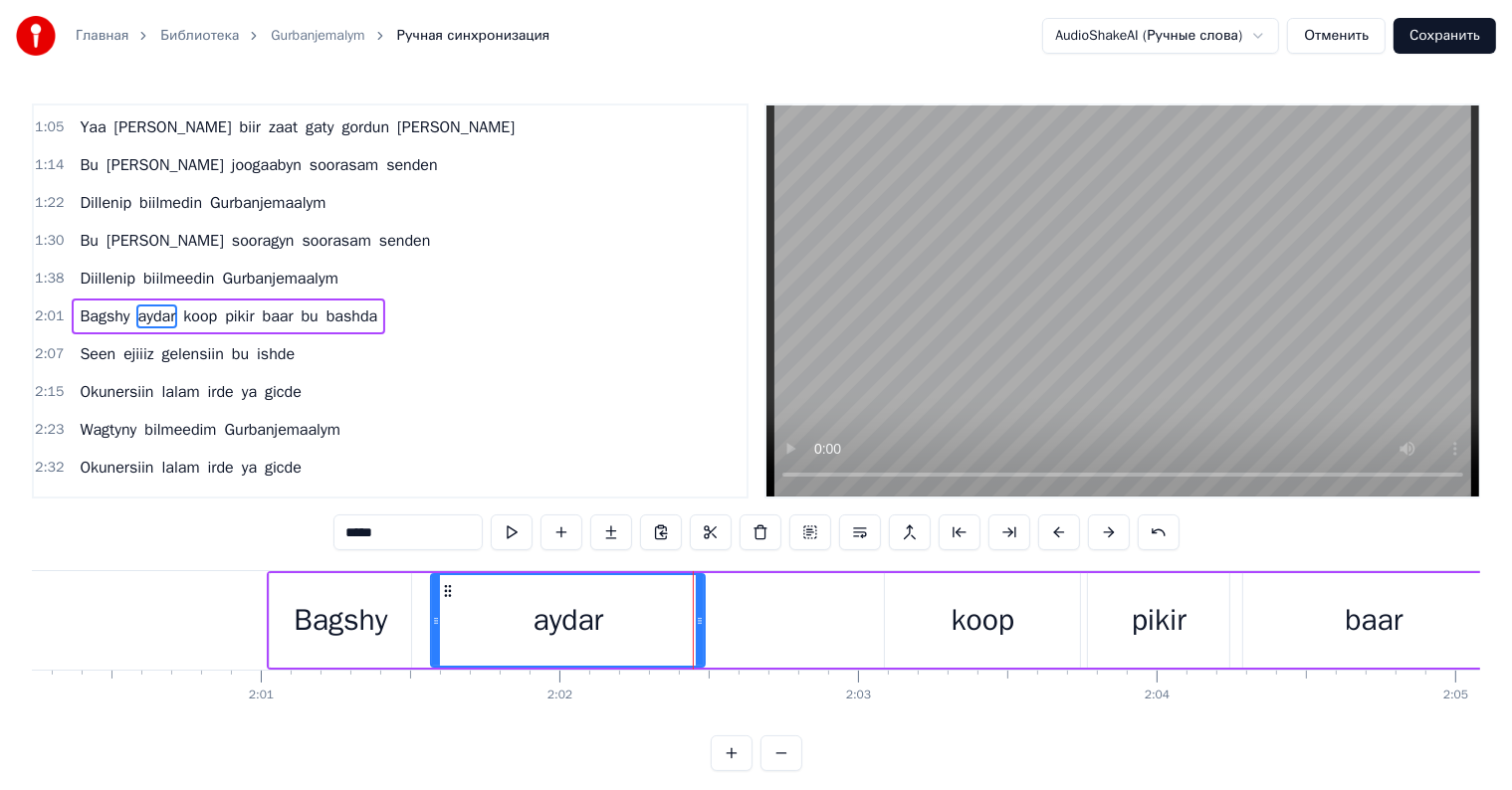 drag, startPoint x: 854, startPoint y: 624, endPoint x: 665, endPoint y: 623, distance: 189.00265 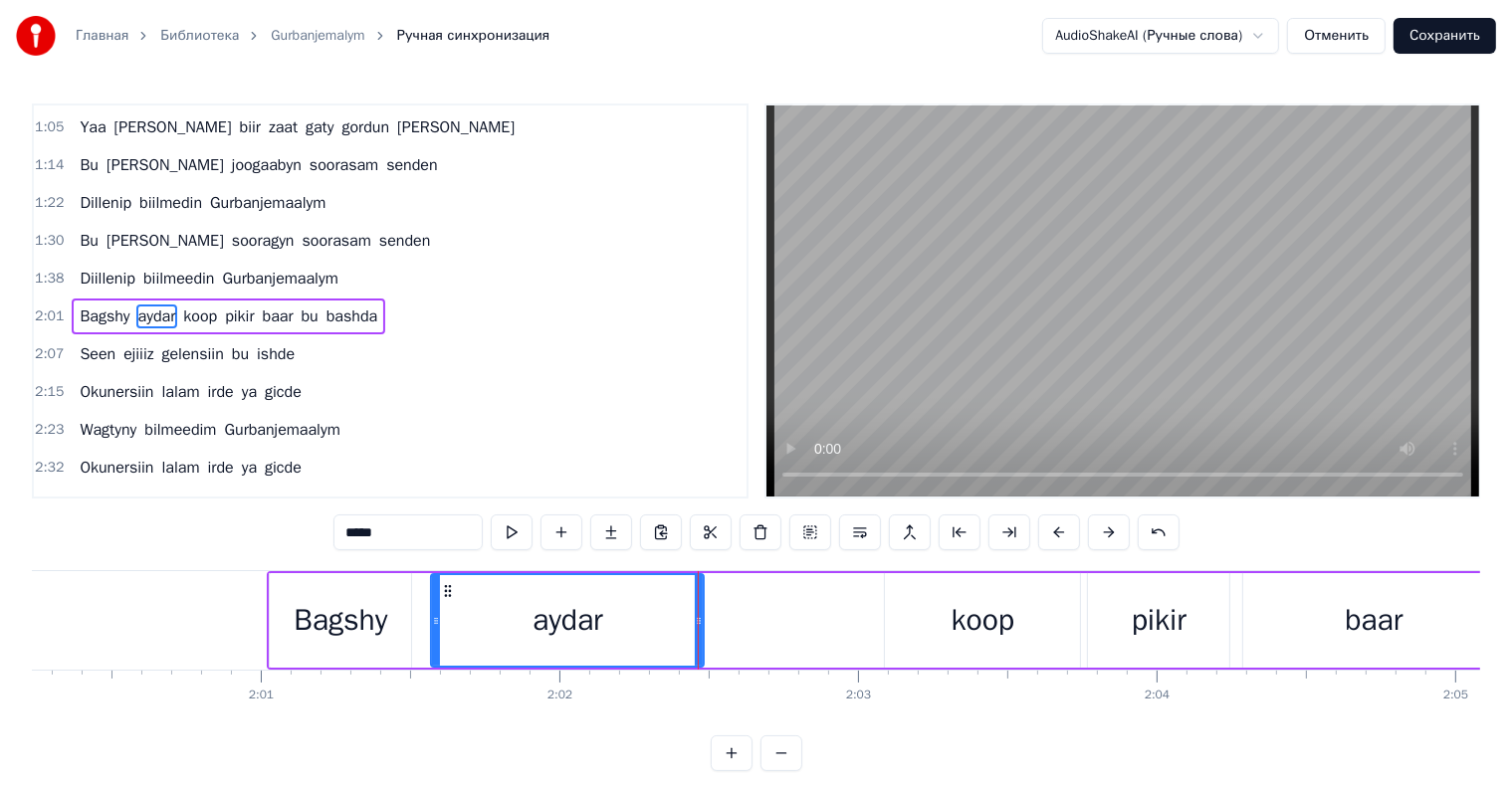 drag, startPoint x: 376, startPoint y: 605, endPoint x: 746, endPoint y: 474, distance: 392.50605 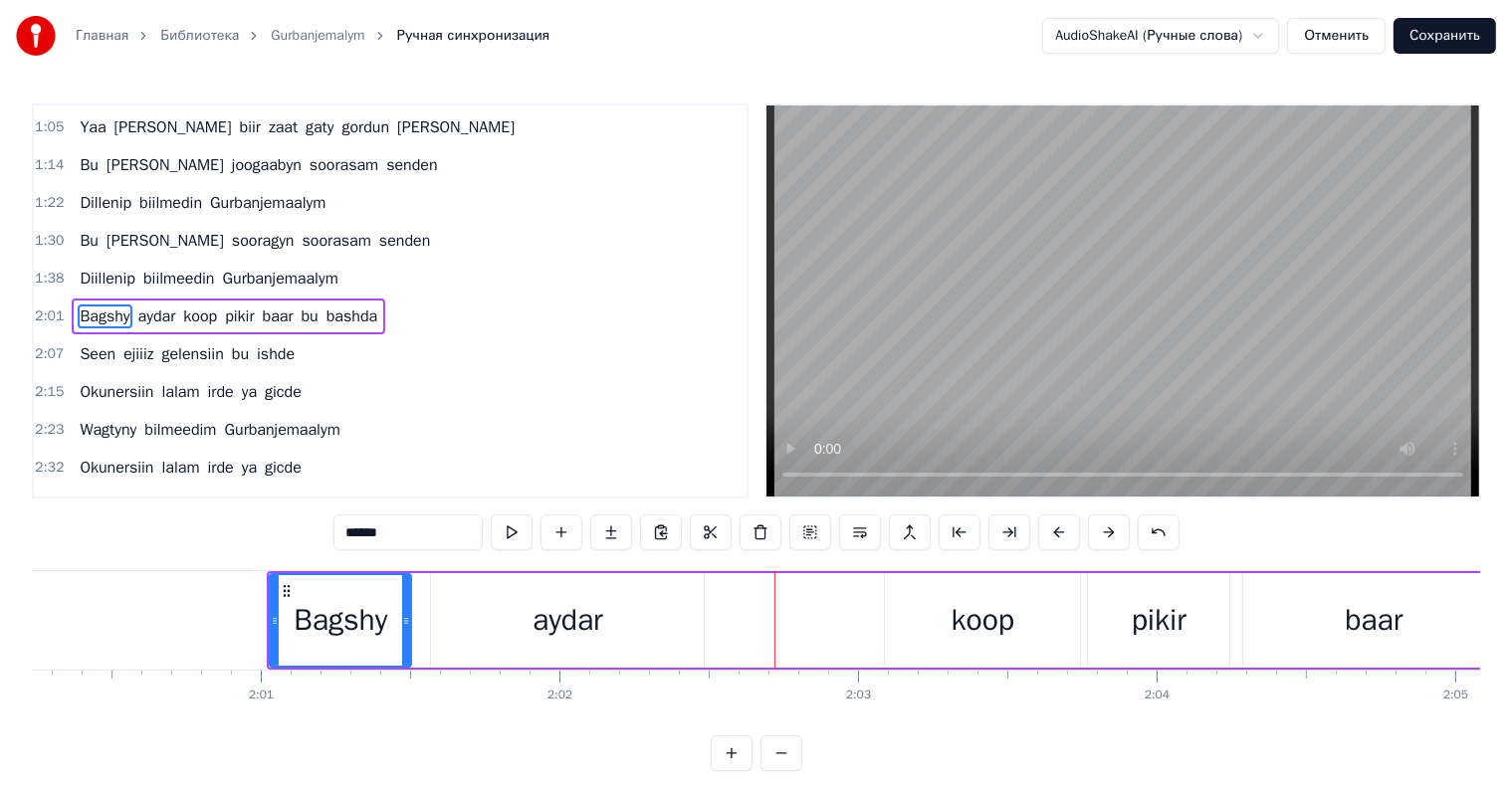 drag, startPoint x: 668, startPoint y: 635, endPoint x: 690, endPoint y: 624, distance: 24.596748 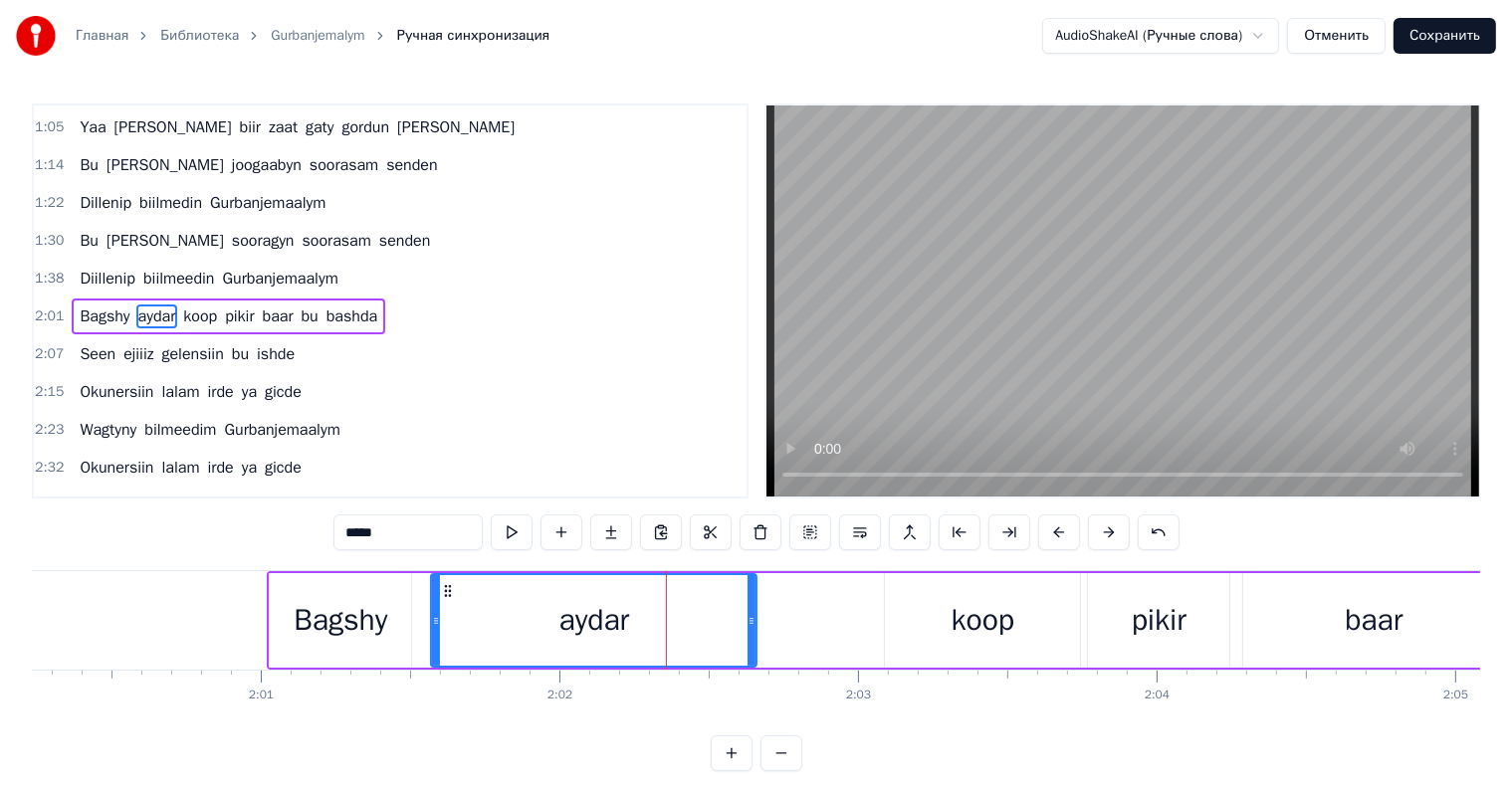 drag, startPoint x: 698, startPoint y: 616, endPoint x: 758, endPoint y: 607, distance: 60.67125 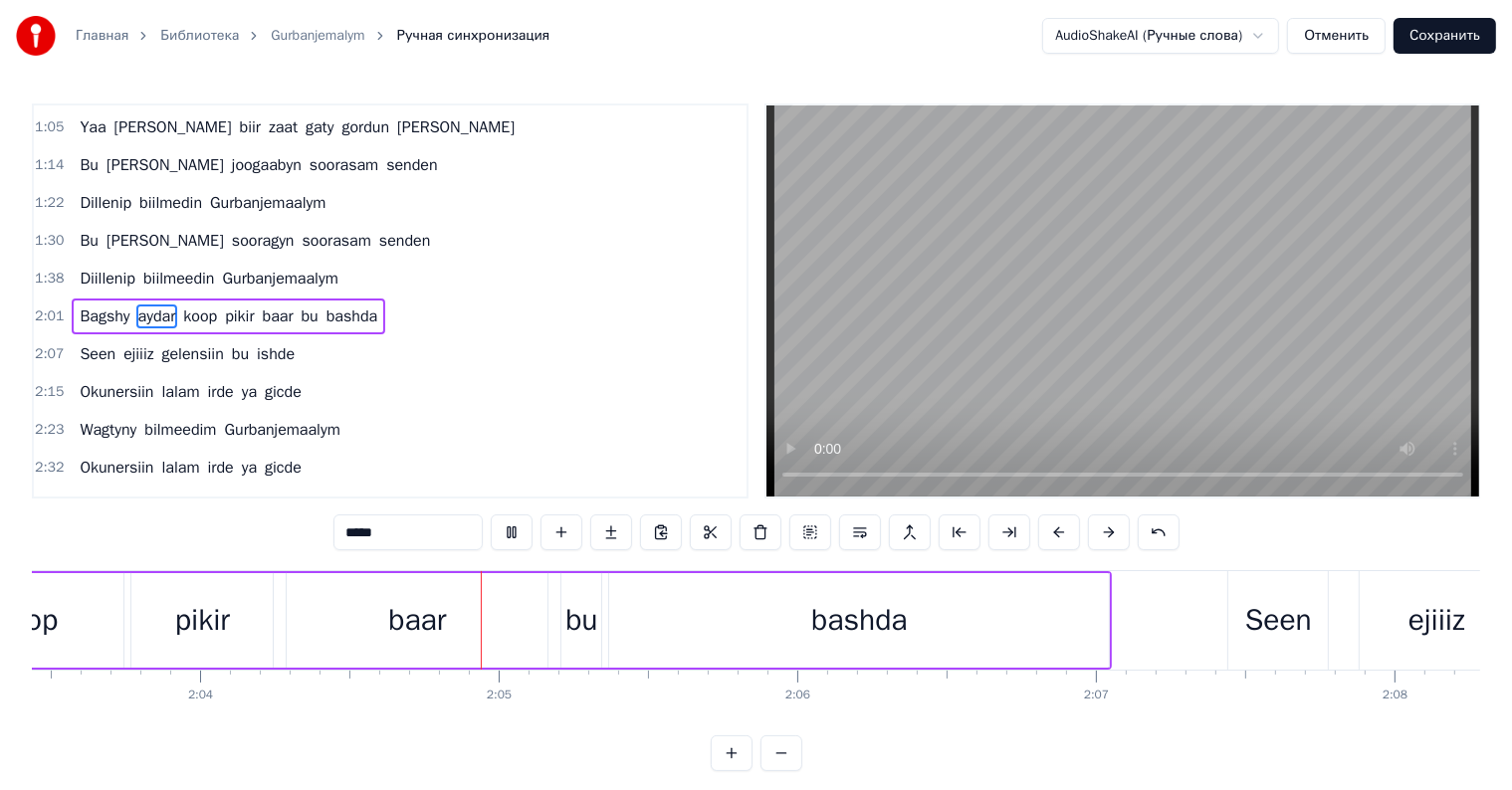 scroll, scrollTop: 0, scrollLeft: 37165, axis: horizontal 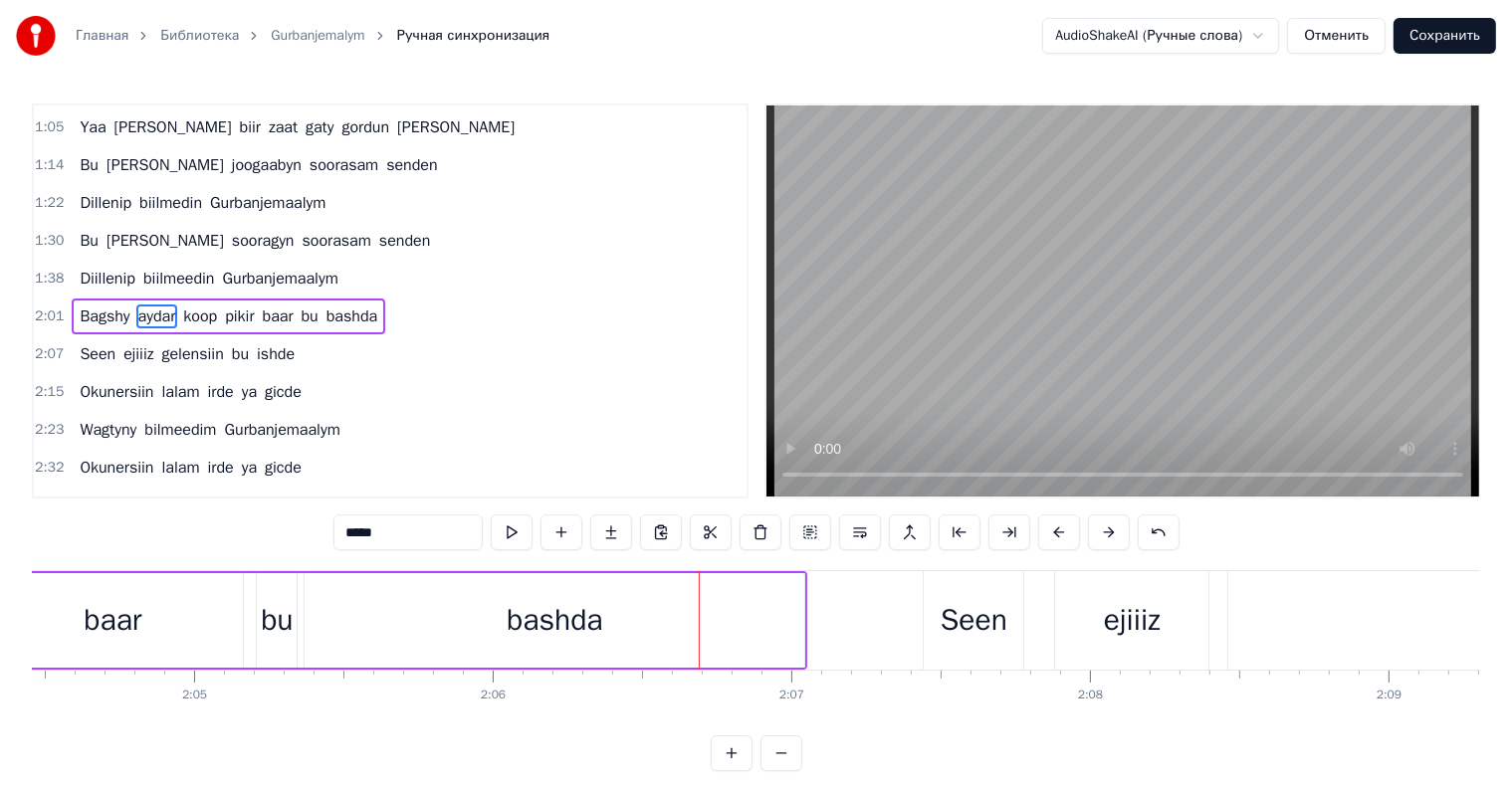 click on "bashda" at bounding box center (554, 620) 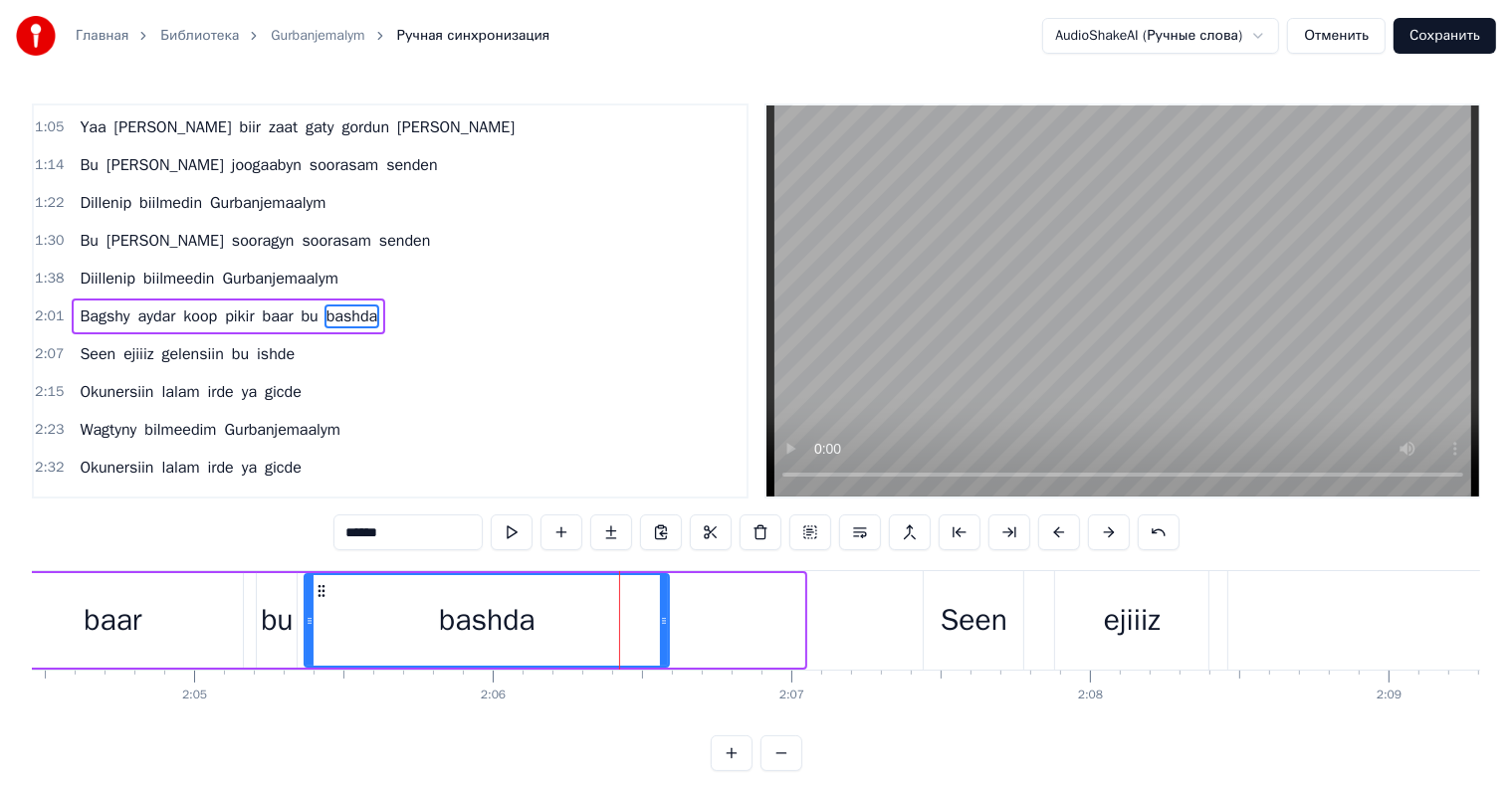 drag, startPoint x: 800, startPoint y: 617, endPoint x: 622, endPoint y: 630, distance: 178.47409 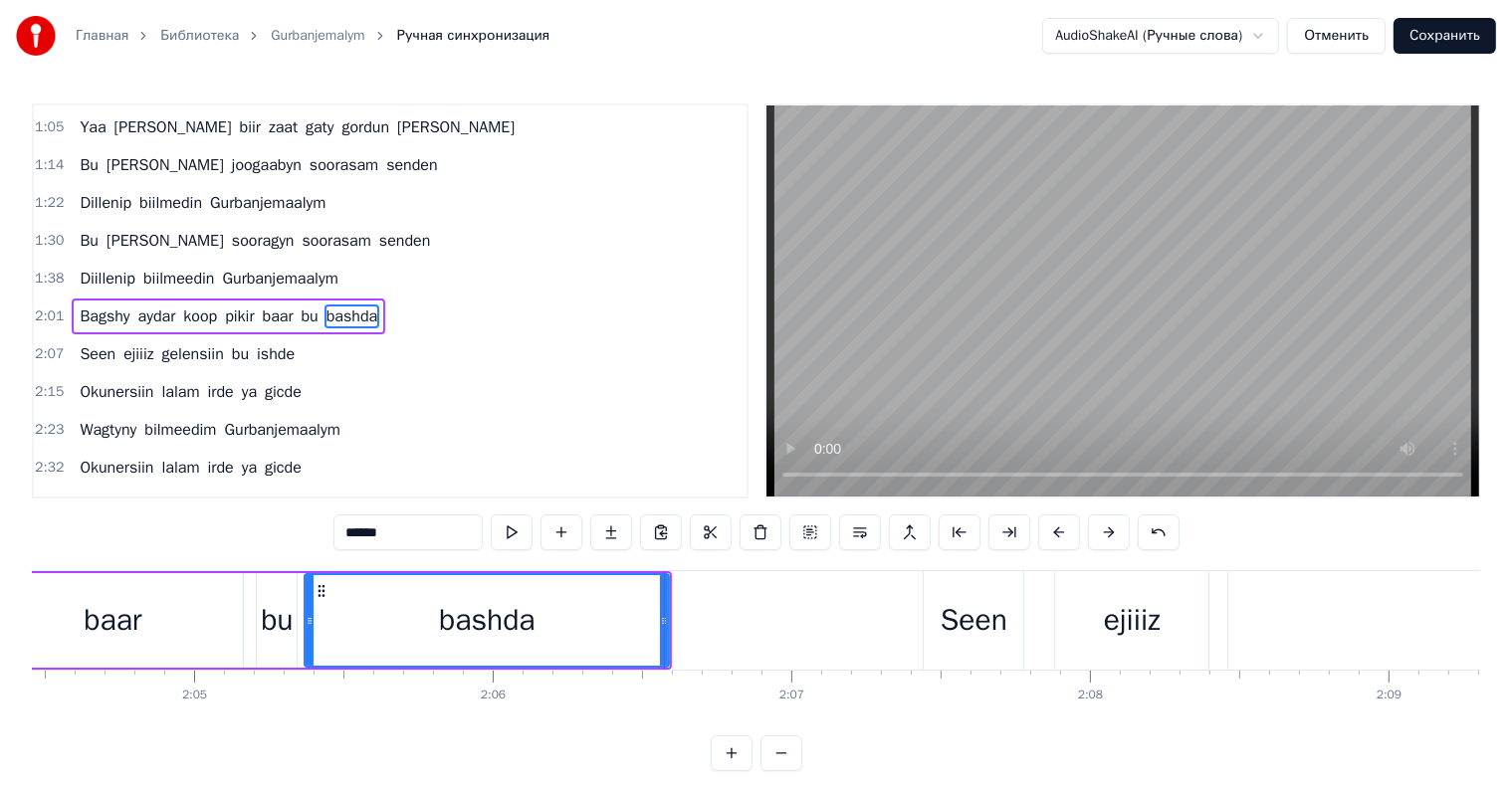 click on "bu" at bounding box center [277, 620] 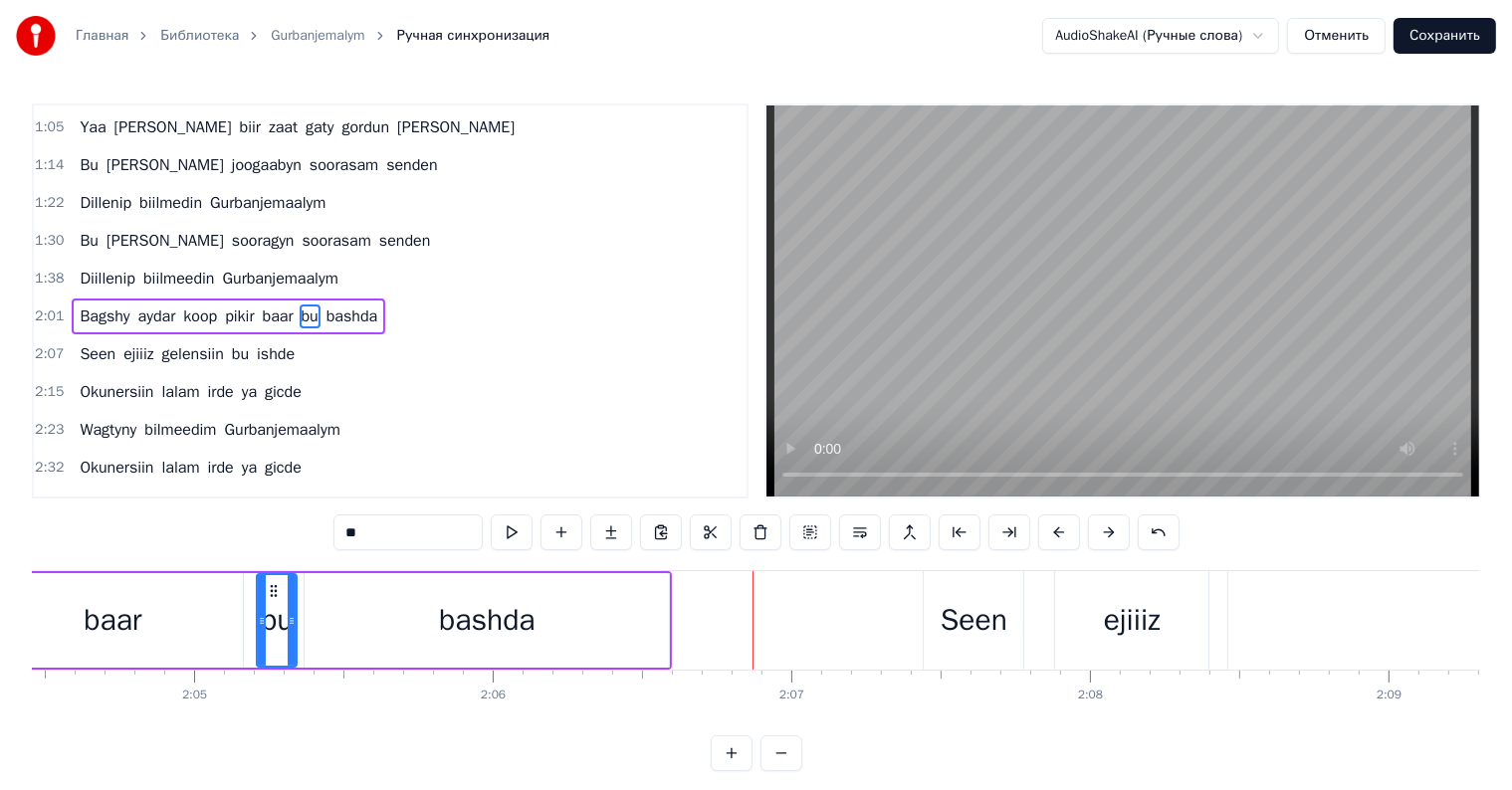 drag, startPoint x: 621, startPoint y: 635, endPoint x: 631, endPoint y: 624, distance: 14.866069 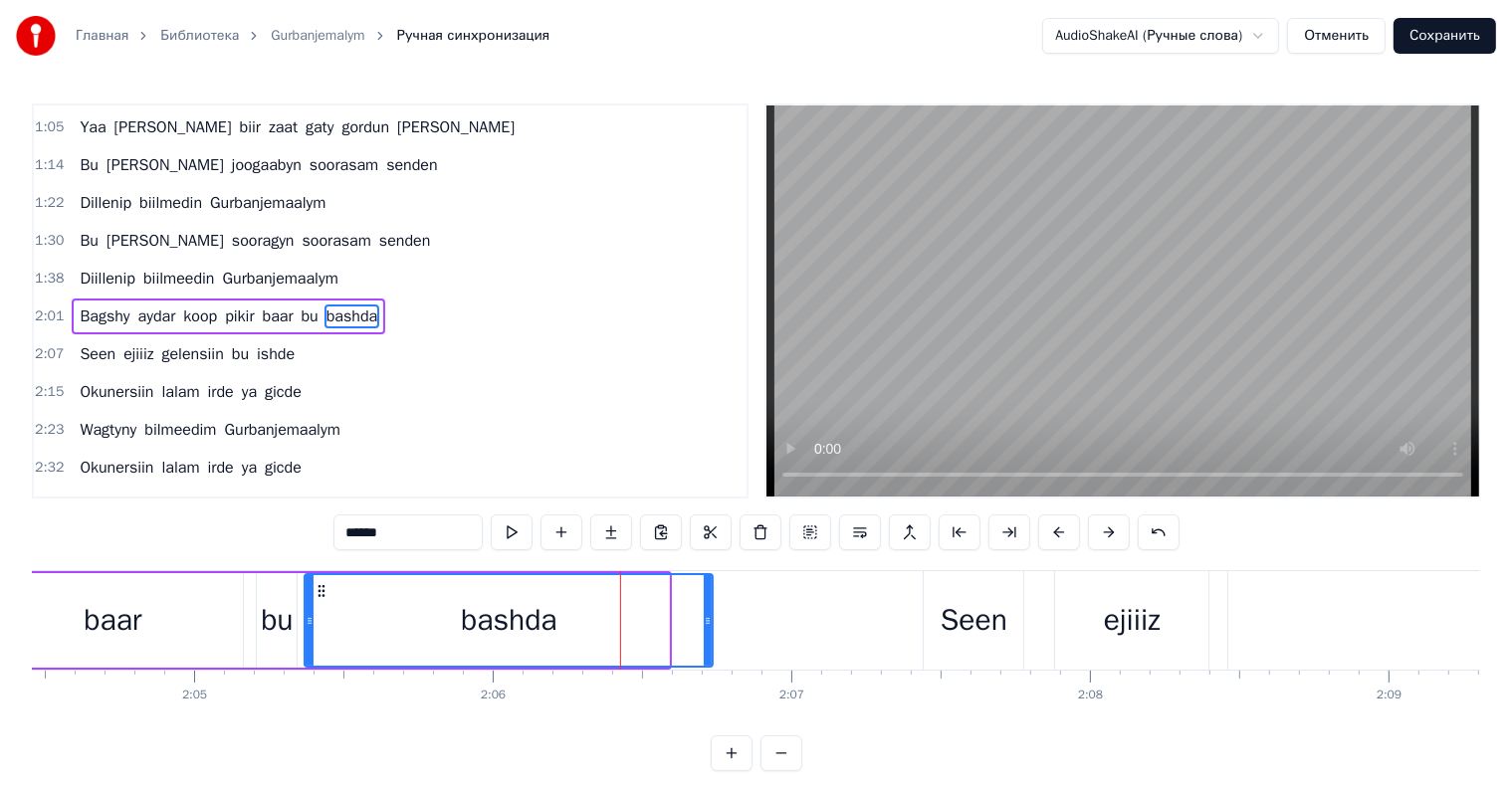 drag, startPoint x: 665, startPoint y: 615, endPoint x: 709, endPoint y: 634, distance: 47.92703 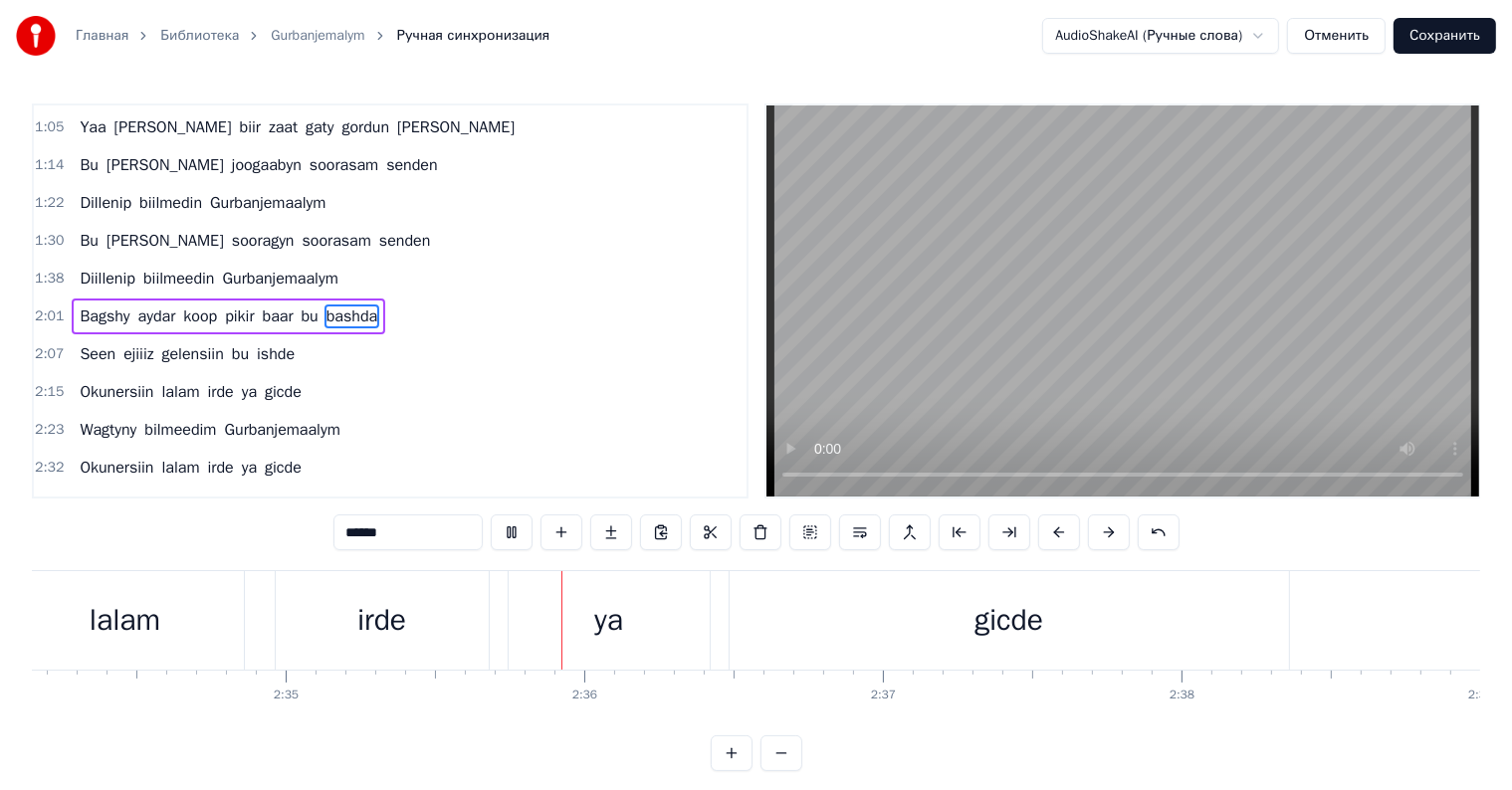 scroll, scrollTop: 0, scrollLeft: 46330, axis: horizontal 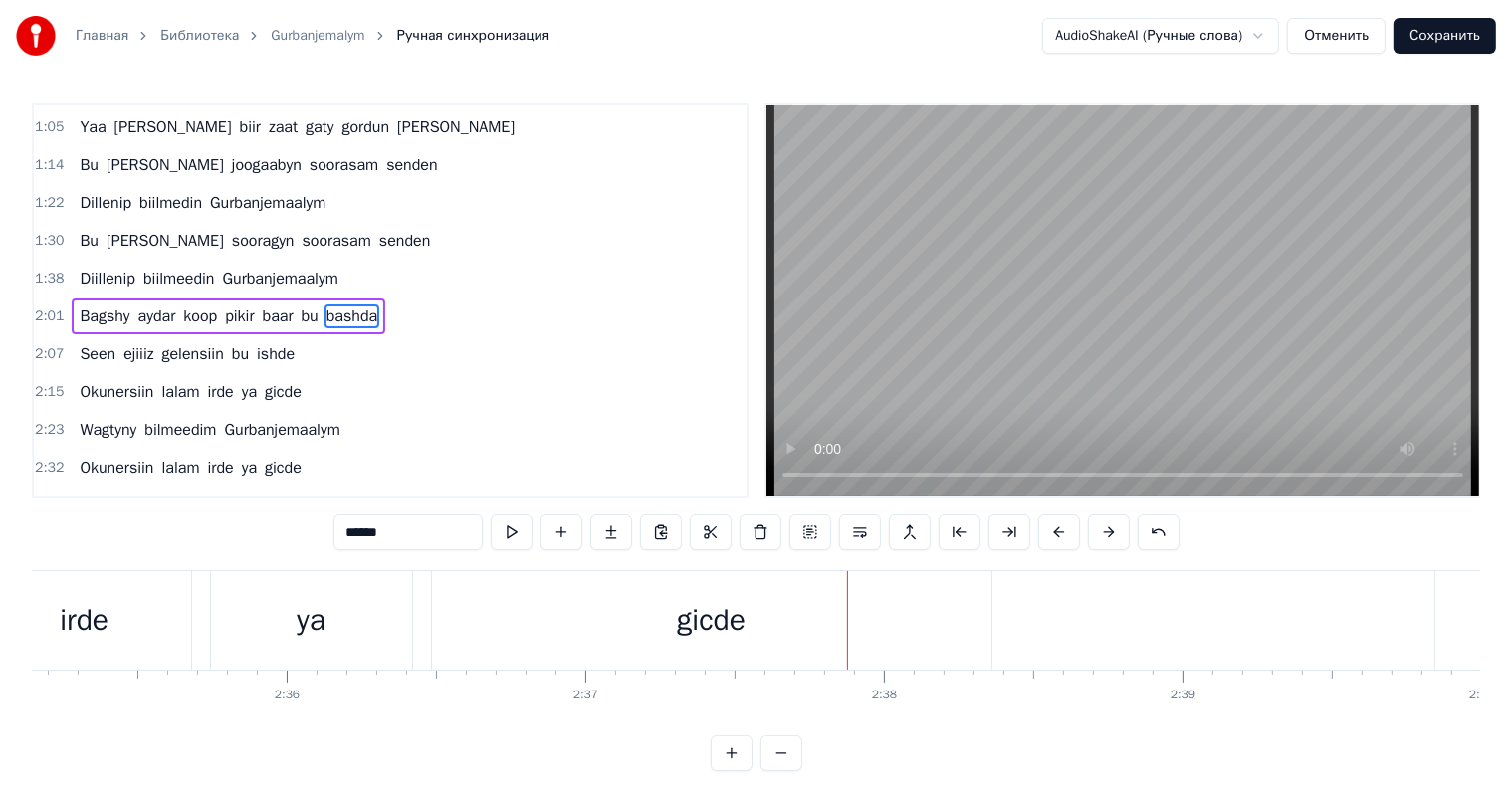 click on "ya" at bounding box center (312, 620) 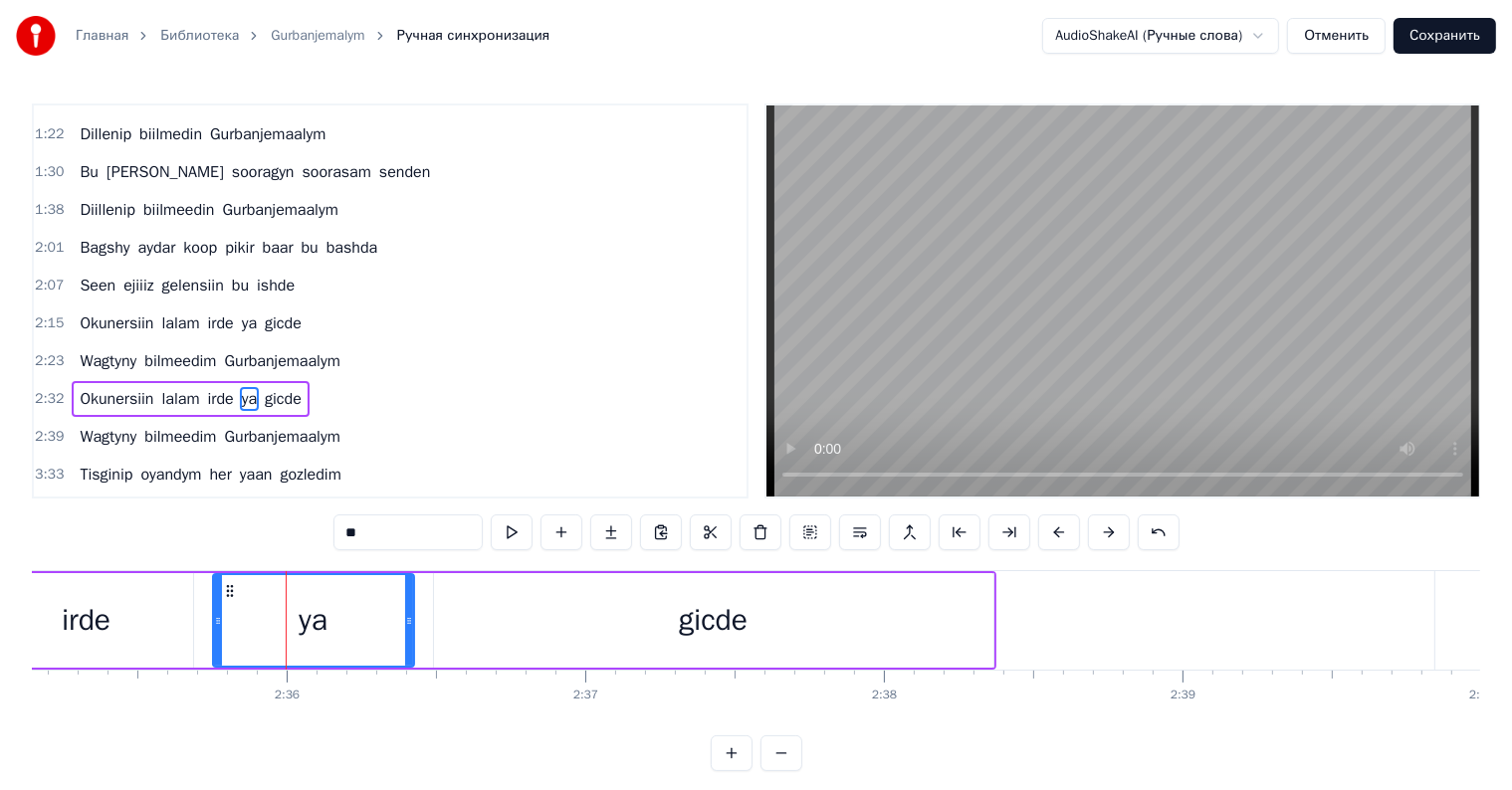 scroll, scrollTop: 408, scrollLeft: 0, axis: vertical 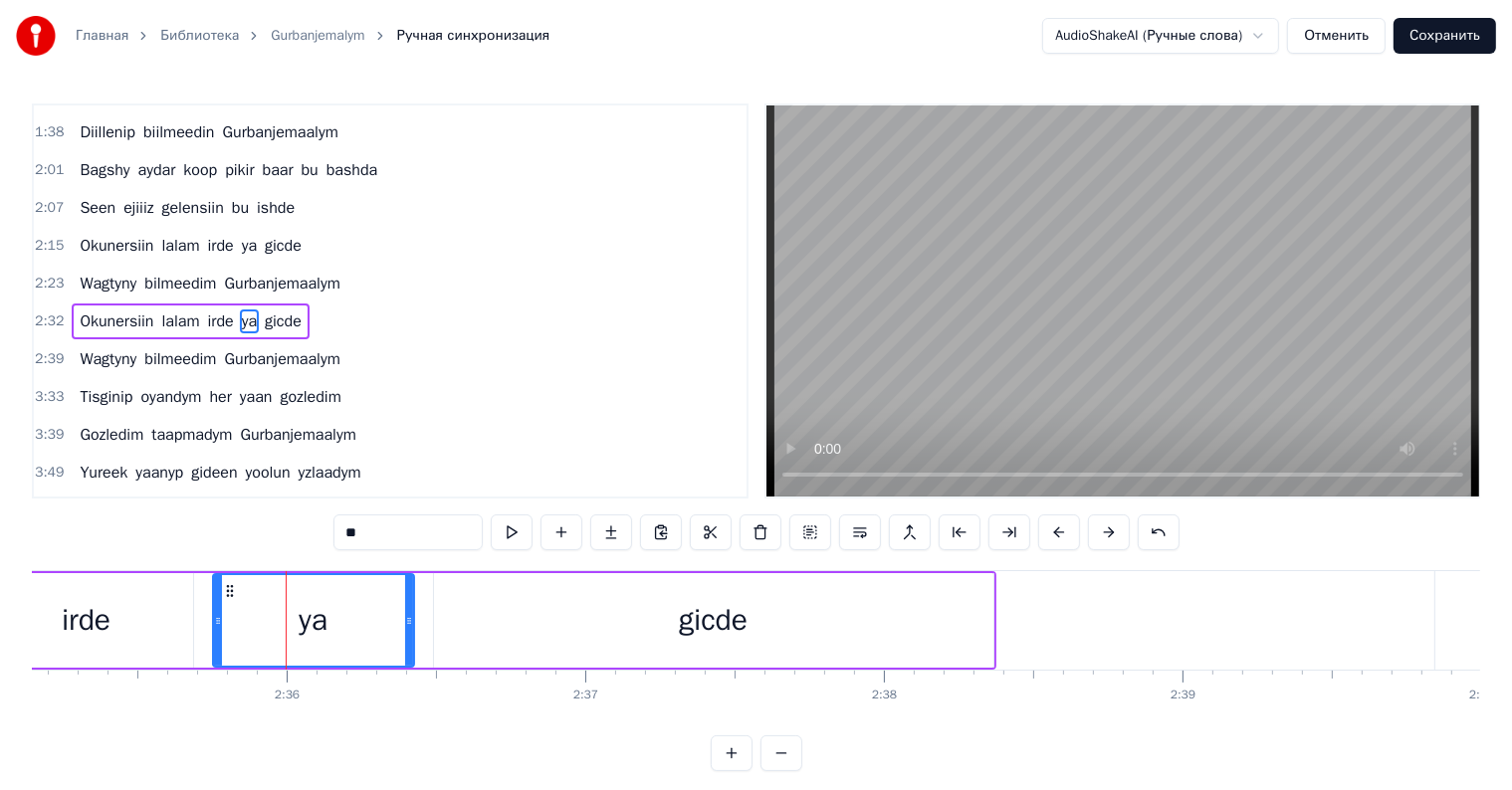 click on "**" at bounding box center (408, 532) 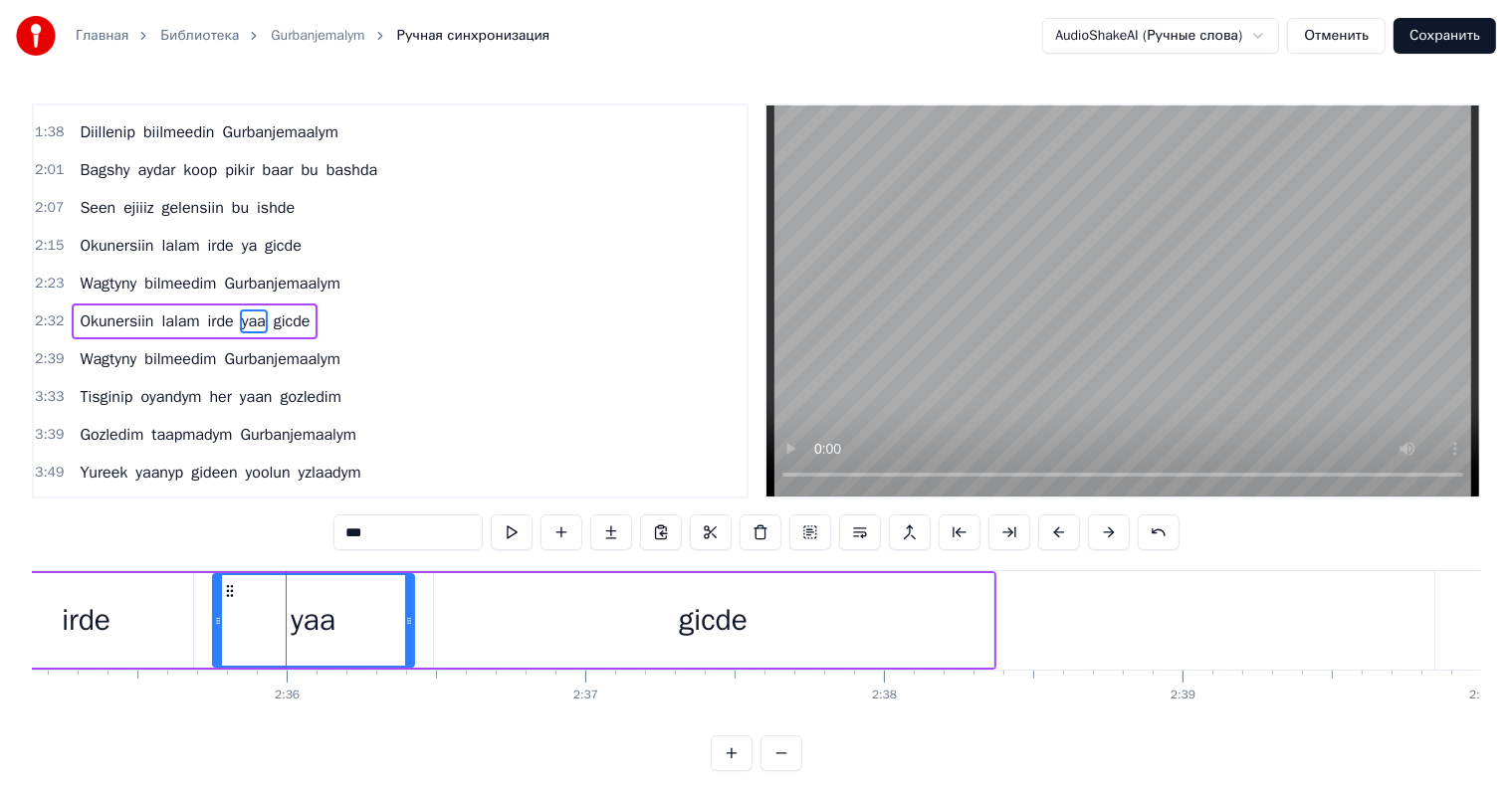 click on "yaa" at bounding box center (313, 620) 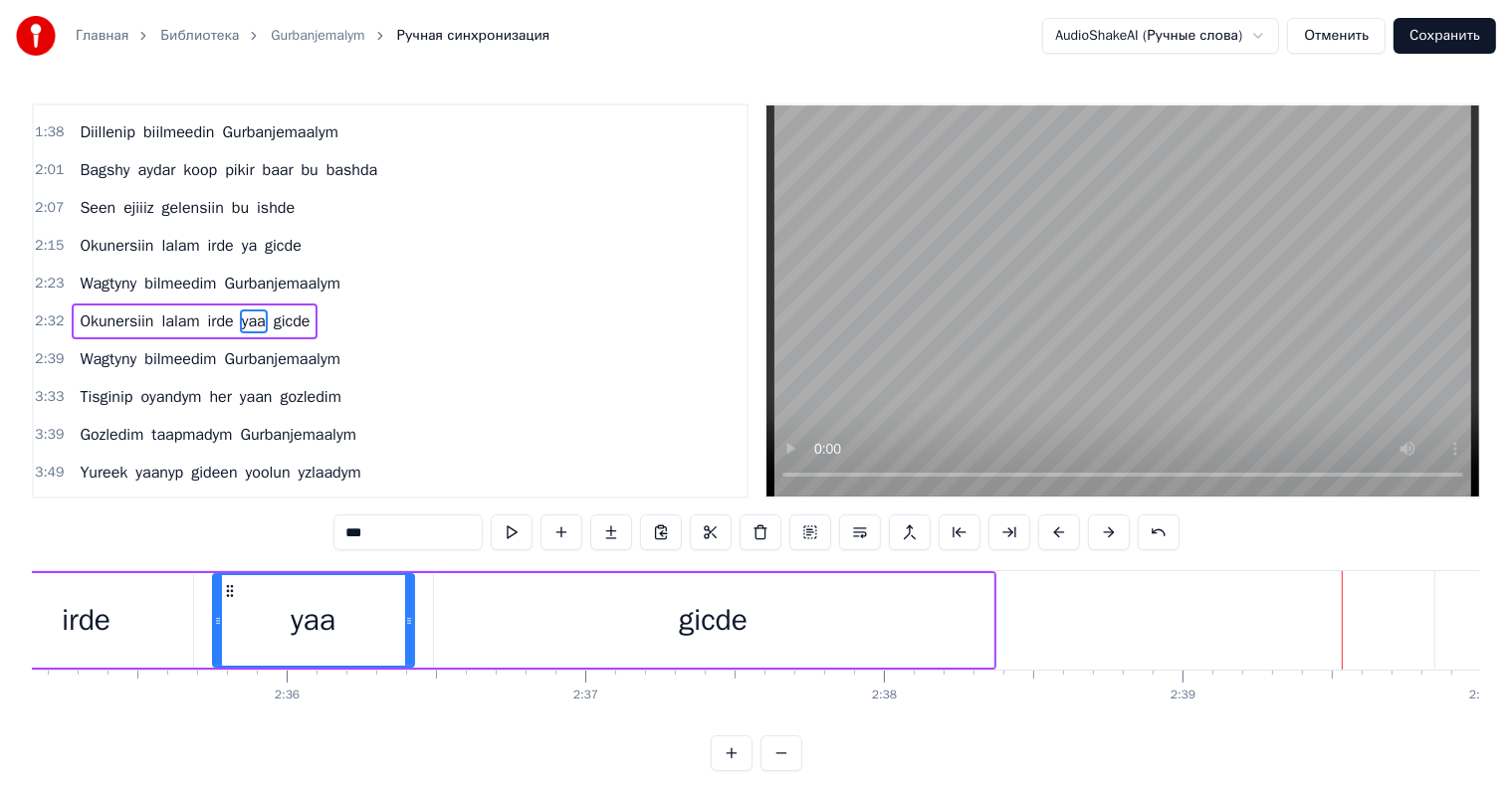 click on "gicde" at bounding box center [714, 620] 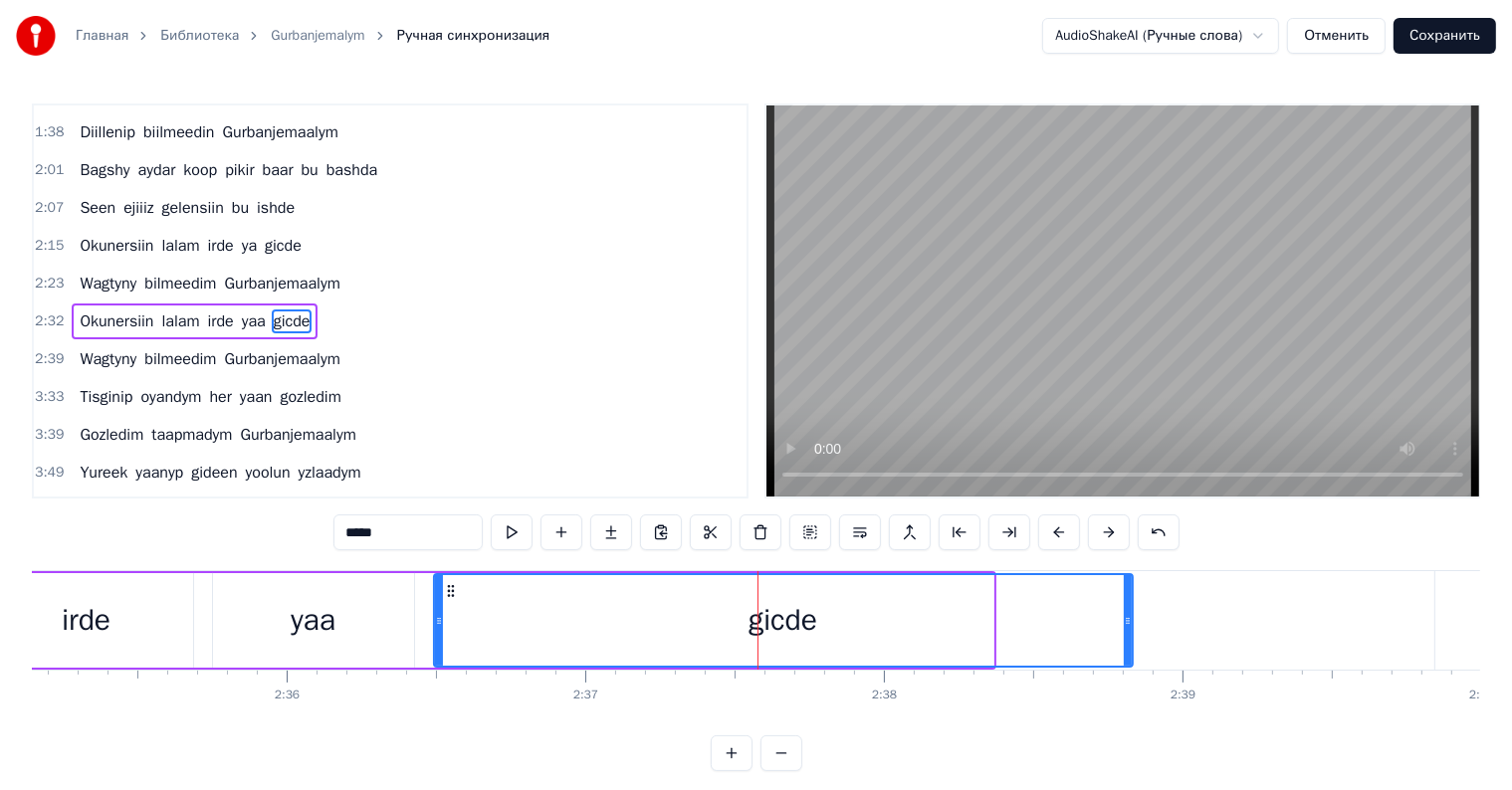 drag, startPoint x: 994, startPoint y: 615, endPoint x: 1129, endPoint y: 615, distance: 135 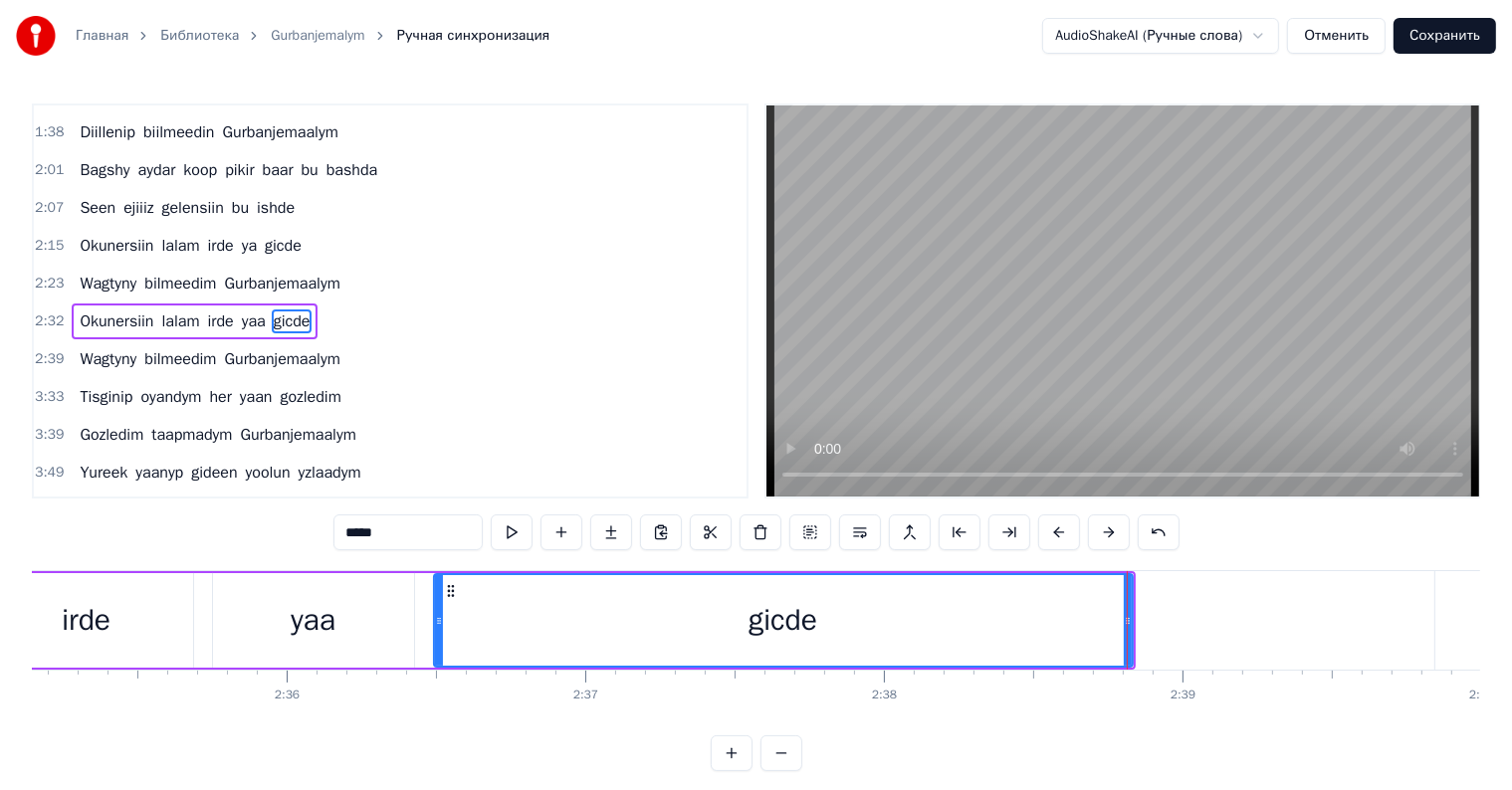 click on "gicde" at bounding box center (783, 620) 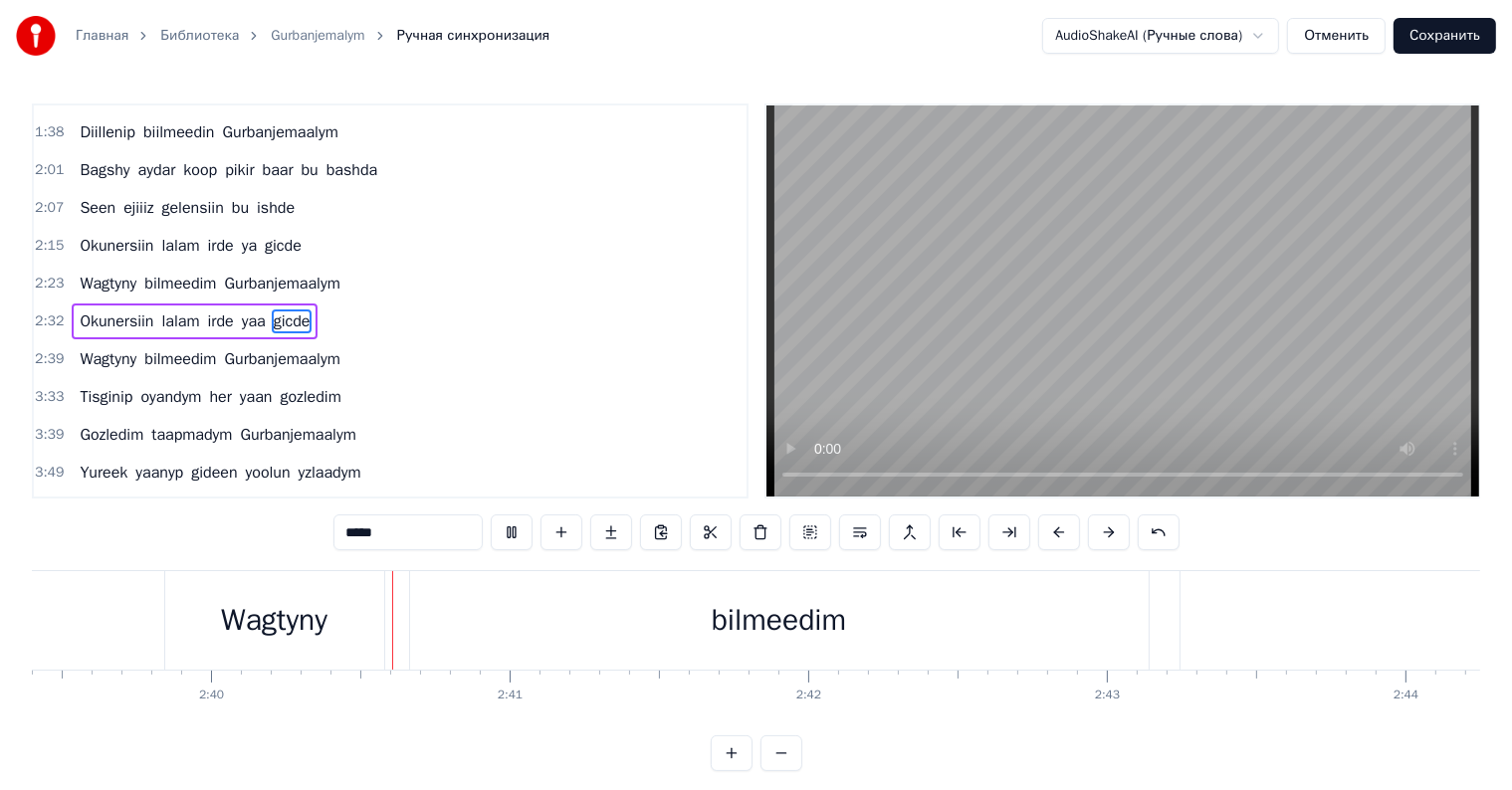 scroll, scrollTop: 0, scrollLeft: 47610, axis: horizontal 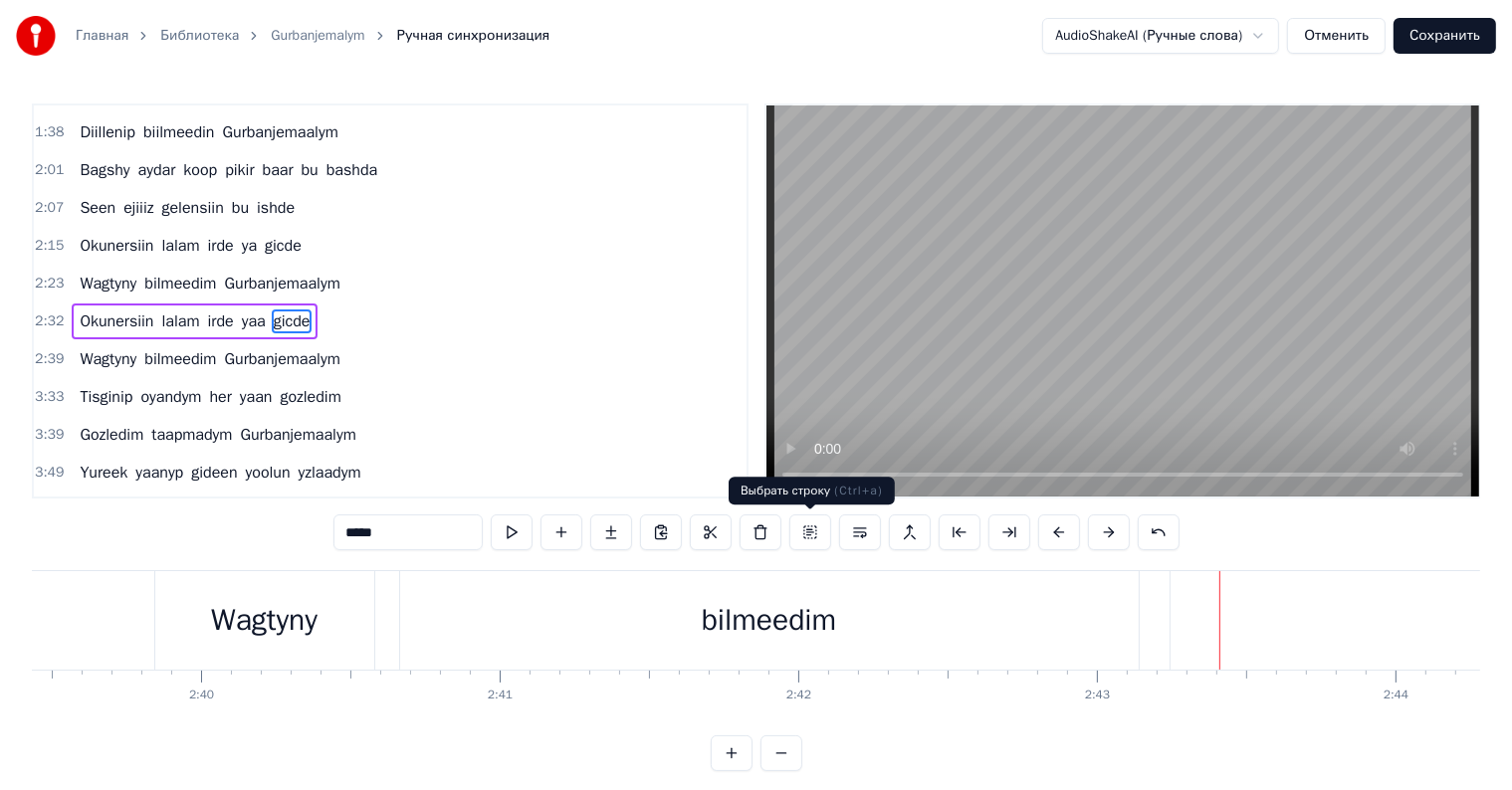 drag, startPoint x: 800, startPoint y: 567, endPoint x: 800, endPoint y: 582, distance: 15 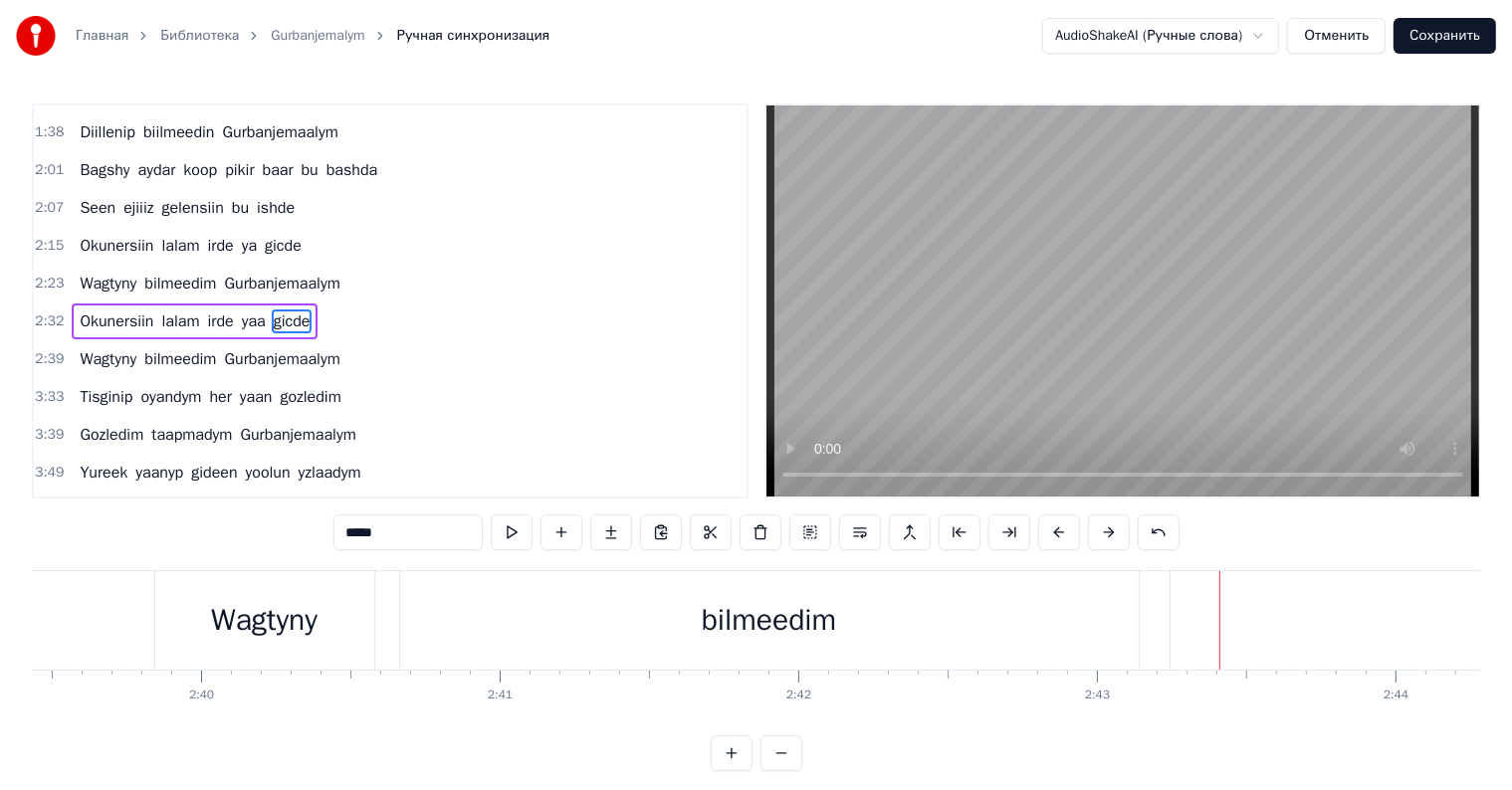 click on "bilmeedim" at bounding box center (768, 620) 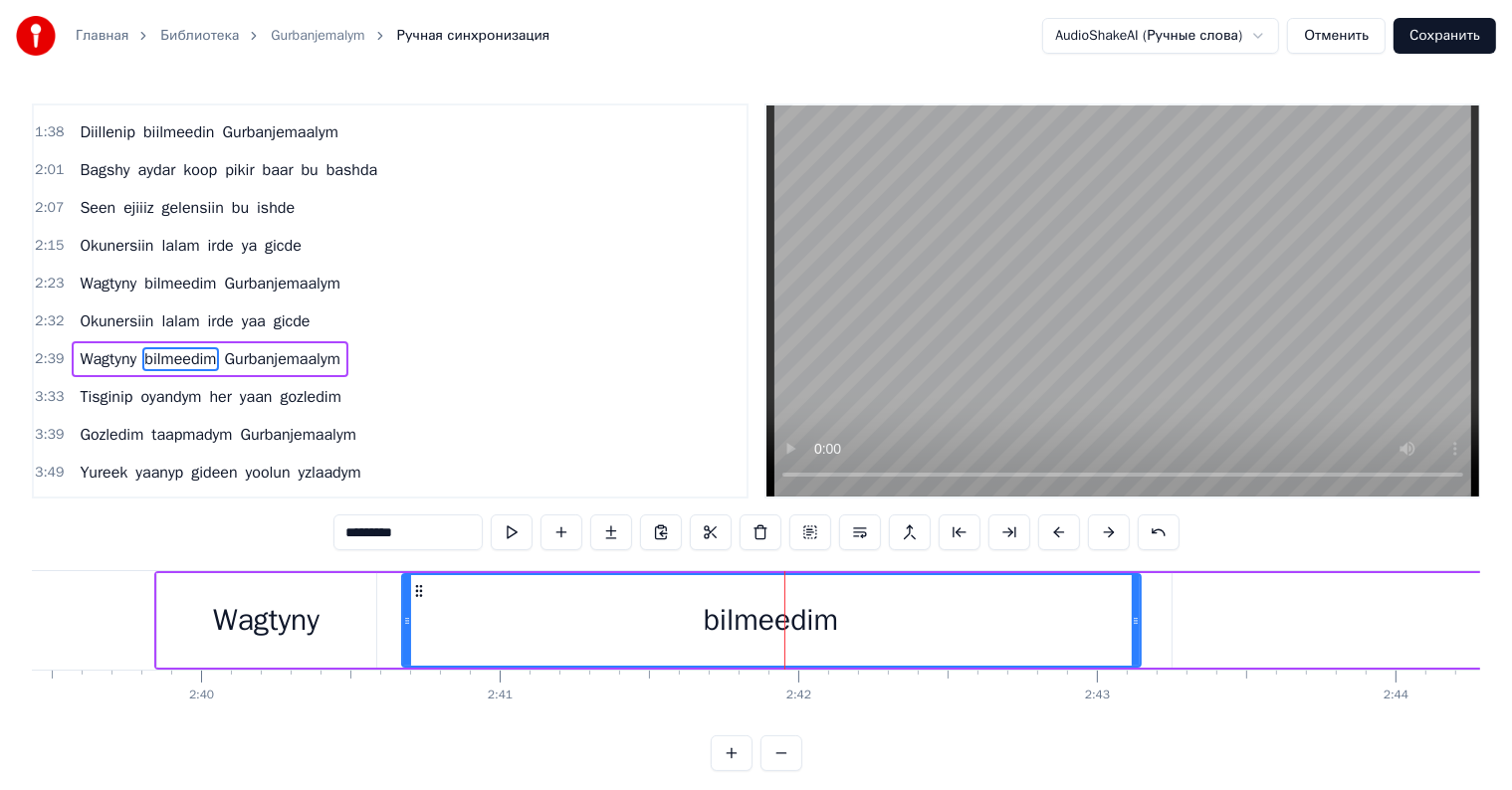 scroll, scrollTop: 445, scrollLeft: 0, axis: vertical 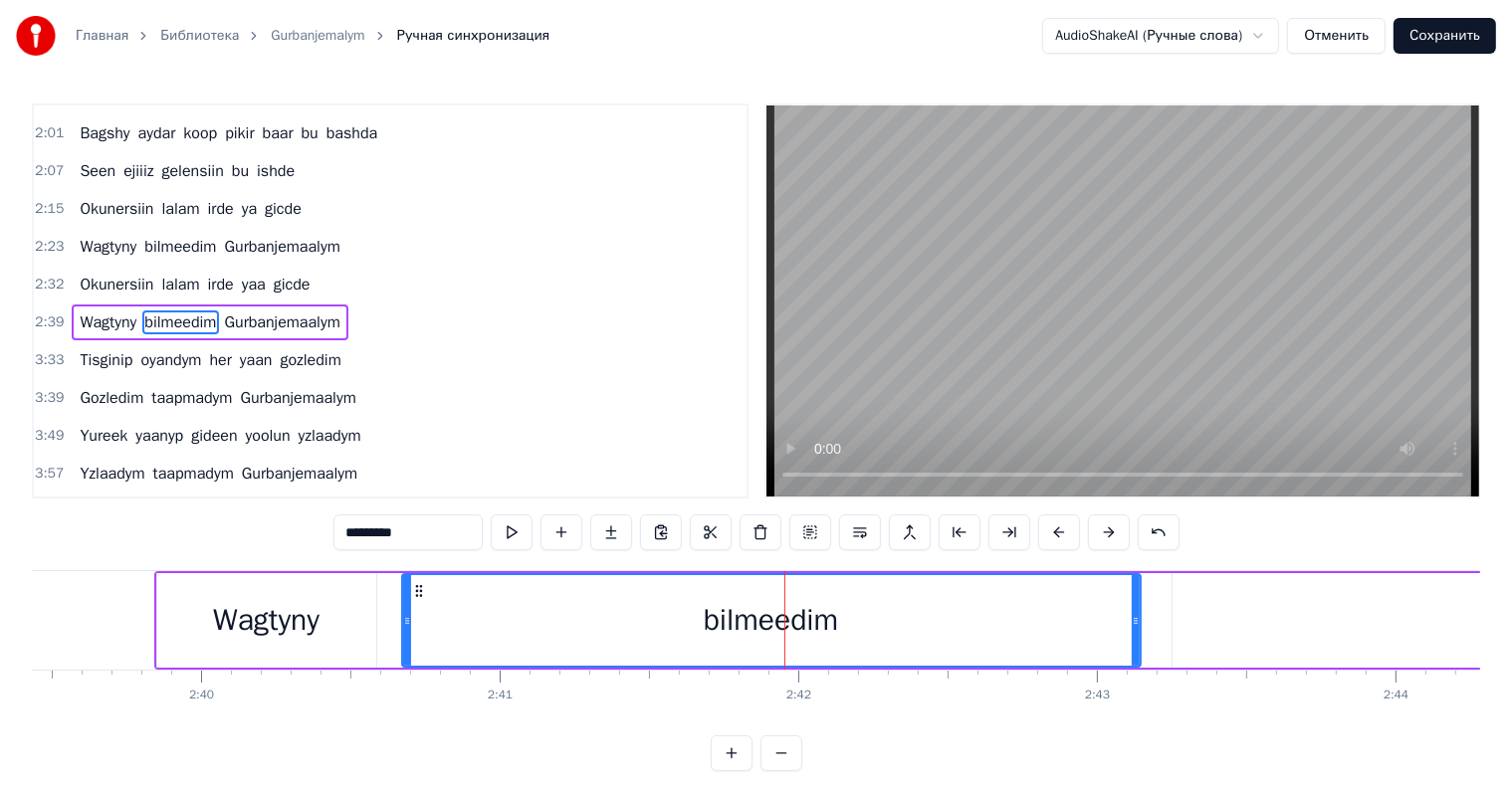 click on "*********" at bounding box center (408, 532) 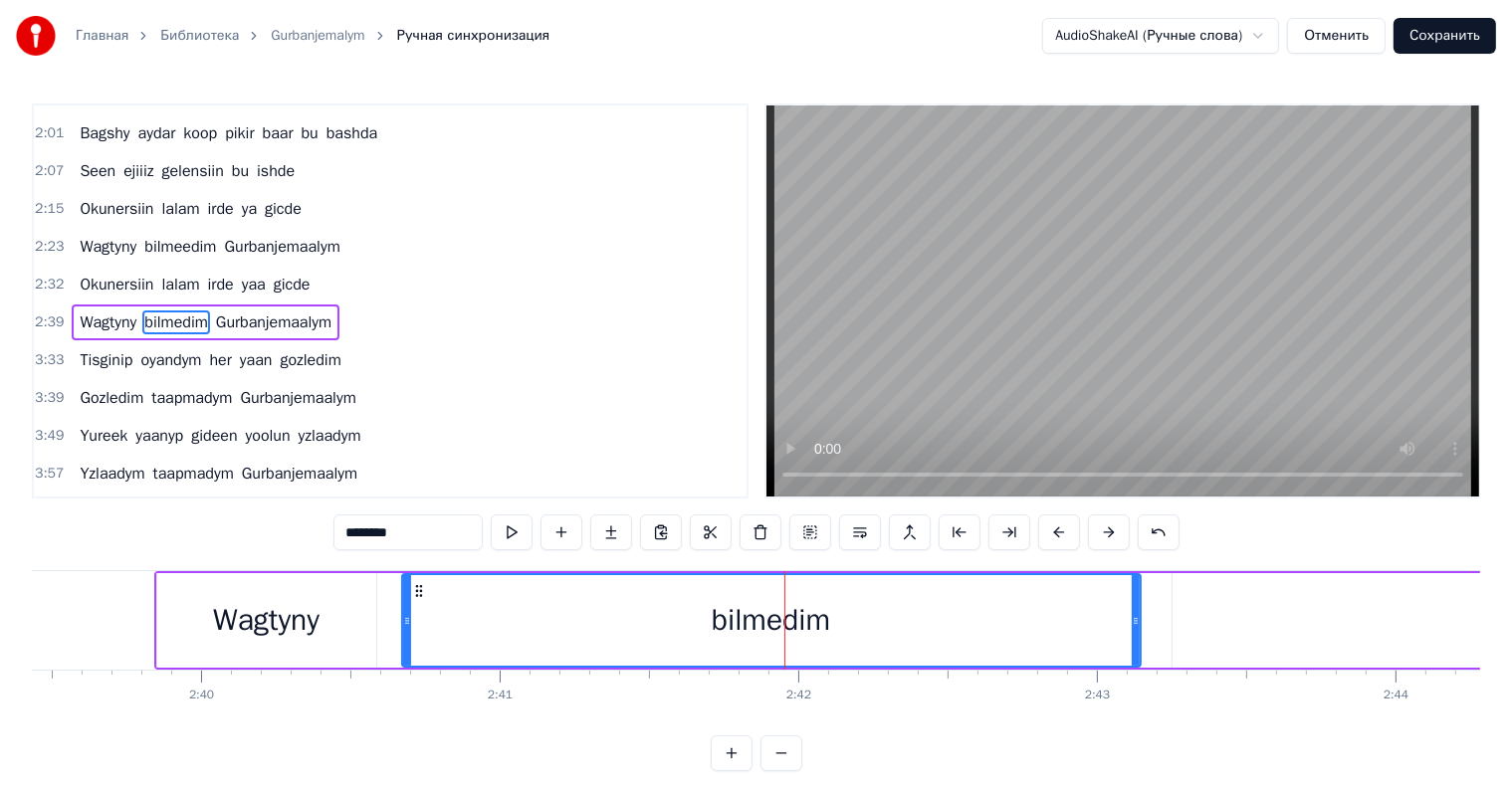 click on "********" at bounding box center (408, 532) 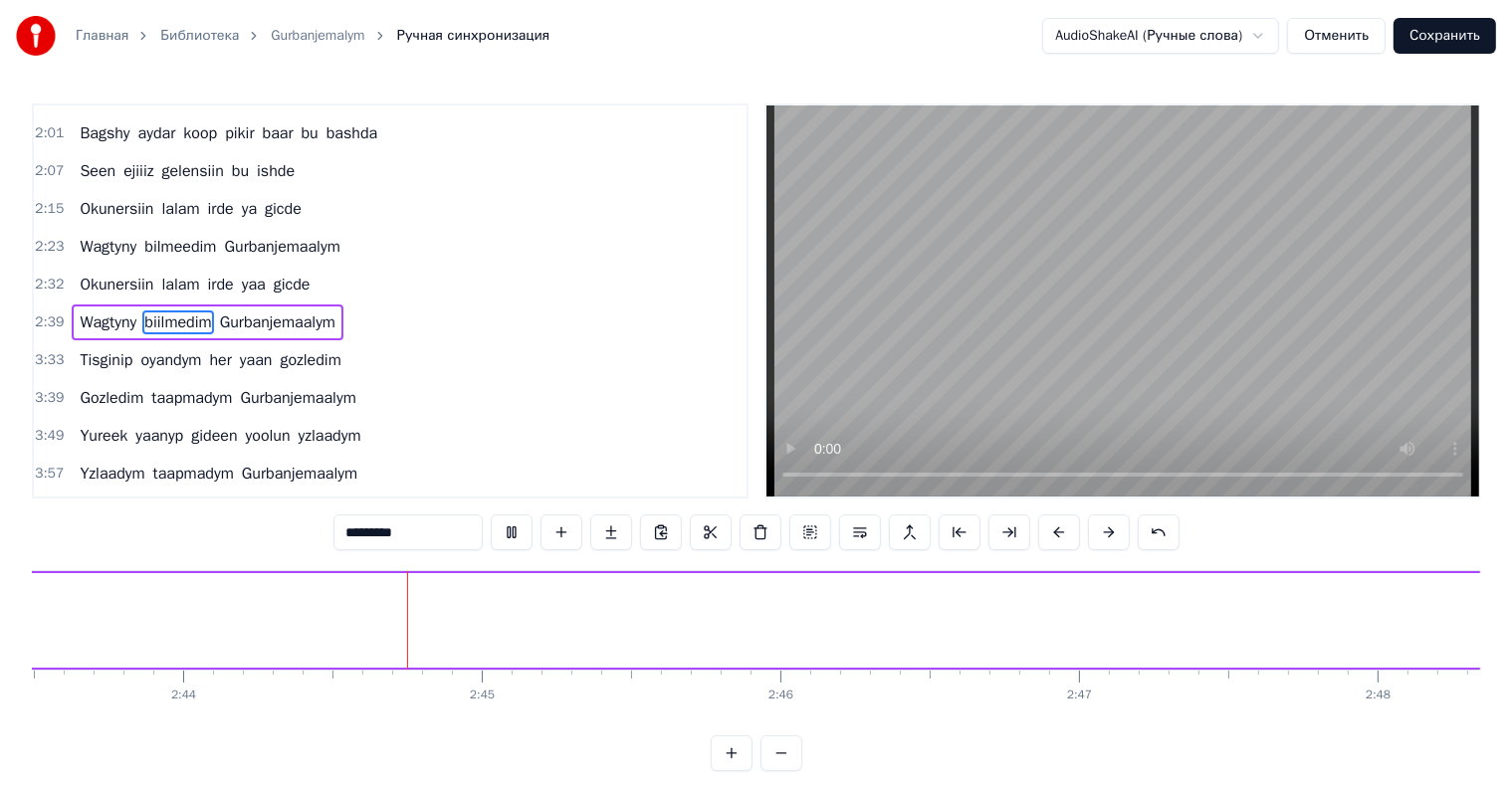 scroll, scrollTop: 0, scrollLeft: 48886, axis: horizontal 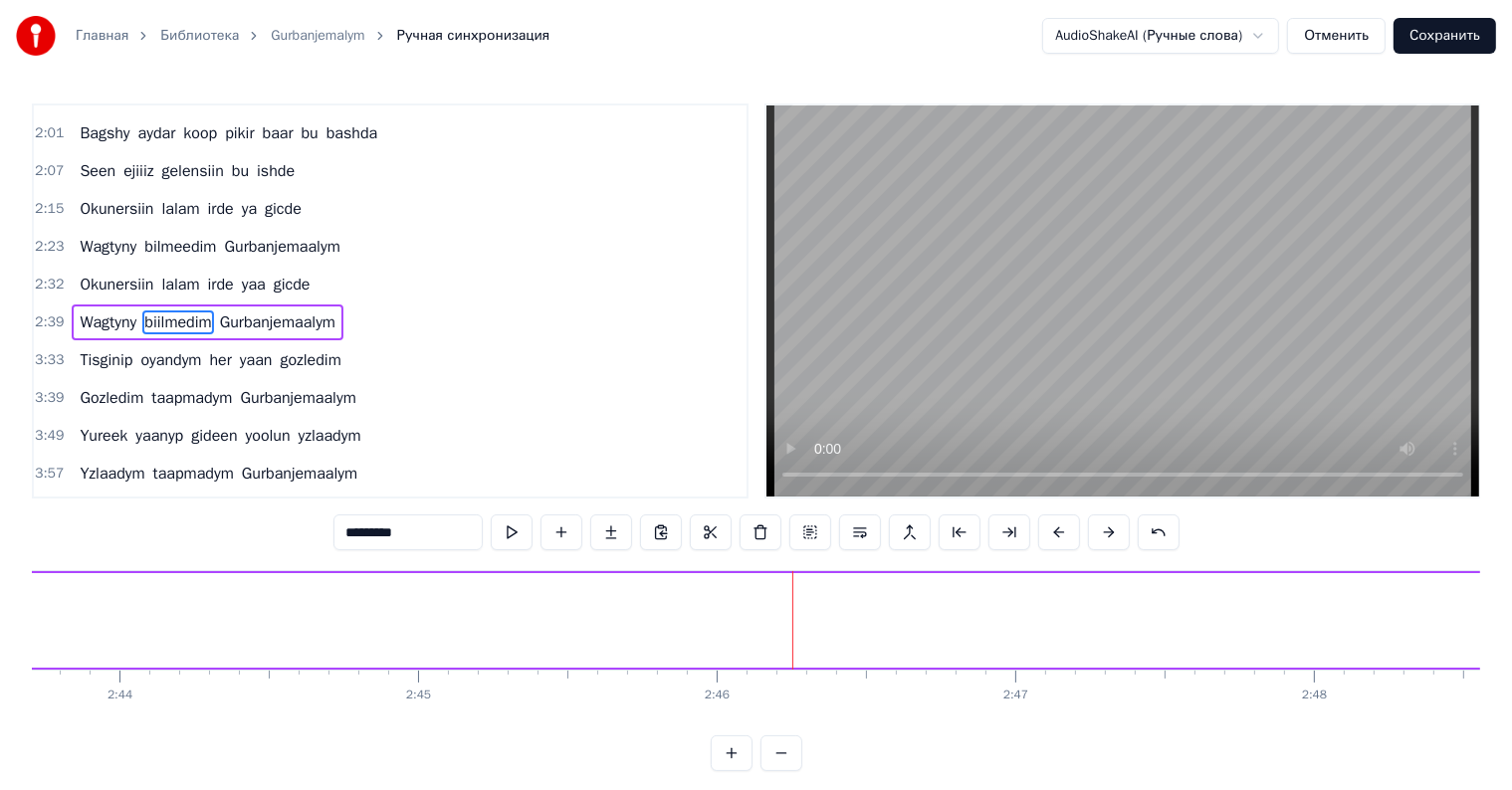click on "Gurbanjemaalym" at bounding box center (4067, 620) 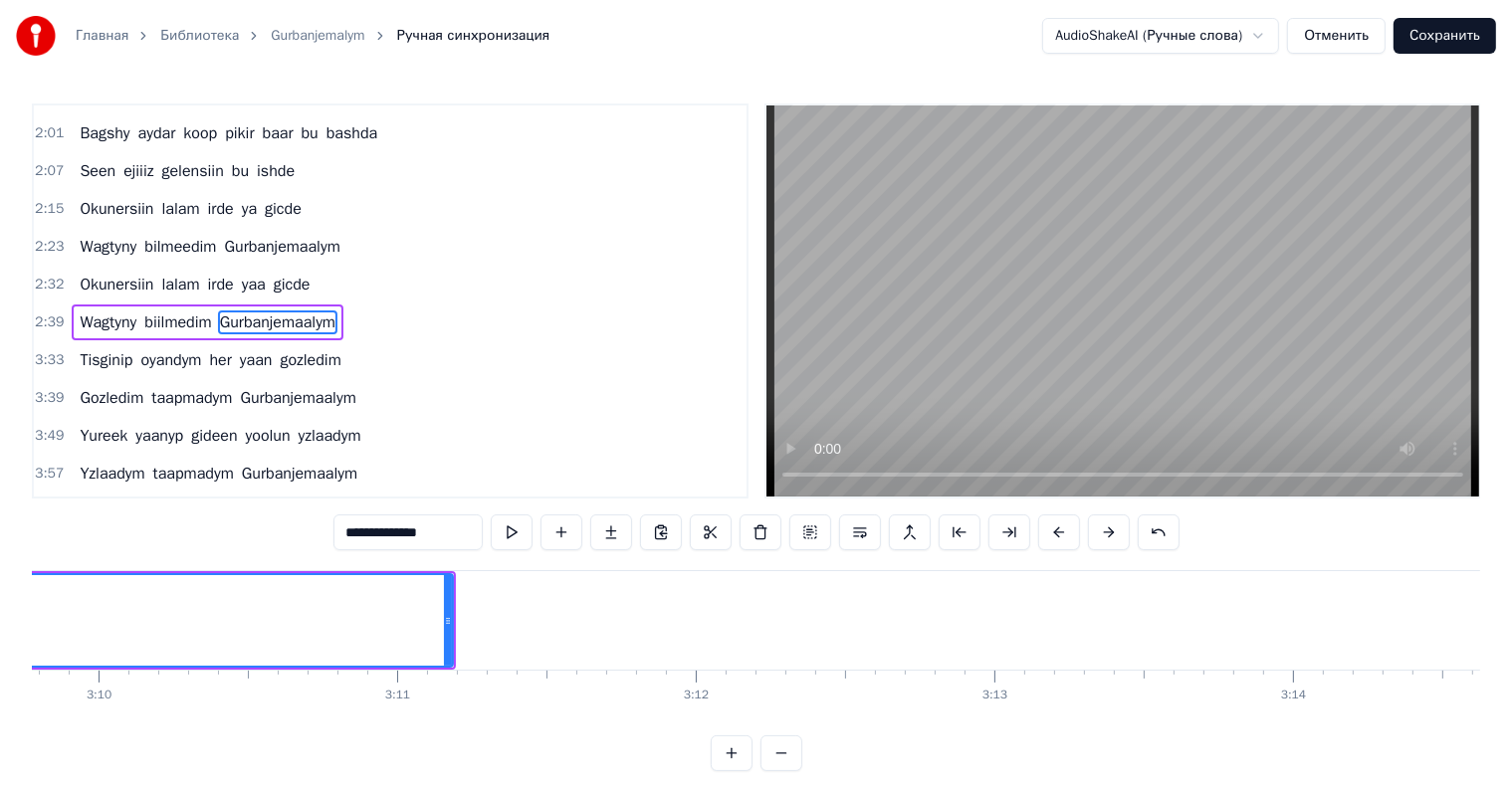 scroll, scrollTop: 0, scrollLeft: 56625, axis: horizontal 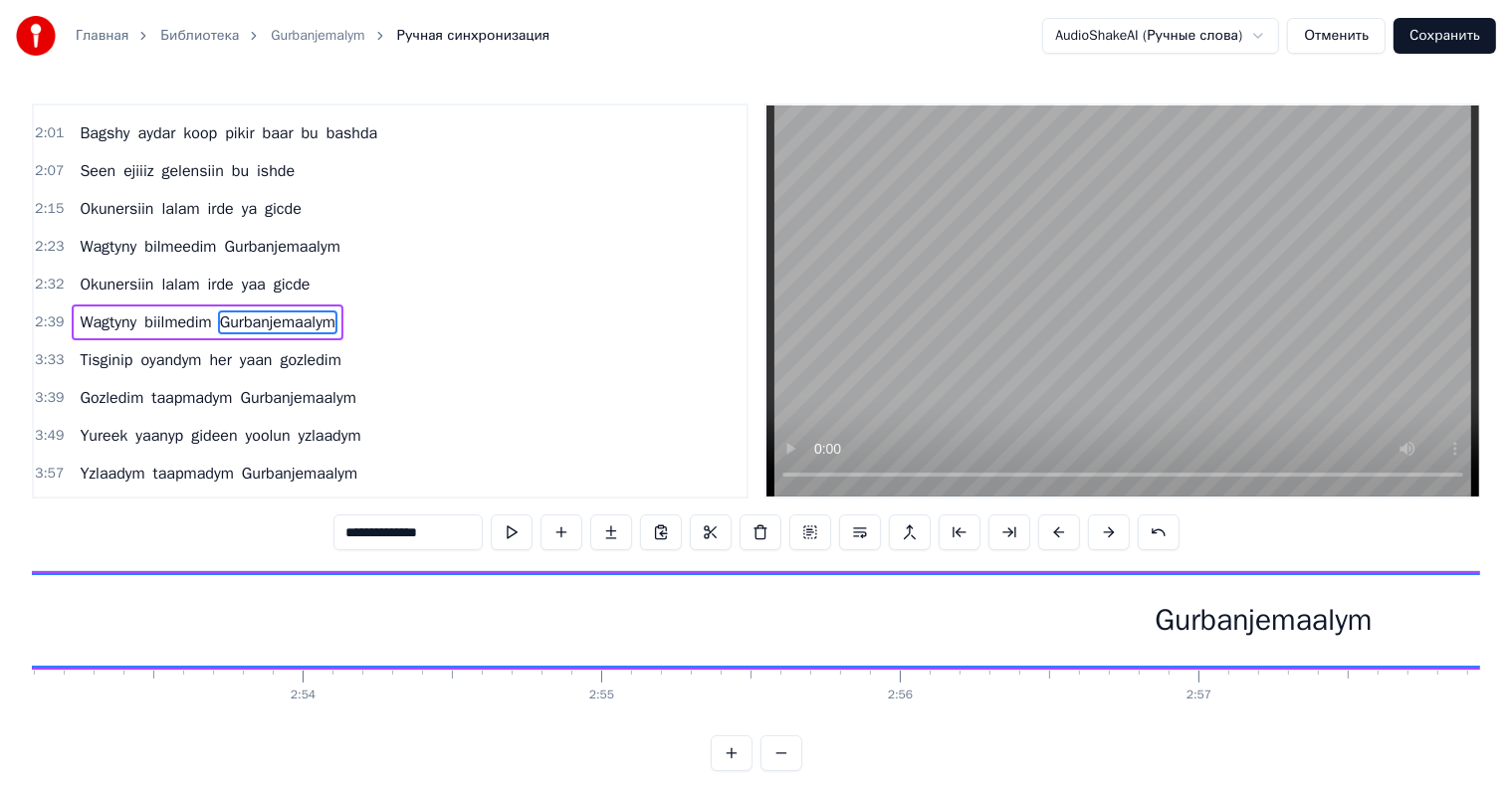 click on "**********" at bounding box center [408, 532] 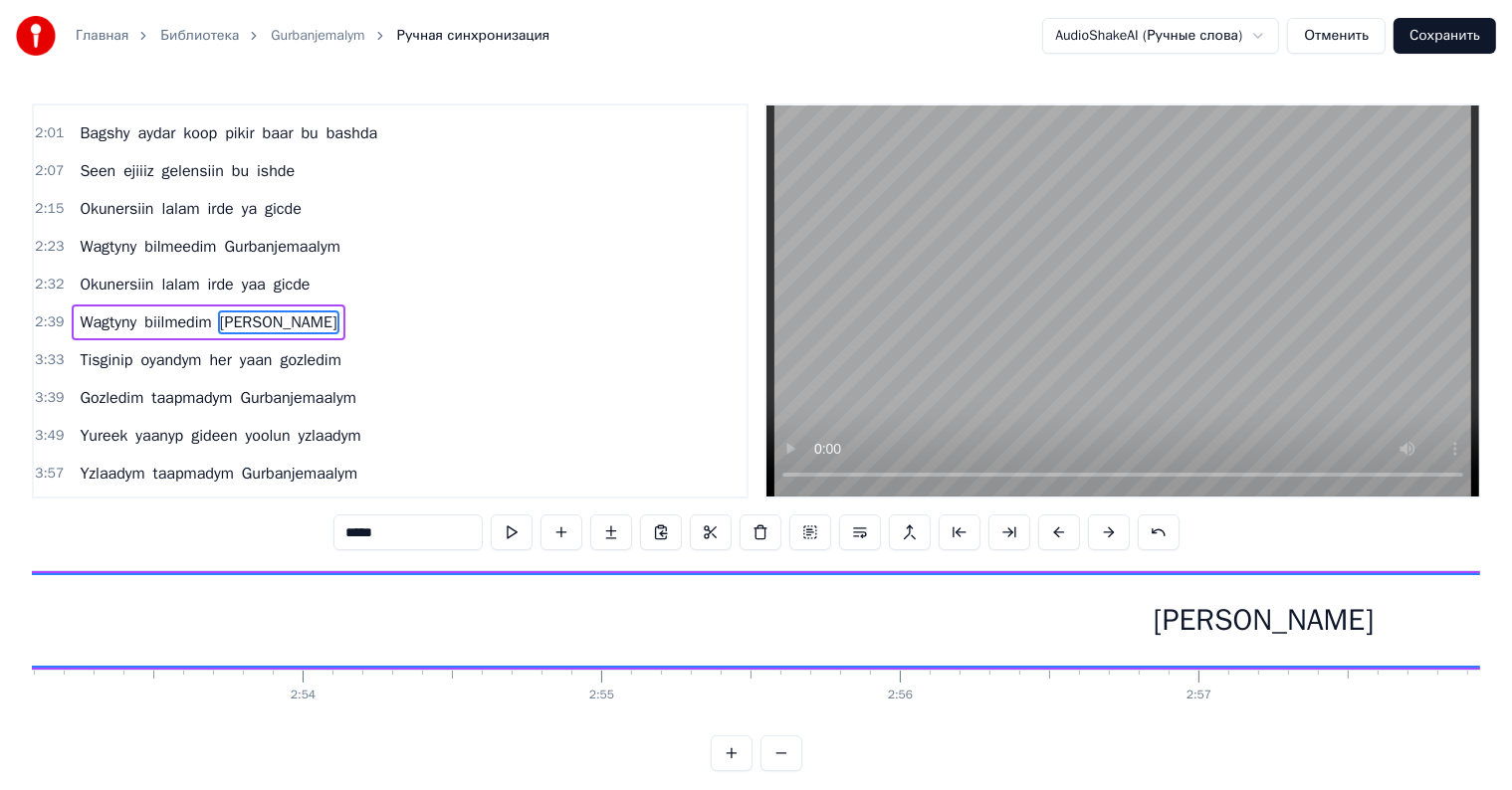 type on "****" 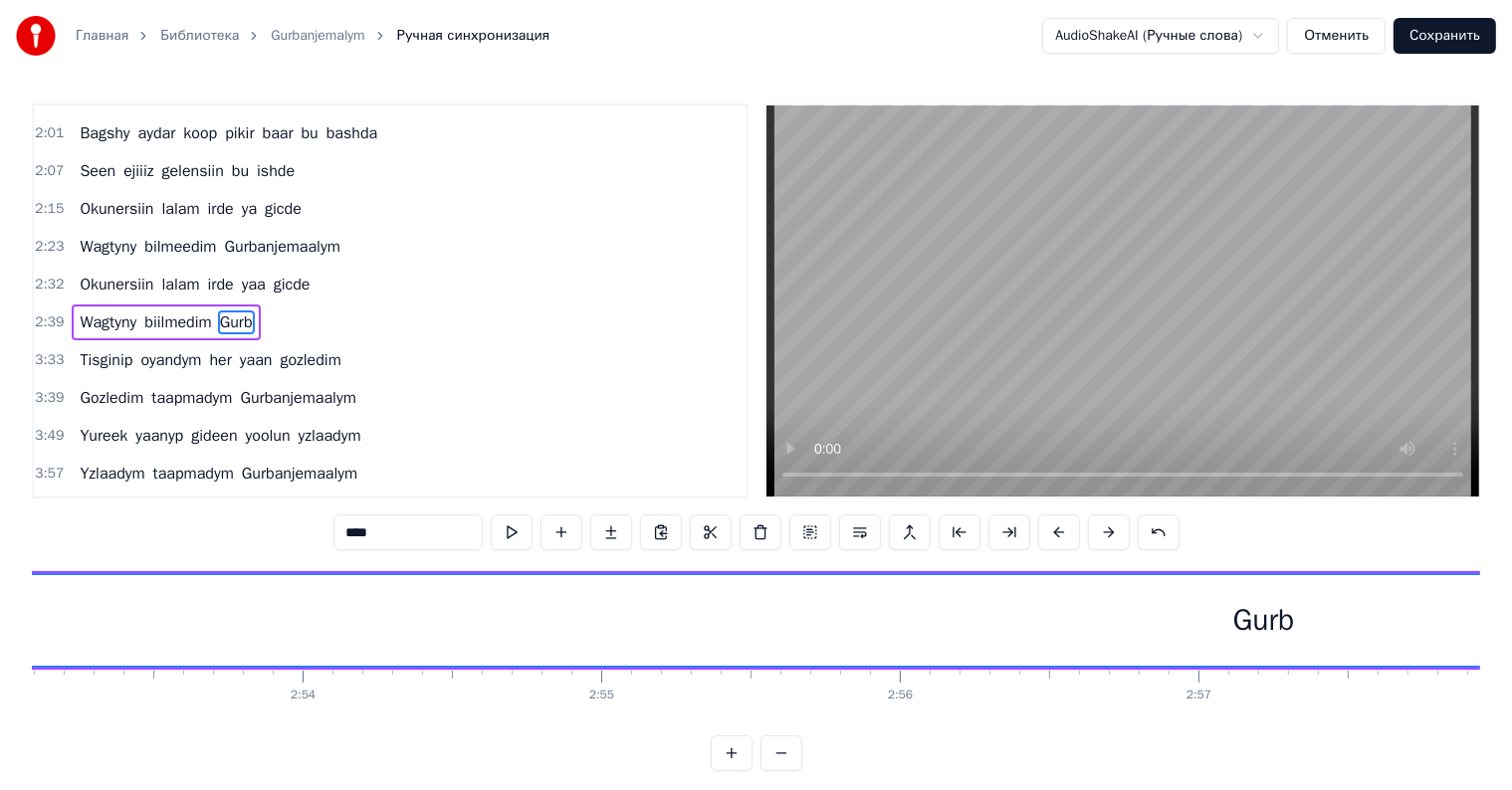 drag, startPoint x: 350, startPoint y: 535, endPoint x: 386, endPoint y: 541, distance: 36.496575 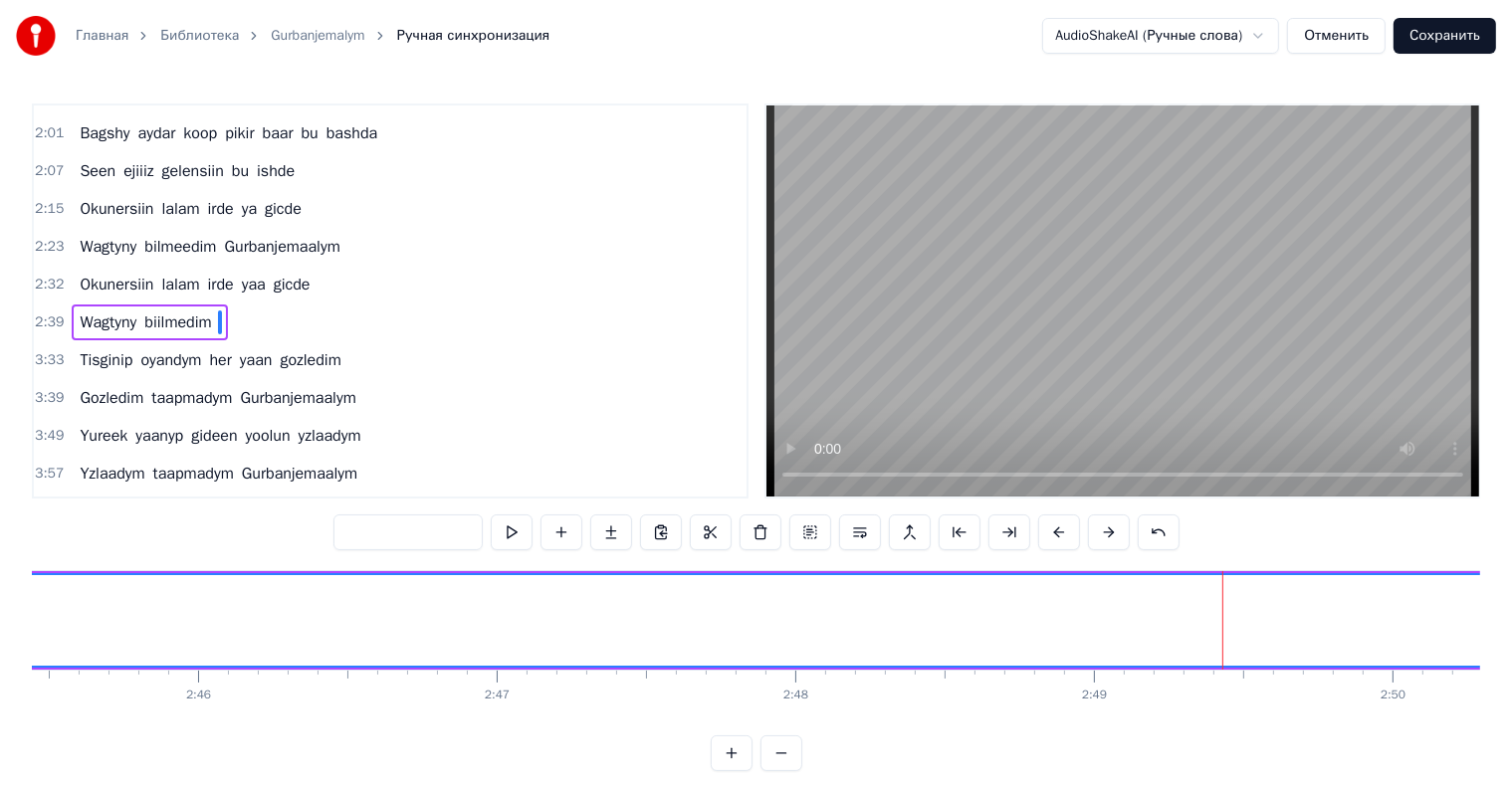 scroll, scrollTop: 0, scrollLeft: 48627, axis: horizontal 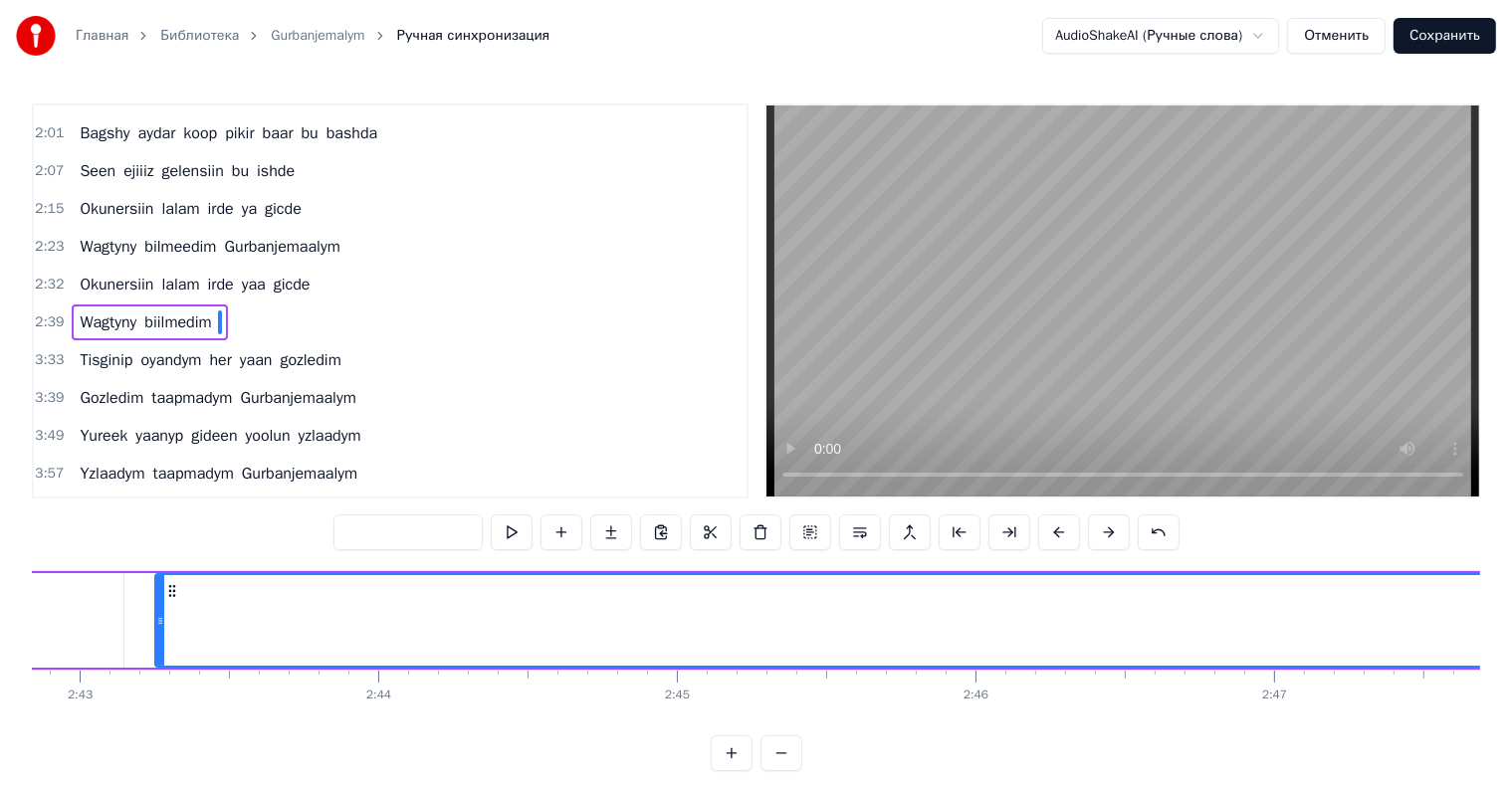 click at bounding box center (4326, 620) 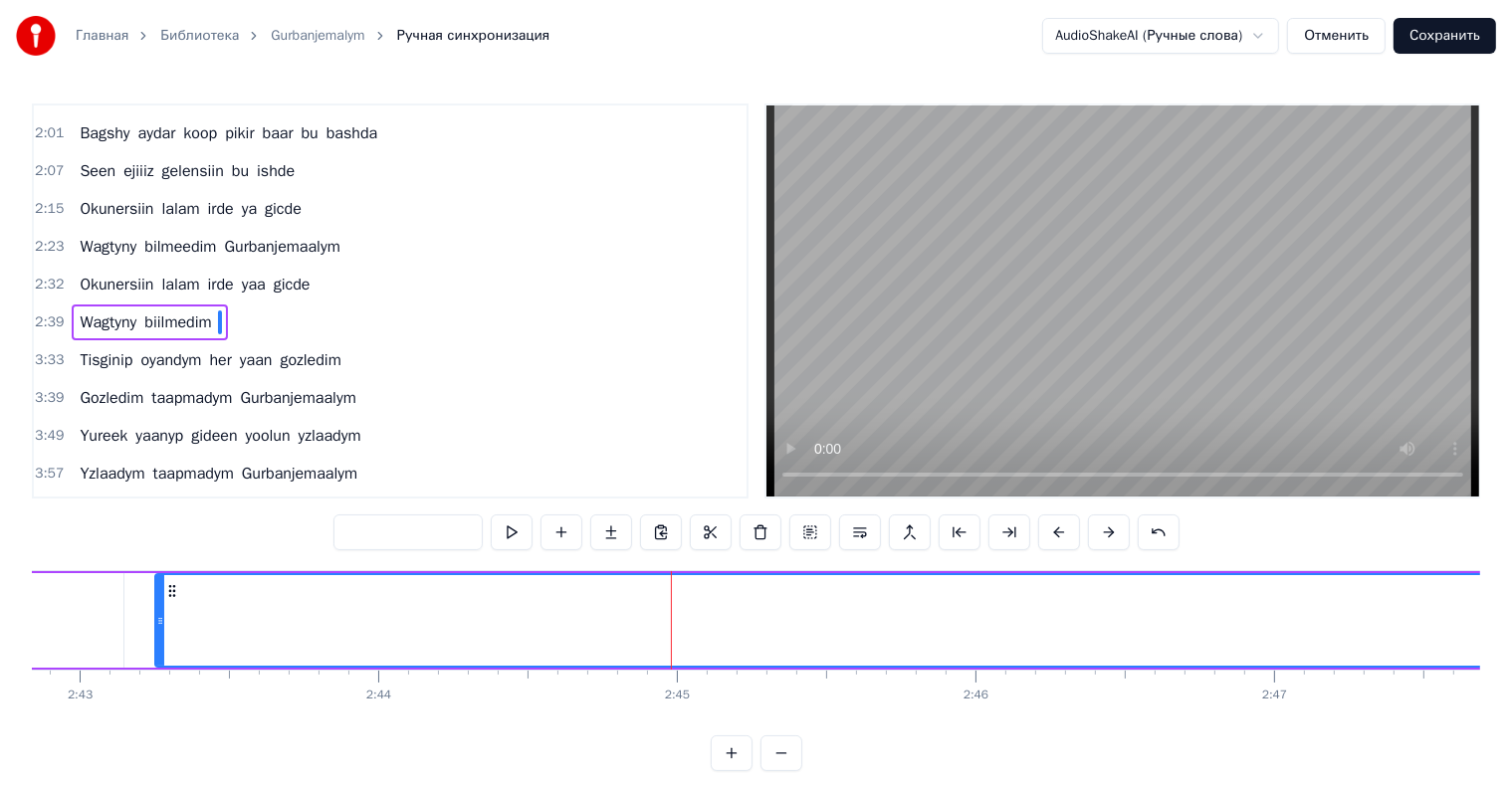 click at bounding box center [4326, 620] 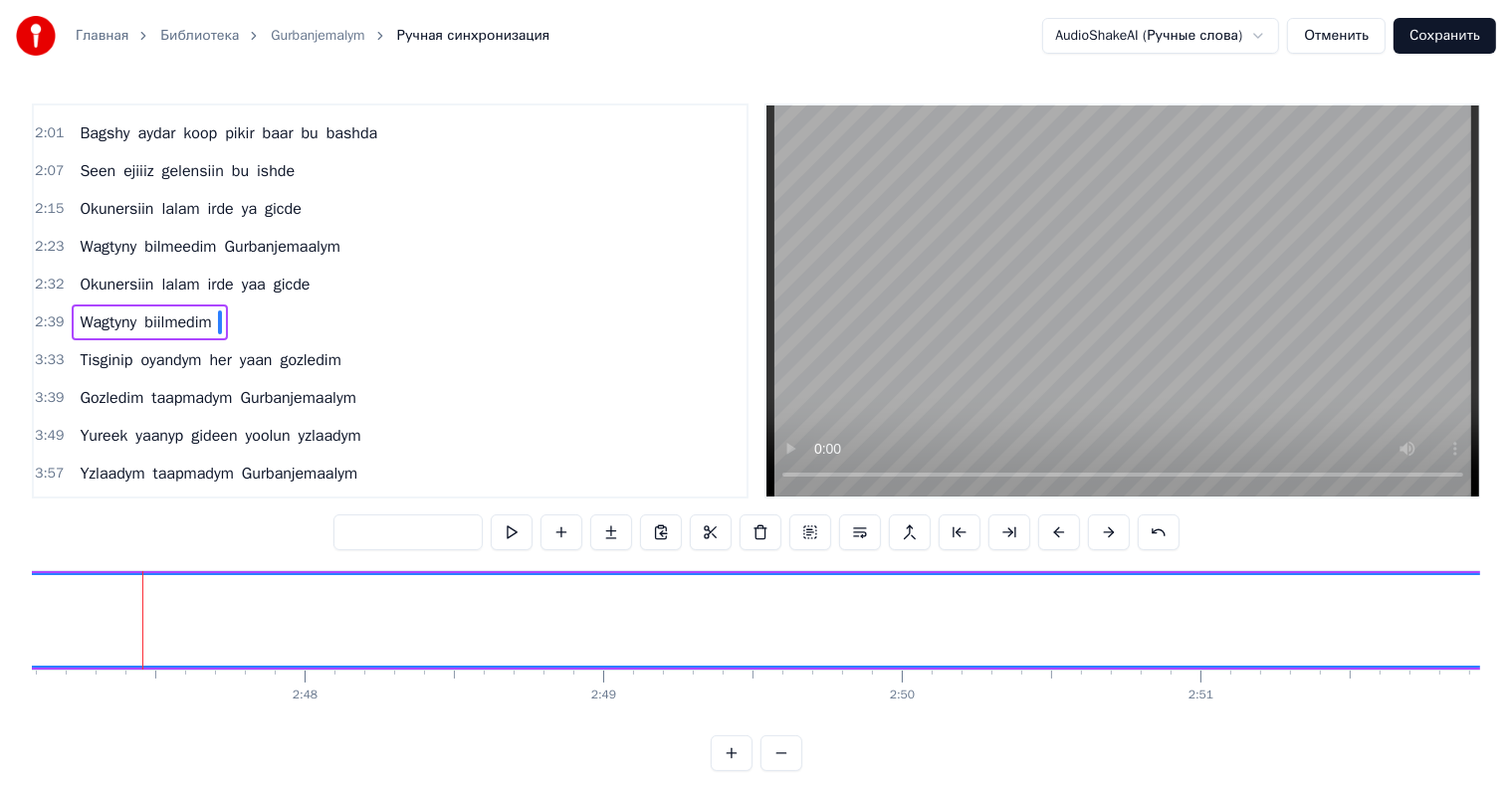 scroll, scrollTop: 0, scrollLeft: 49905, axis: horizontal 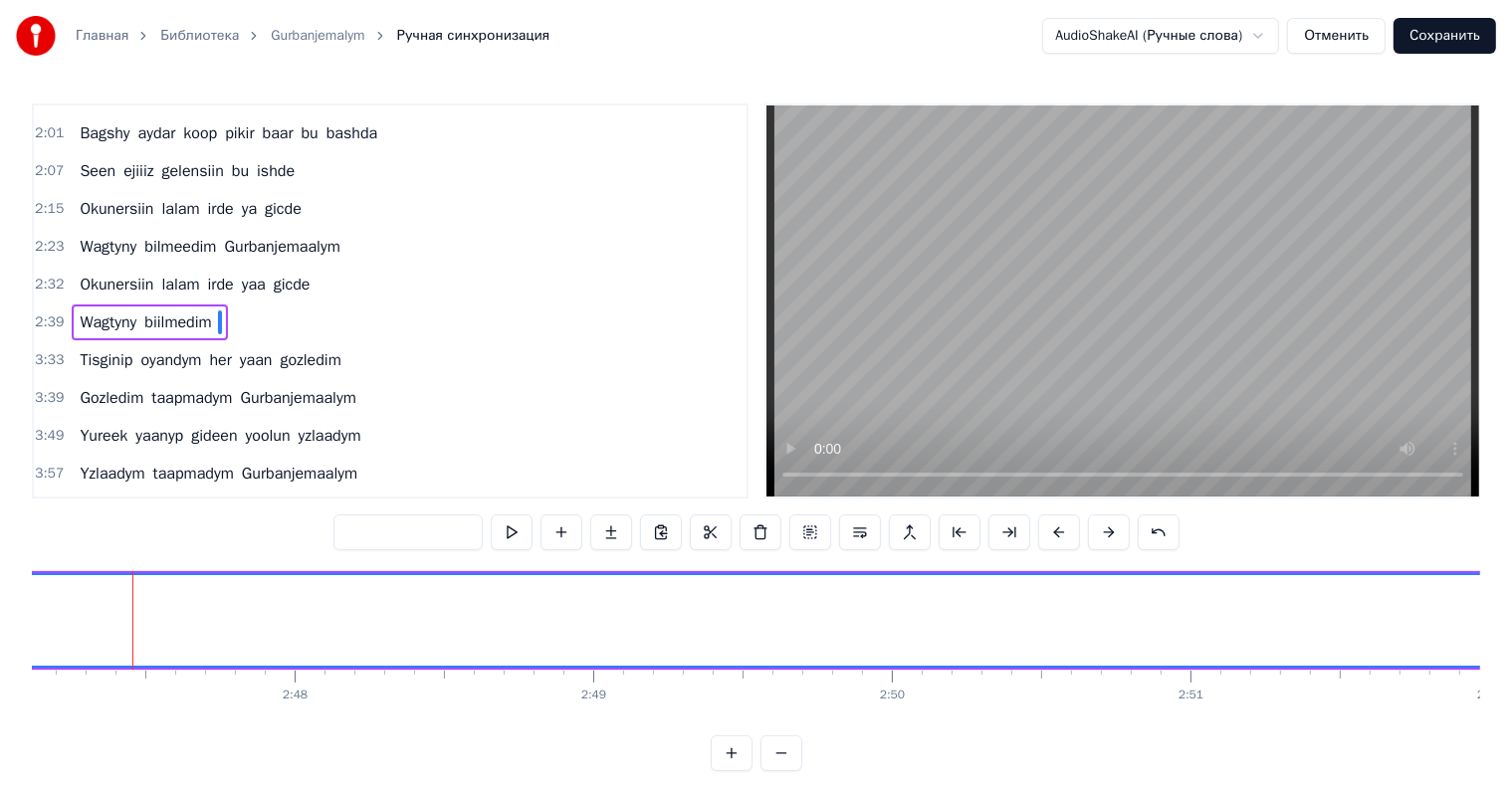 click at bounding box center (3048, 620) 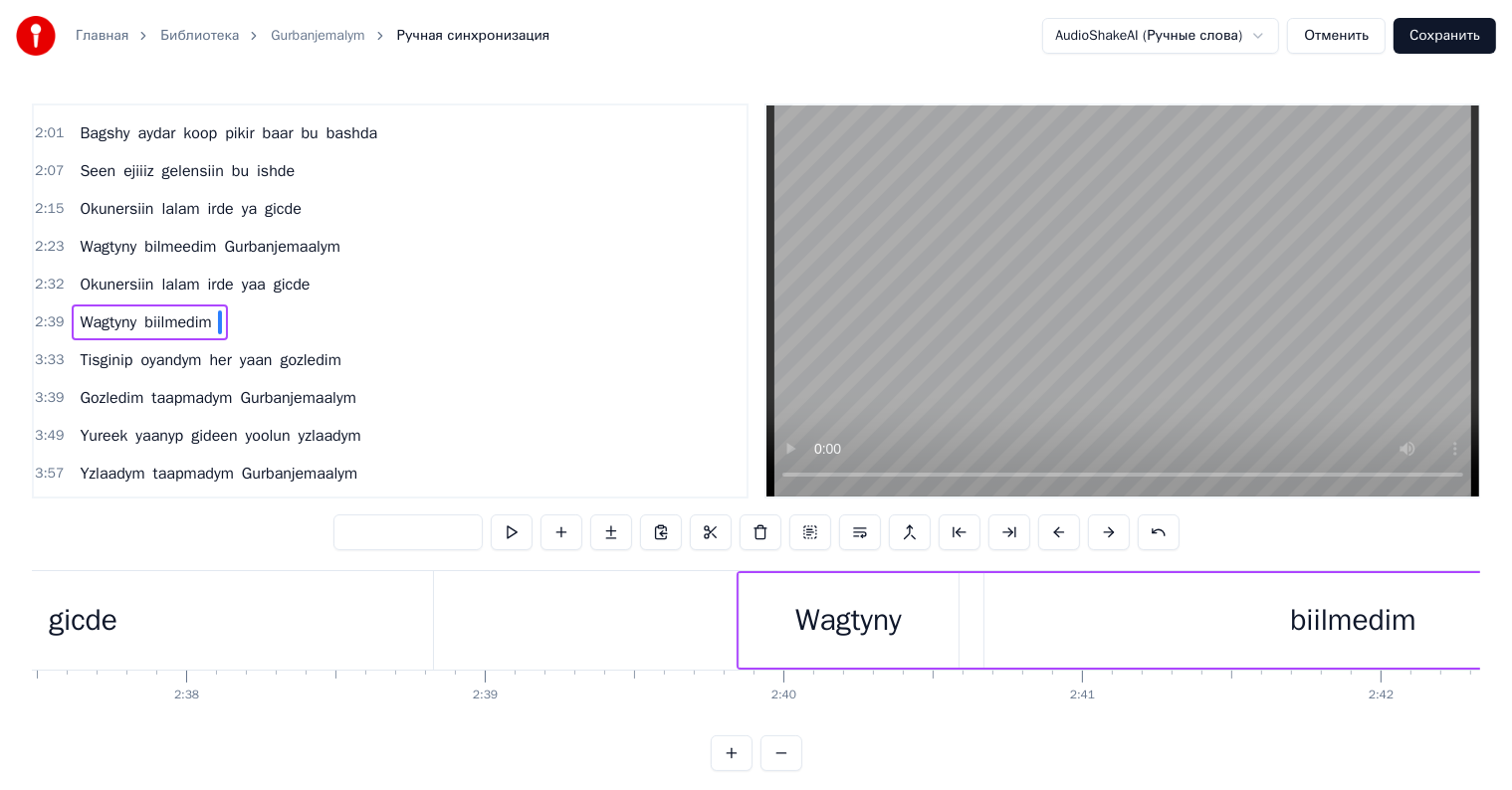scroll, scrollTop: 0, scrollLeft: 48033, axis: horizontal 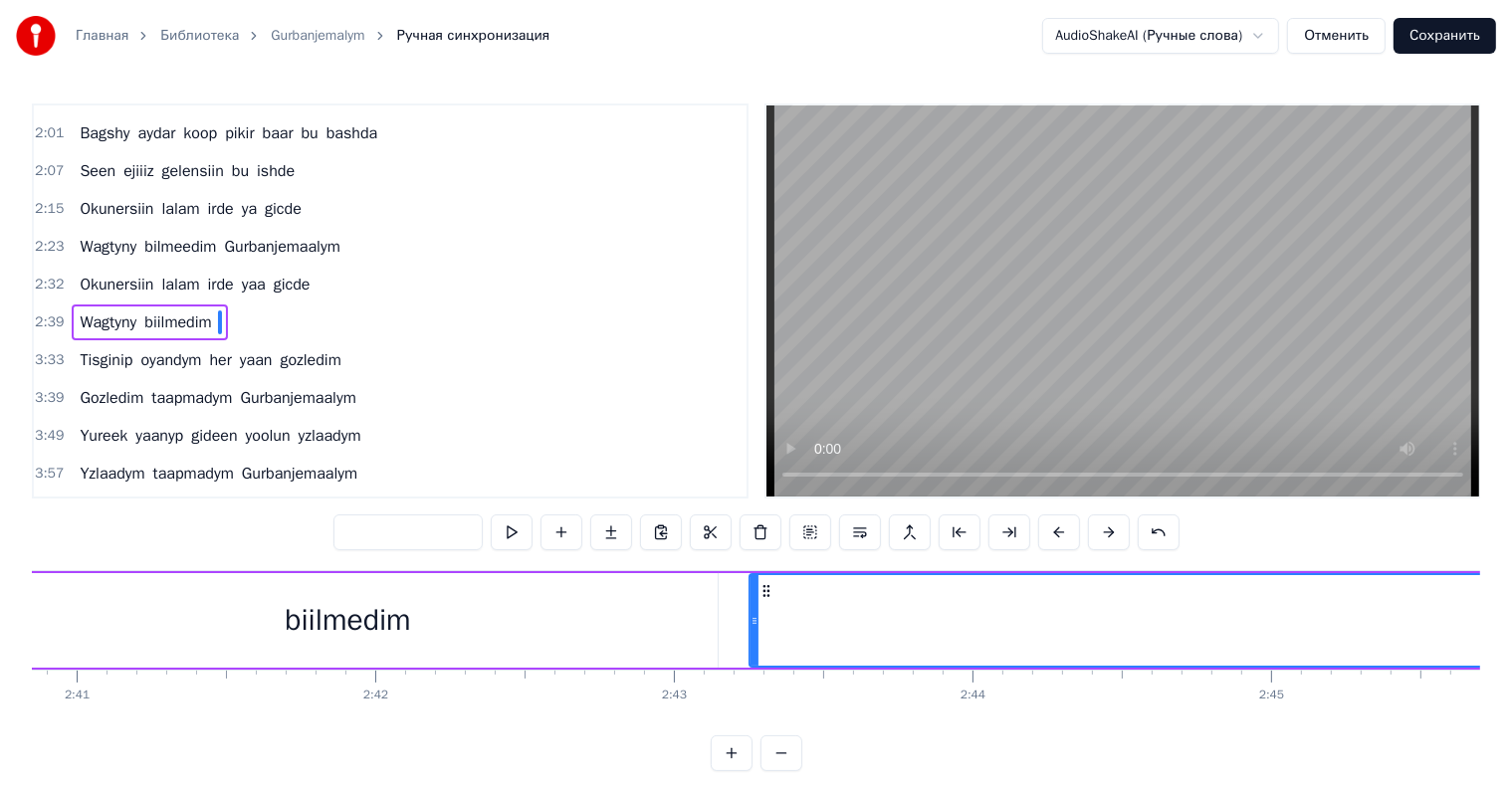click on "biilmedim" at bounding box center (348, 620) 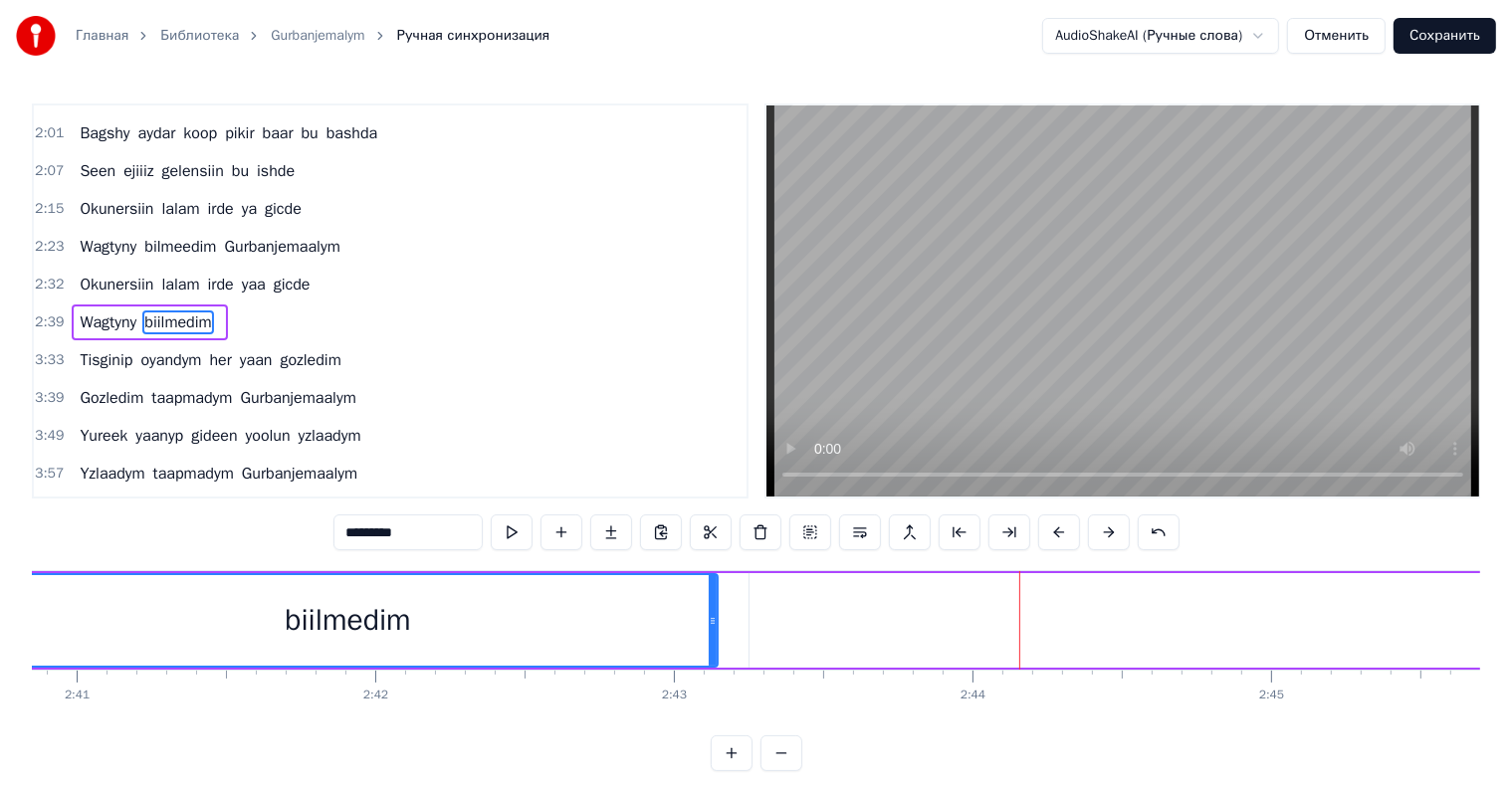 click on "biilmedim" at bounding box center [348, 620] 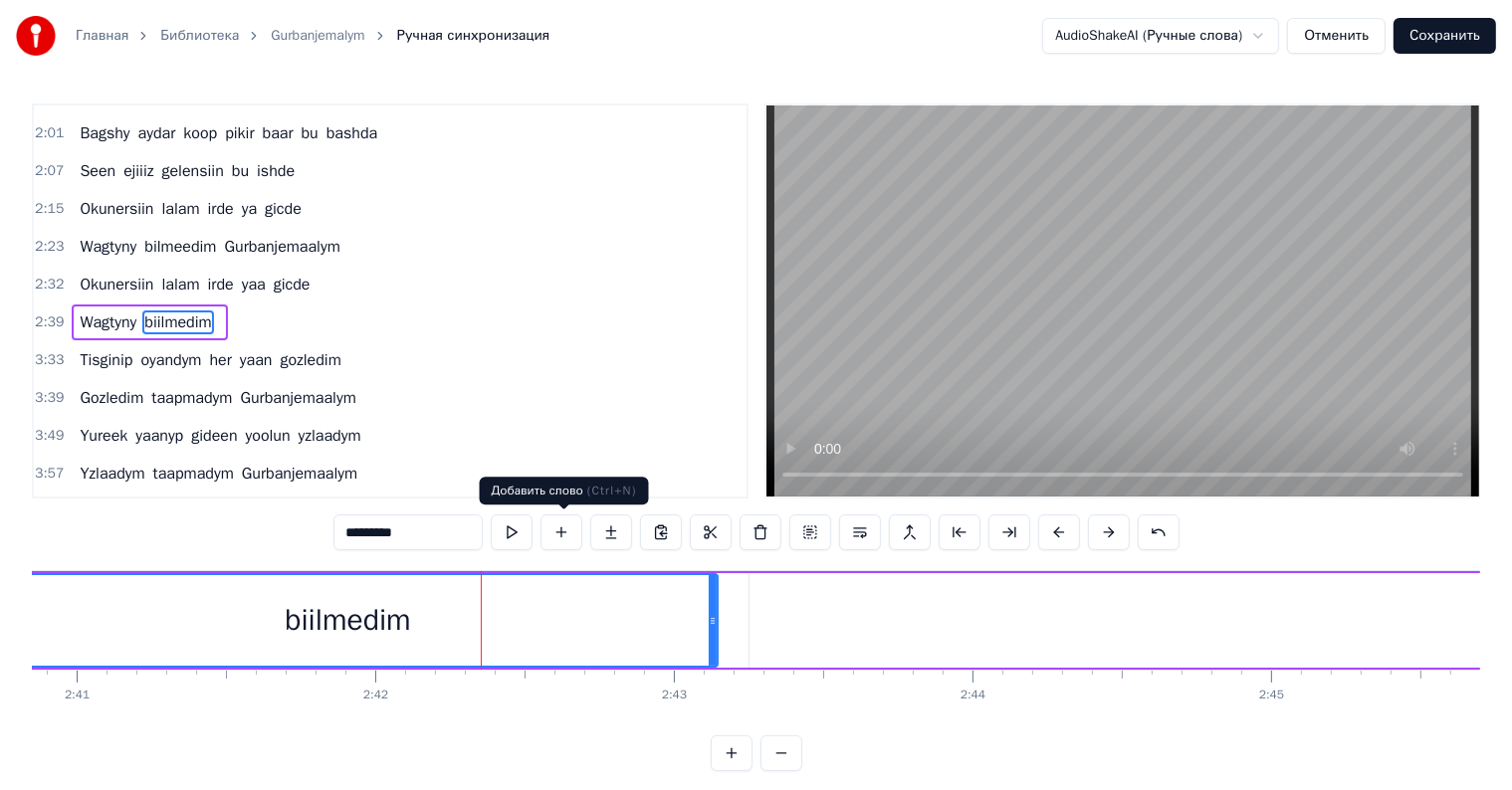 click at bounding box center (561, 532) 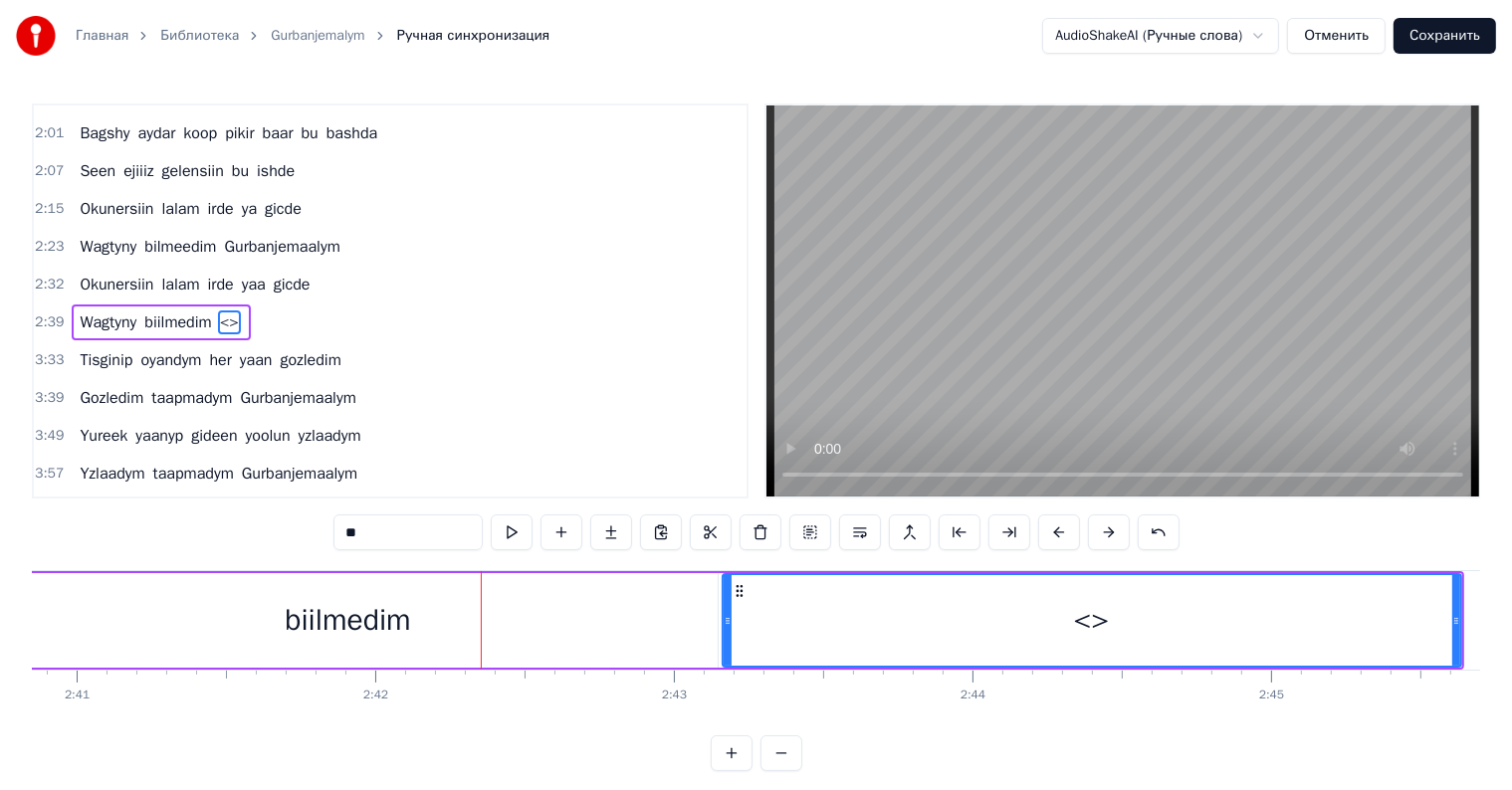 click on "**" at bounding box center [408, 532] 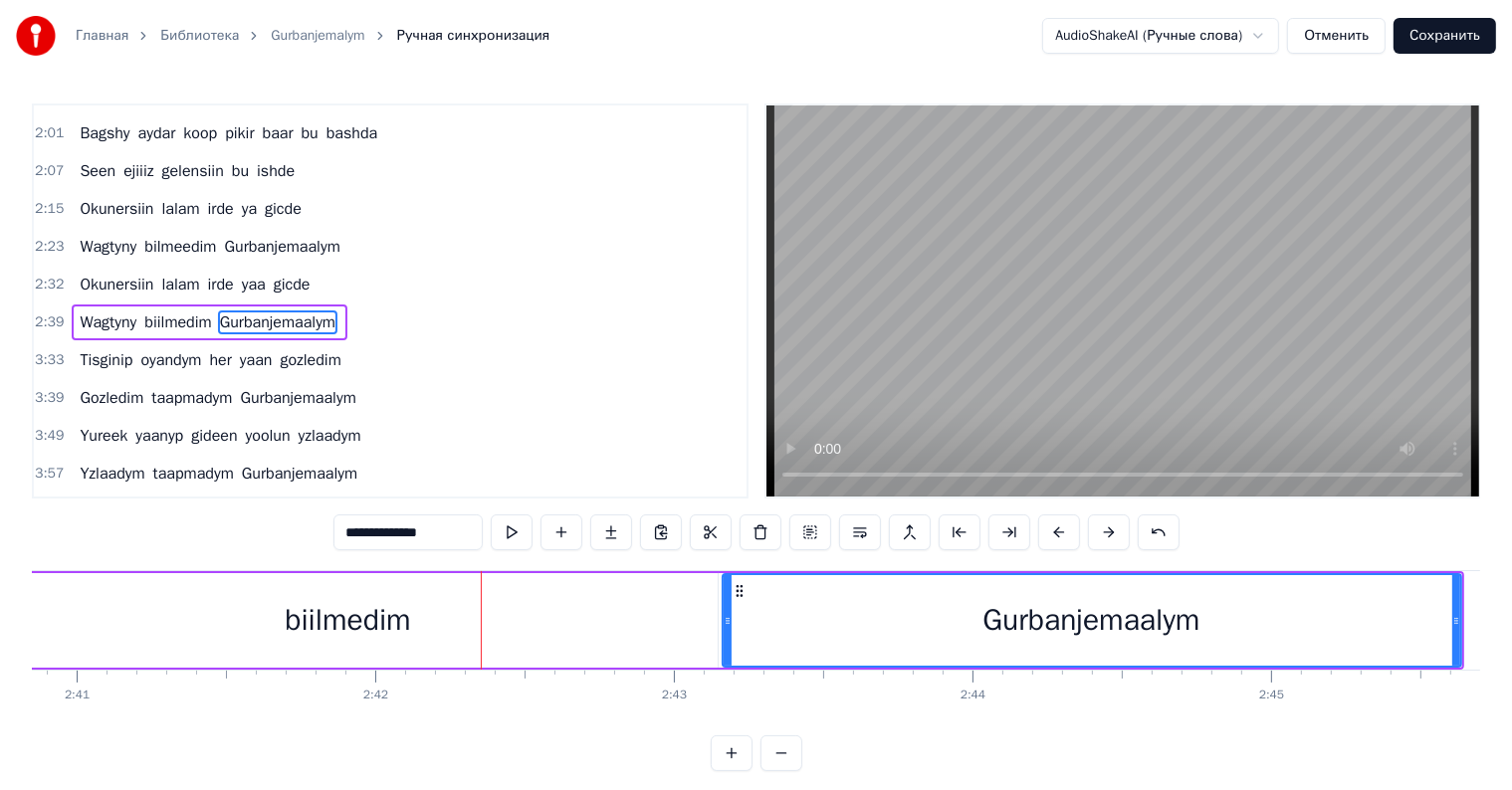 type on "**********" 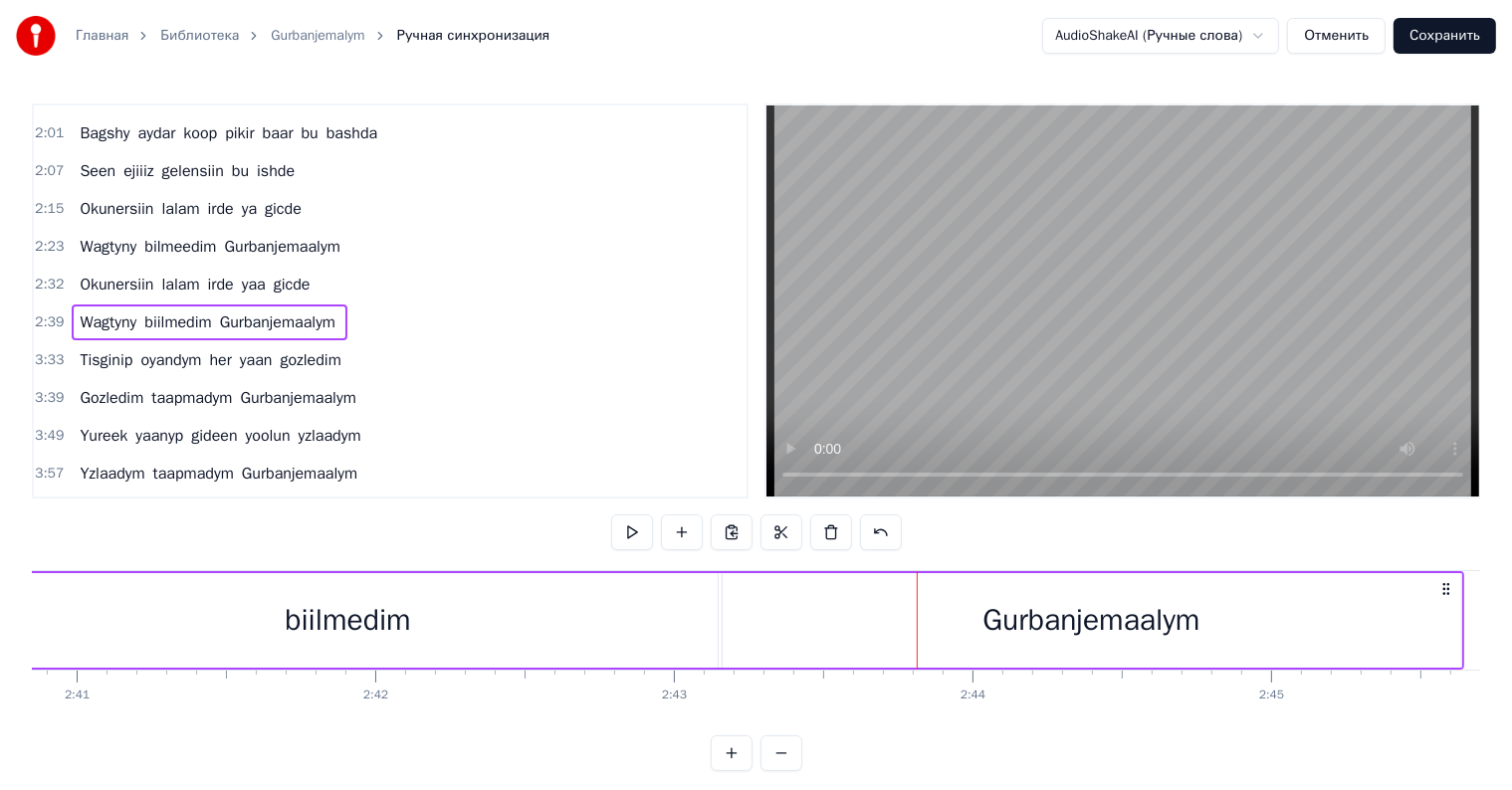 click on "biilmedim" at bounding box center [347, 620] 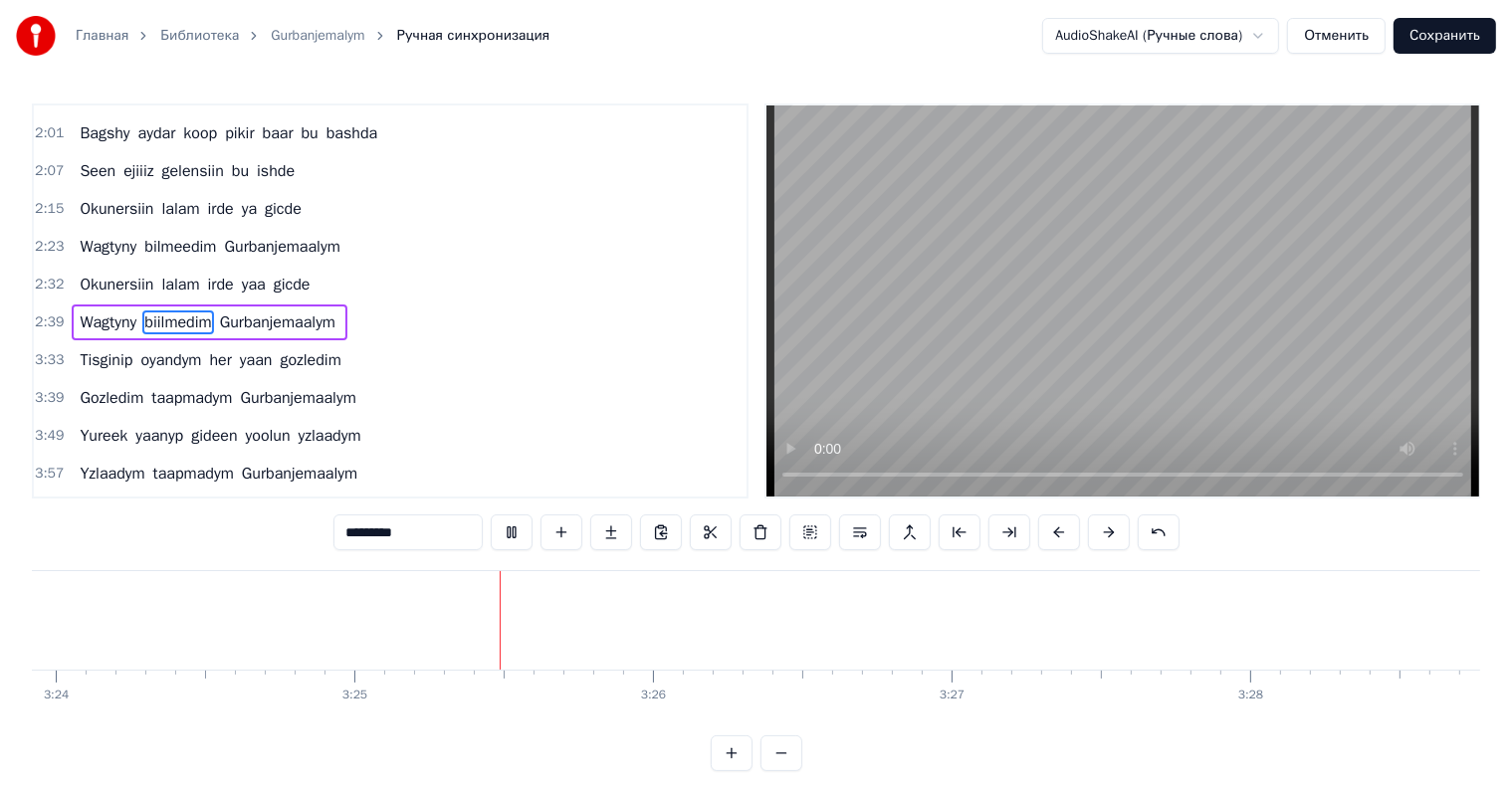 scroll, scrollTop: 0, scrollLeft: 61069, axis: horizontal 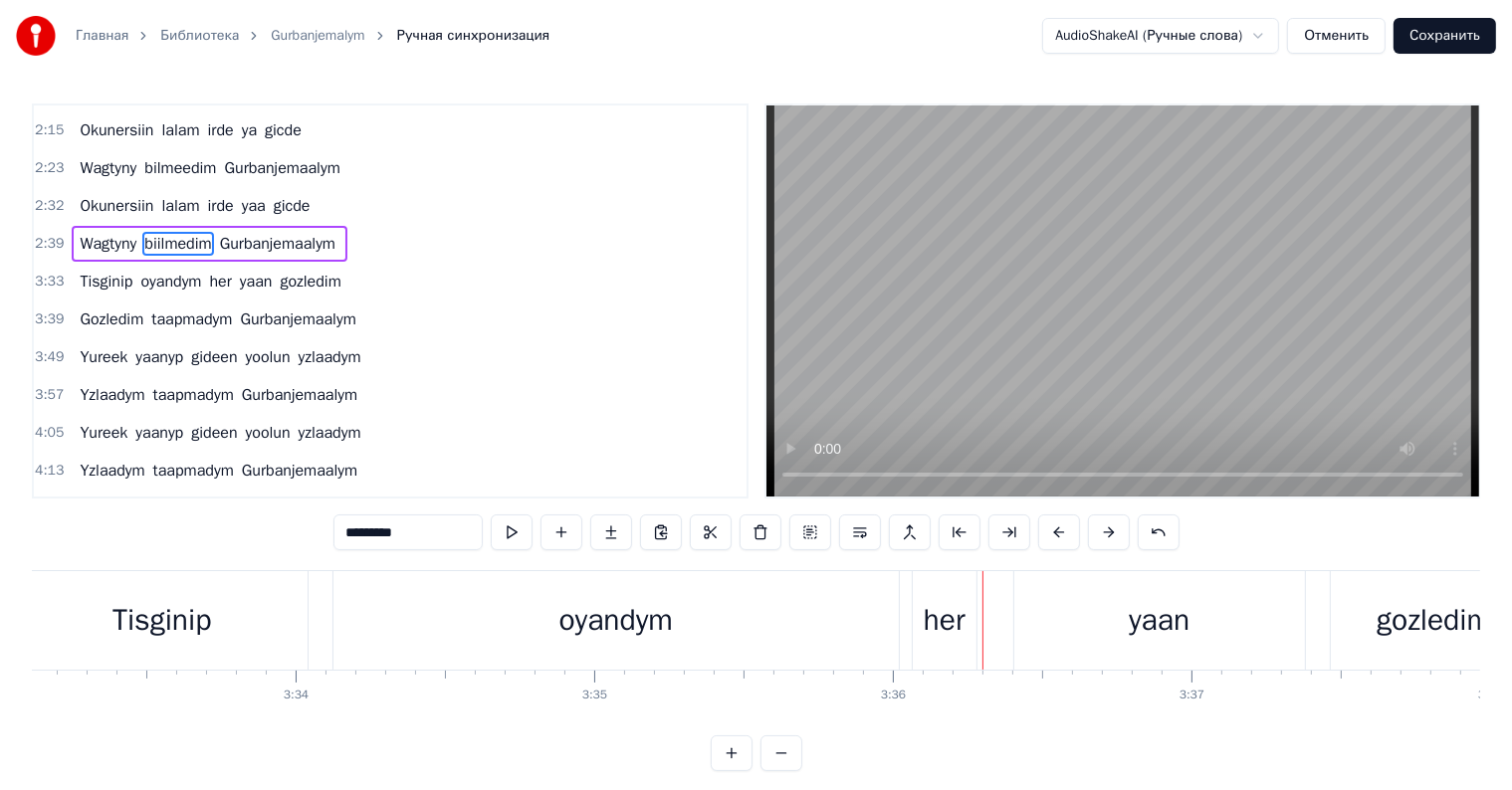 click on "oyandym" at bounding box center (615, 620) 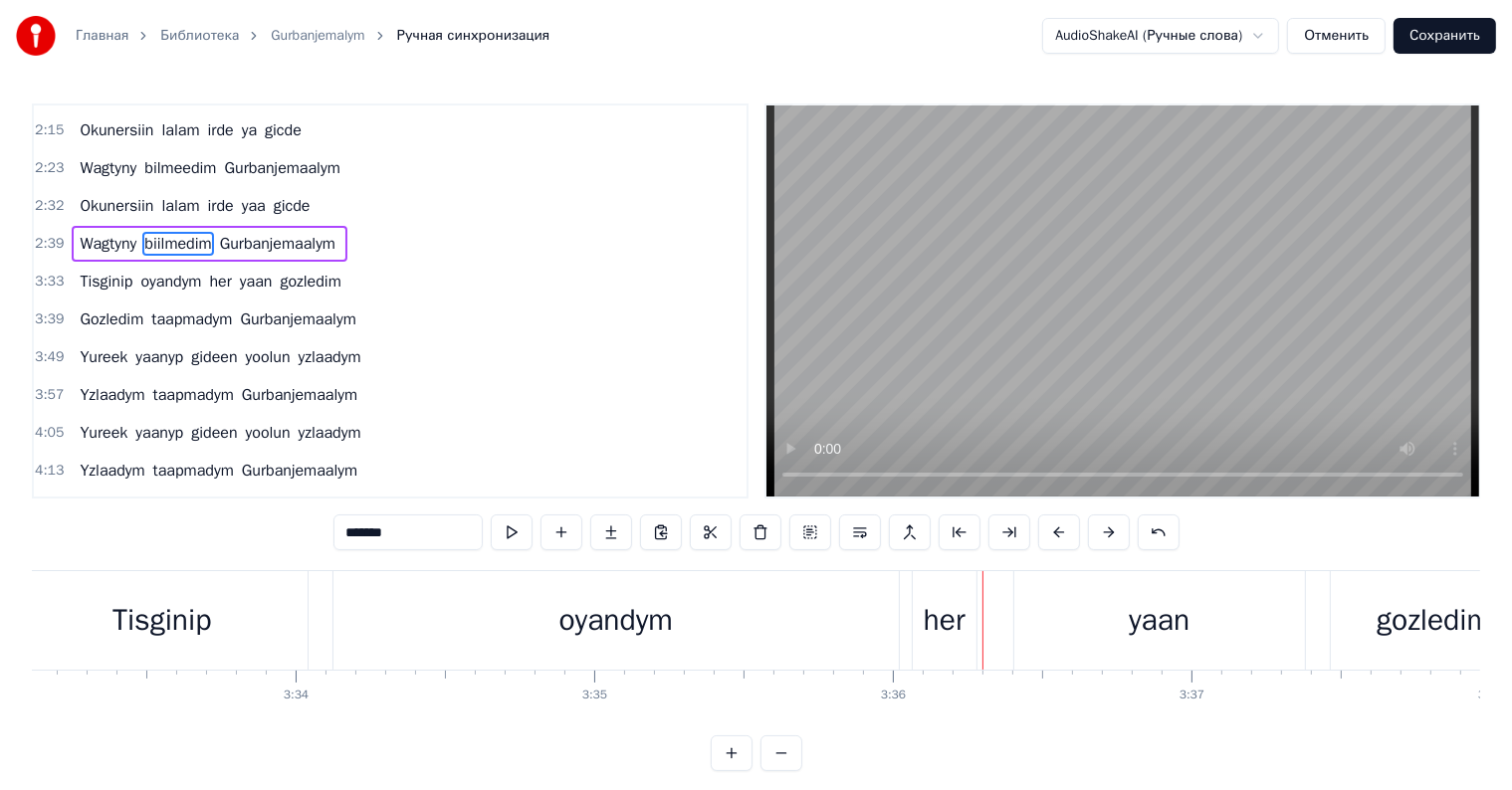 scroll, scrollTop: 482, scrollLeft: 0, axis: vertical 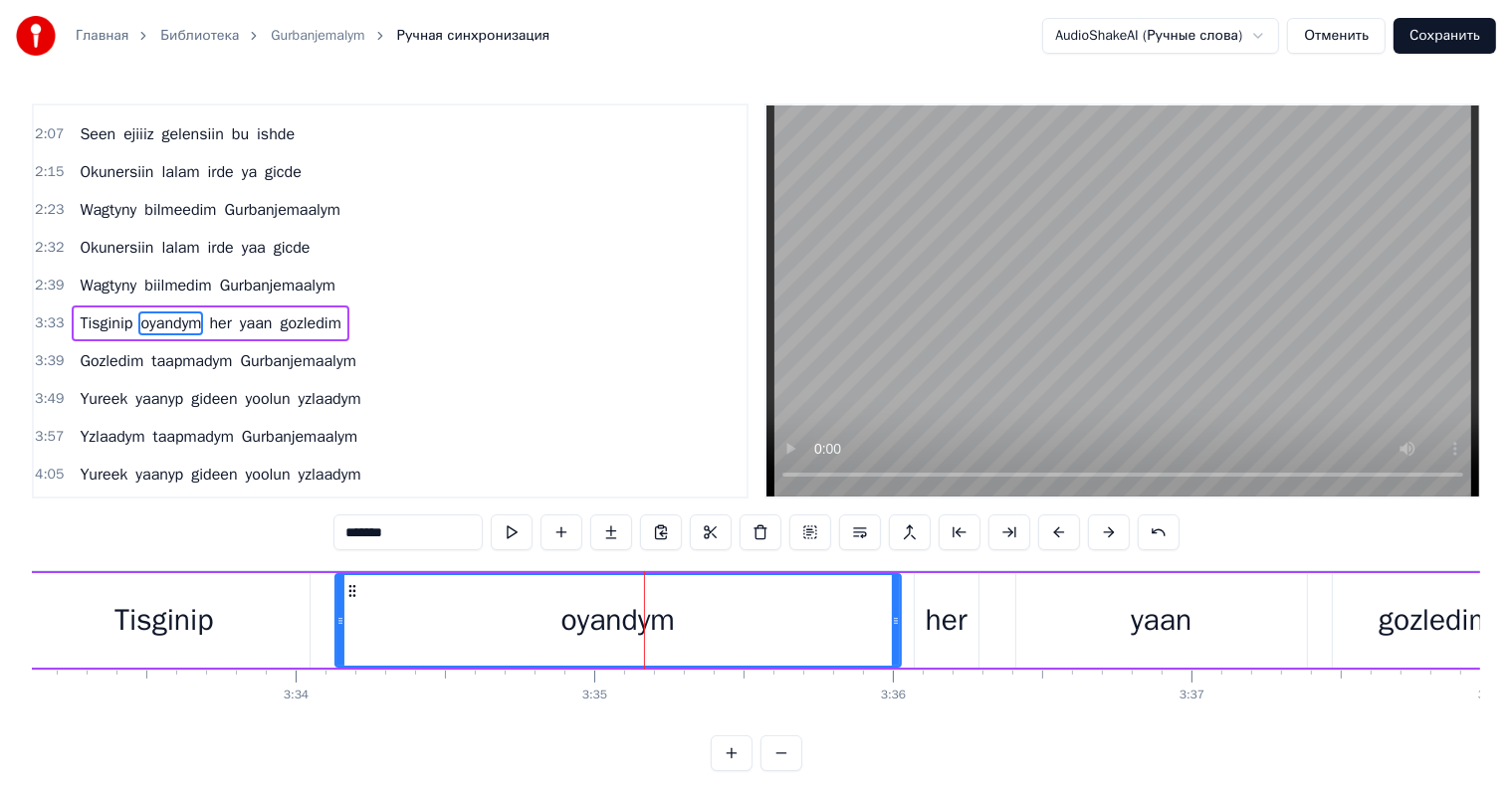 click on "*******" at bounding box center (408, 532) 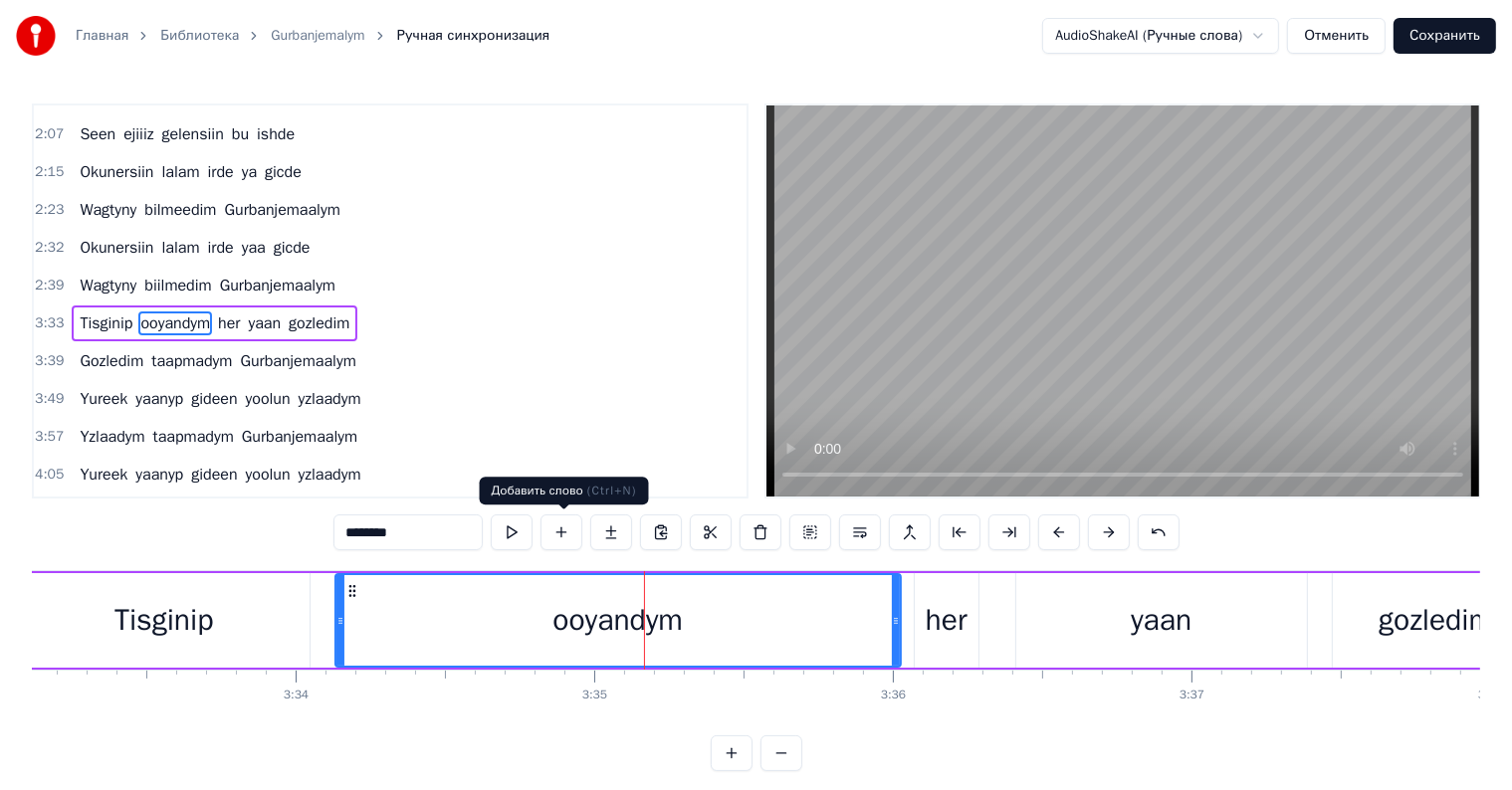 click on "Tisginip" at bounding box center [164, 620] 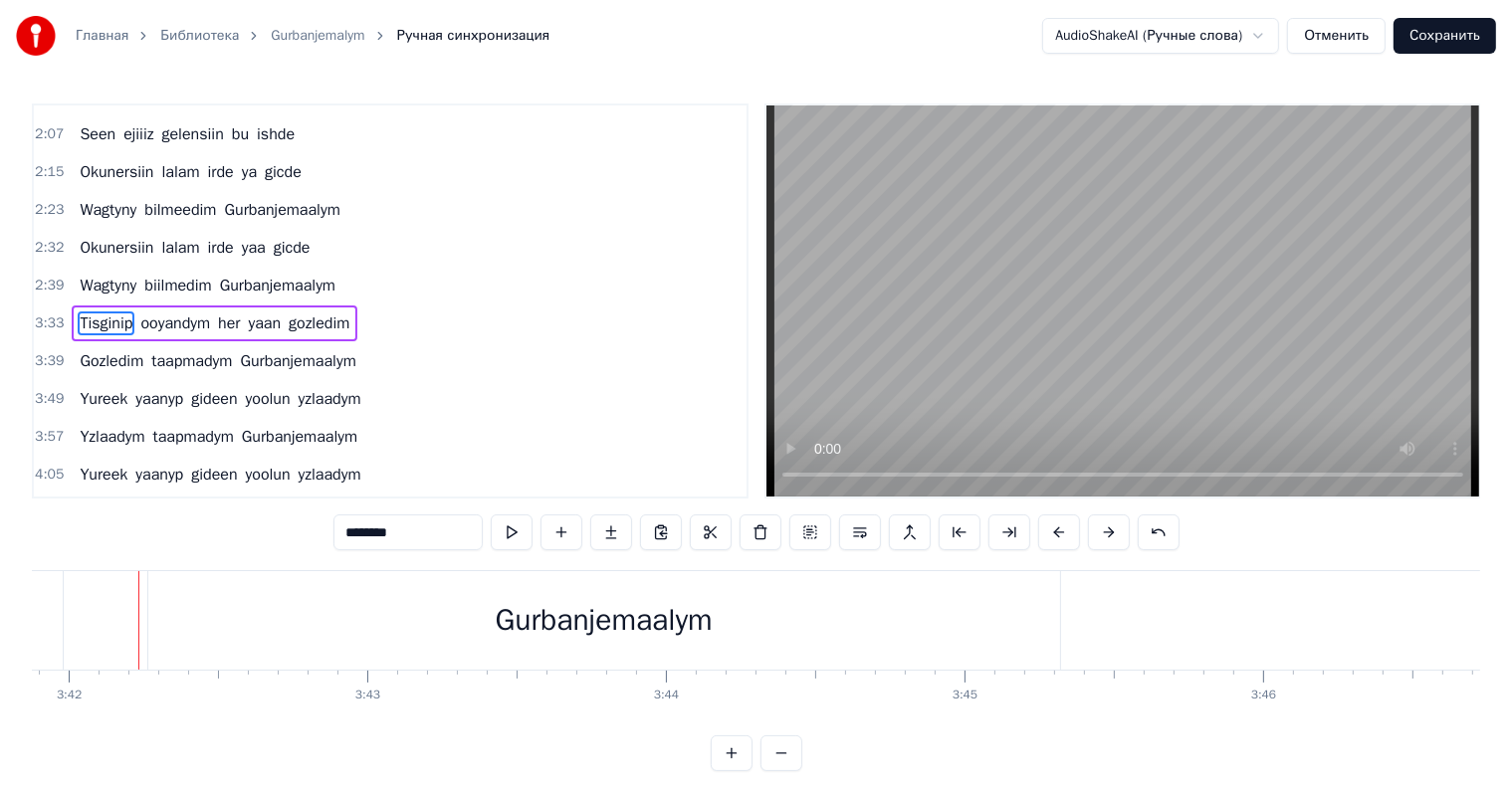 scroll, scrollTop: 0, scrollLeft: 66262, axis: horizontal 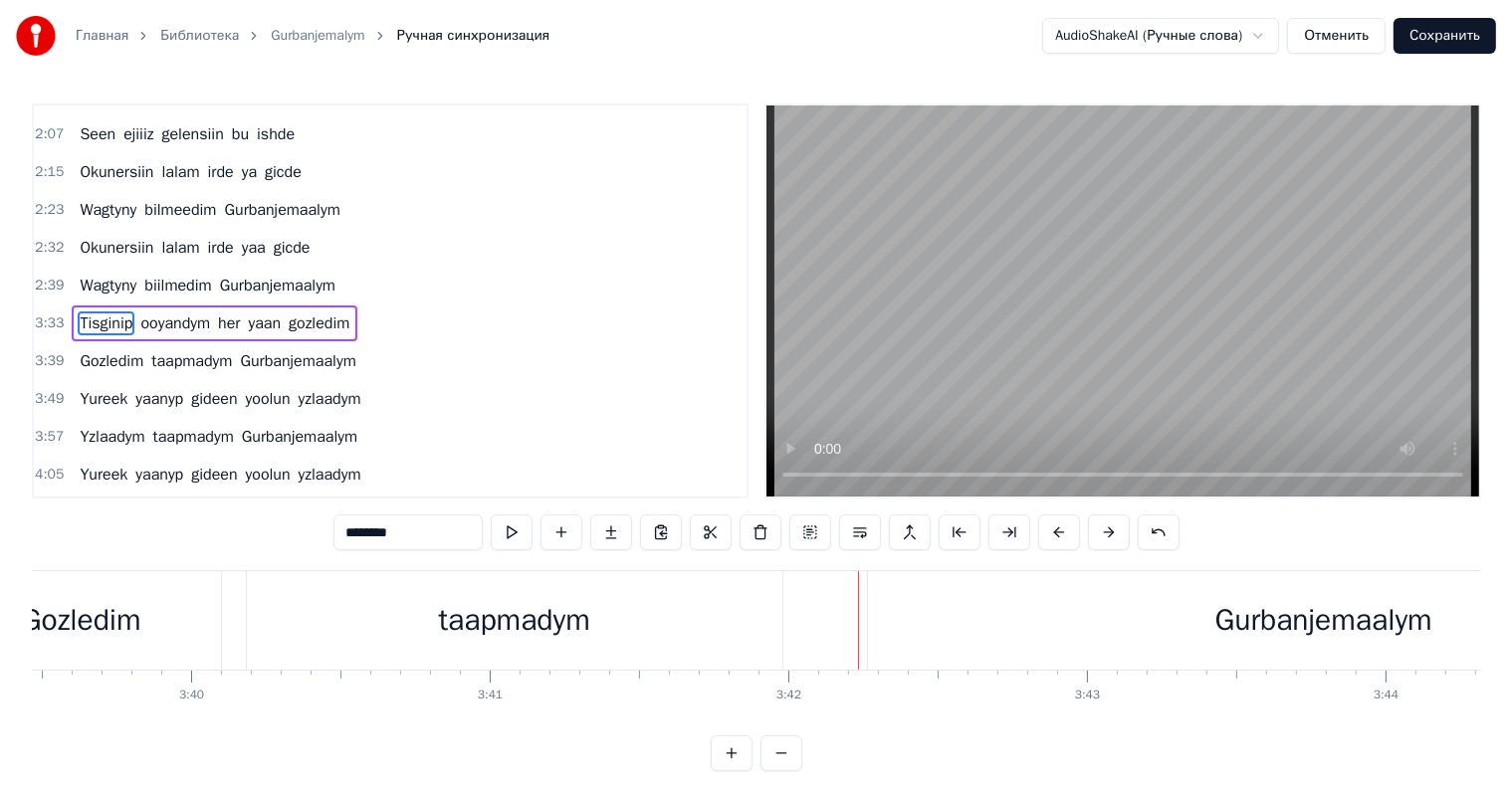 click on "taapmadym" at bounding box center [515, 620] 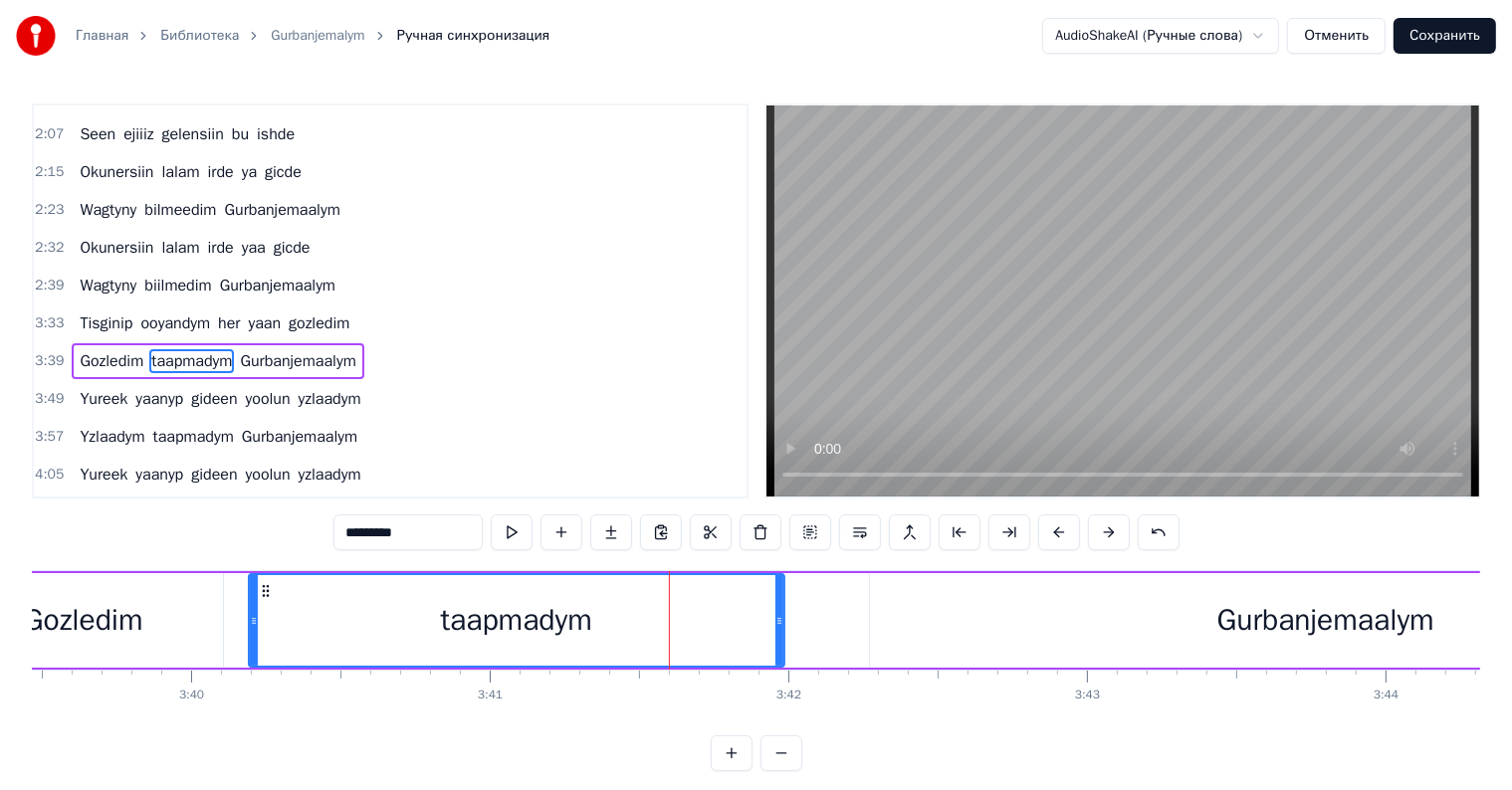 scroll, scrollTop: 517, scrollLeft: 0, axis: vertical 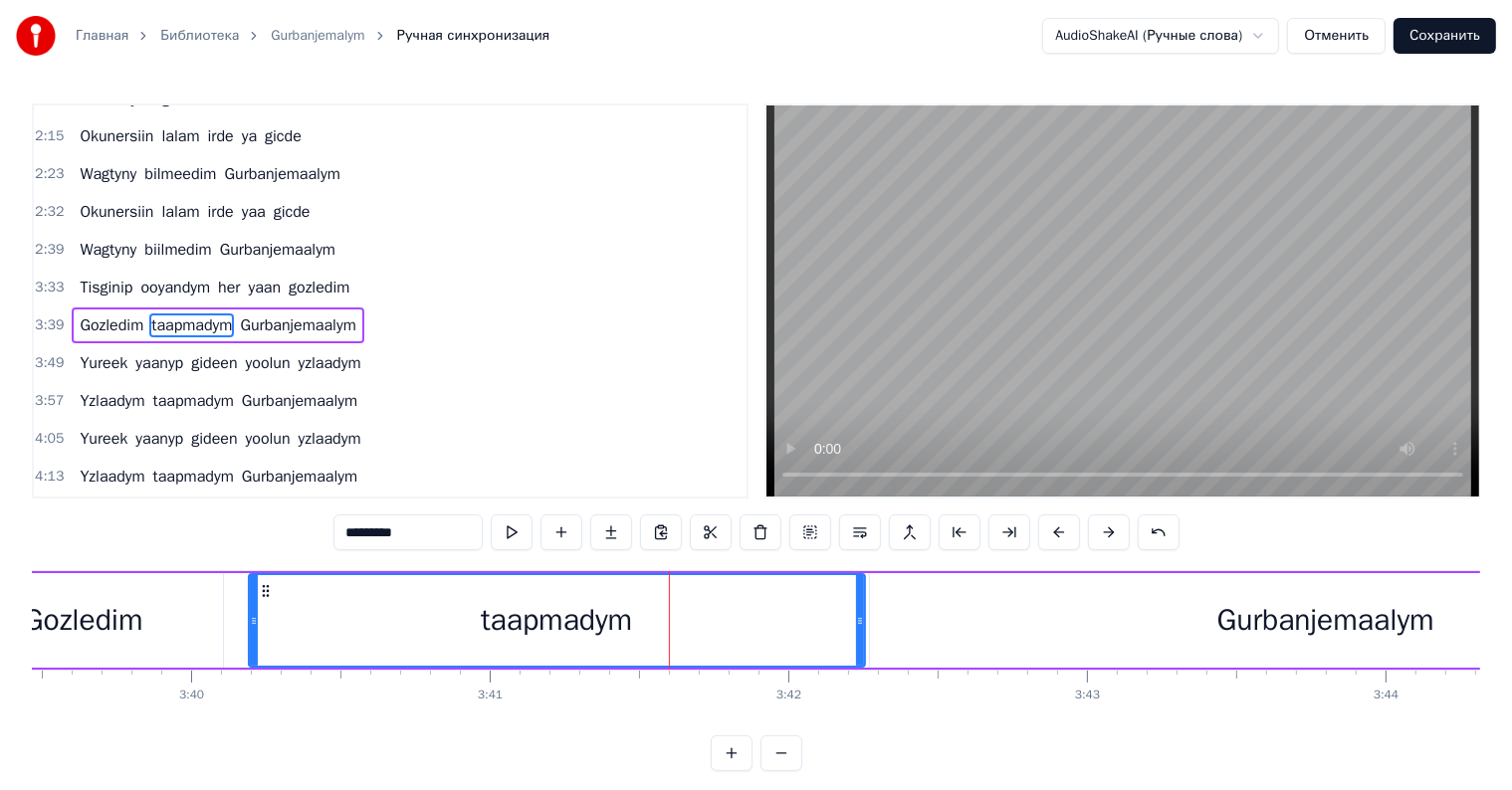 drag, startPoint x: 779, startPoint y: 620, endPoint x: 863, endPoint y: 637, distance: 85.70298 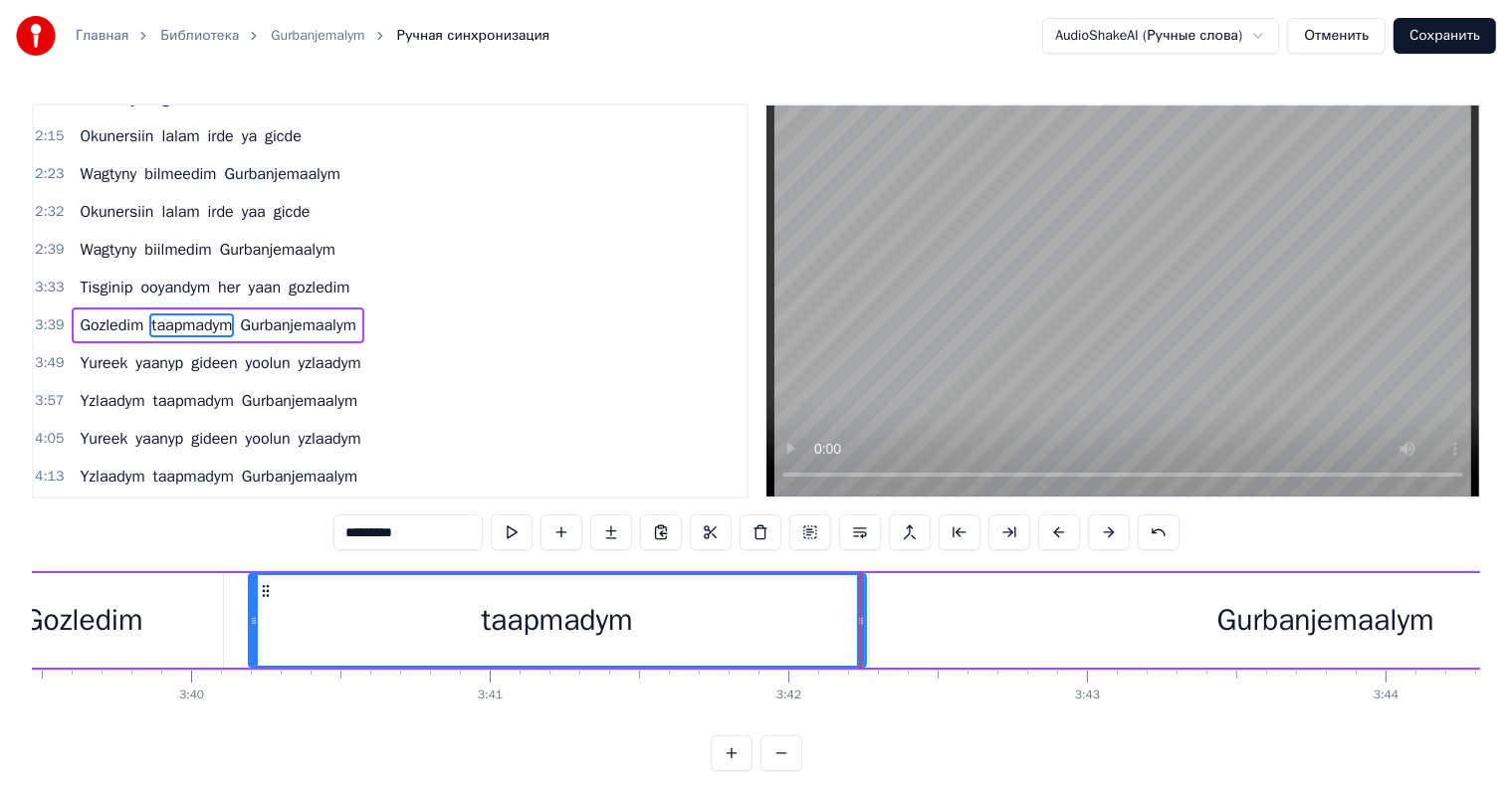 click on "Gozledim" at bounding box center [84, 620] 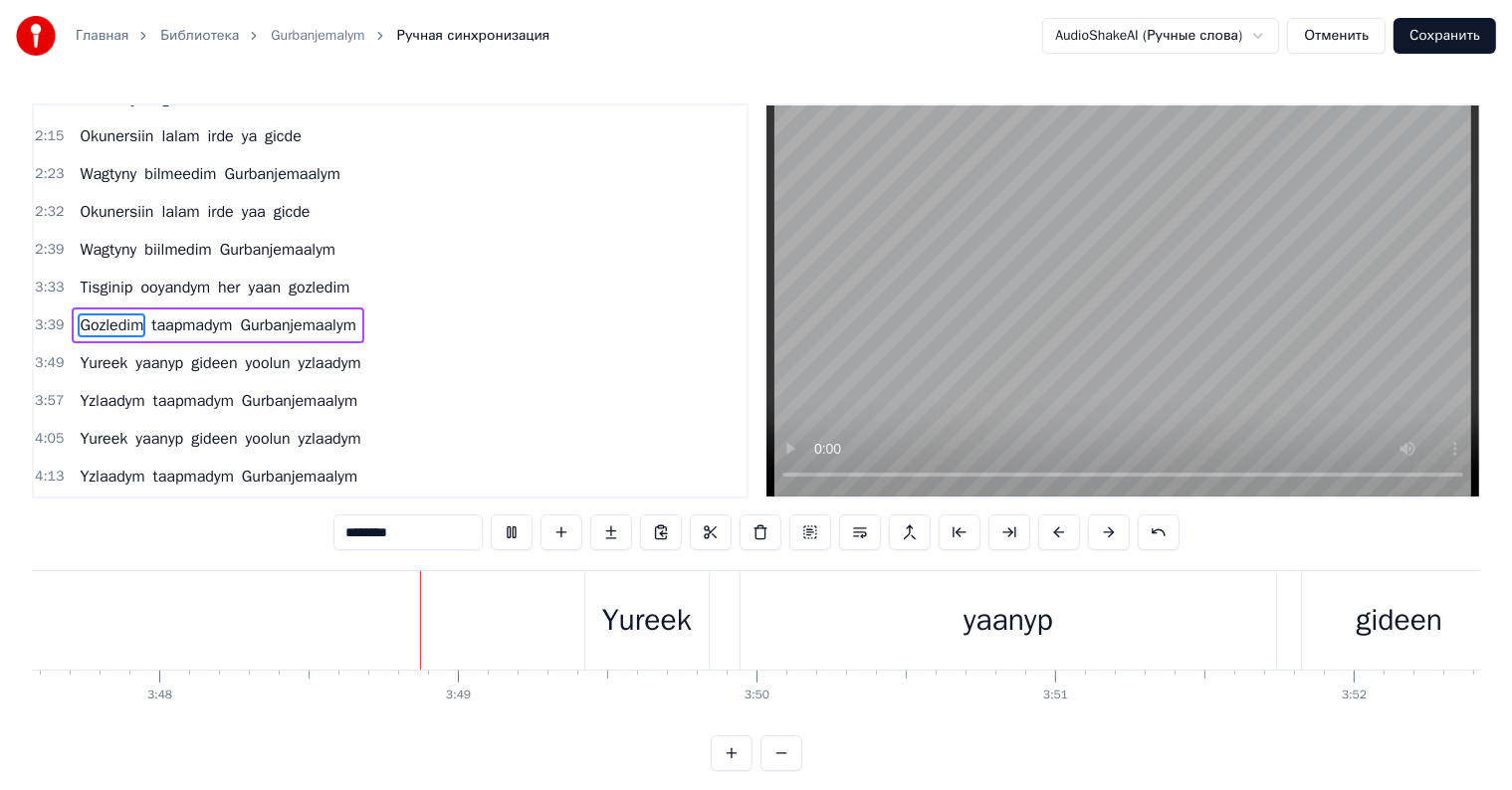 scroll, scrollTop: 0, scrollLeft: 68084, axis: horizontal 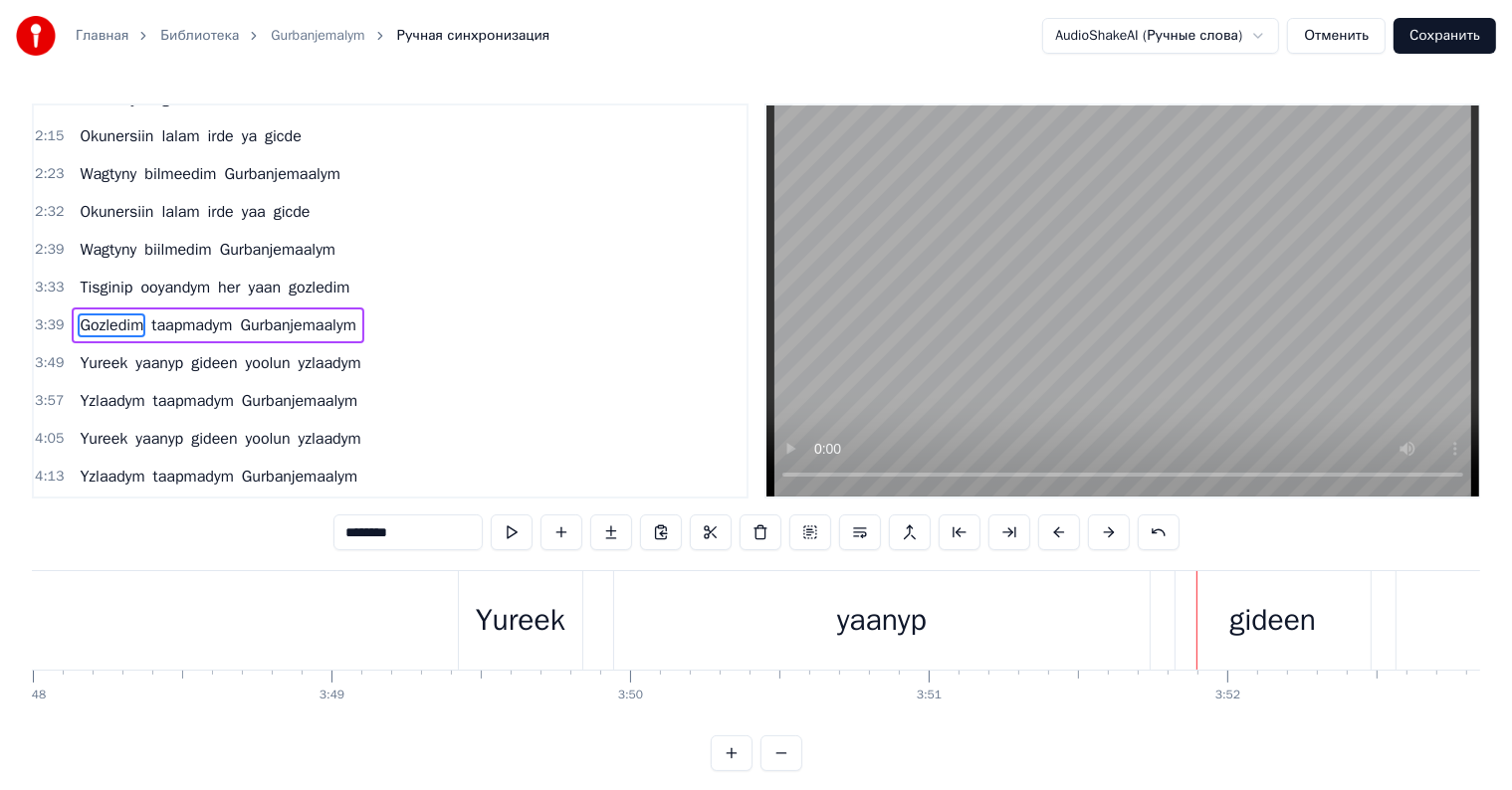click on "yaanyp" at bounding box center [882, 620] 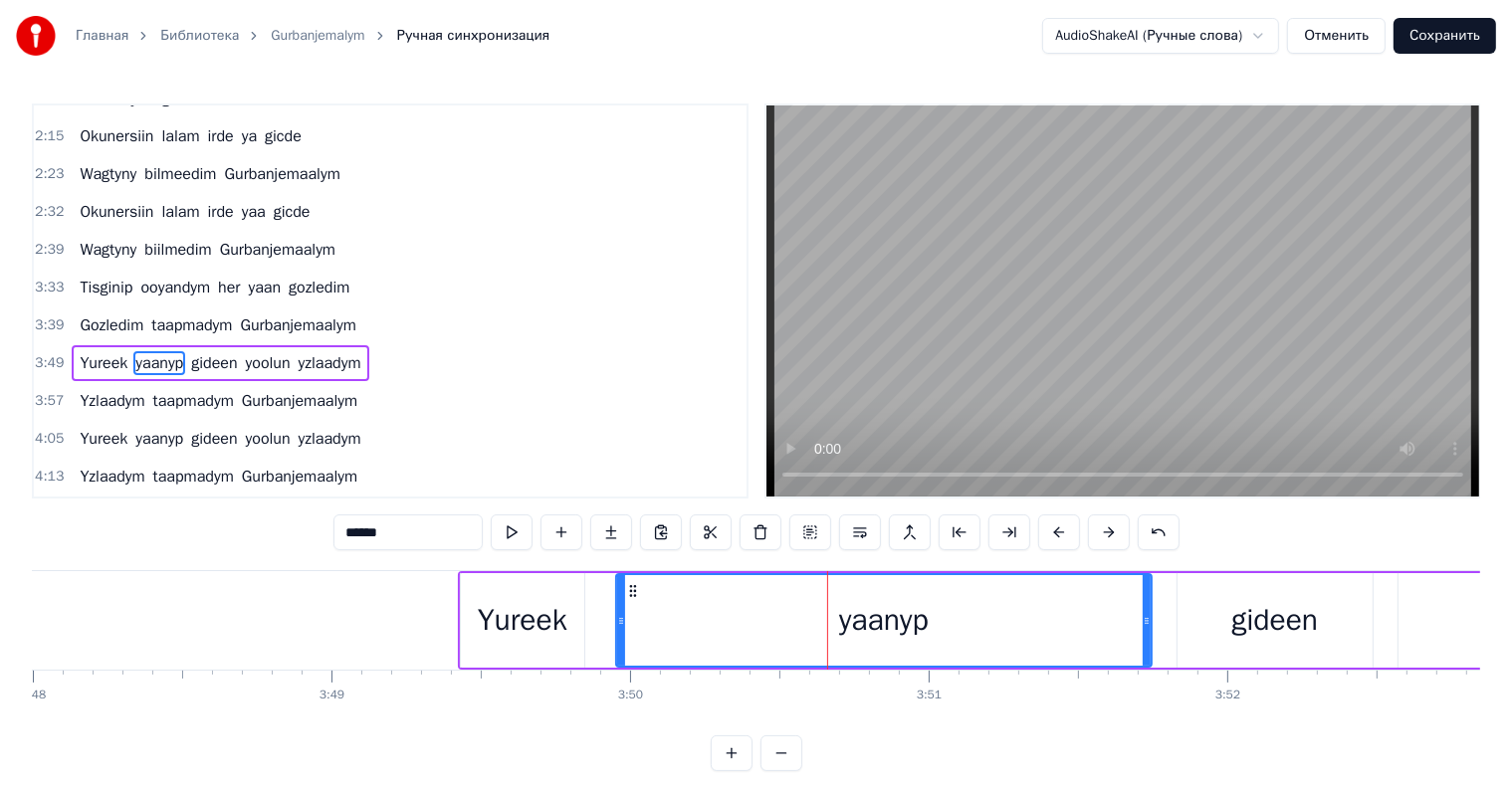 scroll, scrollTop: 523, scrollLeft: 0, axis: vertical 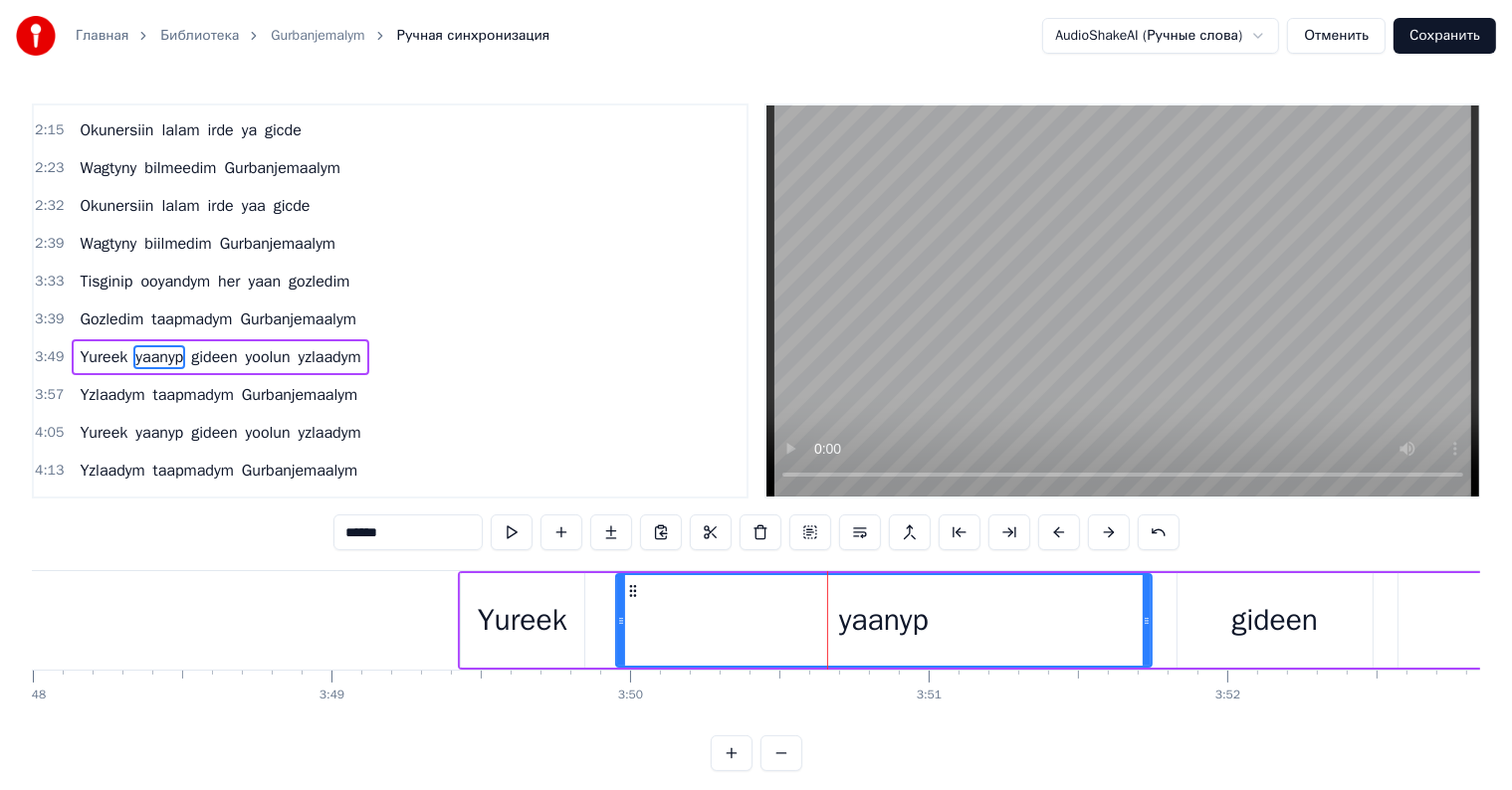 click on "******" at bounding box center [408, 532] 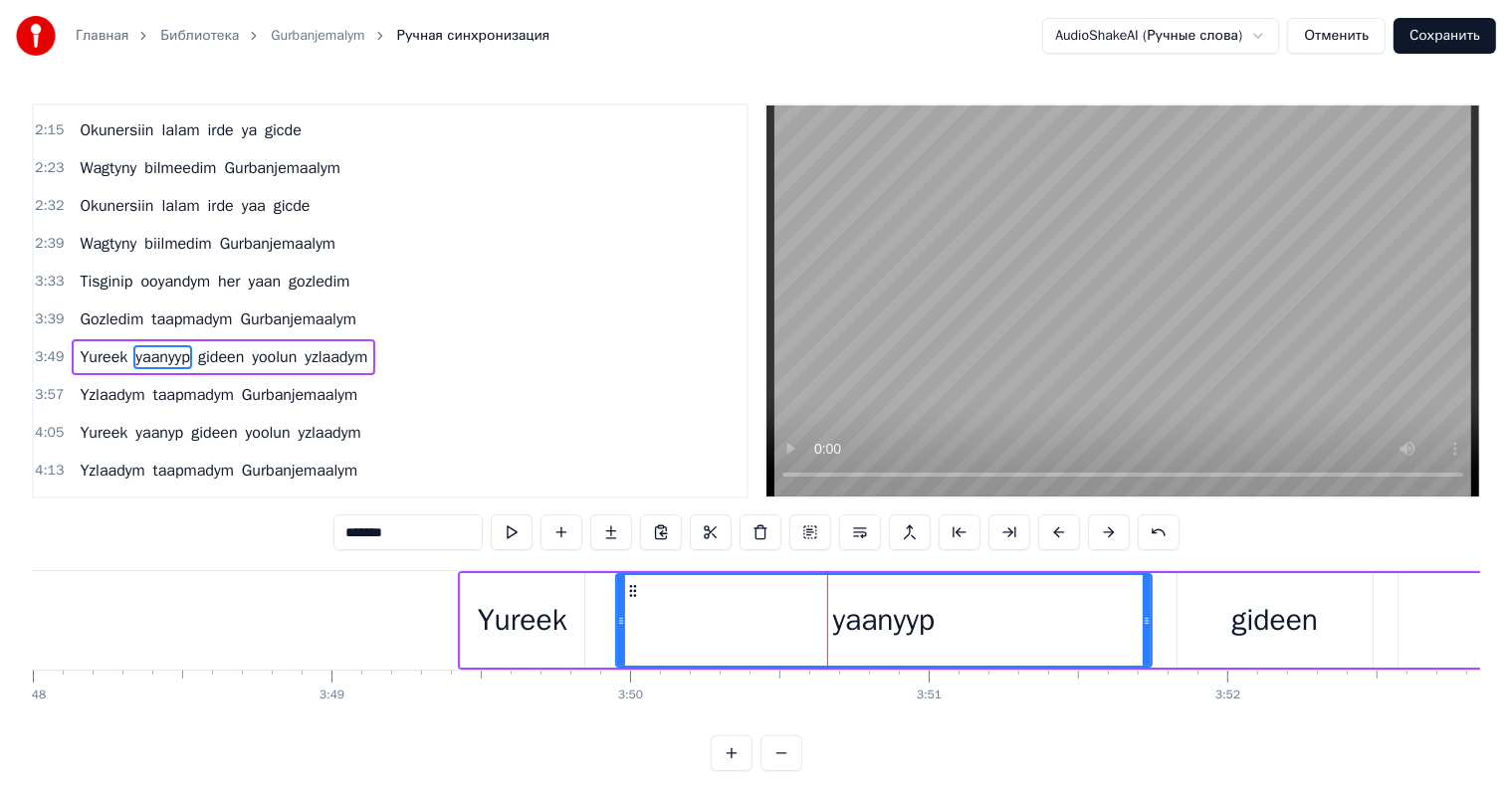 click on "*******" at bounding box center (408, 532) 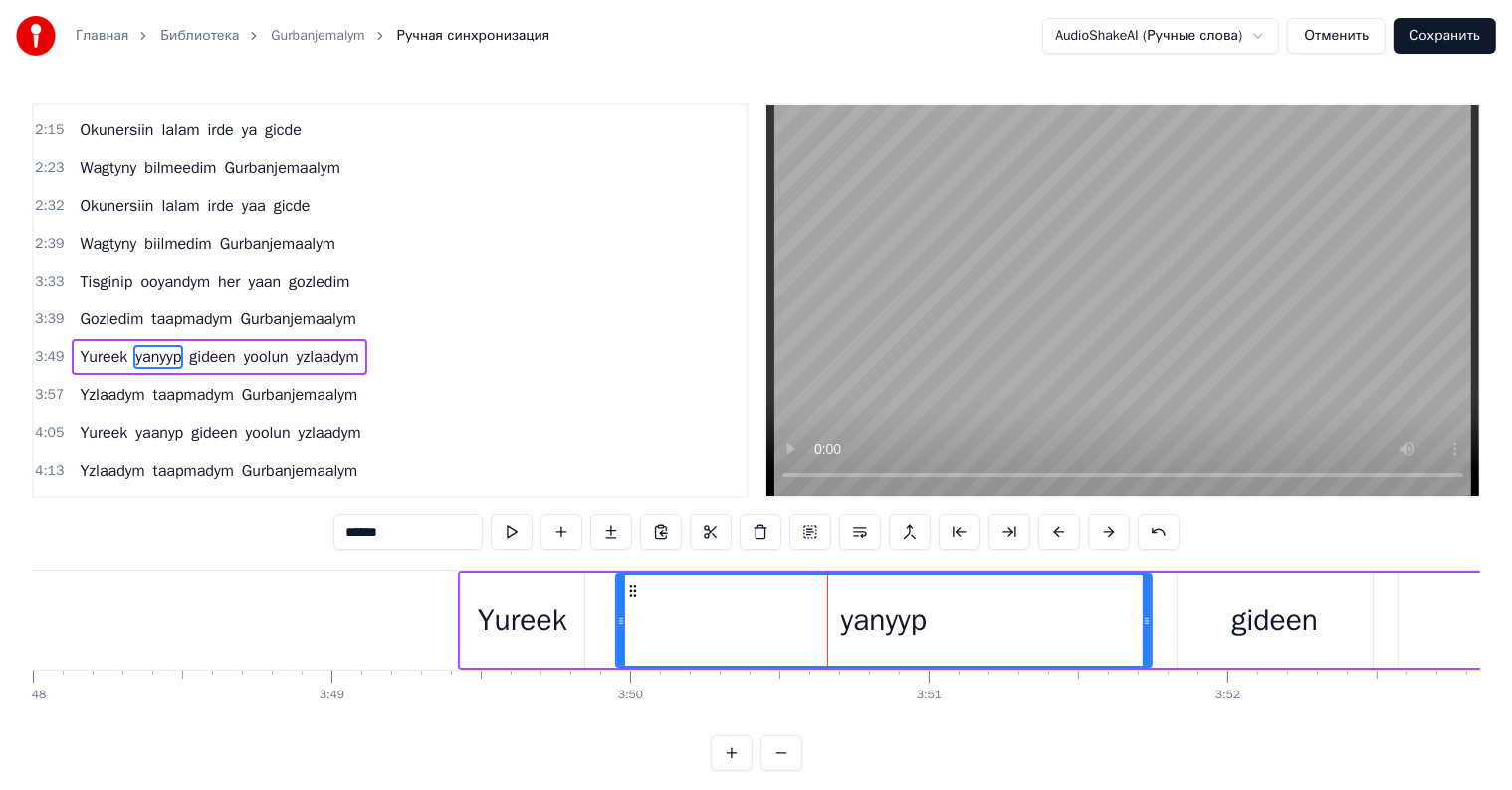 click on "yanyyp" at bounding box center (884, 620) 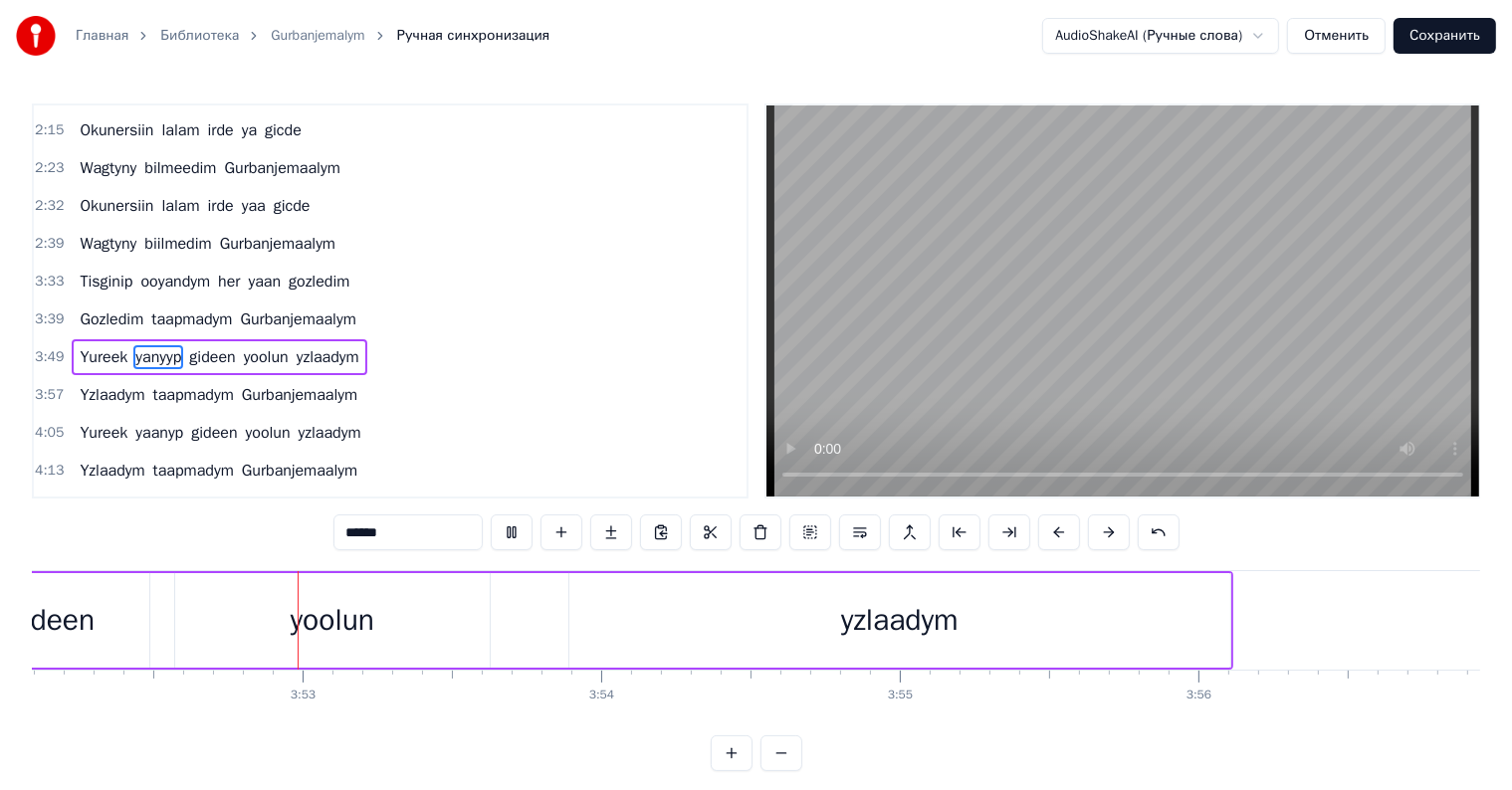 scroll, scrollTop: 0, scrollLeft: 69350, axis: horizontal 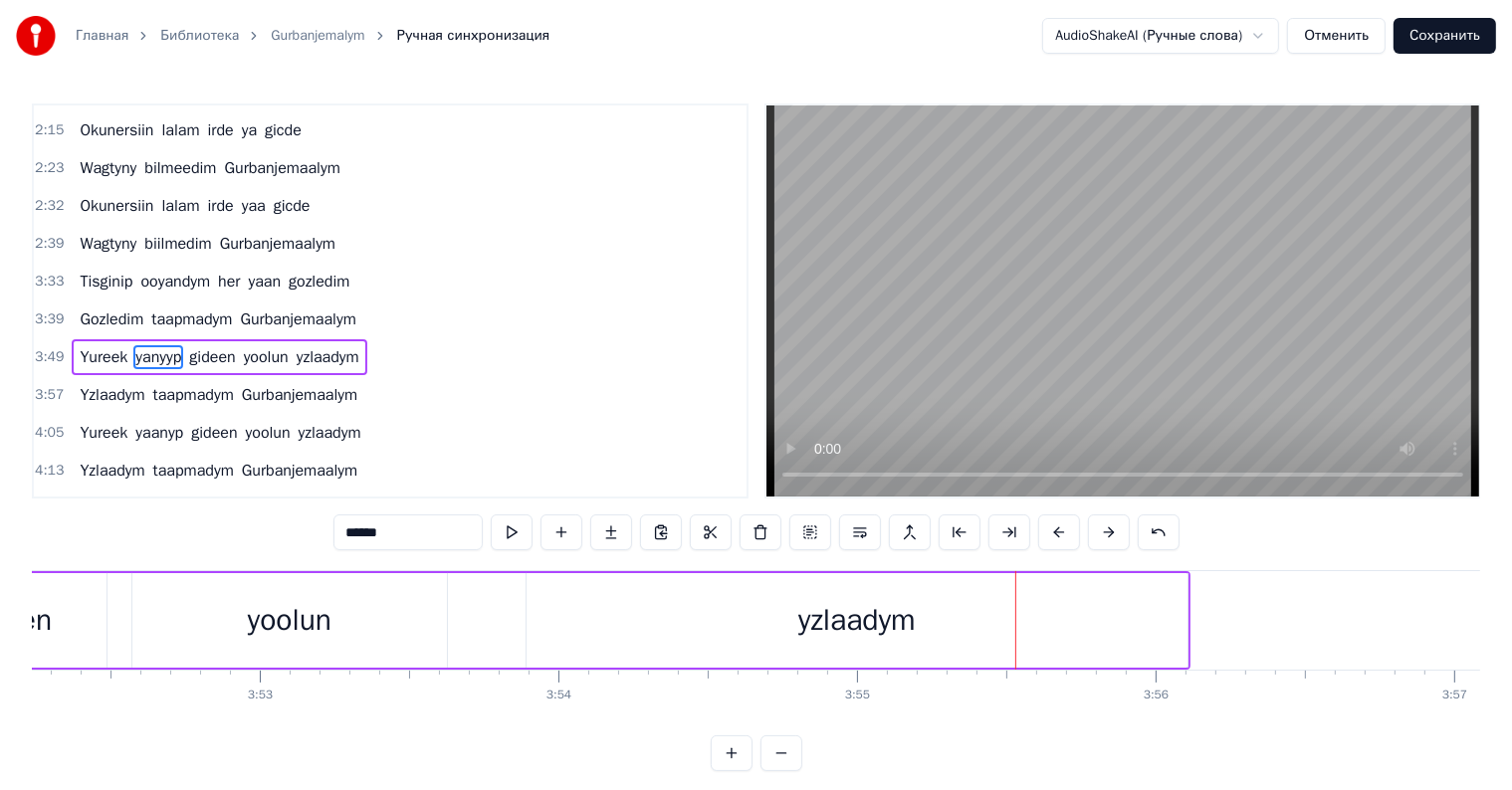 click on "yzlaadym" at bounding box center [857, 620] 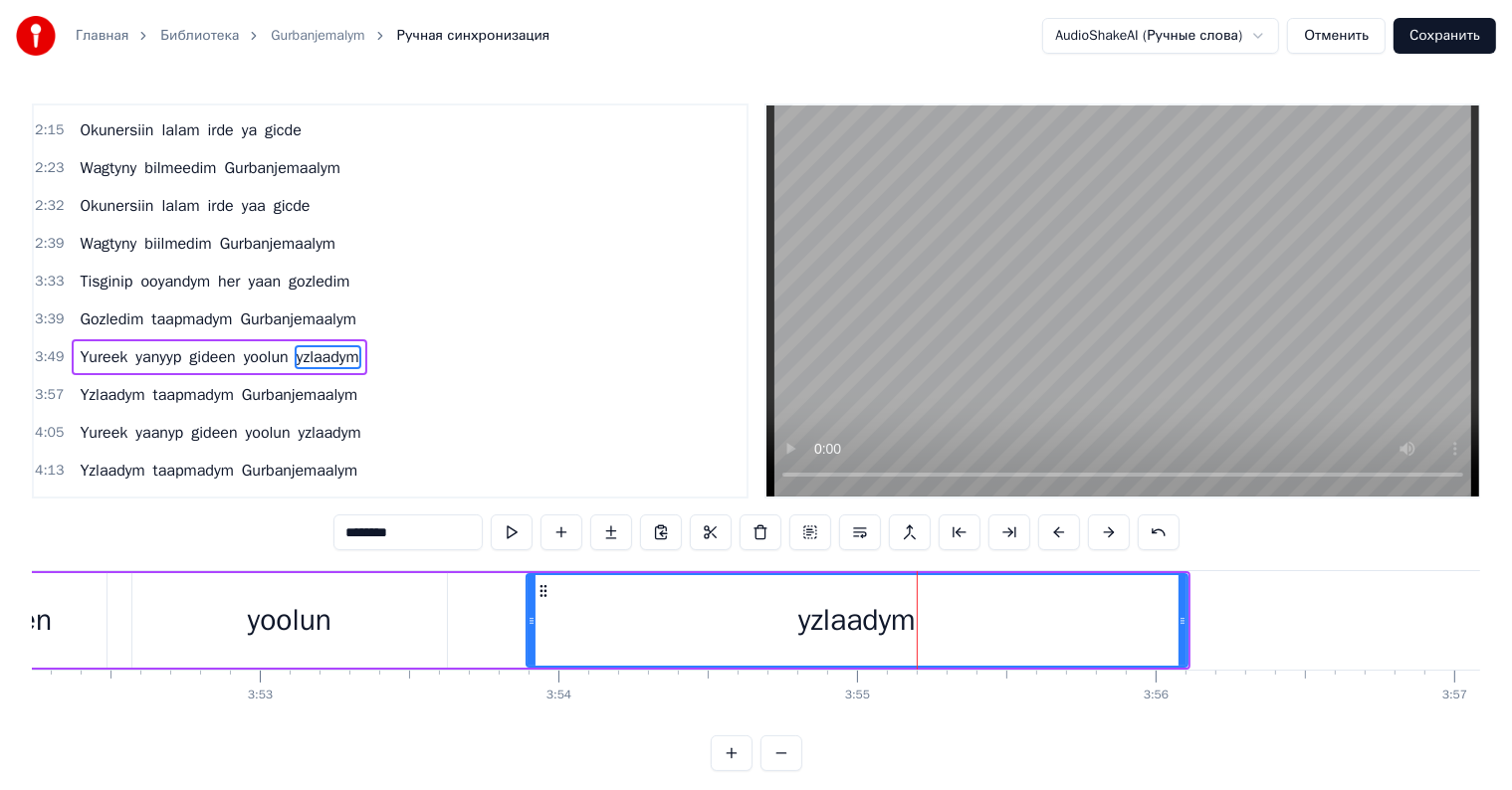 click on "********" at bounding box center (408, 532) 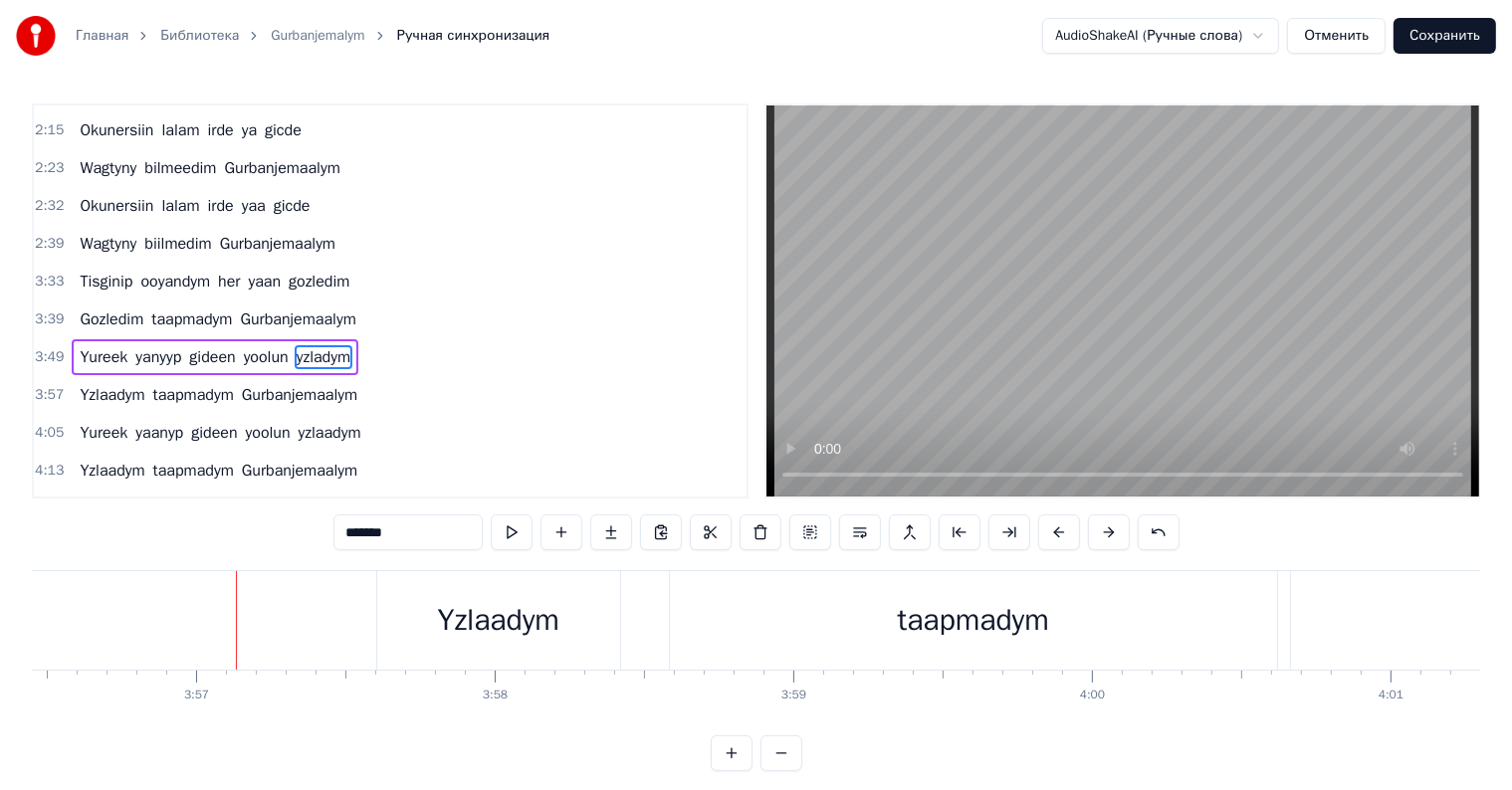 scroll, scrollTop: 0, scrollLeft: 70617, axis: horizontal 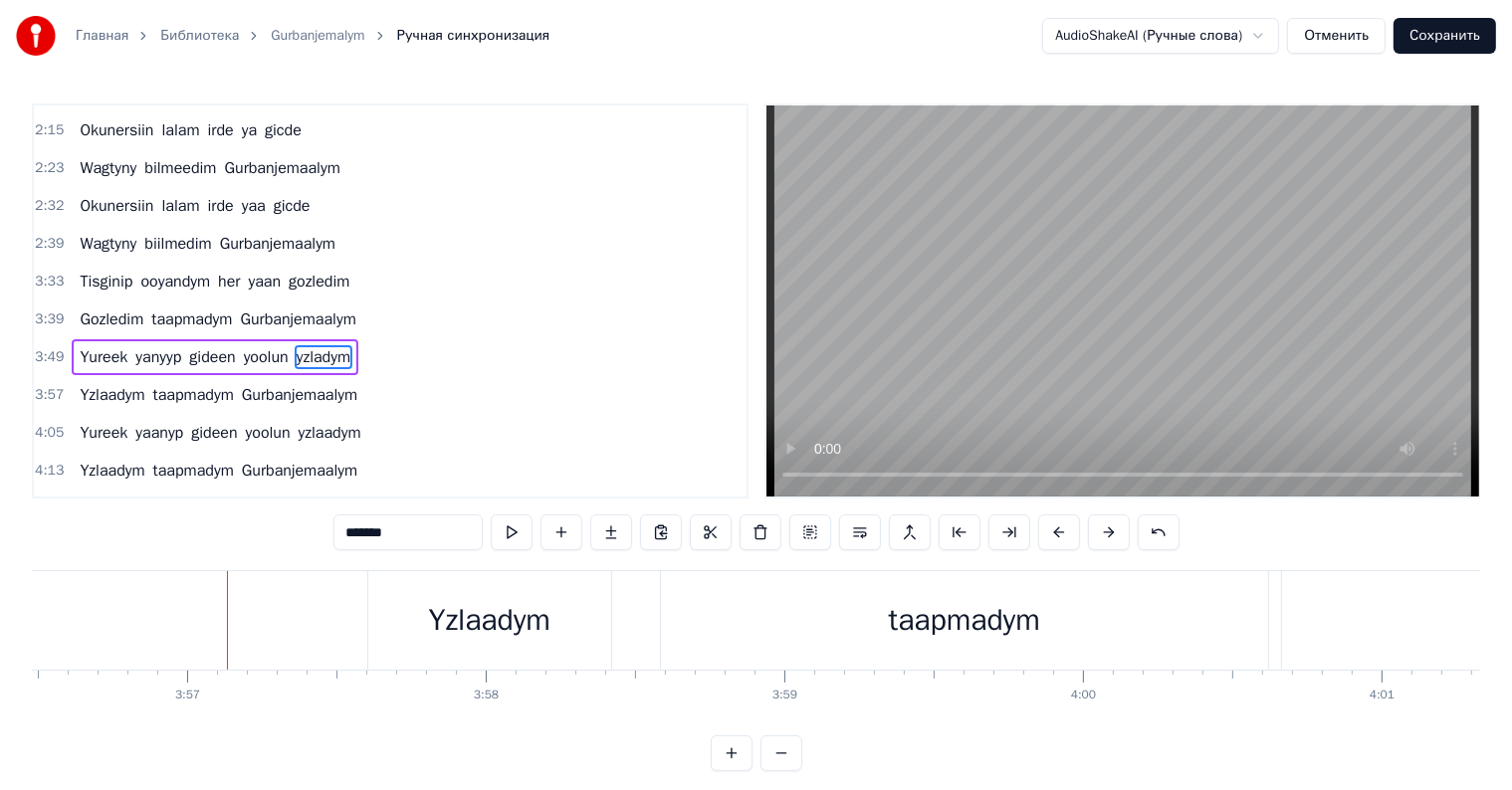 click at bounding box center [1123, 300] 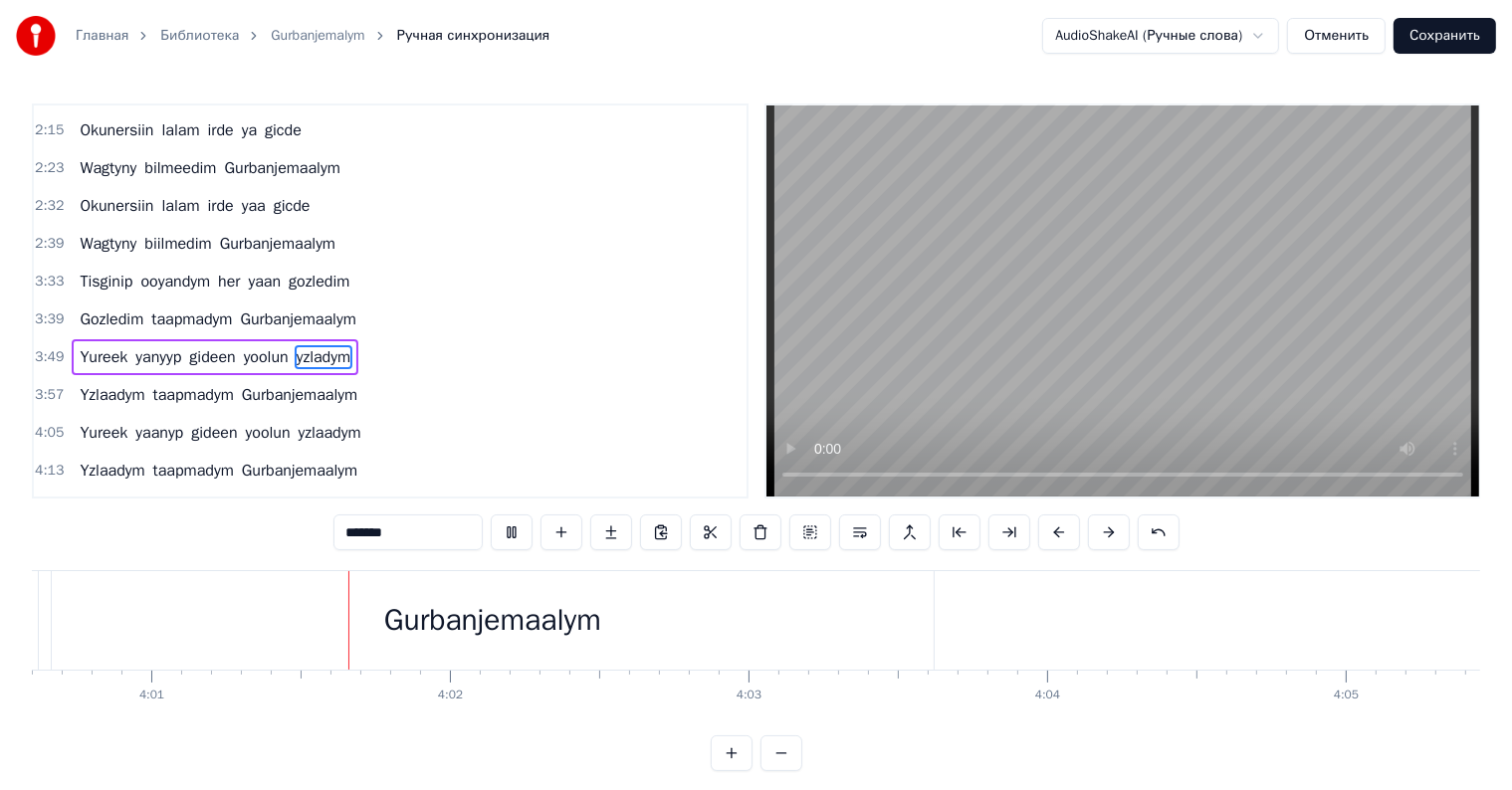 scroll, scrollTop: 0, scrollLeft: 71873, axis: horizontal 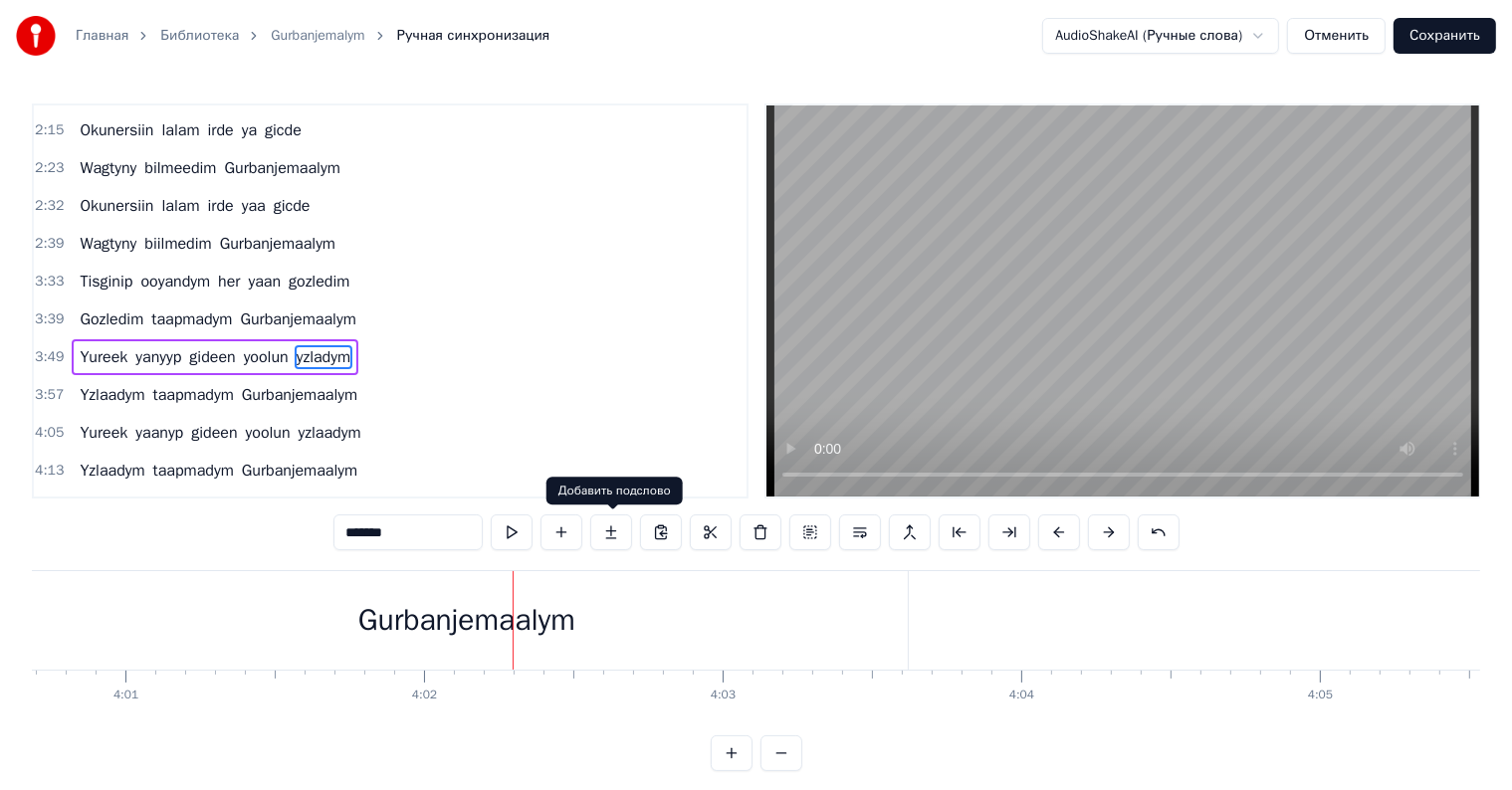 click on "Gurbanjemaalym" at bounding box center (467, 620) 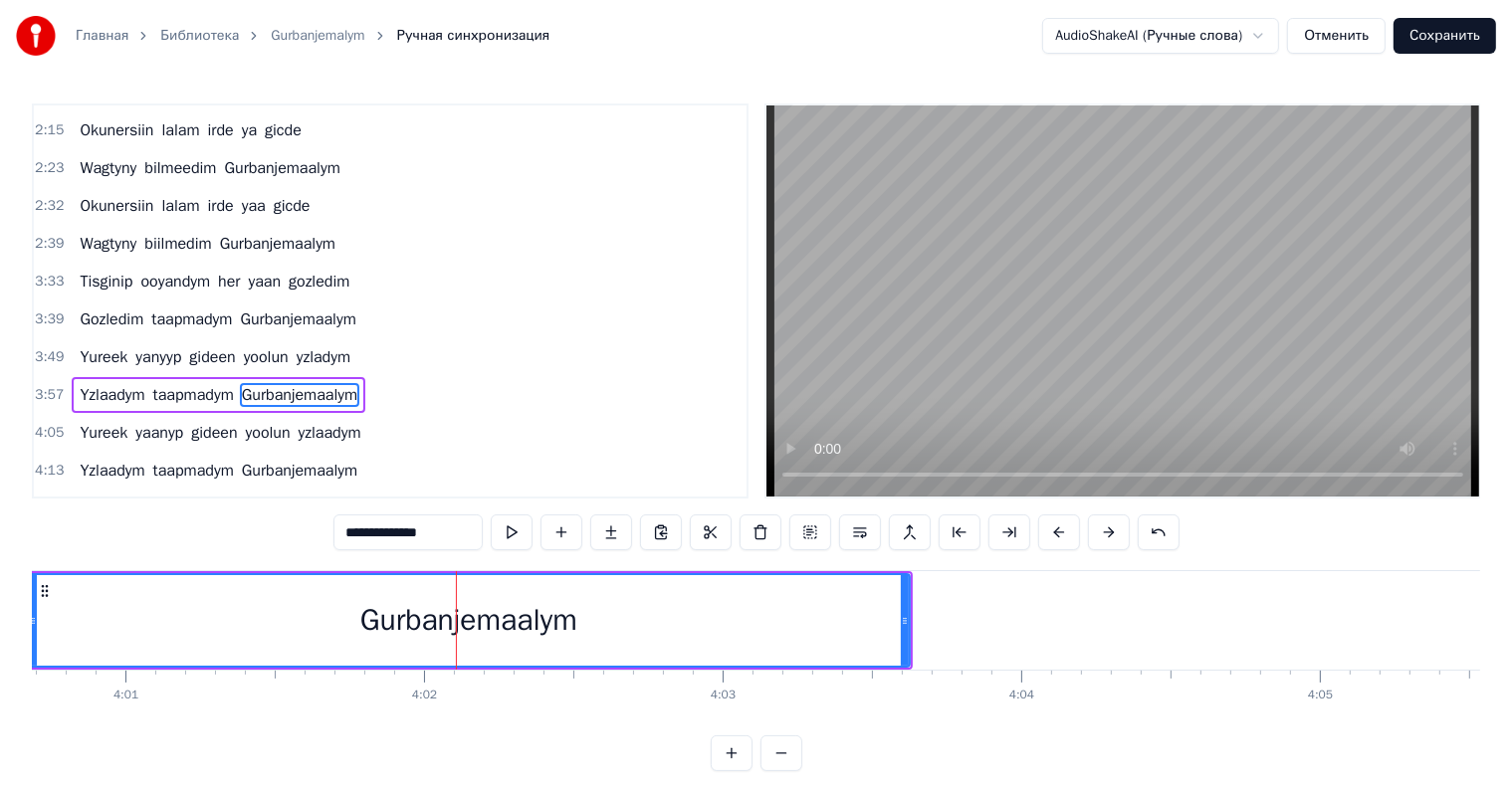 click on "**********" at bounding box center (408, 532) 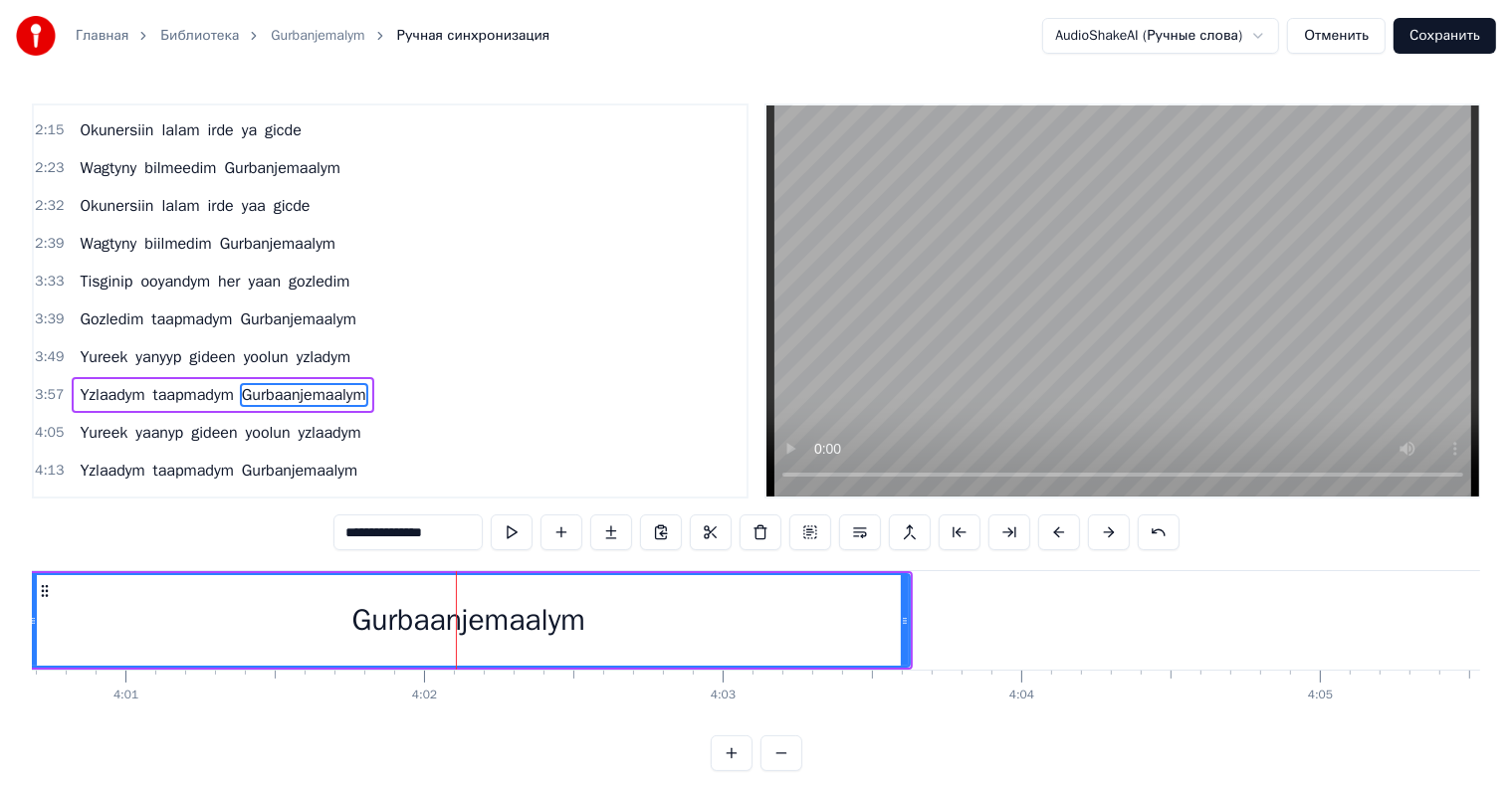 click on "Gurbaanjemaalym" at bounding box center (469, 620) 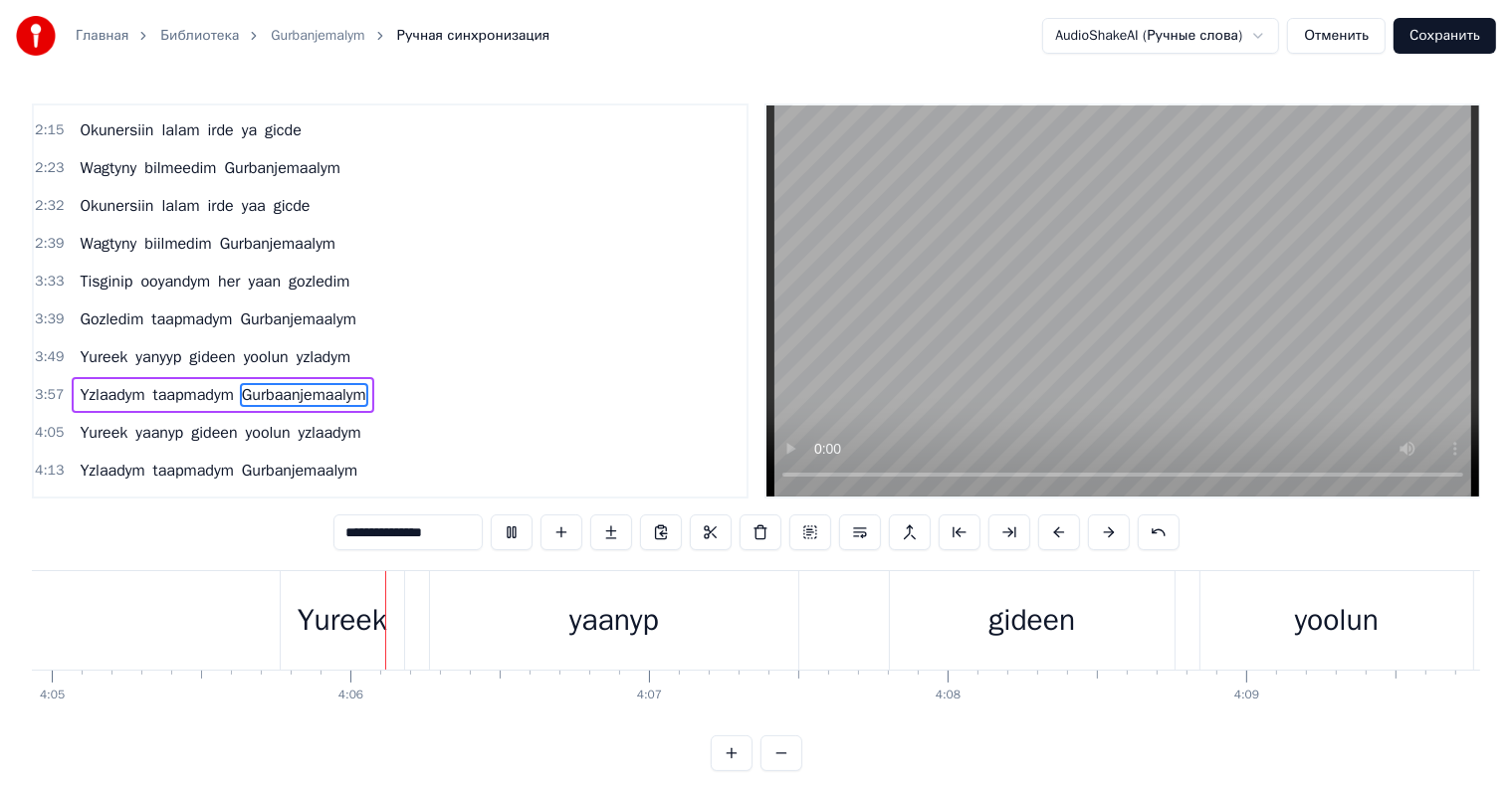 scroll, scrollTop: 0, scrollLeft: 73179, axis: horizontal 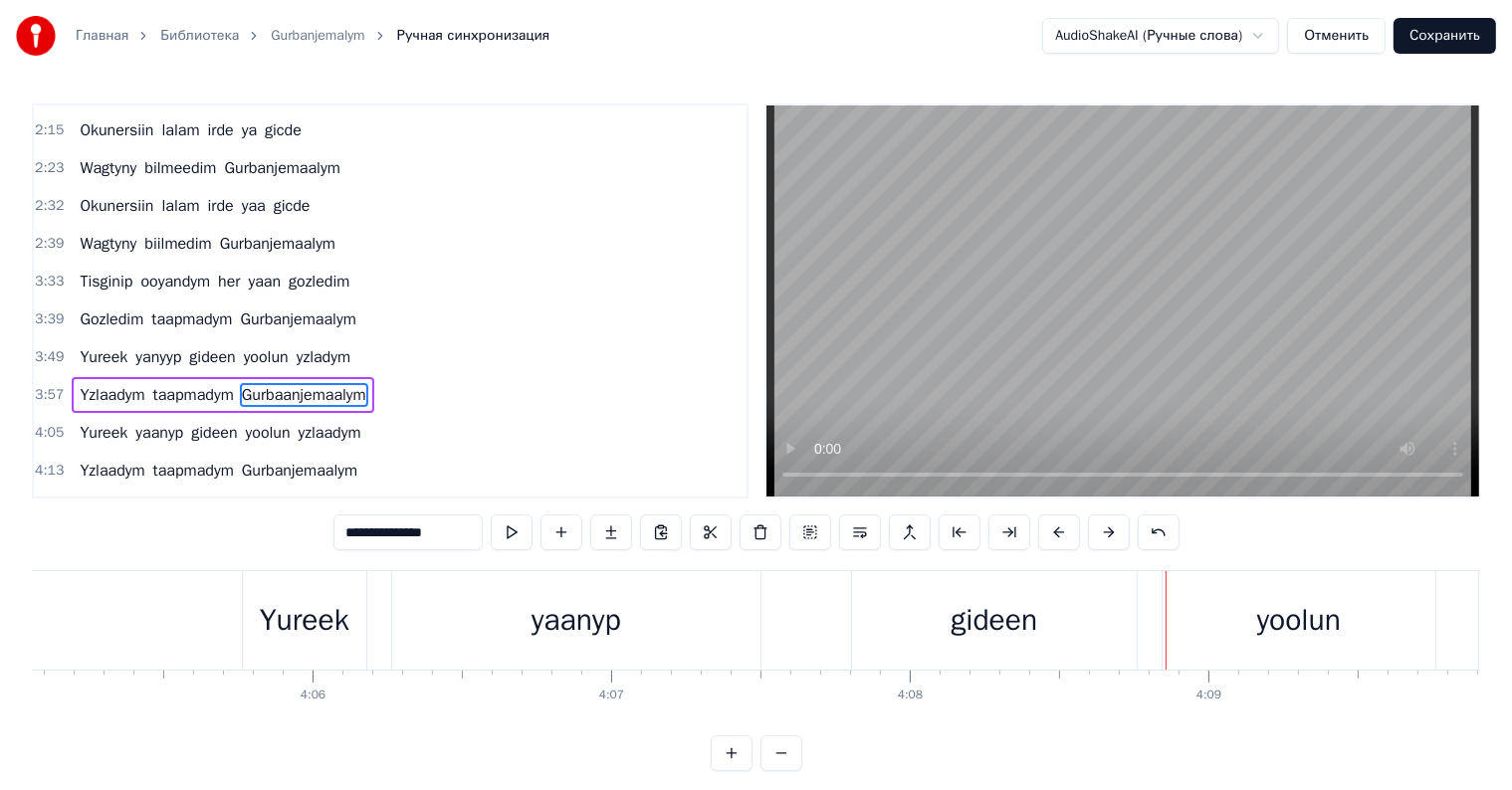 click on "Yureek" at bounding box center (305, 620) 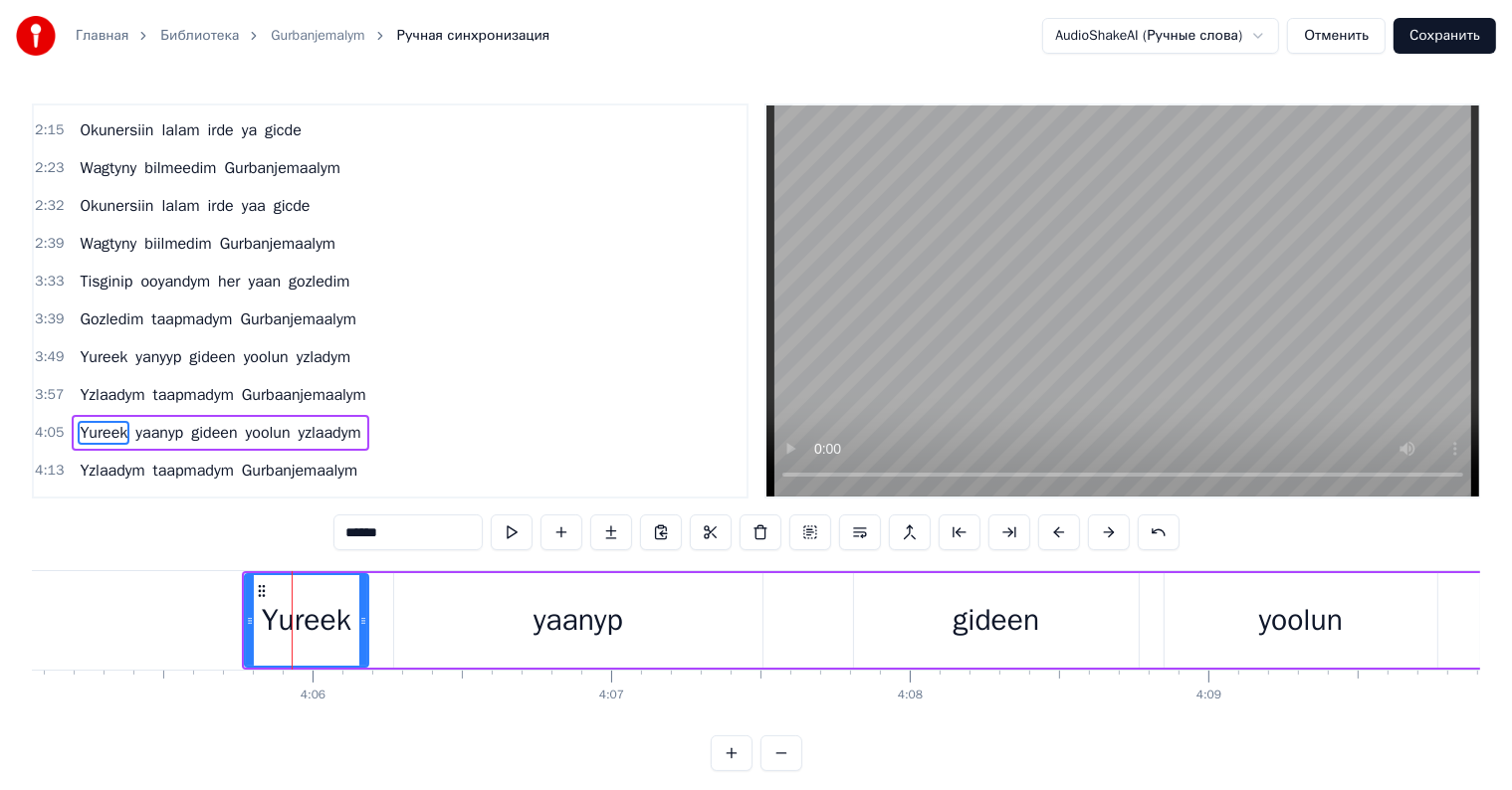 scroll, scrollTop: 9, scrollLeft: 0, axis: vertical 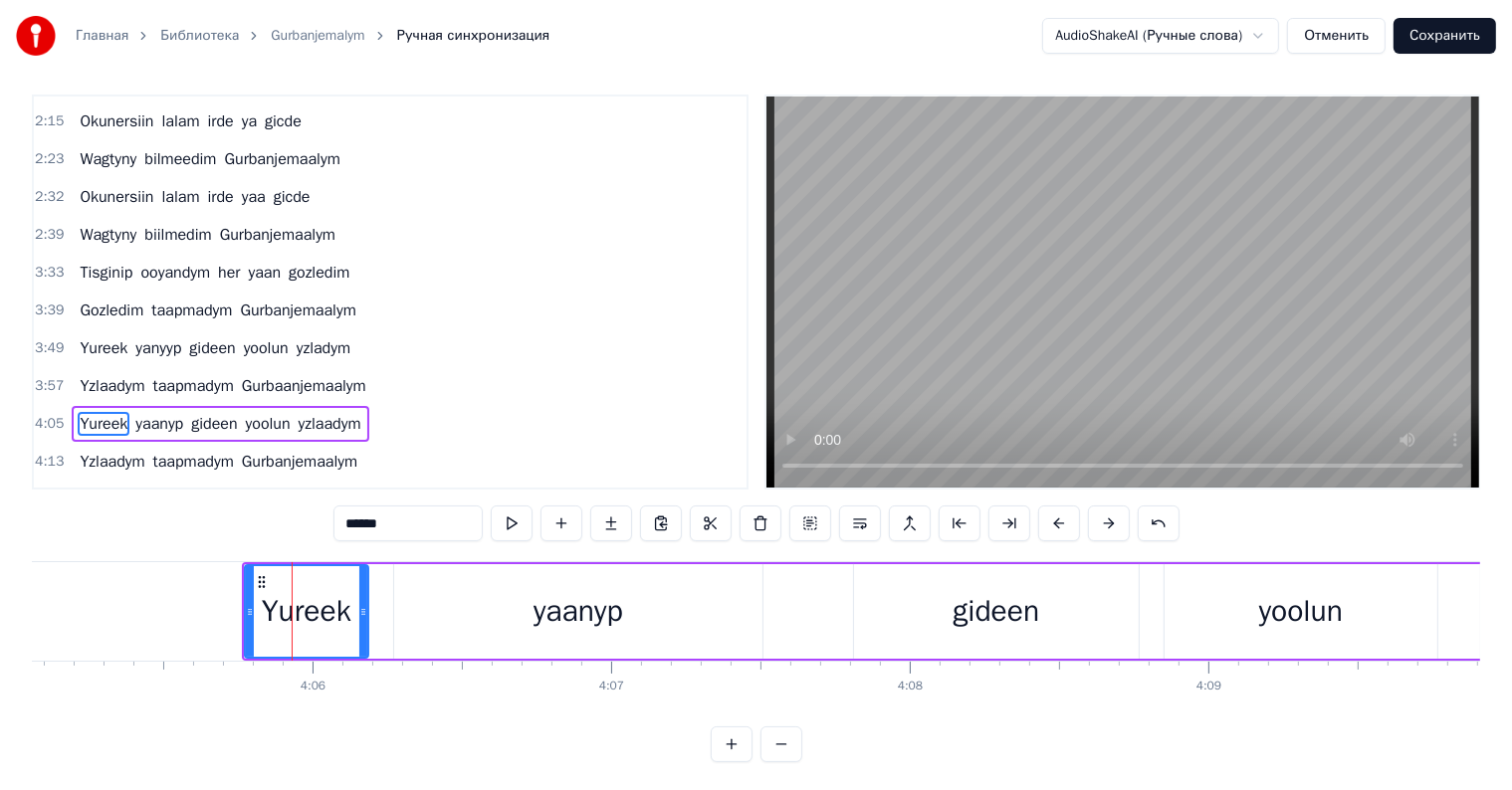 click on "******" at bounding box center (408, 523) 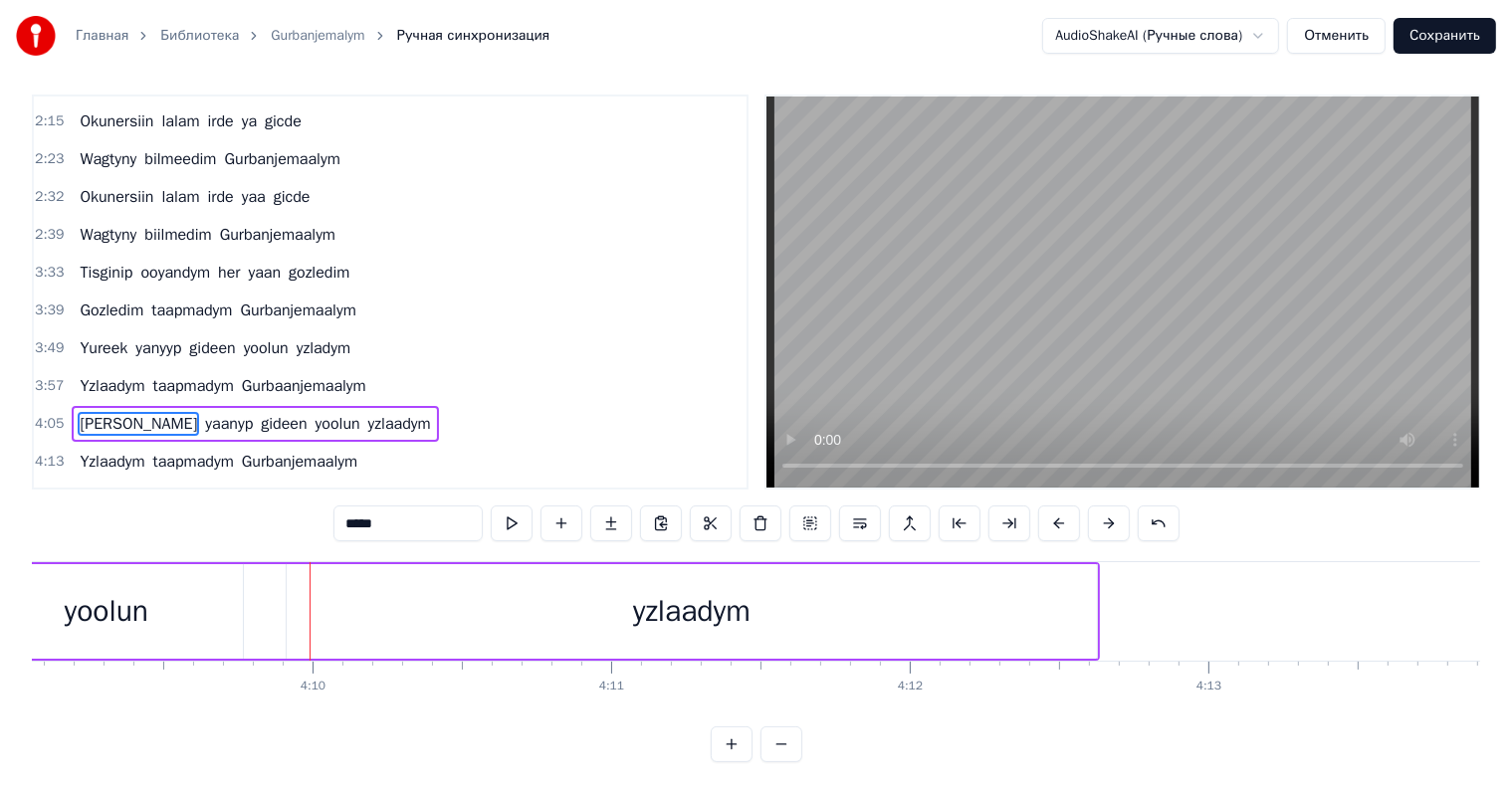 scroll, scrollTop: 0, scrollLeft: 74428, axis: horizontal 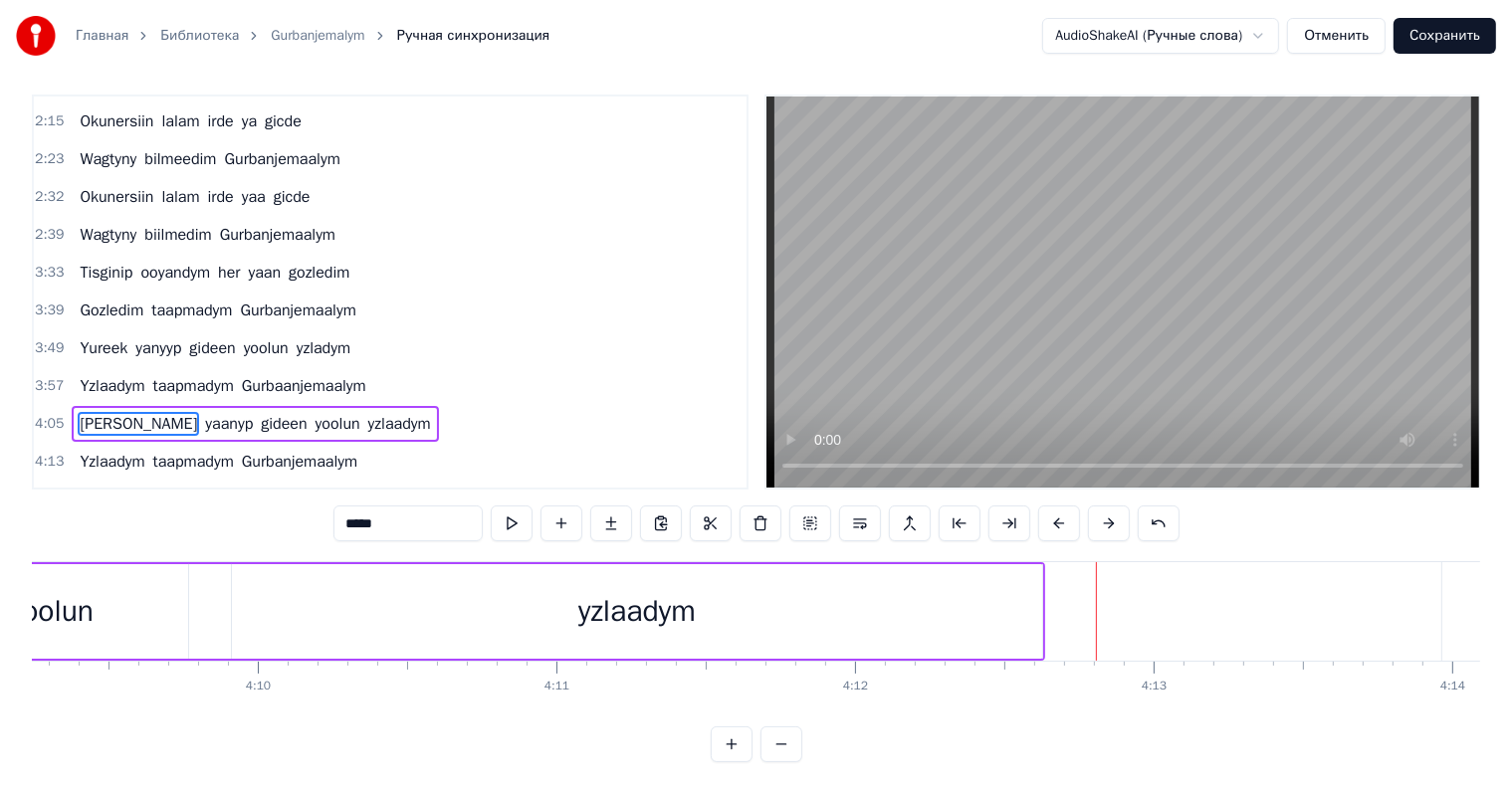 drag, startPoint x: 764, startPoint y: 617, endPoint x: 807, endPoint y: 637, distance: 47.423623 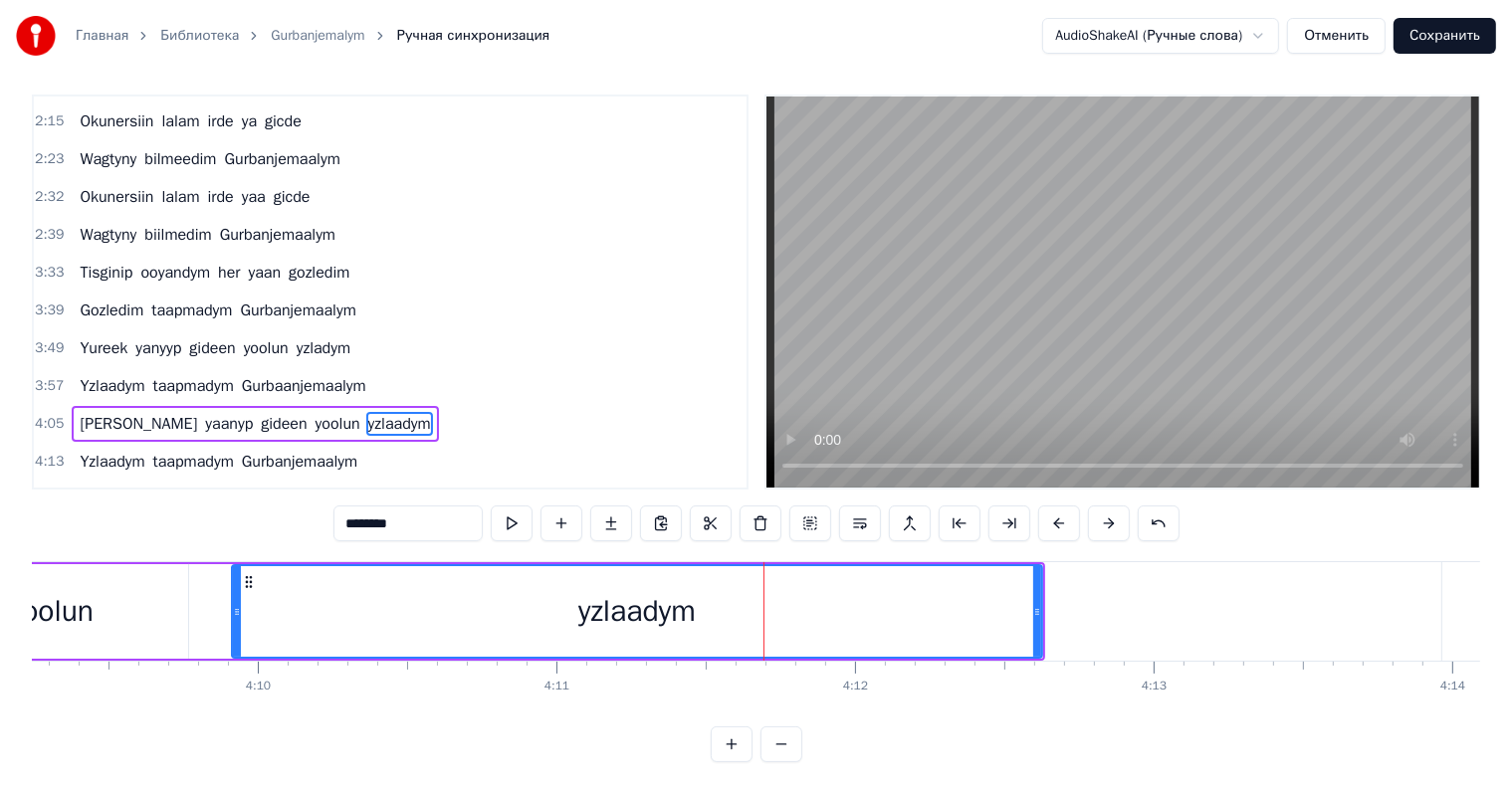 drag, startPoint x: 1038, startPoint y: 613, endPoint x: 950, endPoint y: 637, distance: 91.21403 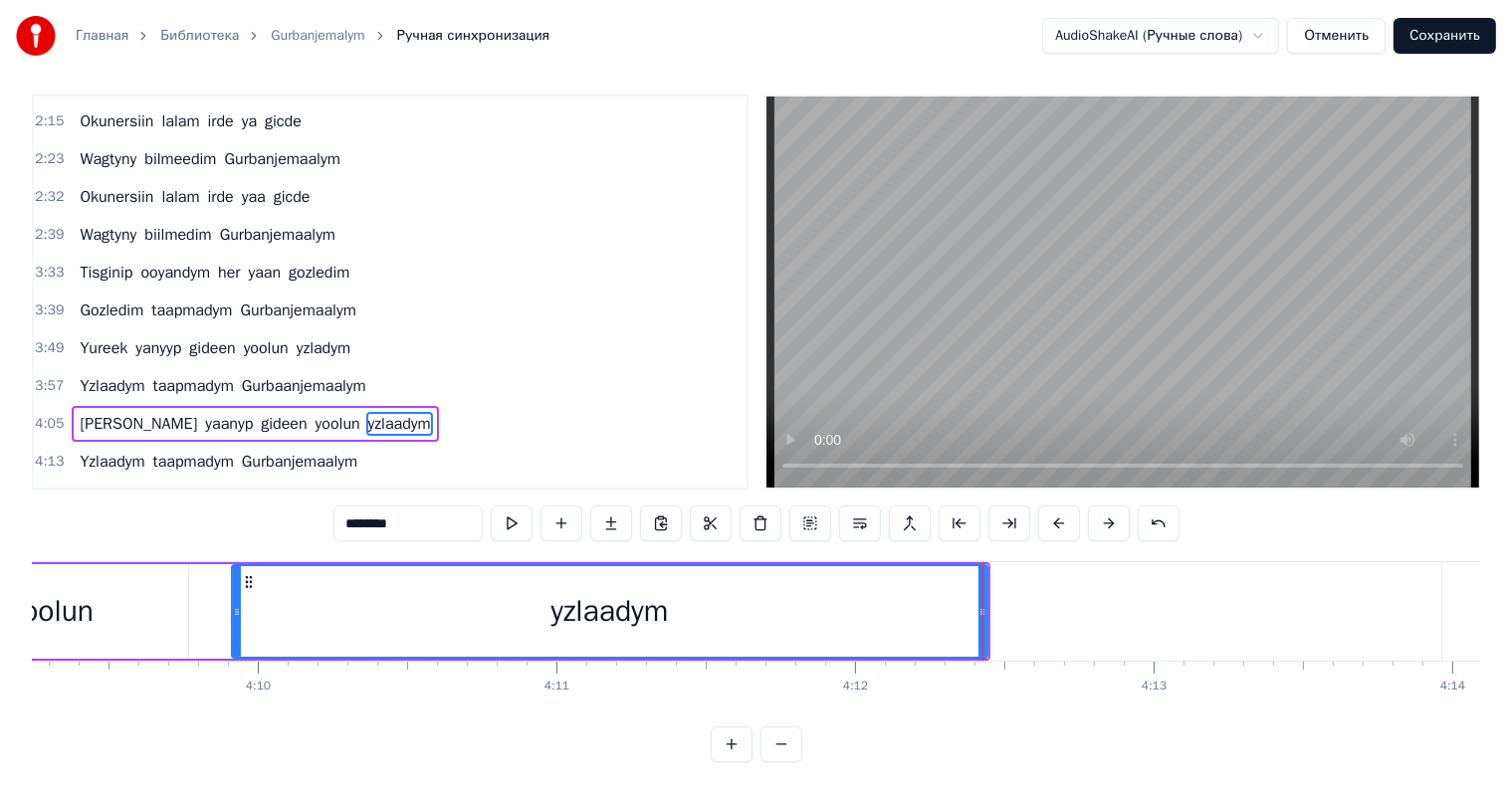 drag, startPoint x: 948, startPoint y: 637, endPoint x: 944, endPoint y: 626, distance: 11.7046999 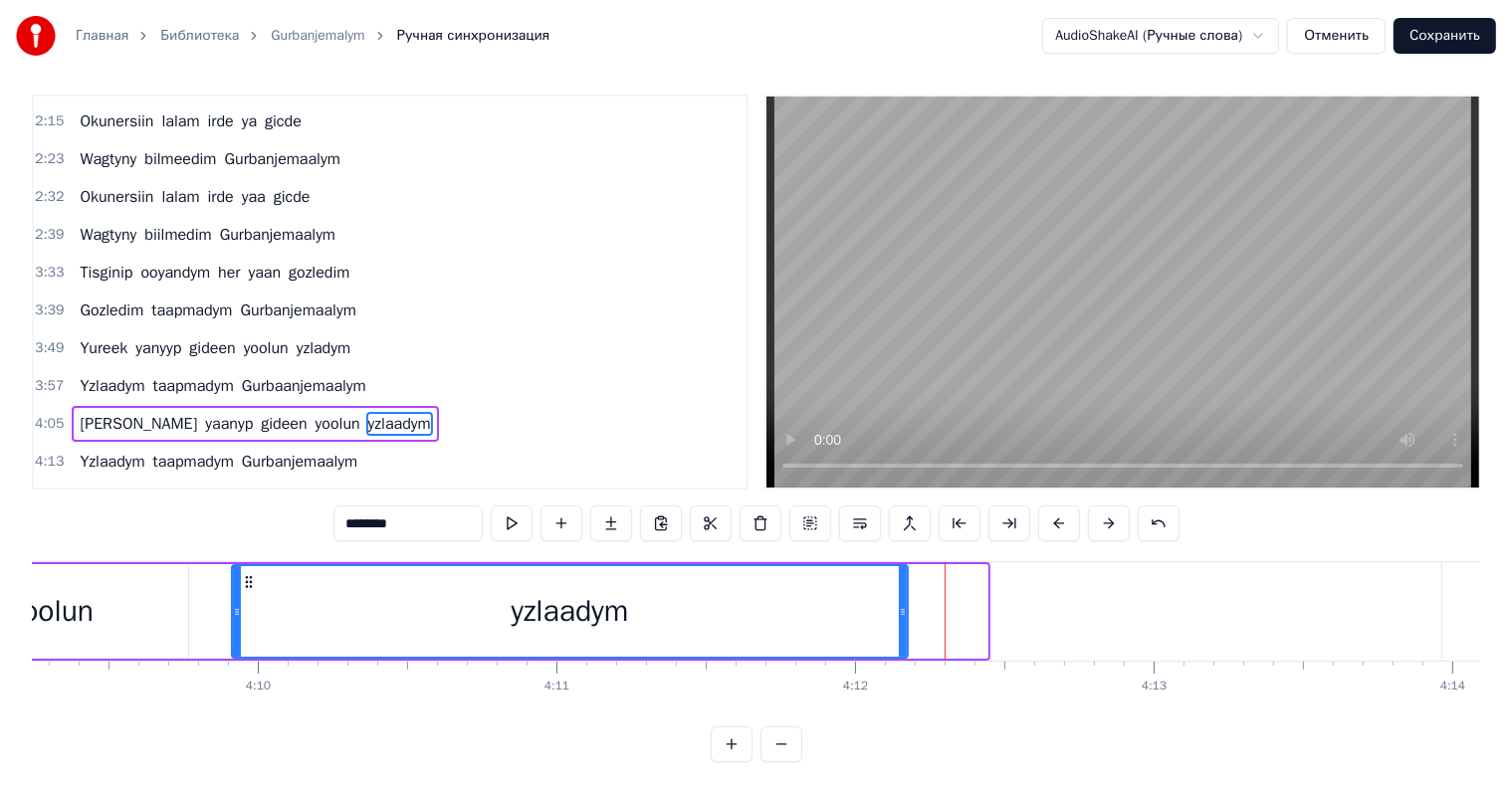 drag, startPoint x: 983, startPoint y: 609, endPoint x: 880, endPoint y: 621, distance: 103.69667 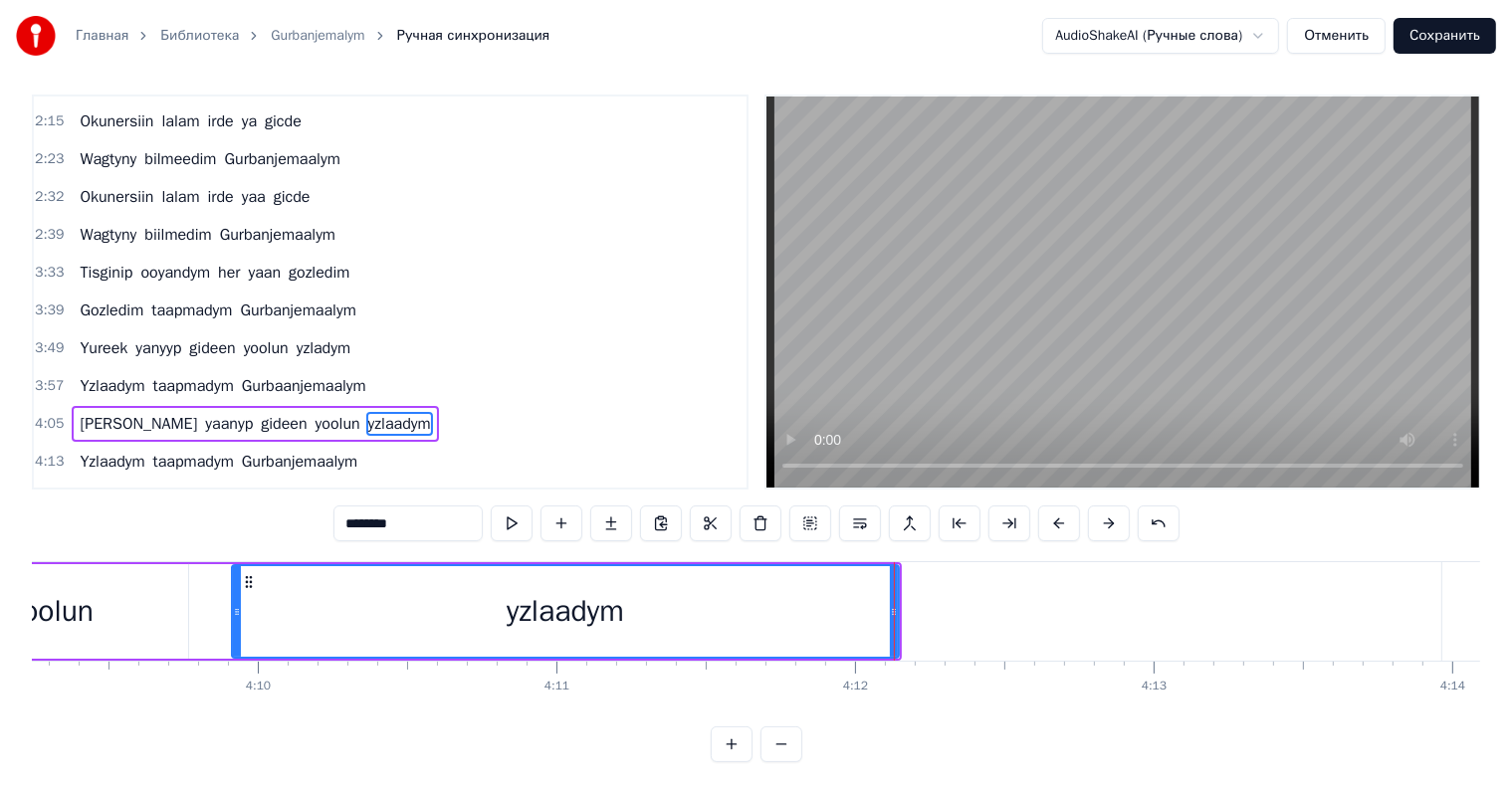 click on "yoolun" at bounding box center [52, 611] 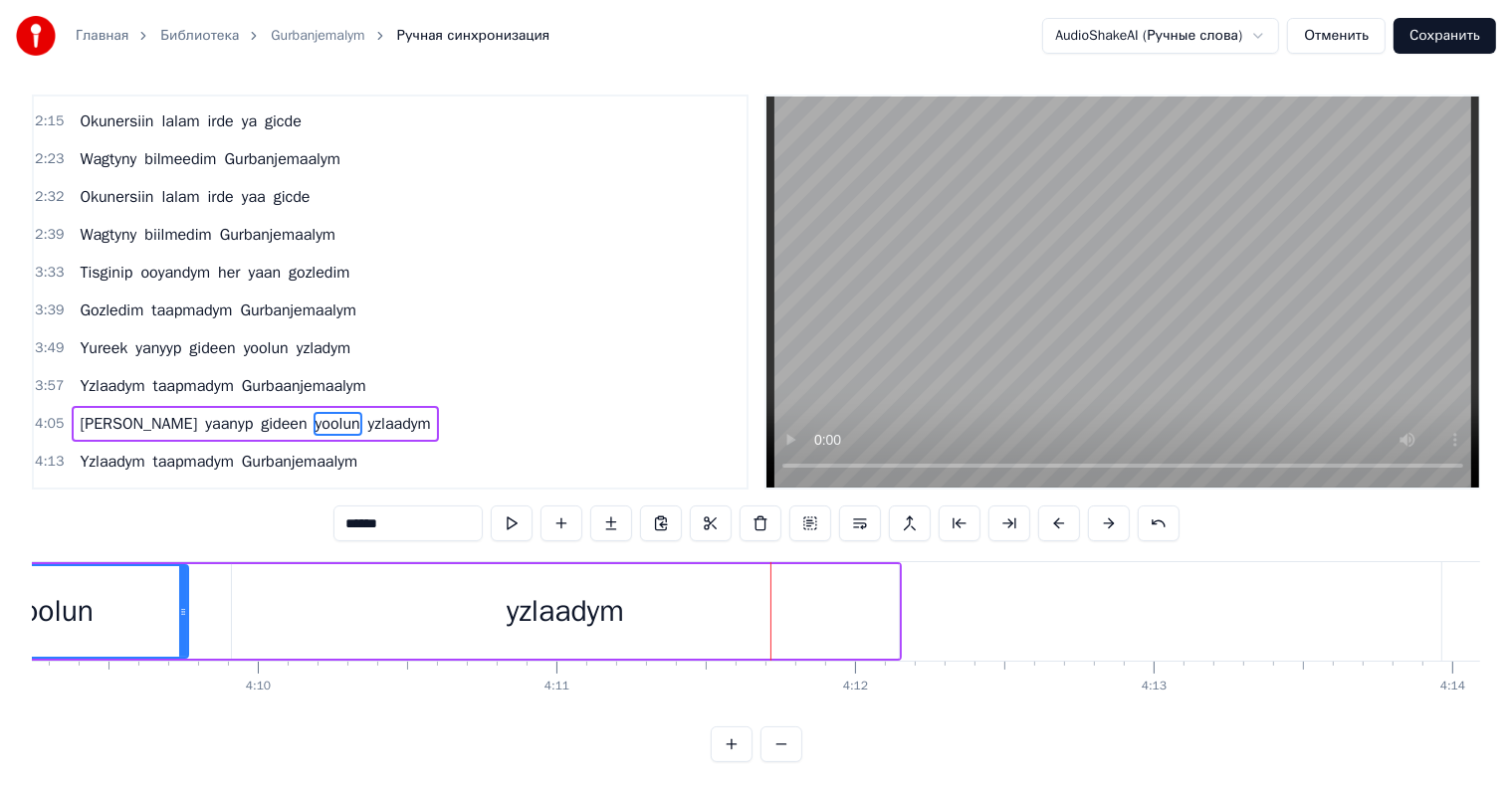 click on "yzlaadym" at bounding box center [565, 611] 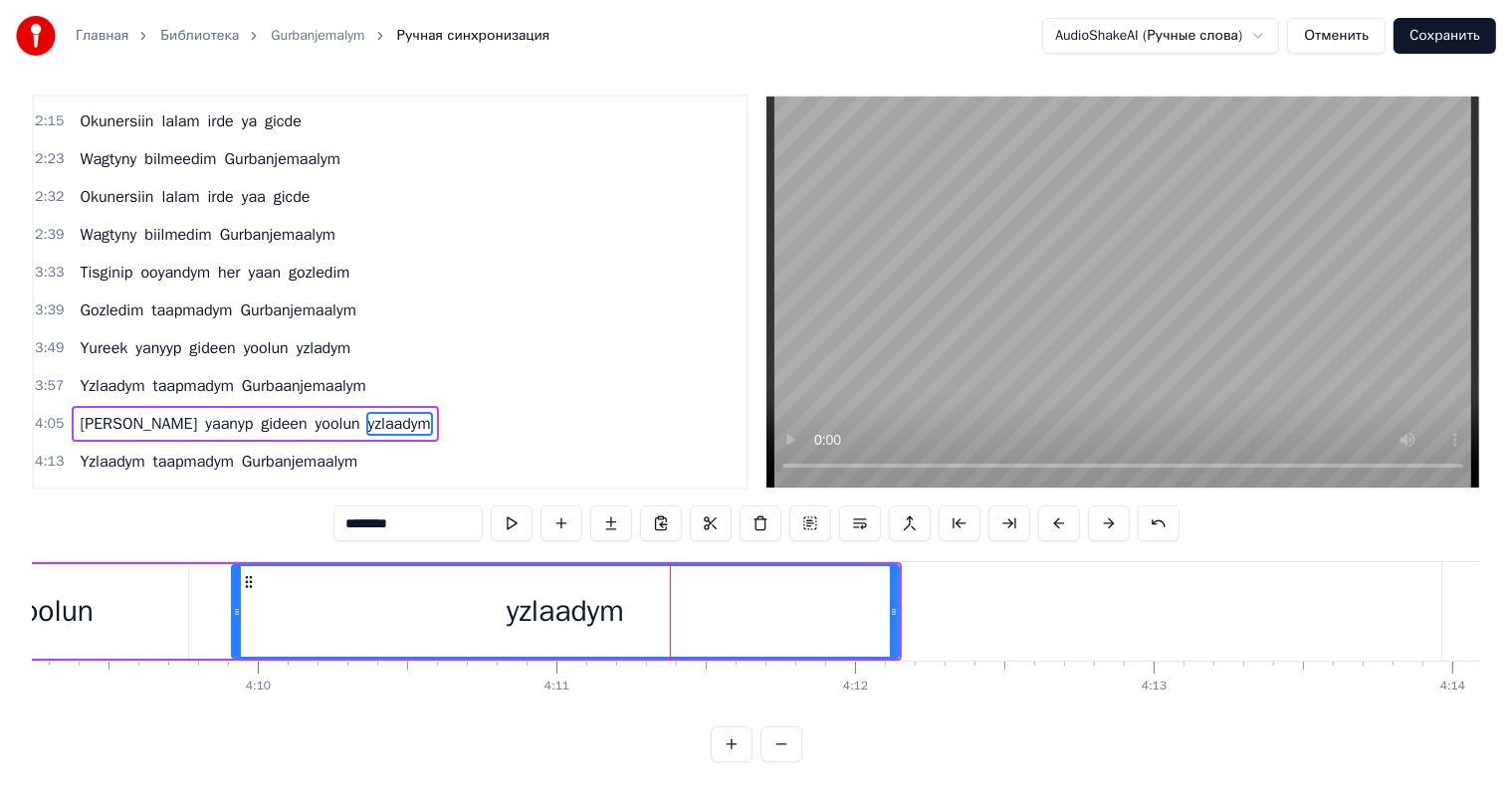 click on "********" at bounding box center (408, 523) 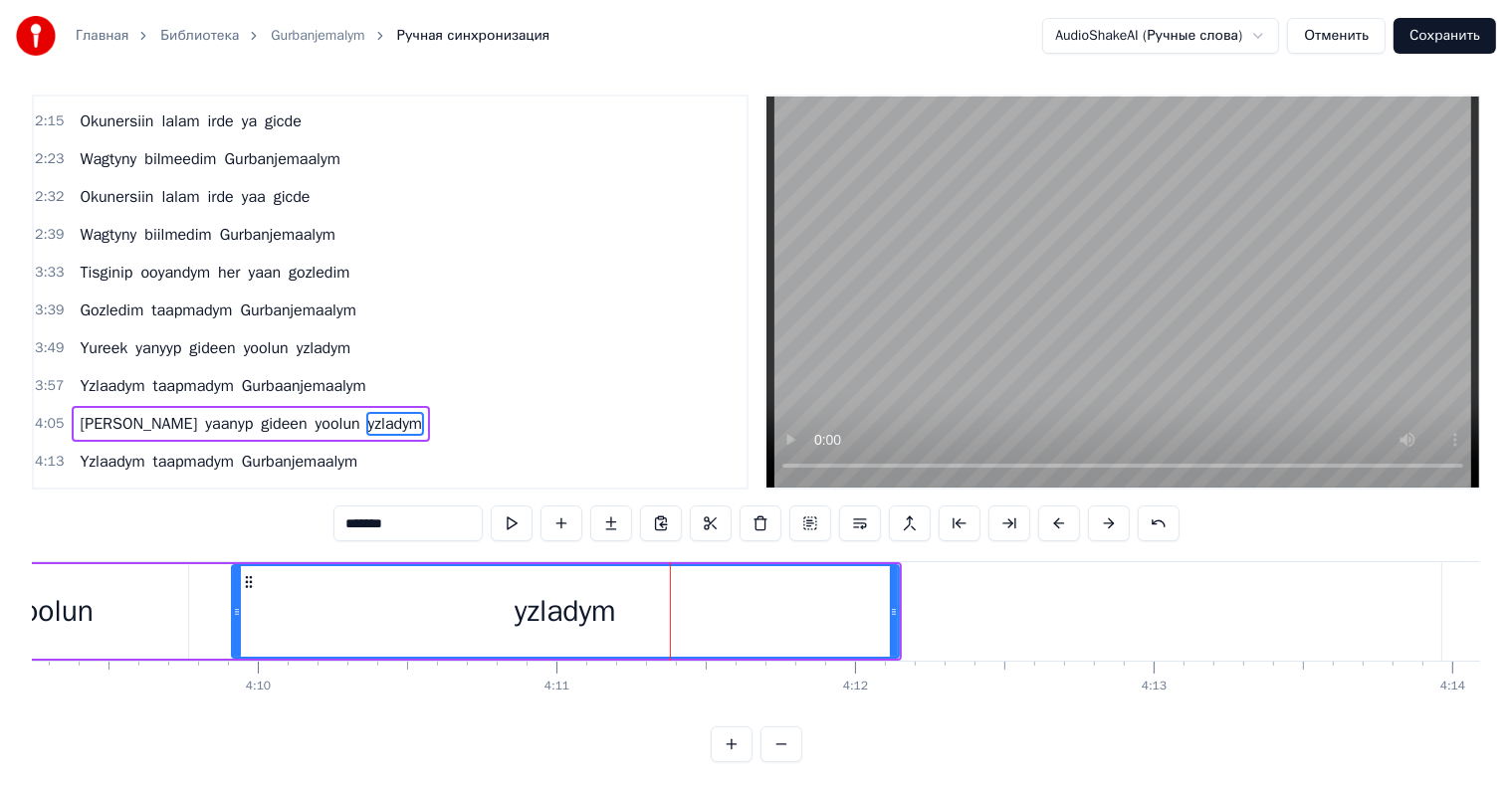 click on "yzladym" at bounding box center [565, 611] 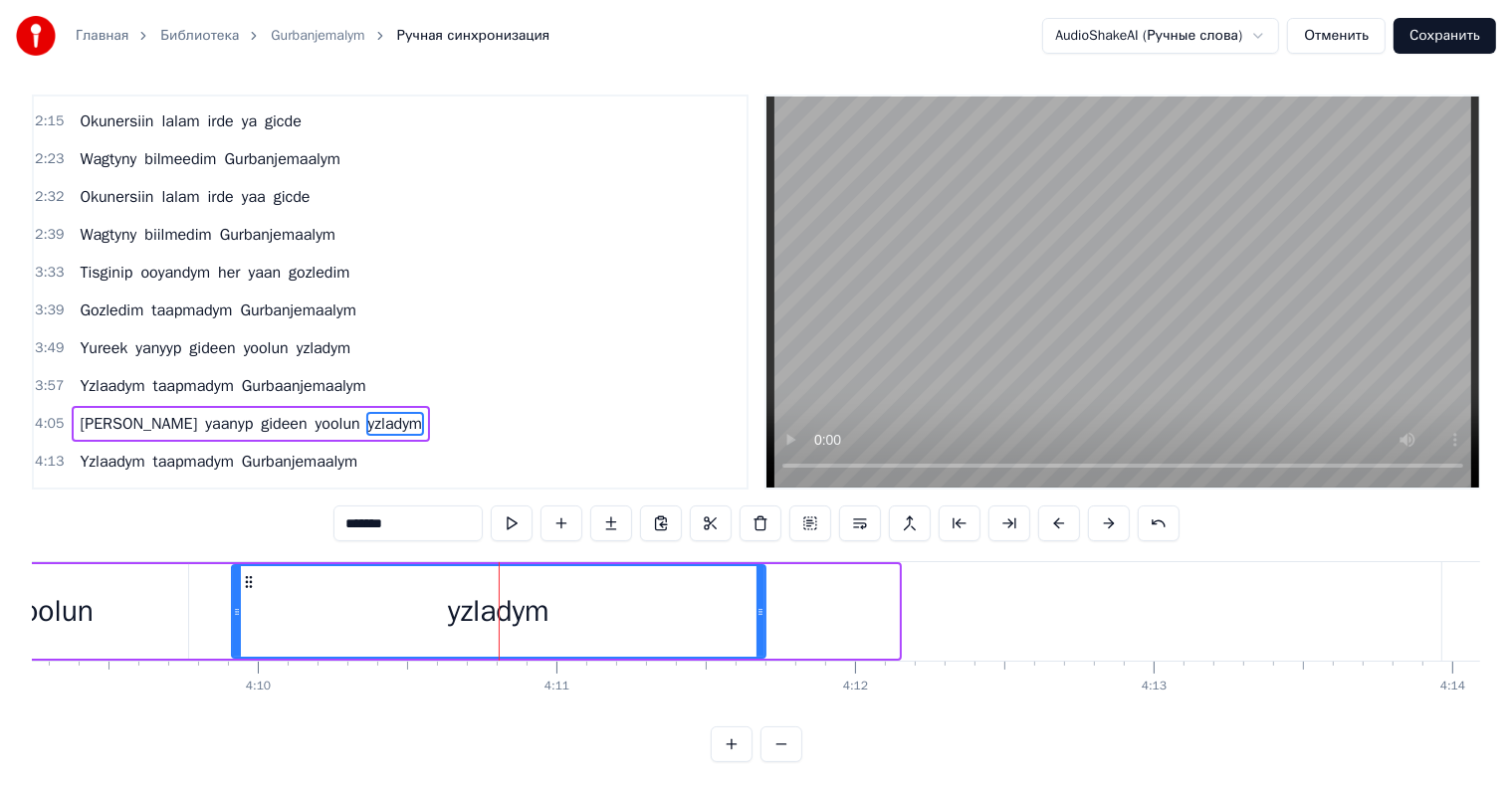 drag, startPoint x: 894, startPoint y: 609, endPoint x: 729, endPoint y: 605, distance: 165.04848 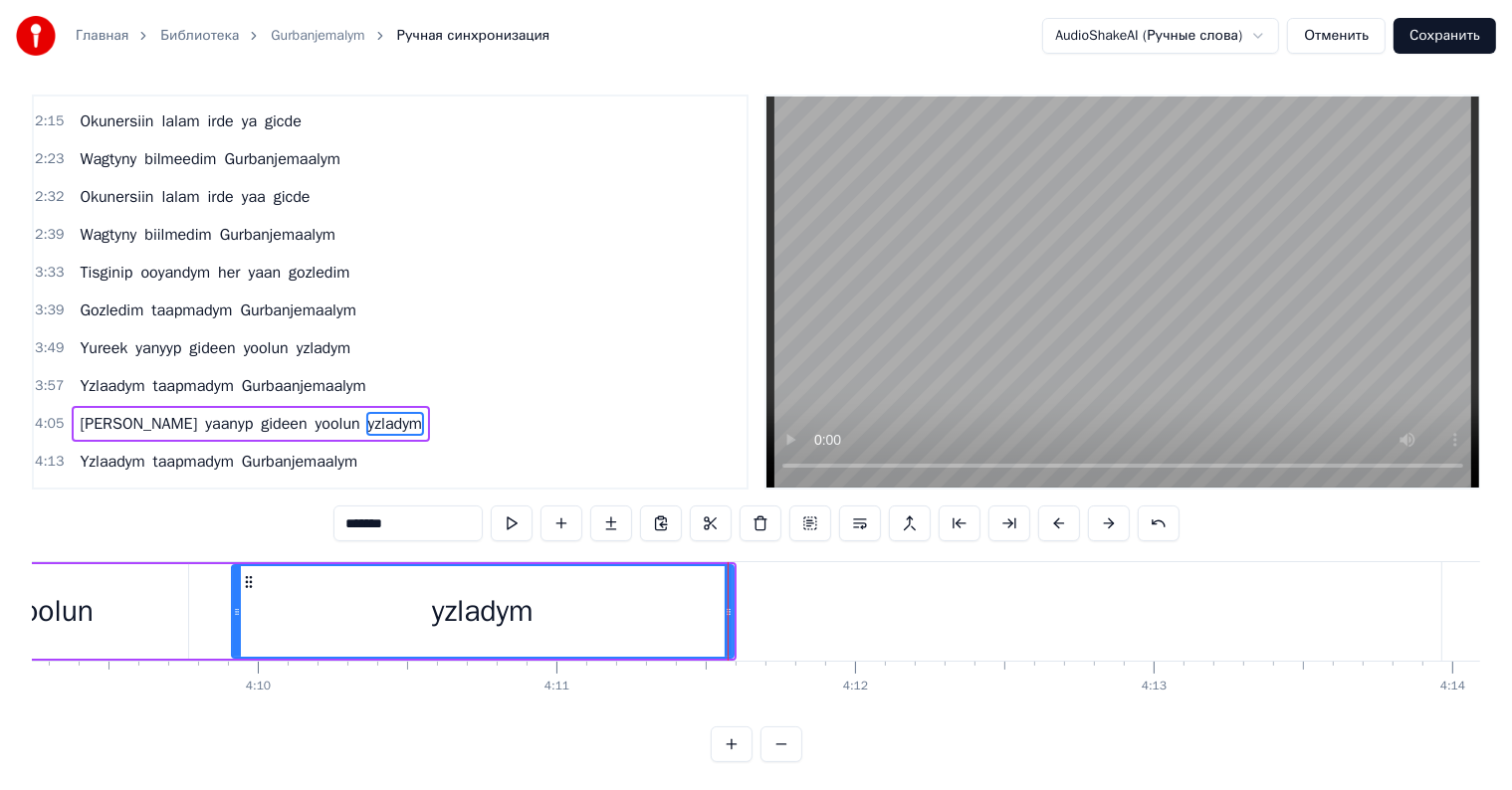 click on "yoolun" at bounding box center (52, 611) 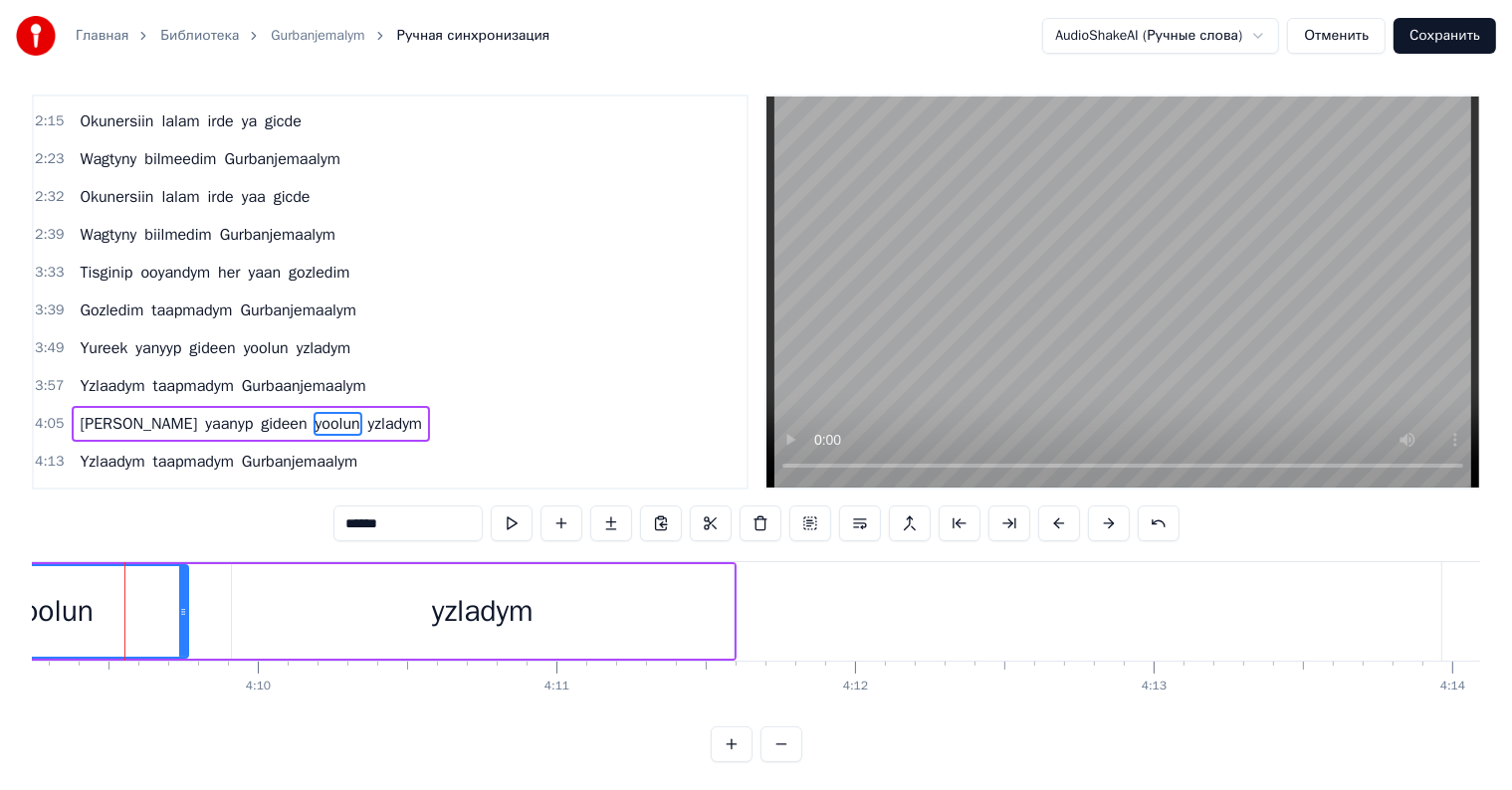 scroll, scrollTop: 0, scrollLeft: 74420, axis: horizontal 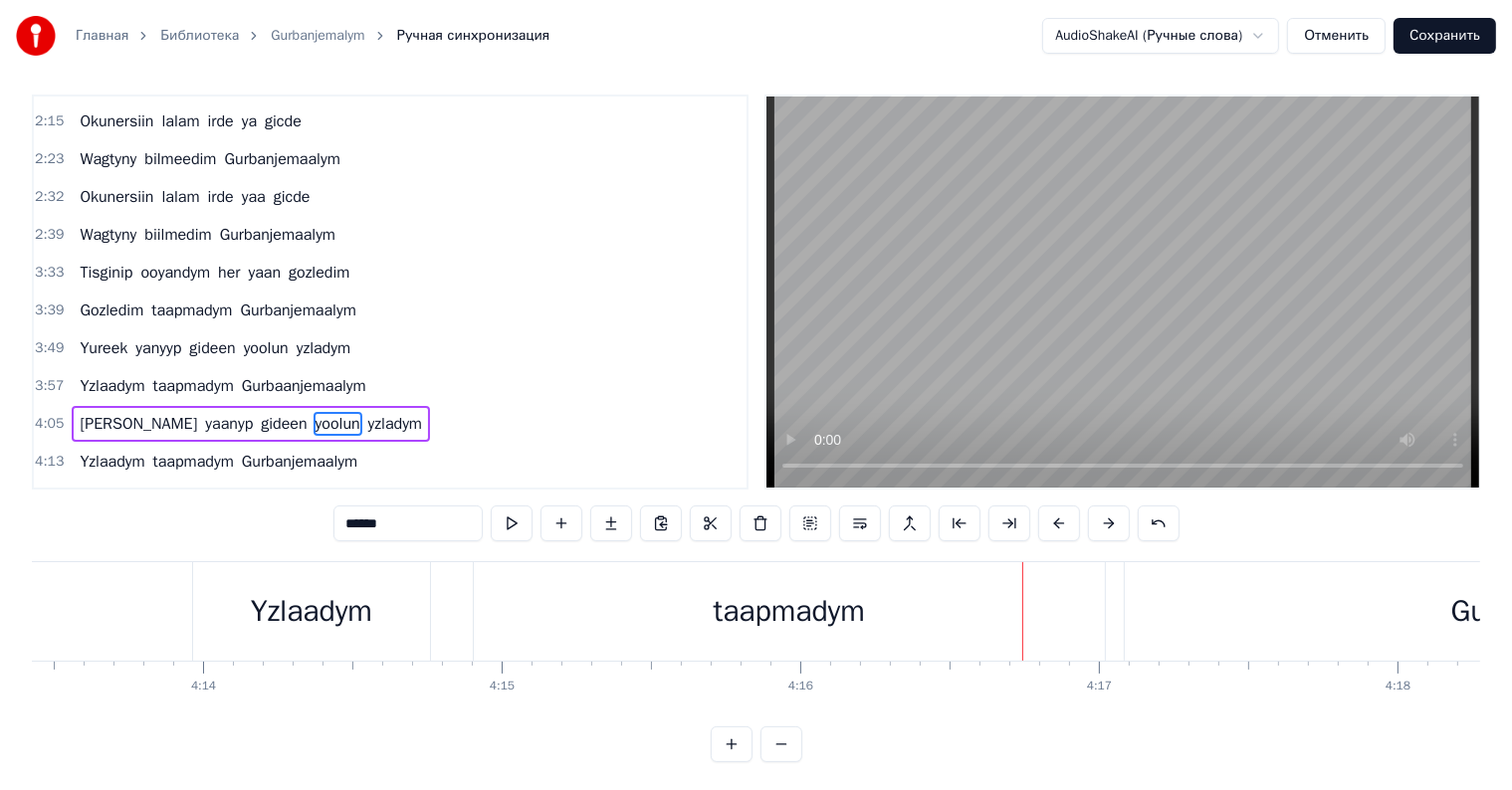 click on "Yzlaadym" at bounding box center (312, 611) 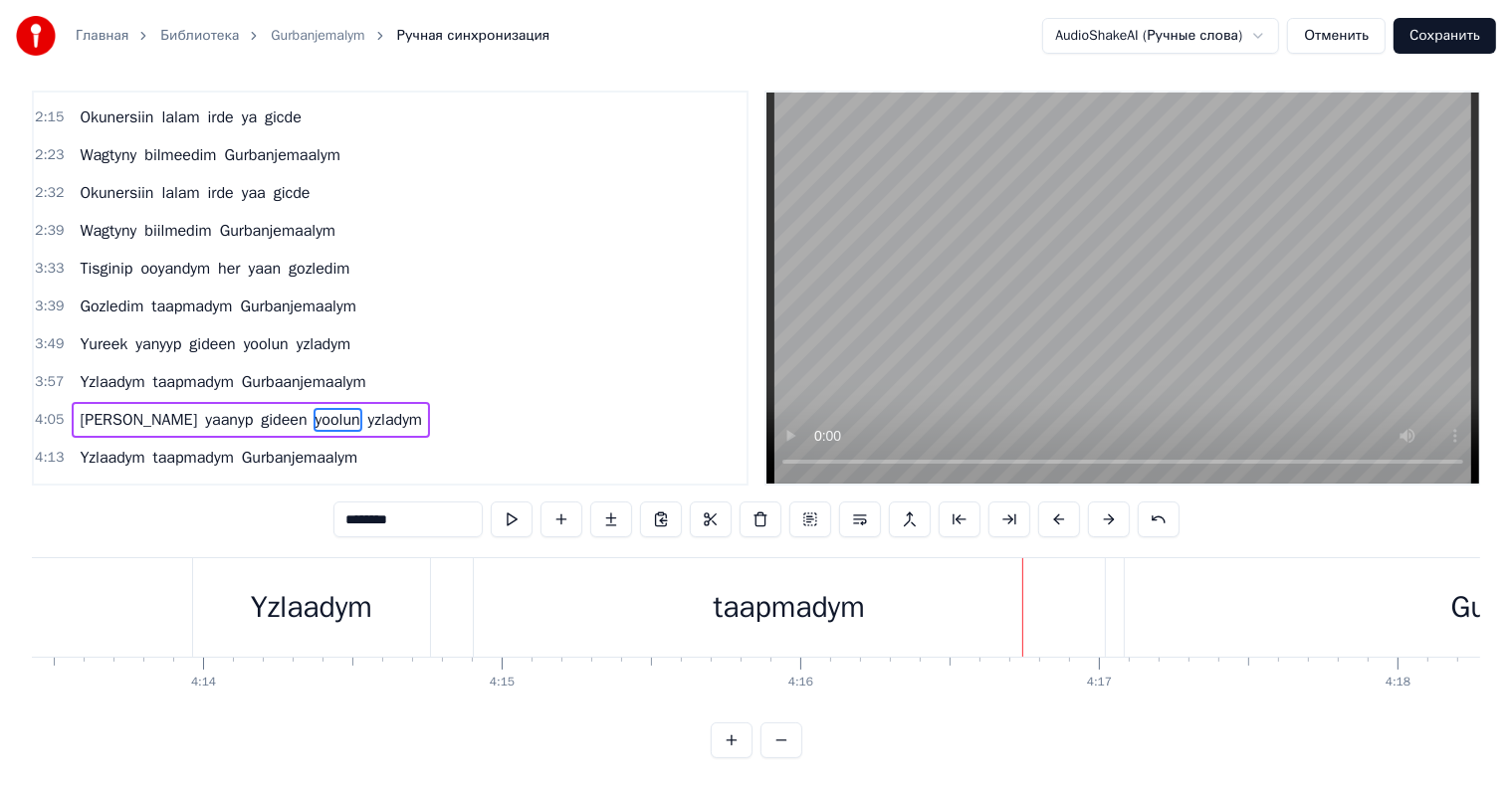 scroll, scrollTop: 30, scrollLeft: 0, axis: vertical 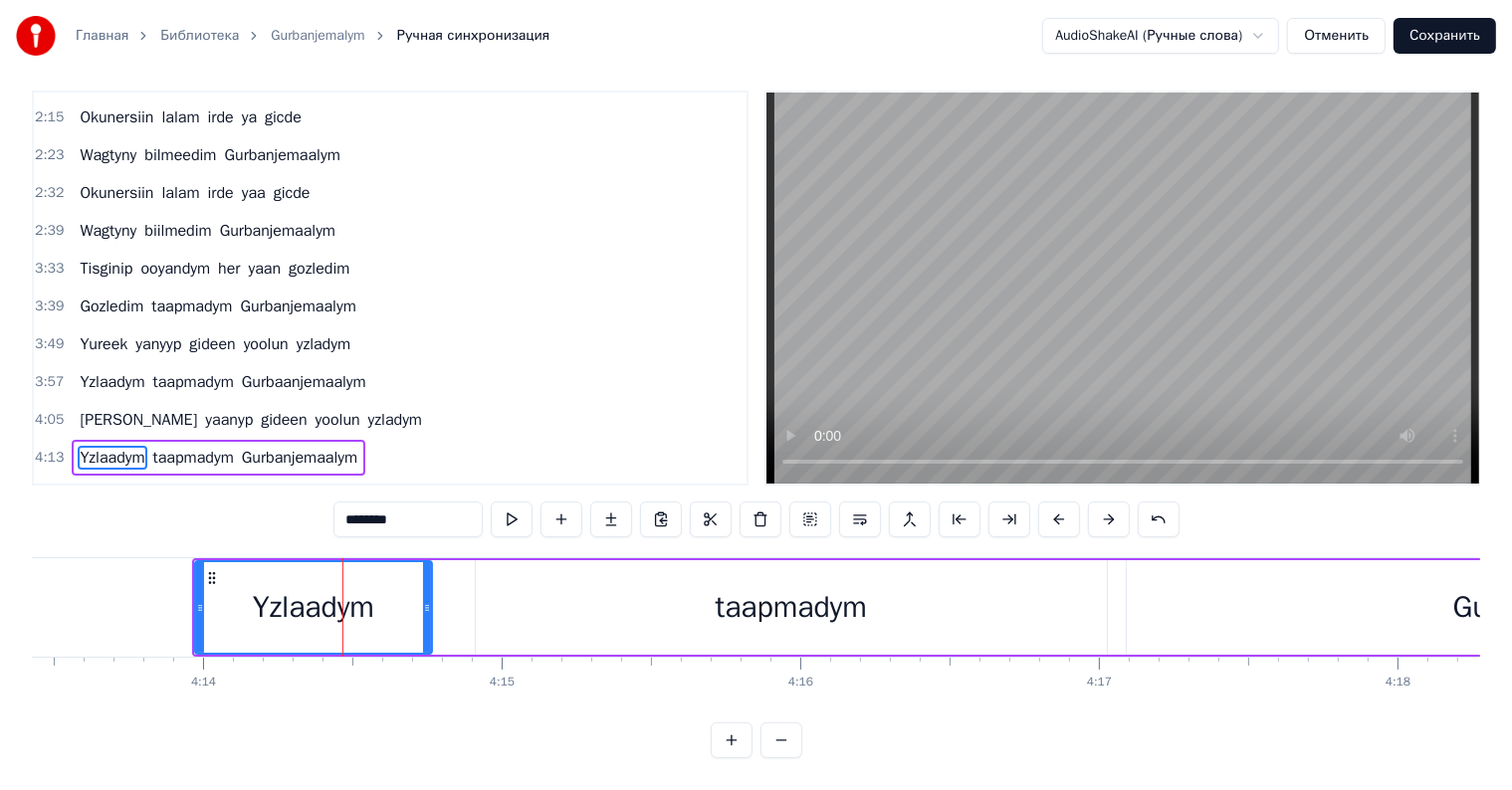 click on "********" at bounding box center (408, 519) 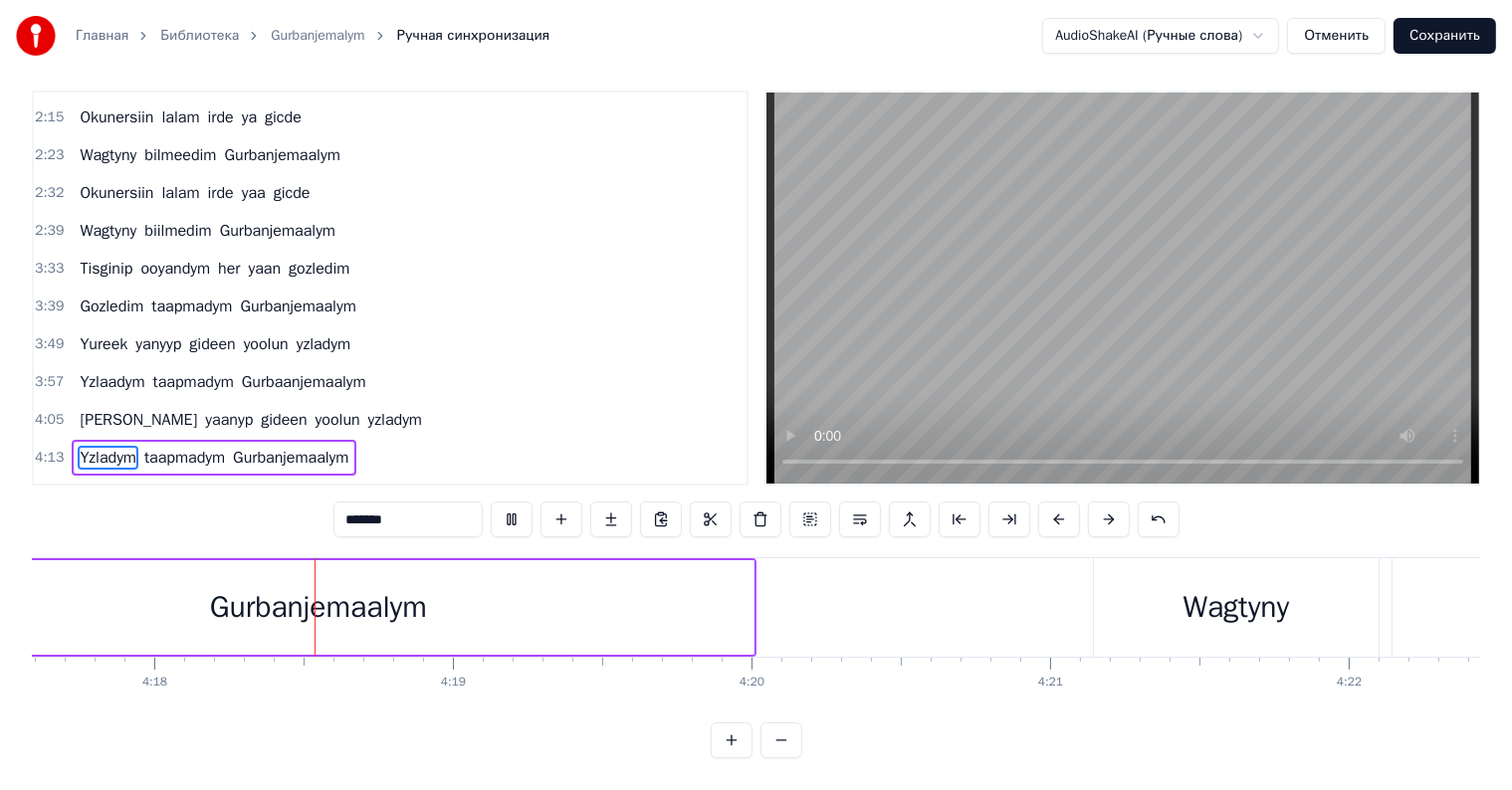 scroll, scrollTop: 0, scrollLeft: 76937, axis: horizontal 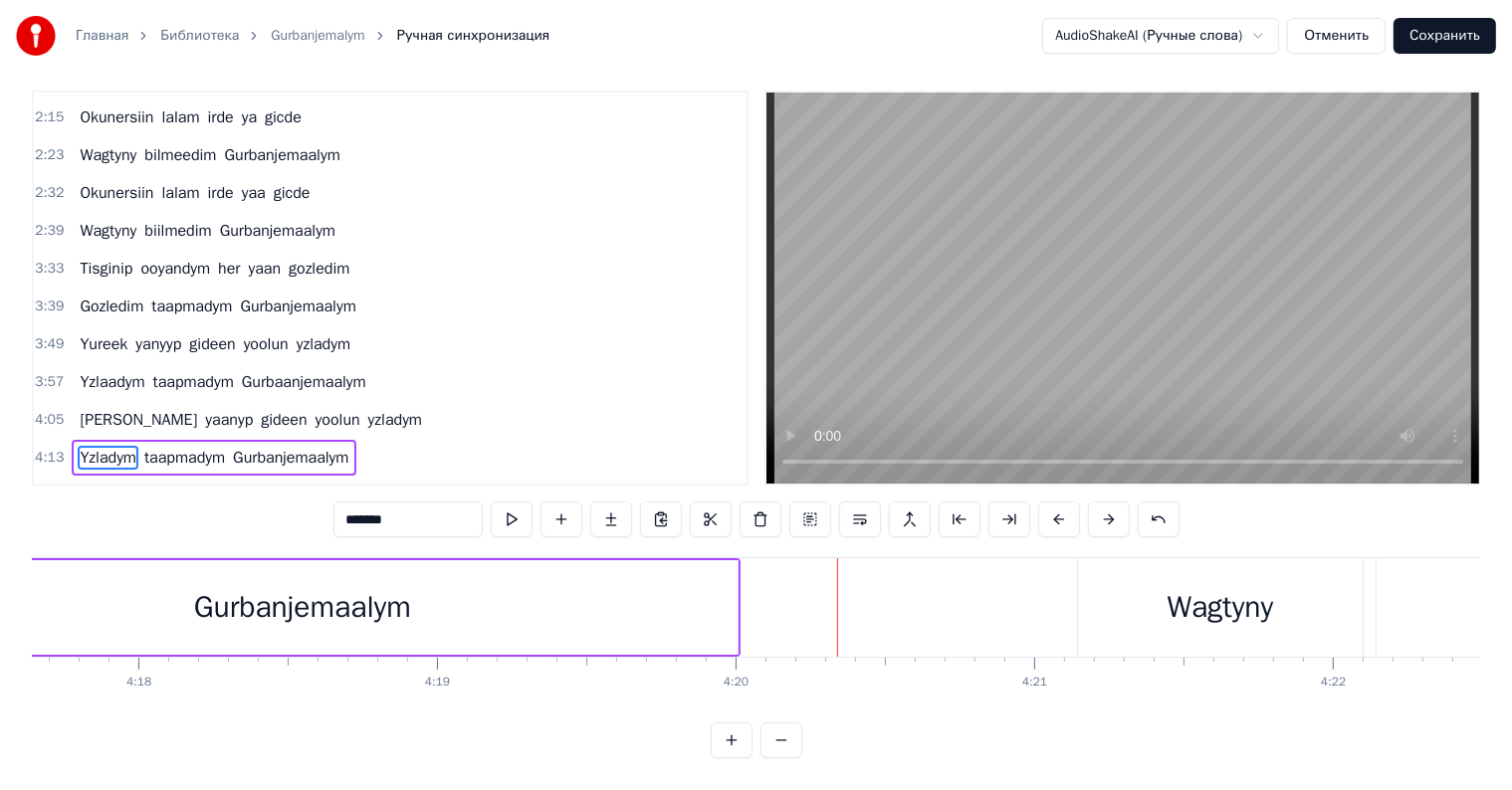 click on "Gurbanjemaalym" at bounding box center [303, 607] 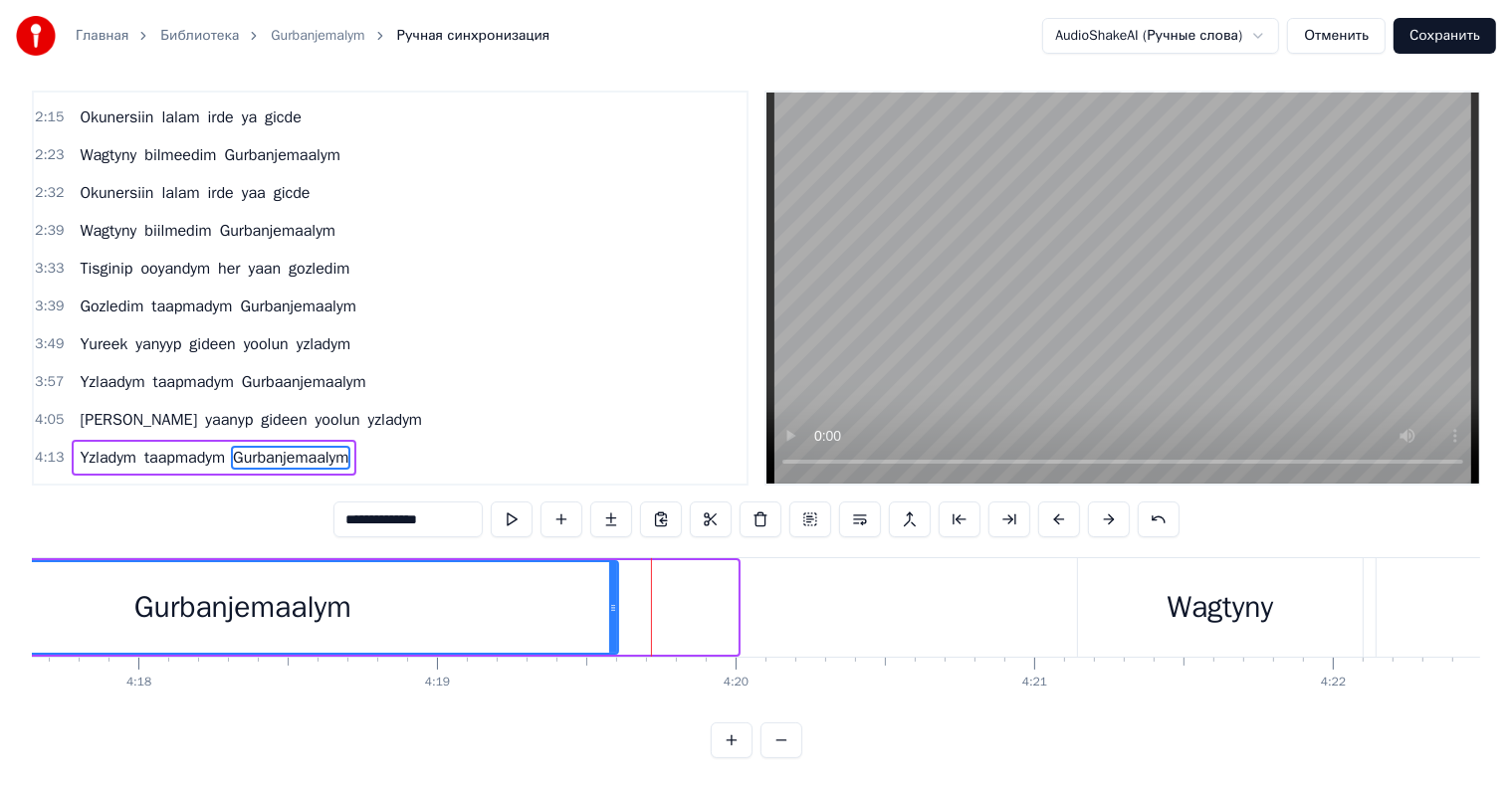 drag, startPoint x: 733, startPoint y: 585, endPoint x: 545, endPoint y: 579, distance: 188.09572 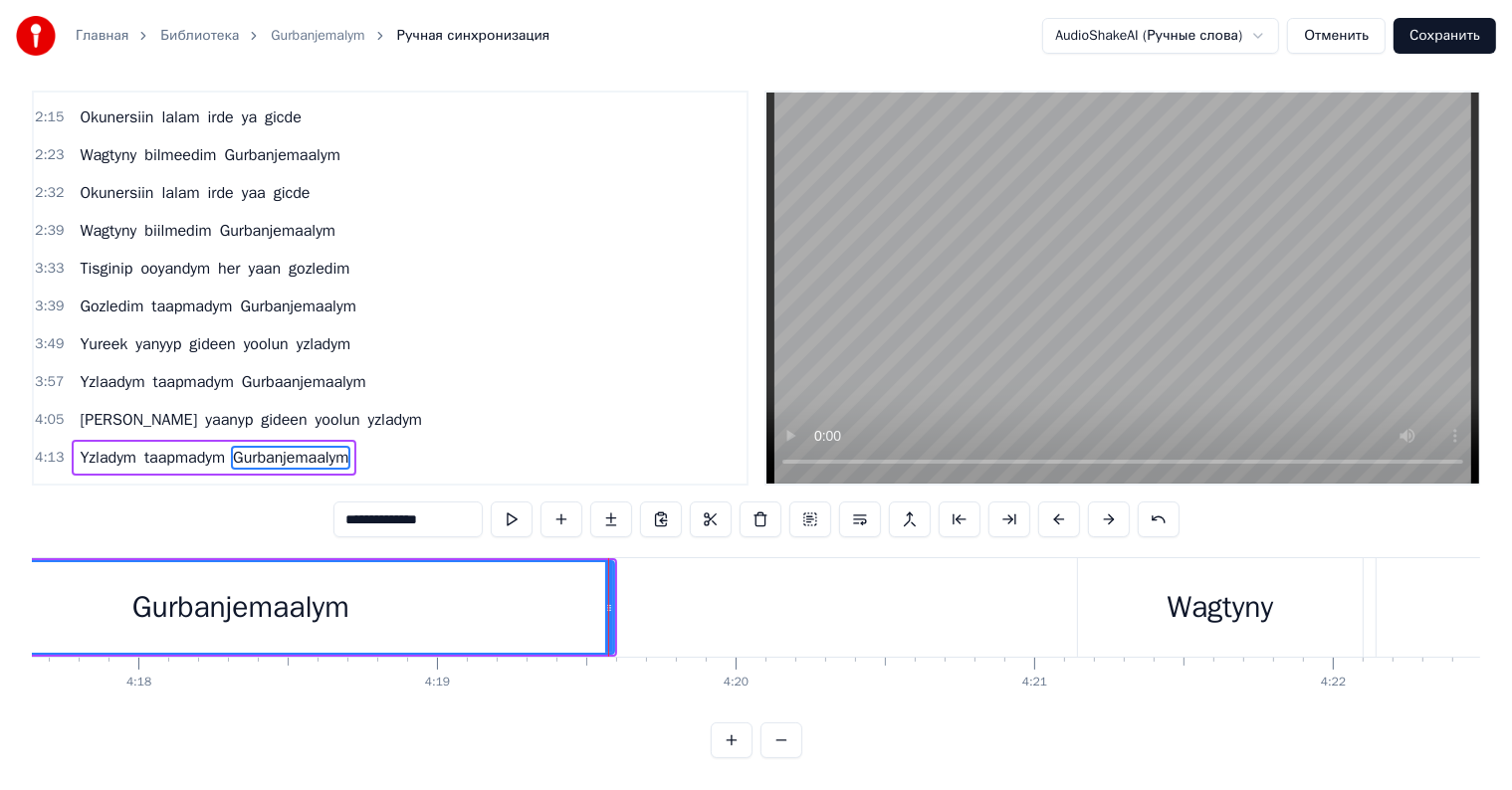 click on "Gurbanjemaalym" at bounding box center (241, 607) 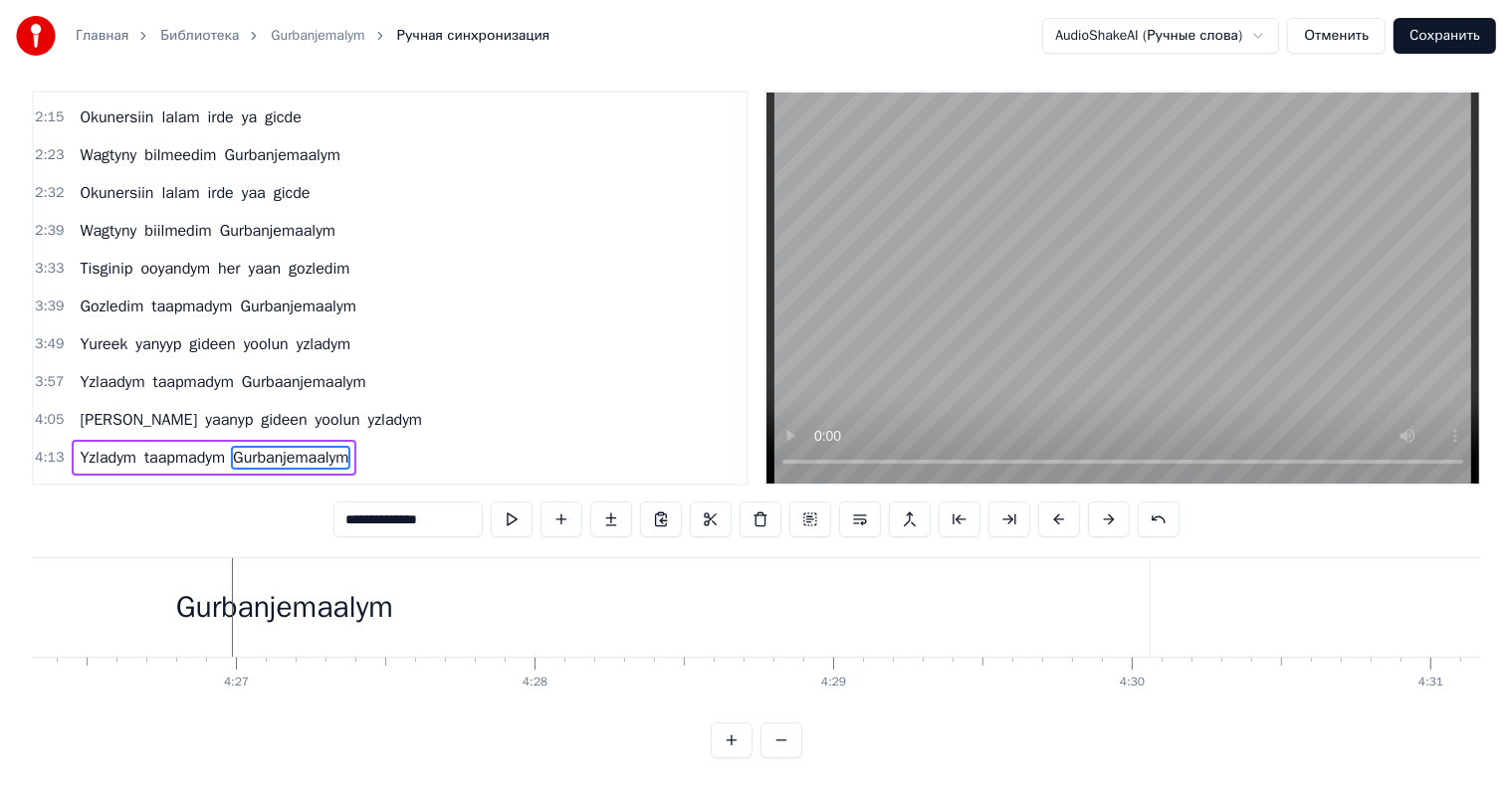 scroll, scrollTop: 0, scrollLeft: 79539, axis: horizontal 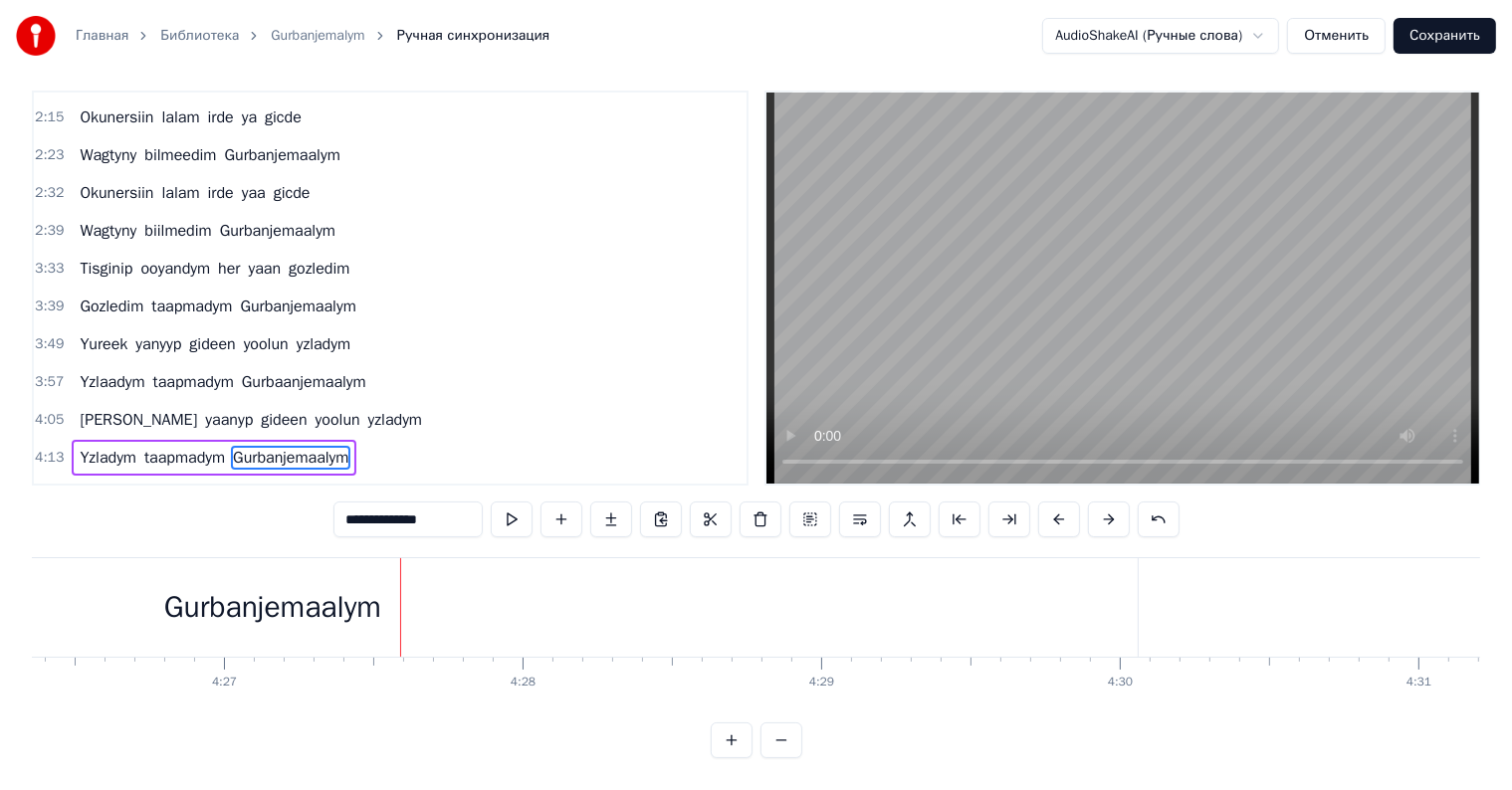 click on "Gurbanjemaalym" at bounding box center [273, 607] 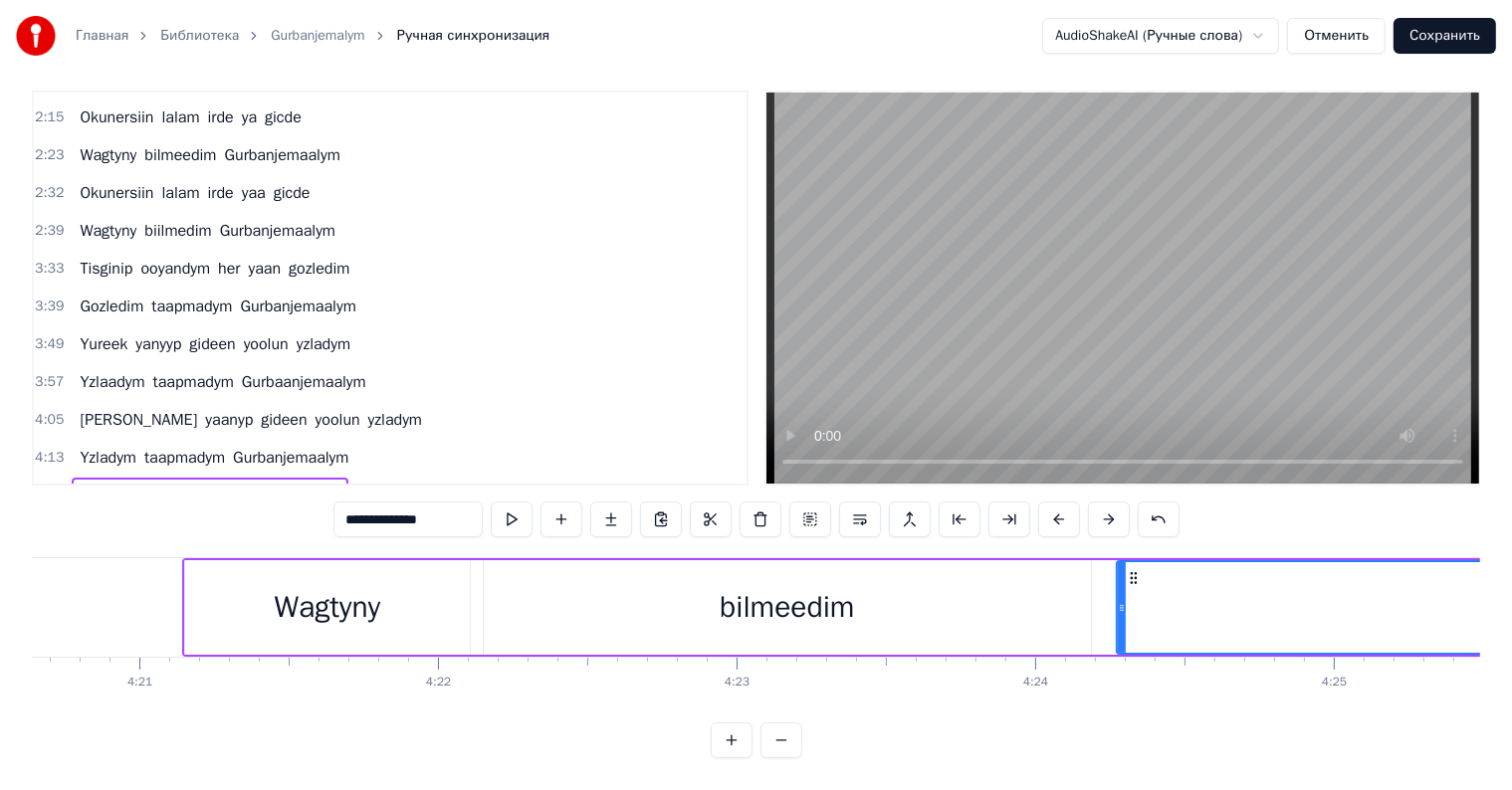 scroll, scrollTop: 0, scrollLeft: 78014, axis: horizontal 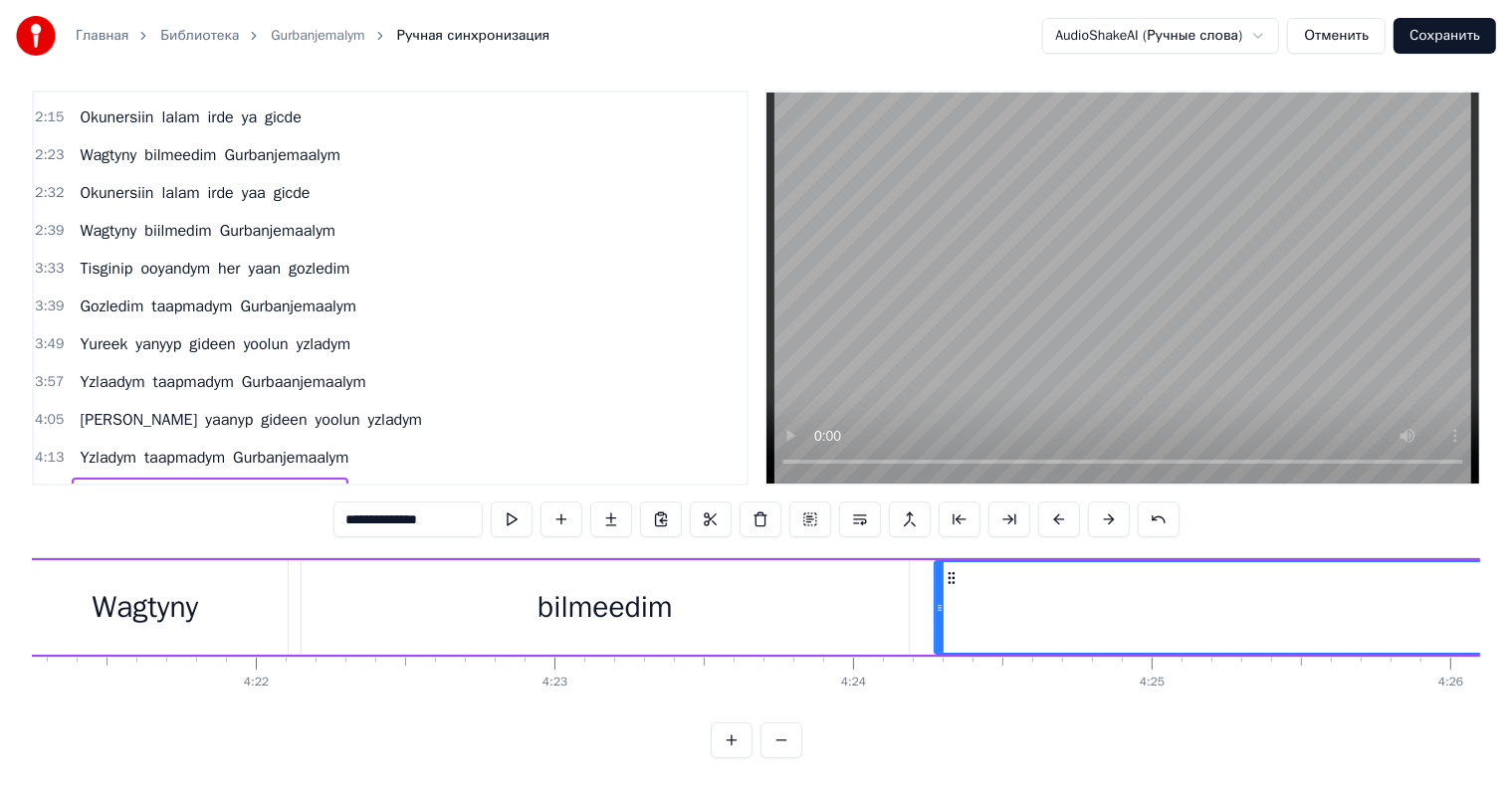 drag, startPoint x: 345, startPoint y: 504, endPoint x: 464, endPoint y: 516, distance: 119.60351 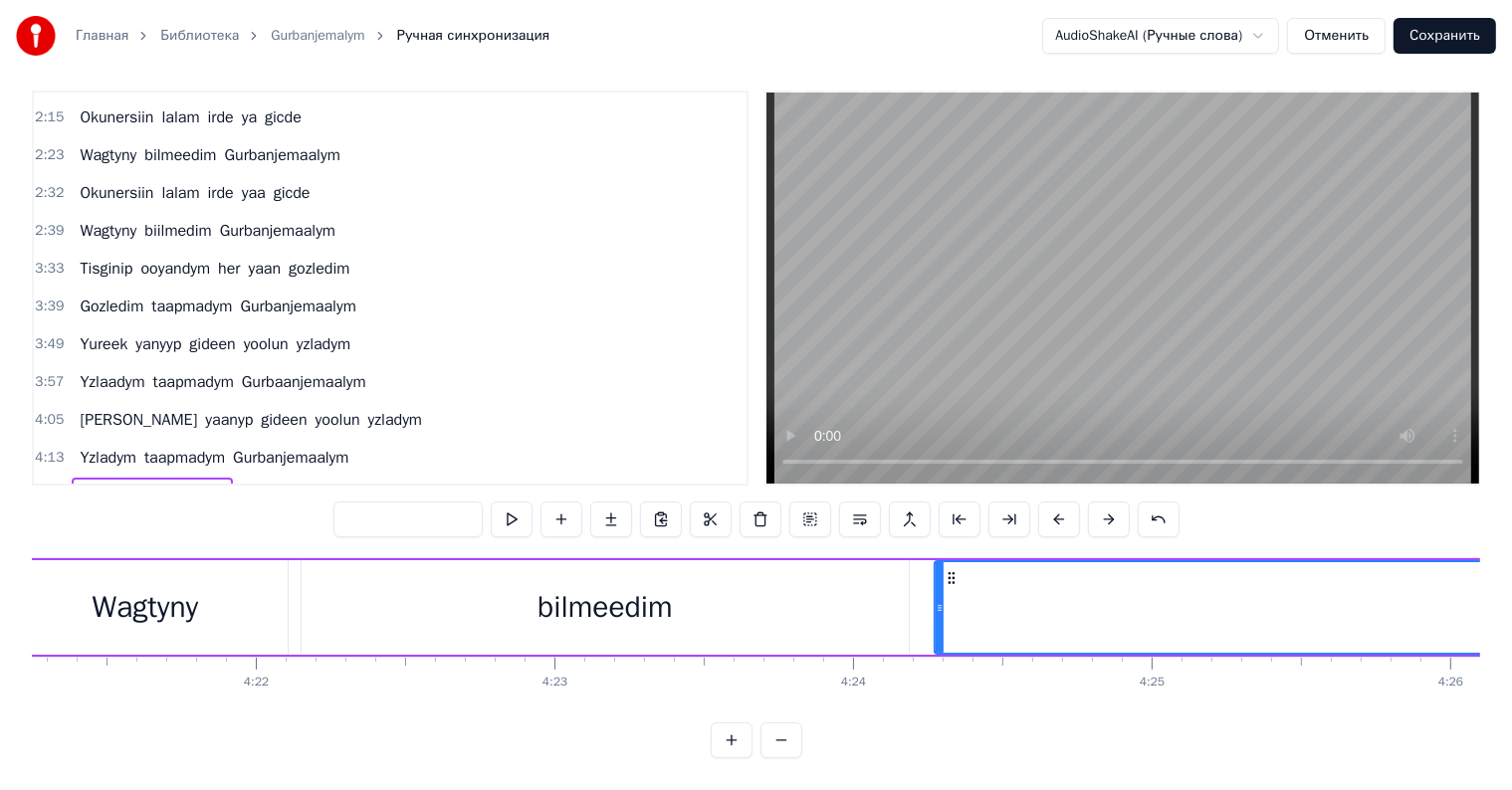 click on "bilmeedim" at bounding box center (605, 607) 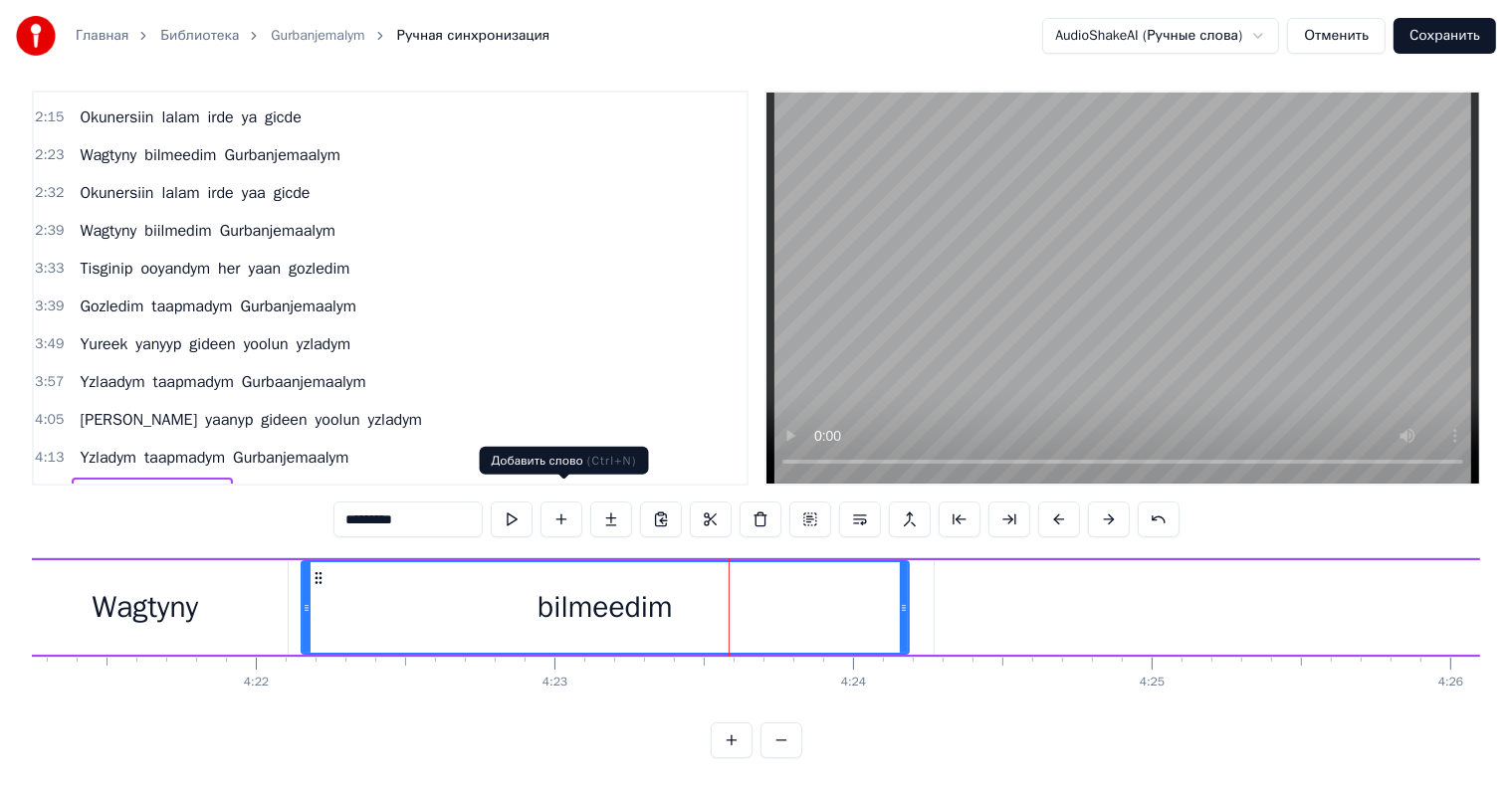 click at bounding box center (561, 519) 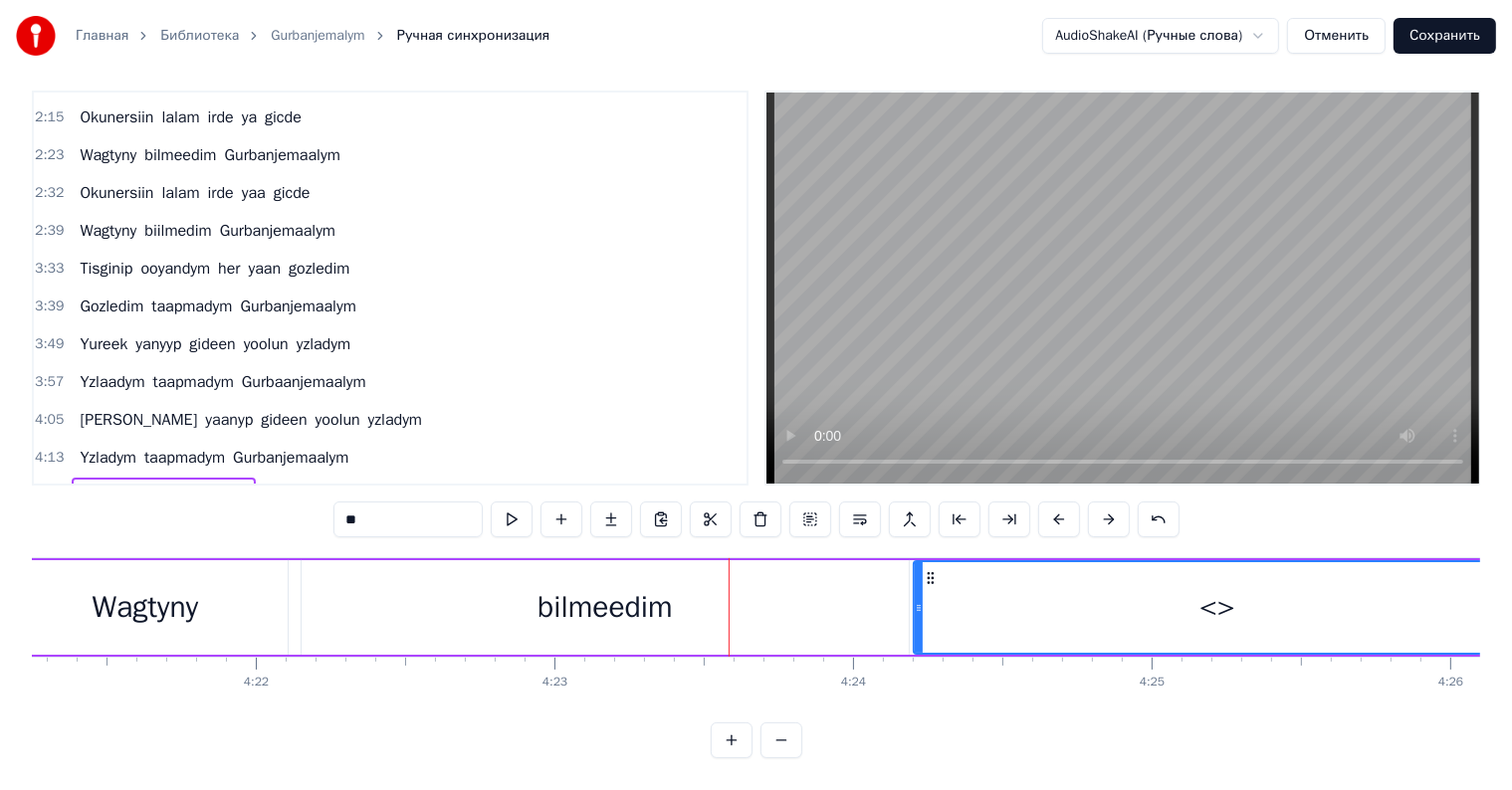 click on "**" at bounding box center [408, 519] 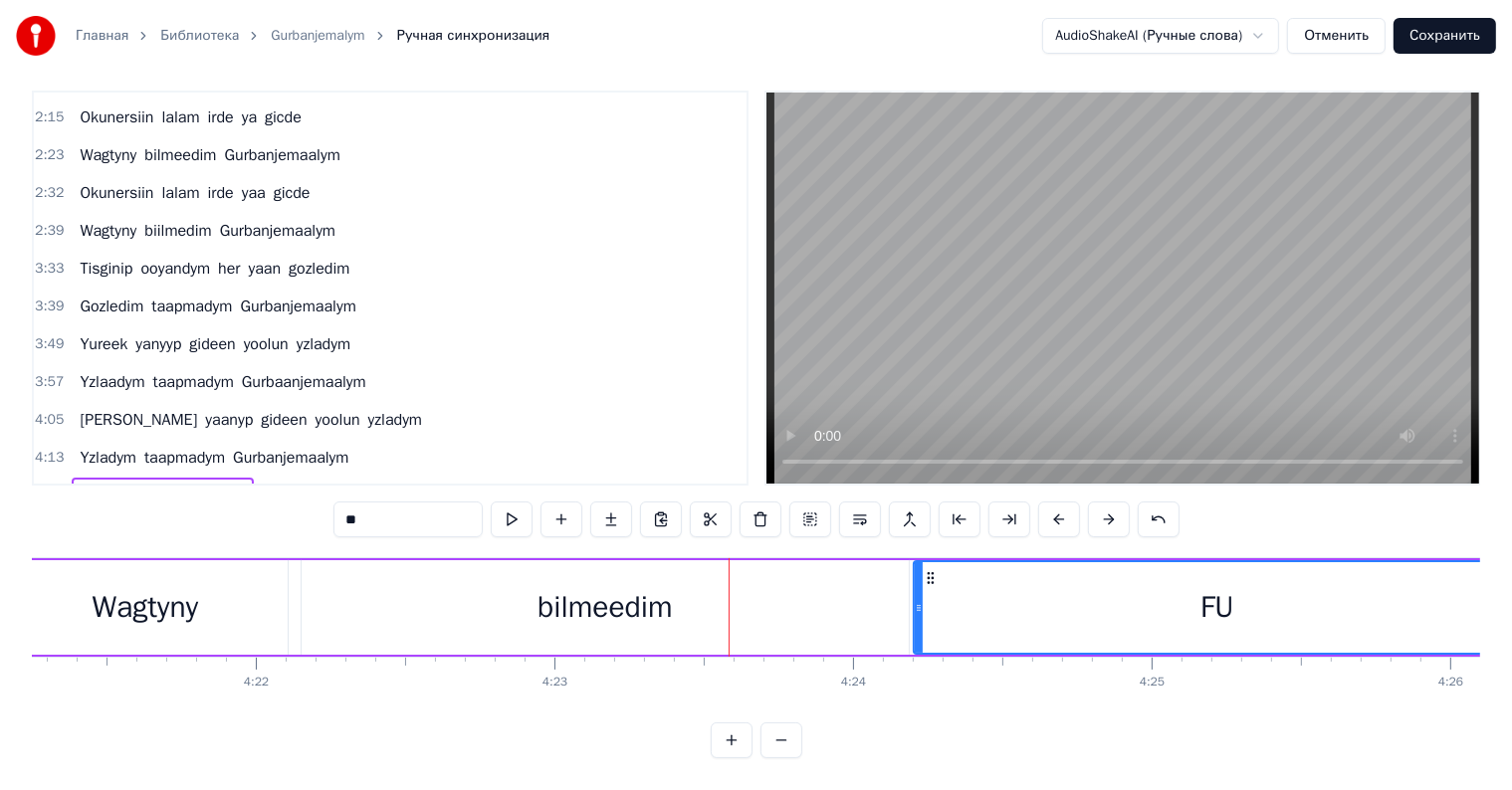 type on "*" 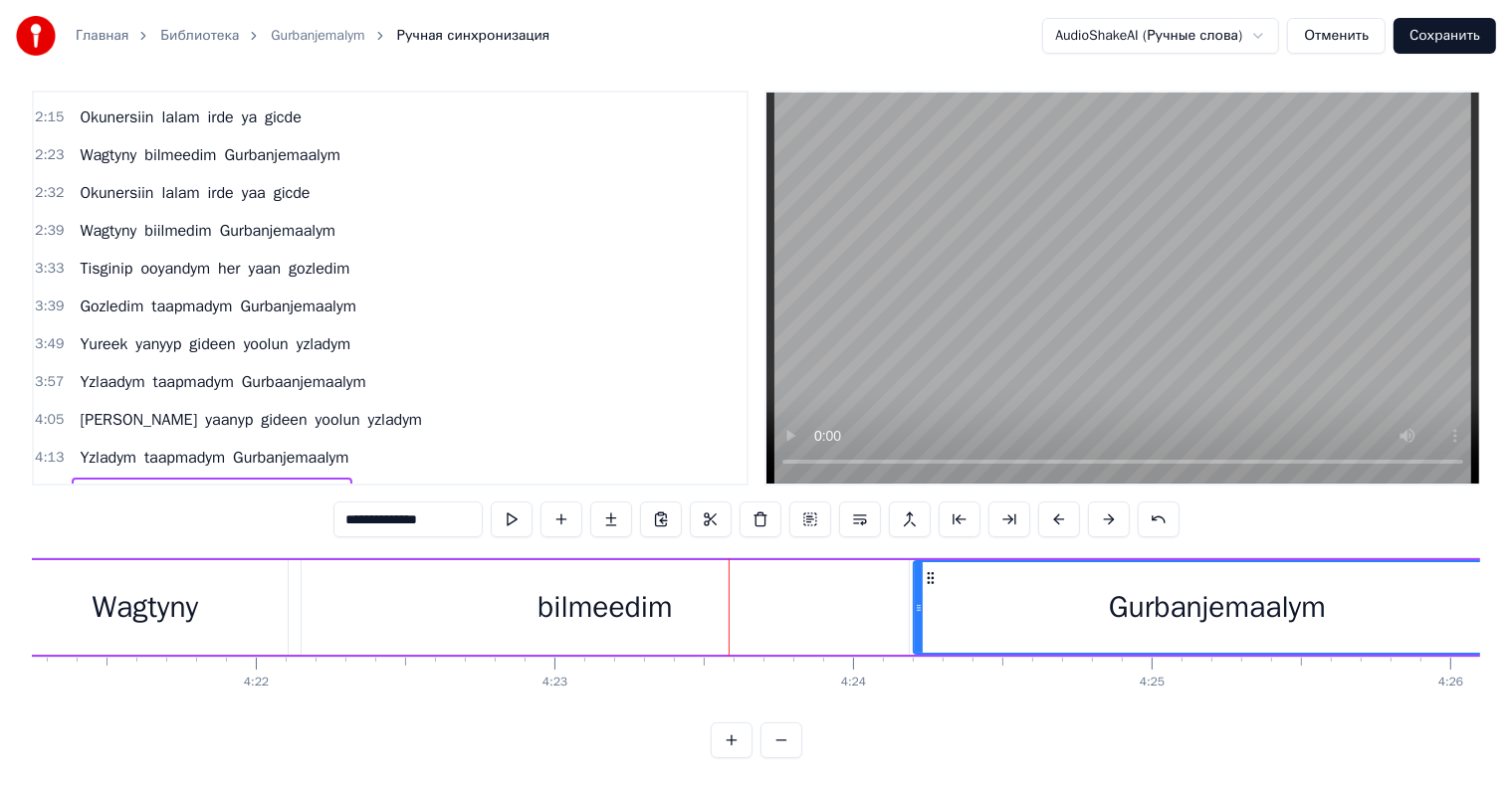 drag, startPoint x: 1080, startPoint y: 625, endPoint x: 928, endPoint y: 618, distance: 152.1611 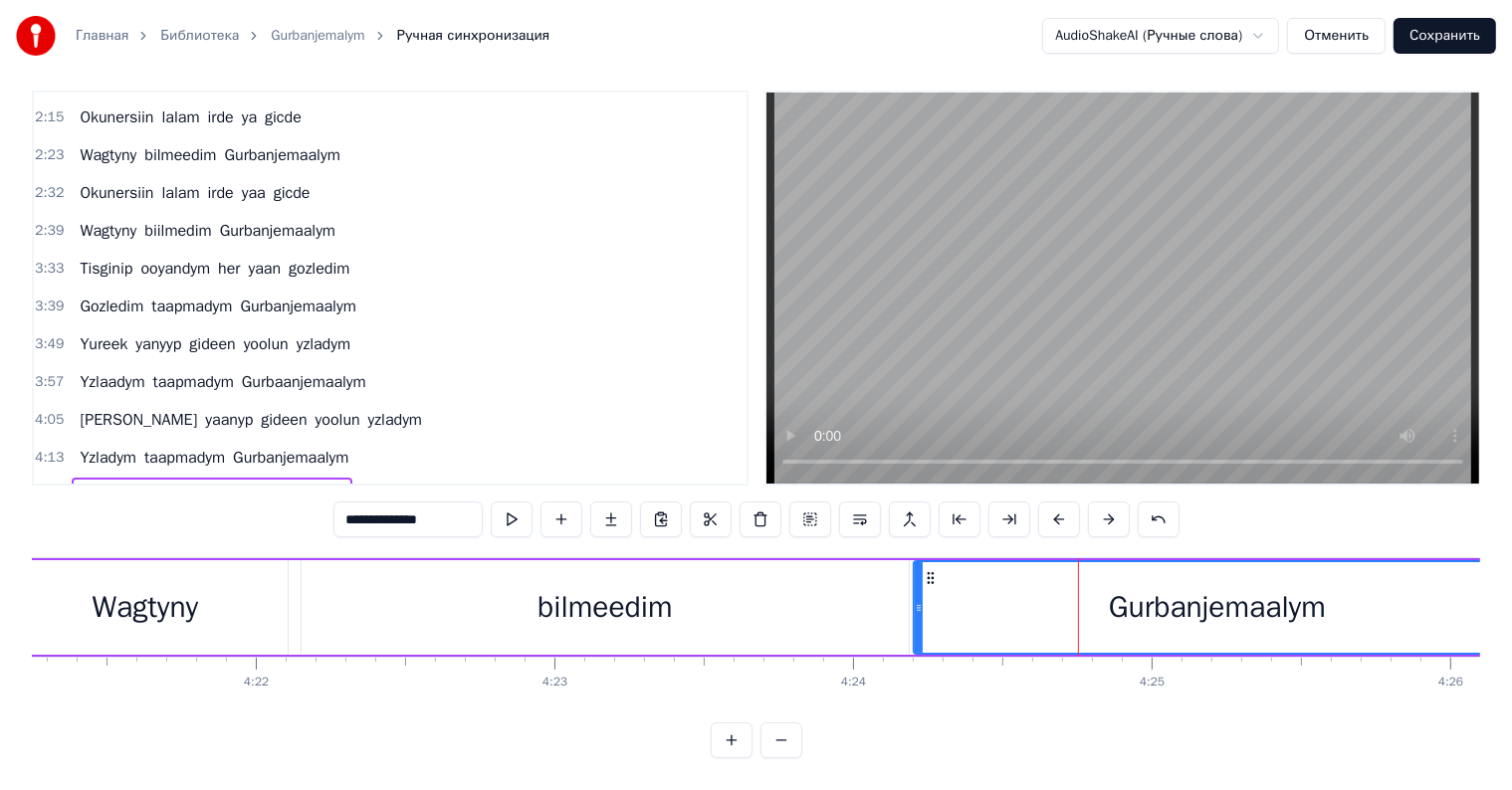 click on "bilmeedim" at bounding box center (605, 607) 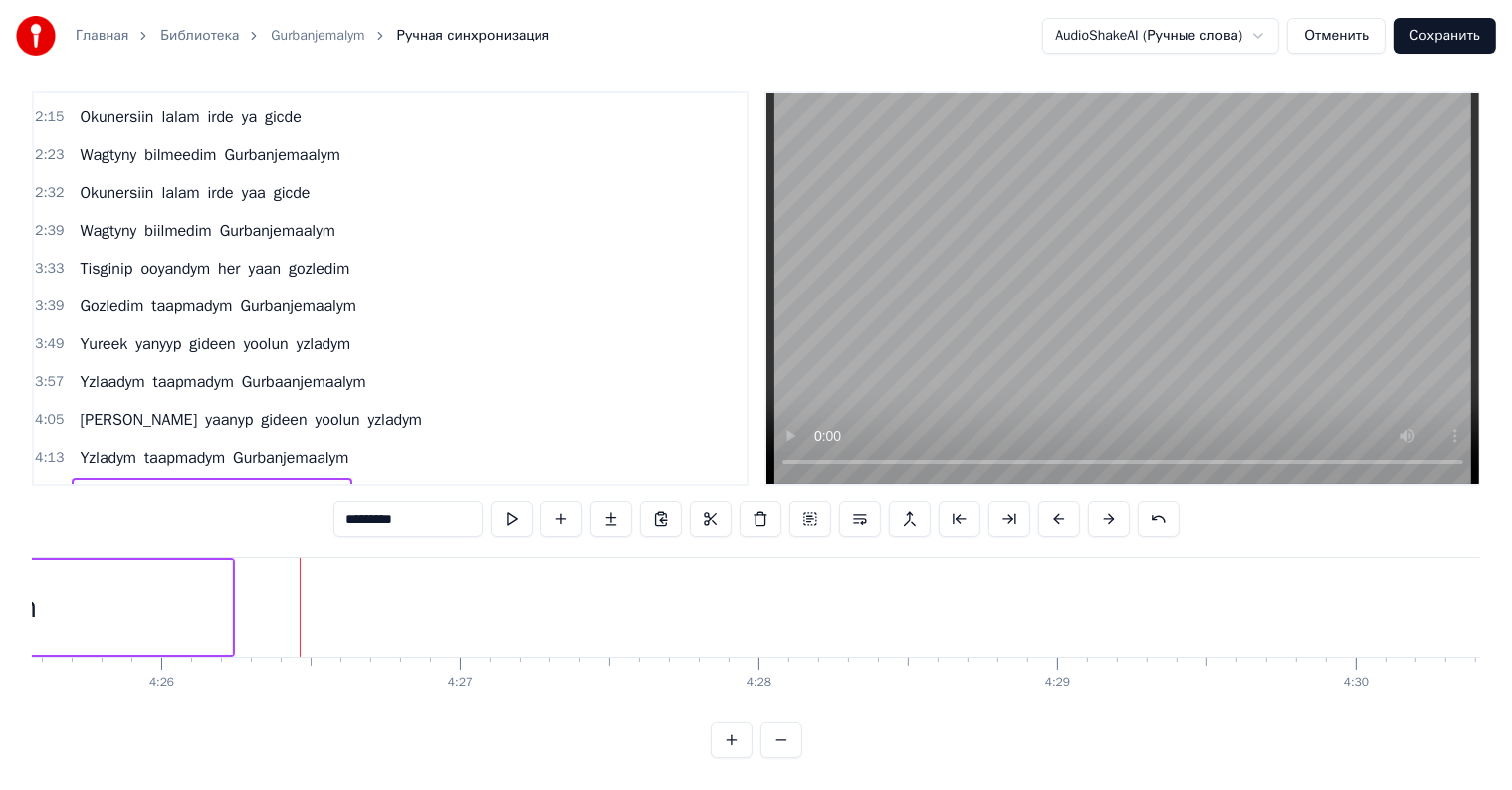scroll, scrollTop: 0, scrollLeft: 79349, axis: horizontal 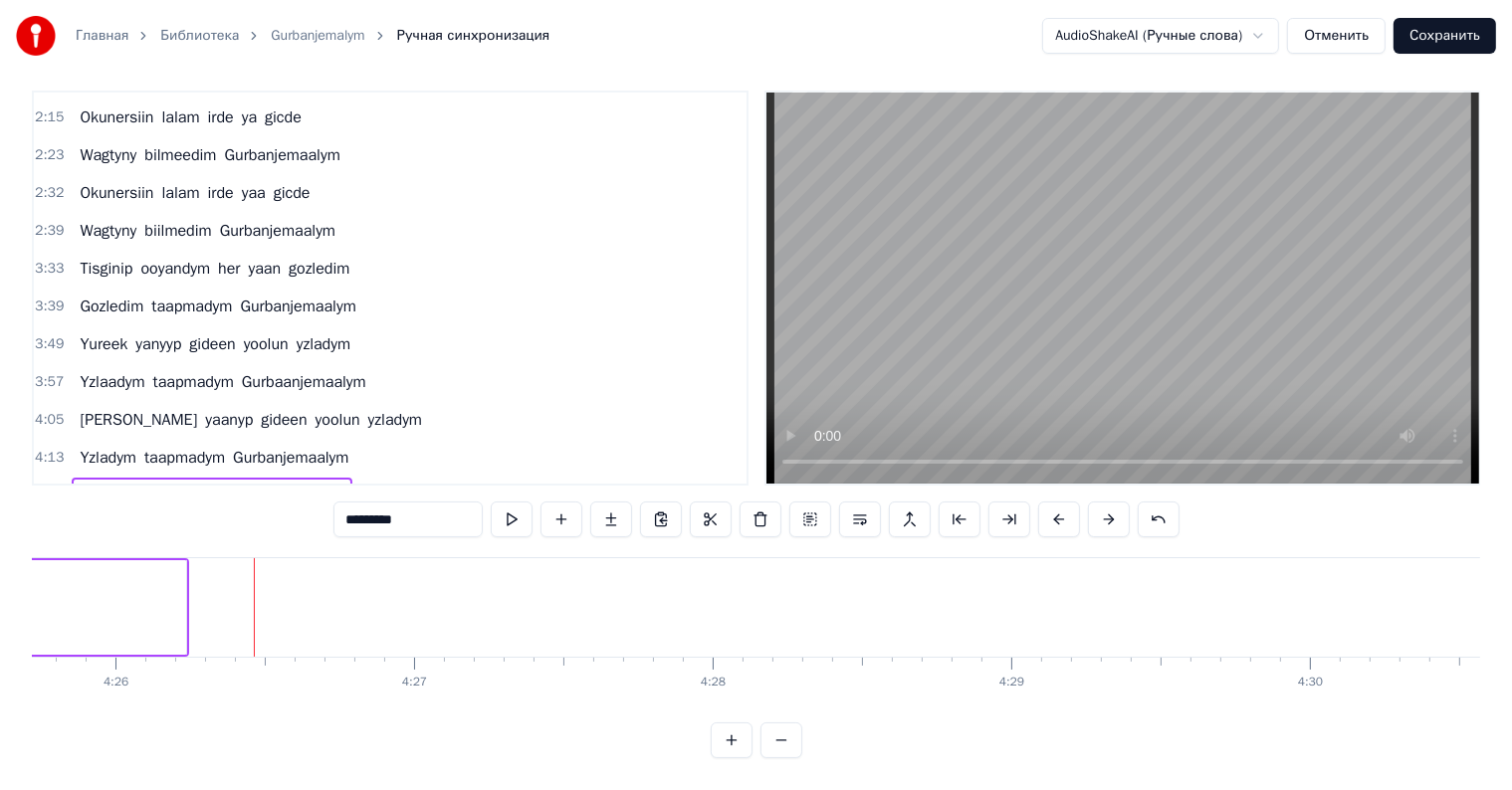 click on "Gurbanjemaalym" at bounding box center (-117, 607) 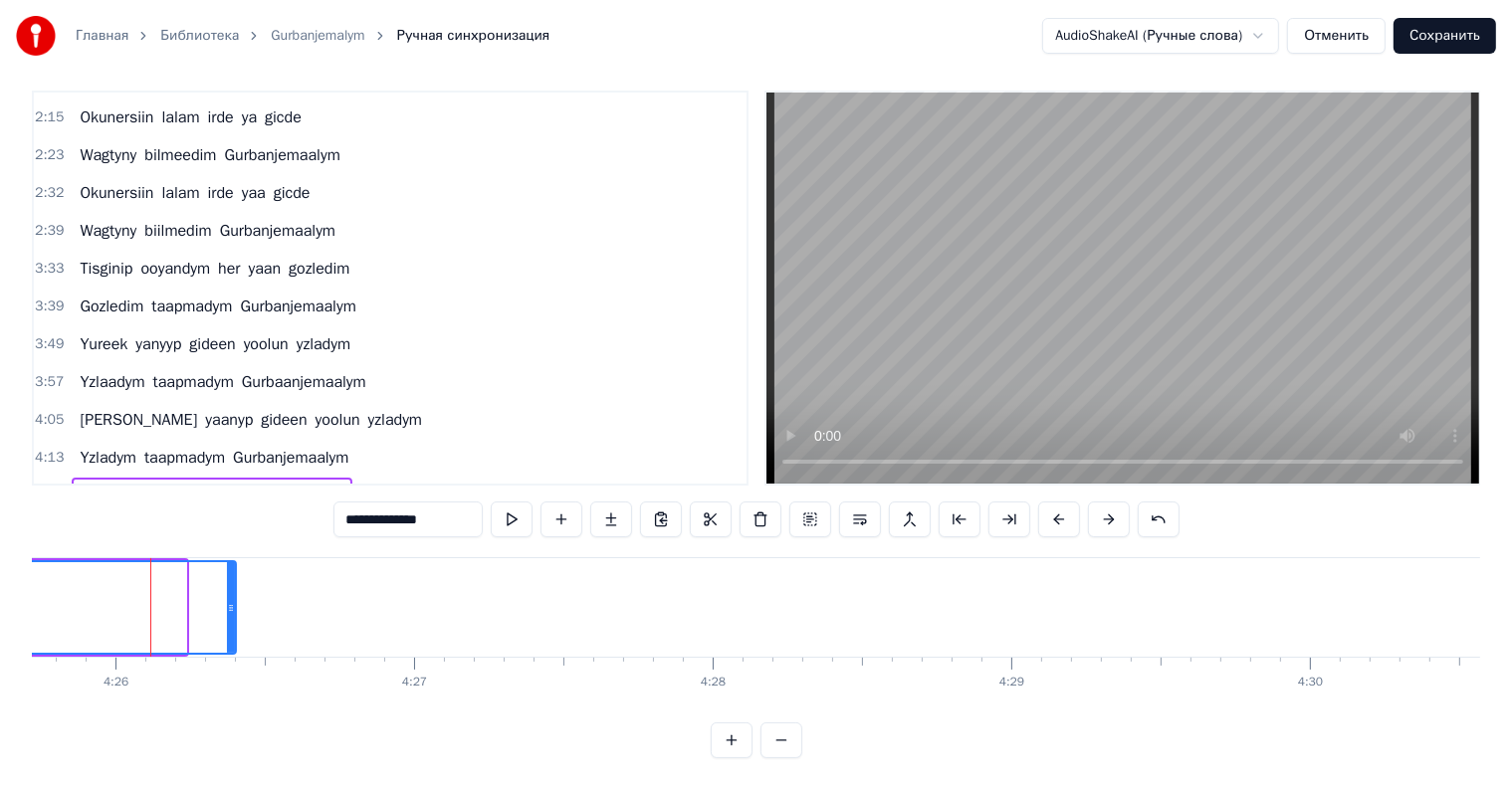 drag, startPoint x: 177, startPoint y: 584, endPoint x: 310, endPoint y: 569, distance: 133.84319 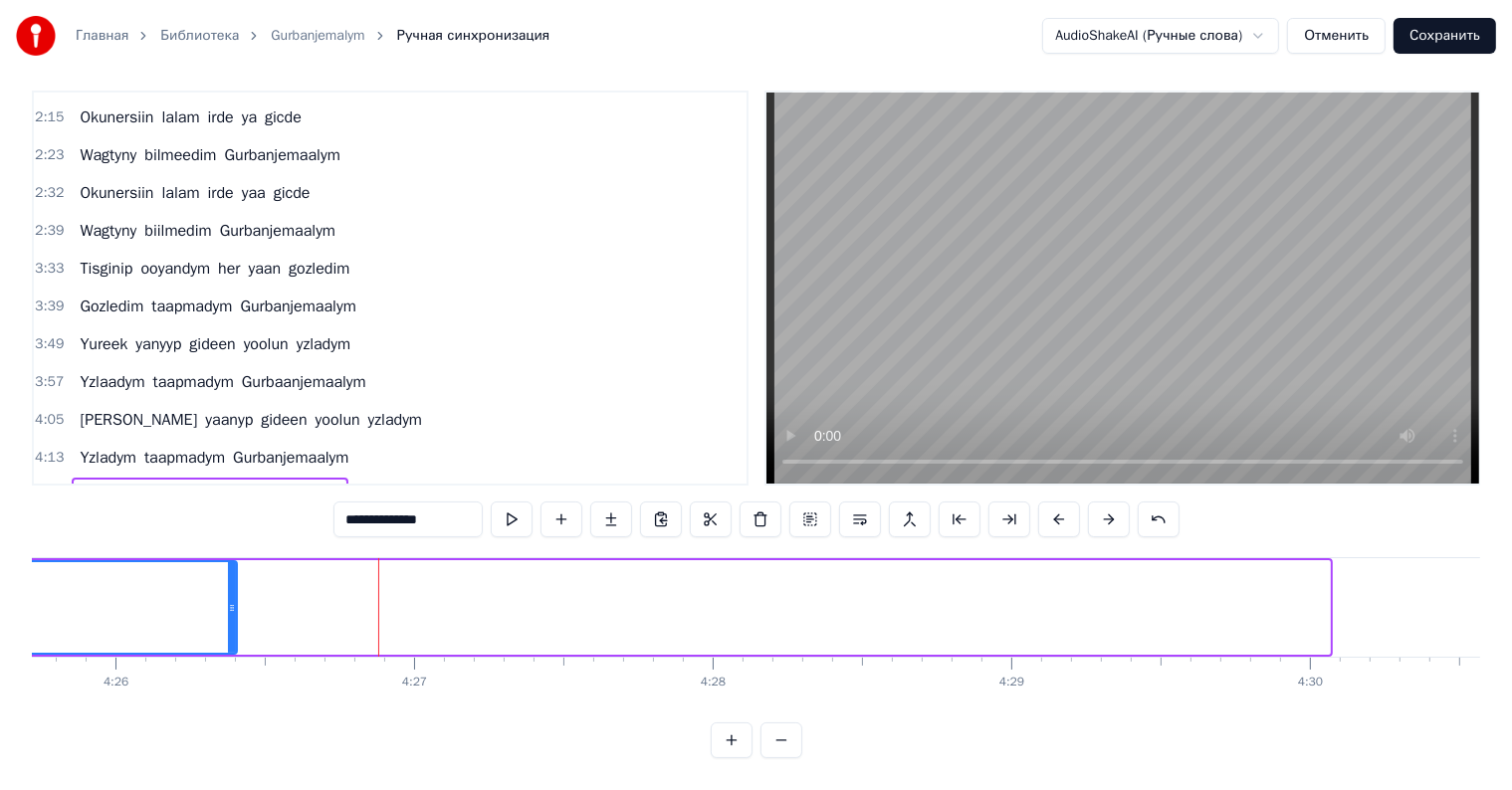 click on "Wagtyny bilmeedim Gurbanjemaalym" at bounding box center (-1, 607) 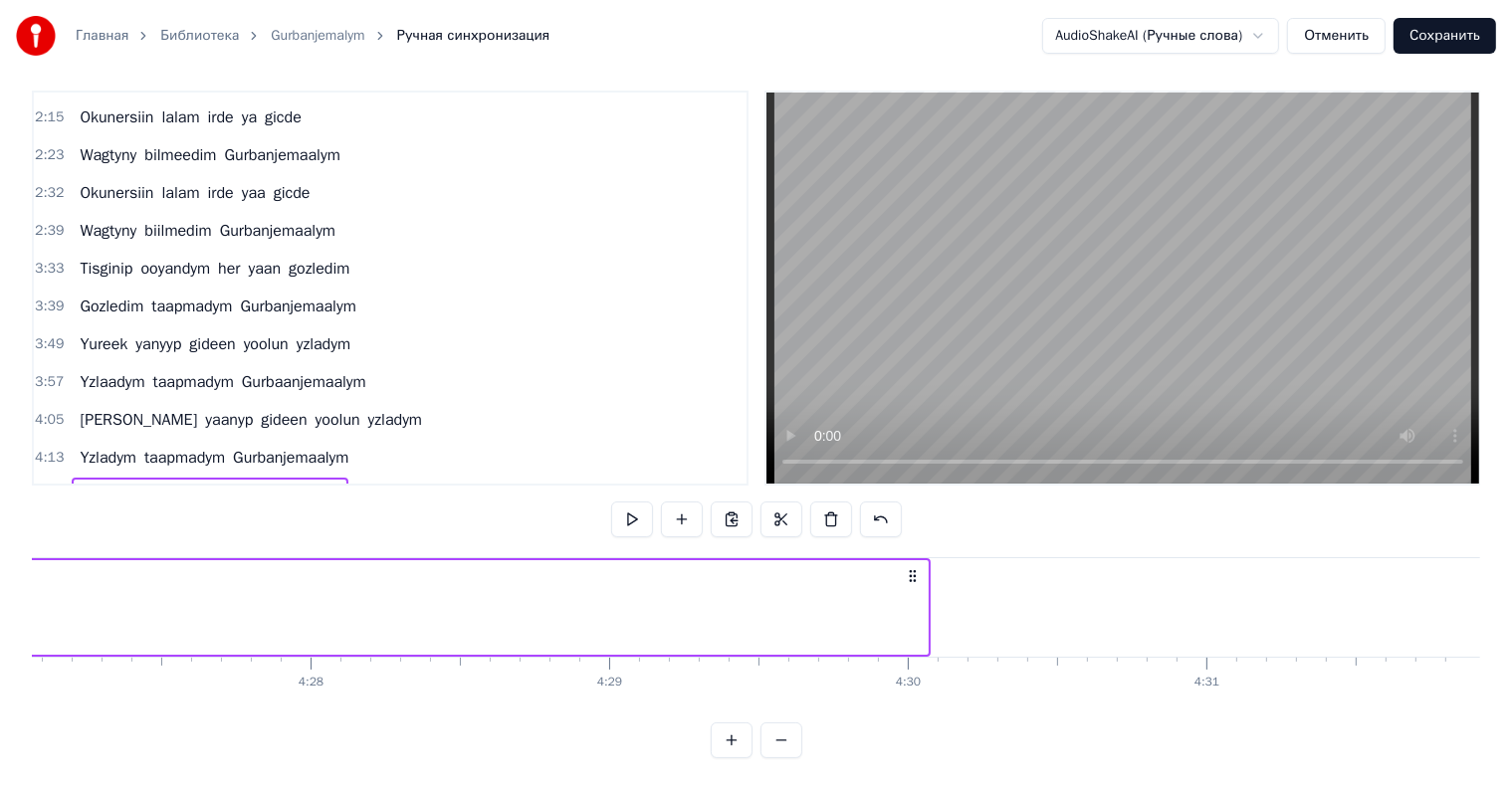scroll, scrollTop: 0, scrollLeft: 79751, axis: horizontal 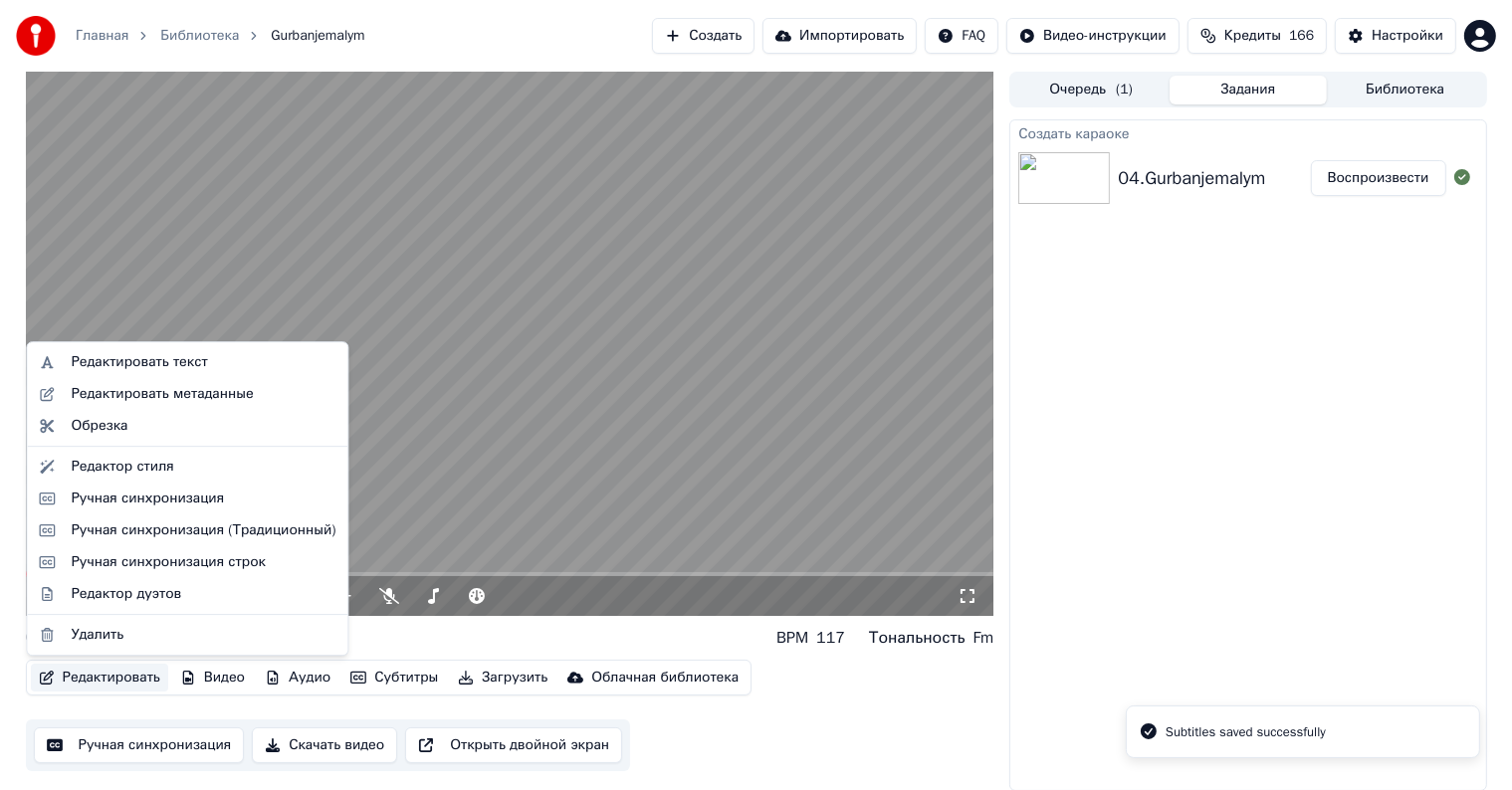 click on "Редактировать" at bounding box center [100, 678] 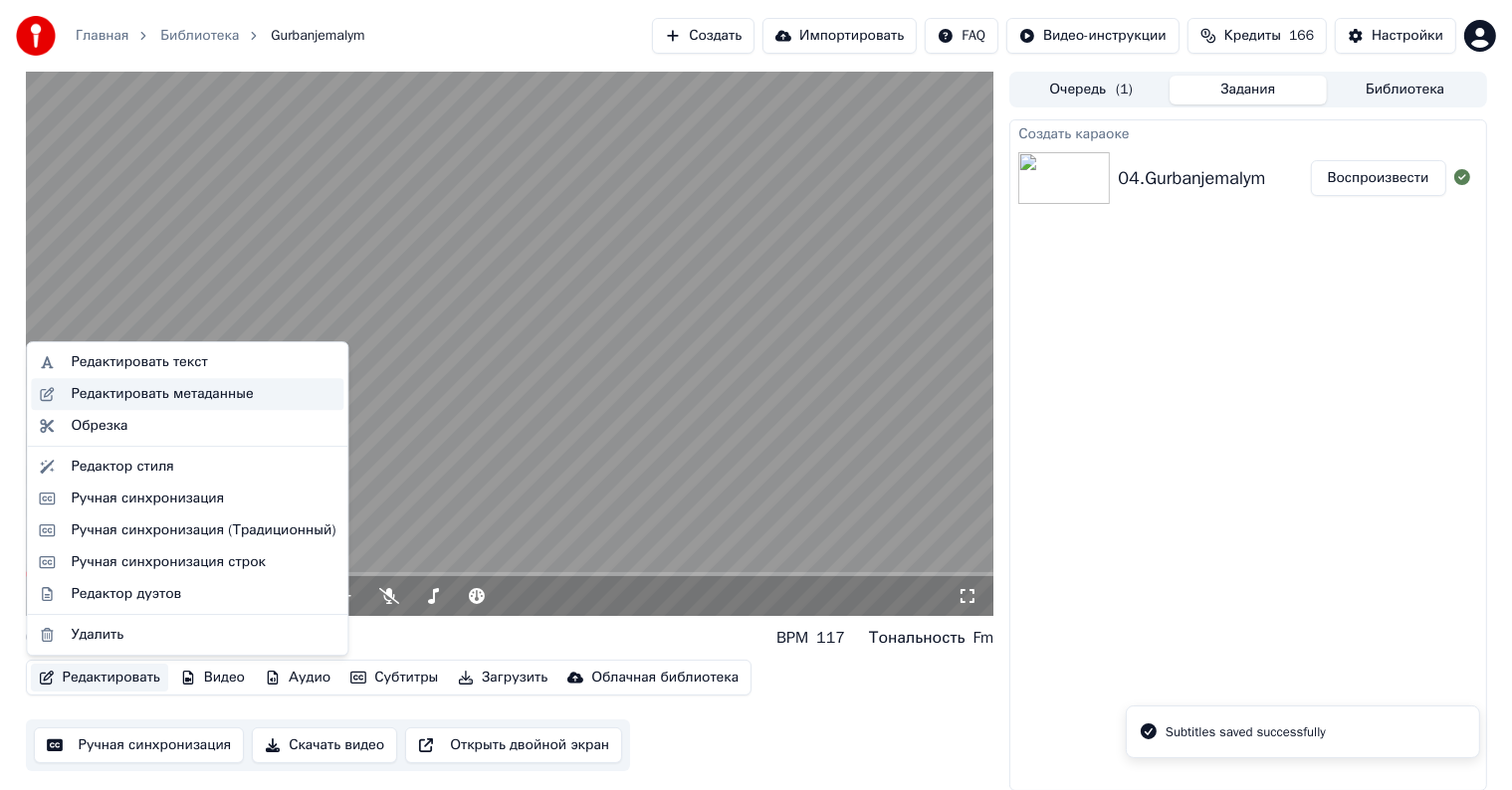 click on "Редактировать метаданные" at bounding box center (161, 394) 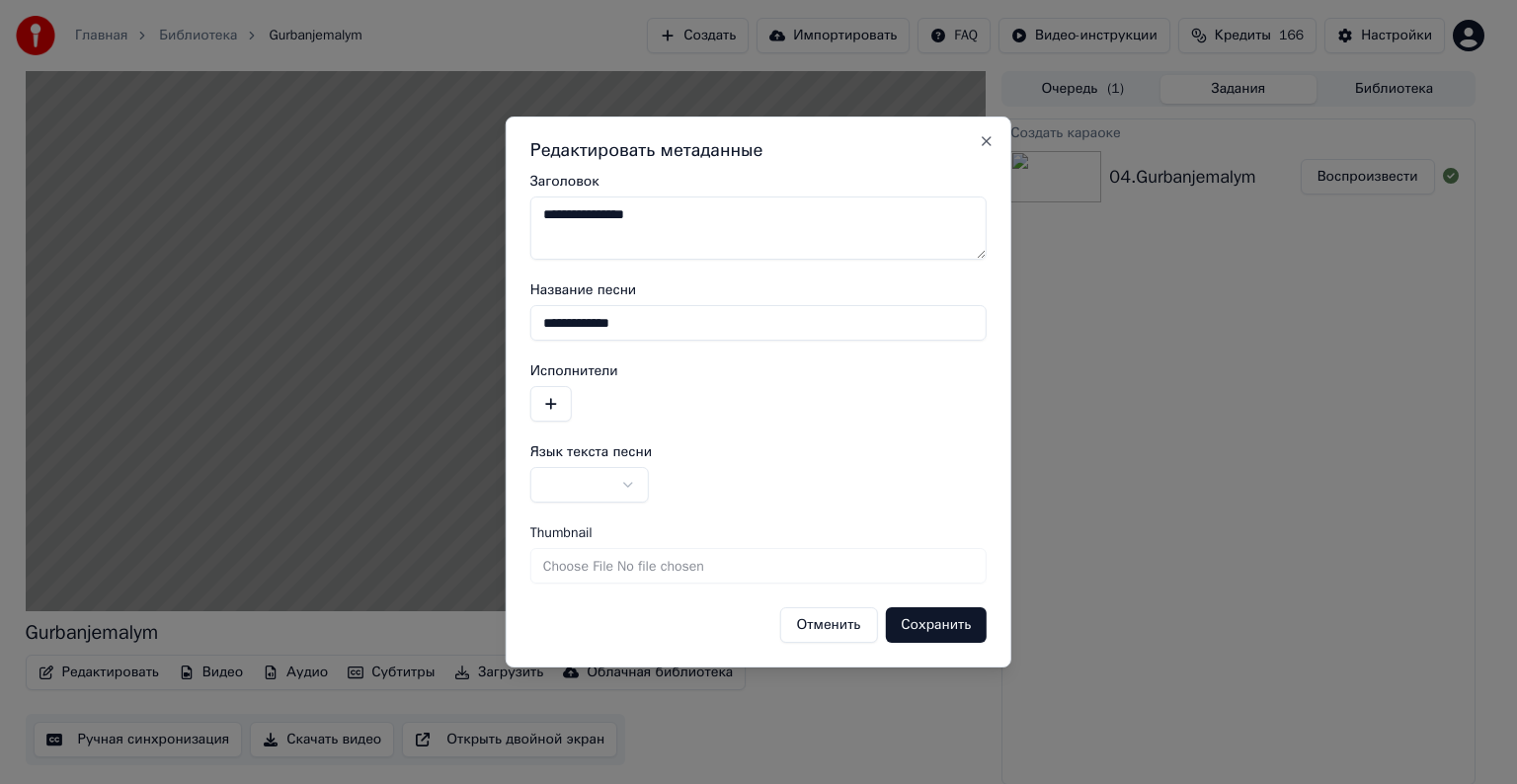 click on "**********" at bounding box center [758, 228] 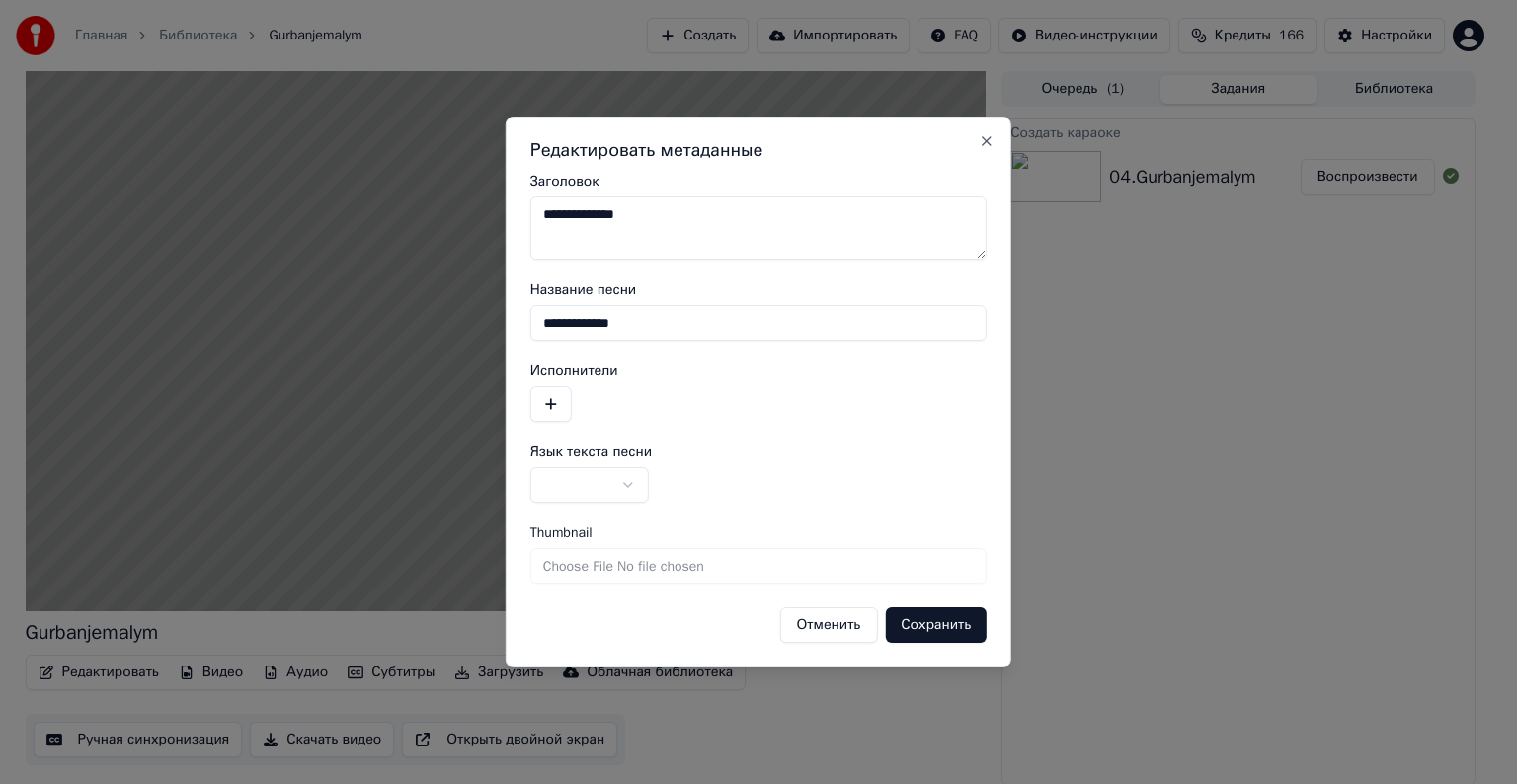 click on "**********" at bounding box center [758, 228] 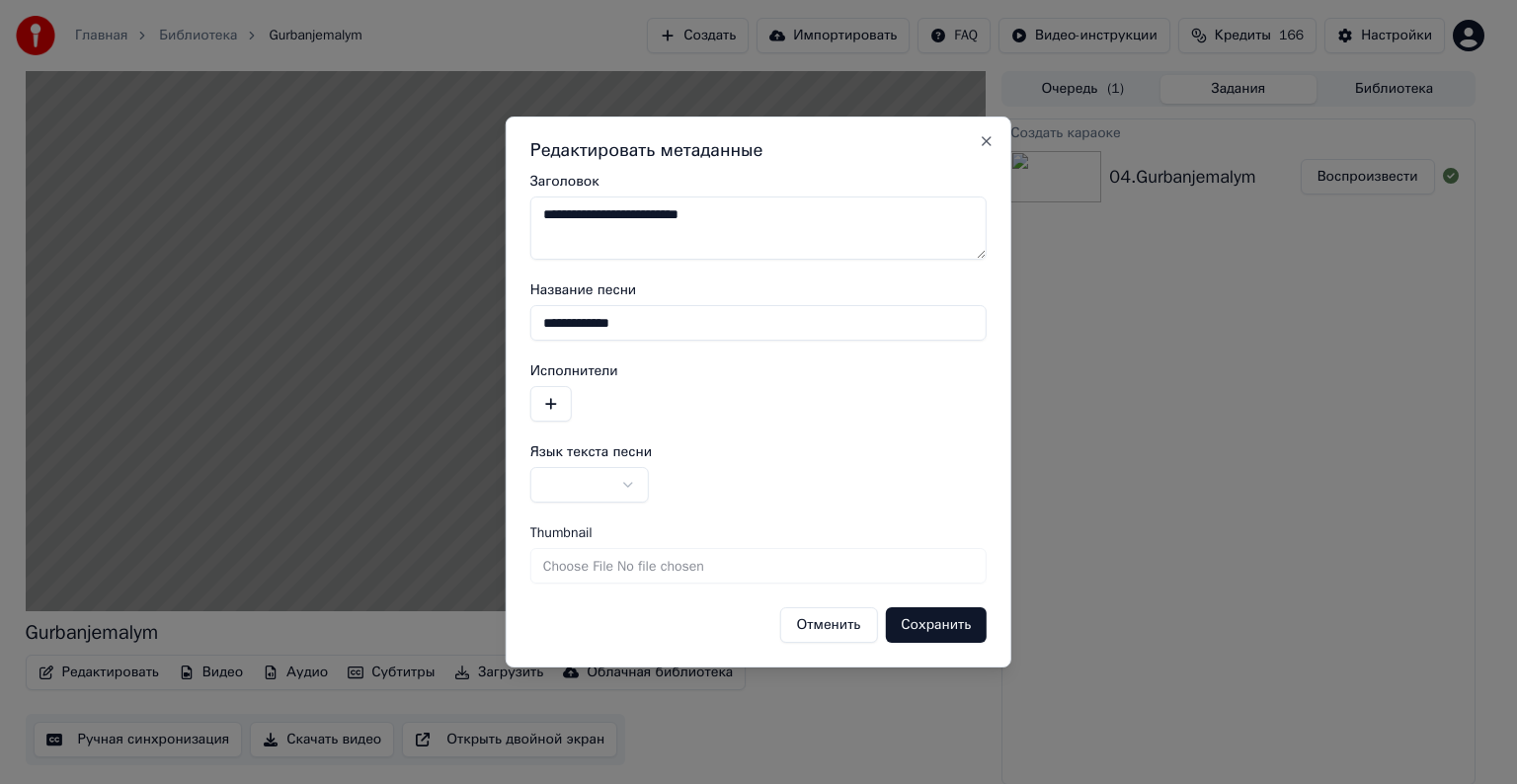 type on "**********" 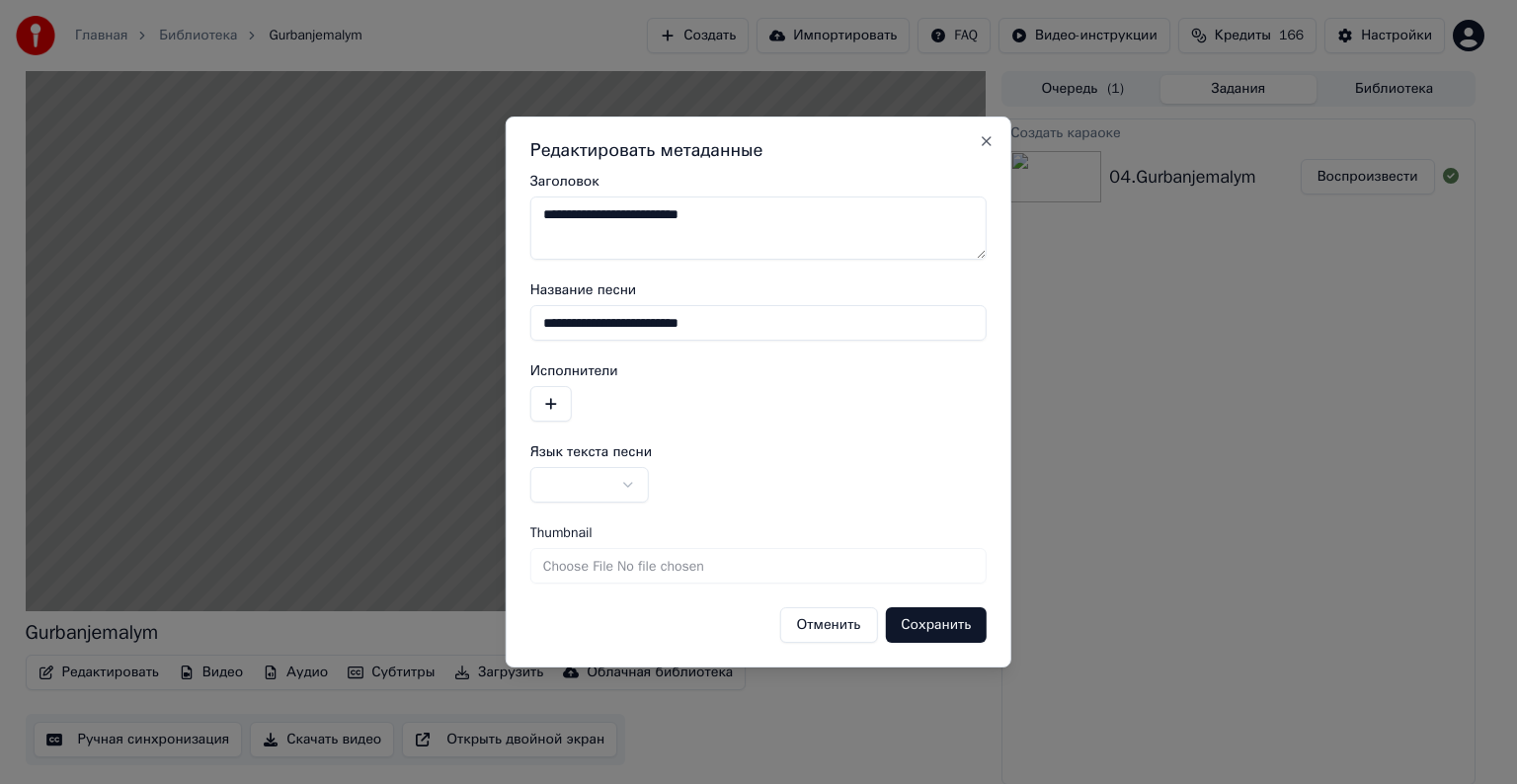 type on "**********" 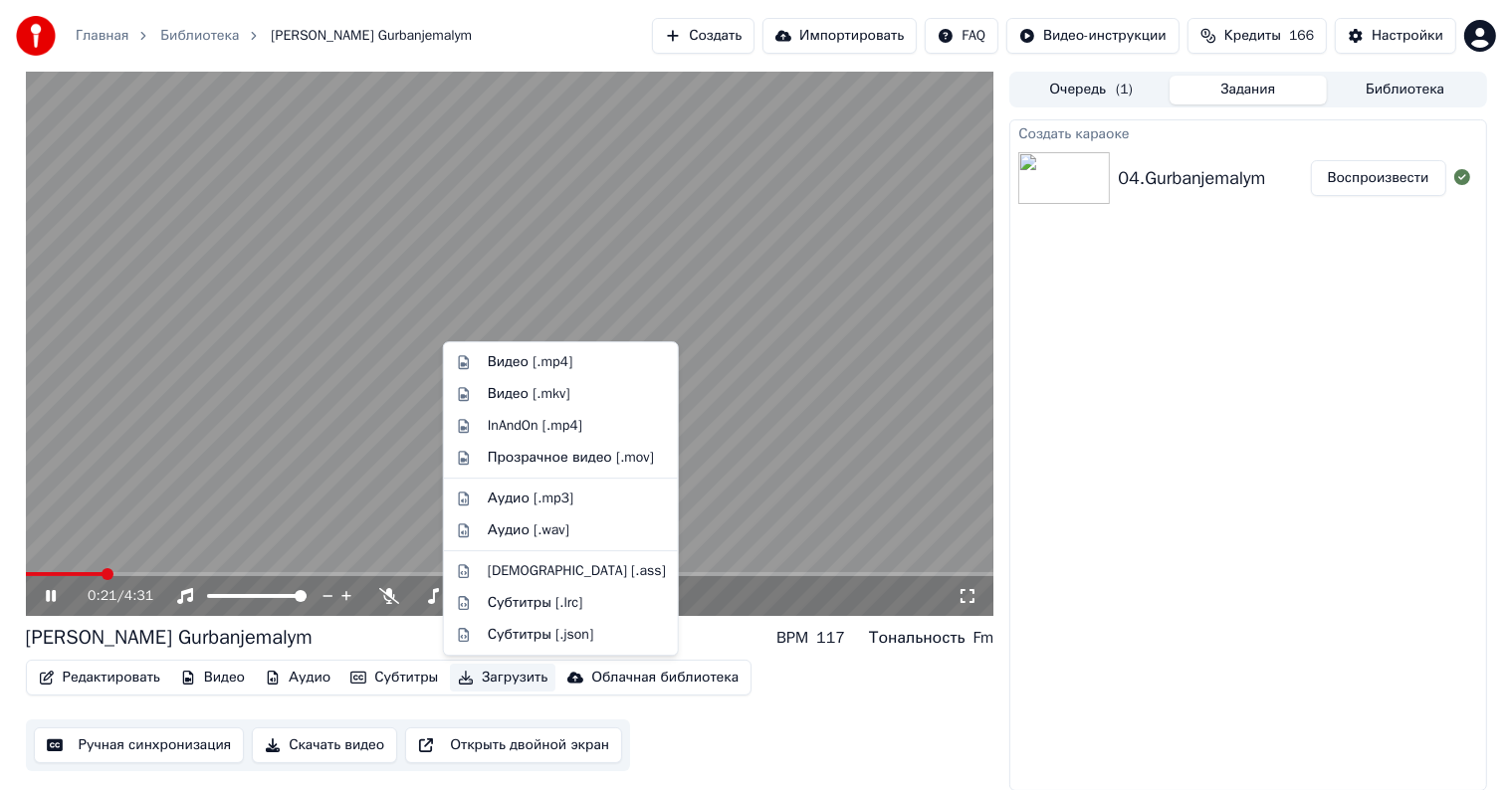 click on "Загрузить" at bounding box center (503, 678) 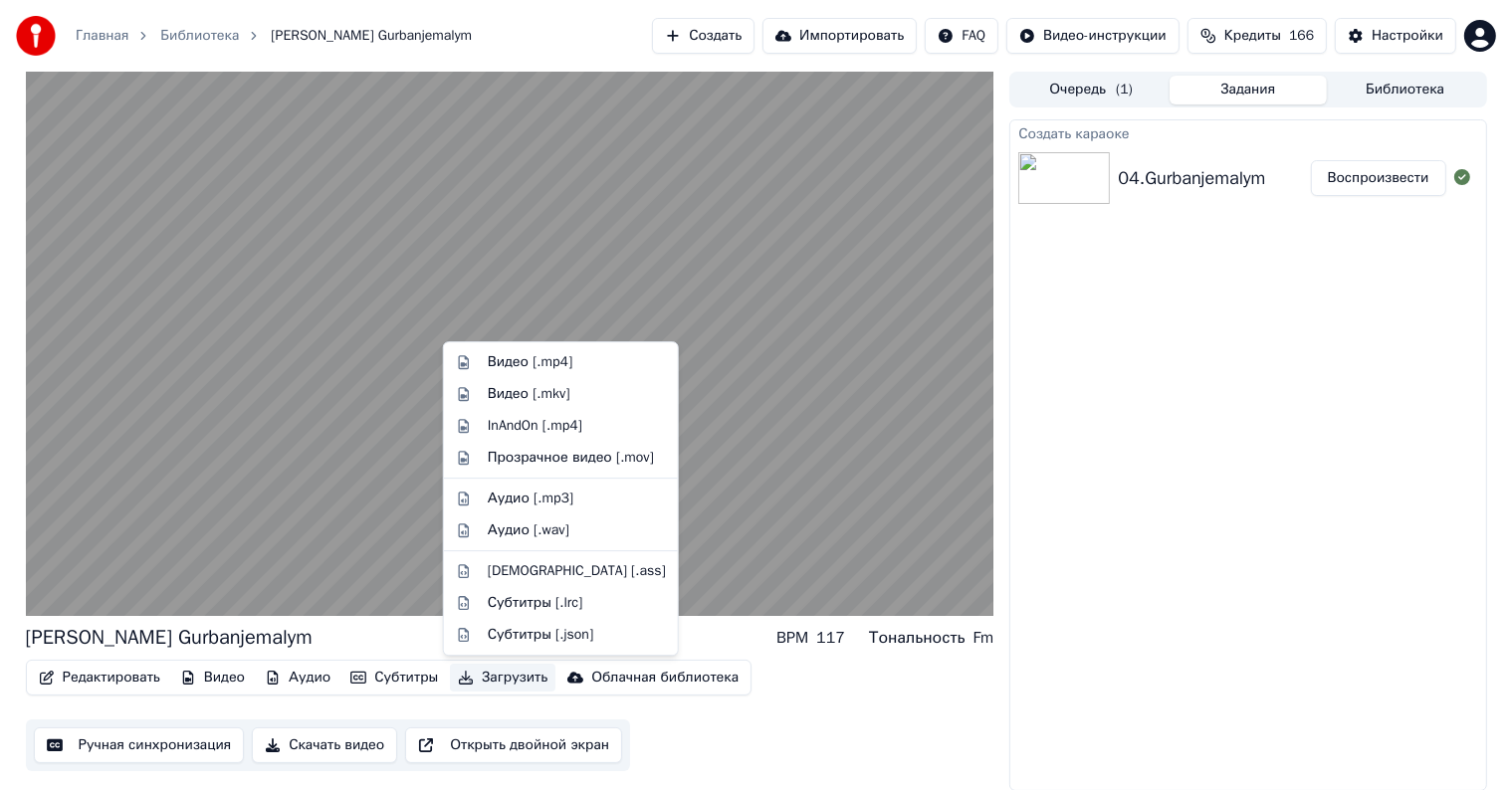 click on "Видео [.mp4] Видео [.mkv] InAndOn [.mp4] Прозрачное видео [.mov] Аудио [.mp3] Аудио [.wav] Субтитры [.ass] Субтитры [.lrc] Субтитры [.json]" at bounding box center [560, 498] 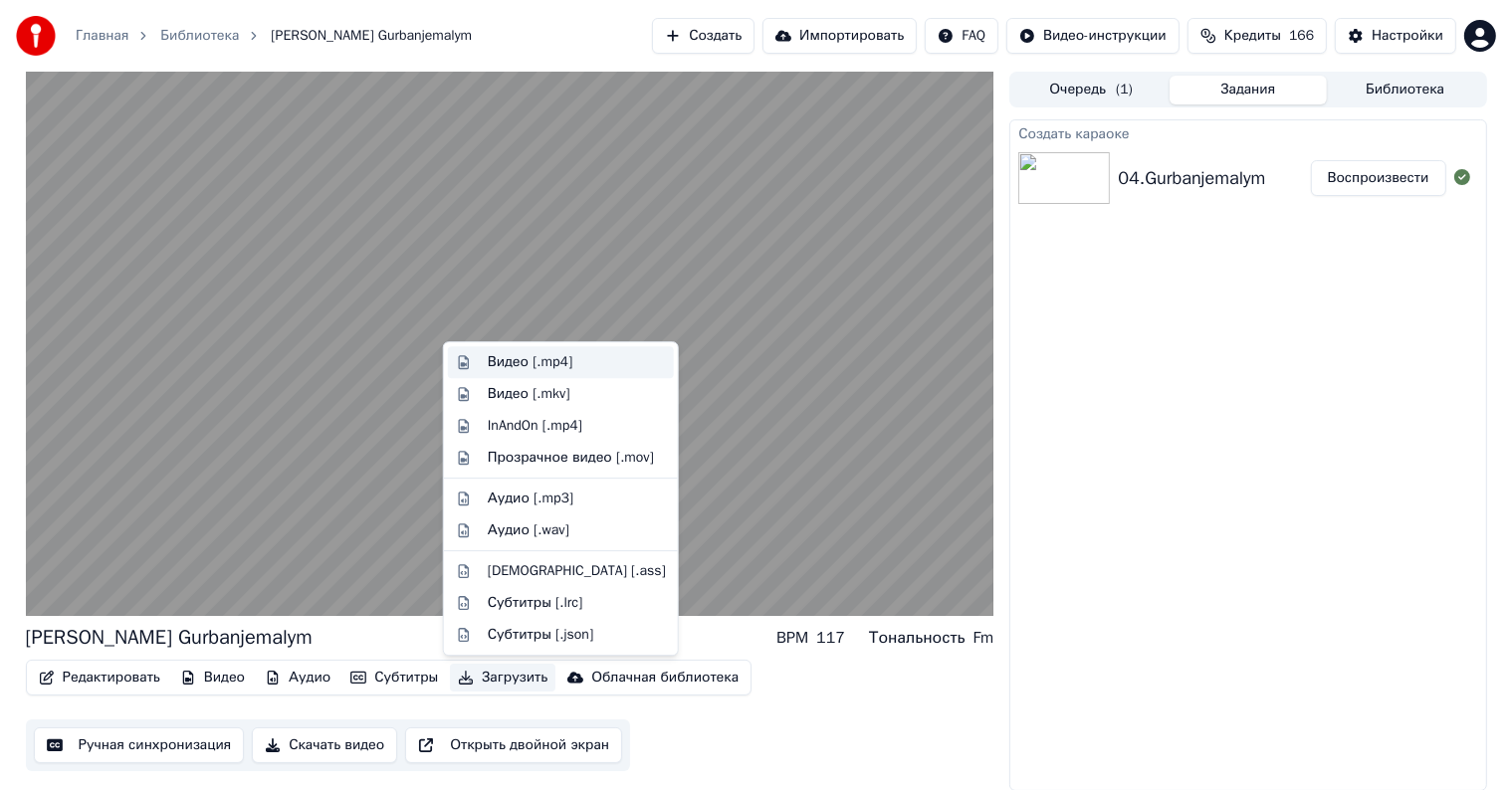 drag, startPoint x: 561, startPoint y: 360, endPoint x: 561, endPoint y: 374, distance: 14 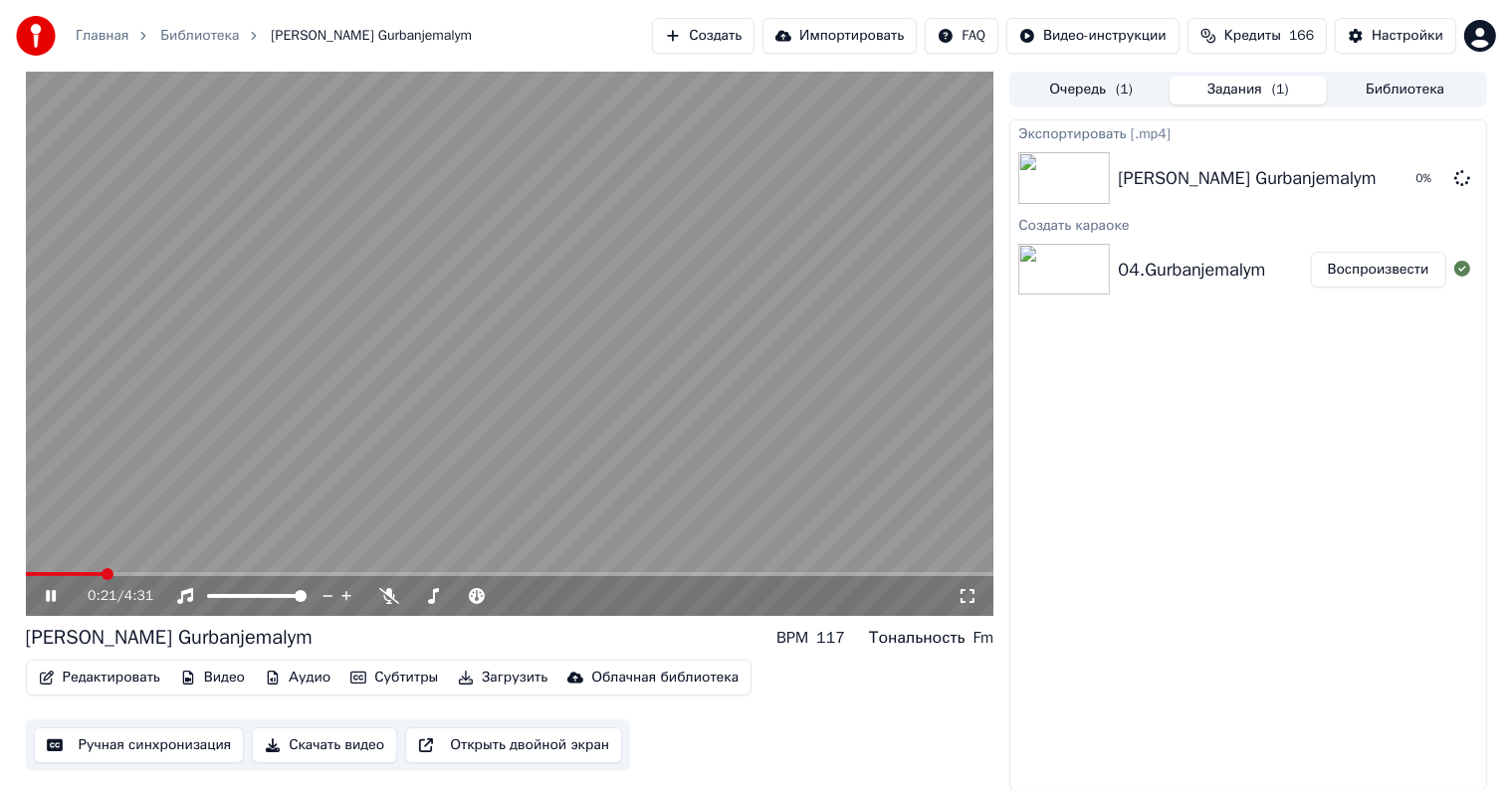 click on "Библиотека" at bounding box center (1405, 90) 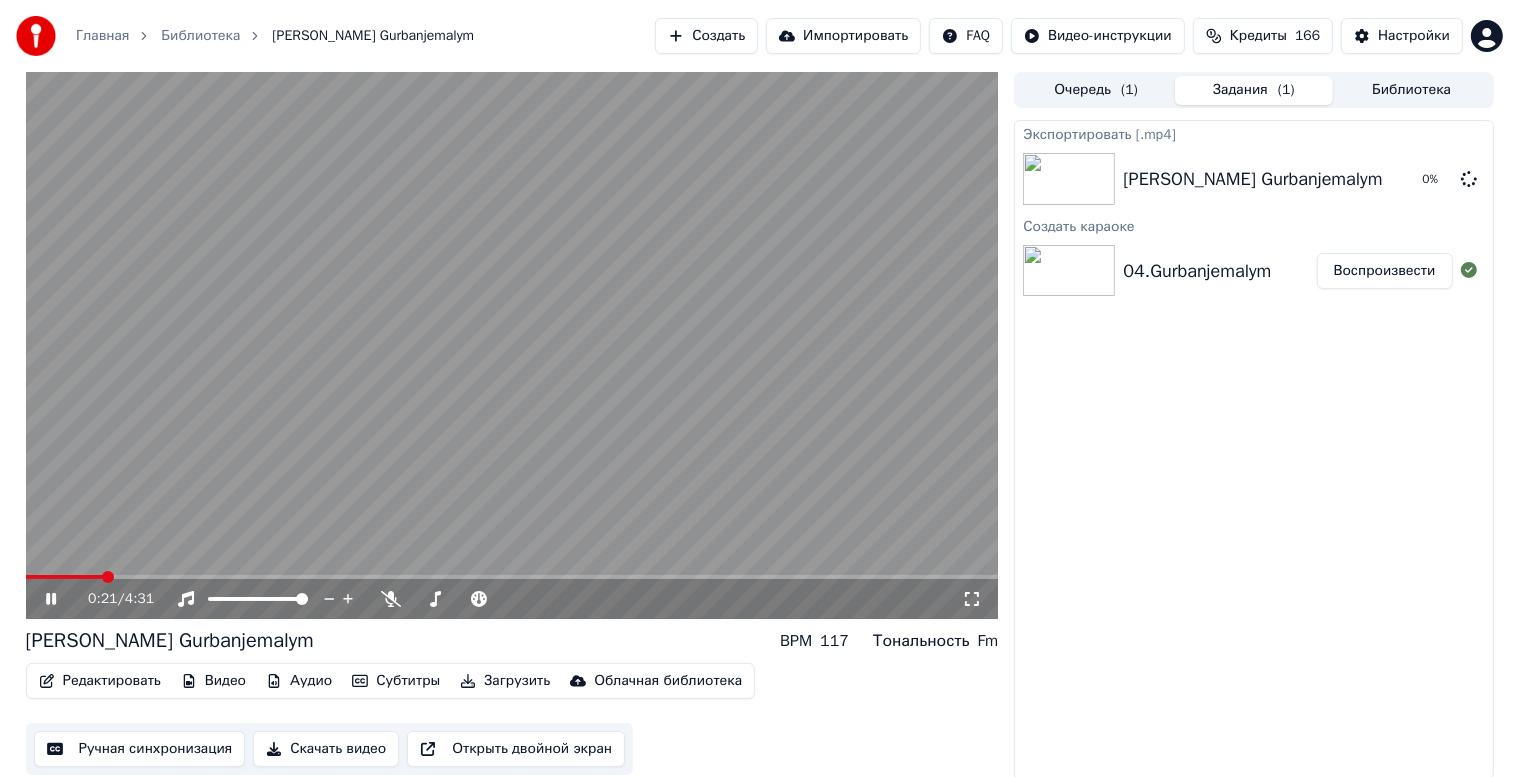 click on "( 1 )" at bounding box center (1286, 90) 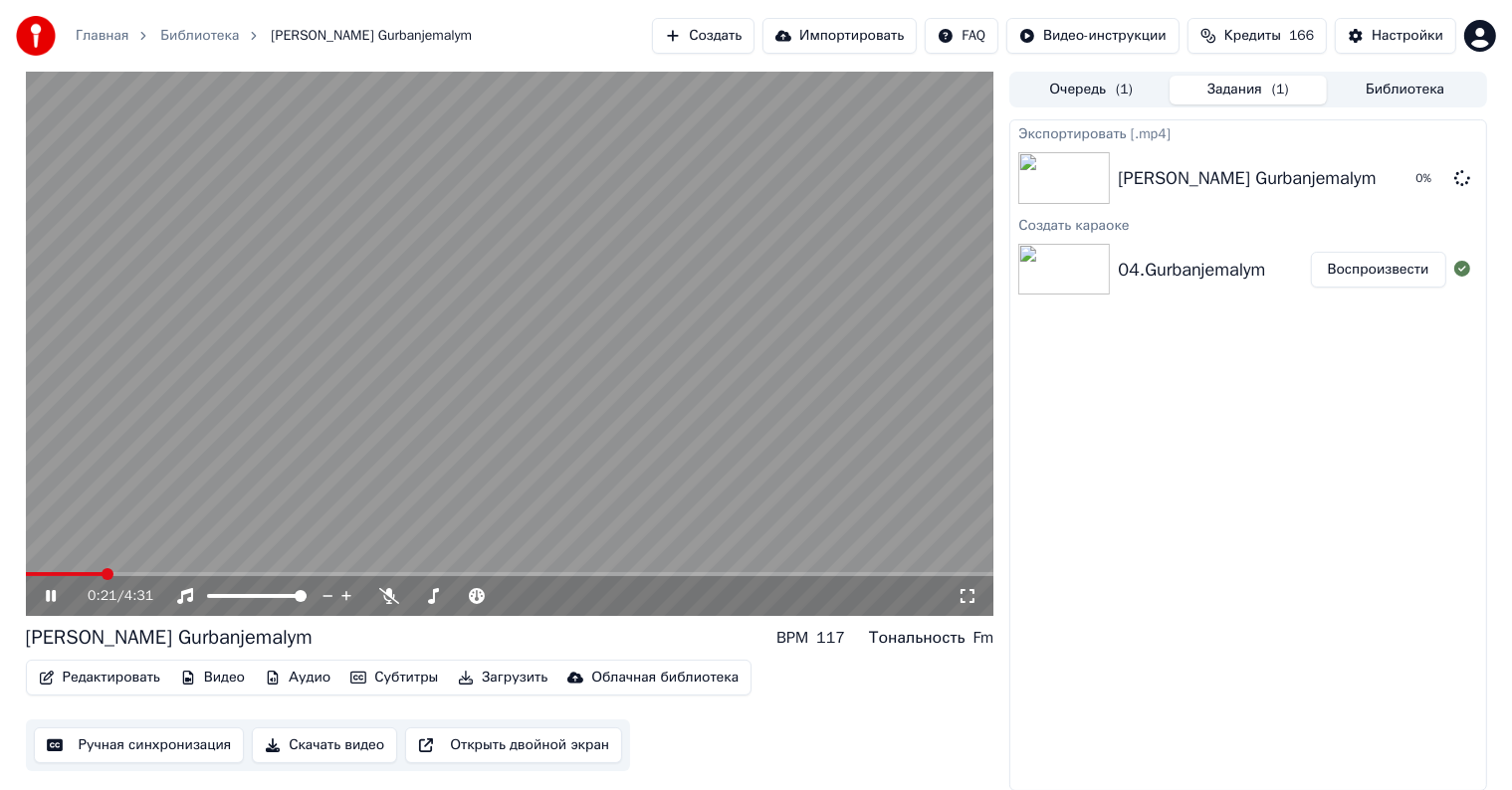 click on "Скачать видео" at bounding box center [324, 745] 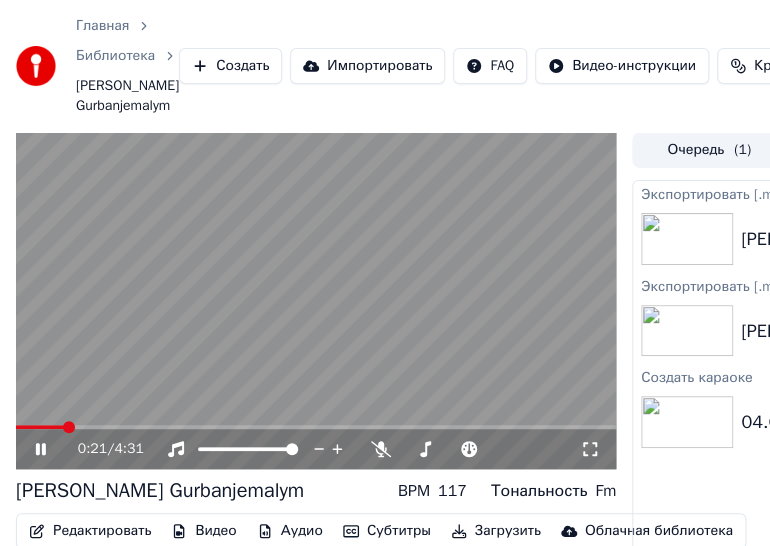 click on "0:21  /  4:31" at bounding box center (316, 449) 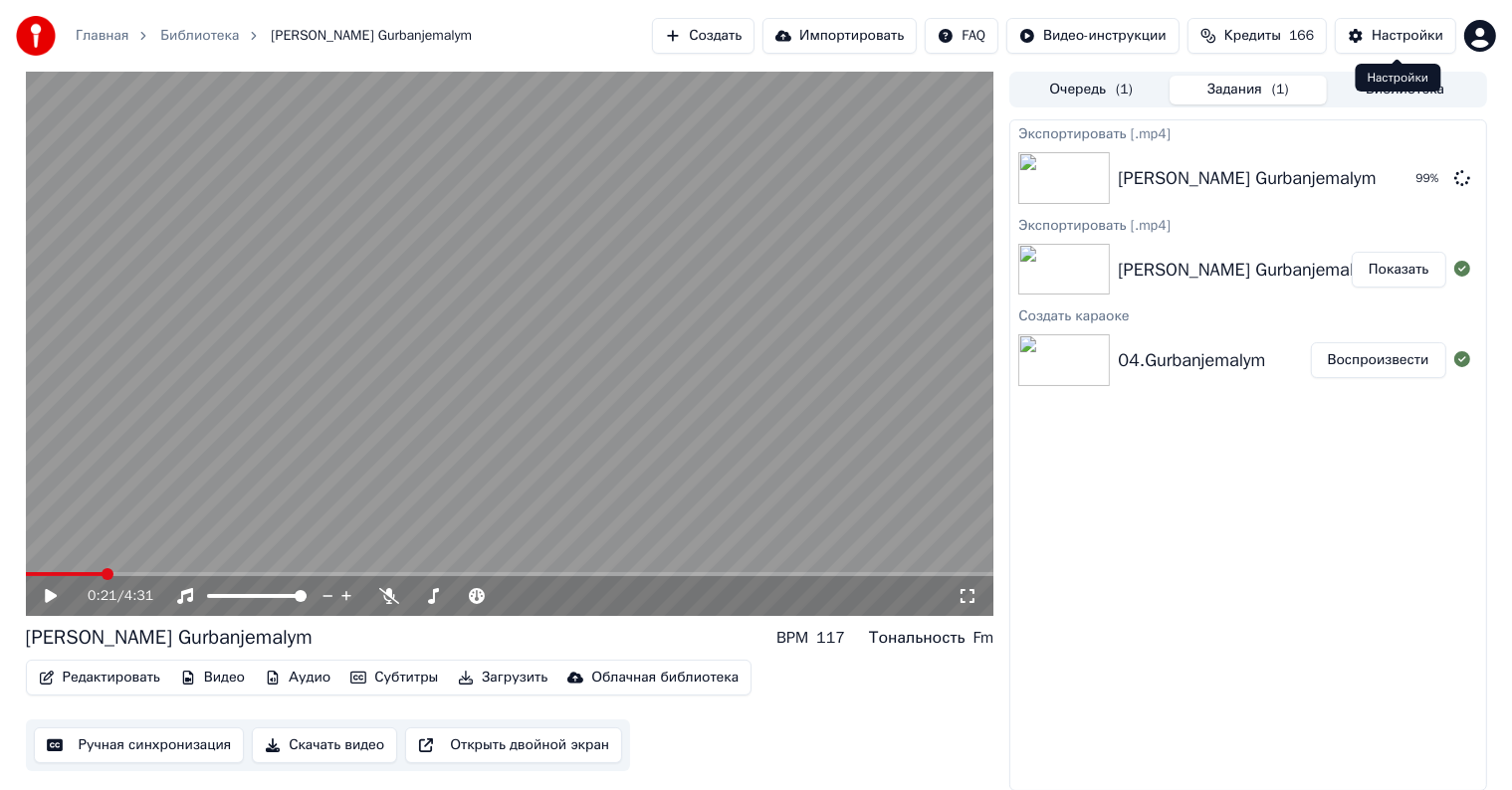 click on "Библиотека" at bounding box center [1405, 90] 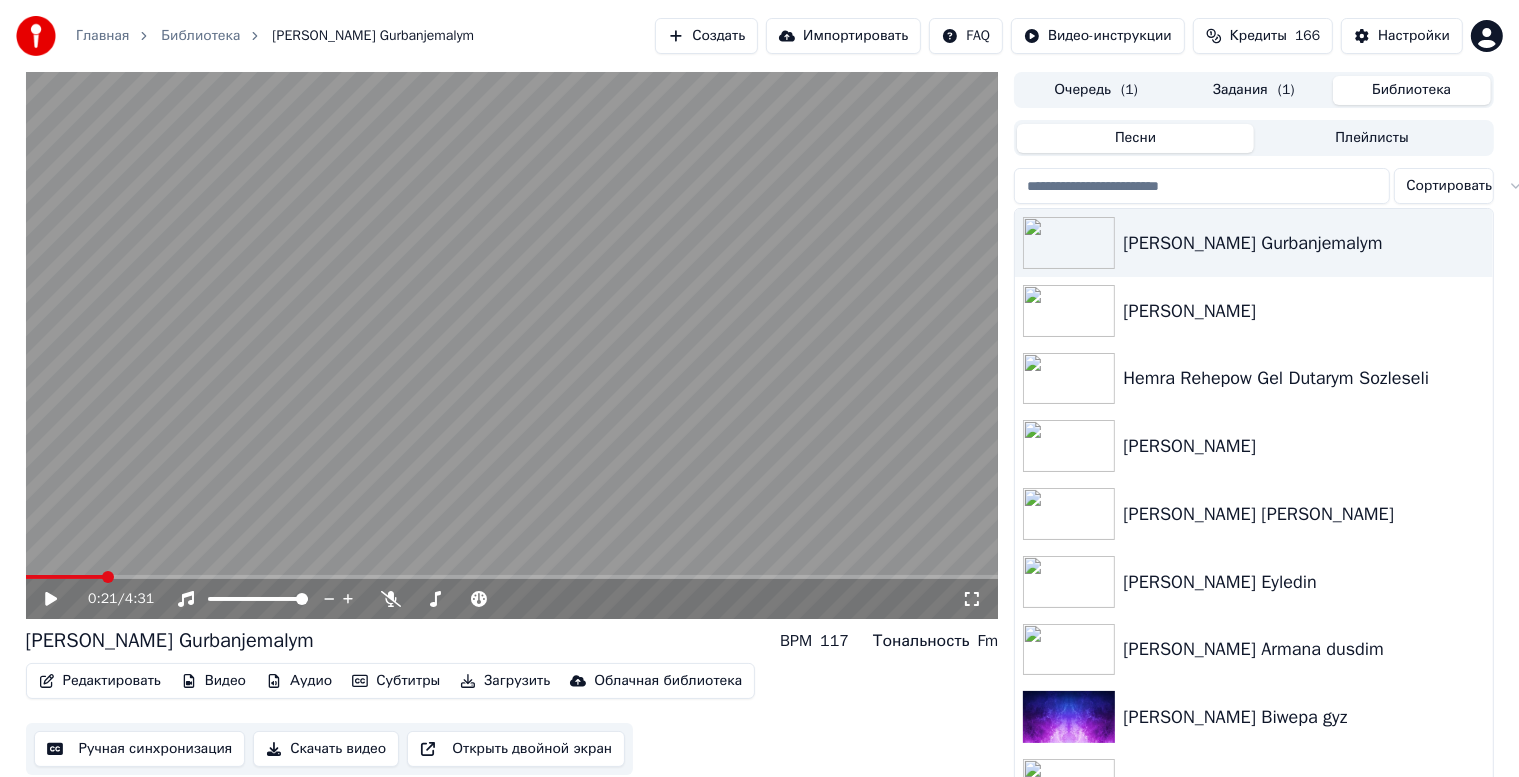 click on "Очередь ( 1 )" at bounding box center [1096, 90] 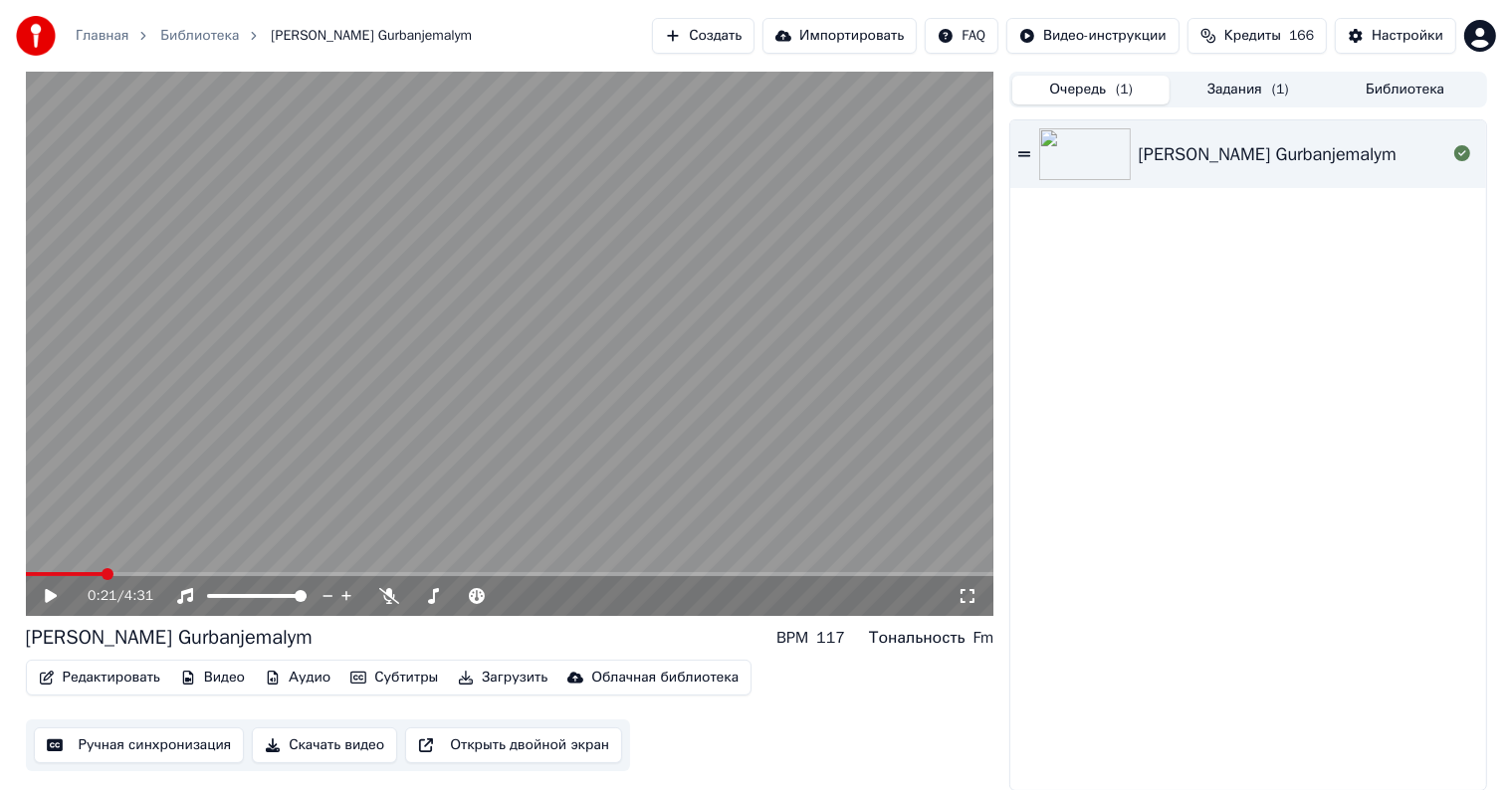 click on "Очередь ( 1 ) Задания ( 1 ) Библиотека" at bounding box center (1247, 90) 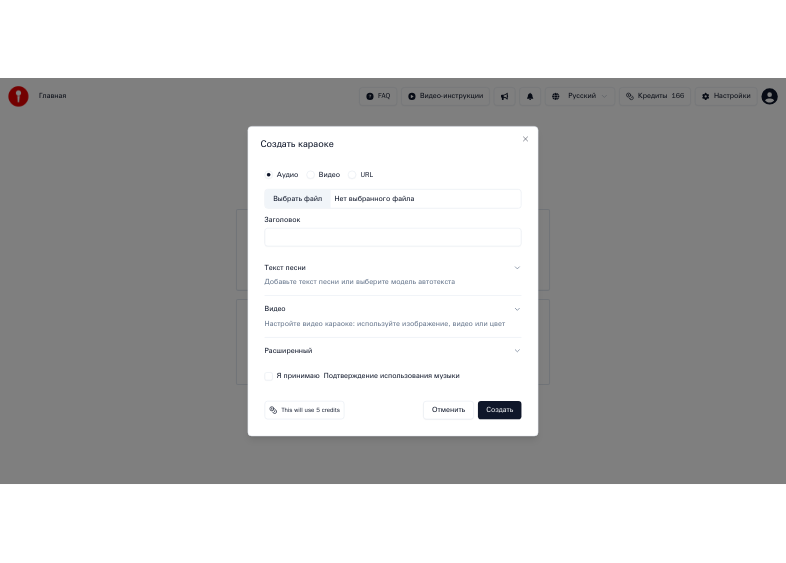 scroll, scrollTop: 0, scrollLeft: 0, axis: both 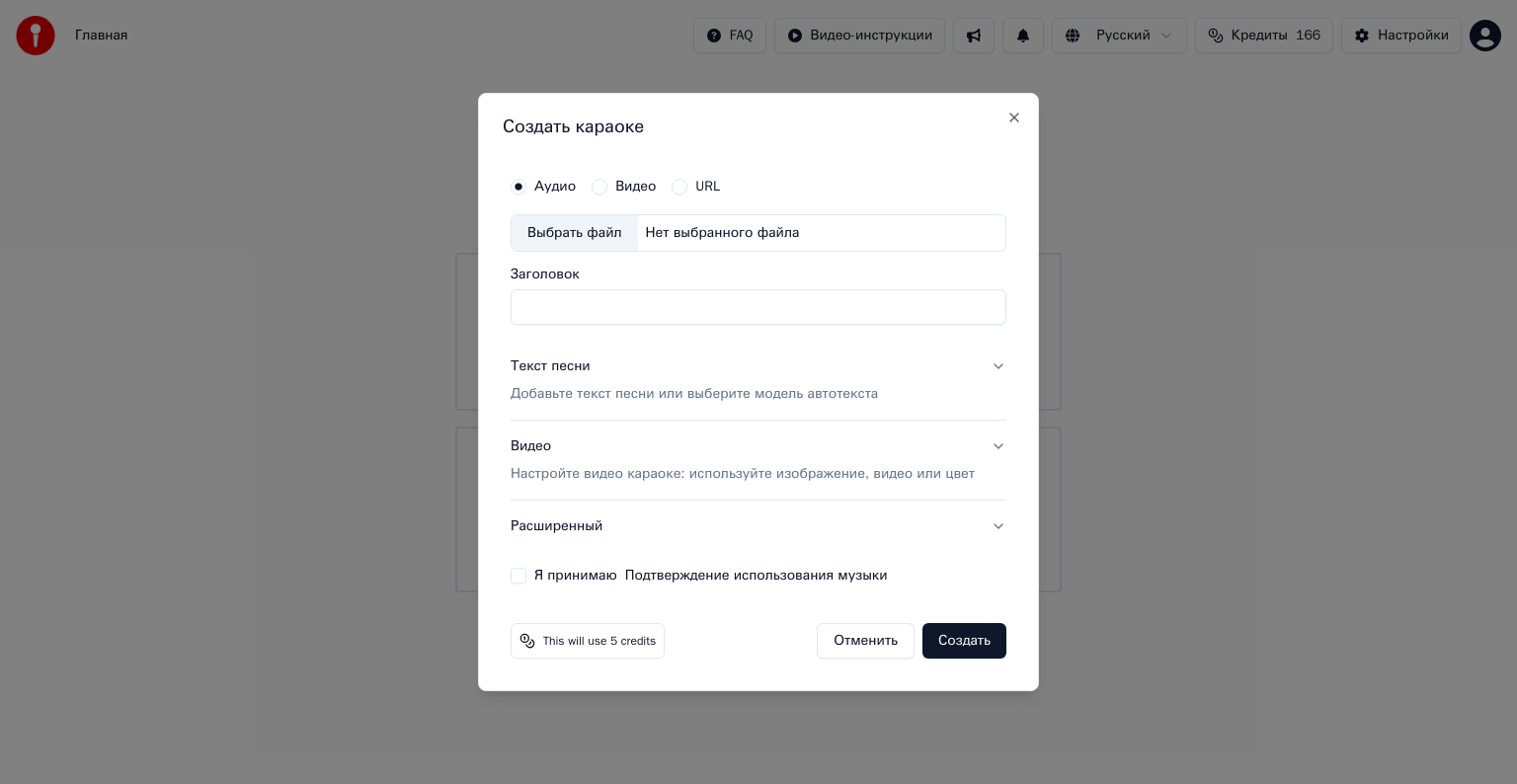type on "**********" 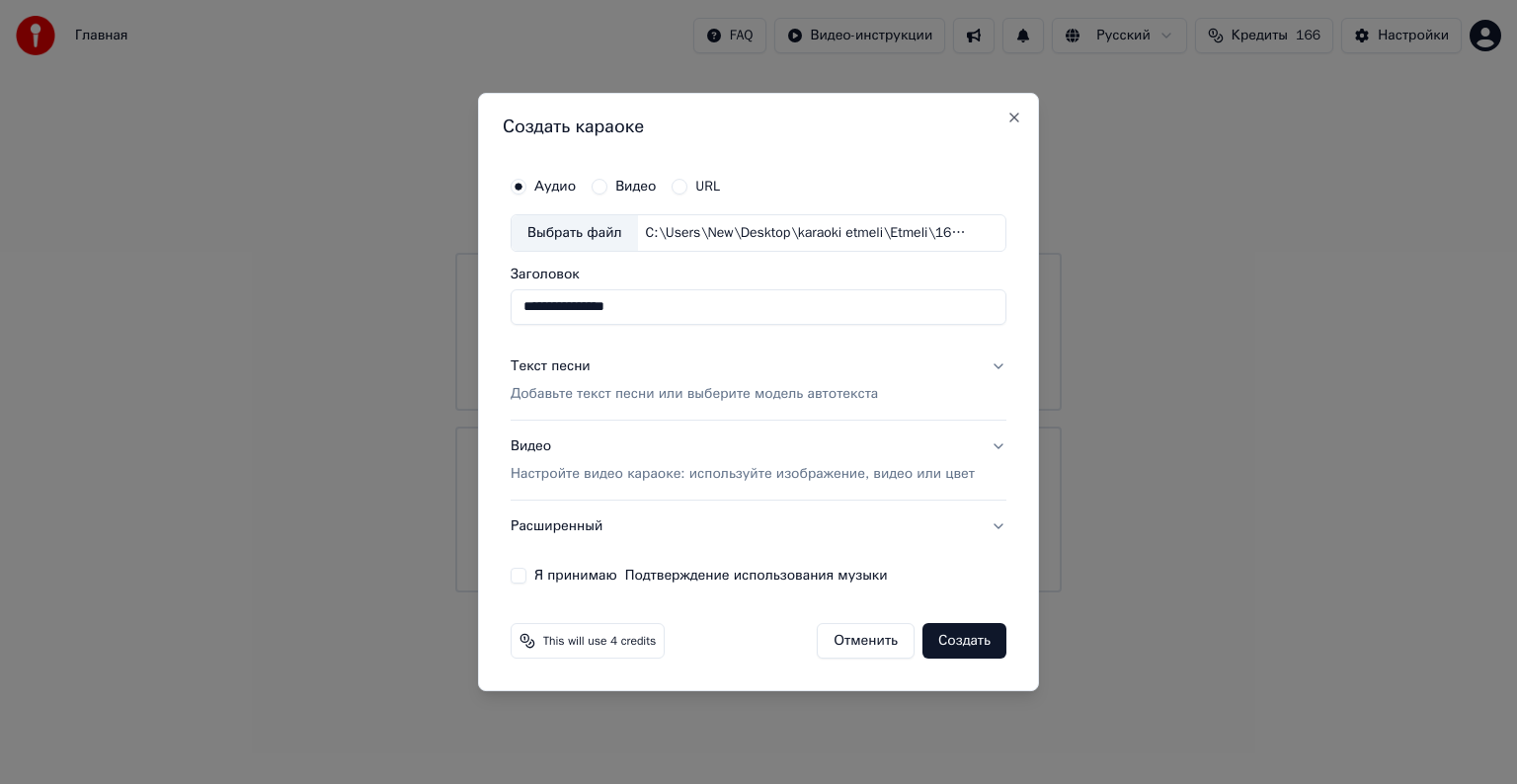 click on "Текст песни" at bounding box center [550, 366] 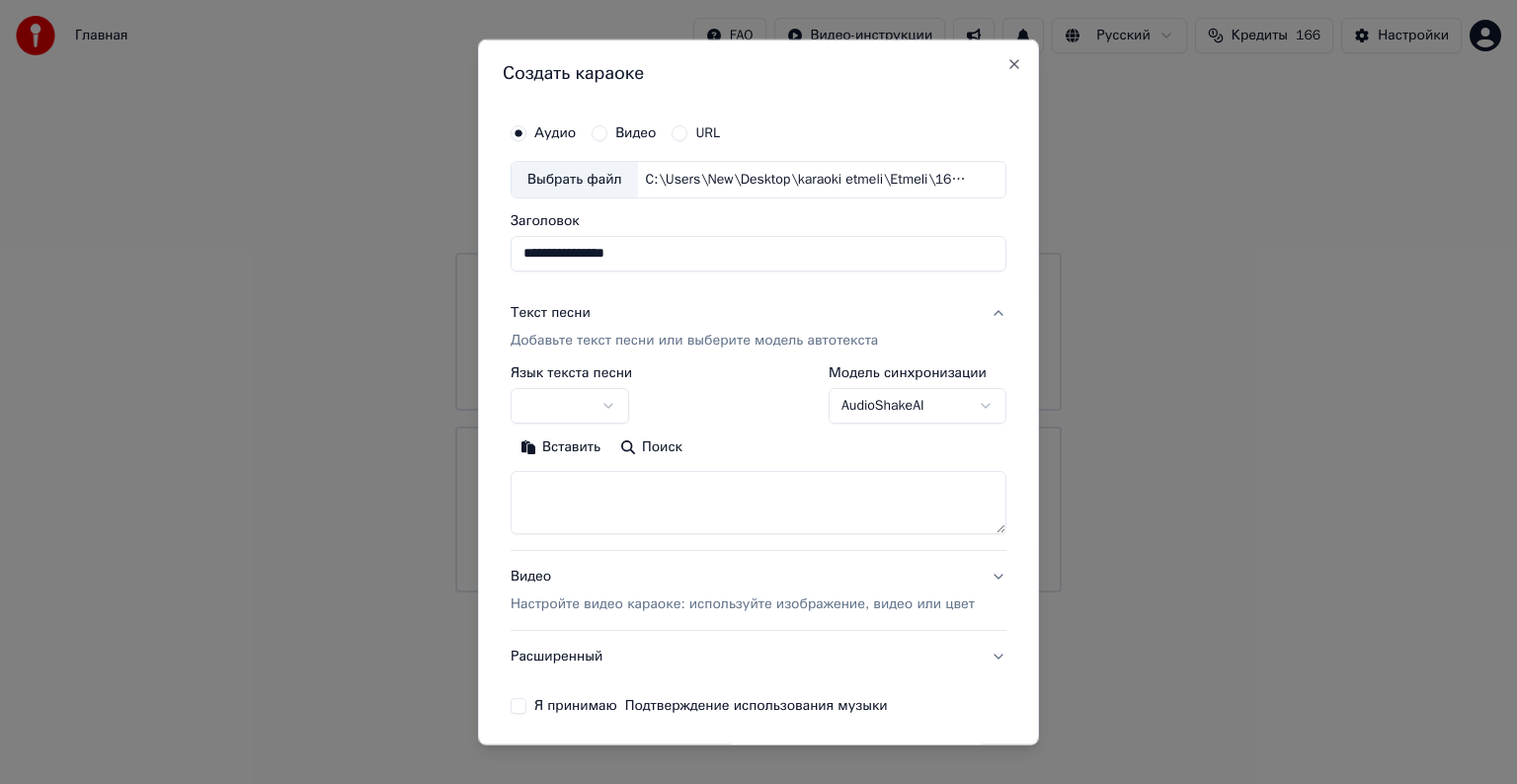 click on "Вставить" at bounding box center (560, 447) 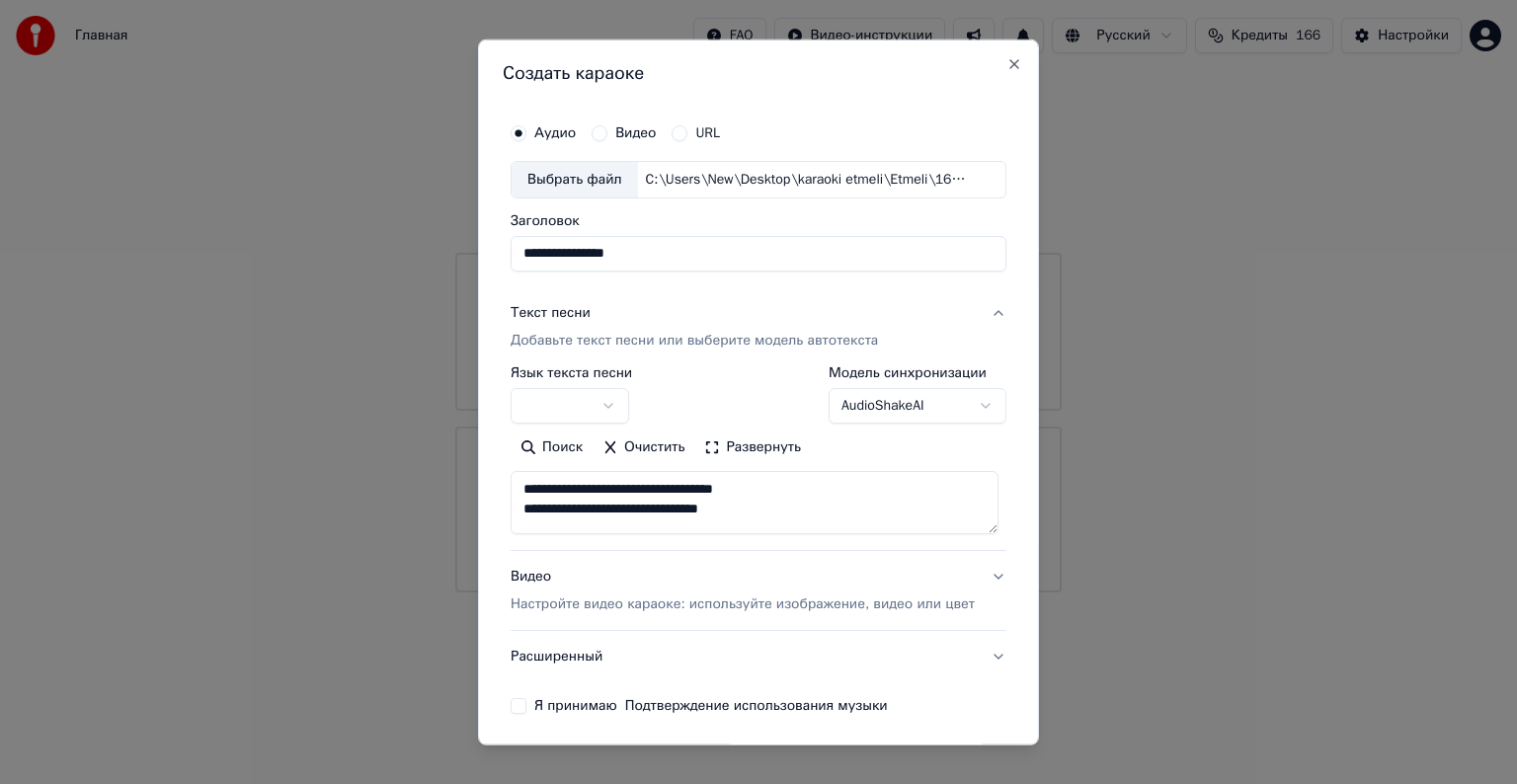 type on "**********" 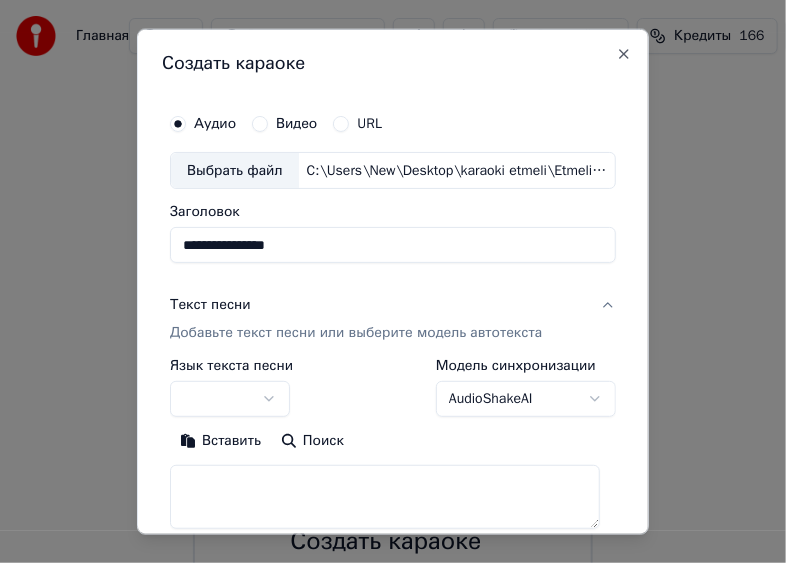 click on "Вставить" at bounding box center (220, 441) 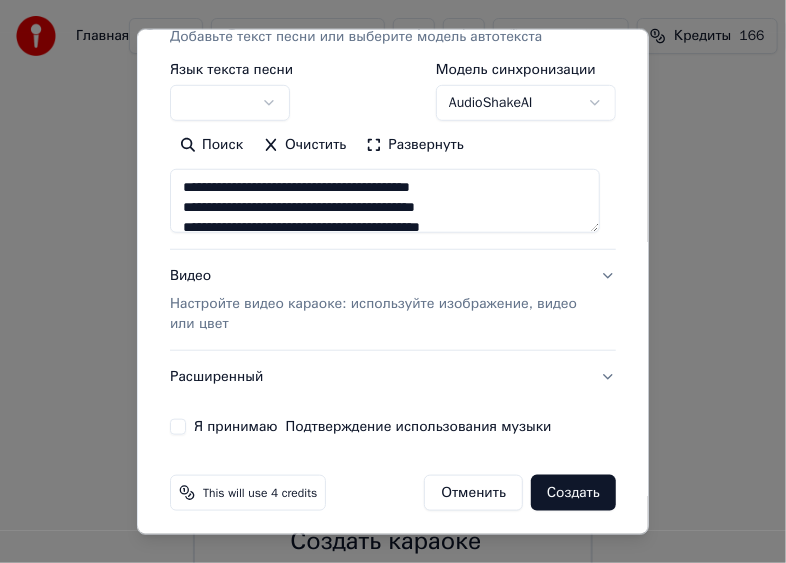 scroll, scrollTop: 303, scrollLeft: 0, axis: vertical 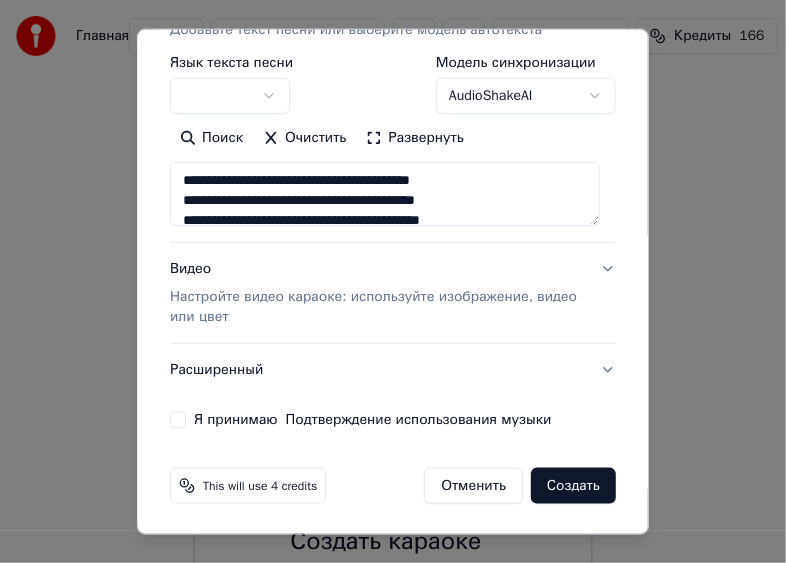 click on "Настройте видео караоке: используйте изображение, видео или цвет" at bounding box center (377, 307) 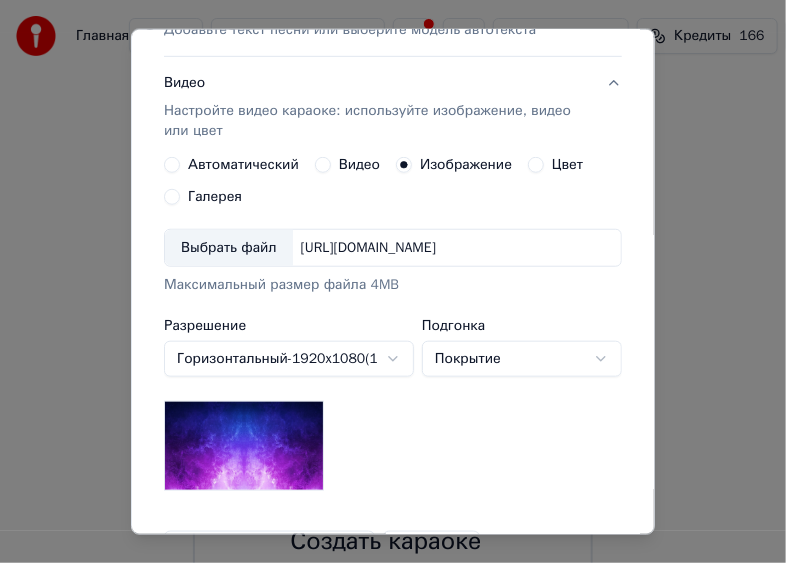 click on "Выбрать файл" at bounding box center [229, 248] 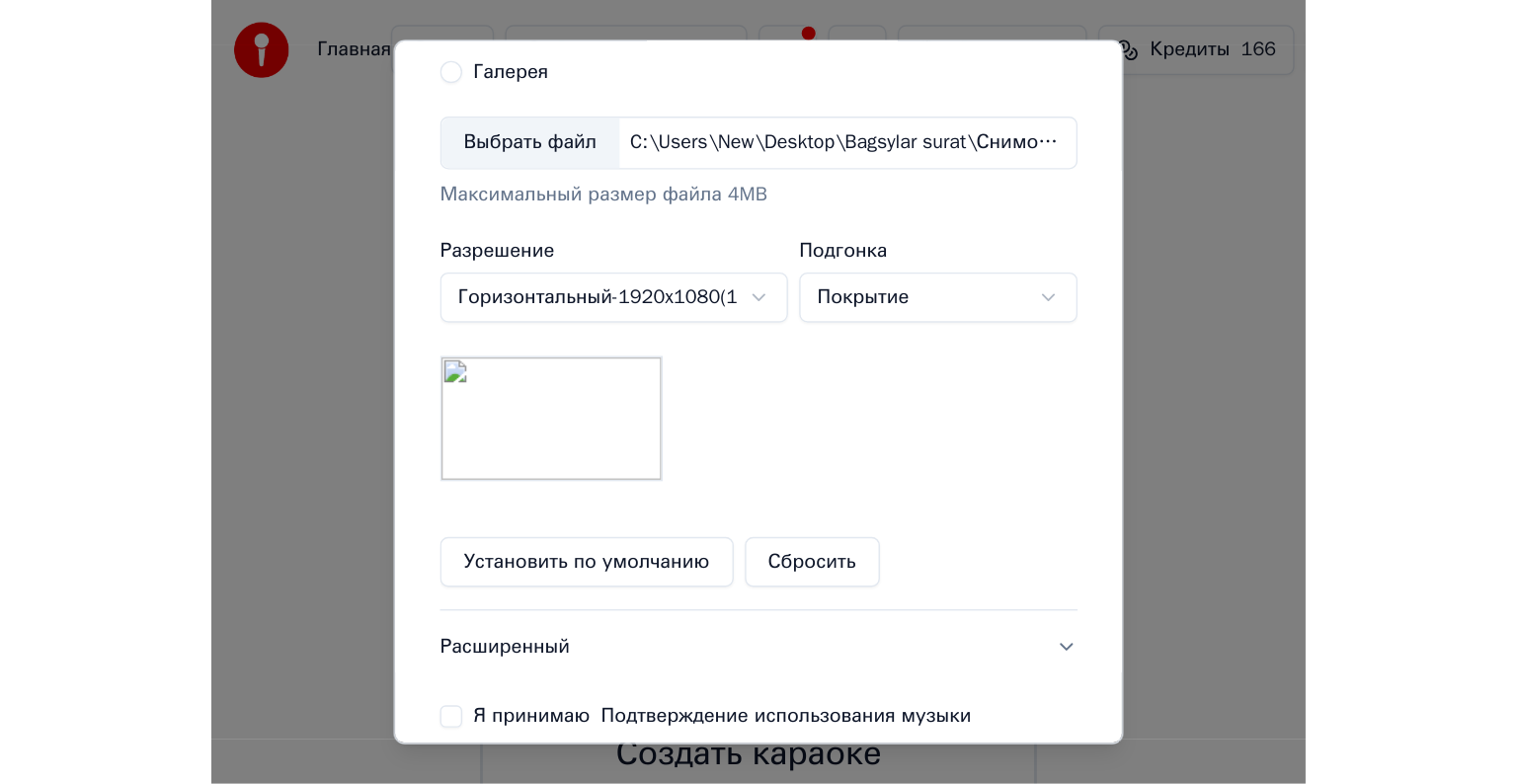 scroll, scrollTop: 536, scrollLeft: 0, axis: vertical 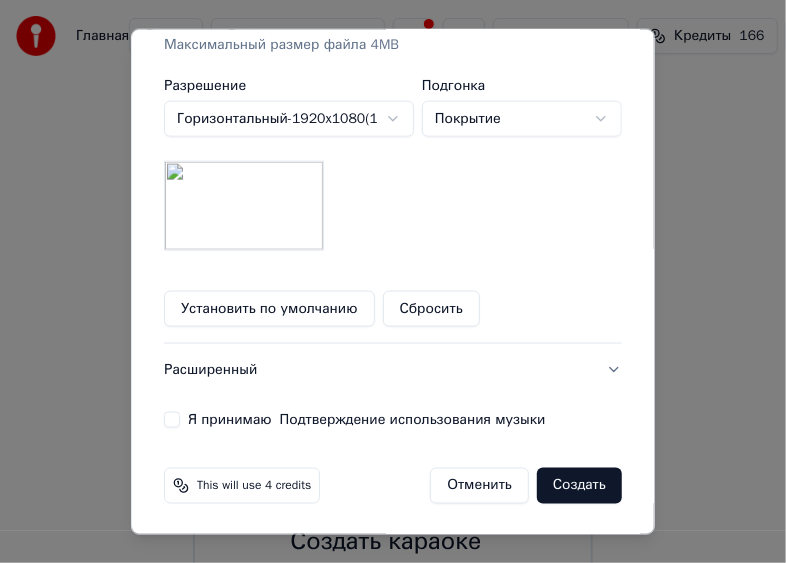 click on "Я принимаю   Подтверждение использования музыки" at bounding box center [393, 420] 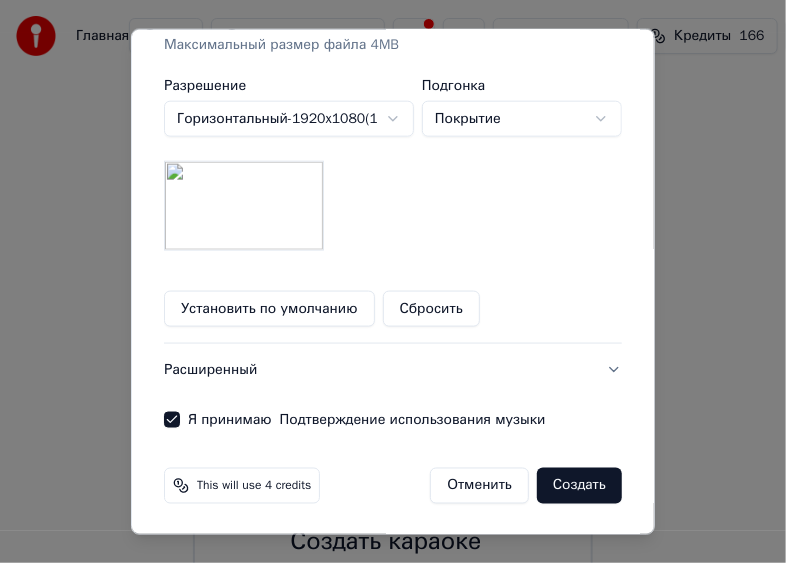 click on "Создать" at bounding box center [579, 486] 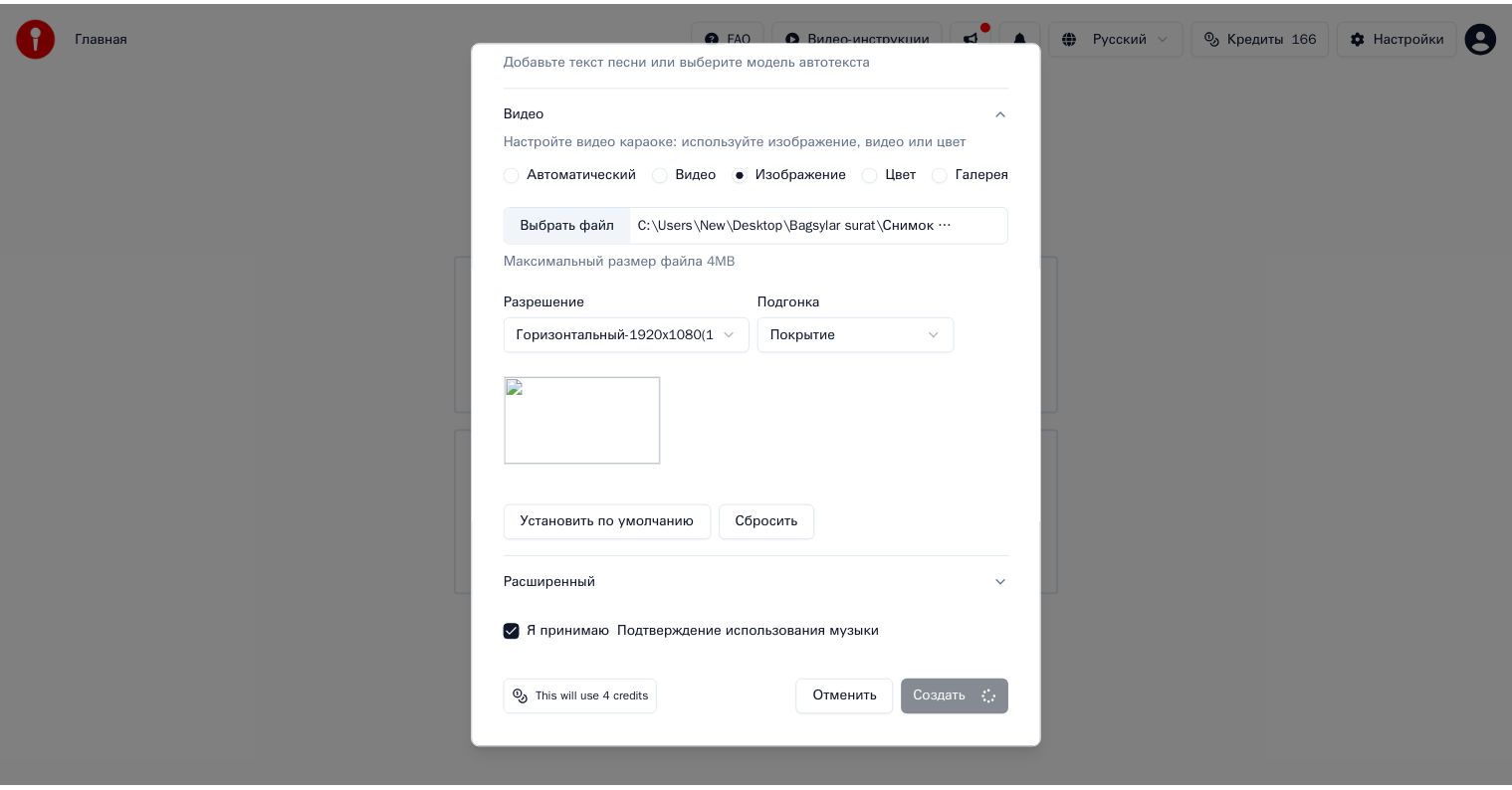 scroll, scrollTop: 283, scrollLeft: 0, axis: vertical 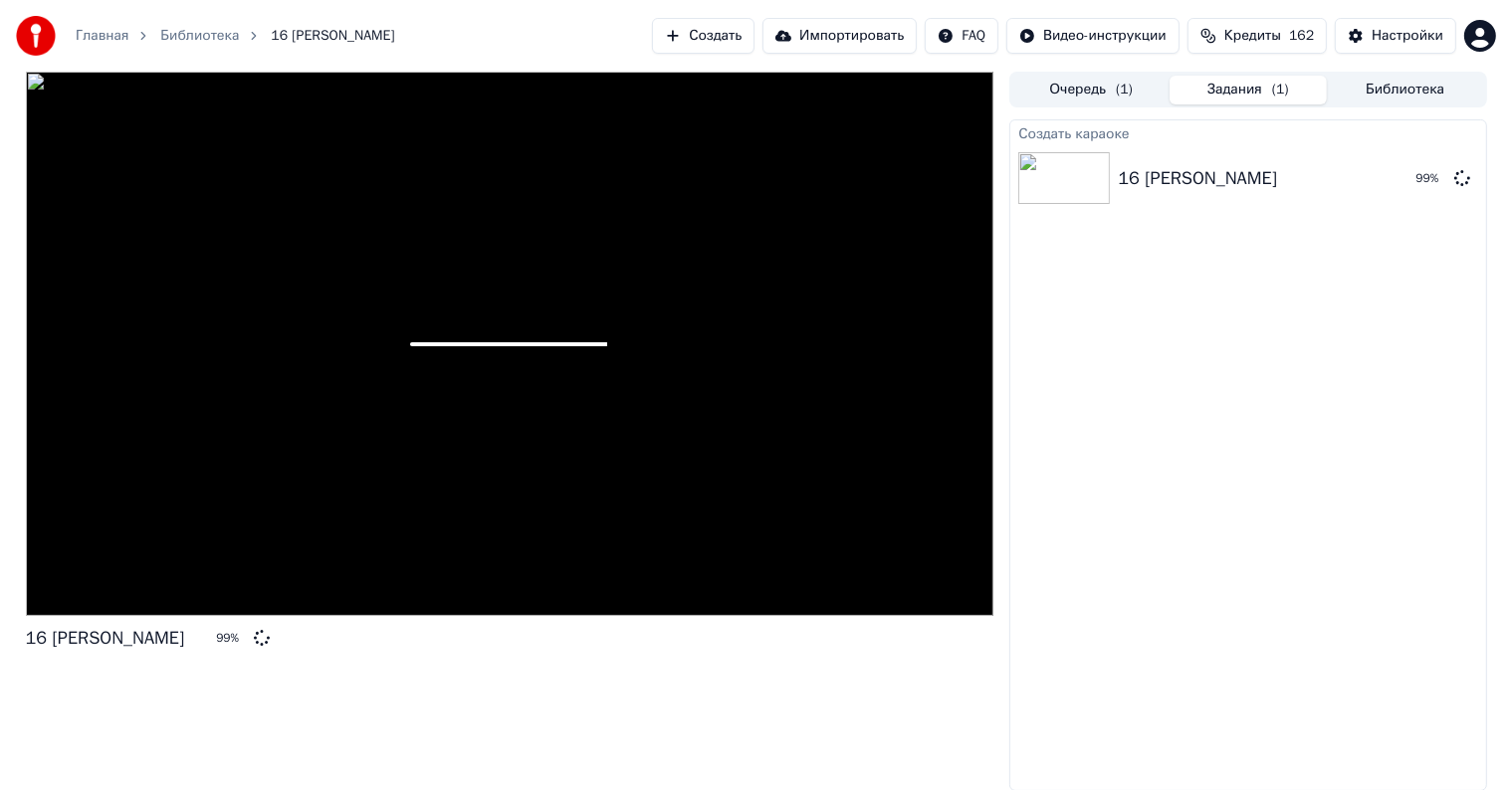 click at bounding box center (510, 343) 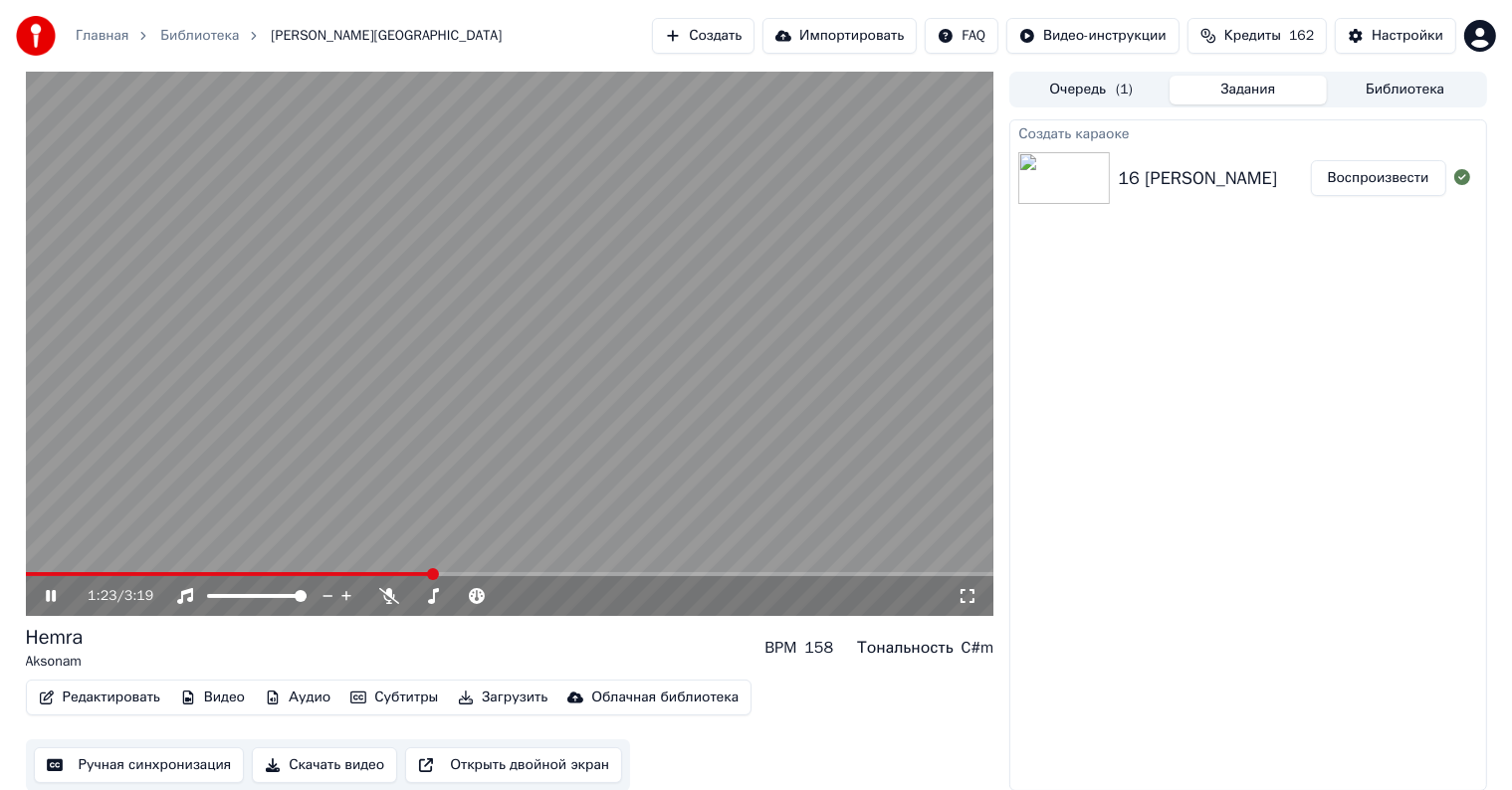 click 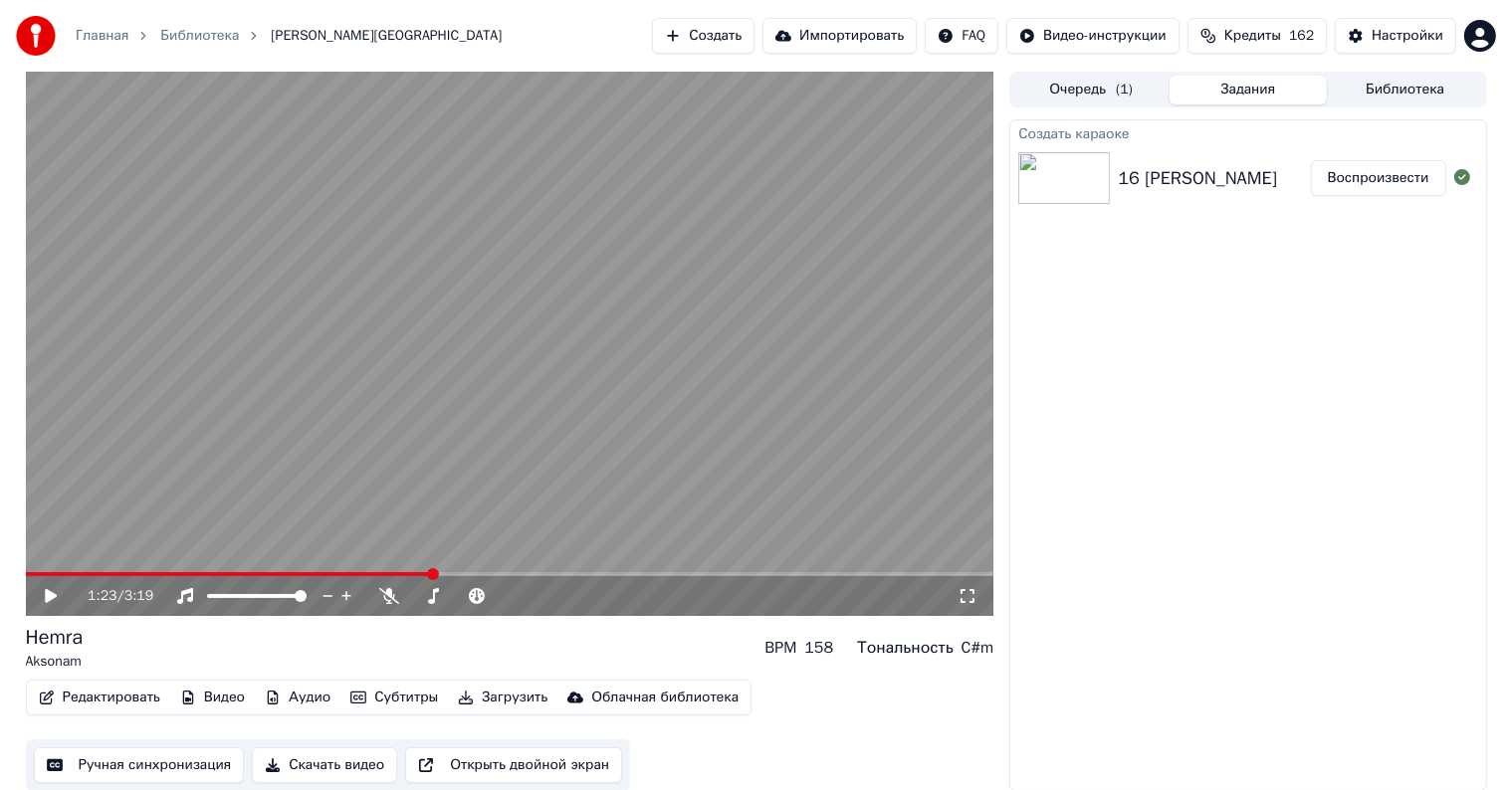 click on "Ручная синхронизация" at bounding box center [139, 765] 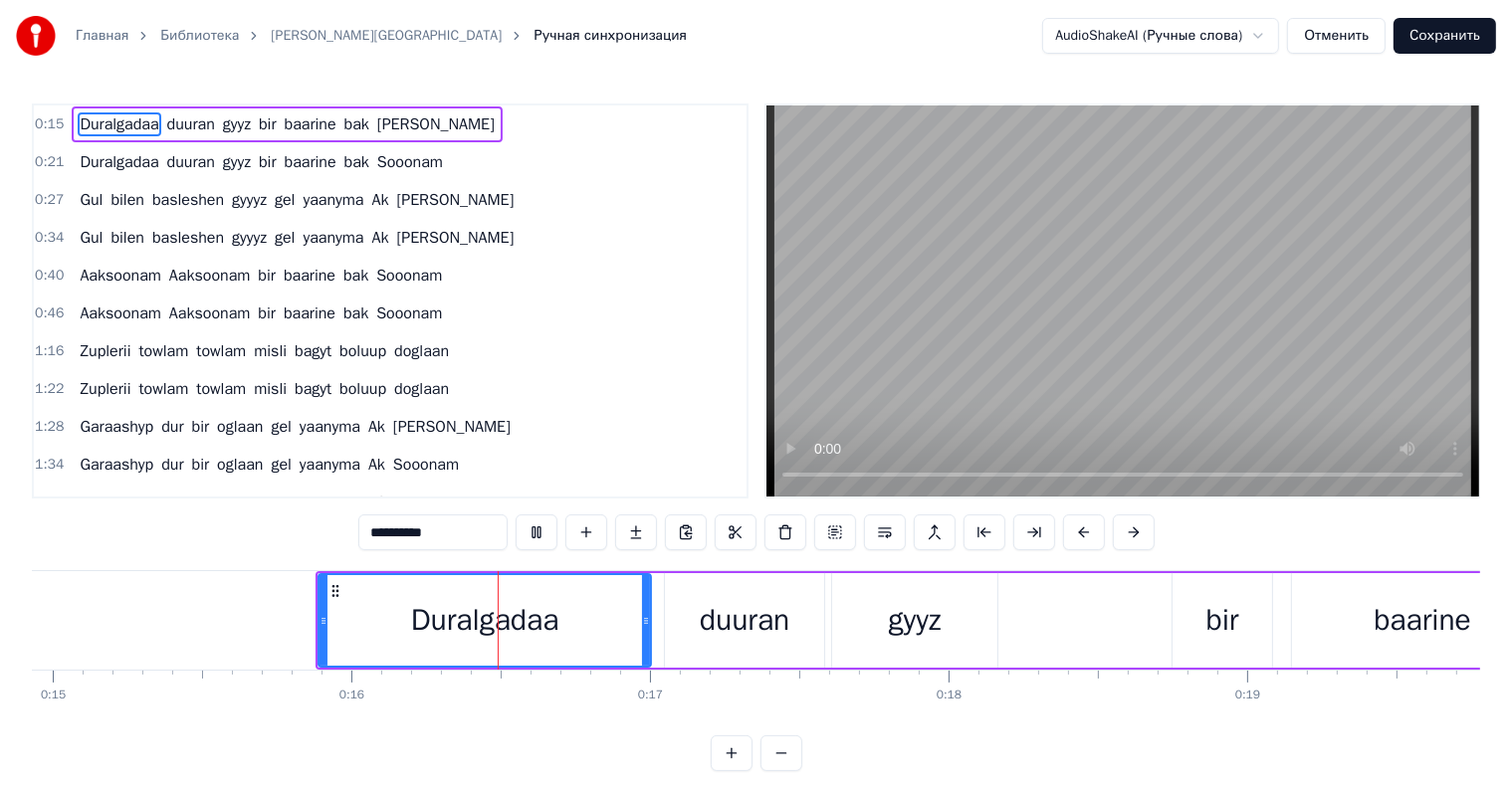 scroll, scrollTop: 0, scrollLeft: 4707, axis: horizontal 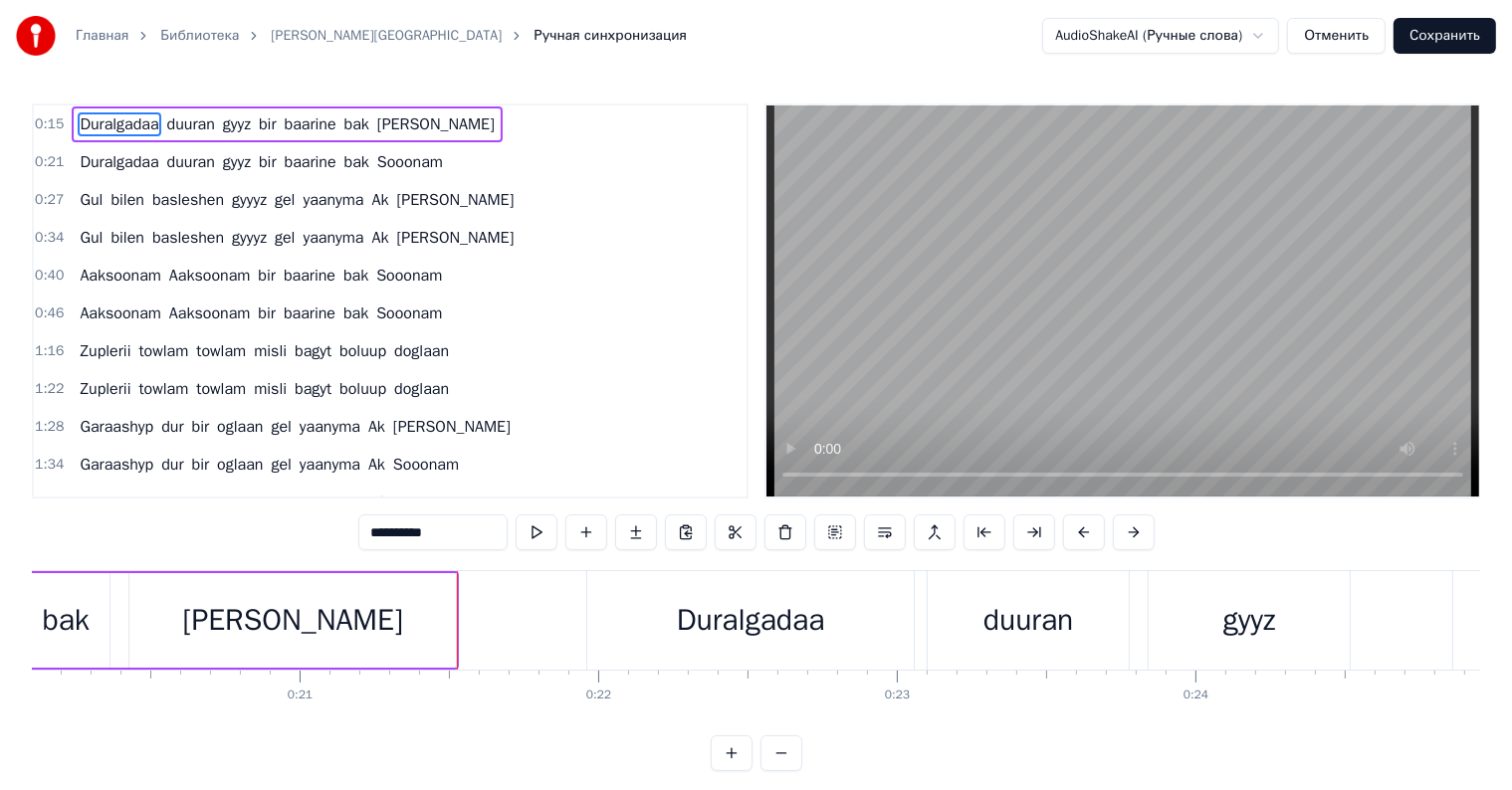 click at bounding box center [1123, 300] 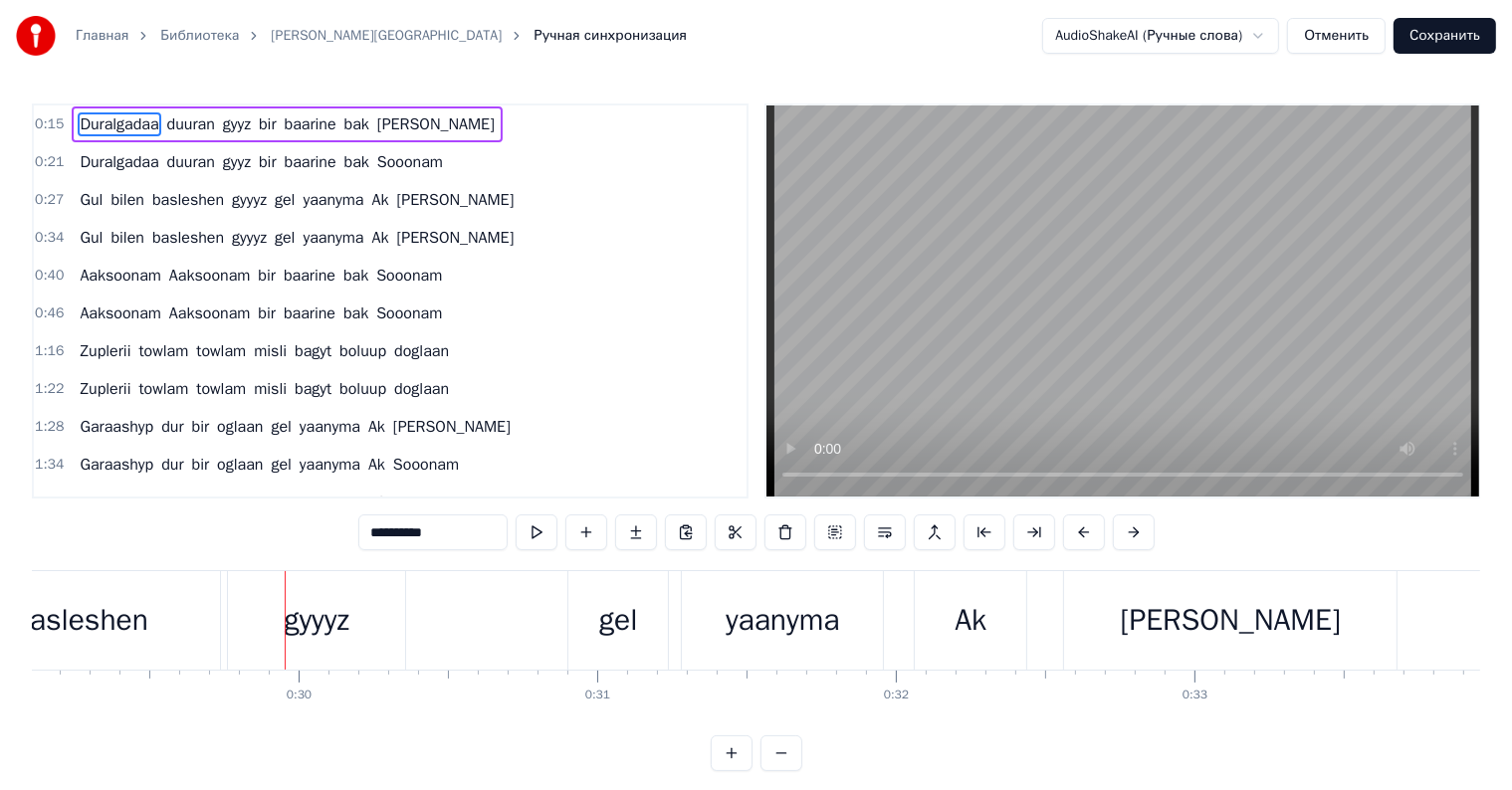 scroll, scrollTop: 0, scrollLeft: 8734, axis: horizontal 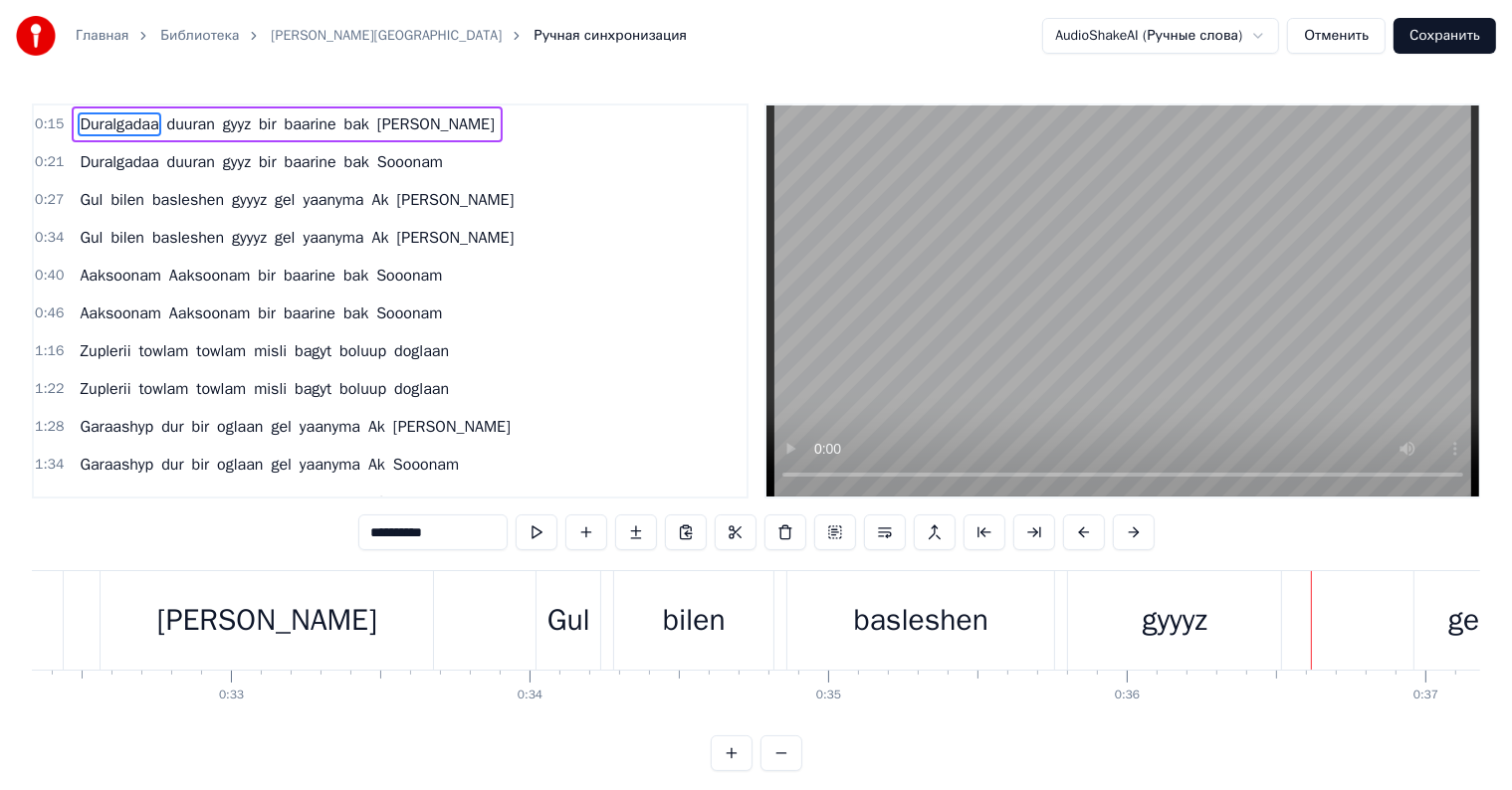 type 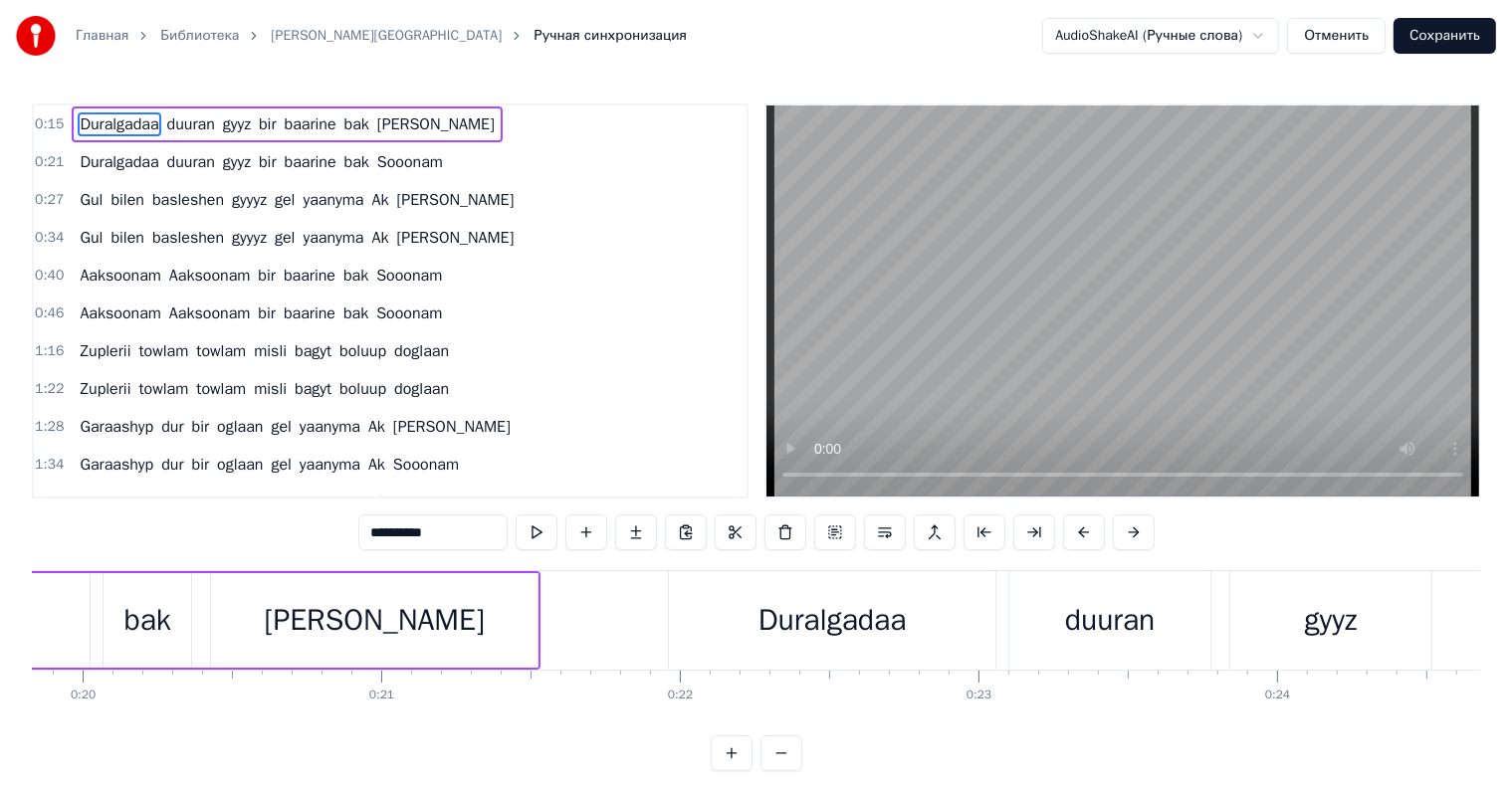 scroll, scrollTop: 0, scrollLeft: 0, axis: both 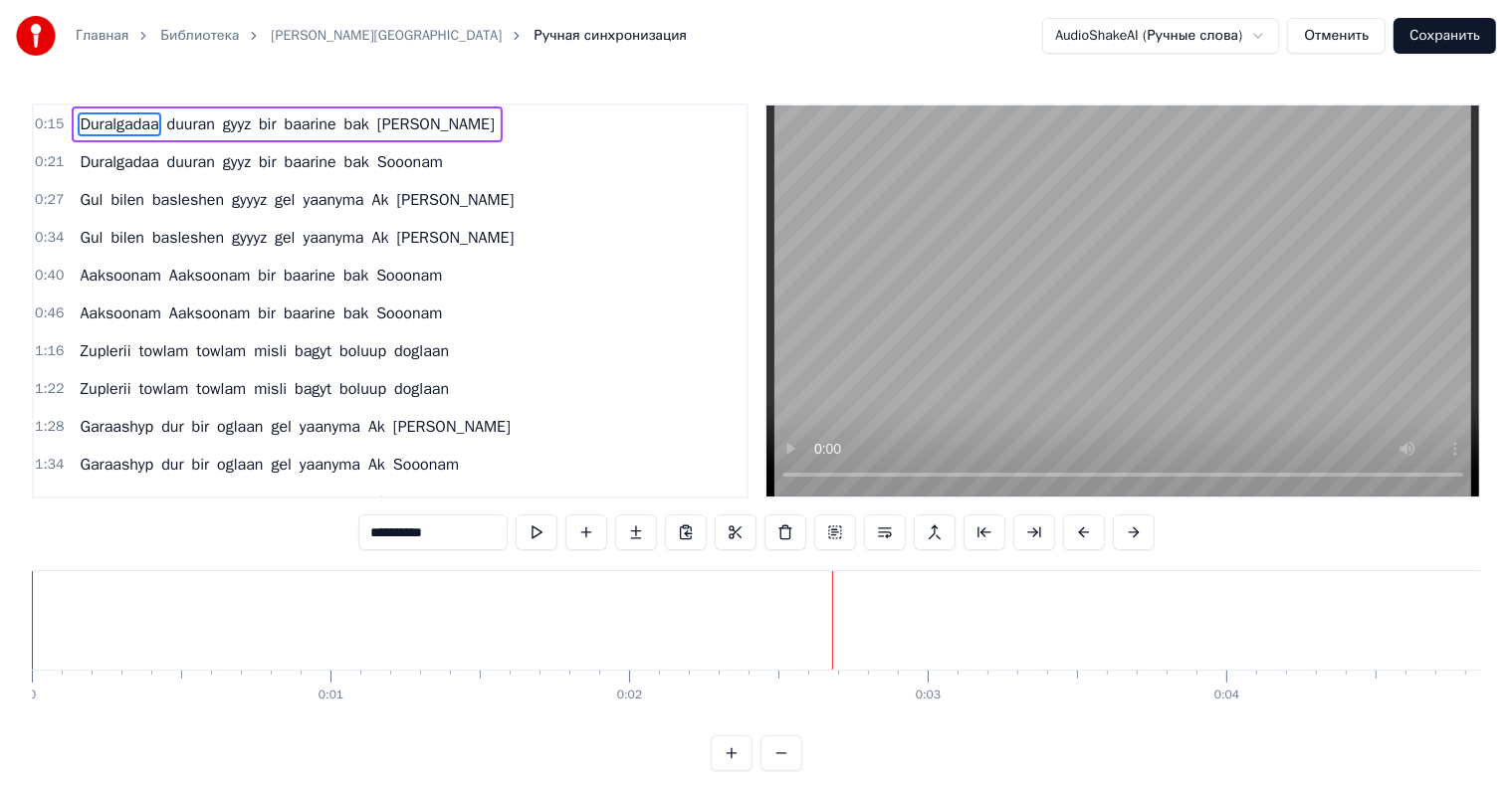 click at bounding box center [1123, 300] 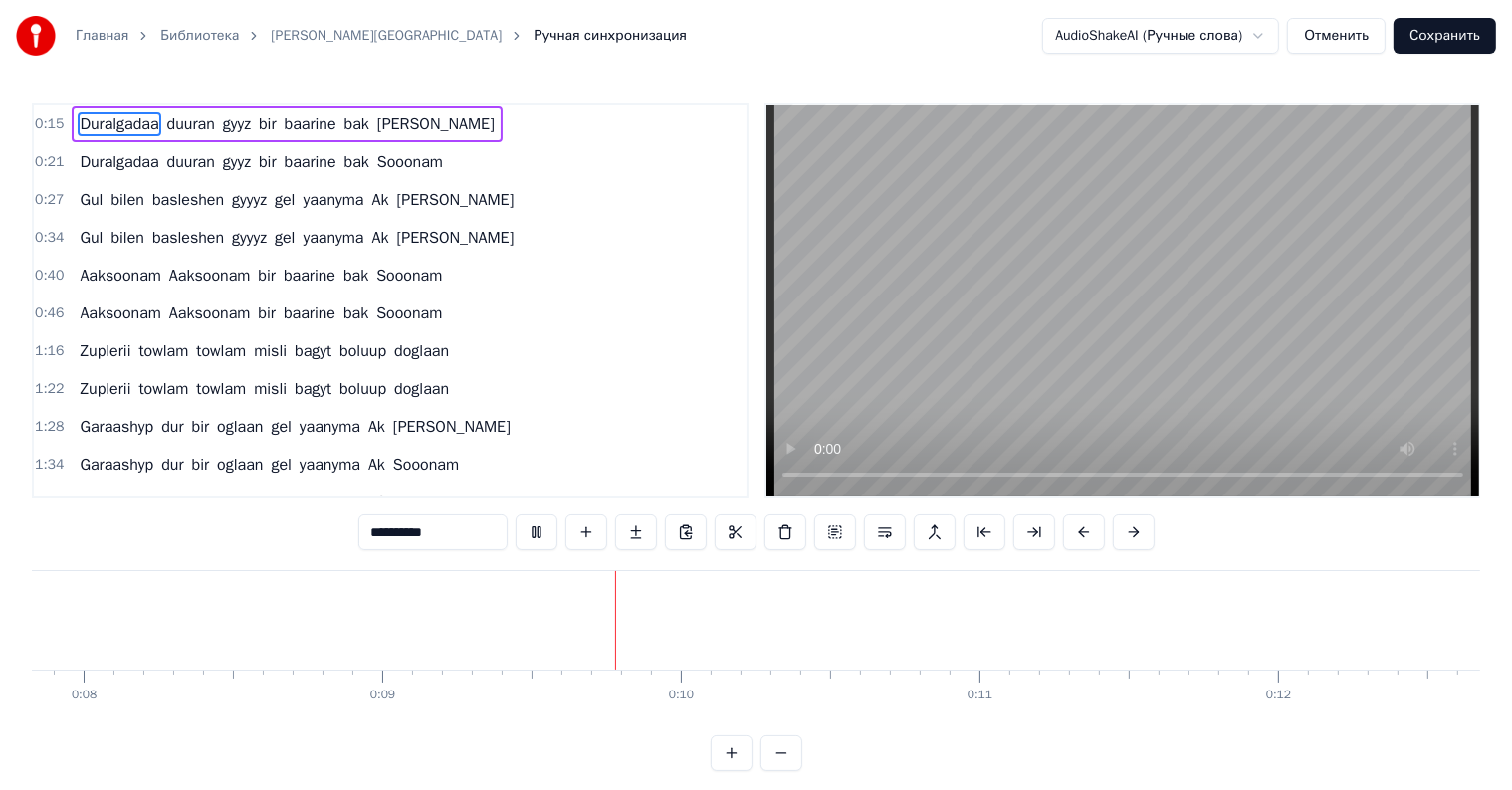 scroll, scrollTop: 0, scrollLeft: 2625, axis: horizontal 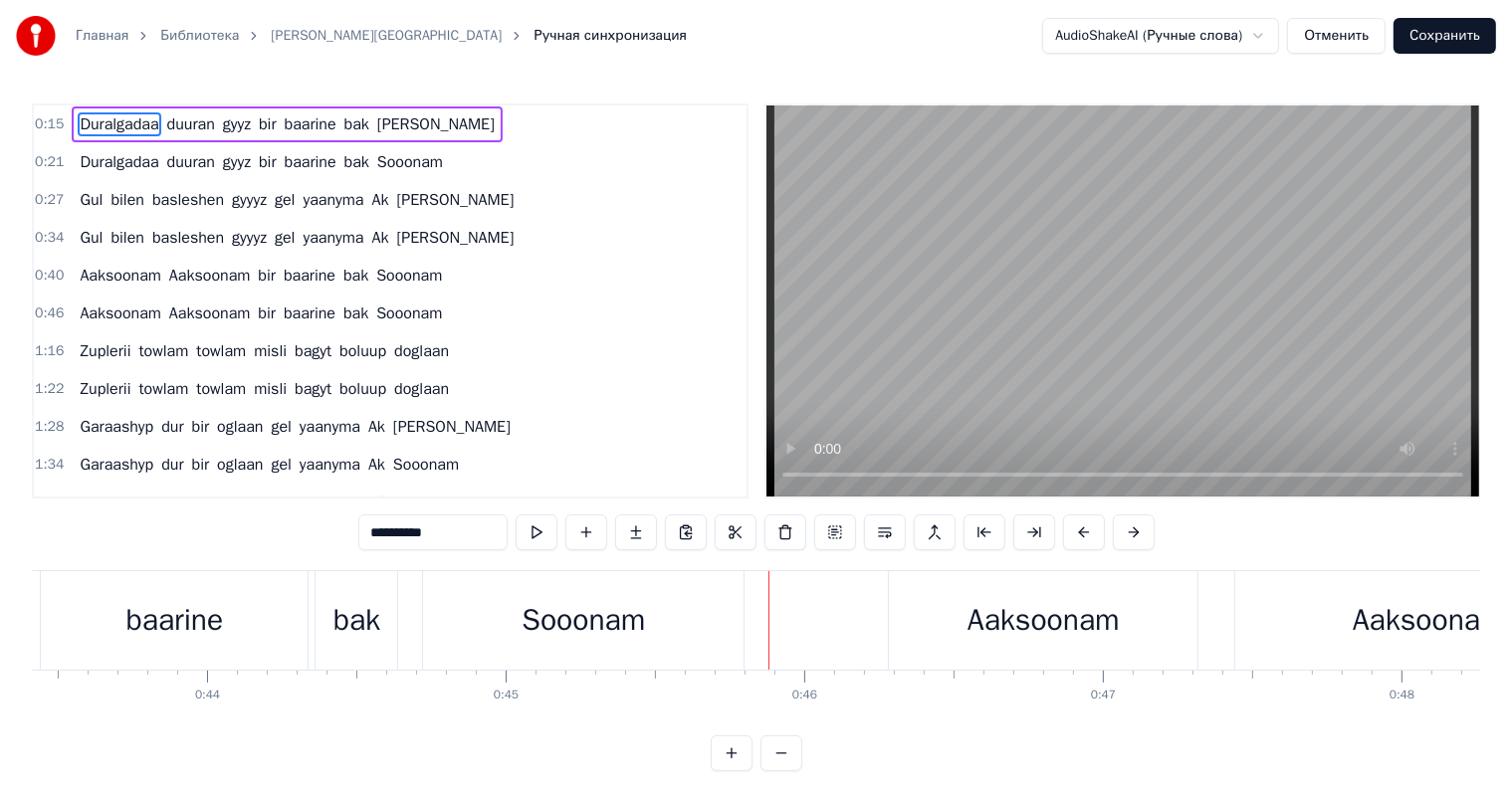 click on "baarine" at bounding box center [174, 620] 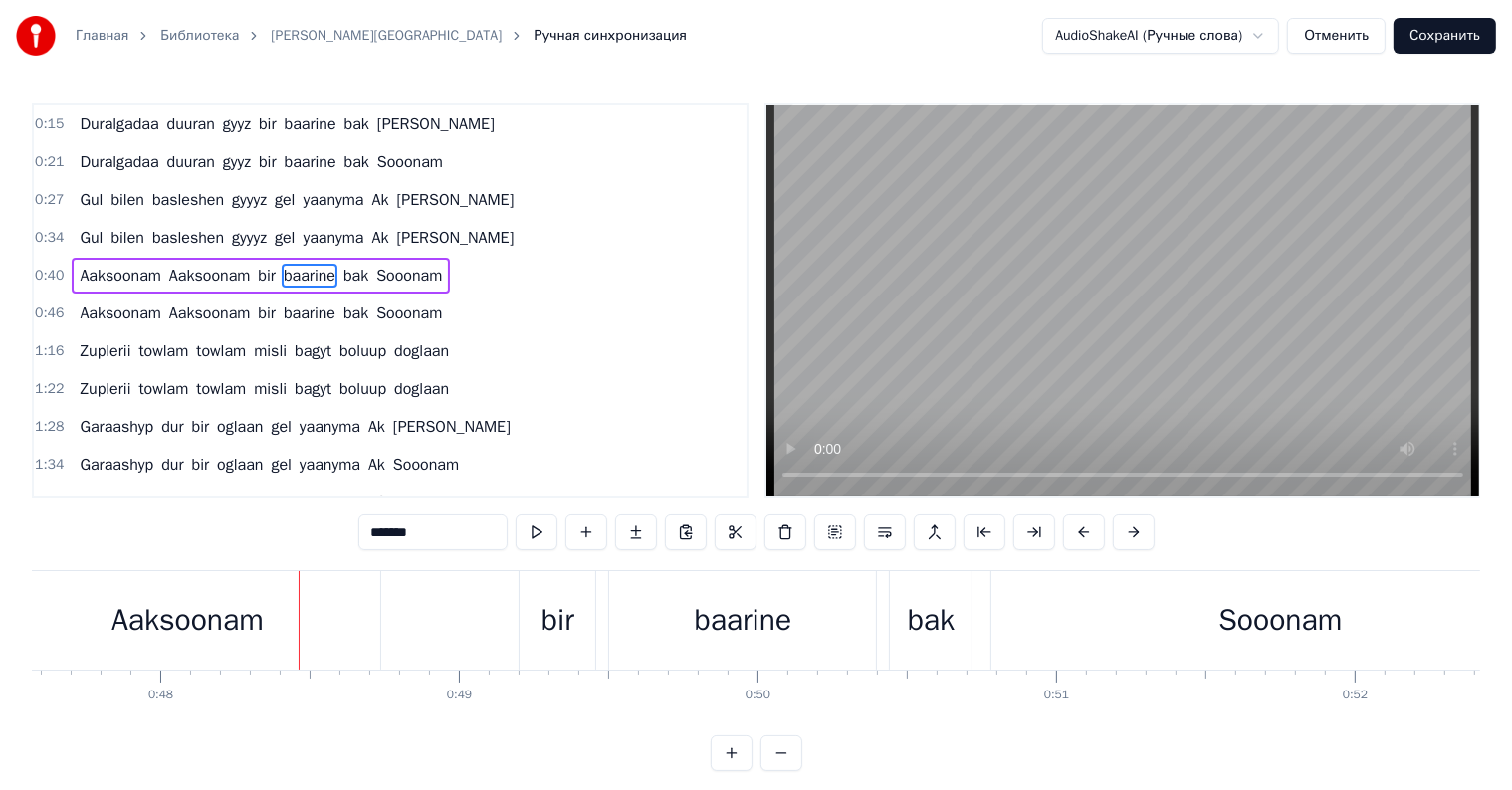 scroll, scrollTop: 0, scrollLeft: 14284, axis: horizontal 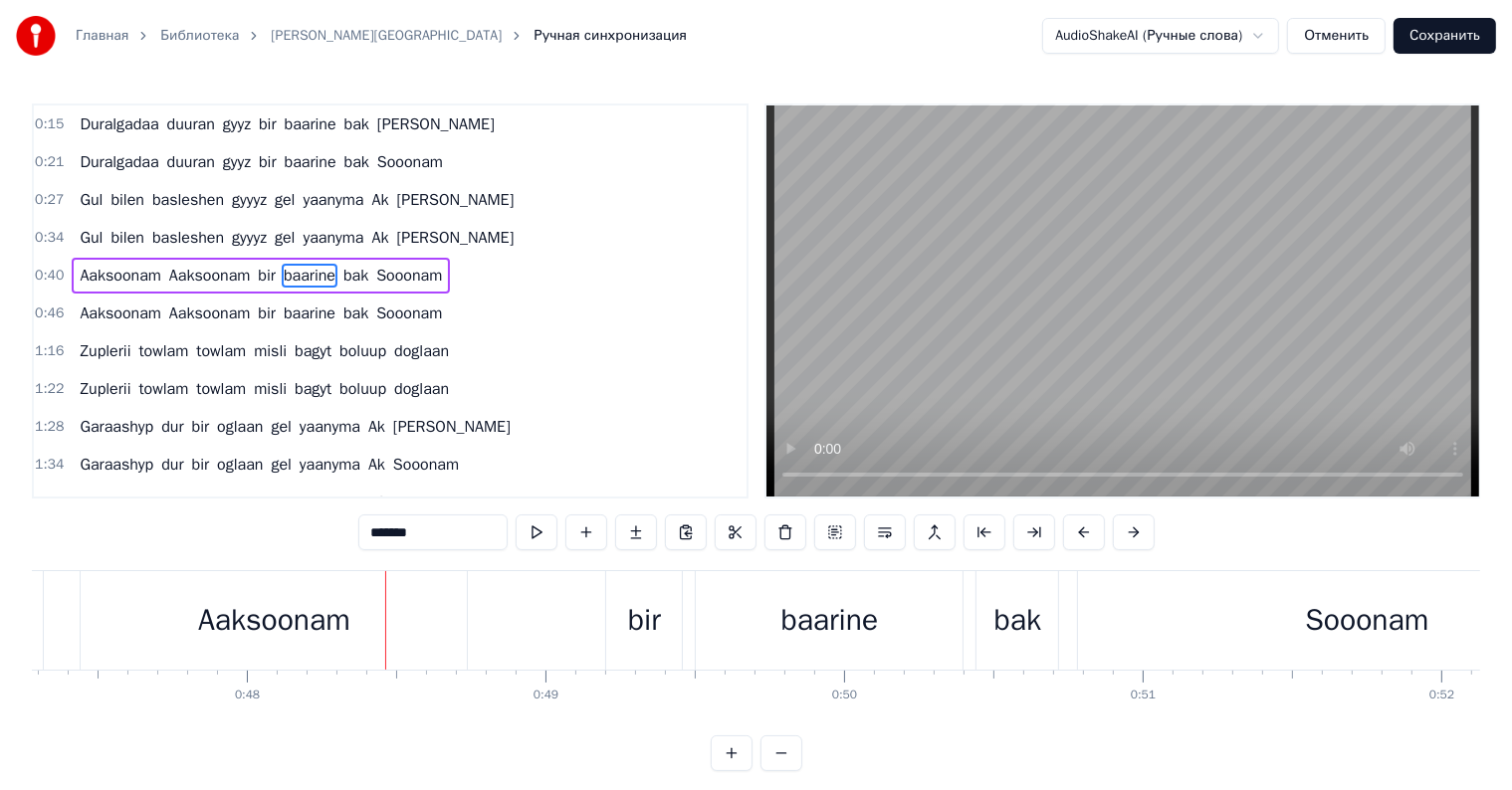 click on "Aaksoonam" at bounding box center [274, 620] 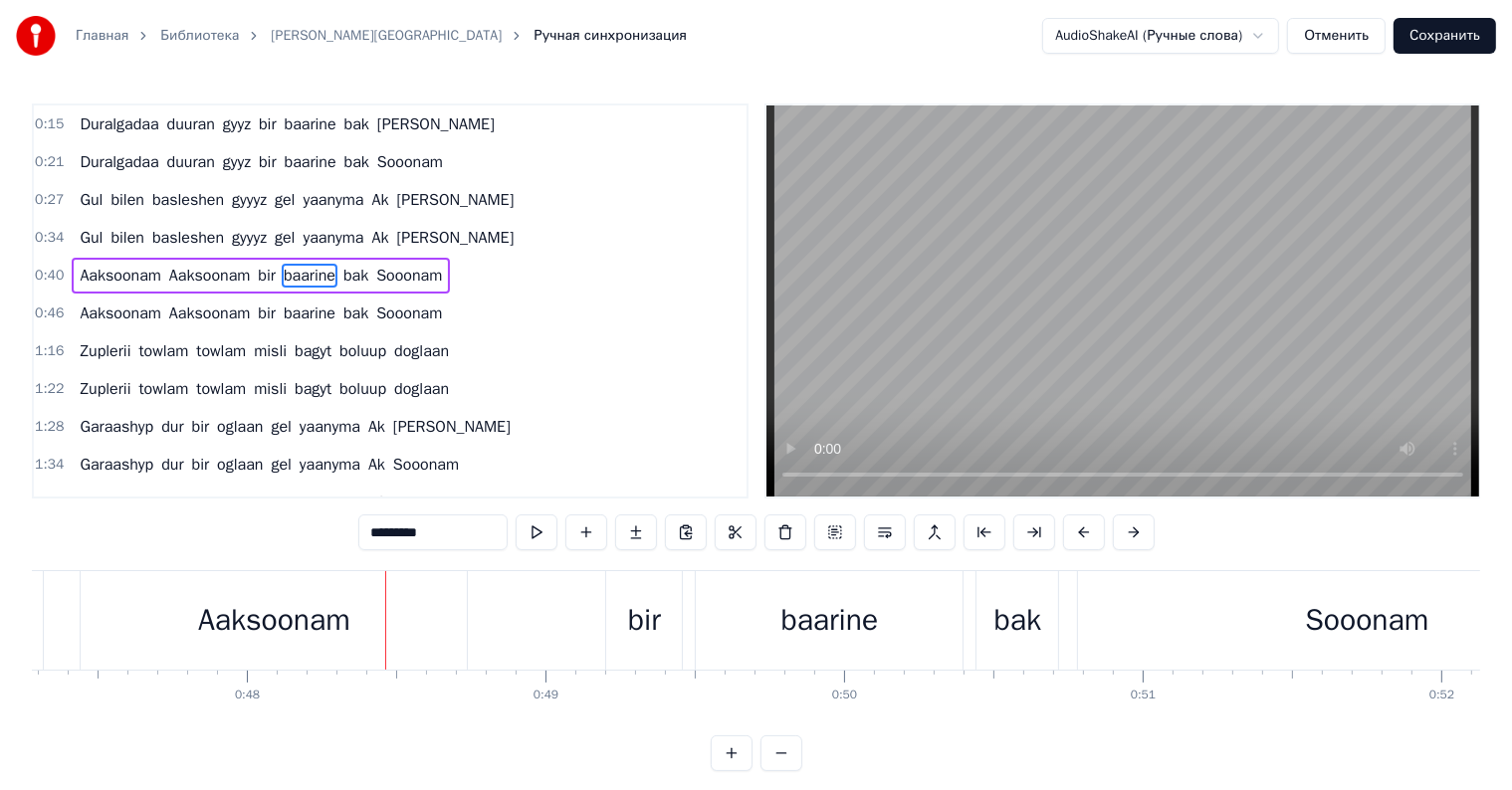 scroll, scrollTop: 5, scrollLeft: 0, axis: vertical 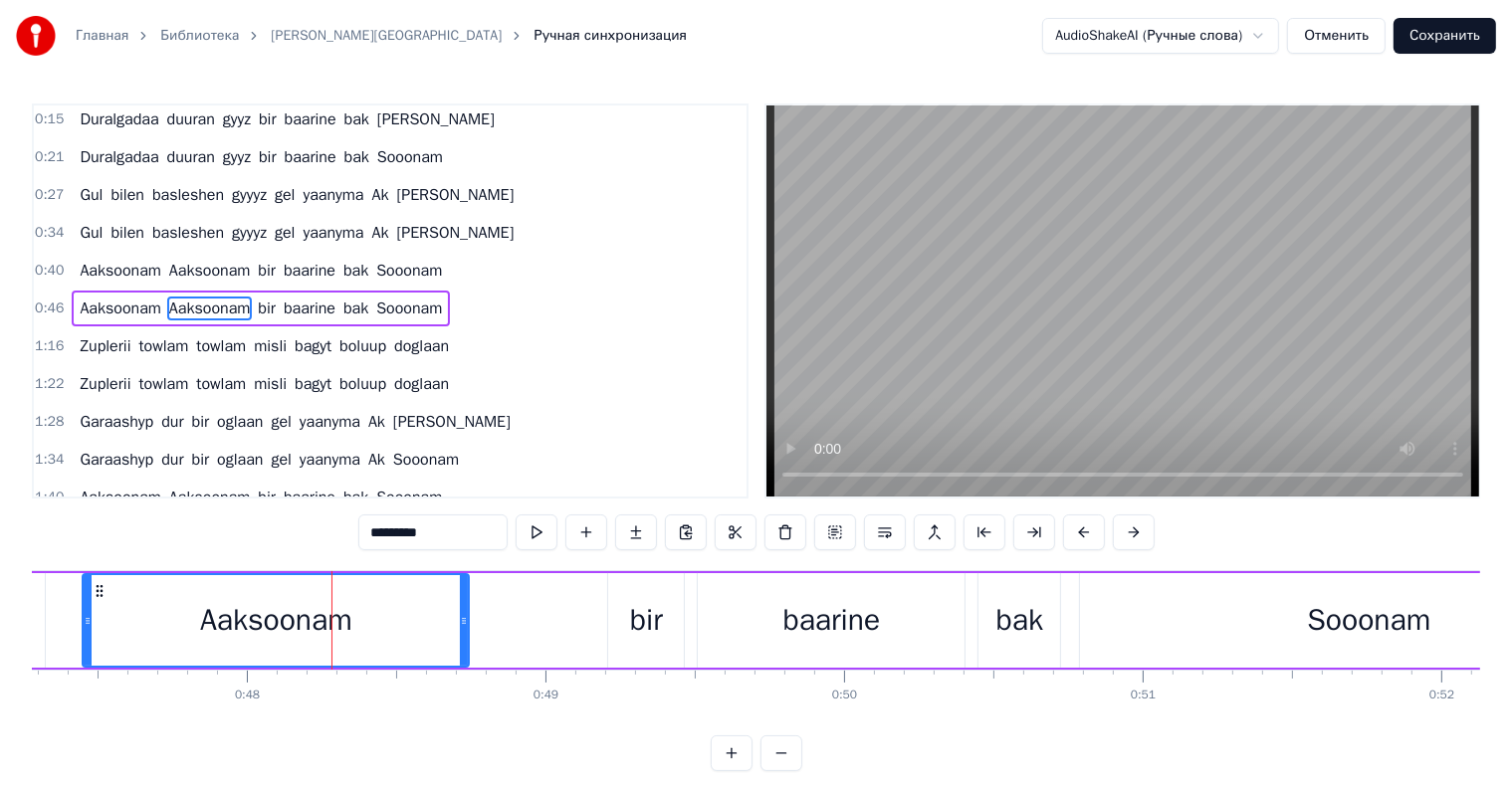 click on "*********" at bounding box center [433, 532] 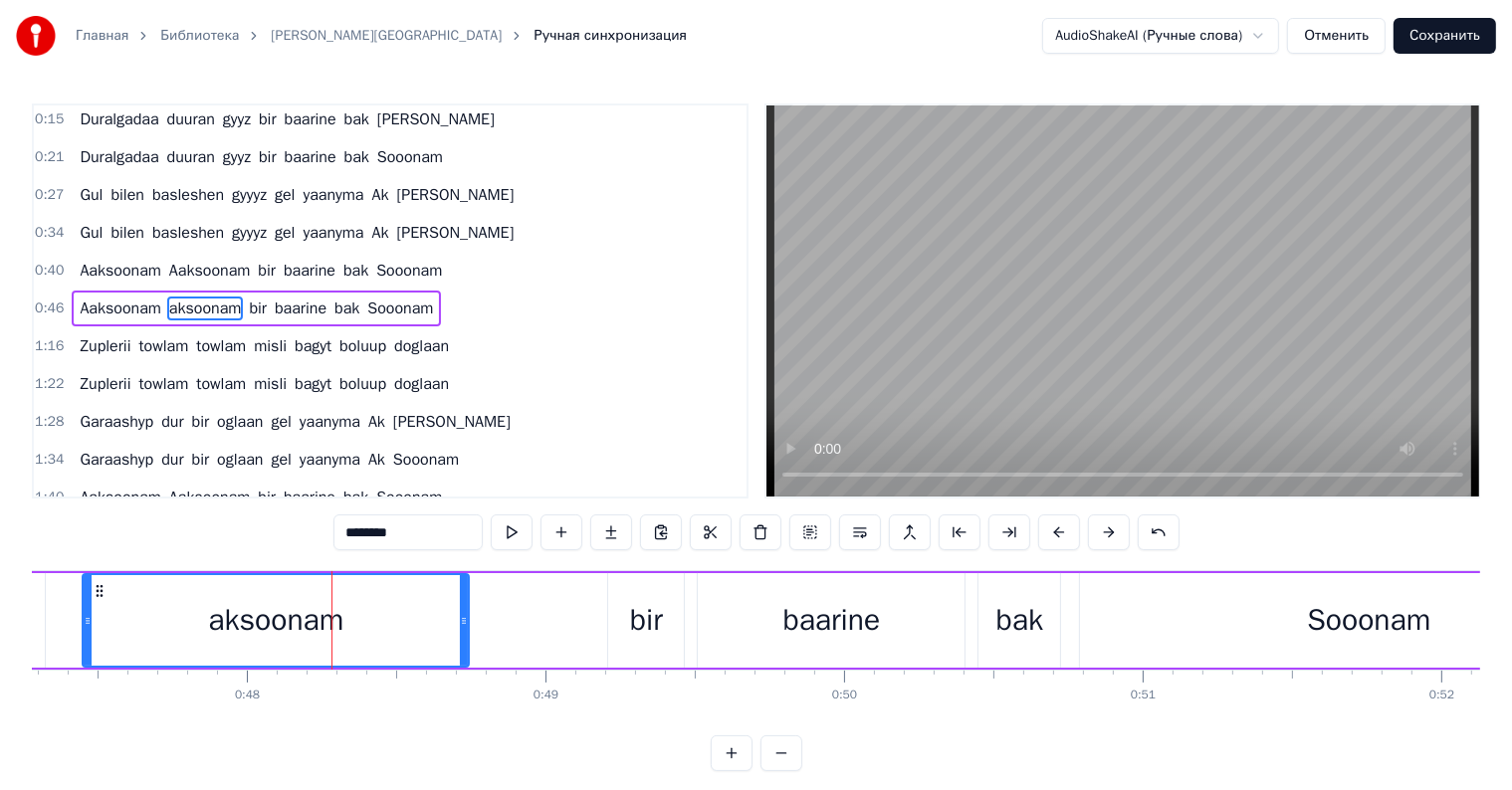 click on "********" at bounding box center [408, 532] 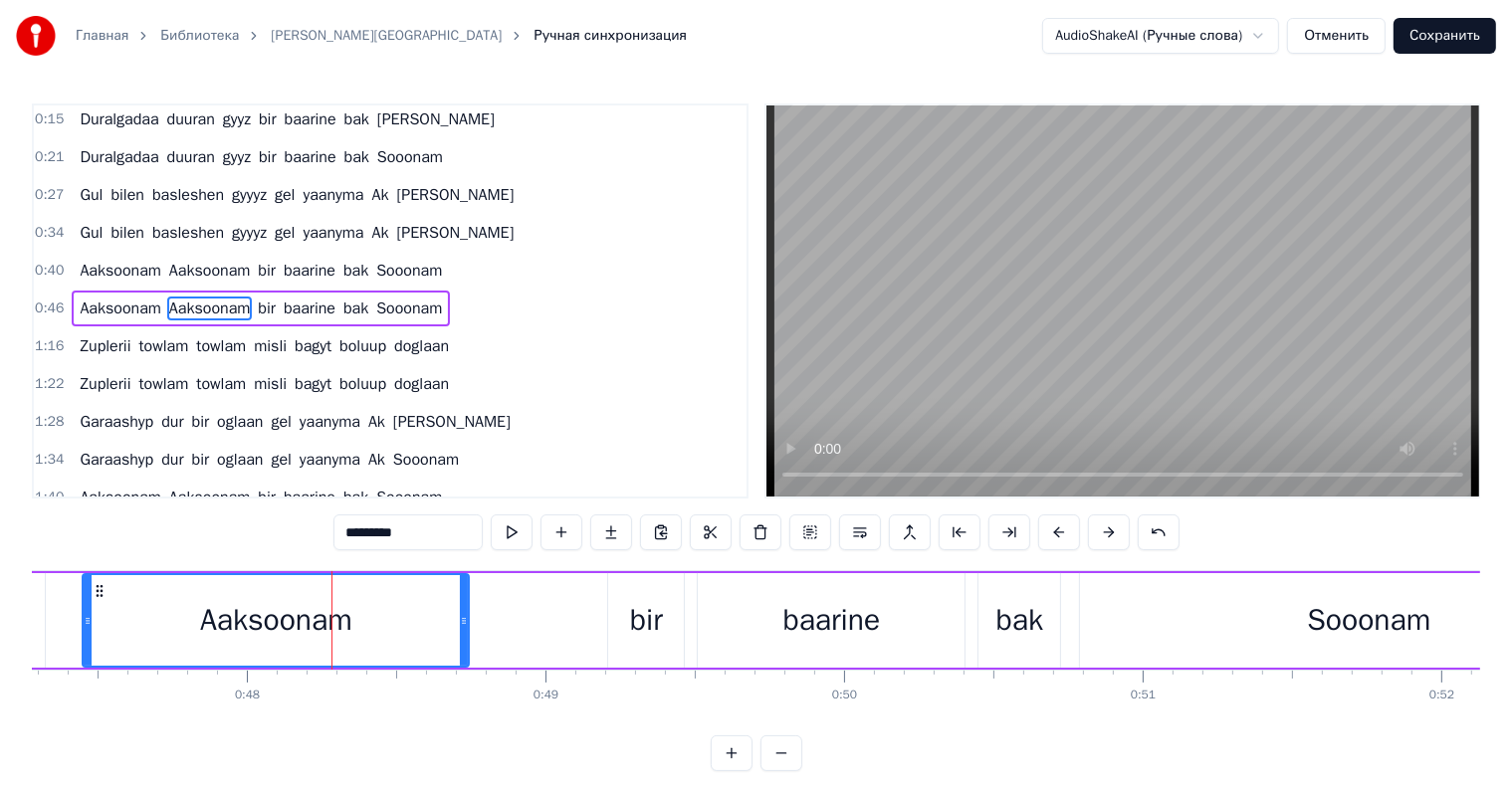 click on "*********" at bounding box center (408, 532) 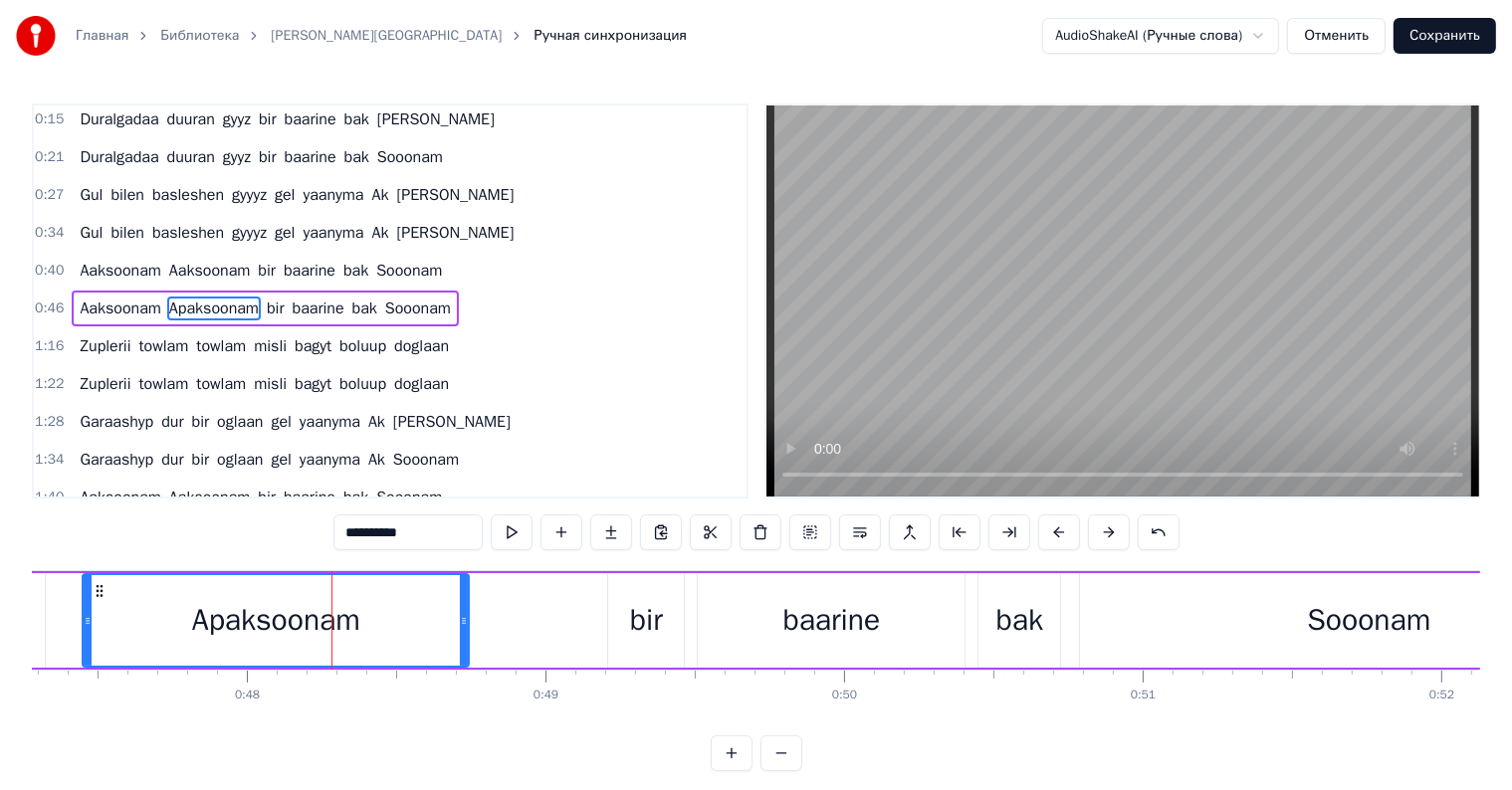 click on "Apaksoonam" at bounding box center [276, 620] 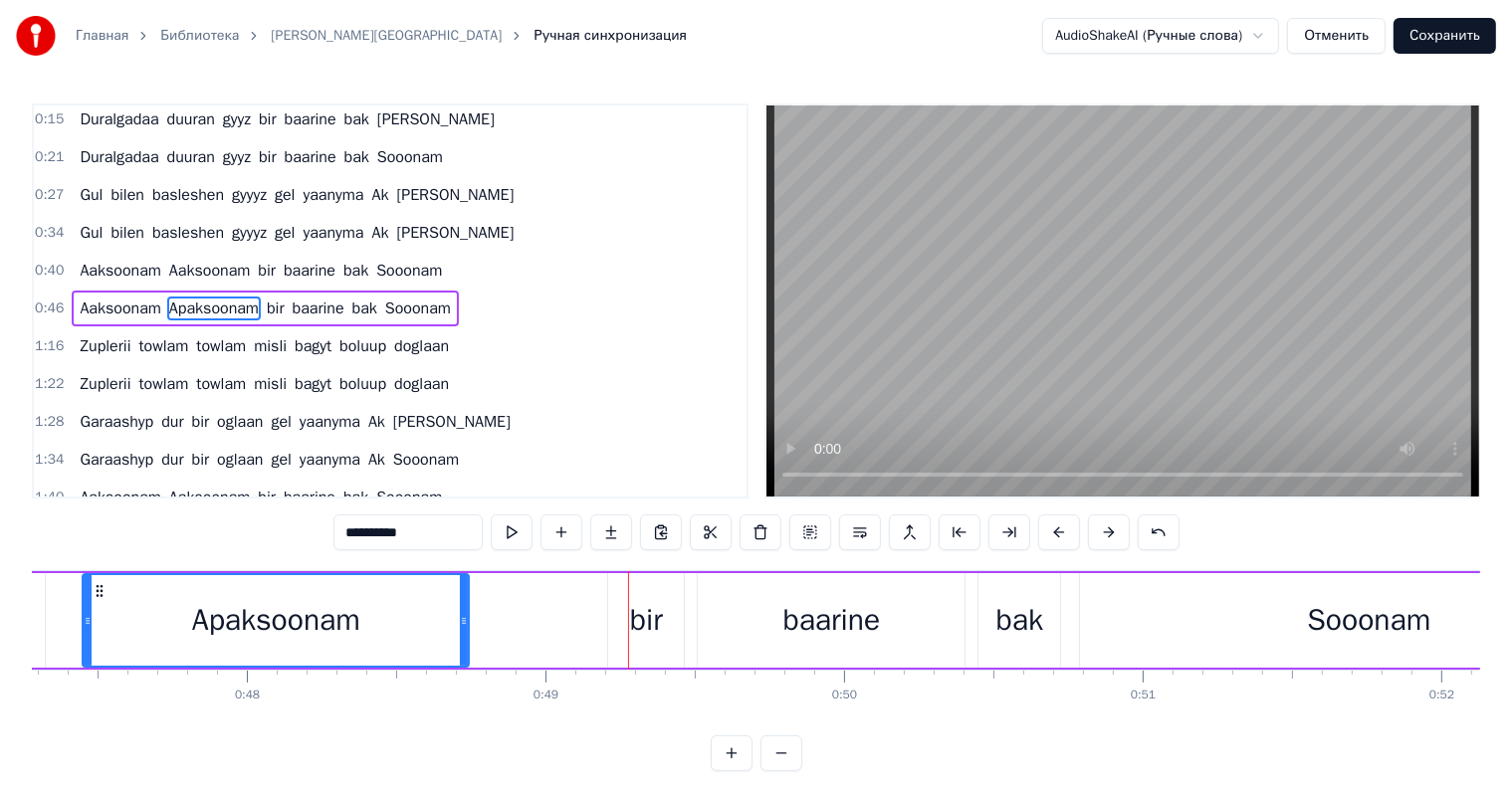 click on "Главная Библиотека [PERSON_NAME] Ручная синхронизация AudioShakeAI (Ручные слова) Отменить Сохранить 0:15 Duralgadaa duuran gyyz bir baarine [PERSON_NAME] 0:21 Duralgadaa duuran gyyz bir baarine bak Sooonam 0:27 Gul bilen basleshen gyyyz gel yaanyma Ak [PERSON_NAME] 0:34 [PERSON_NAME] basleshen gyyyz gel yaanyma Ak [PERSON_NAME] 0:40 Aaksoonam Aaksoonam bir baarine bak Sooonam 0:46 Aaksoonam Apaksoonam bir baarine bak Sooonam 1:16 Zuplerii towlam towlam misli bagyt boluup doglaan 1:22 Zuplerii towlam towlam misli bagyt boluup doglaan 1:28 Garaashyp dur bir oglaan gel yaanyma Ak [PERSON_NAME] 1:34 Garaashyp dur bir oglaan gel yaanyma Ak Sooonam 1:40 Aaksoonam Aaksoonam bir baarine bak Sooonam 1:46 Aaksoonam Apaaksoonam bir baarine bak Sooonam 1:52 Aaksoonam Aaksoonam bir baarine bak Sooonam 2:20 Aaksoonam Aaksoonam bir baarine bak Sooonam 2:29 Menzesh gorduum yaraa meen gel yaanyma Aaksooonam 2:35 Menzesh gorduum yaraa meen gel yaanyma Aaksooonam 2:41 Aaksoonam Aaksoonam" at bounding box center [756, 385] 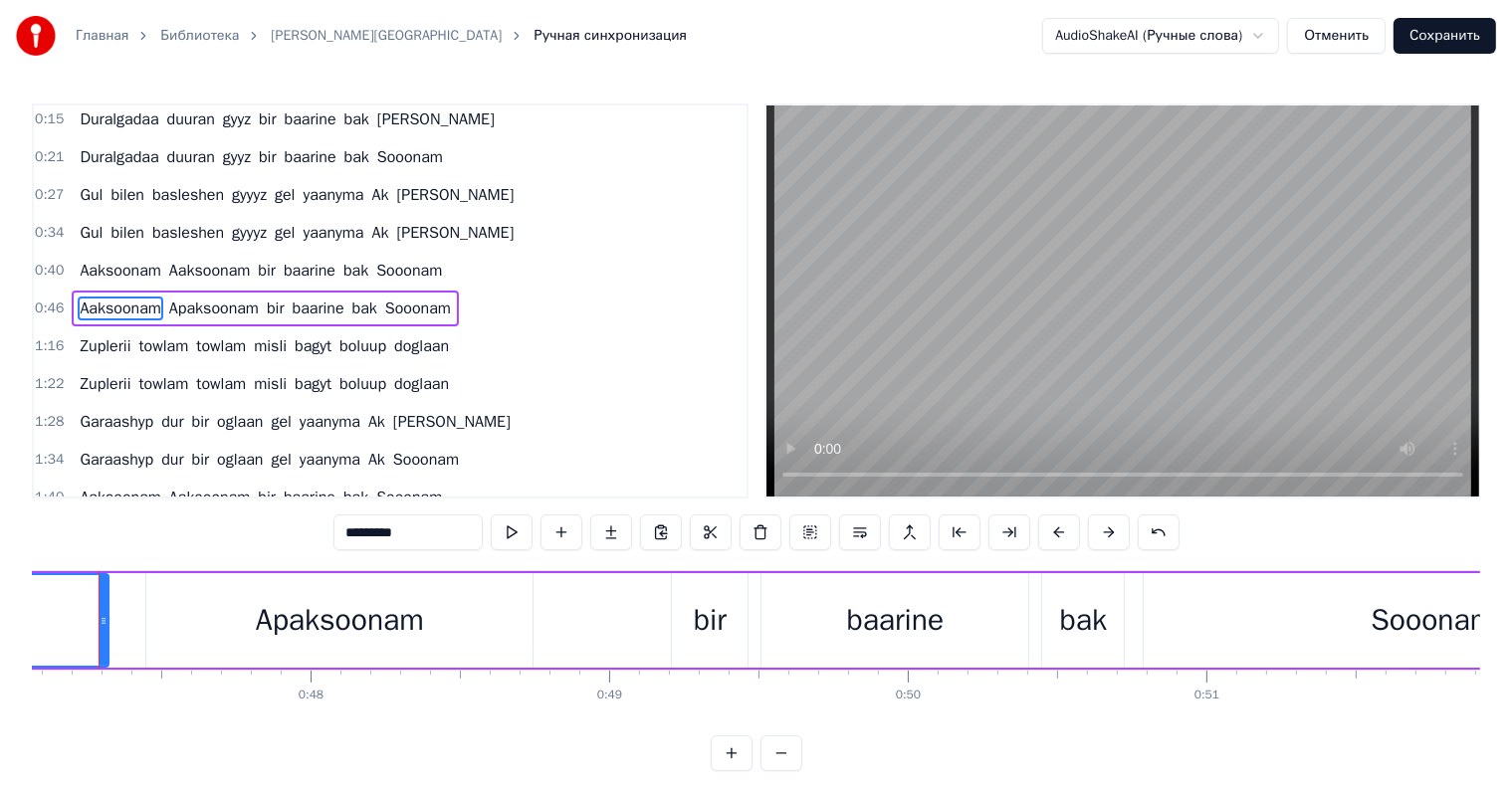 scroll, scrollTop: 0, scrollLeft: 14022, axis: horizontal 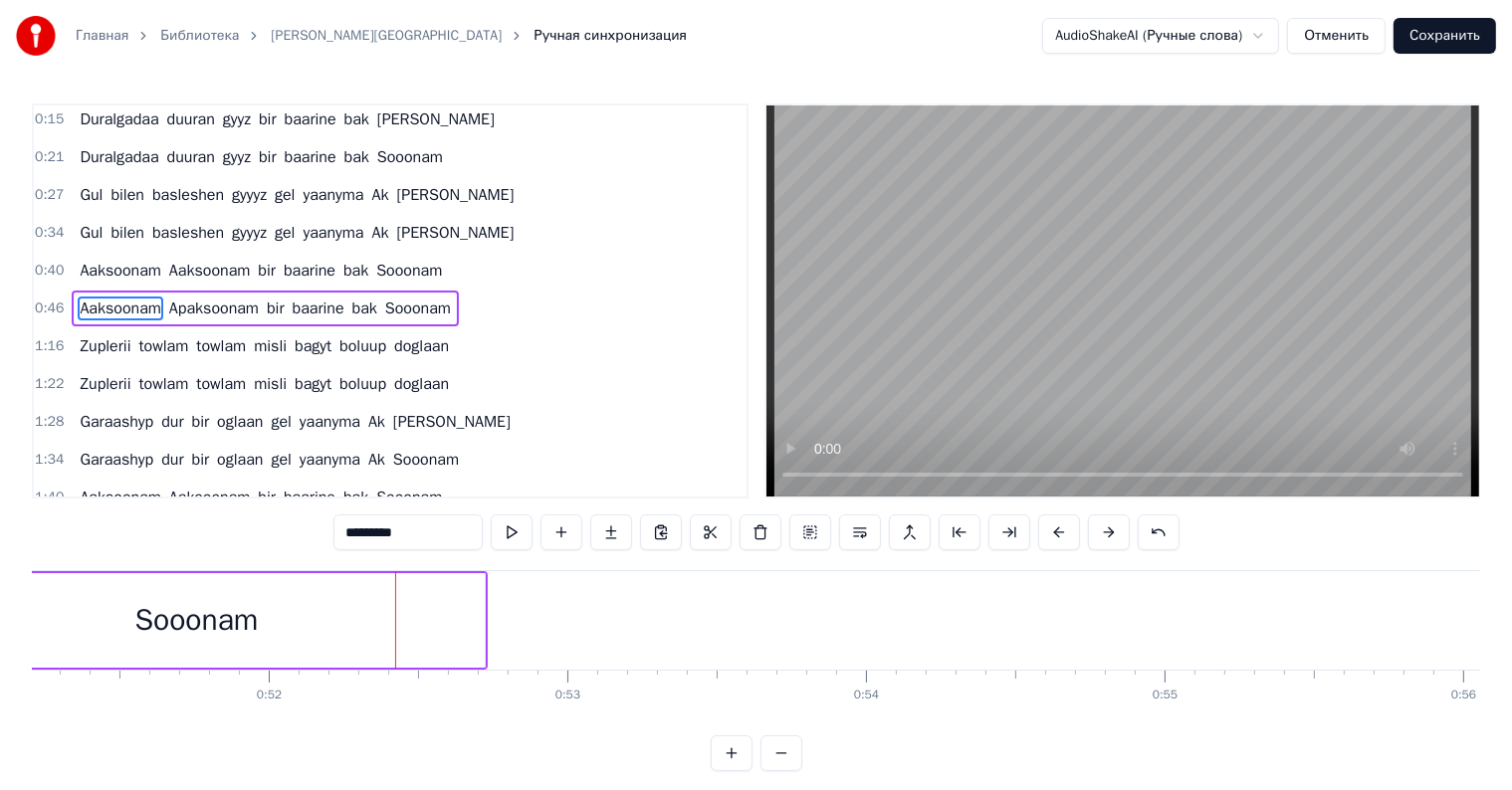 click on "Sooonam" at bounding box center (196, 620) 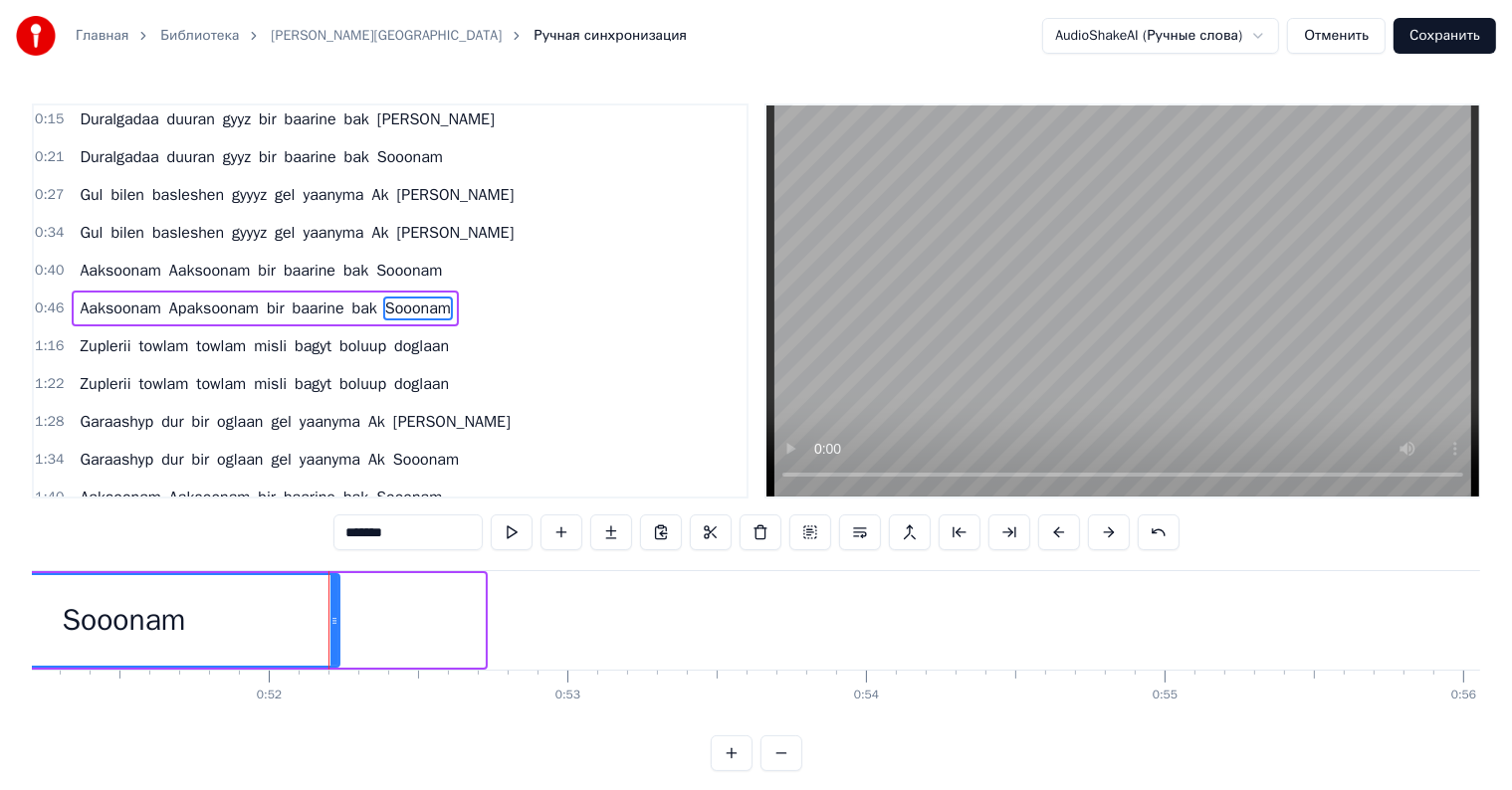 drag, startPoint x: 482, startPoint y: 616, endPoint x: 333, endPoint y: 643, distance: 151.42655 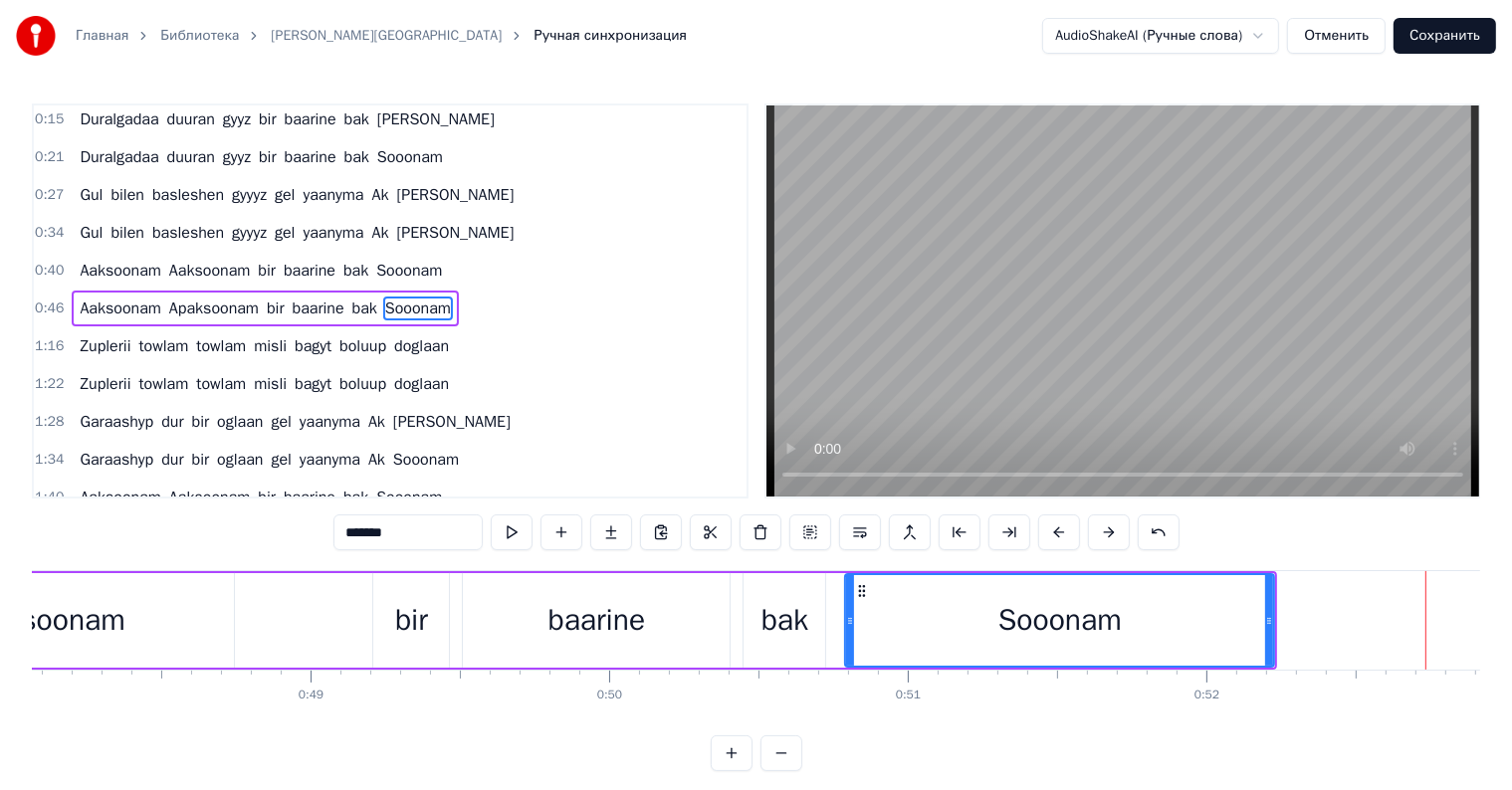 scroll, scrollTop: 0, scrollLeft: 14320, axis: horizontal 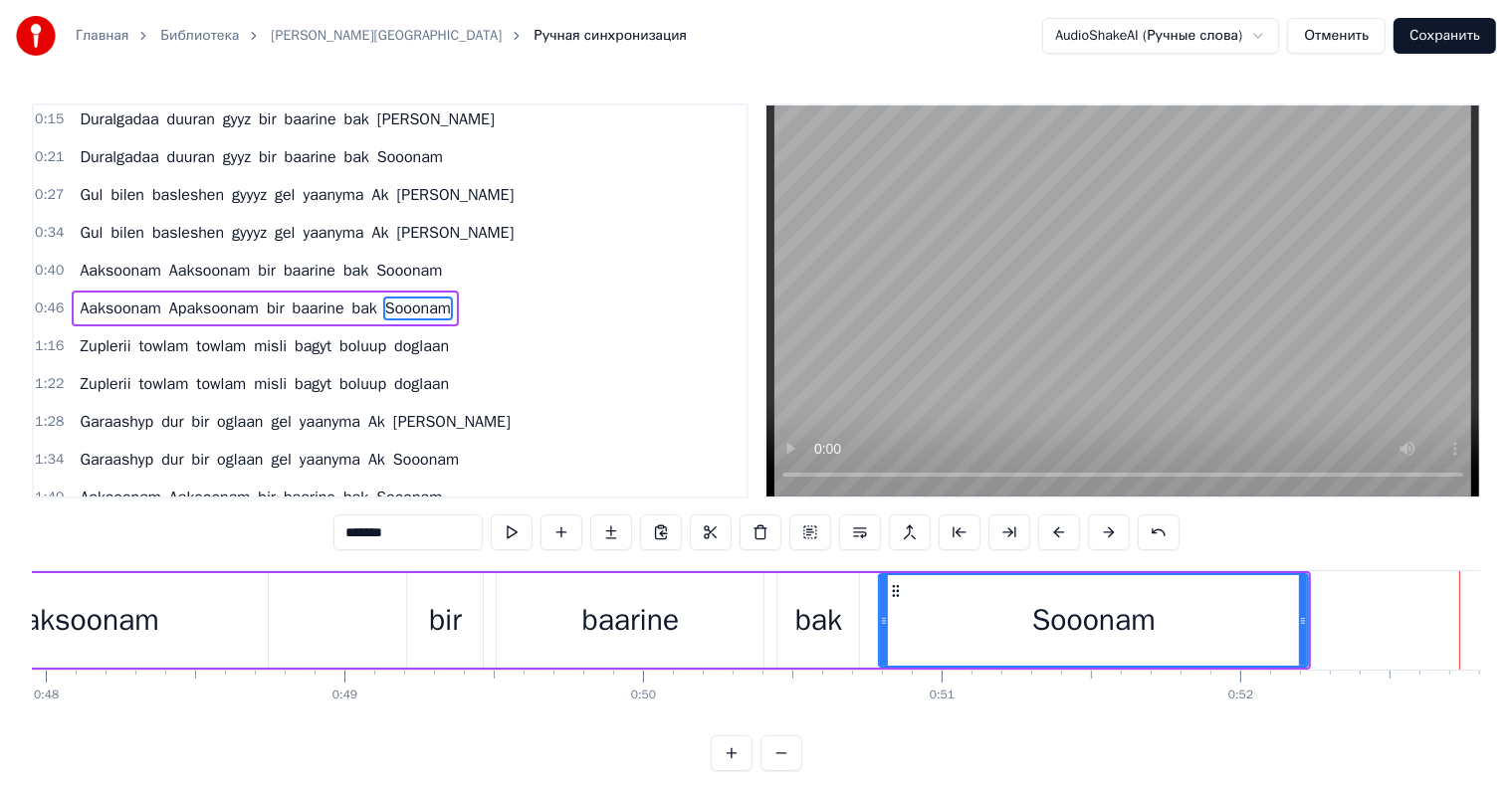 click on "bak" at bounding box center [818, 620] 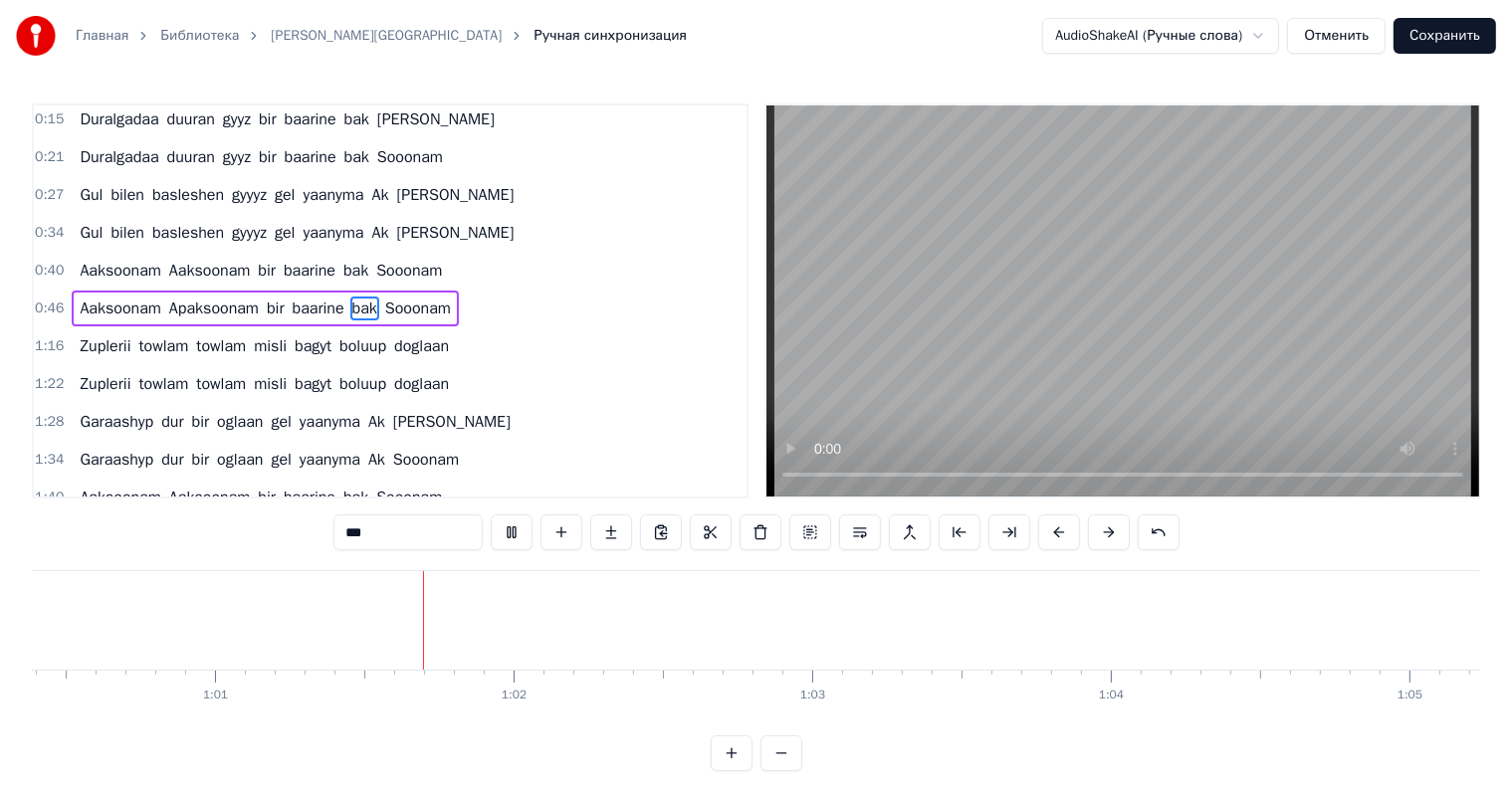 scroll, scrollTop: 0, scrollLeft: 18161, axis: horizontal 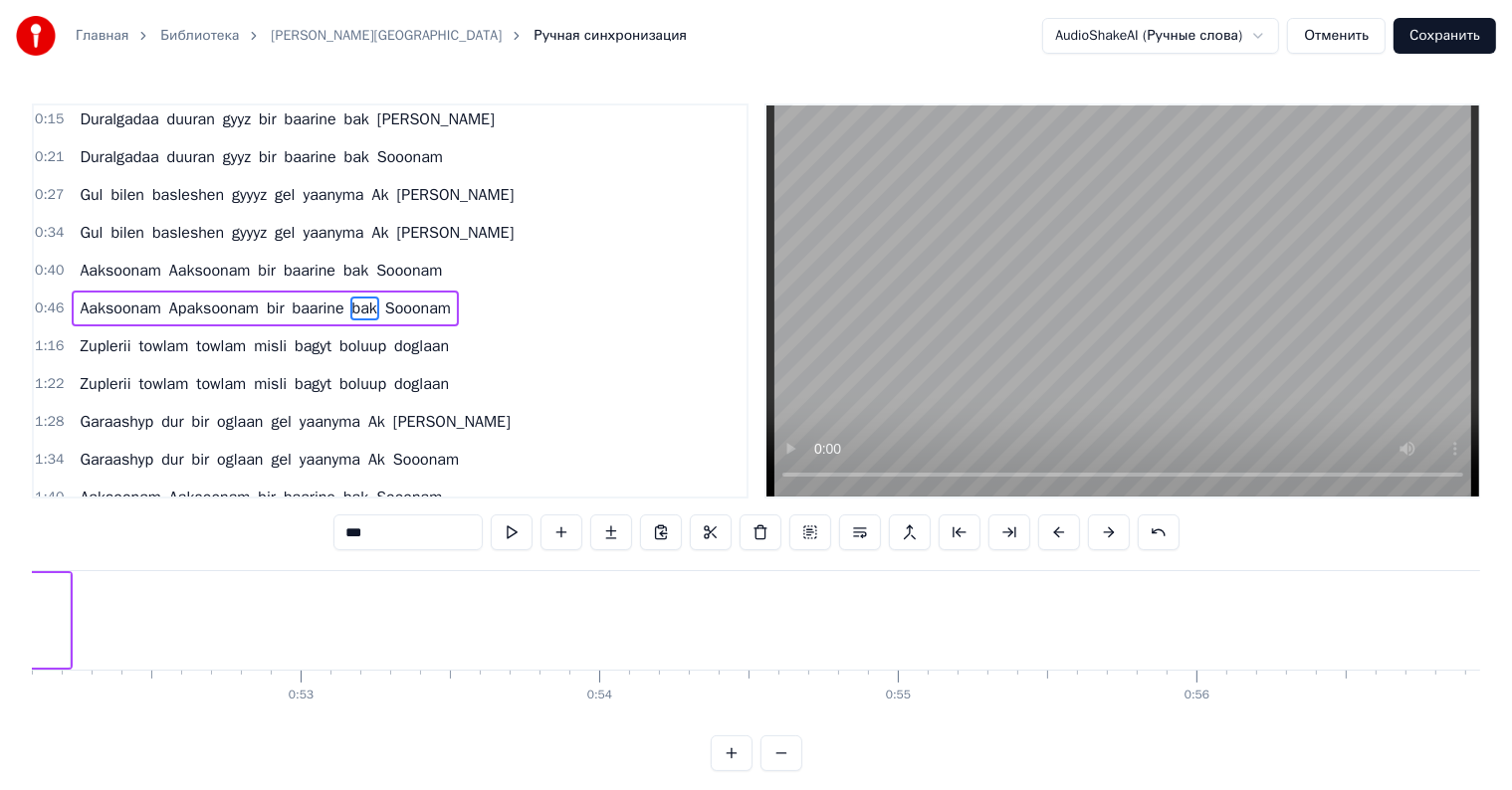 click on "Sooonam" at bounding box center (-145, 620) 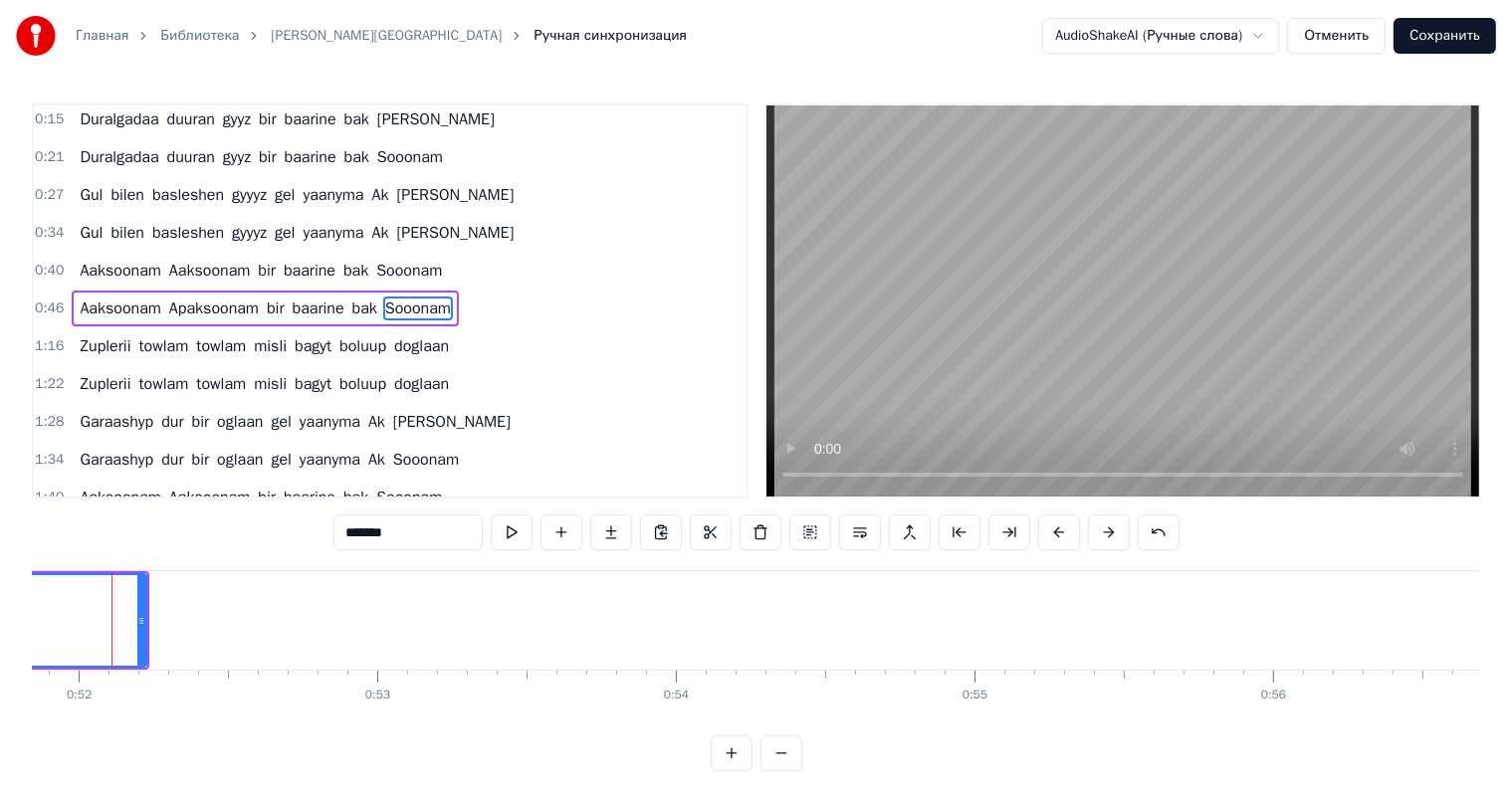 scroll, scrollTop: 0, scrollLeft: 15460, axis: horizontal 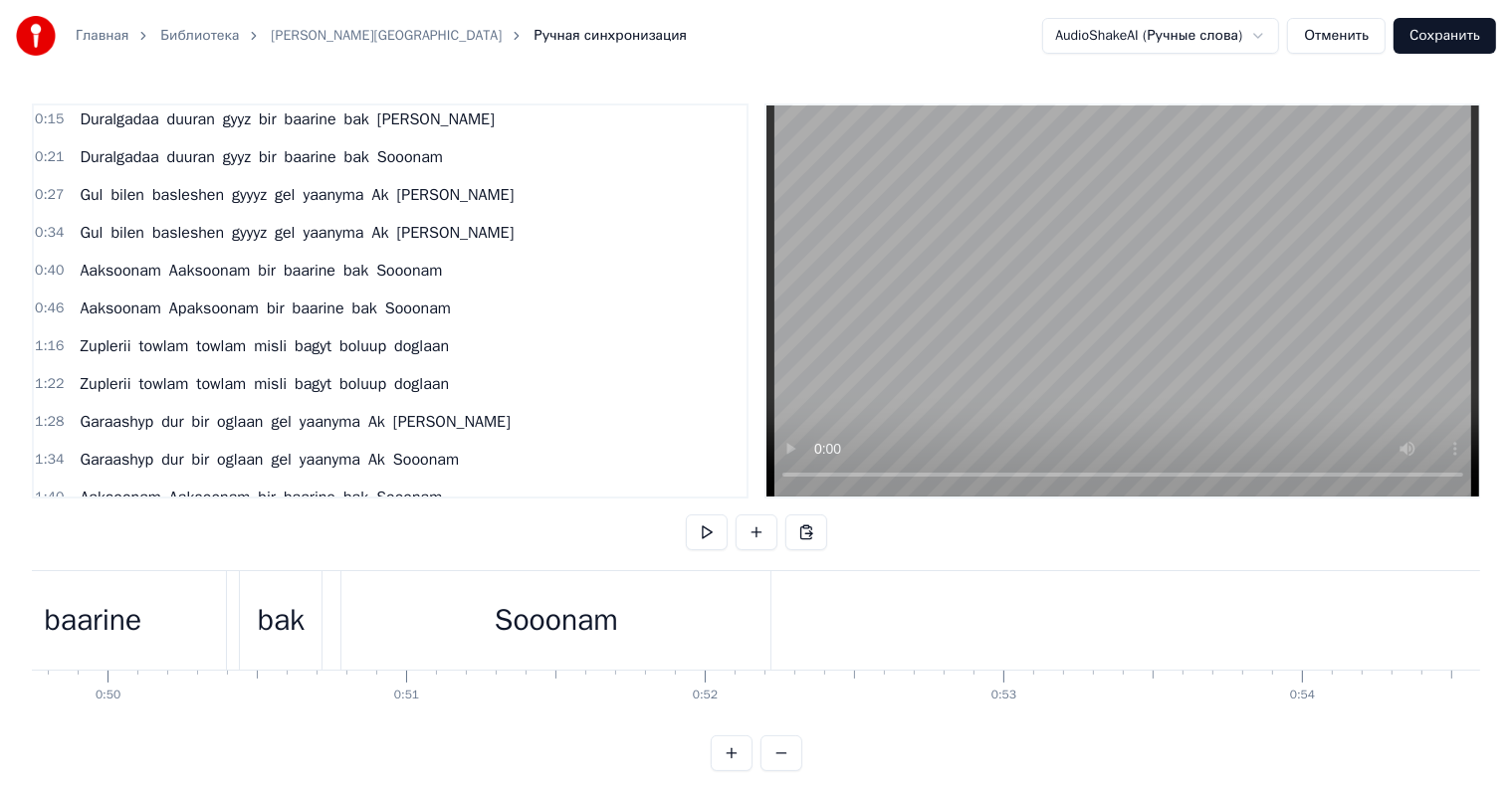 click on "Sooonam" at bounding box center (555, 620) 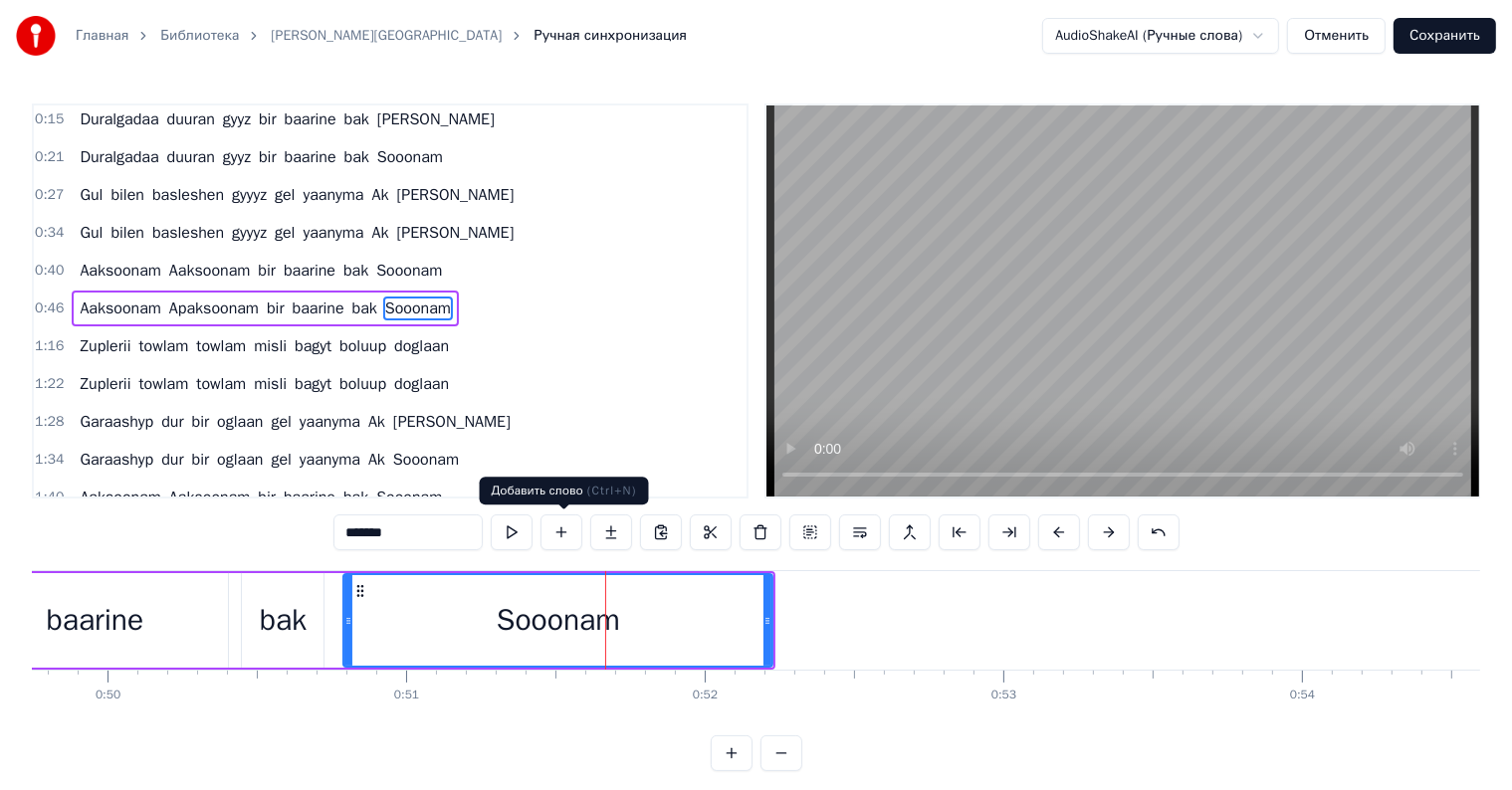 click at bounding box center [561, 532] 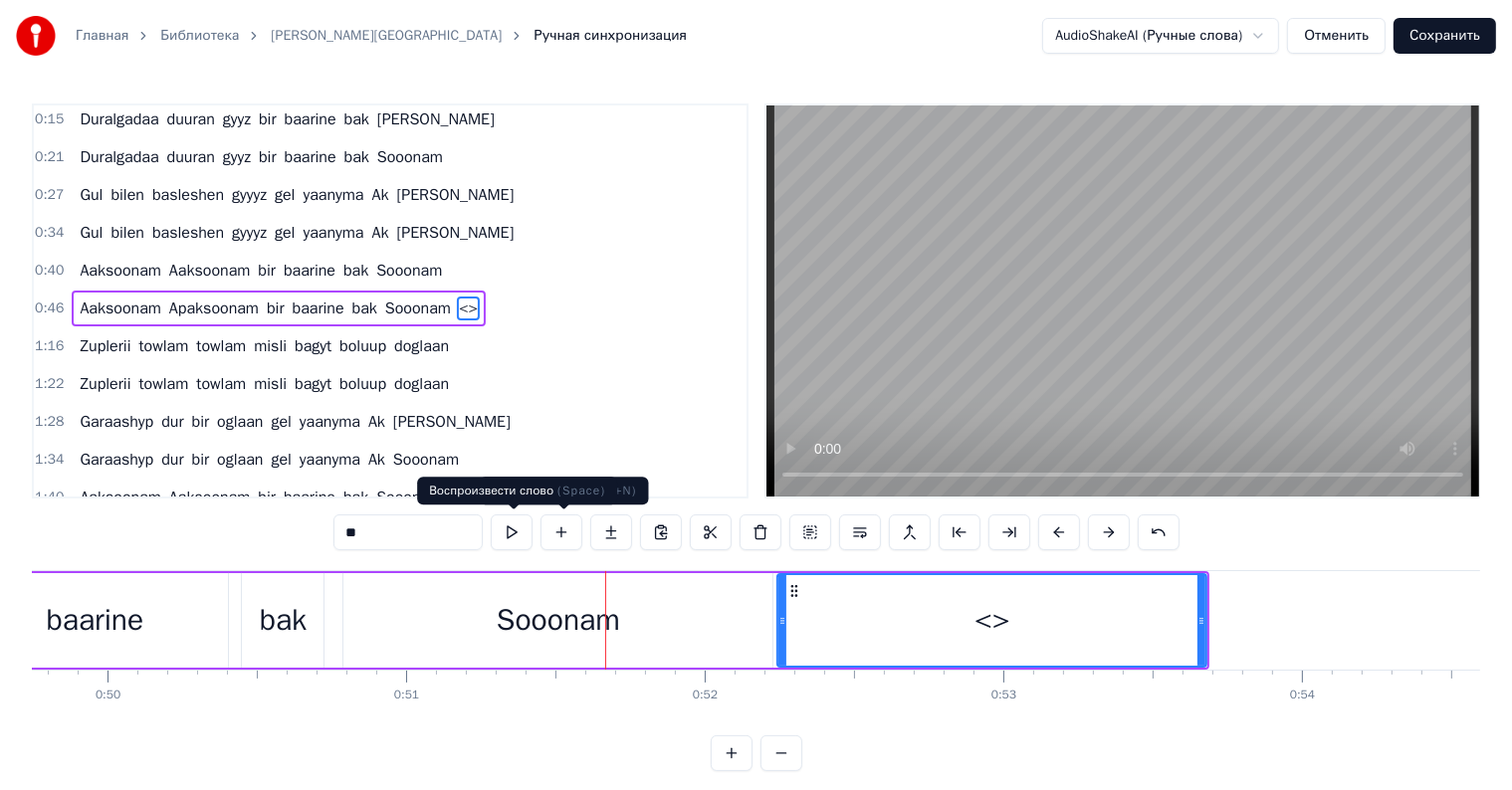 click on "**" at bounding box center [408, 532] 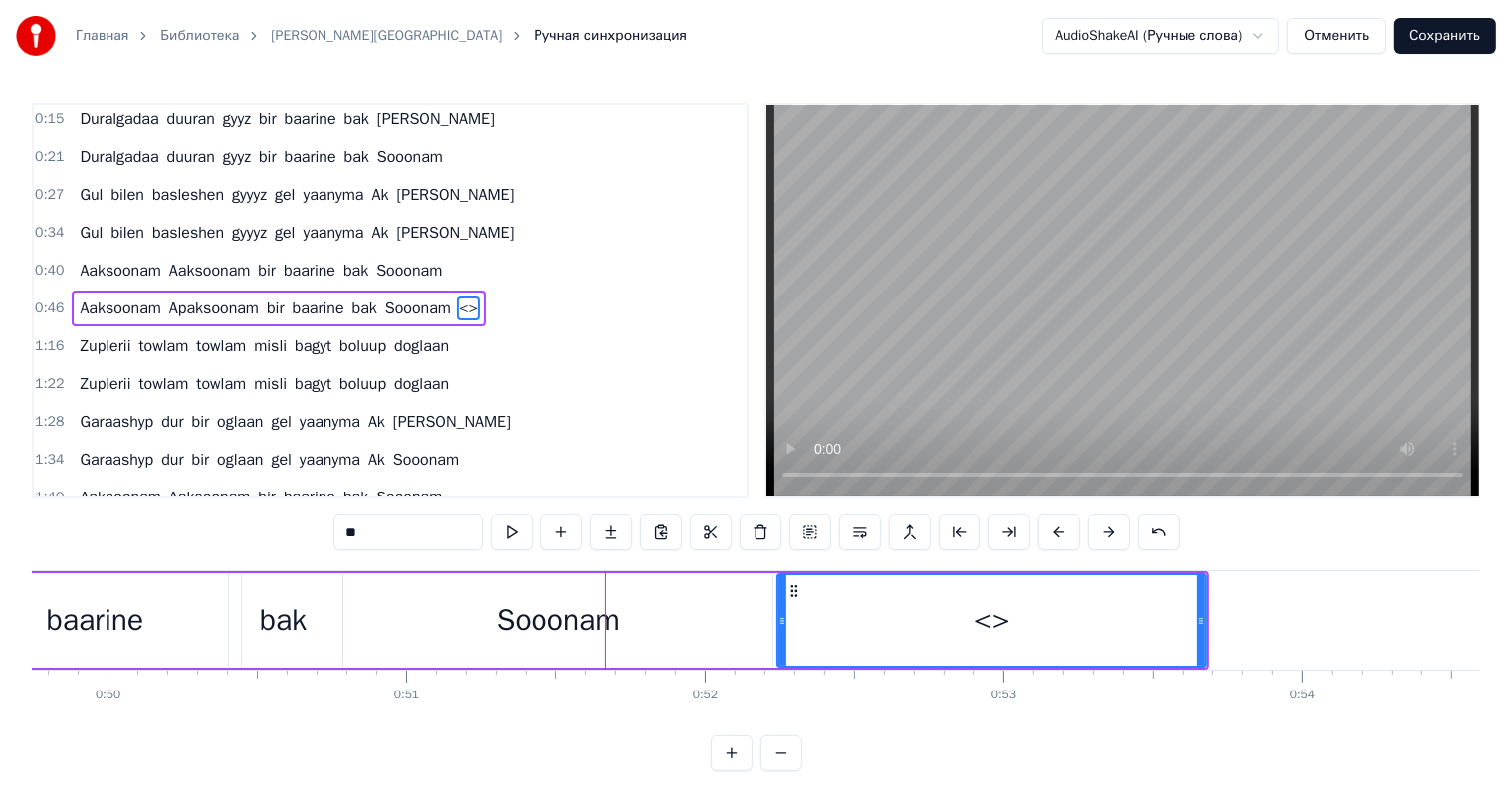 type on "*" 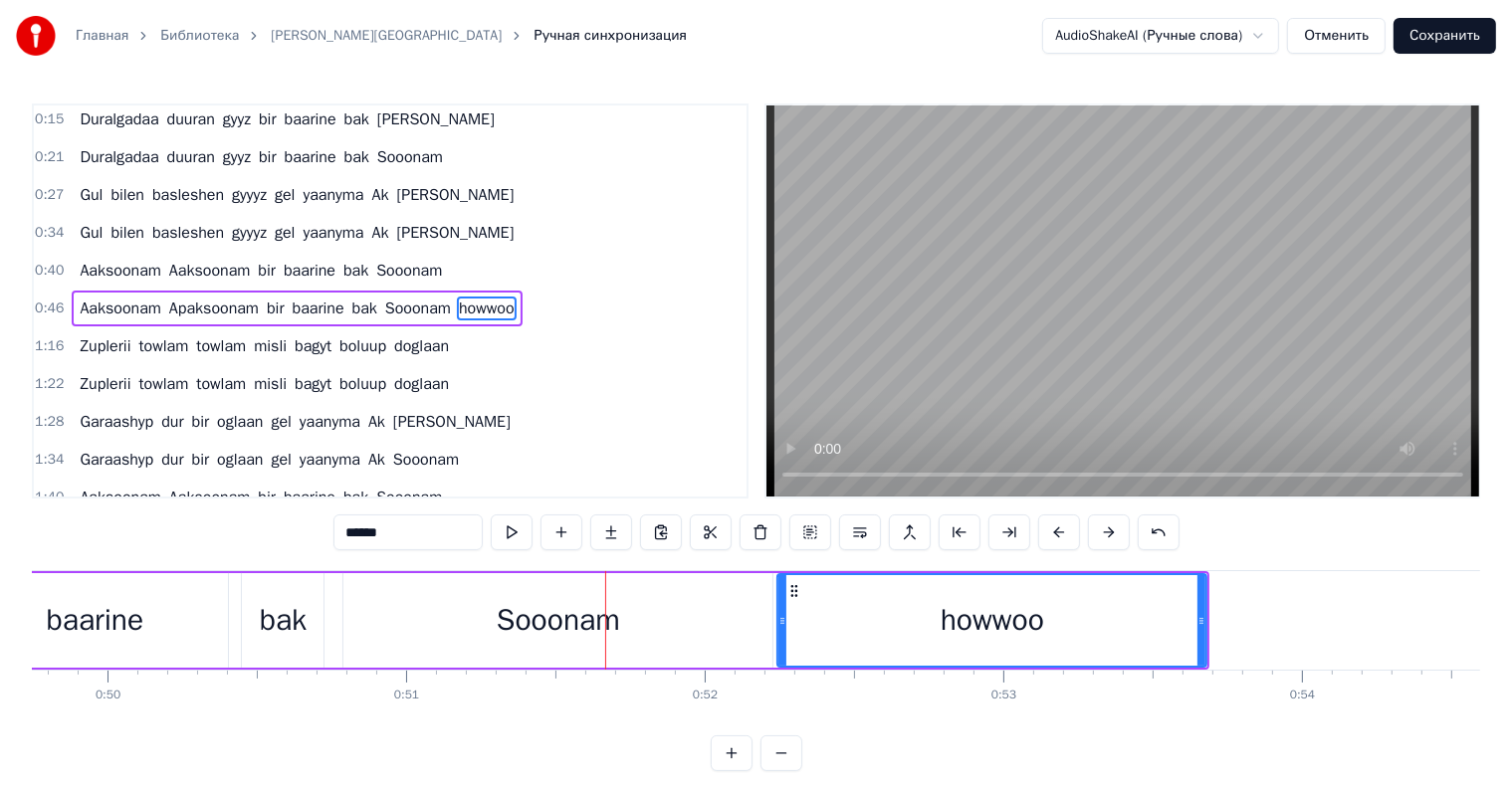 type on "******" 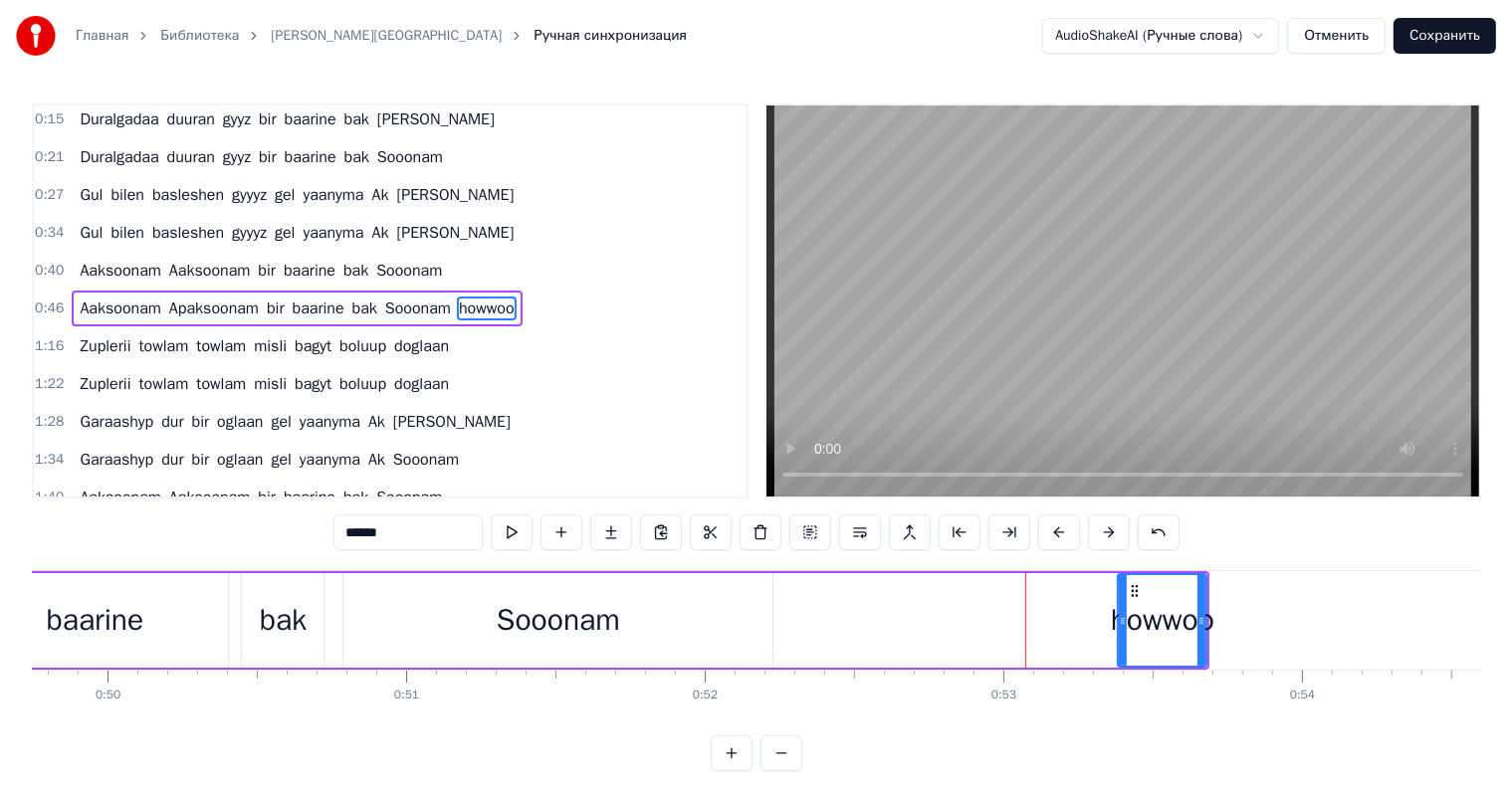 drag, startPoint x: 792, startPoint y: 622, endPoint x: 1123, endPoint y: 696, distance: 339.17105 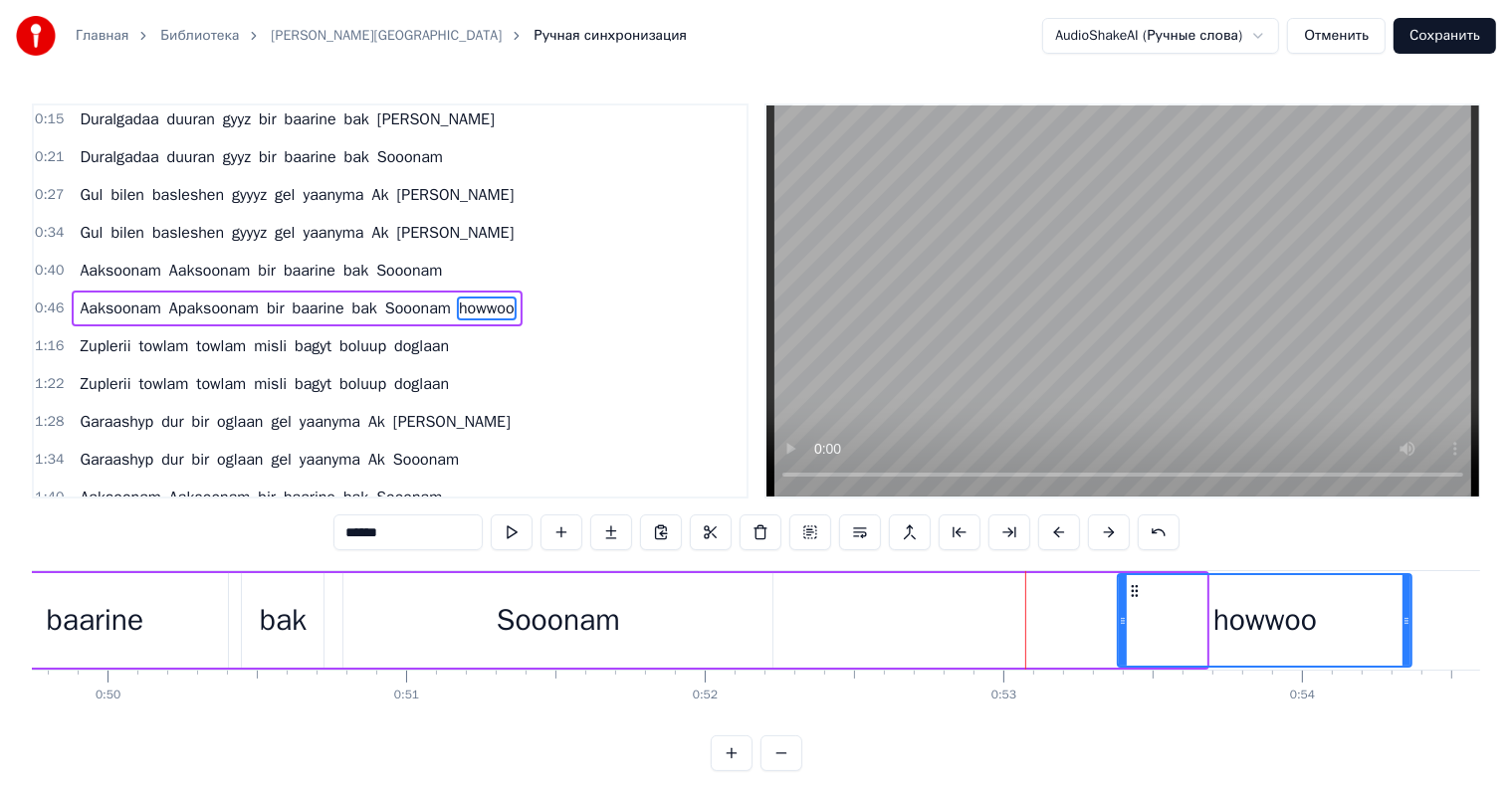 drag, startPoint x: 1202, startPoint y: 627, endPoint x: 1443, endPoint y: 649, distance: 242.00207 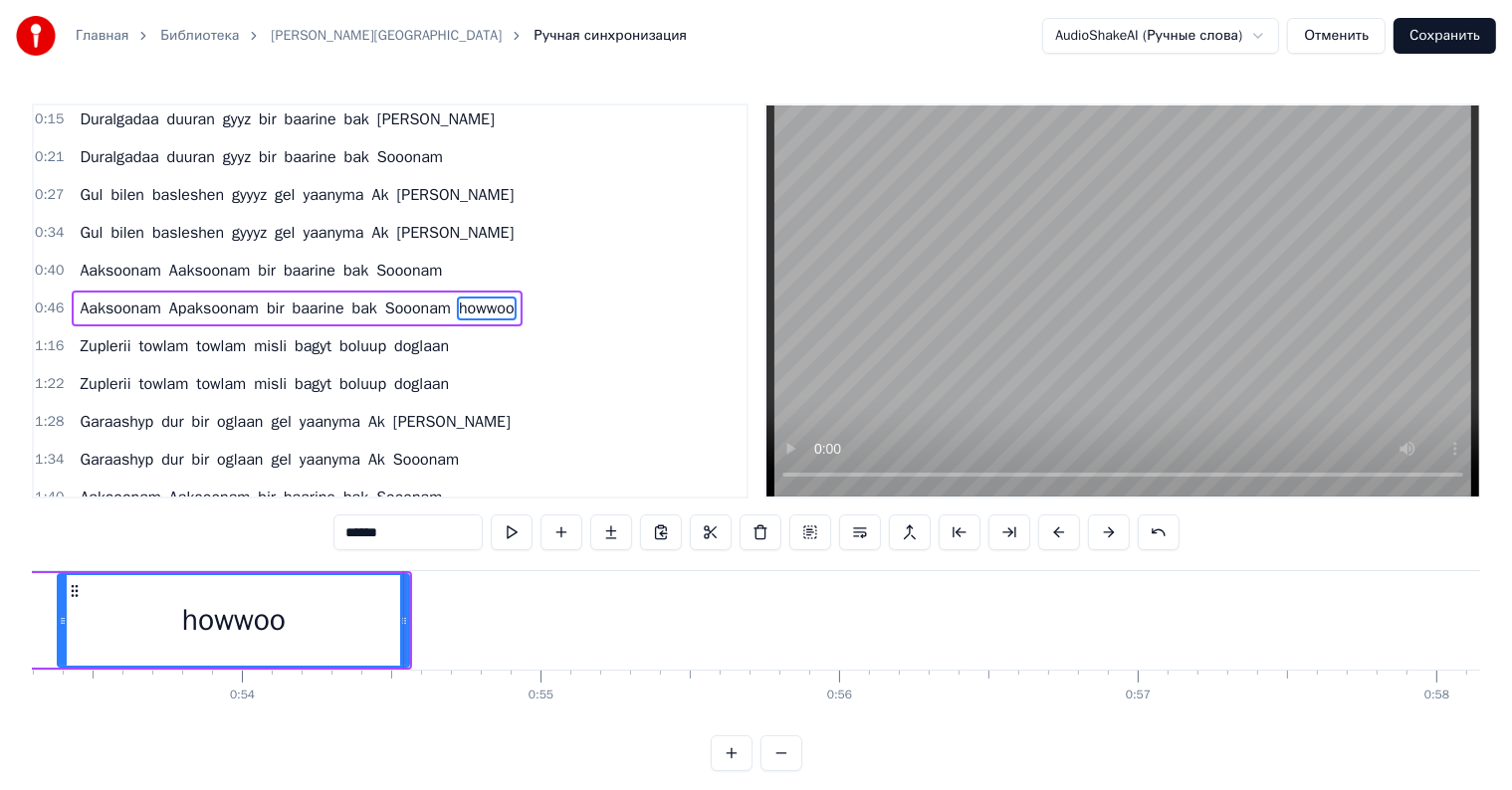 scroll, scrollTop: 0, scrollLeft: 16187, axis: horizontal 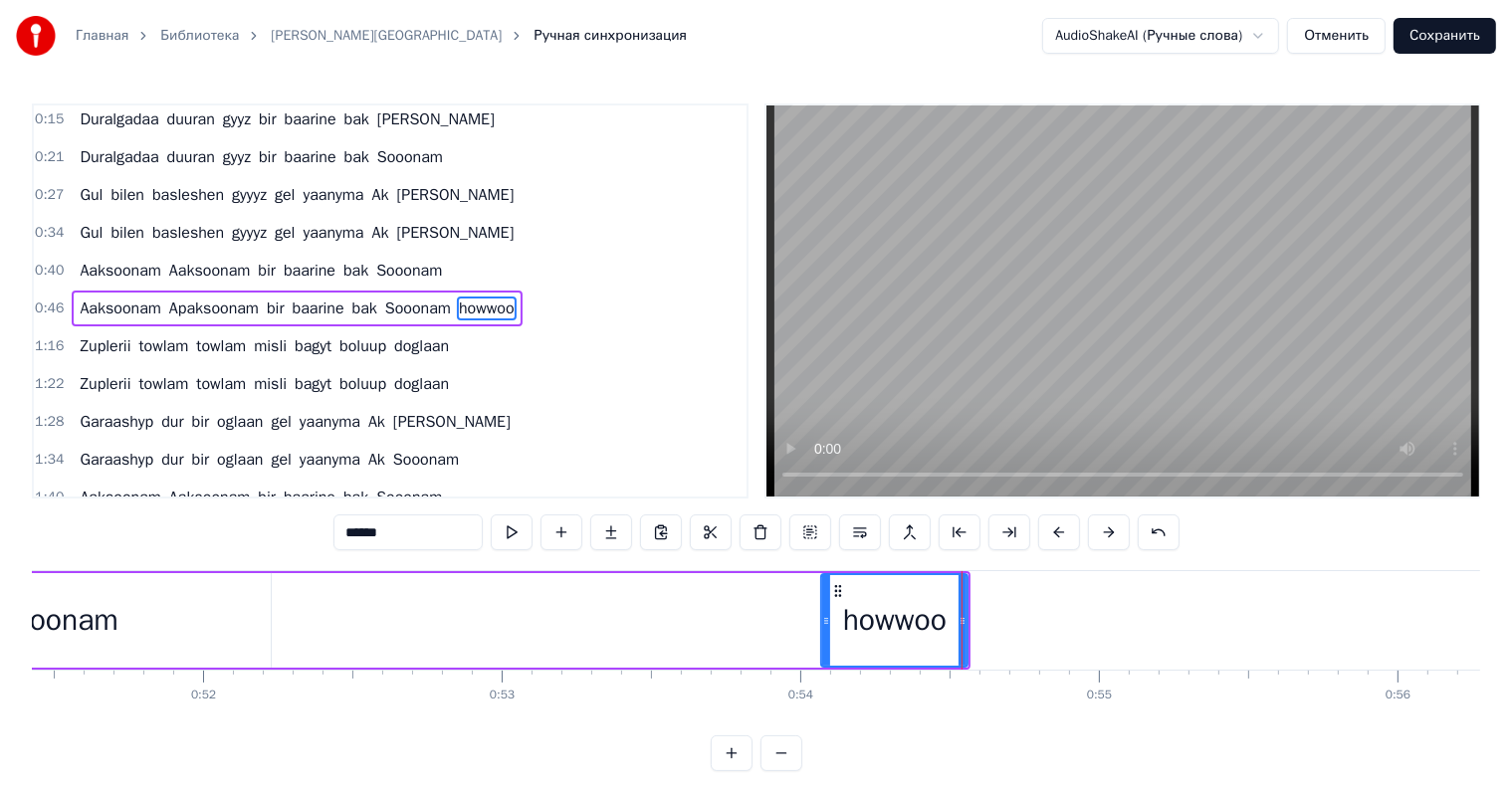 drag, startPoint x: 621, startPoint y: 625, endPoint x: 888, endPoint y: 651, distance: 268.26293 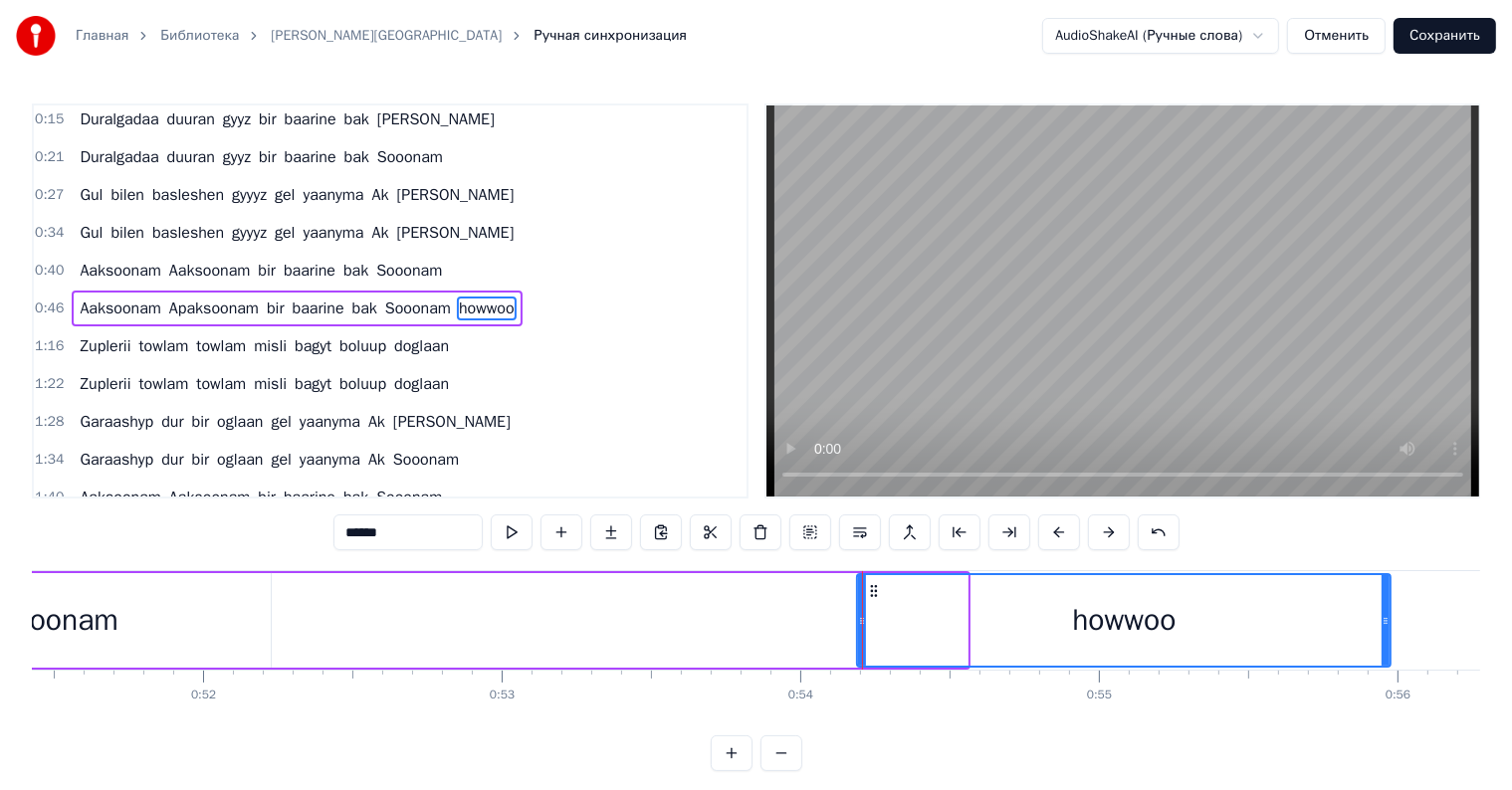 drag, startPoint x: 964, startPoint y: 627, endPoint x: 1427, endPoint y: 658, distance: 464.03664 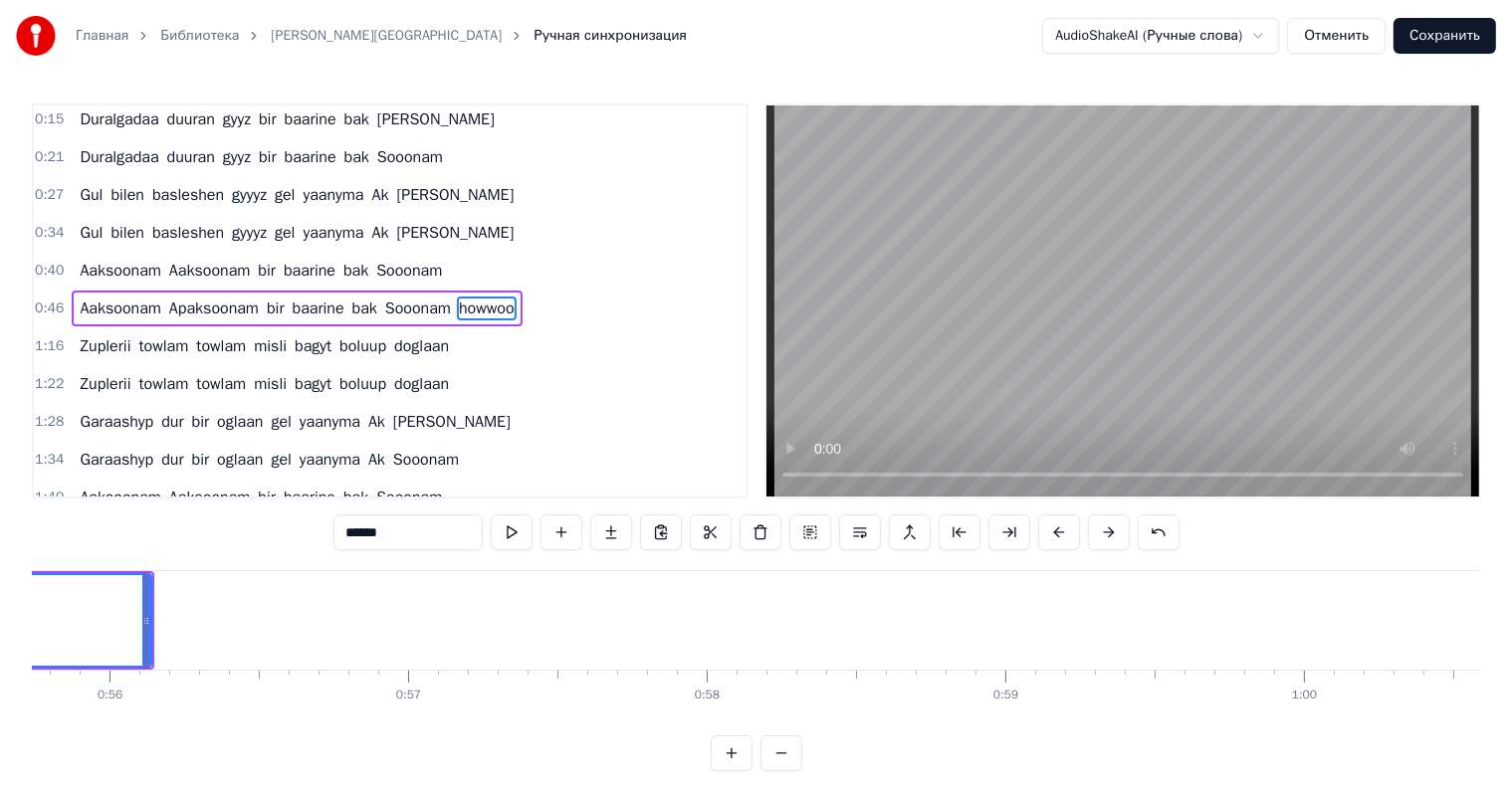 scroll, scrollTop: 0, scrollLeft: 16659, axis: horizontal 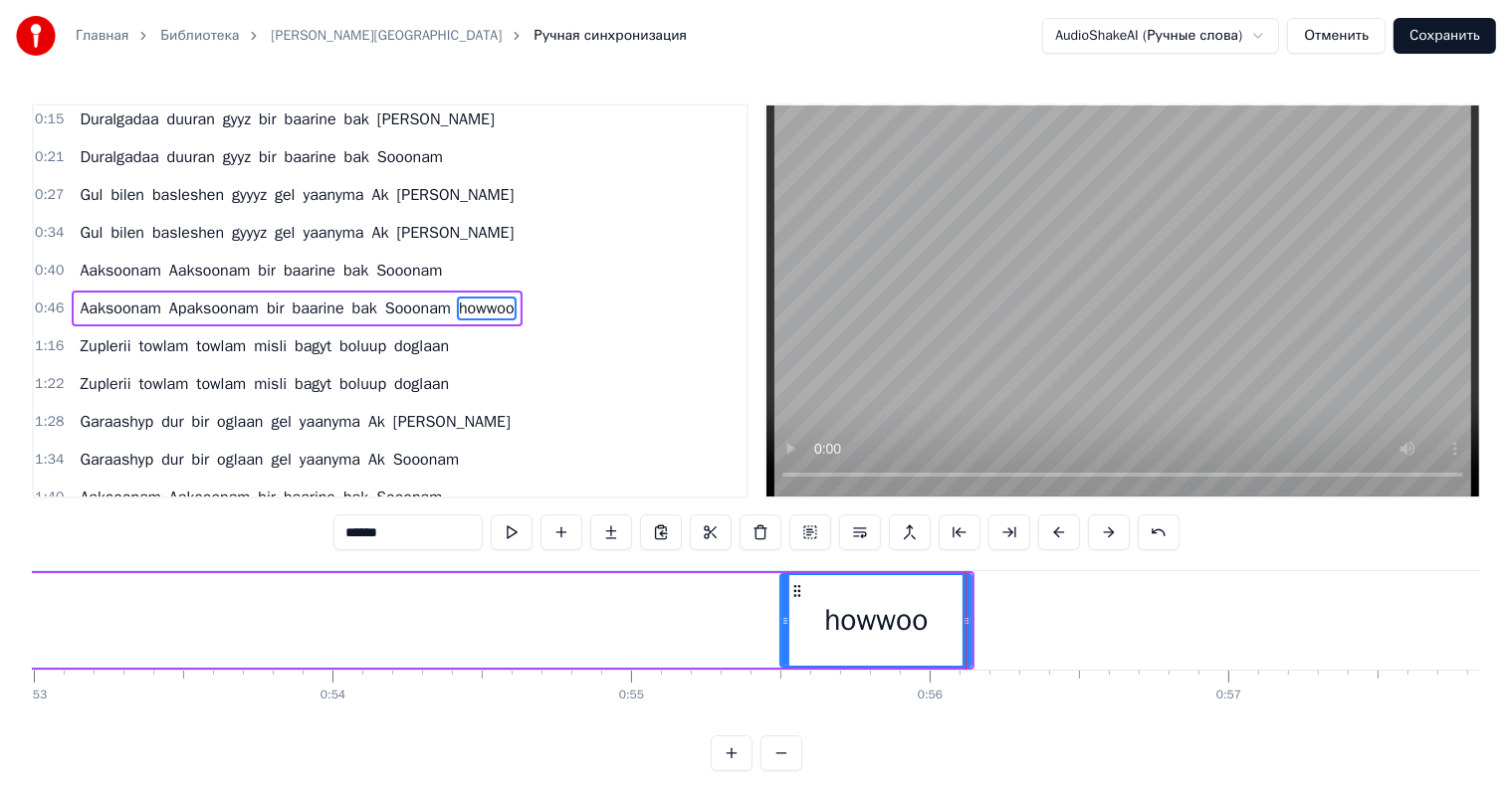 drag, startPoint x: 390, startPoint y: 625, endPoint x: 781, endPoint y: 670, distance: 393.581 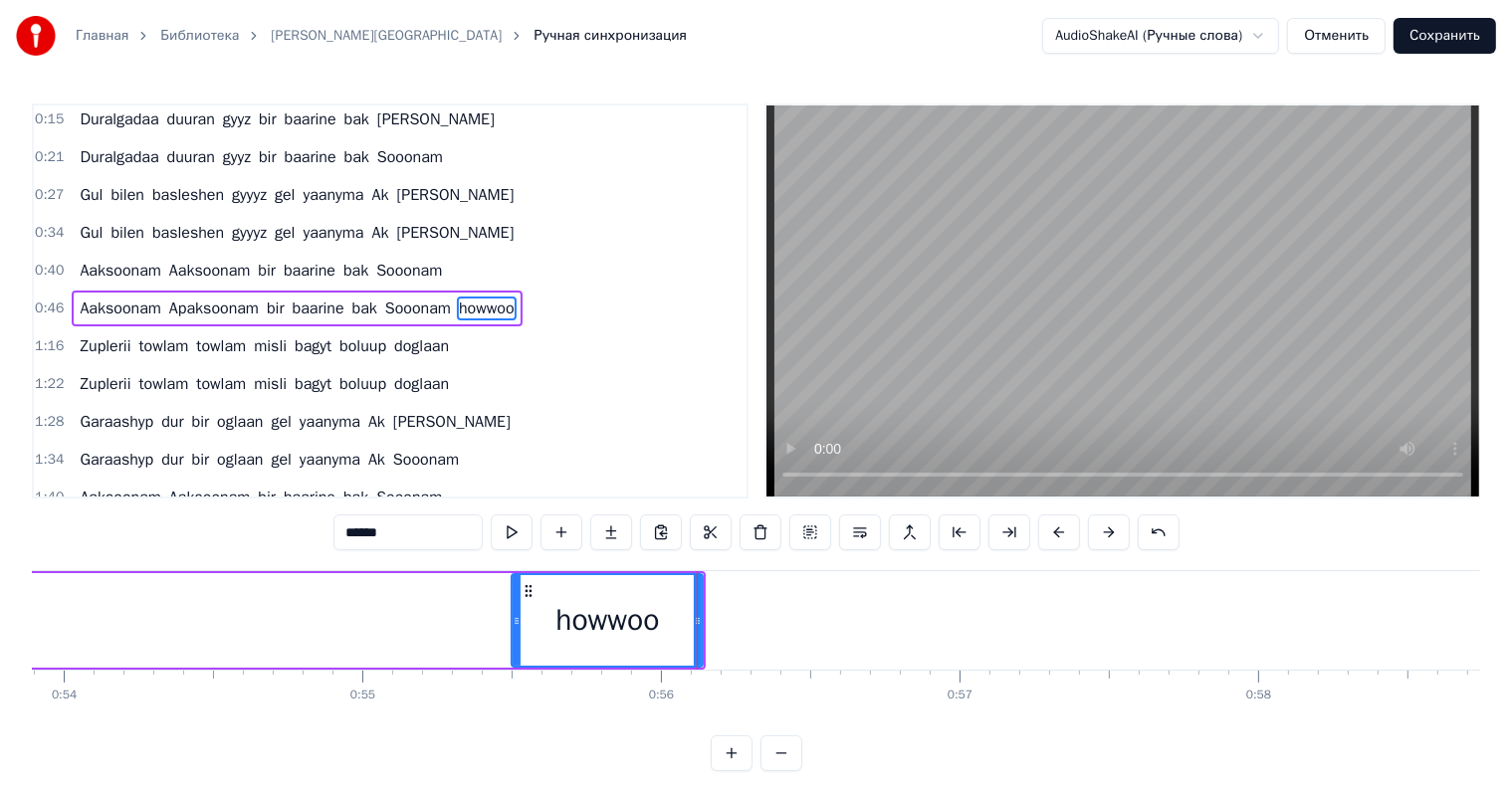 scroll, scrollTop: 0, scrollLeft: 16160, axis: horizontal 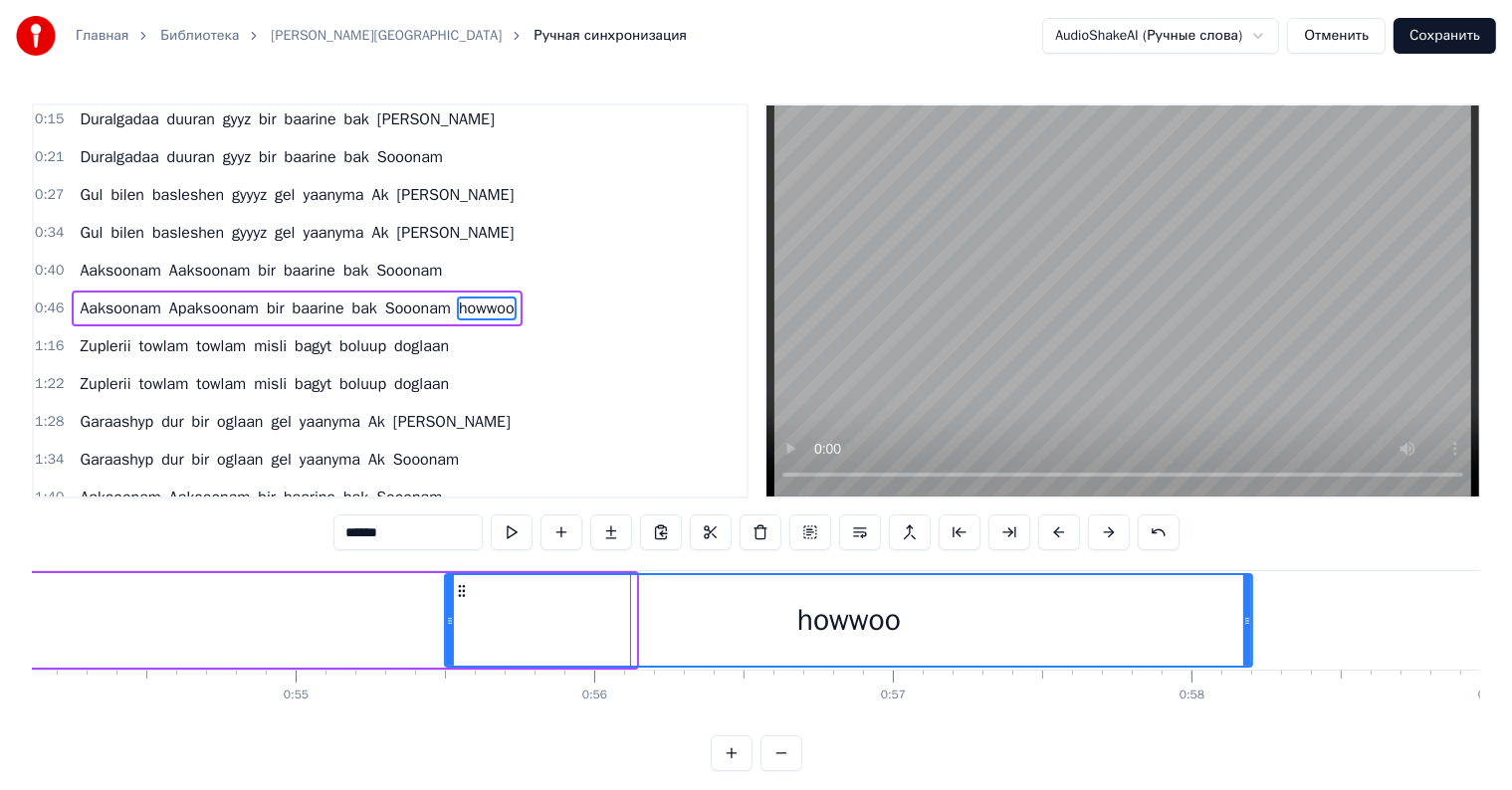 drag, startPoint x: 637, startPoint y: 623, endPoint x: 1302, endPoint y: 679, distance: 667.3537 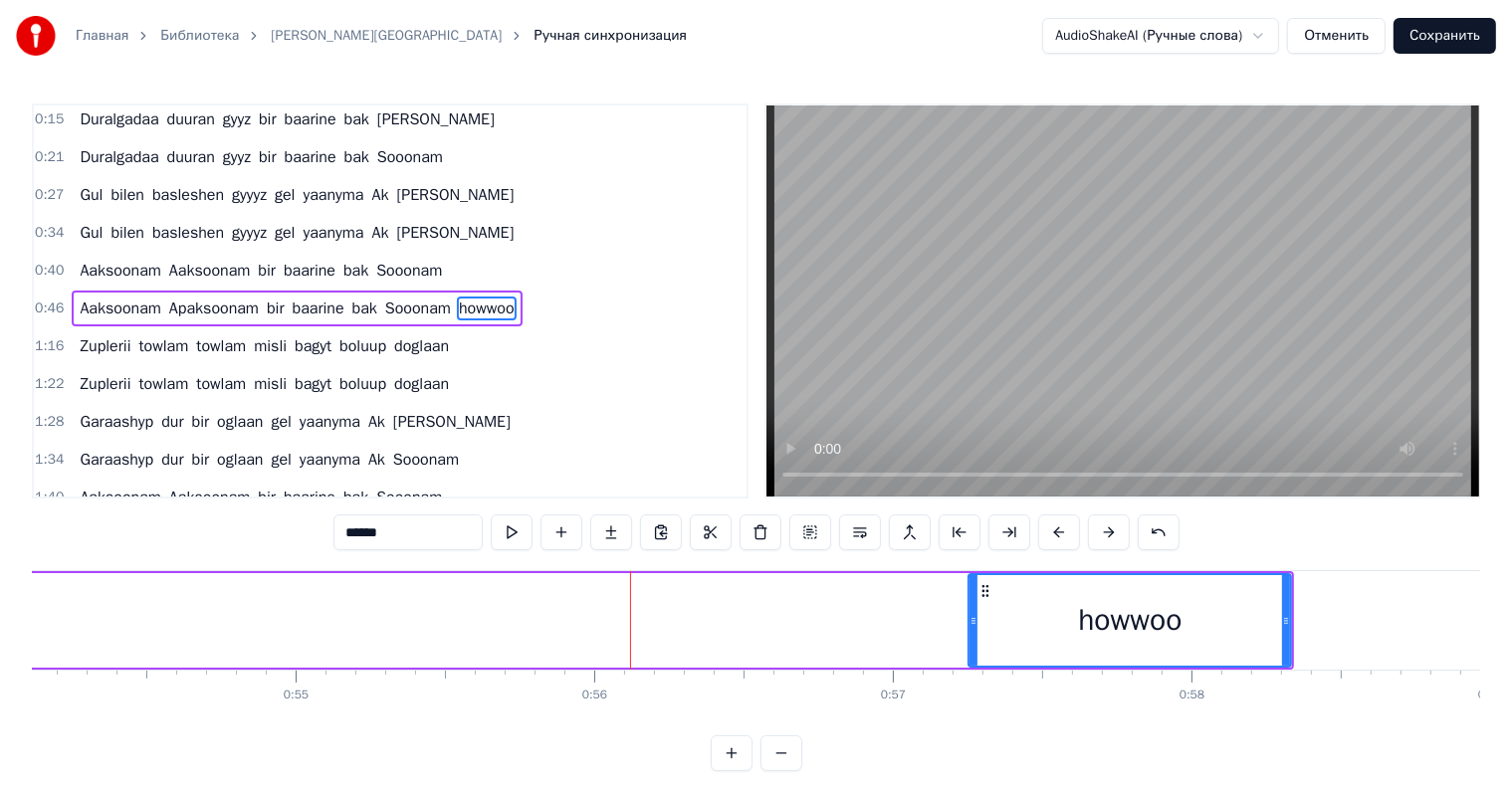 drag, startPoint x: 446, startPoint y: 624, endPoint x: 1033, endPoint y: 734, distance: 597.2177 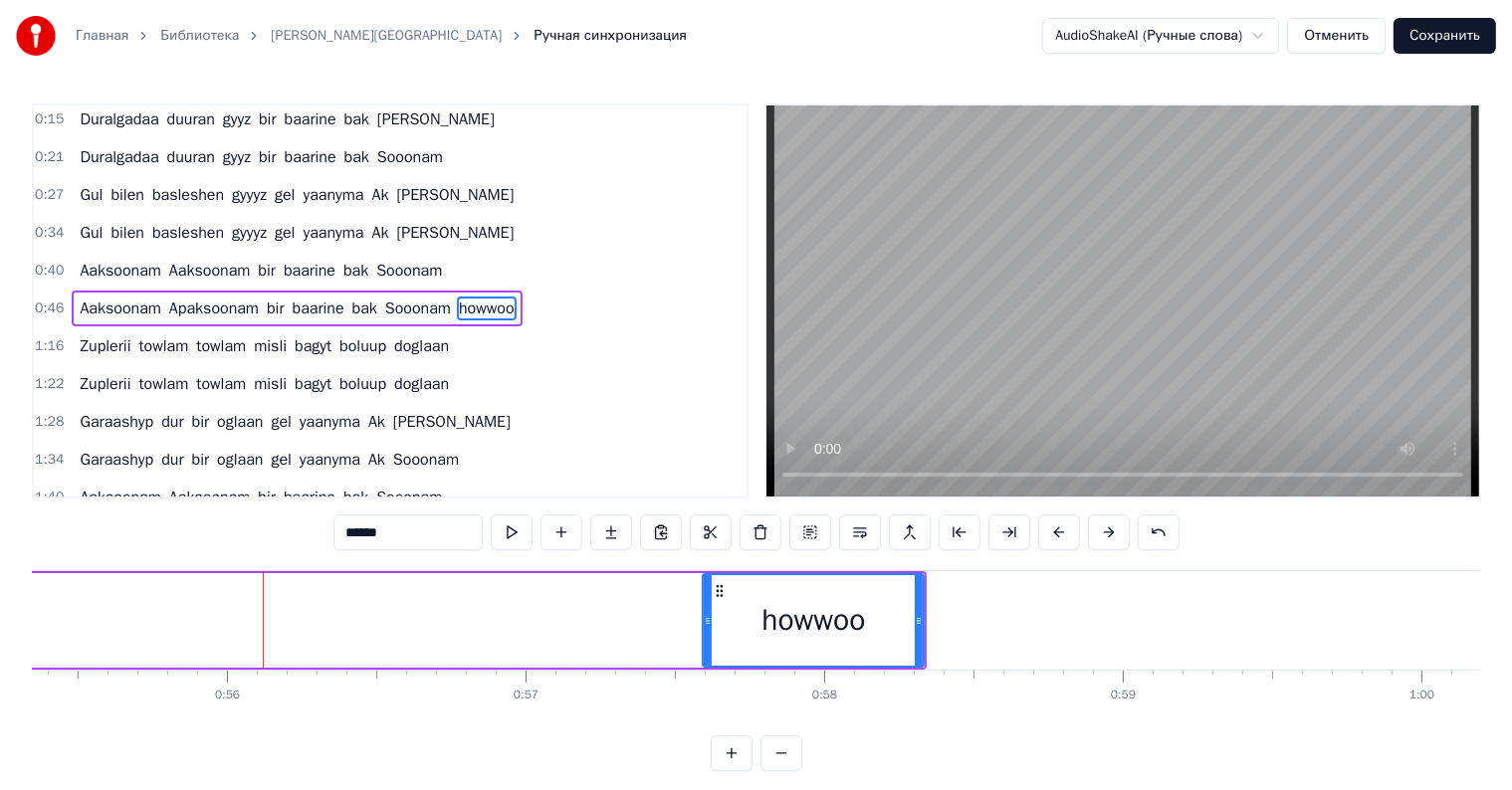 scroll, scrollTop: 0, scrollLeft: 16561, axis: horizontal 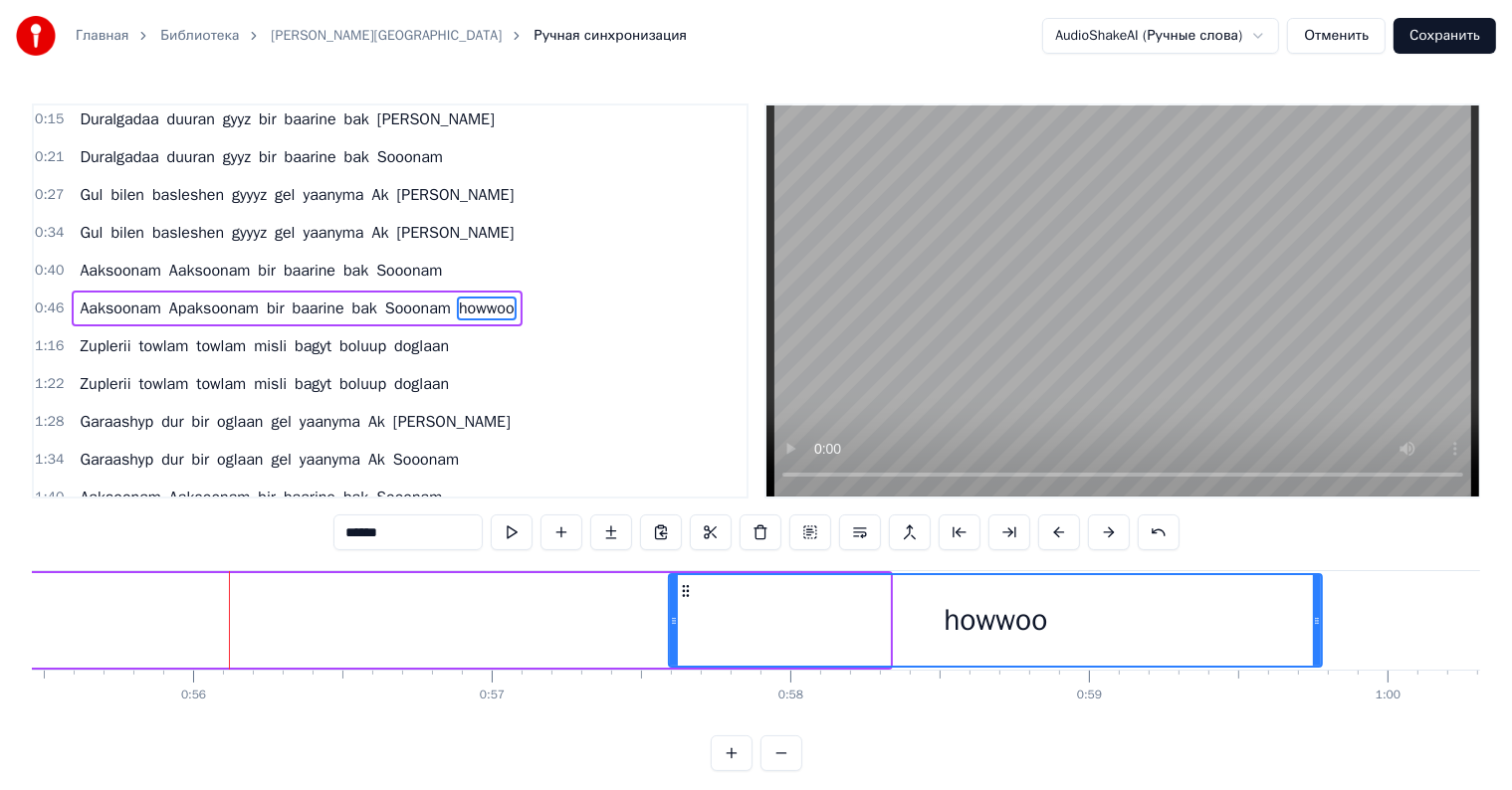 drag, startPoint x: 882, startPoint y: 621, endPoint x: 1263, endPoint y: 660, distance: 382.99086 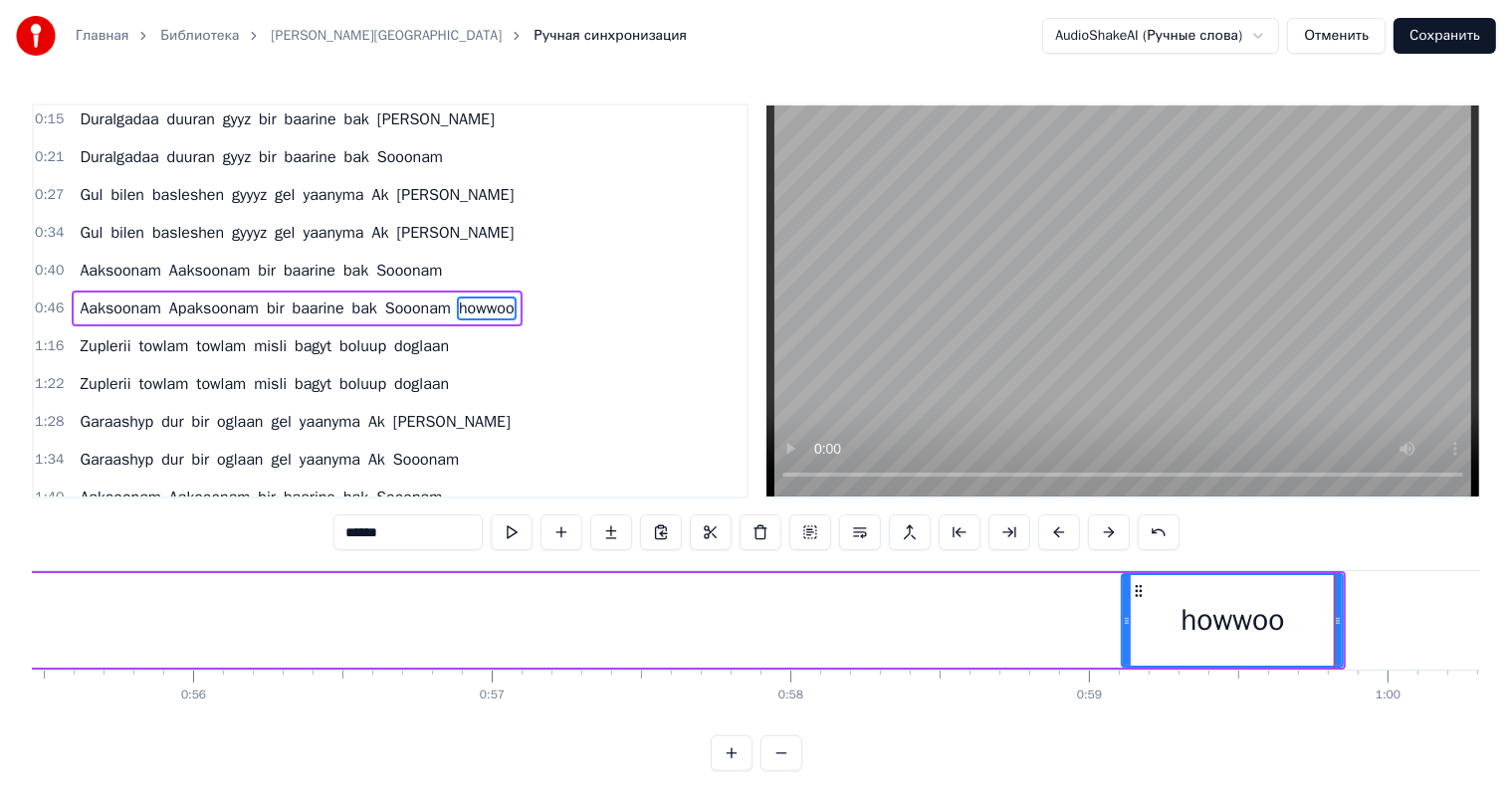 drag, startPoint x: 669, startPoint y: 617, endPoint x: 1083, endPoint y: 672, distance: 417.6374 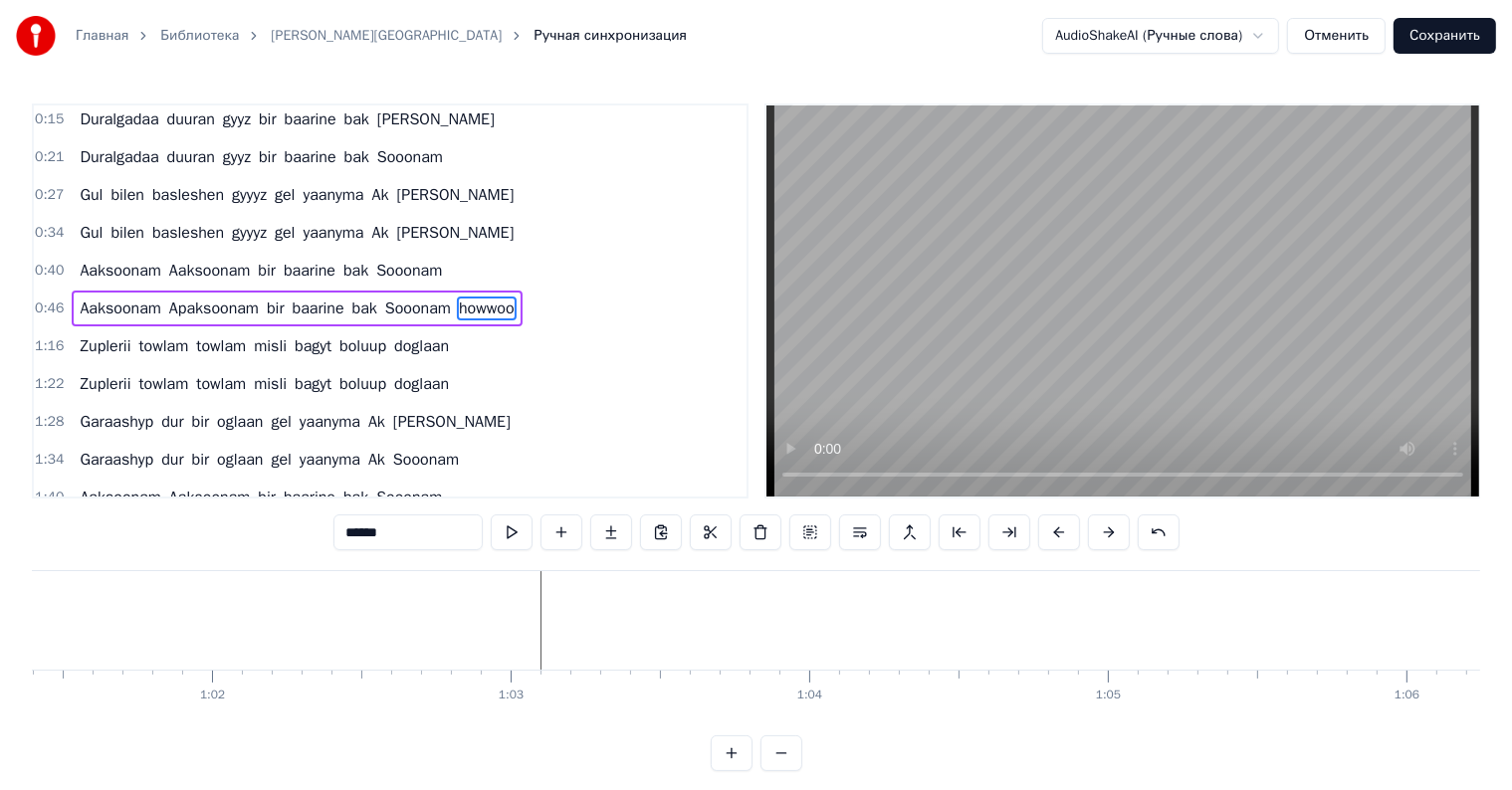 scroll, scrollTop: 0, scrollLeft: 17331, axis: horizontal 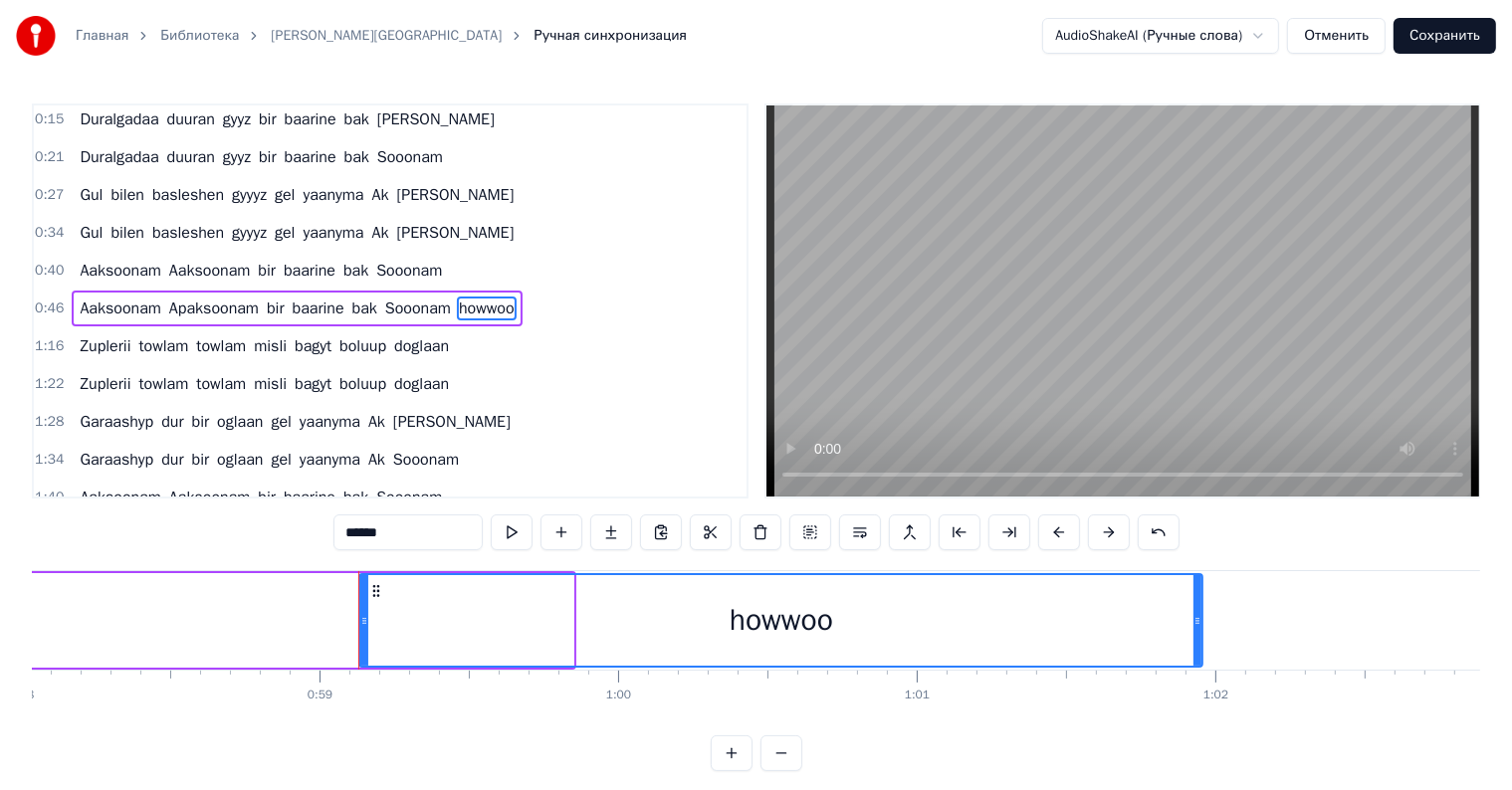 drag, startPoint x: 569, startPoint y: 620, endPoint x: 1127, endPoint y: 636, distance: 558.2293 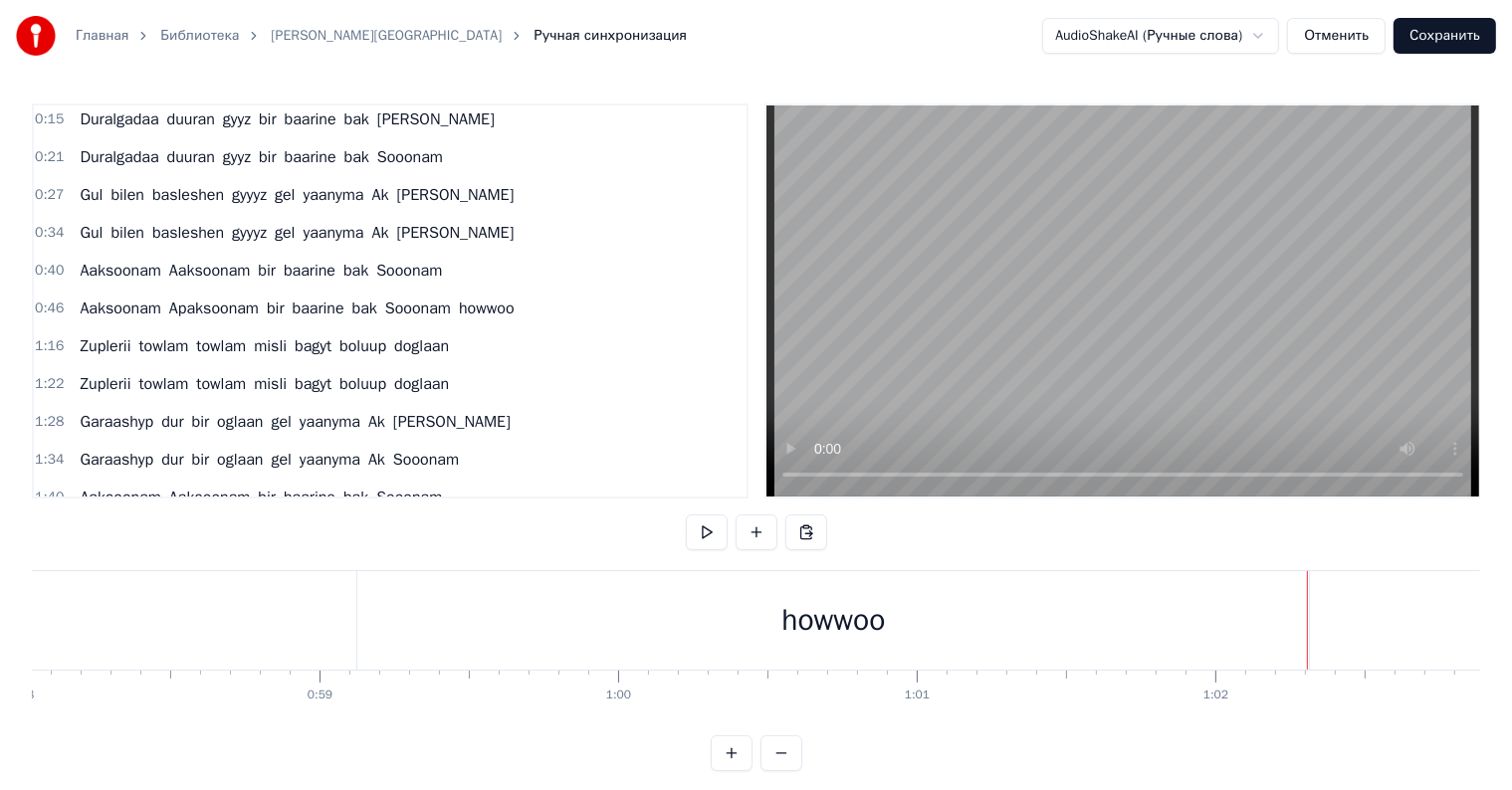 click on "howwoo" at bounding box center (833, 620) 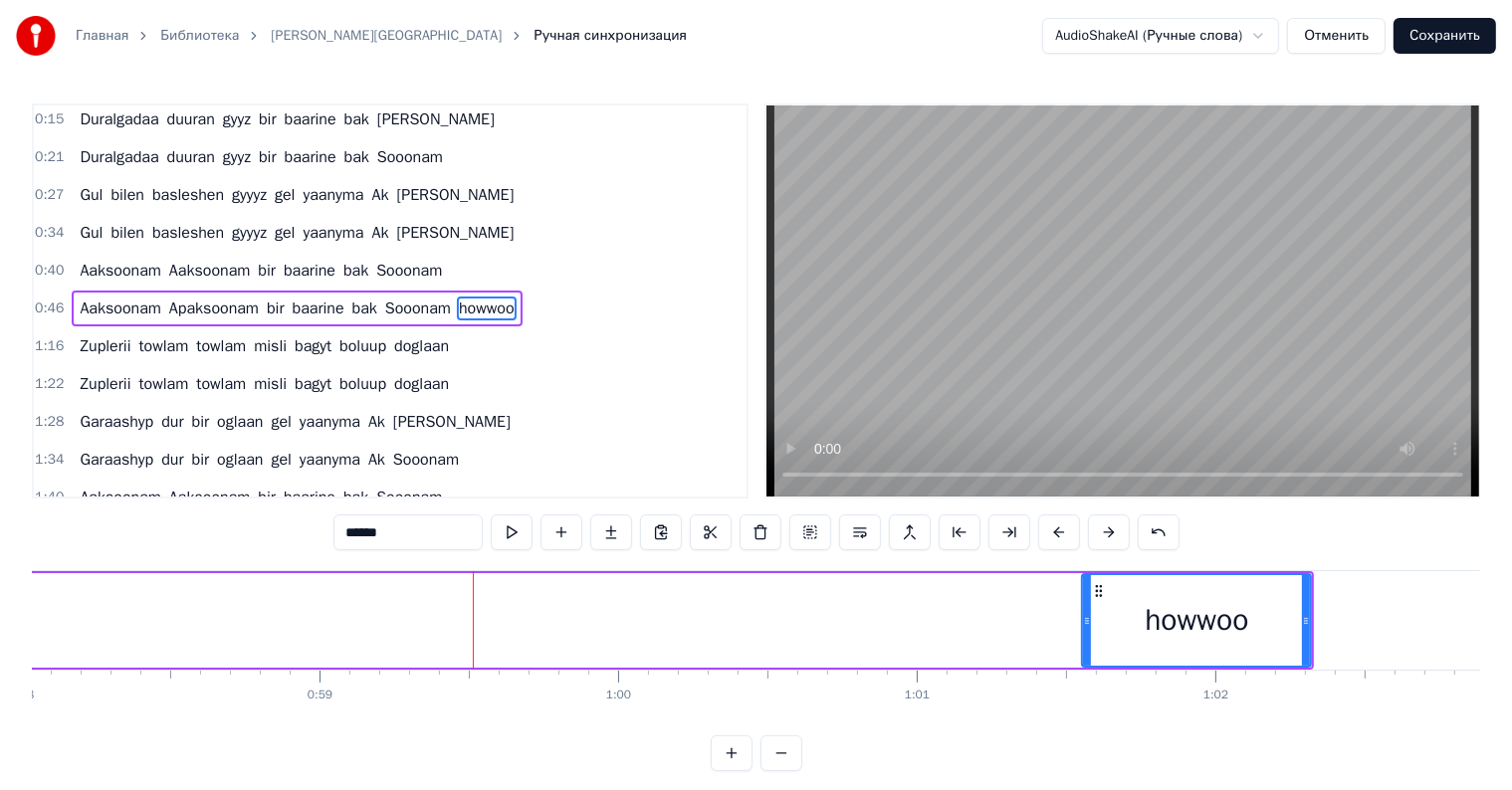 drag, startPoint x: 364, startPoint y: 615, endPoint x: 1094, endPoint y: 616, distance: 730.0007 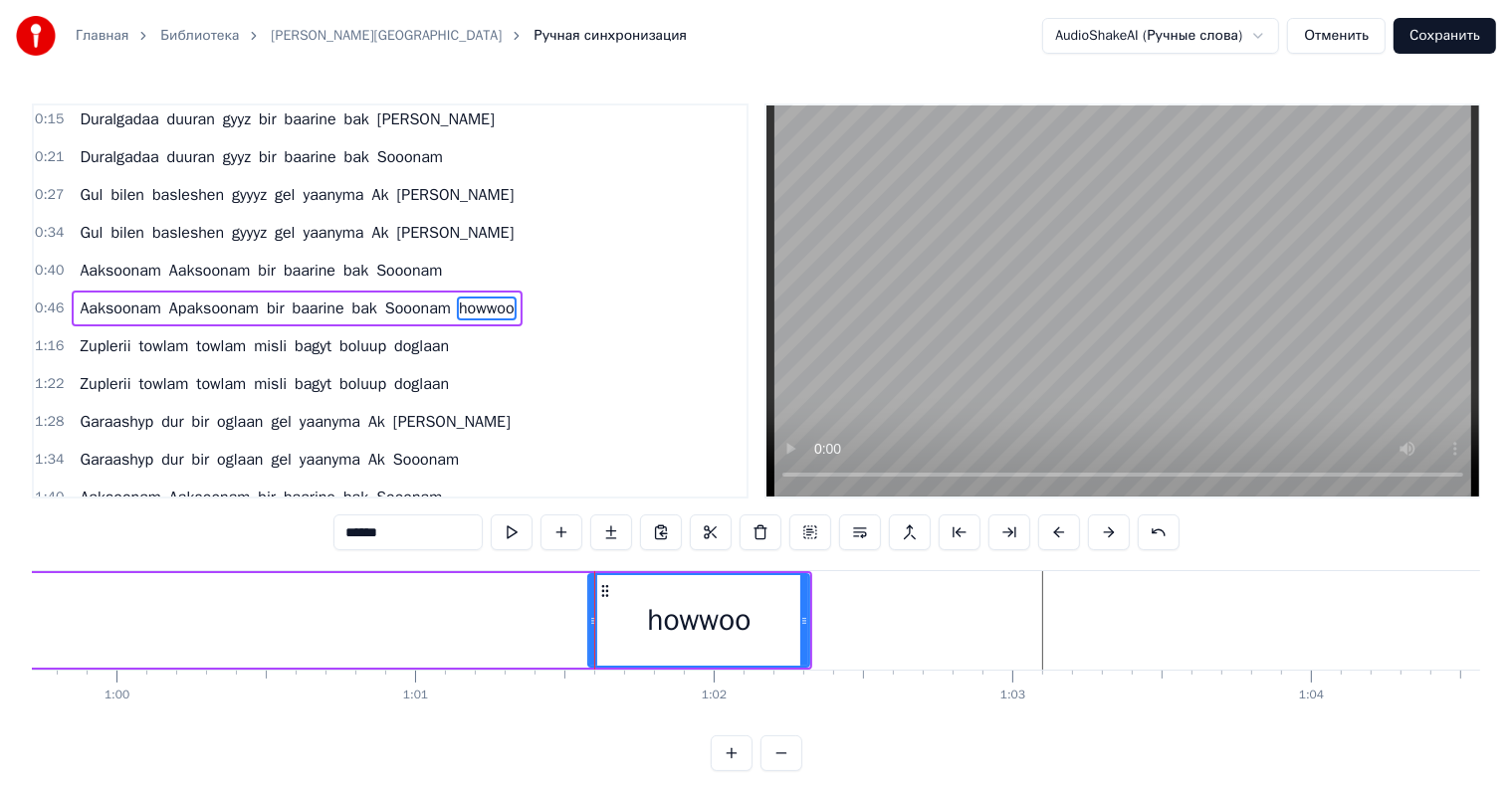 scroll, scrollTop: 0, scrollLeft: 18034, axis: horizontal 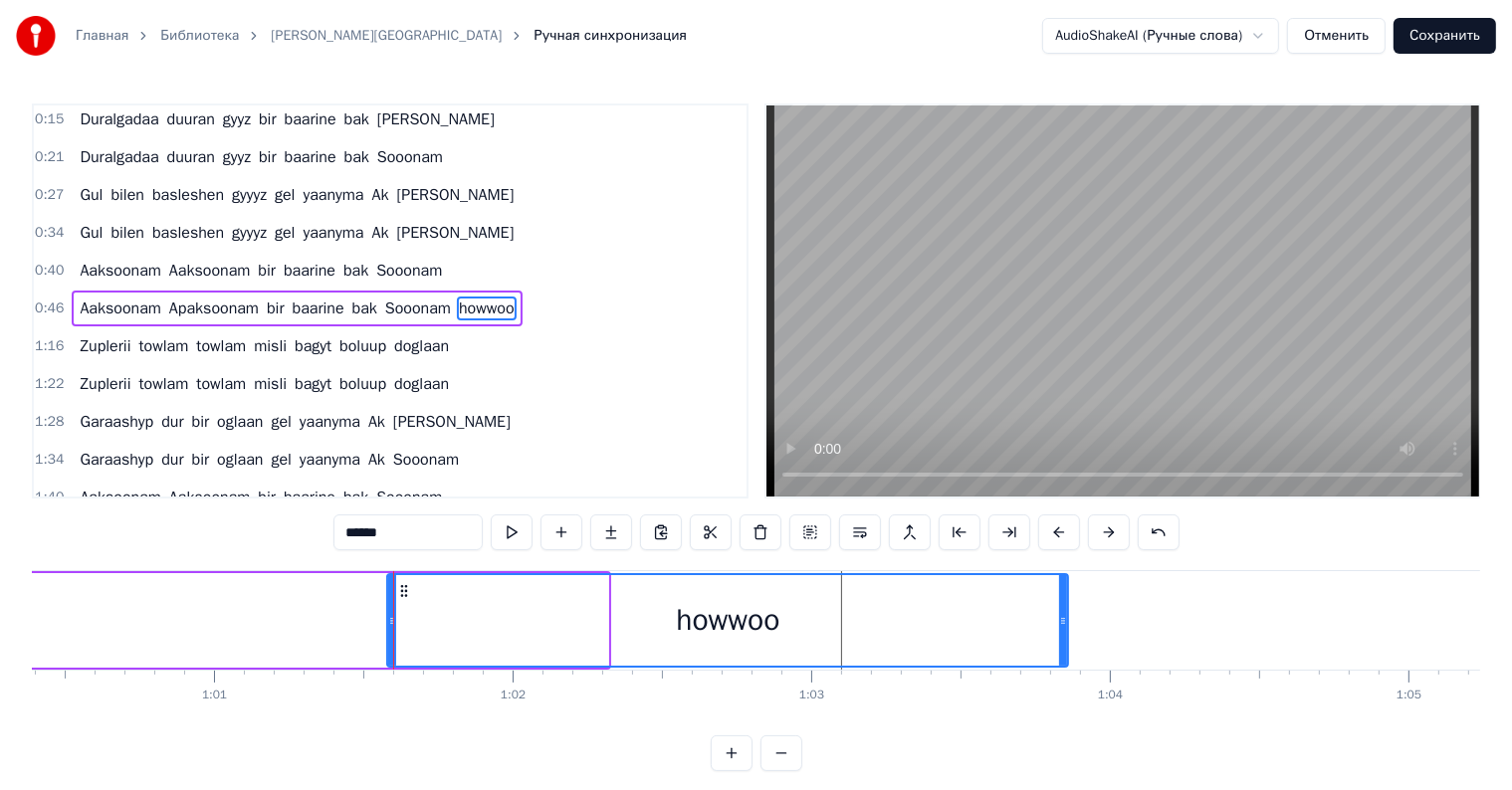drag, startPoint x: 603, startPoint y: 619, endPoint x: 1094, endPoint y: 646, distance: 491.7418 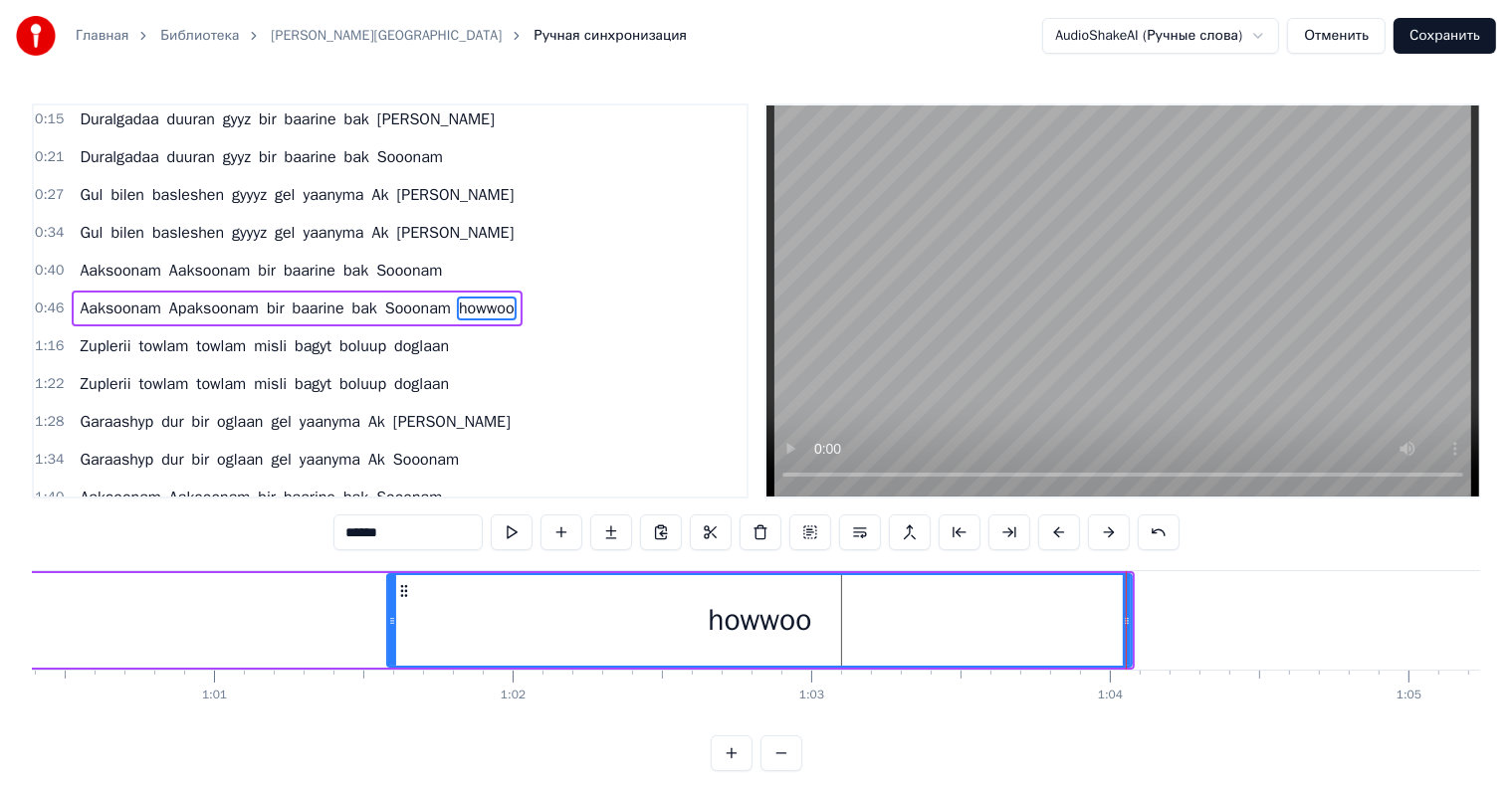 drag, startPoint x: 386, startPoint y: 630, endPoint x: 399, endPoint y: 631, distance: 13.038405 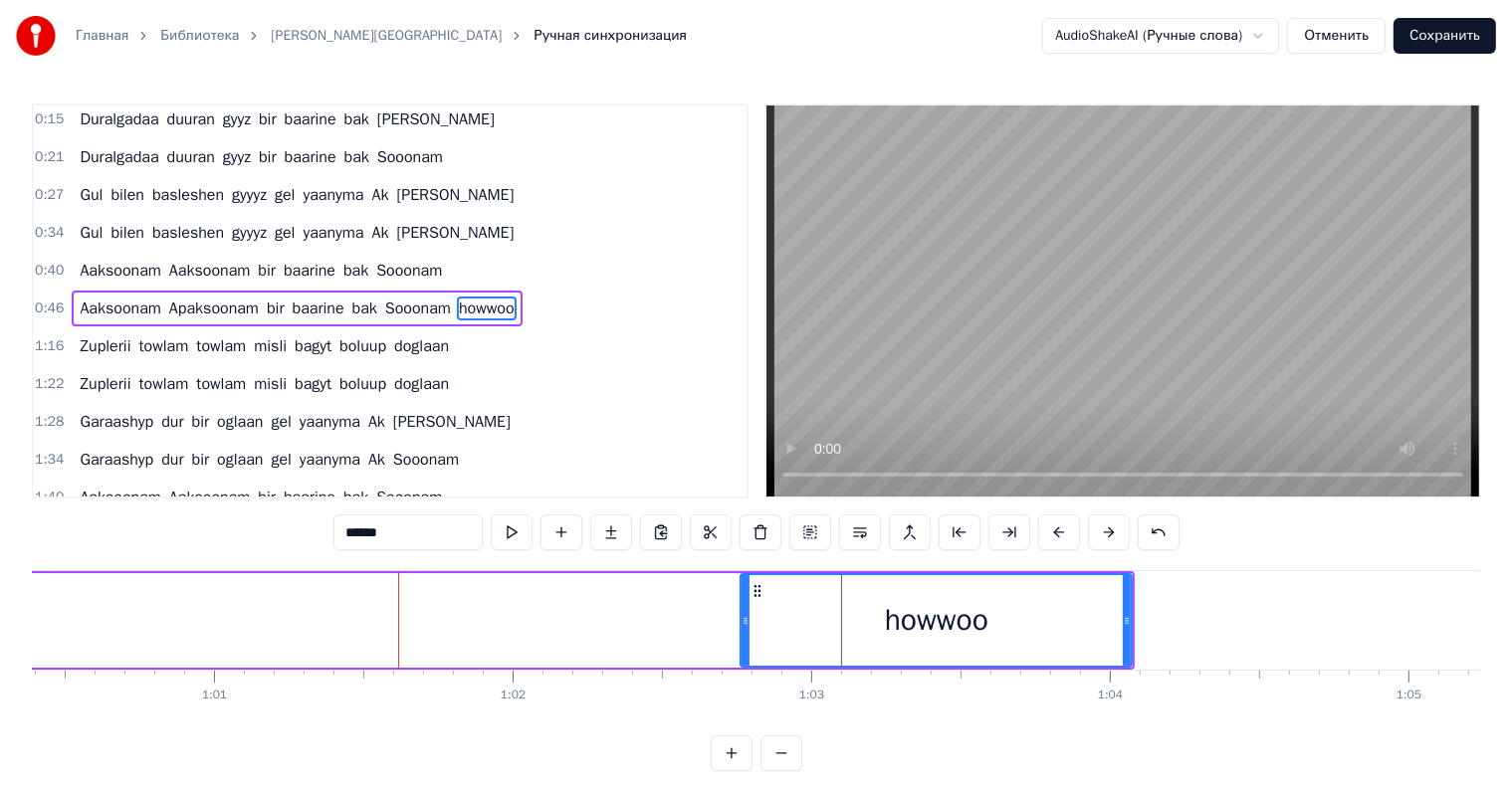 drag, startPoint x: 391, startPoint y: 621, endPoint x: 753, endPoint y: 623, distance: 362.00552 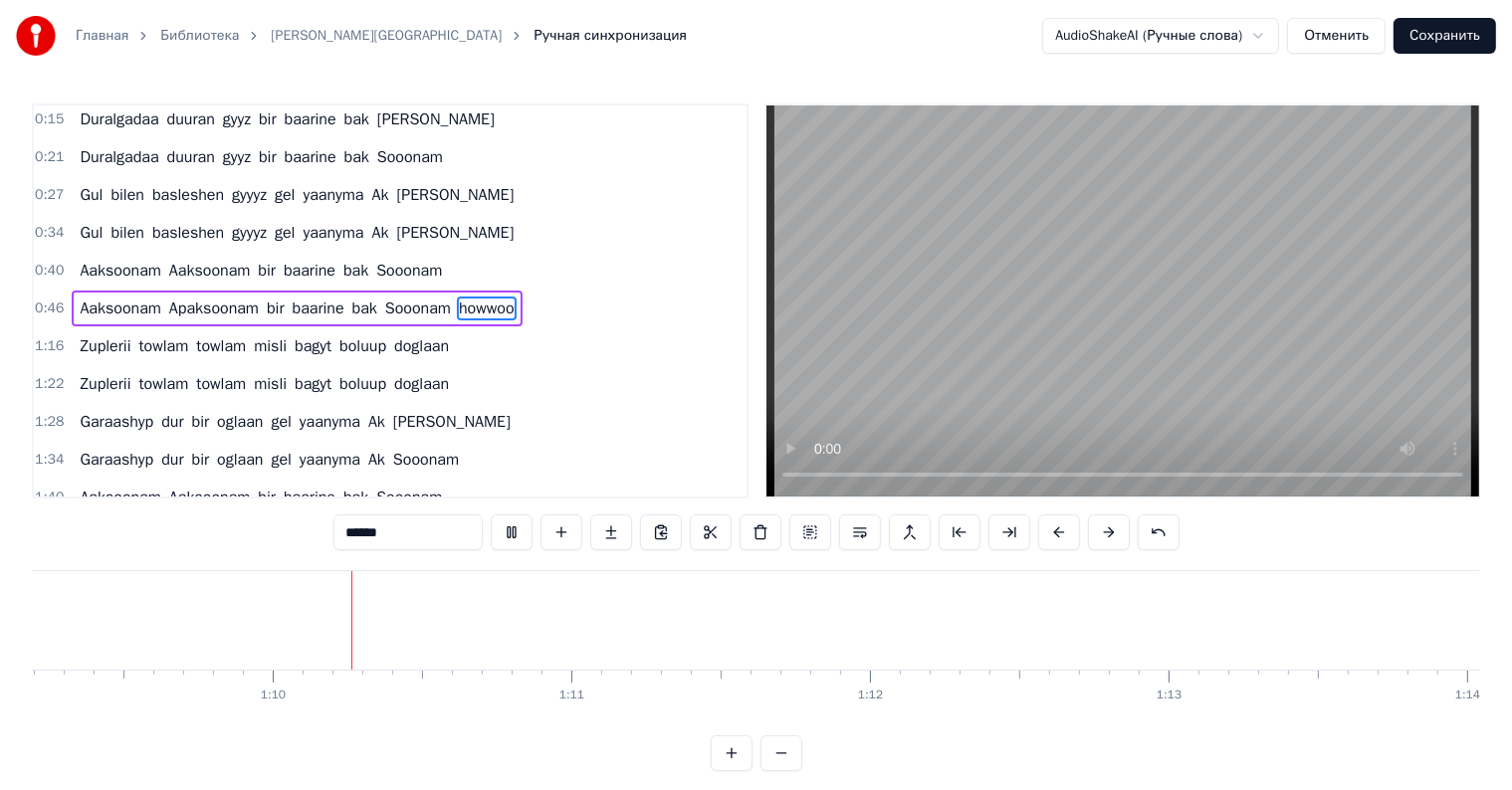 scroll, scrollTop: 0, scrollLeft: 20676, axis: horizontal 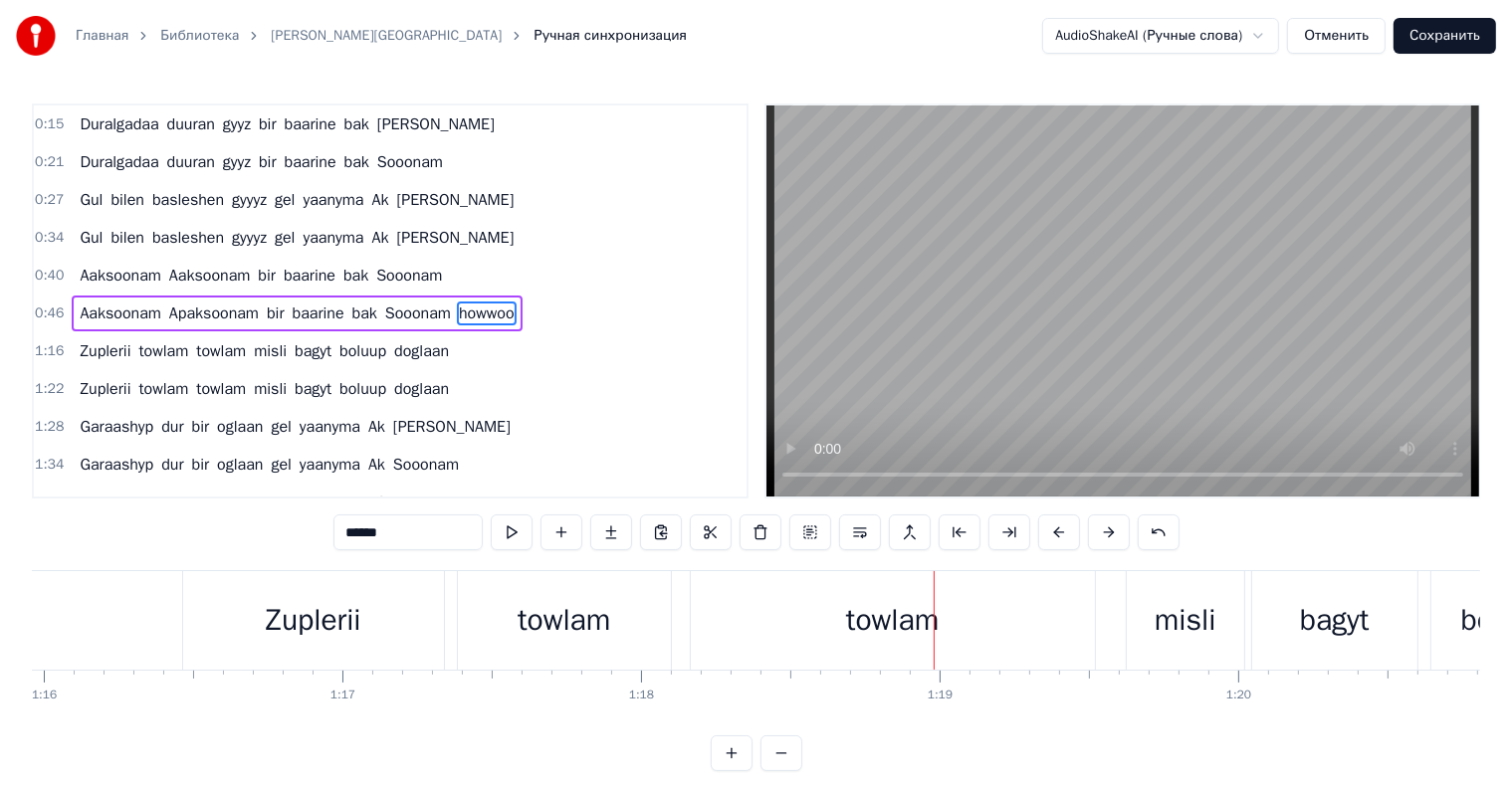 click on "Zuplerii" at bounding box center (314, 620) 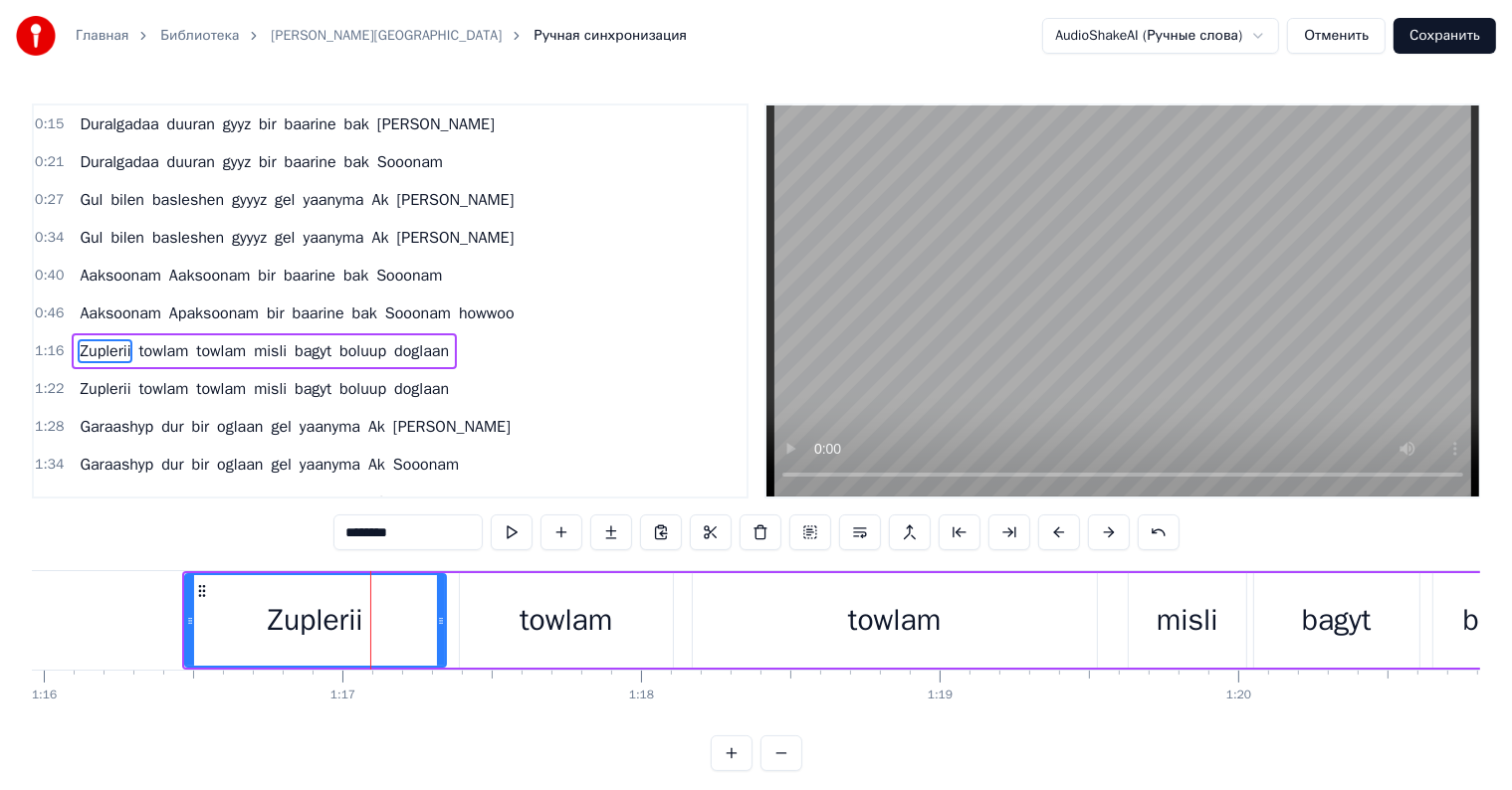 scroll, scrollTop: 42, scrollLeft: 0, axis: vertical 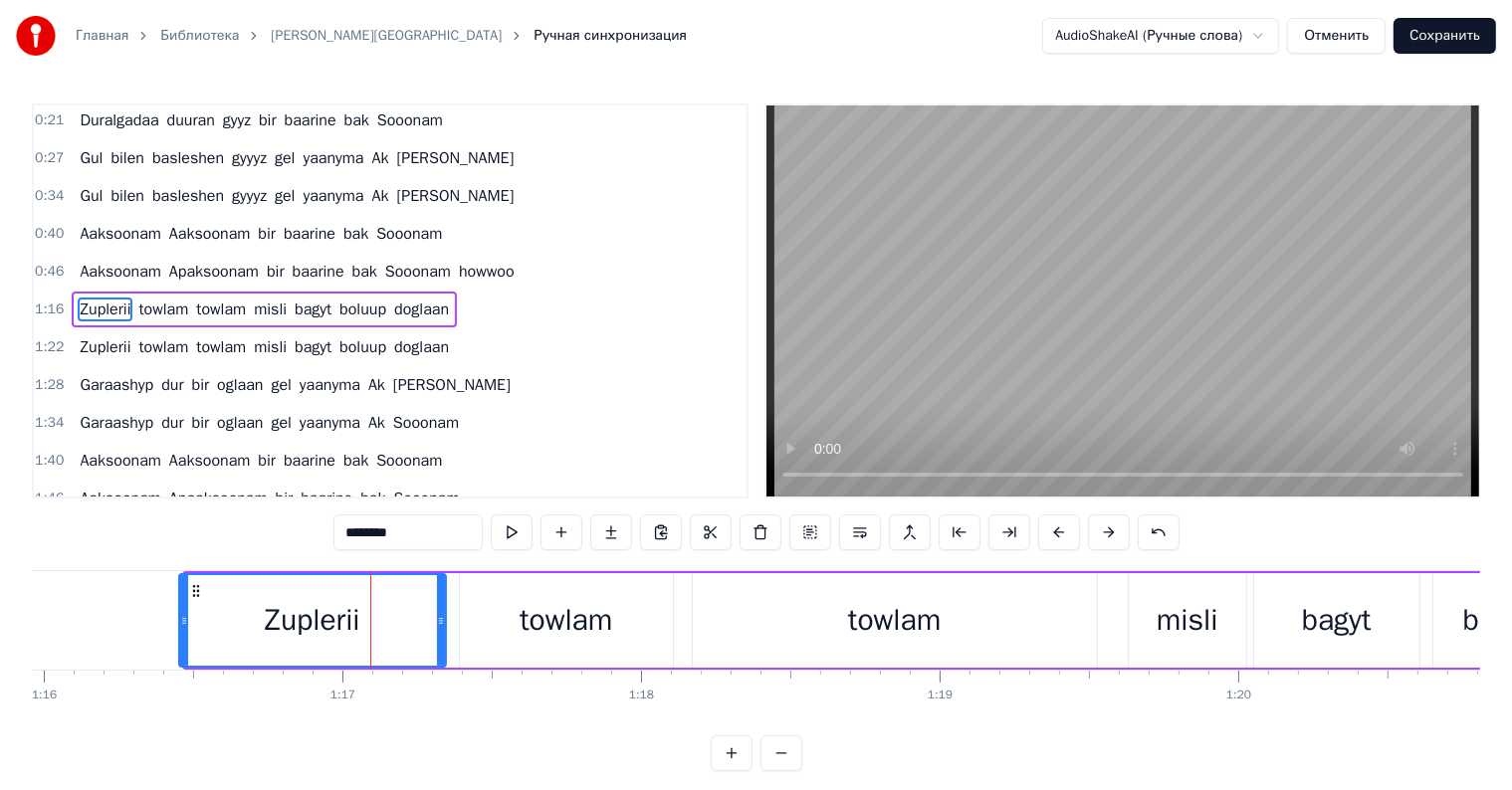 click 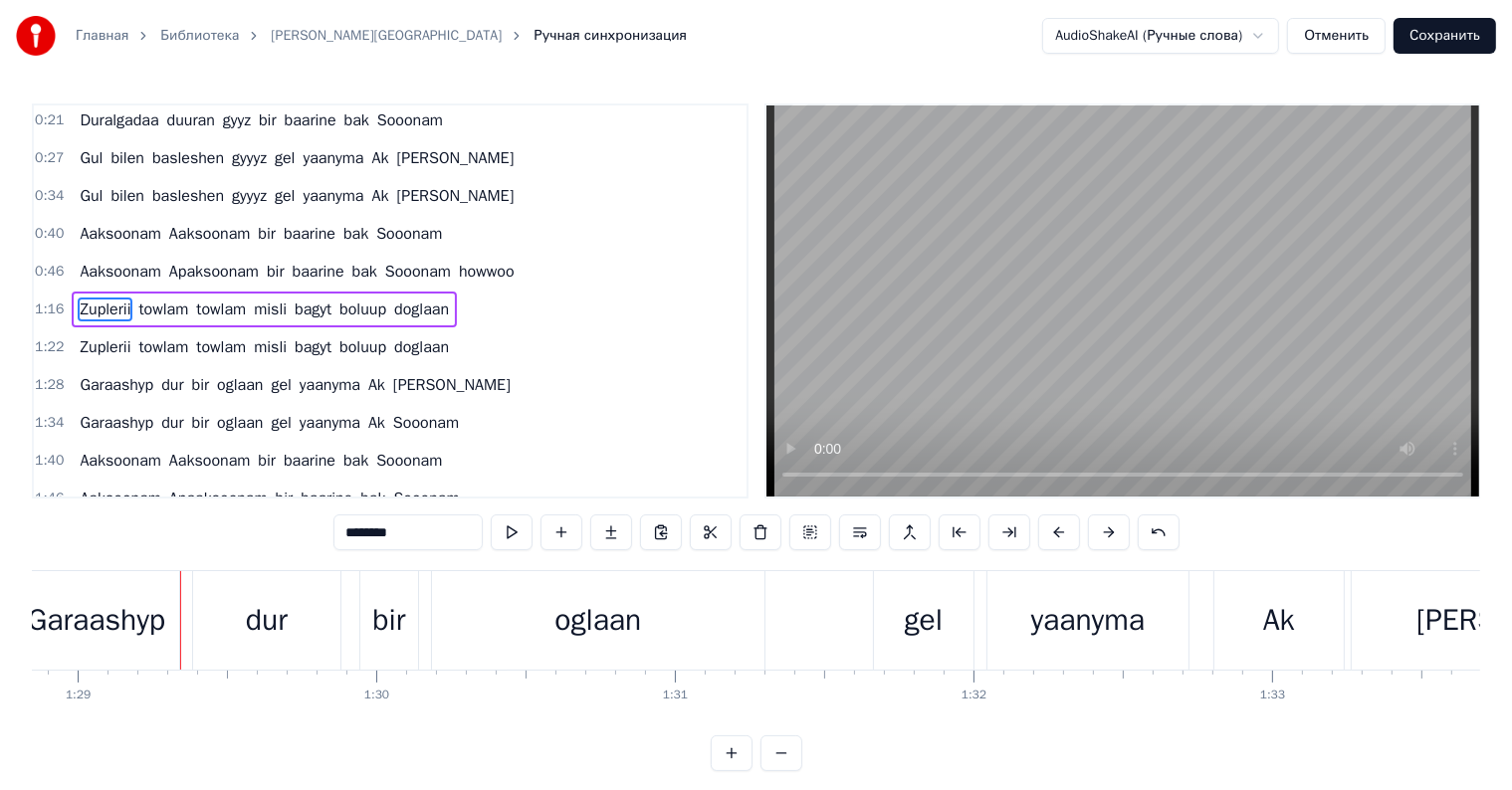 scroll, scrollTop: 0, scrollLeft: 26579, axis: horizontal 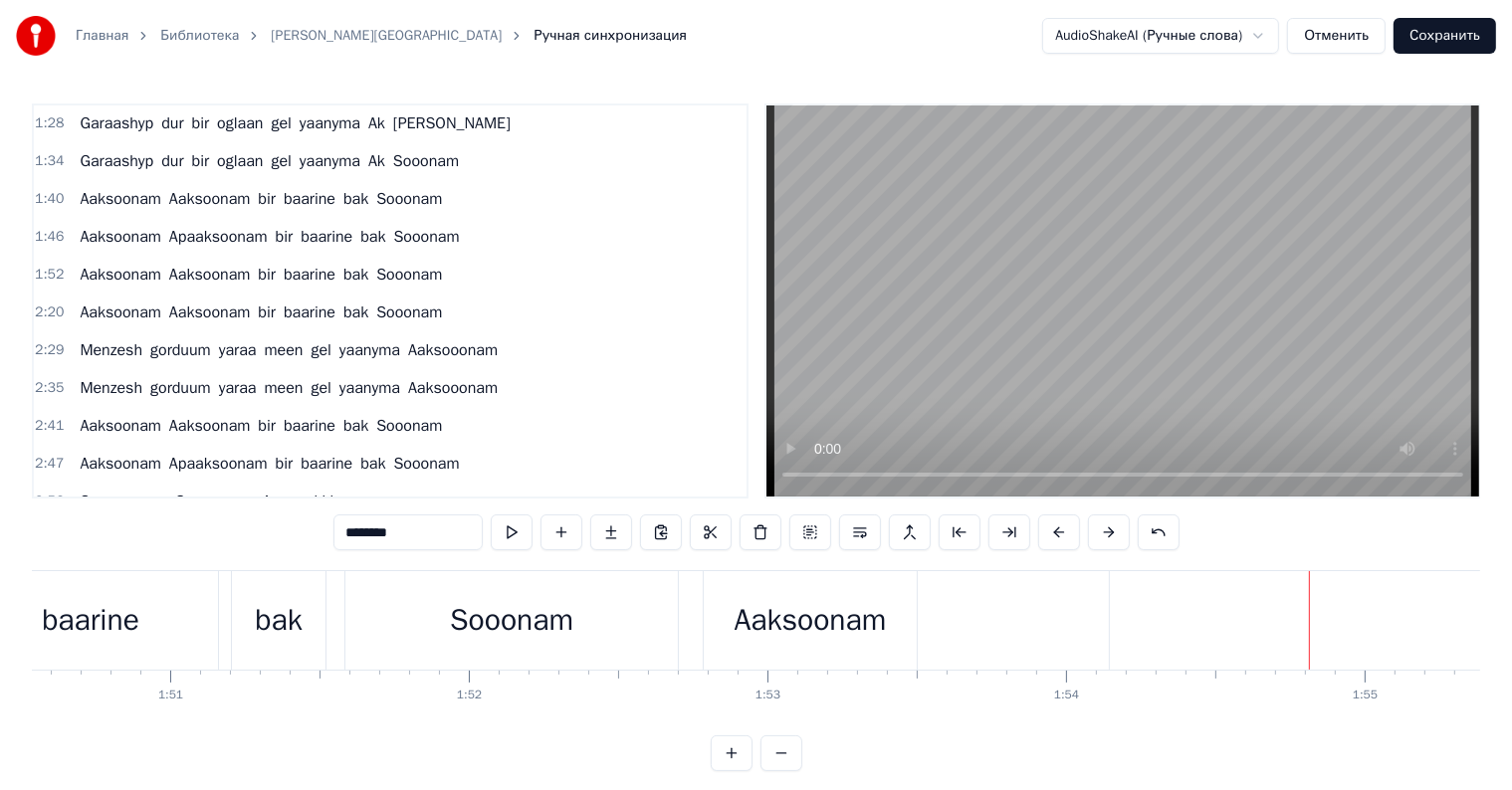 click on "baarine" at bounding box center [91, 620] 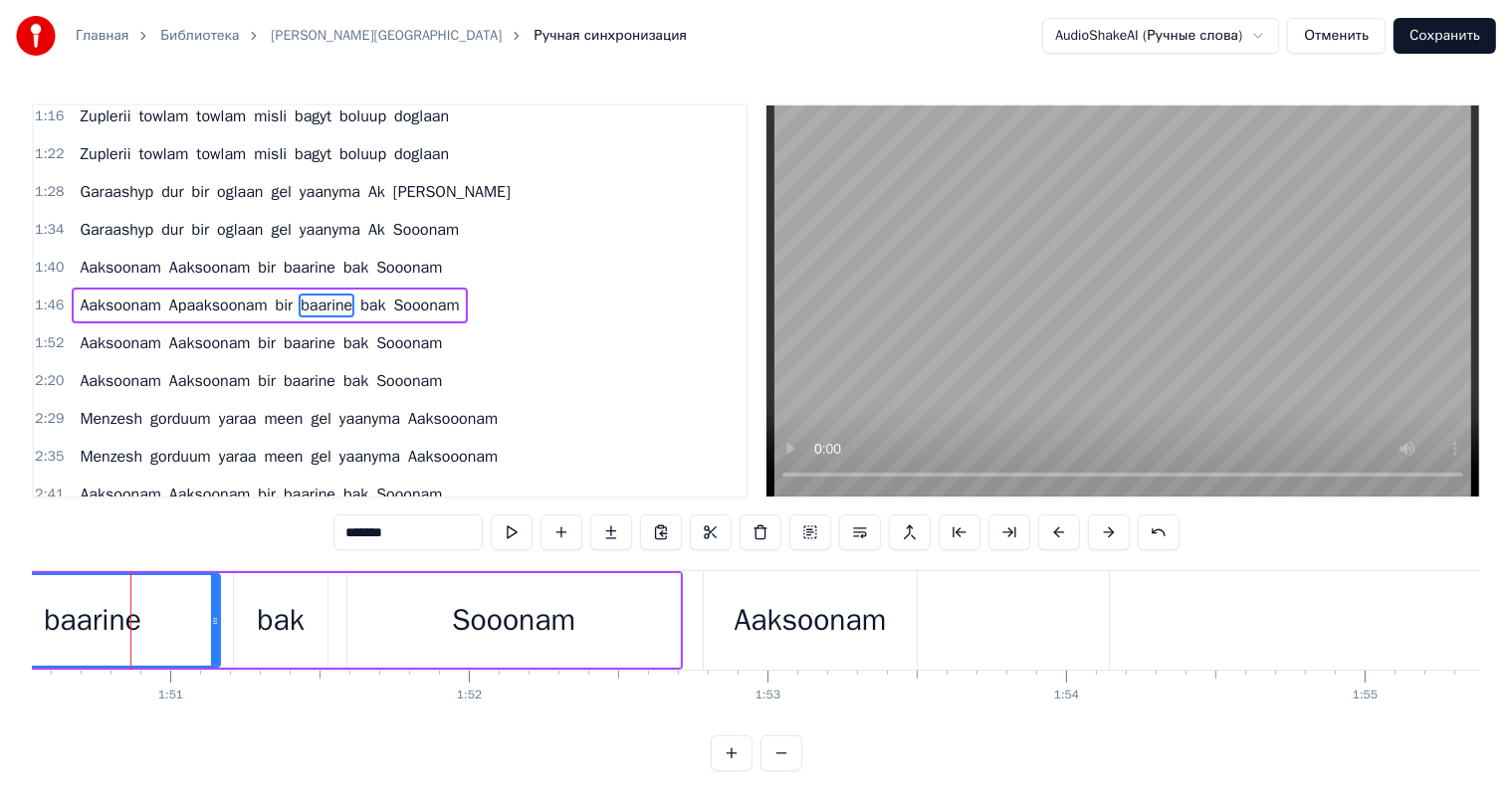 scroll, scrollTop: 225, scrollLeft: 0, axis: vertical 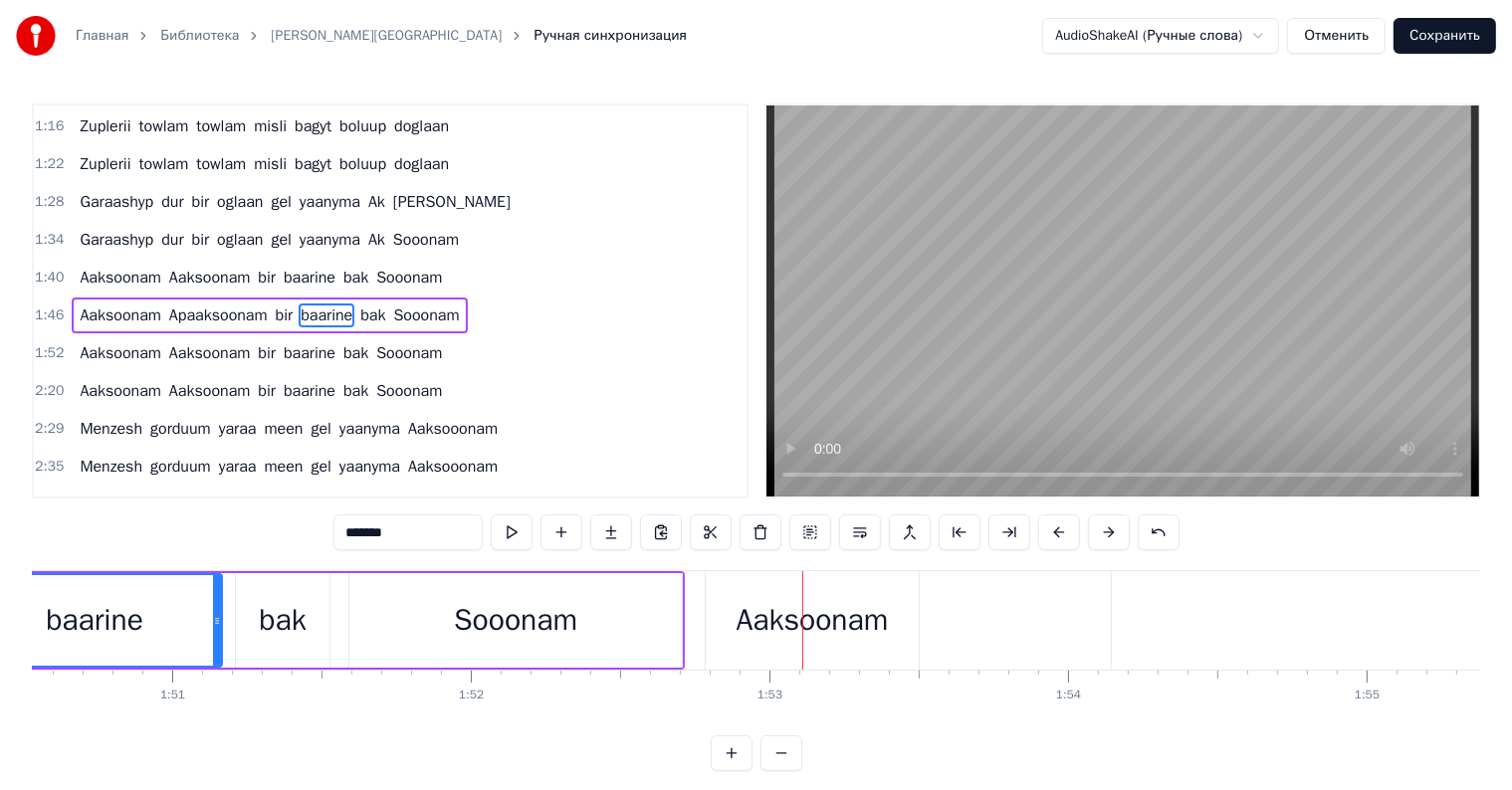 click on "Aaksoonam" at bounding box center [812, 620] 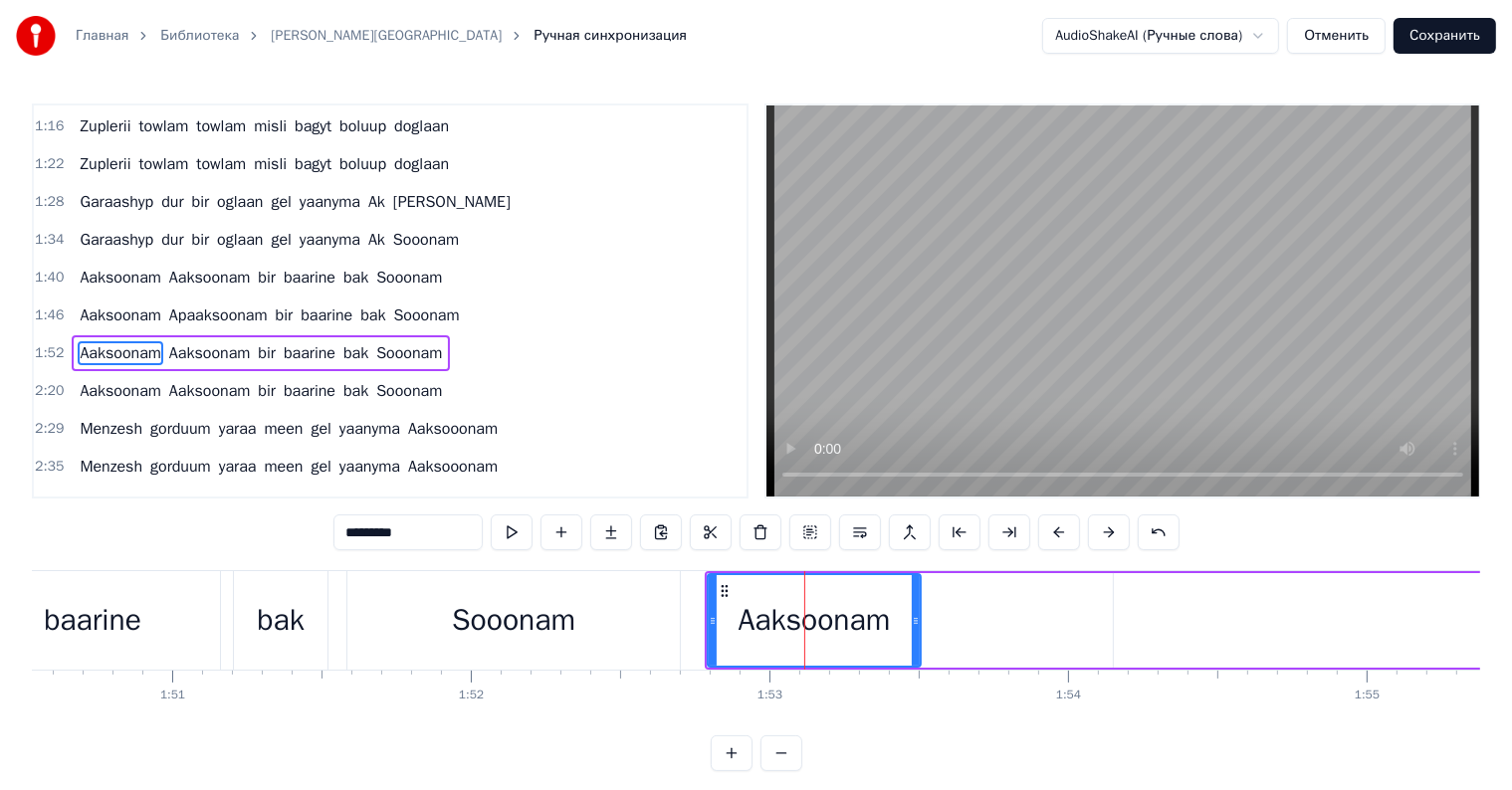 scroll, scrollTop: 262, scrollLeft: 0, axis: vertical 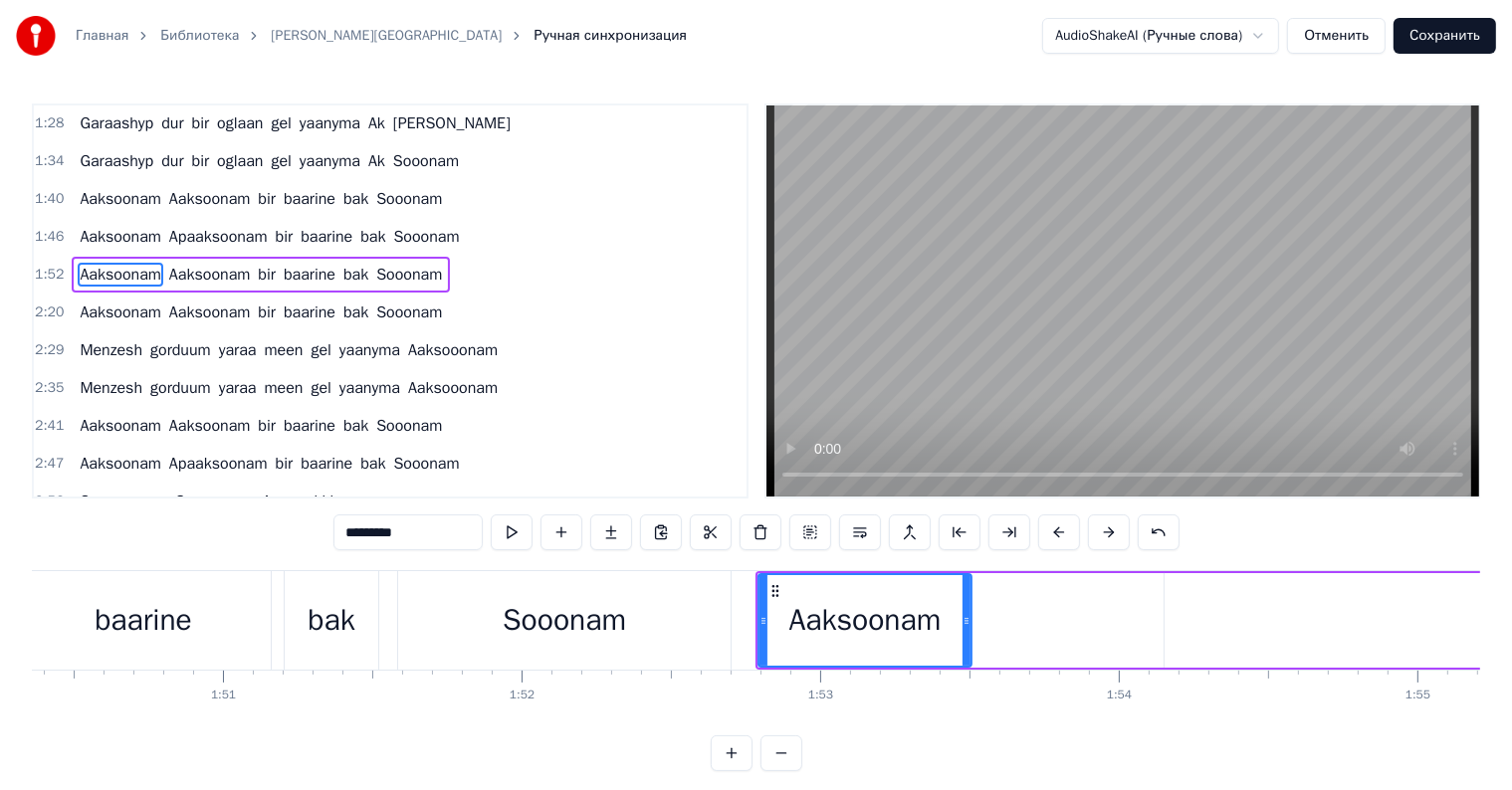 click on "Aaksoonam" at bounding box center (865, 620) 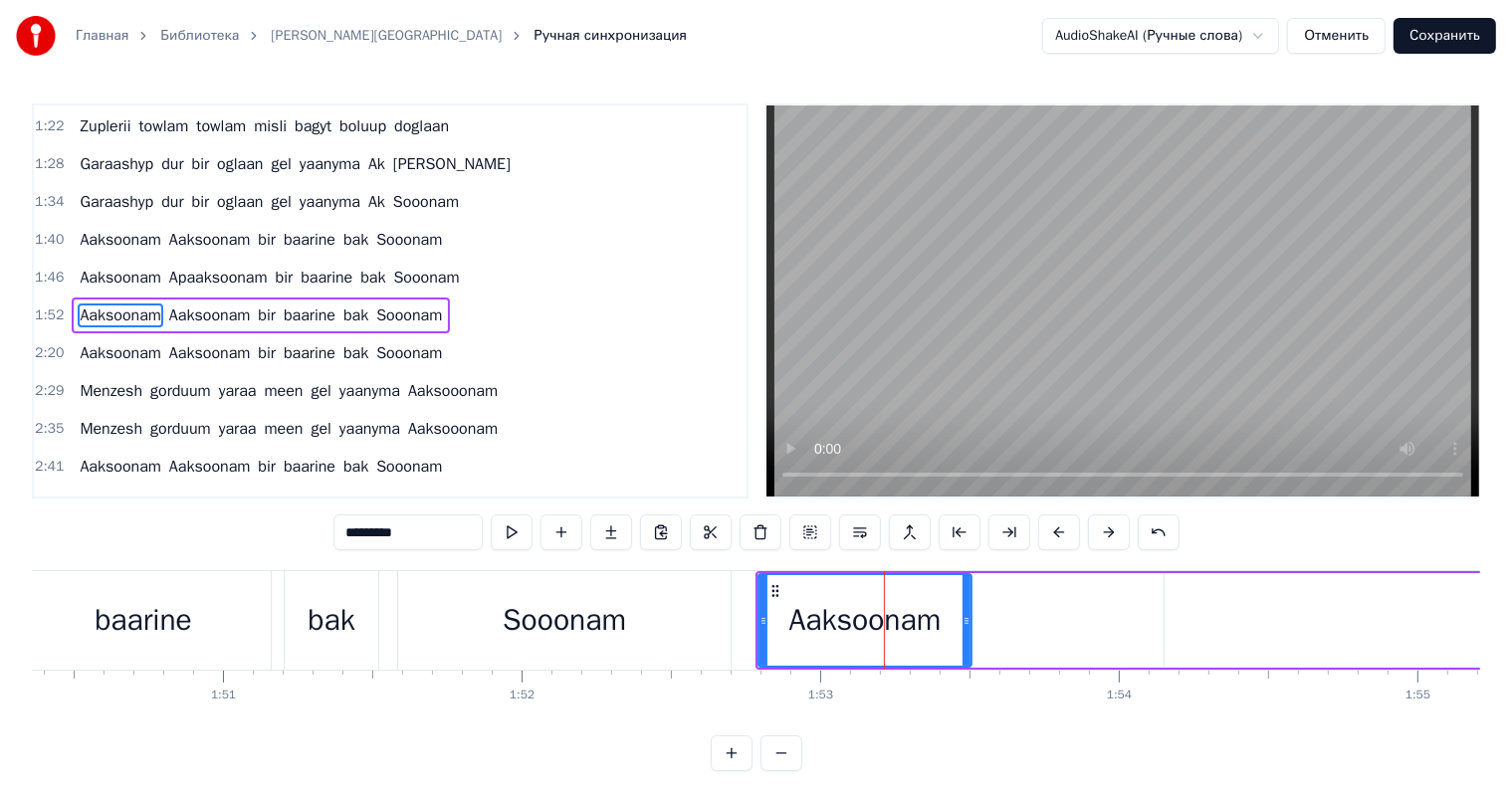 scroll, scrollTop: 262, scrollLeft: 0, axis: vertical 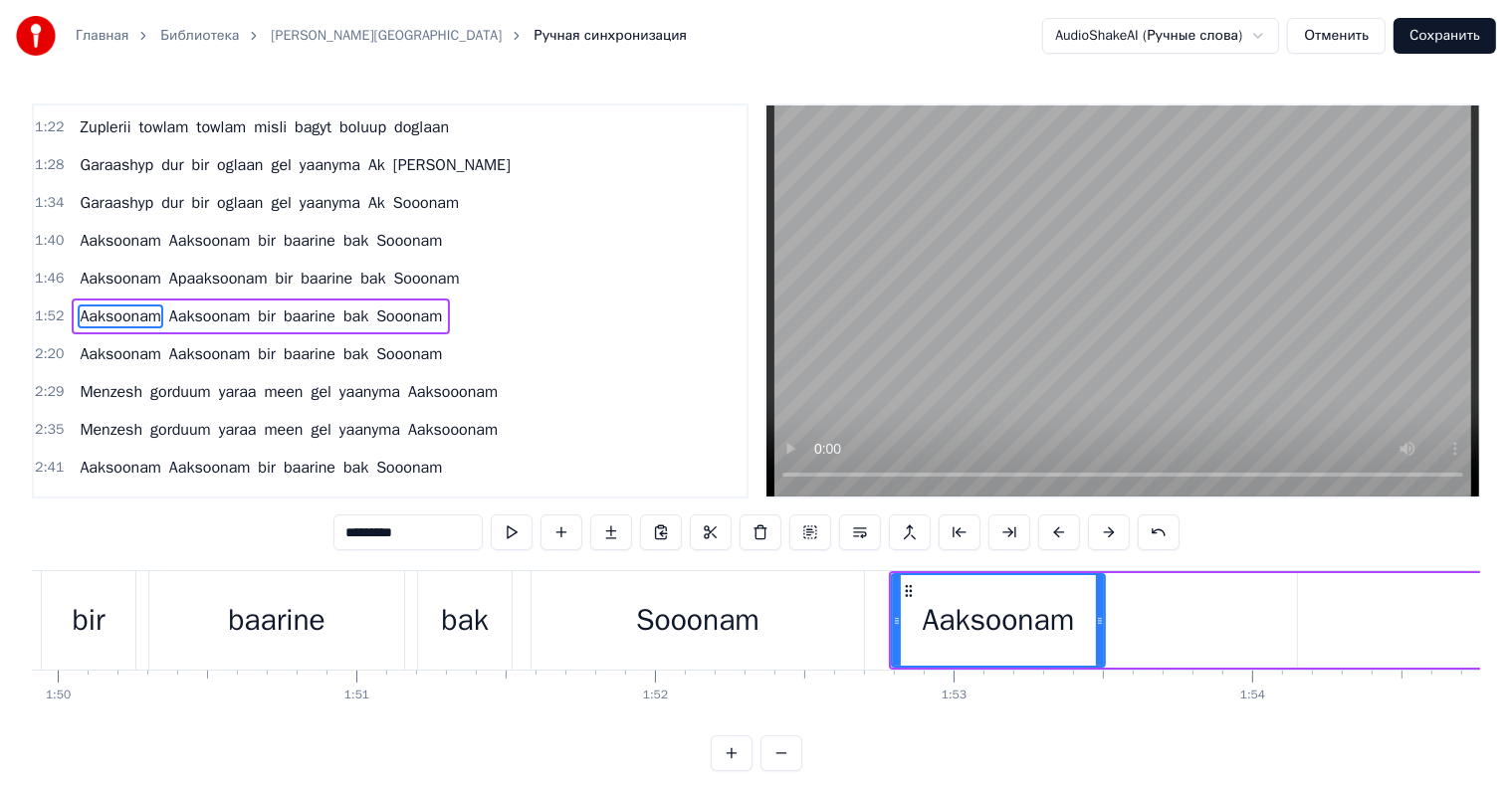 click on "Aaksoonam" at bounding box center (998, 620) 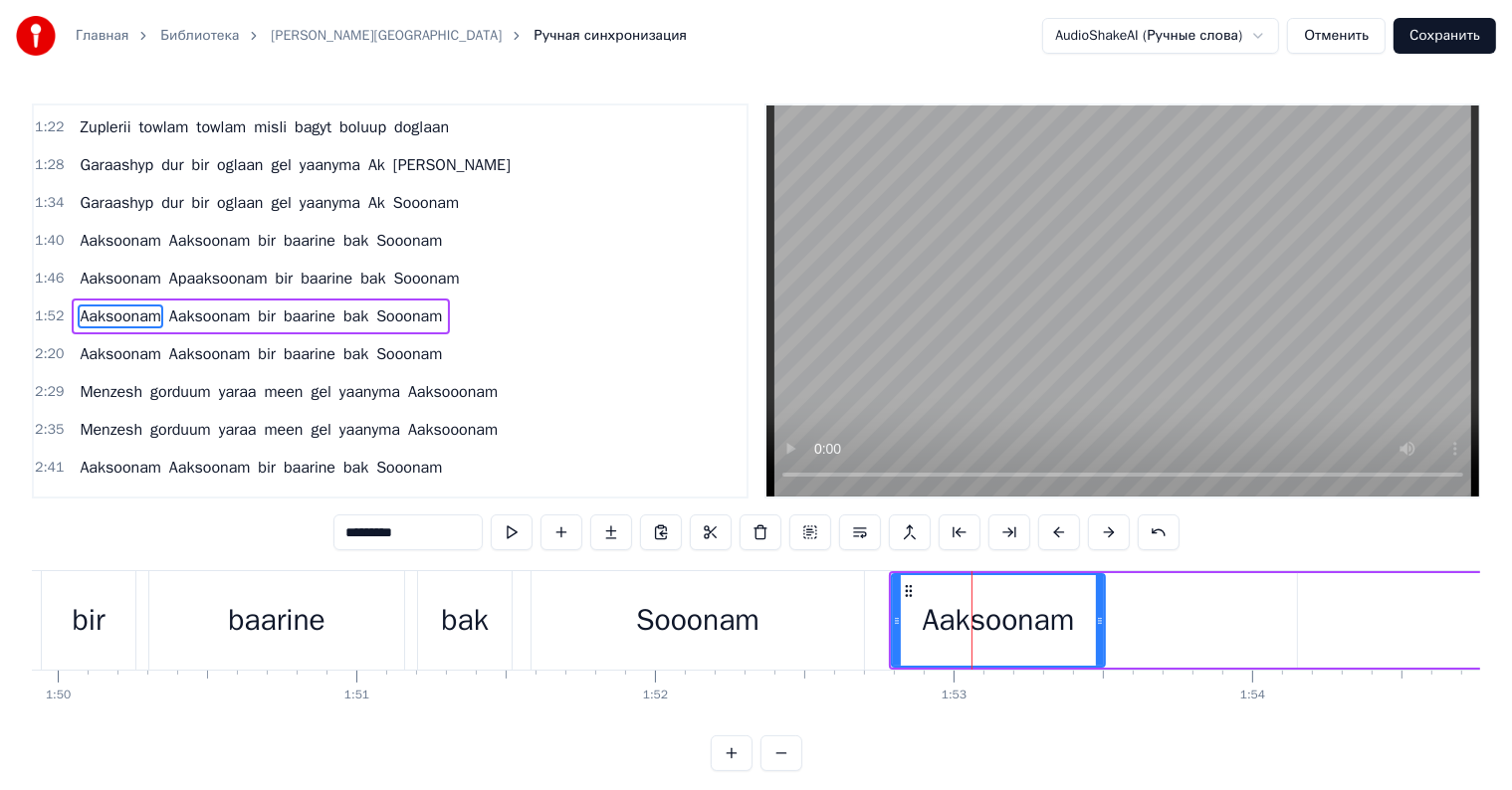 drag, startPoint x: 450, startPoint y: 531, endPoint x: 359, endPoint y: 548, distance: 92.574294 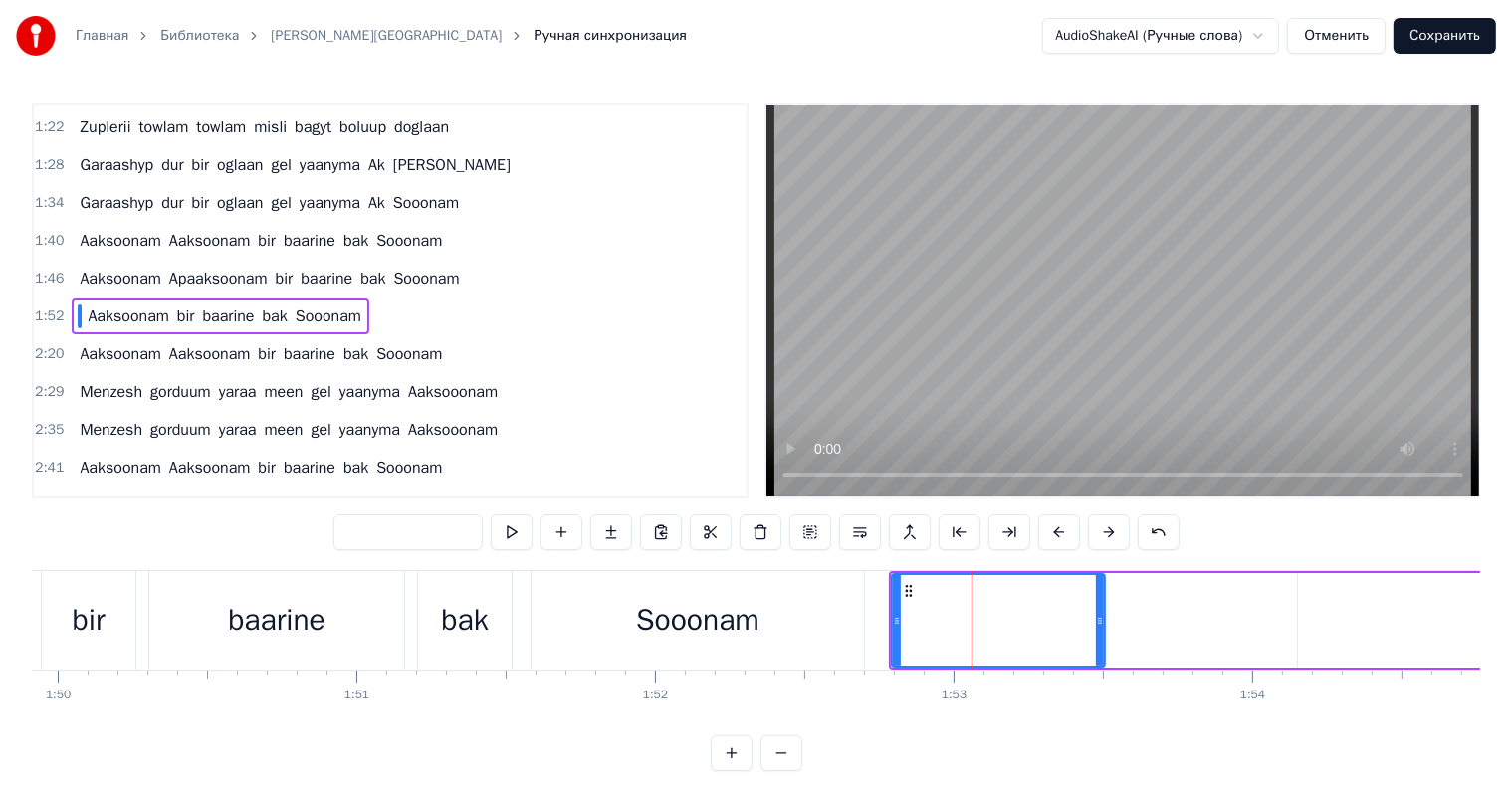 type 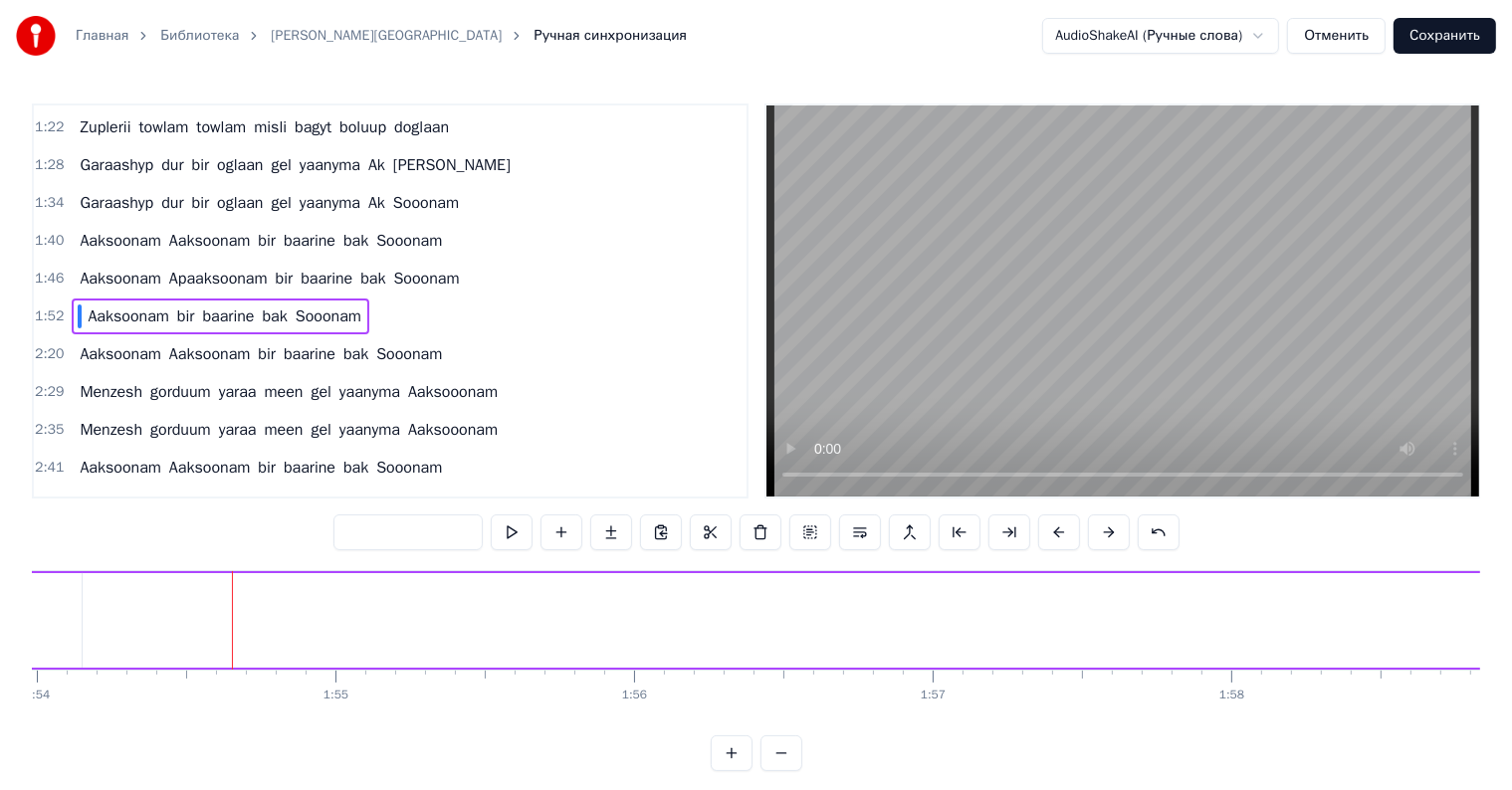 scroll, scrollTop: 0, scrollLeft: 34137, axis: horizontal 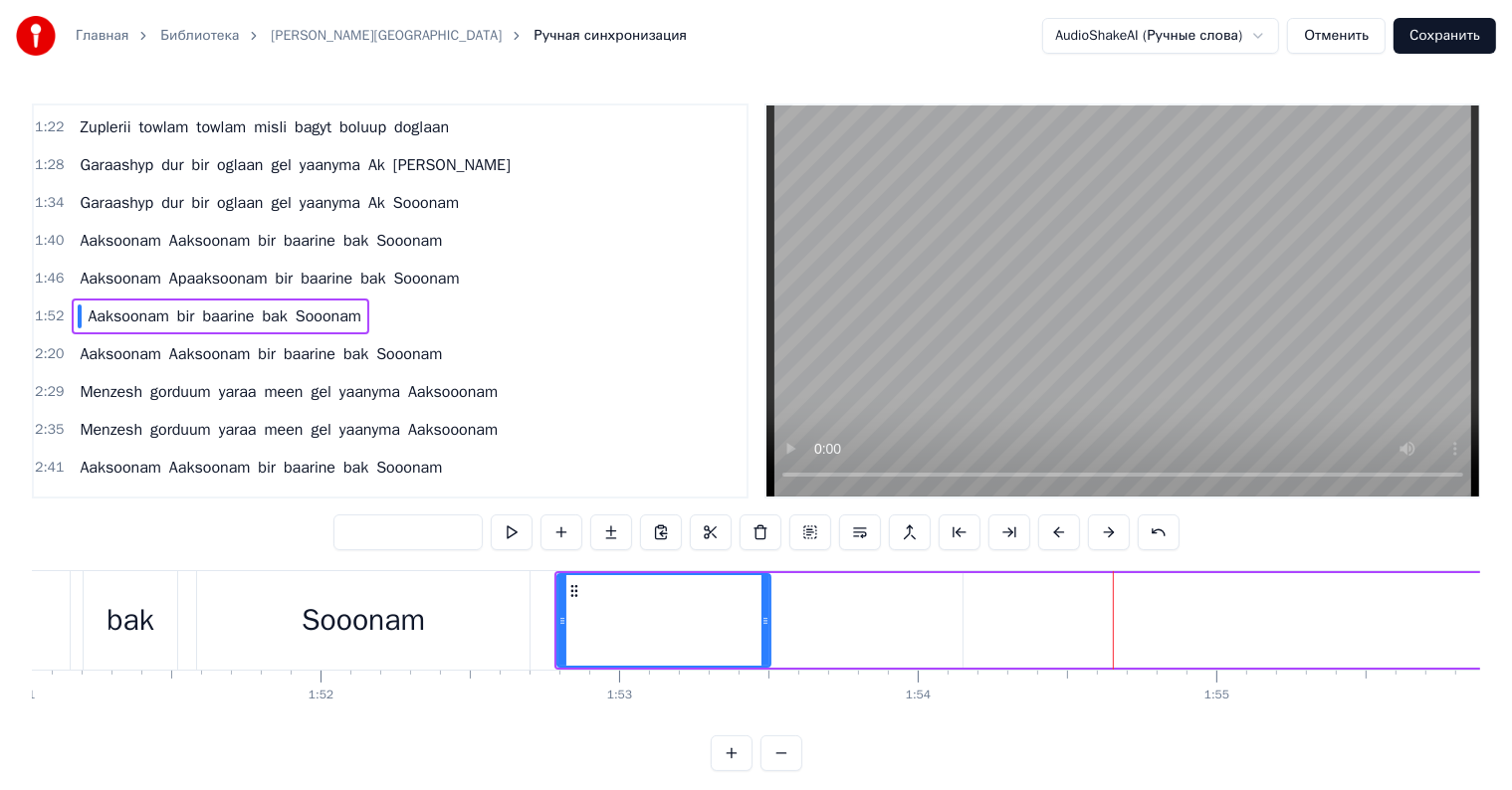 click at bounding box center [664, 620] 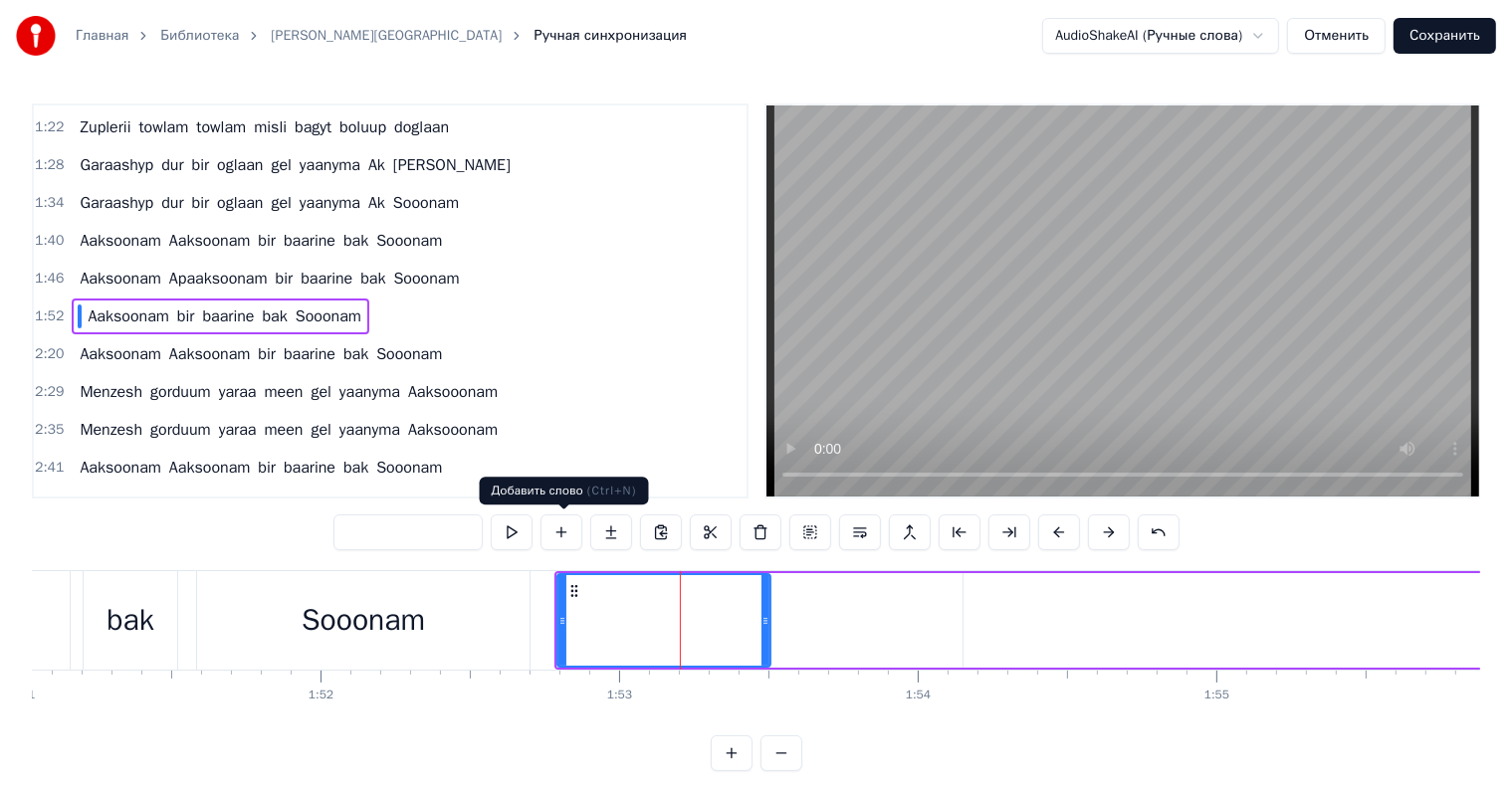 click at bounding box center (561, 532) 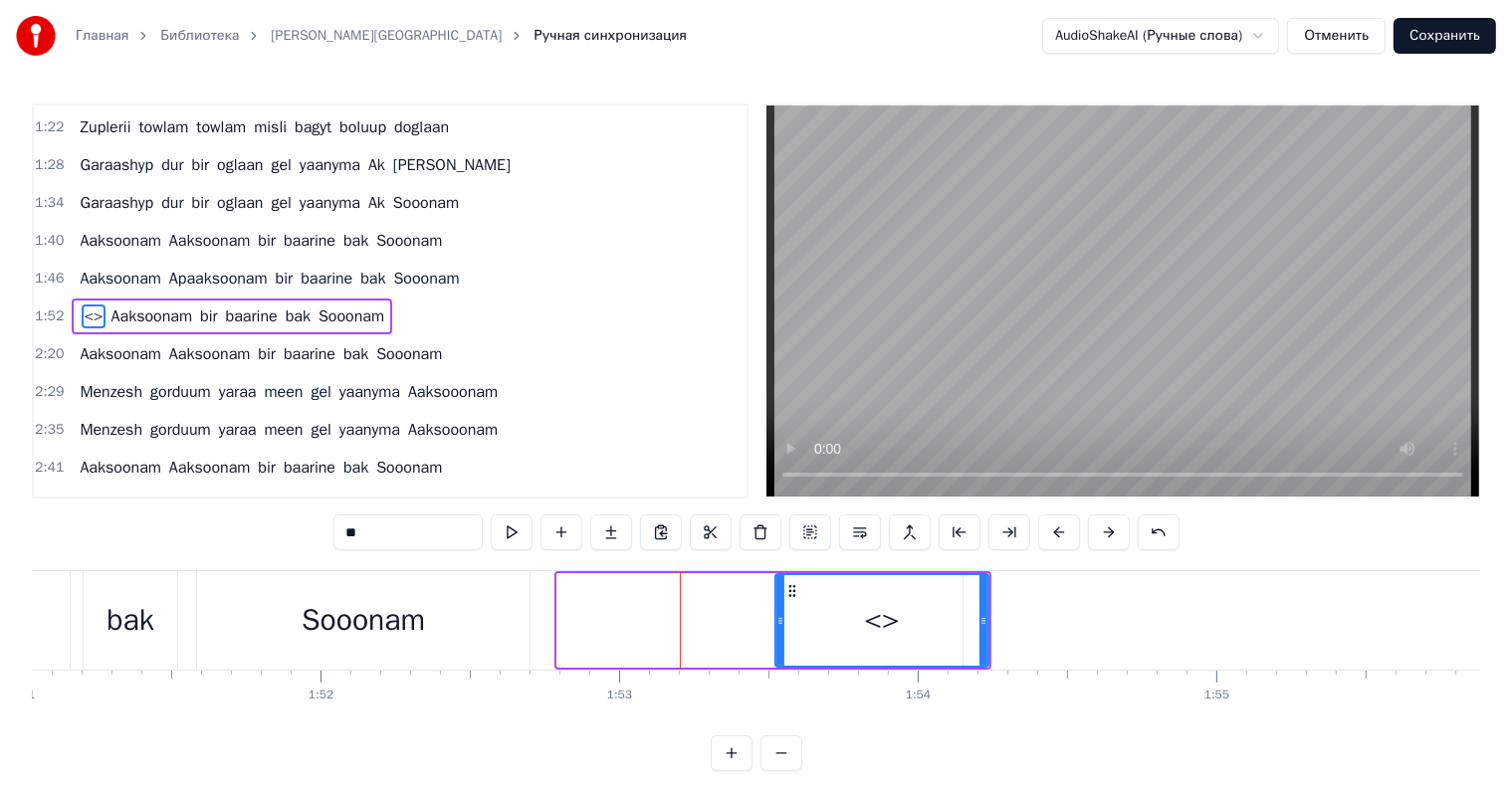 click on "**" at bounding box center (408, 532) 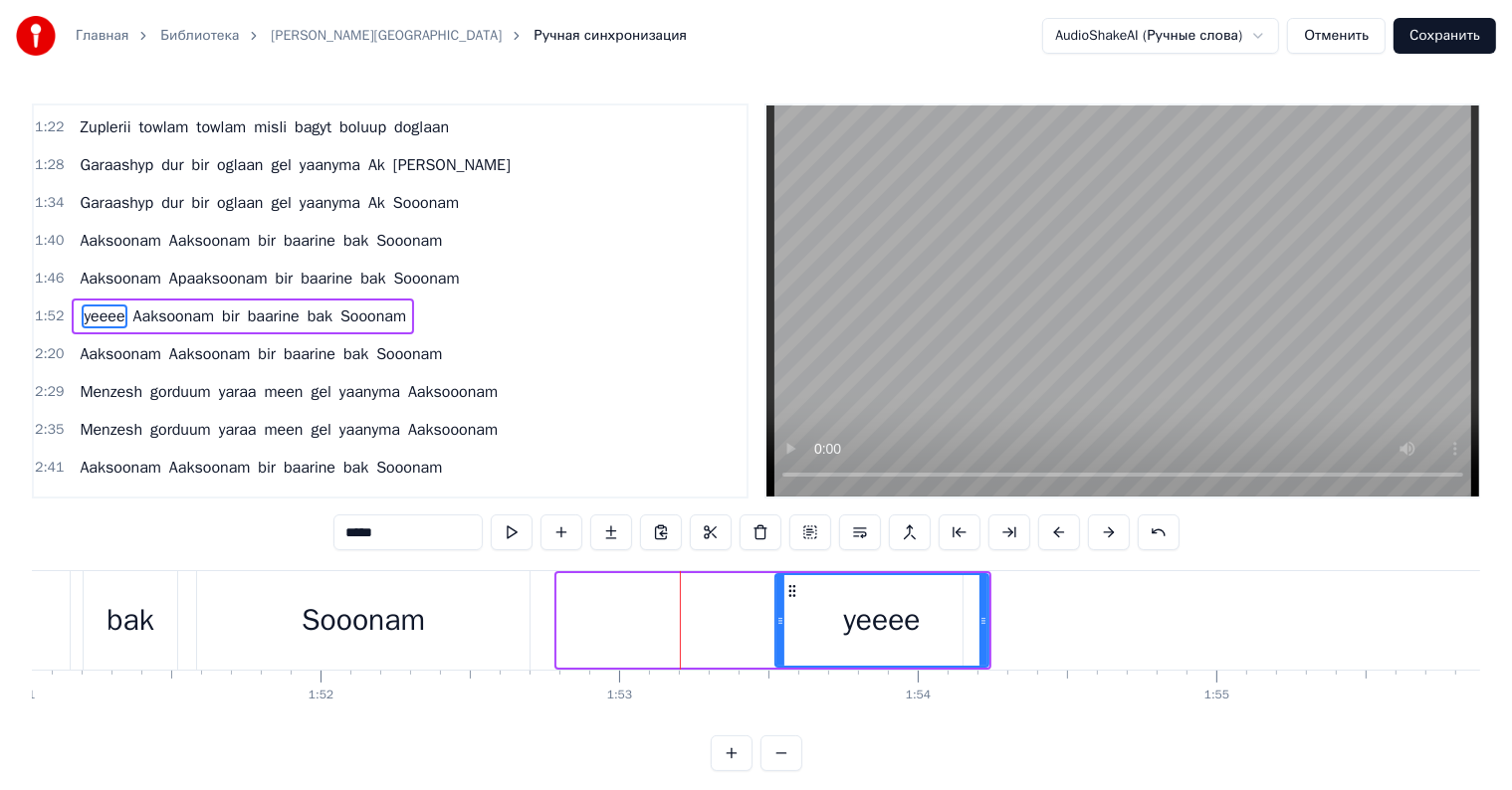 click on "*****" at bounding box center [408, 532] 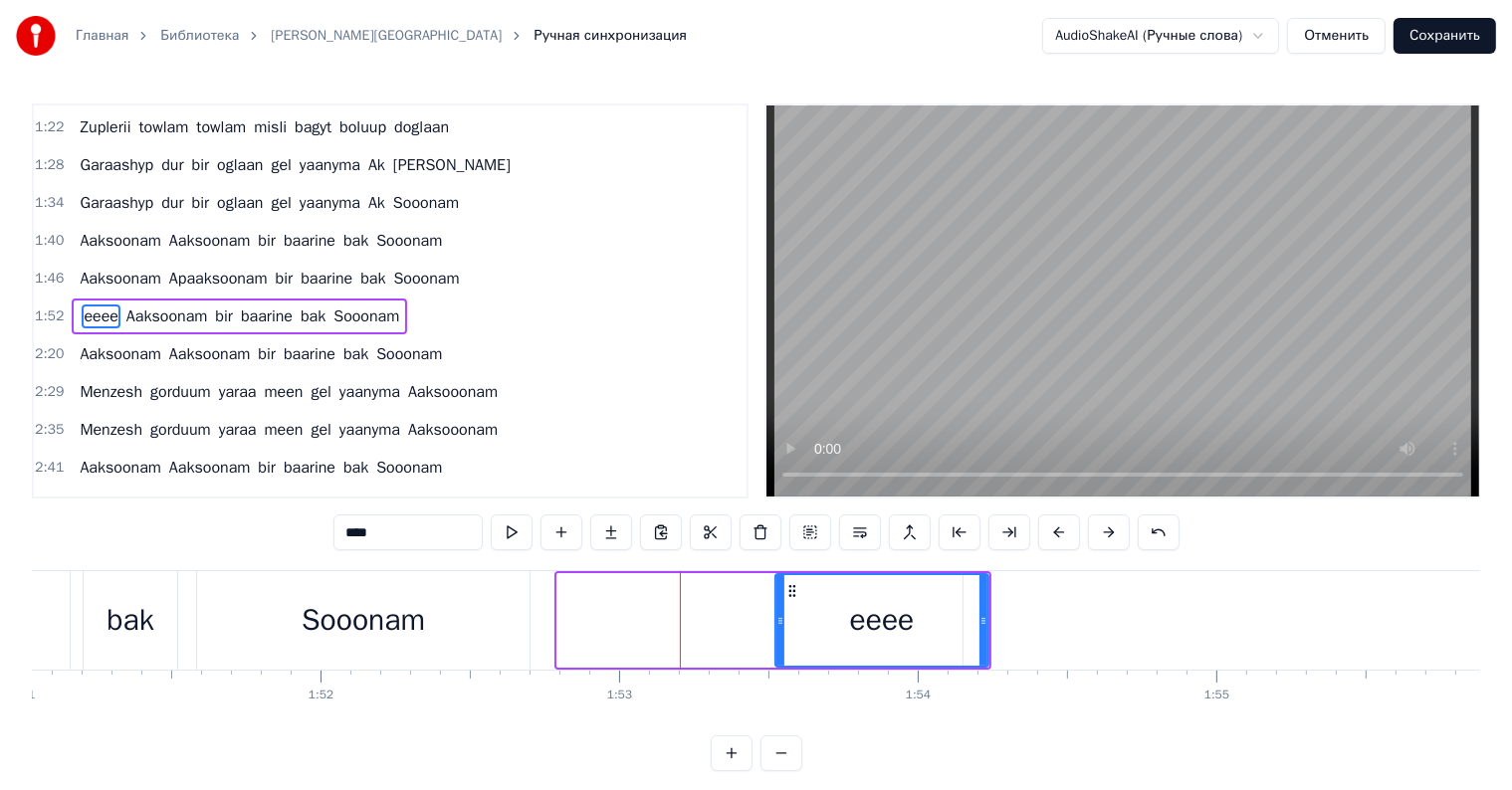 type on "****" 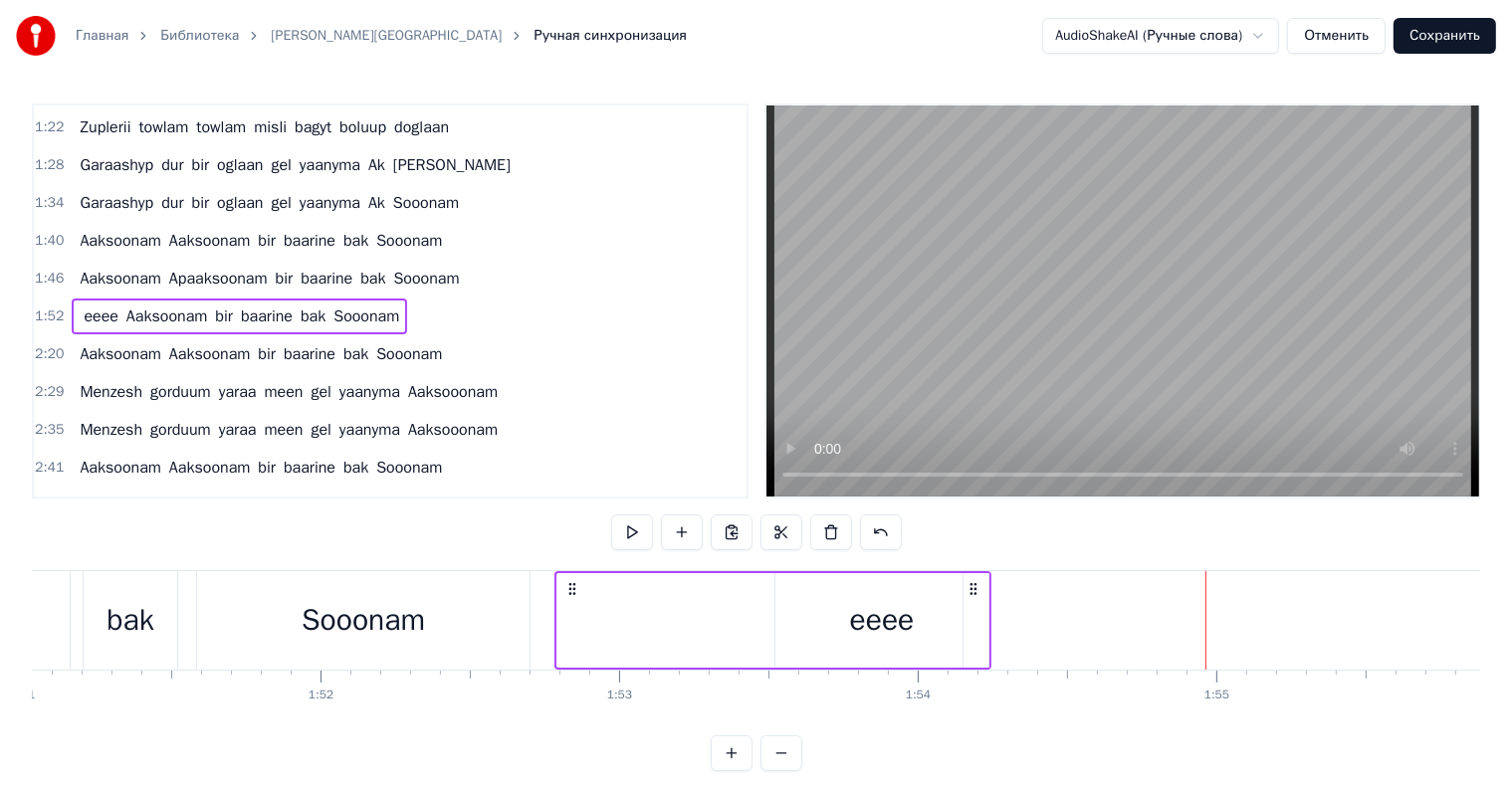 click on "eeee" at bounding box center (882, 620) 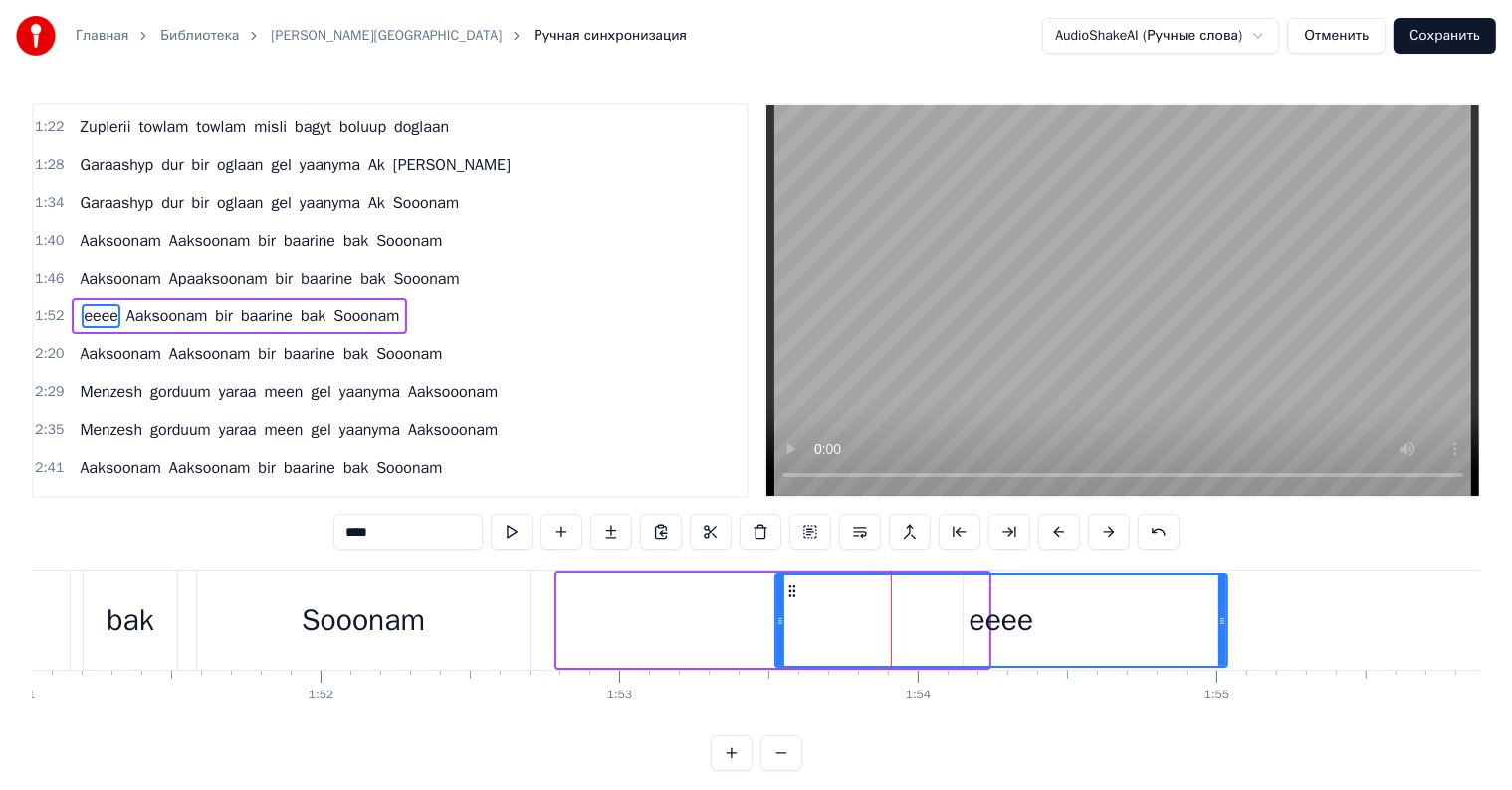 drag, startPoint x: 983, startPoint y: 613, endPoint x: 1236, endPoint y: 652, distance: 255.98828 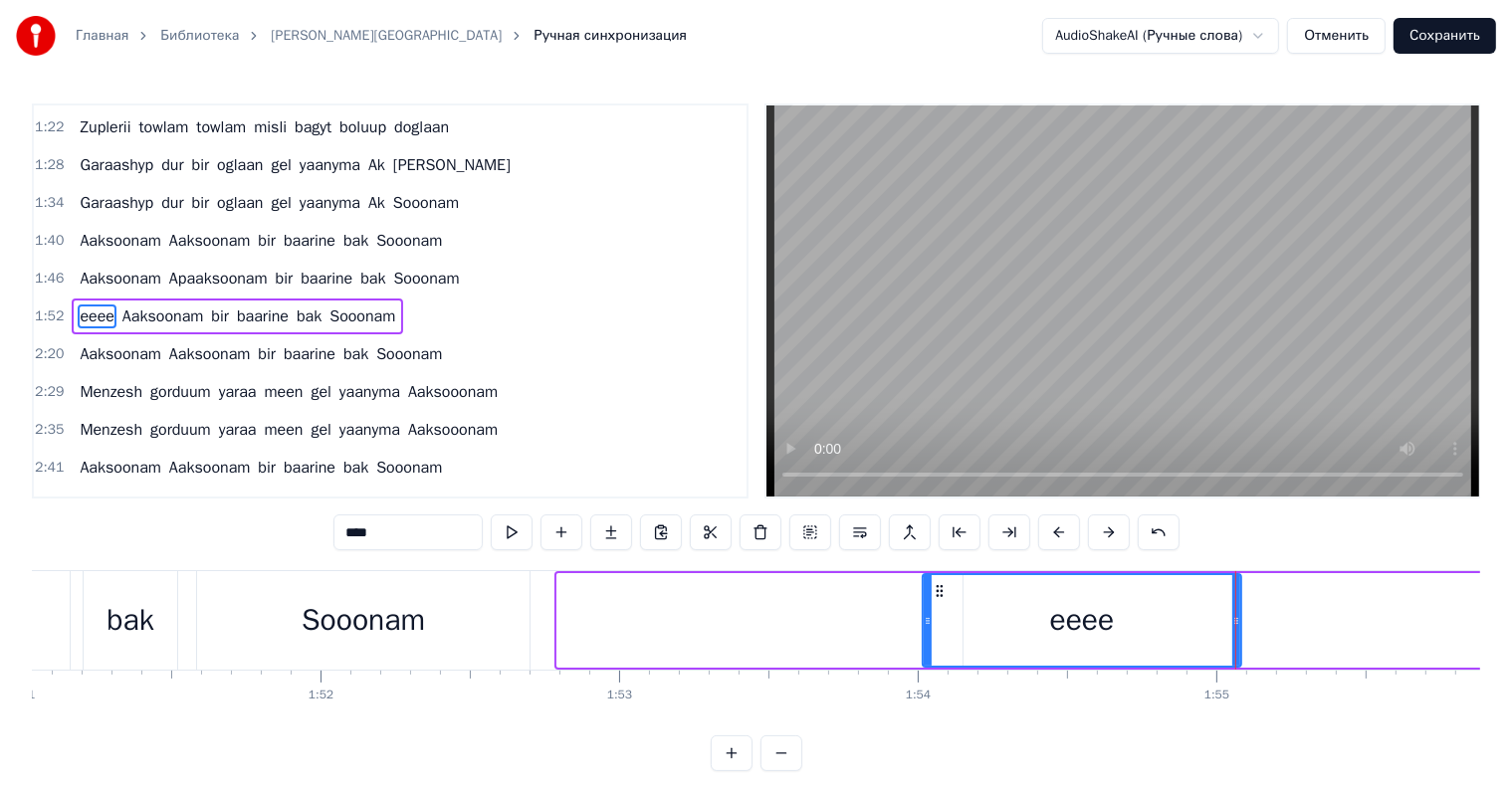 drag, startPoint x: 779, startPoint y: 617, endPoint x: 925, endPoint y: 645, distance: 148.66069 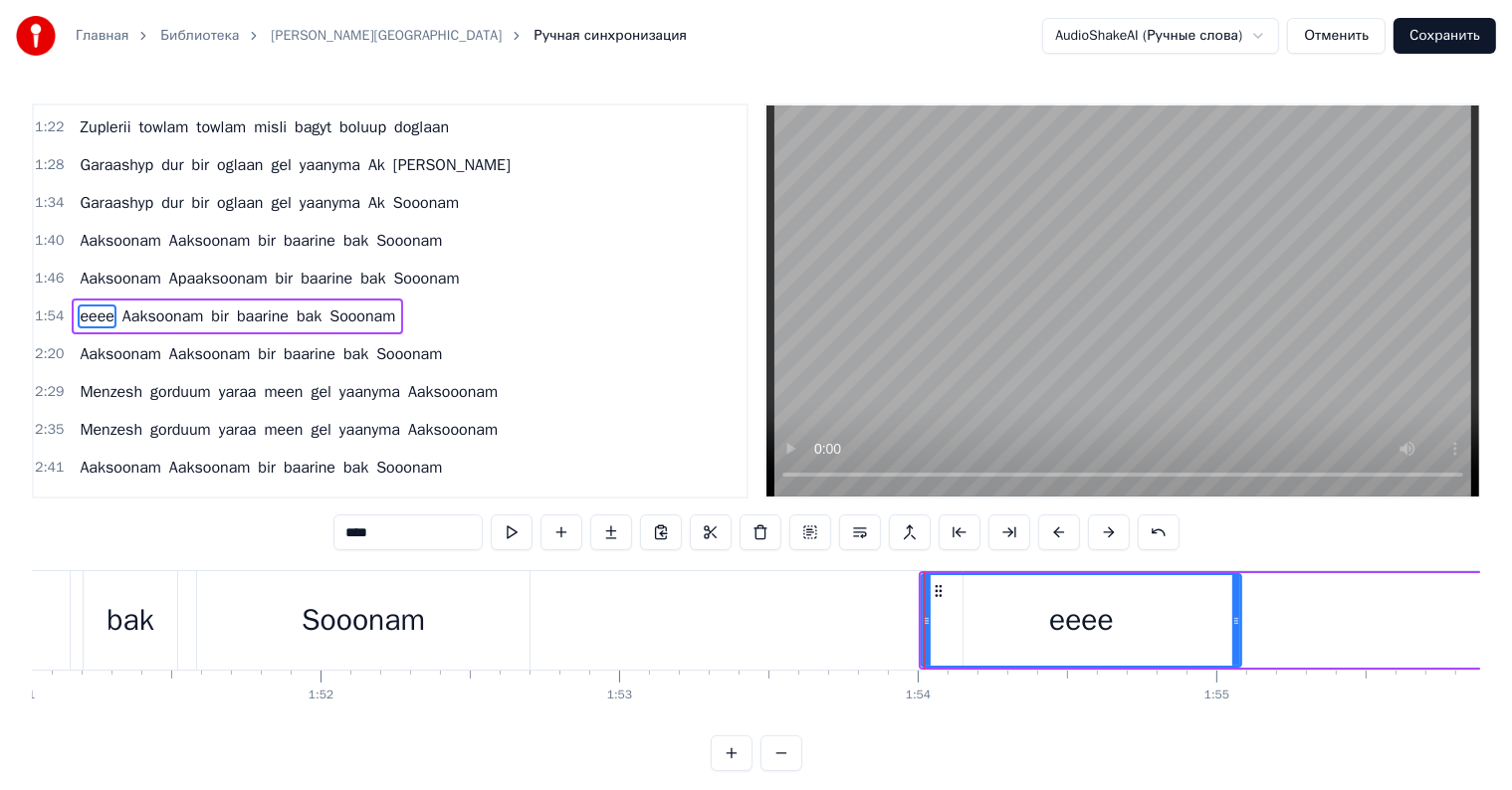 click on "Sooonam" at bounding box center (363, 620) 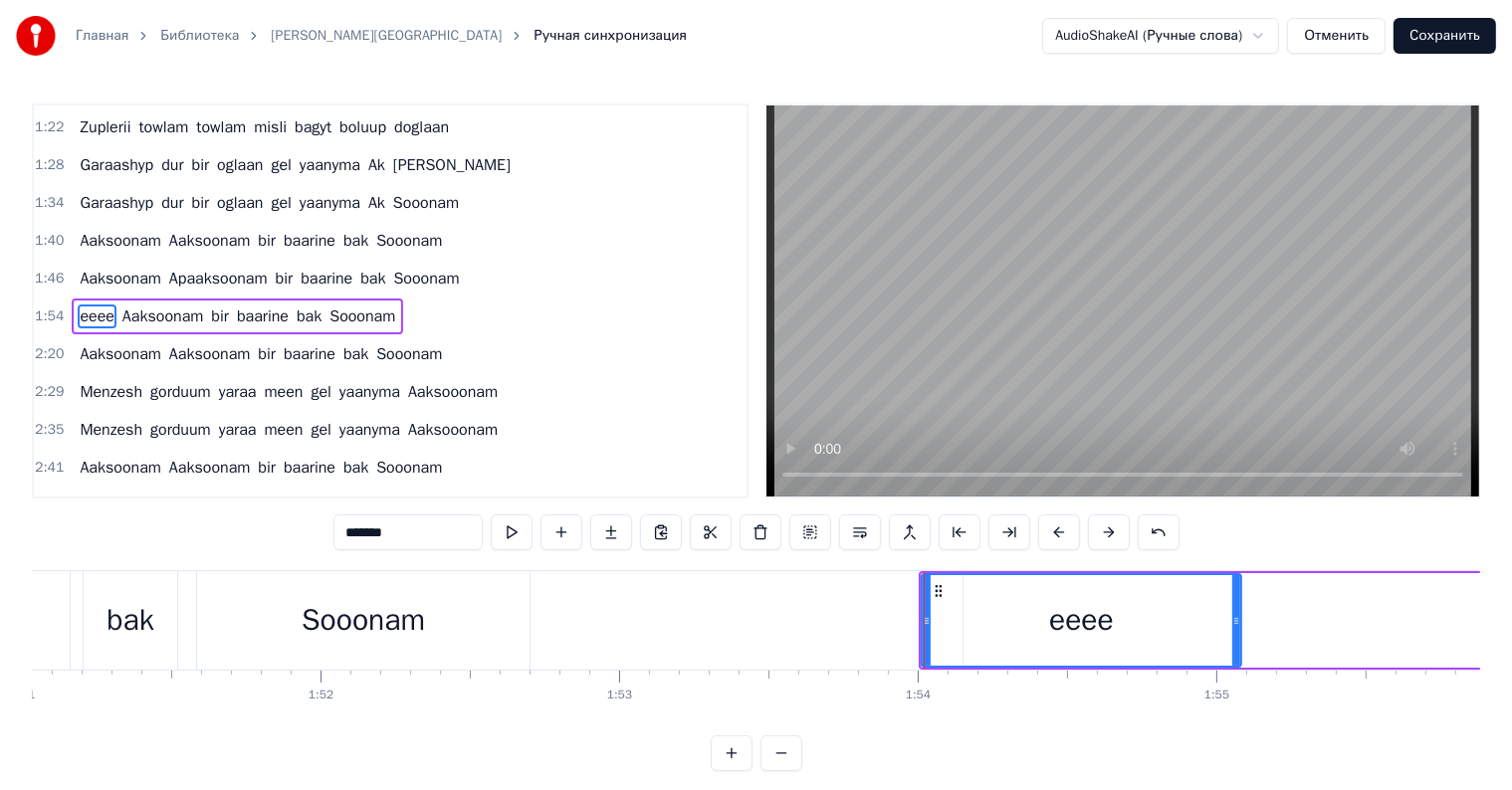 scroll, scrollTop: 225, scrollLeft: 0, axis: vertical 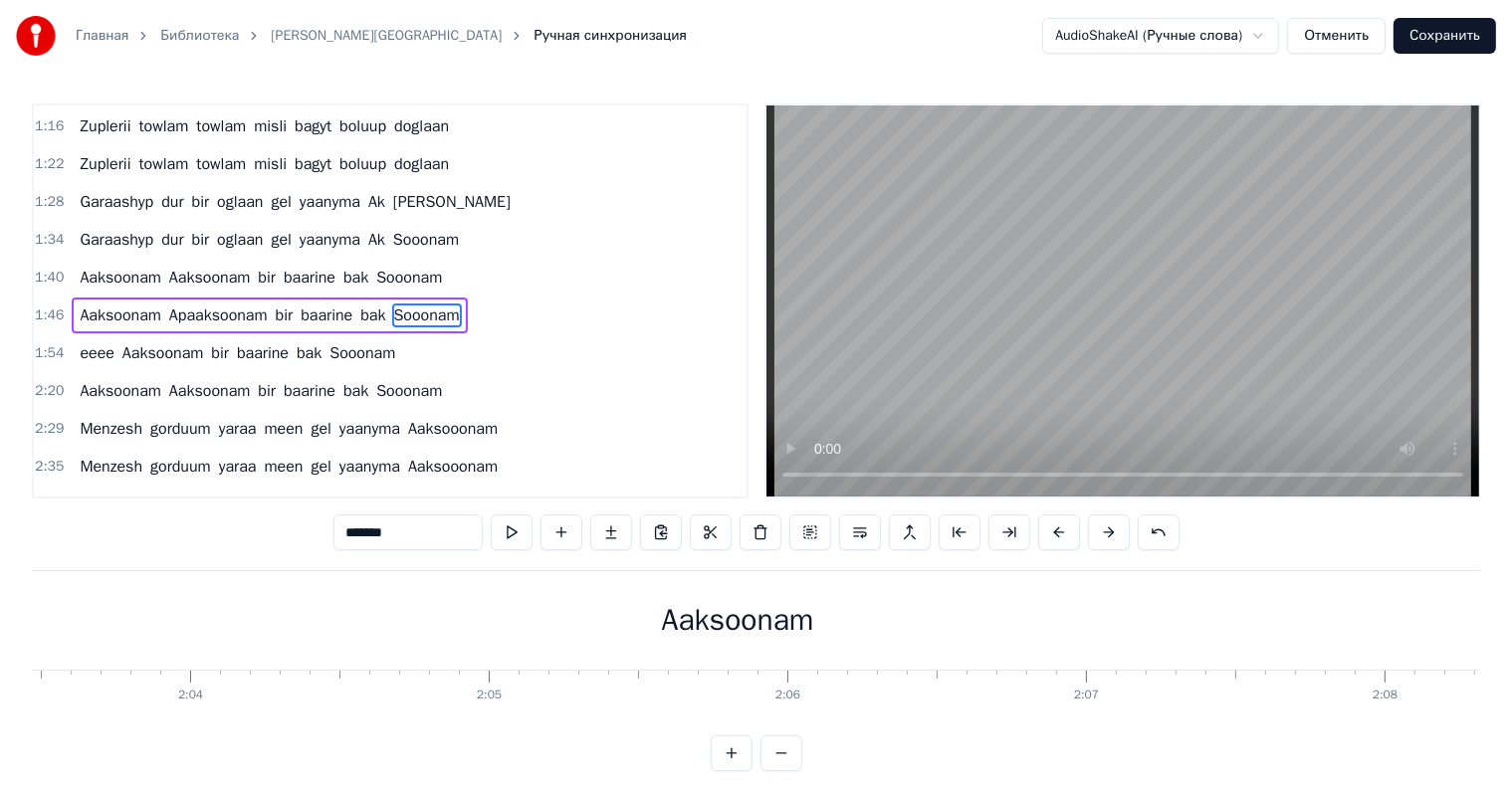 click on "Aaksoonam" at bounding box center (738, 620) 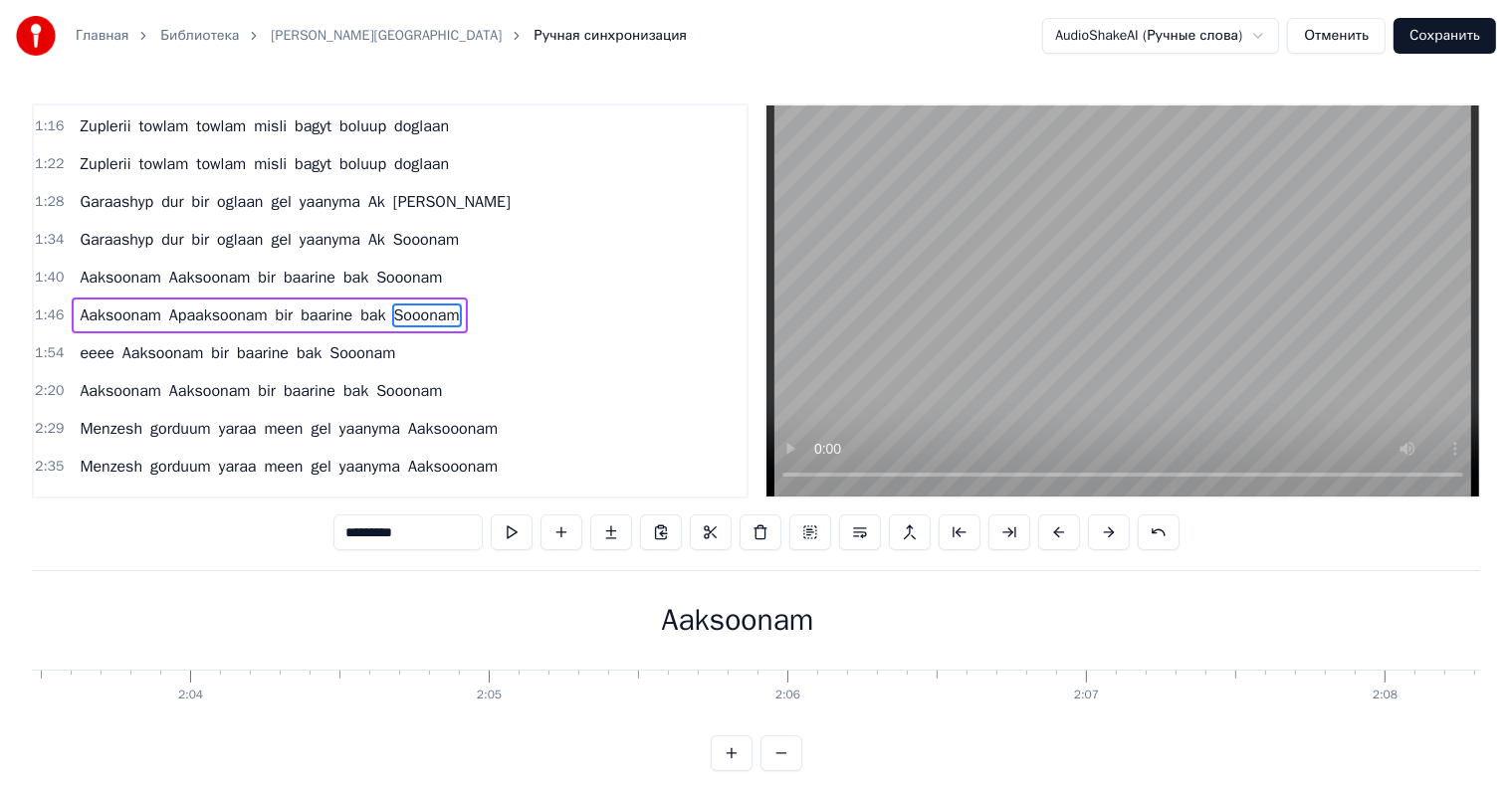 scroll, scrollTop: 262, scrollLeft: 0, axis: vertical 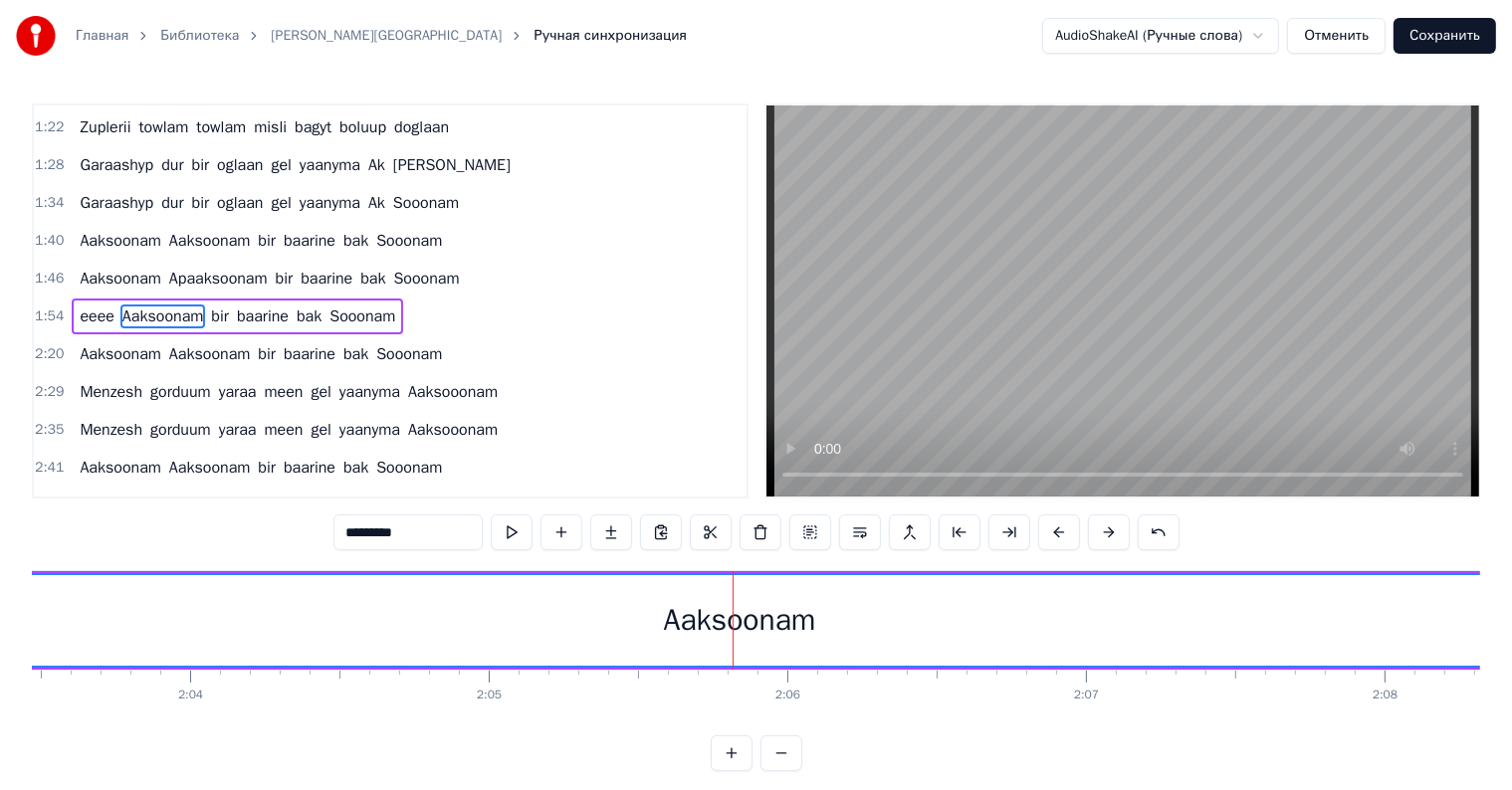 drag, startPoint x: 343, startPoint y: 533, endPoint x: 437, endPoint y: 540, distance: 94.26028 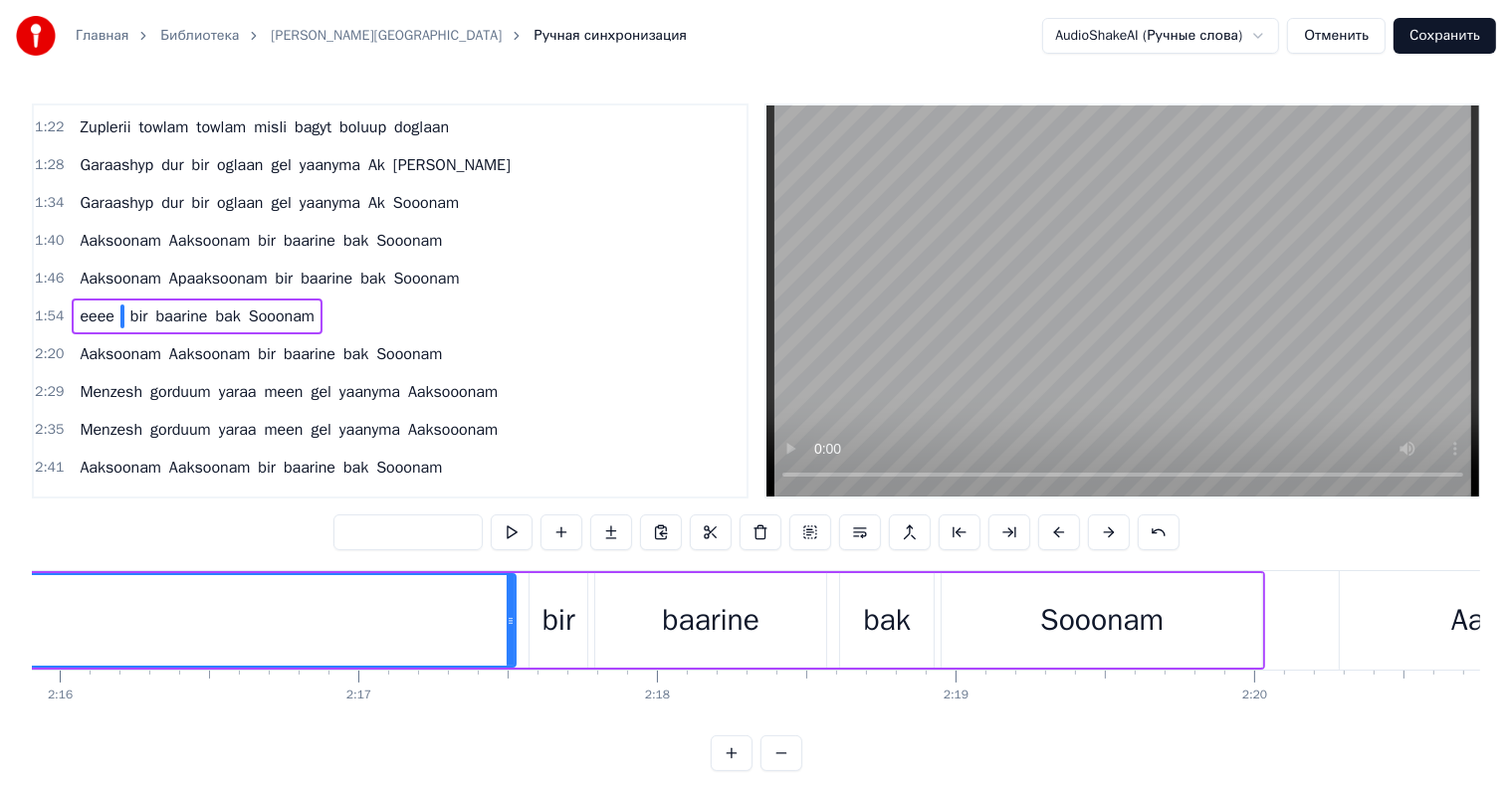 scroll, scrollTop: 0, scrollLeft: 40384, axis: horizontal 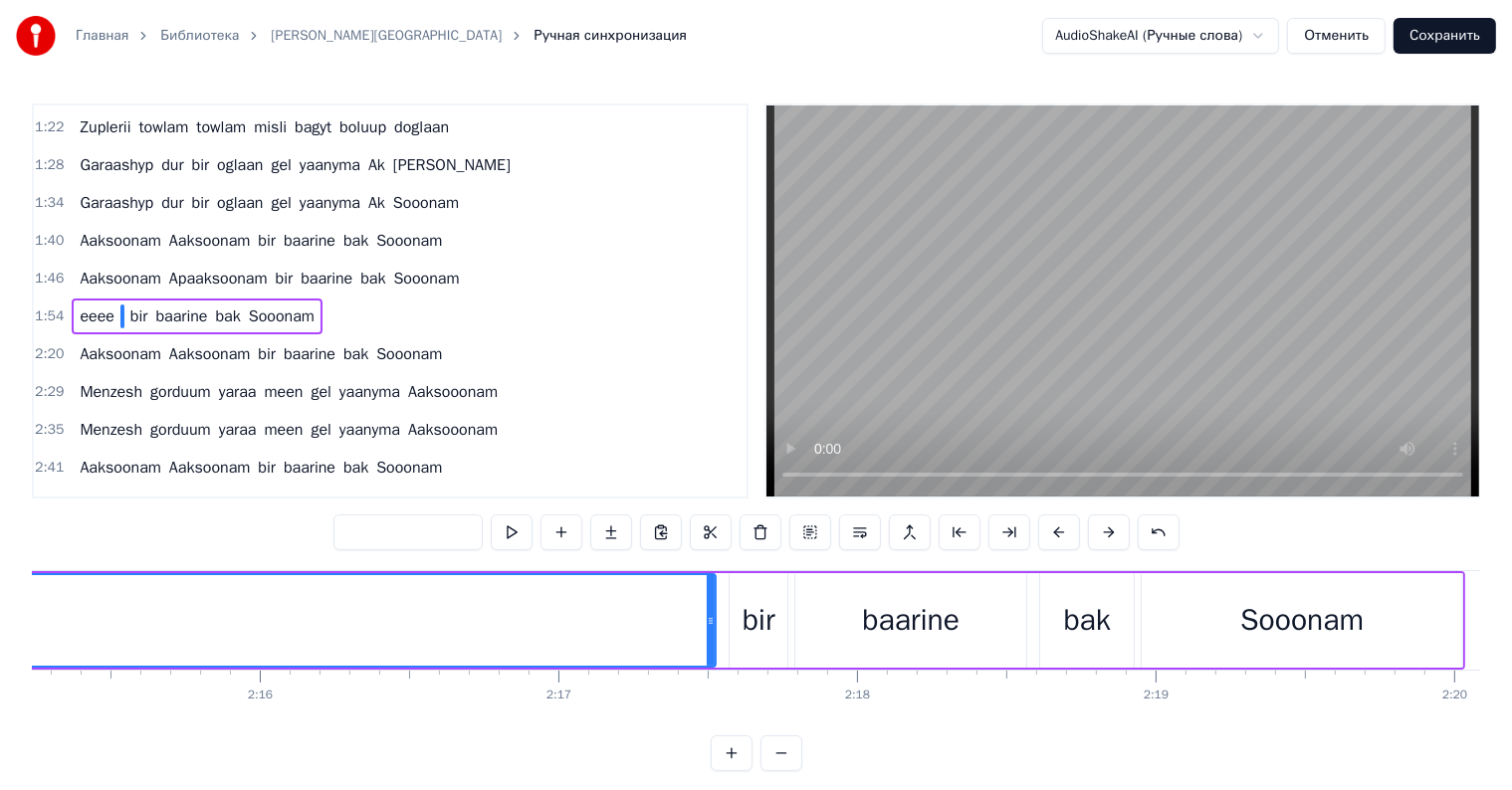 type 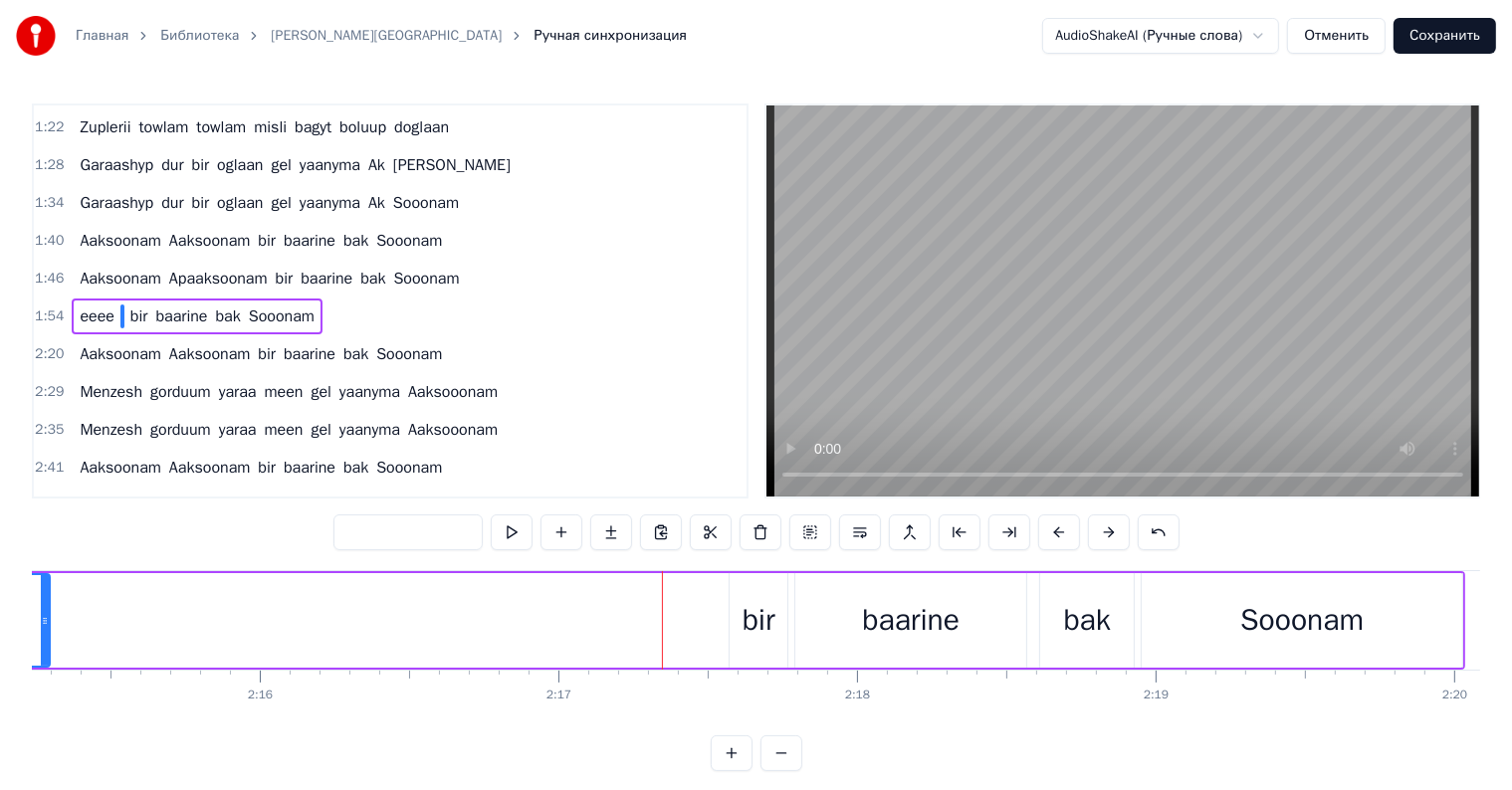 drag, startPoint x: 708, startPoint y: 614, endPoint x: 8, endPoint y: 704, distance: 705.762 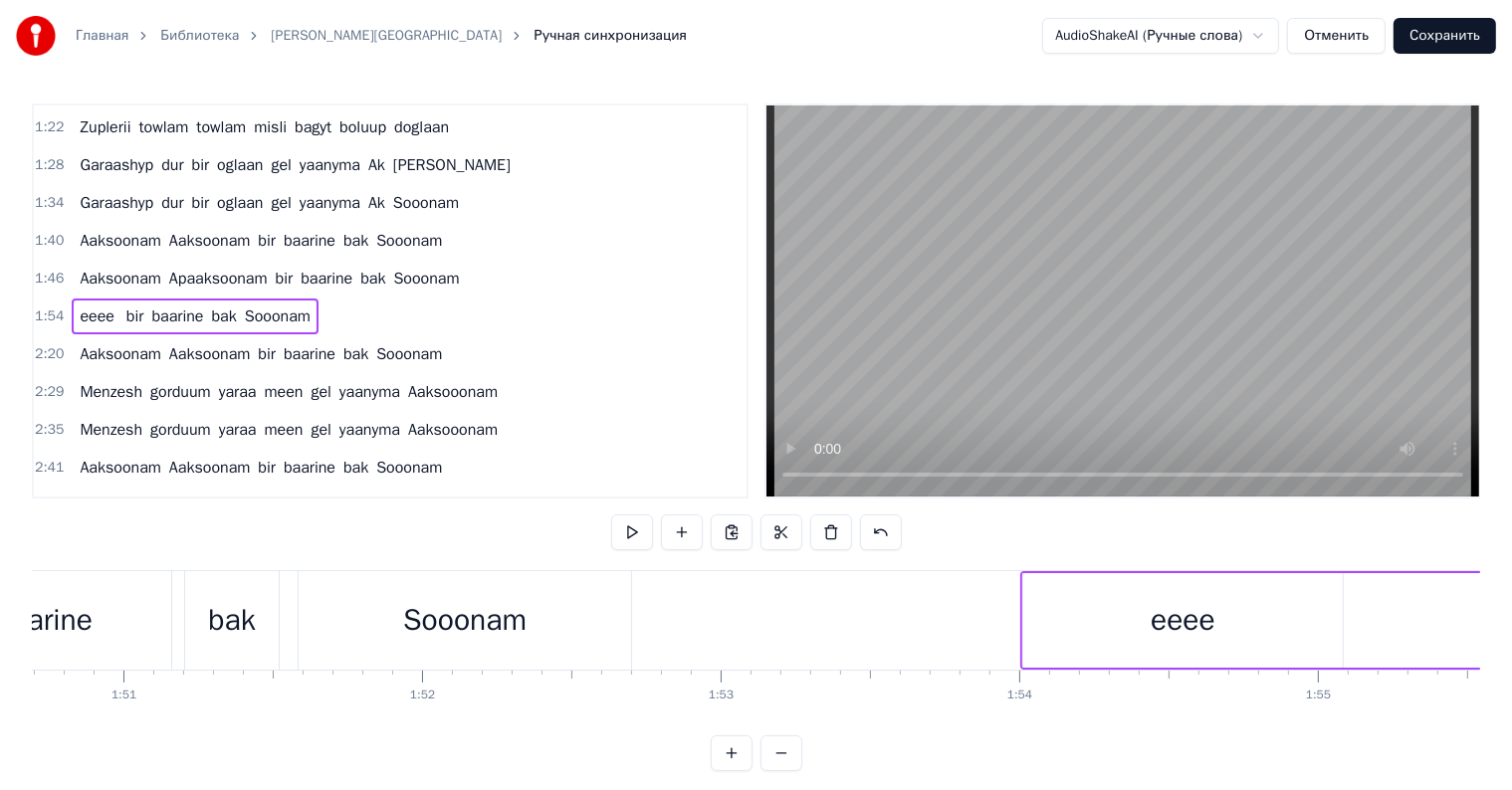 scroll, scrollTop: 0, scrollLeft: 33224, axis: horizontal 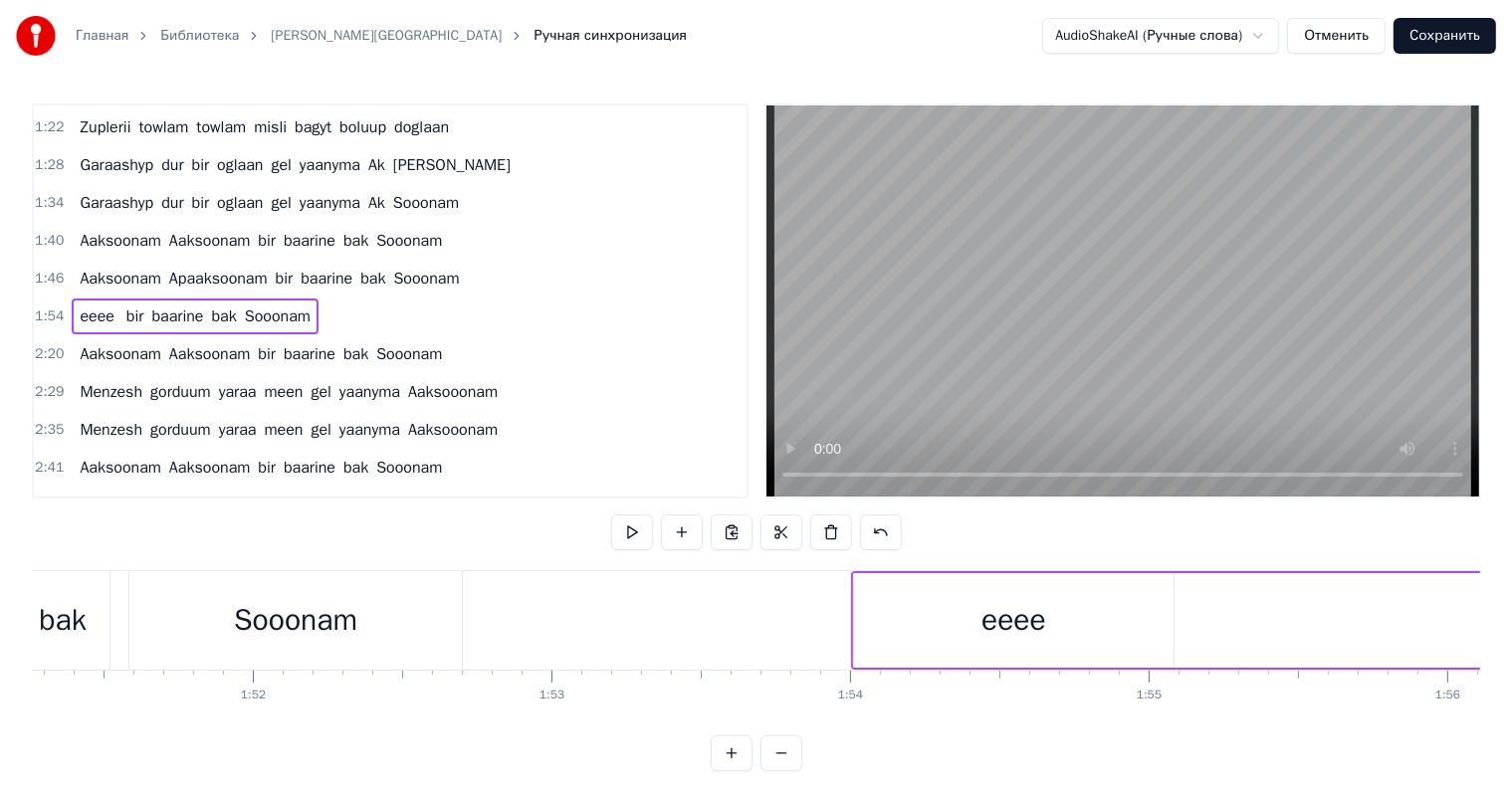 click on "eeee" at bounding box center (1013, 620) 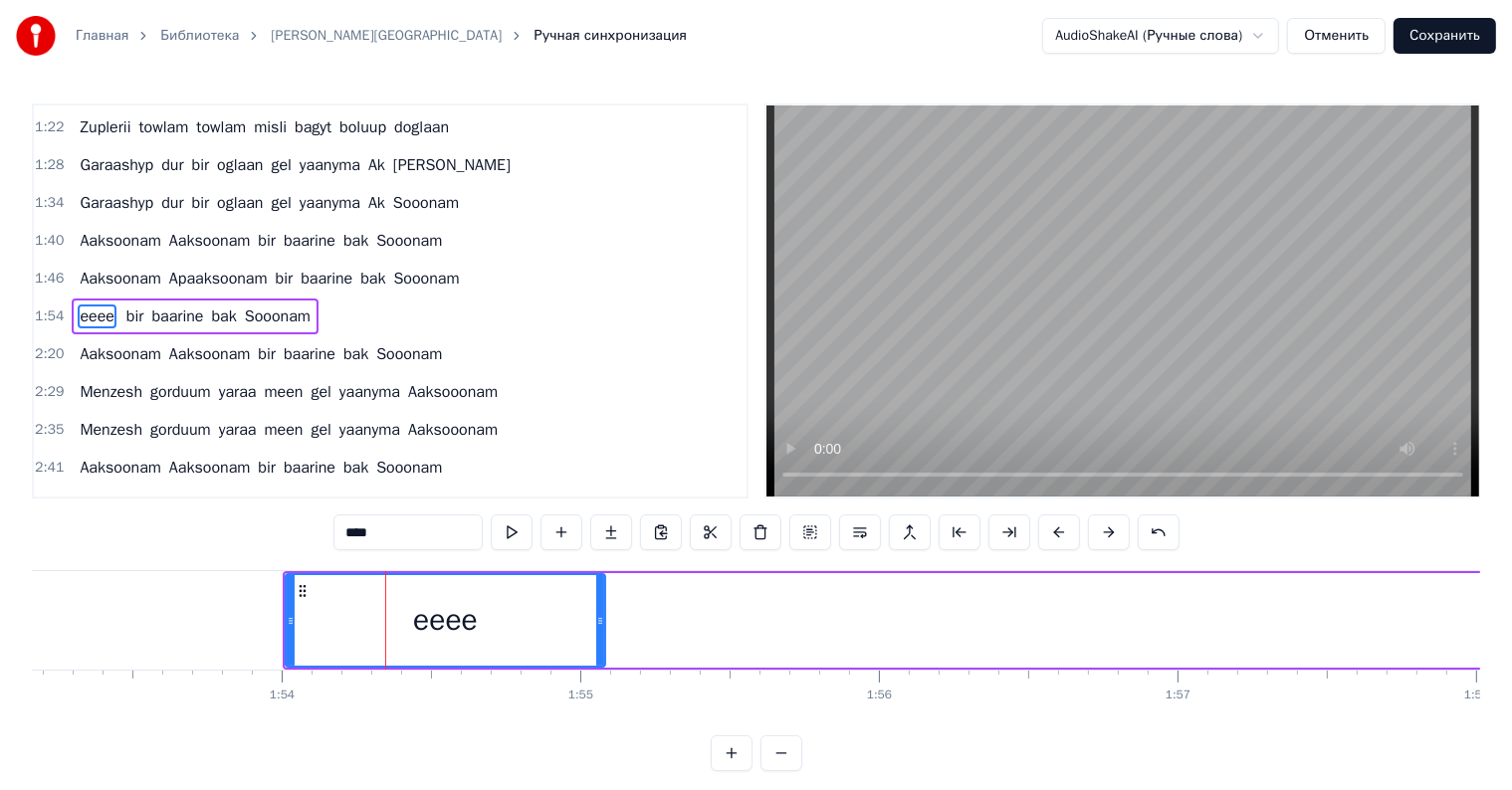 scroll, scrollTop: 0, scrollLeft: 34026, axis: horizontal 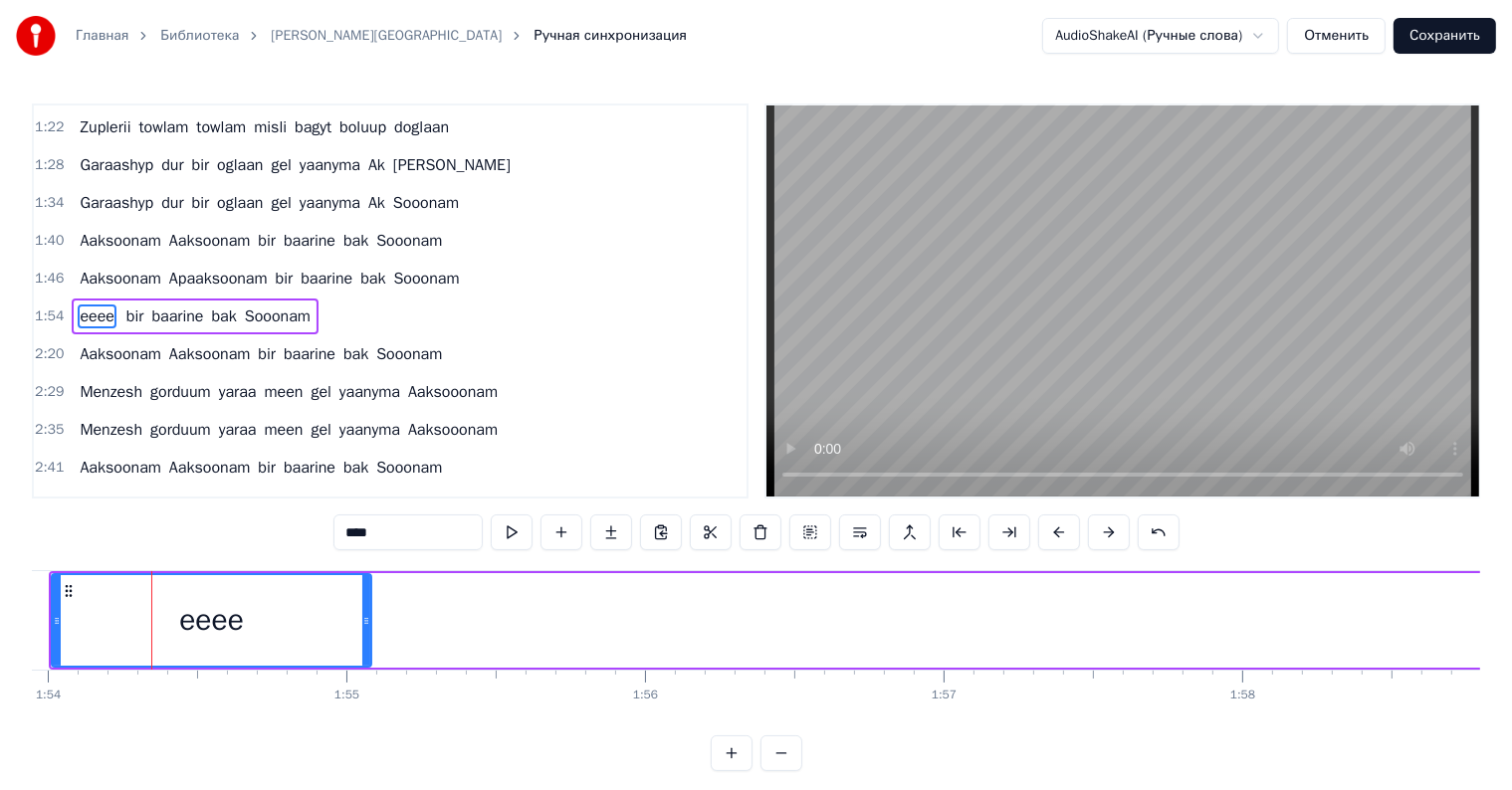 click at bounding box center [3233, 620] 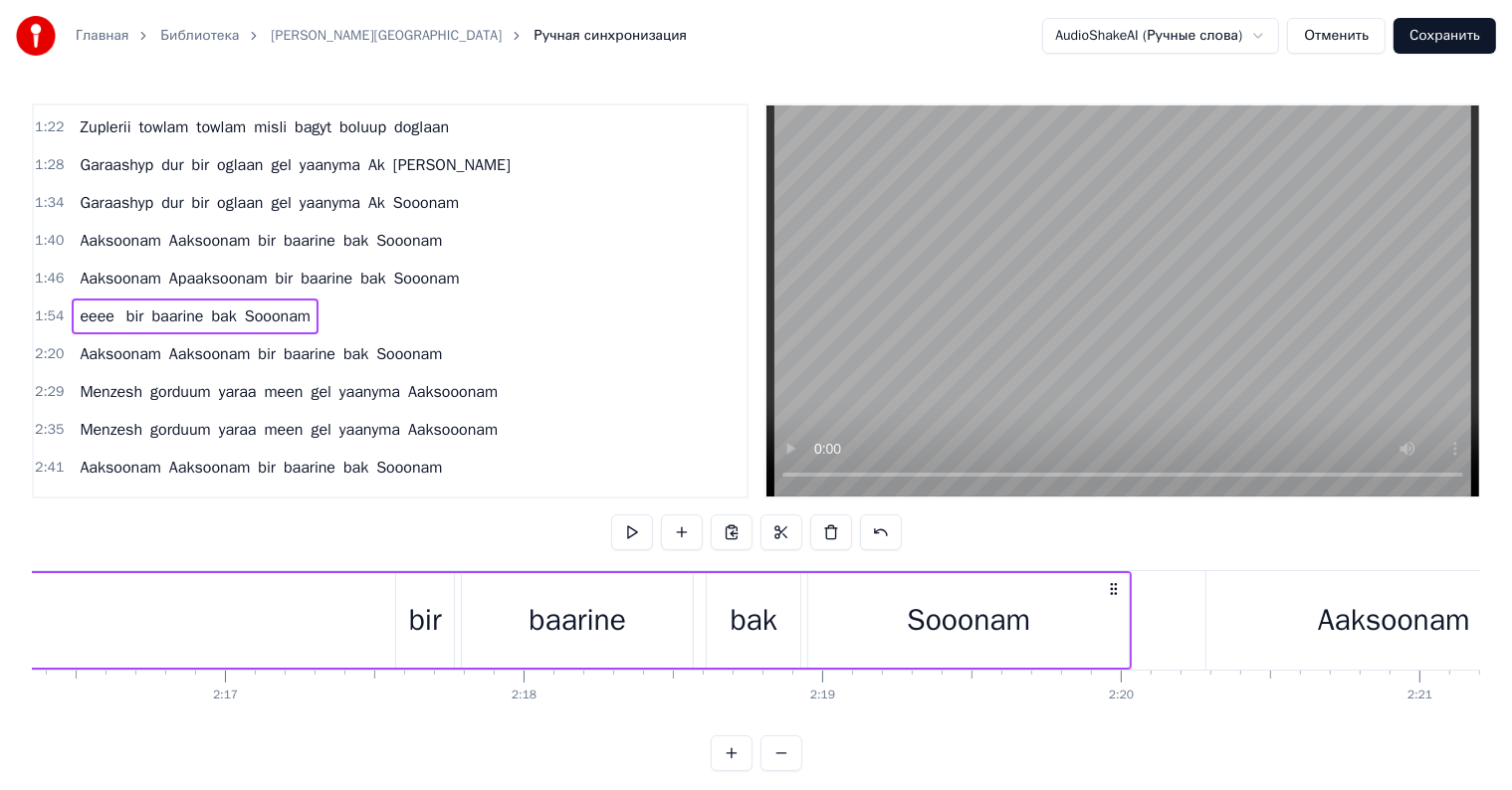 scroll, scrollTop: 0, scrollLeft: 40785, axis: horizontal 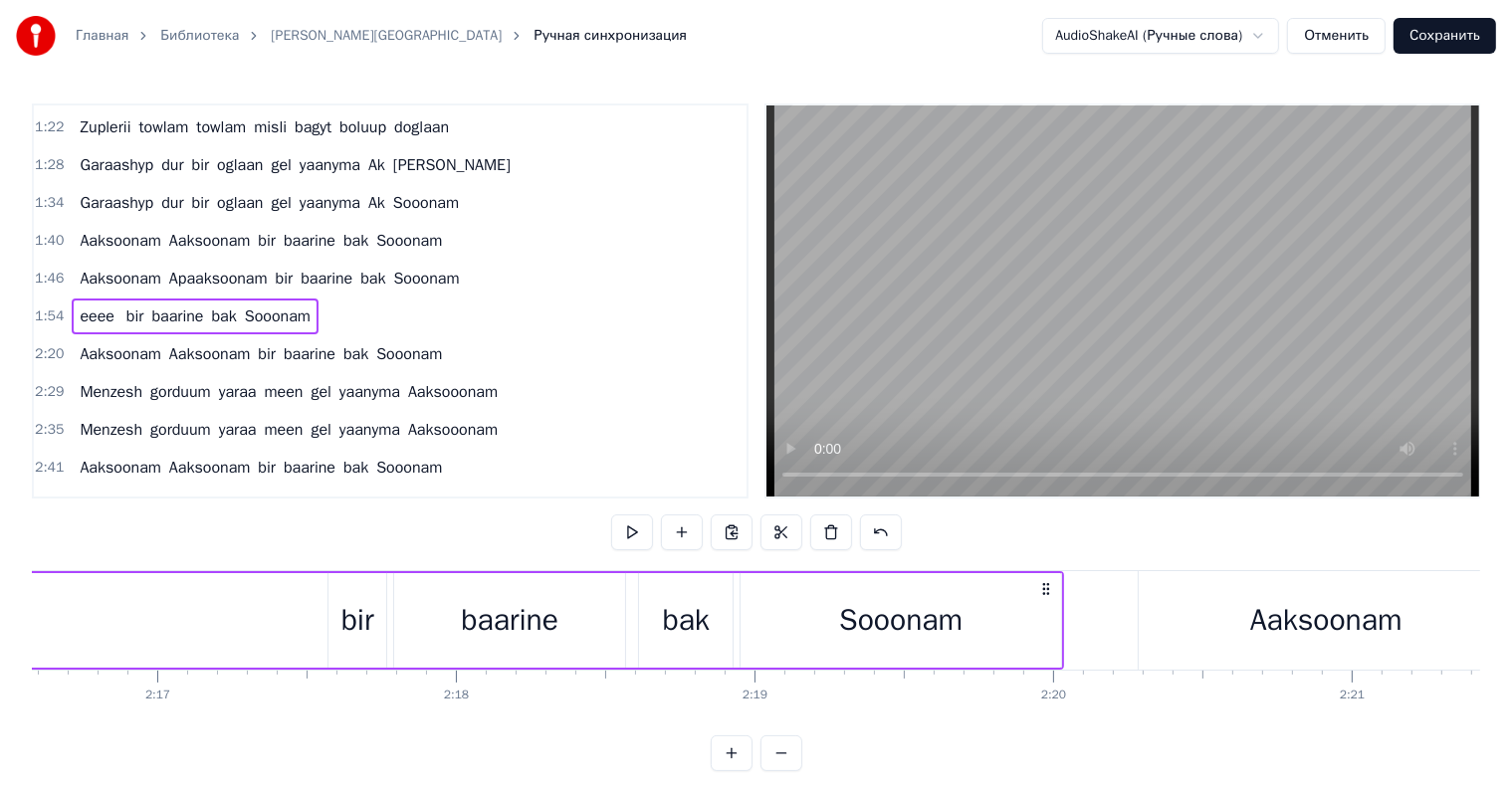 click on "bir" at bounding box center (357, 620) 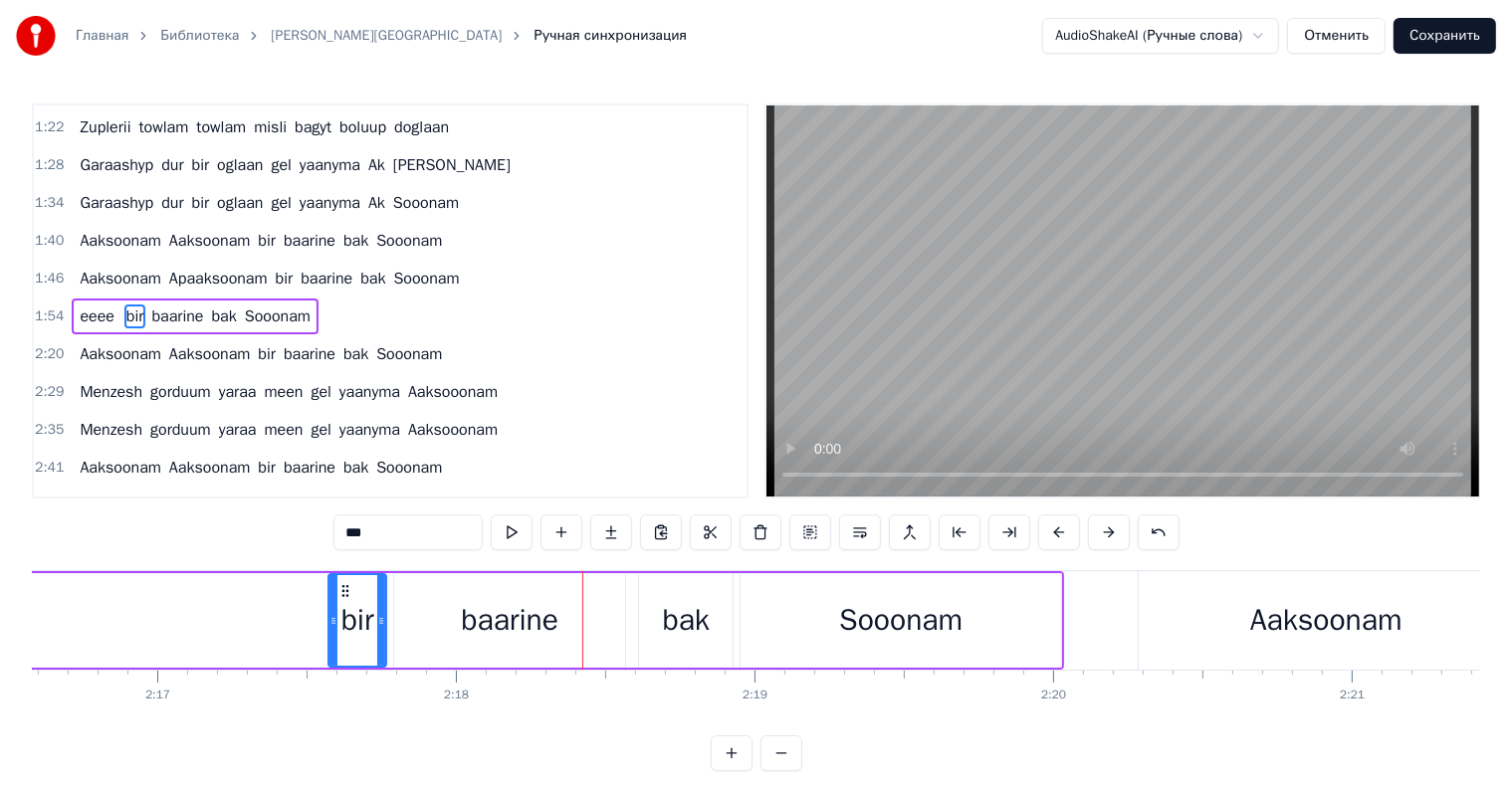 click on "bir" at bounding box center [357, 620] 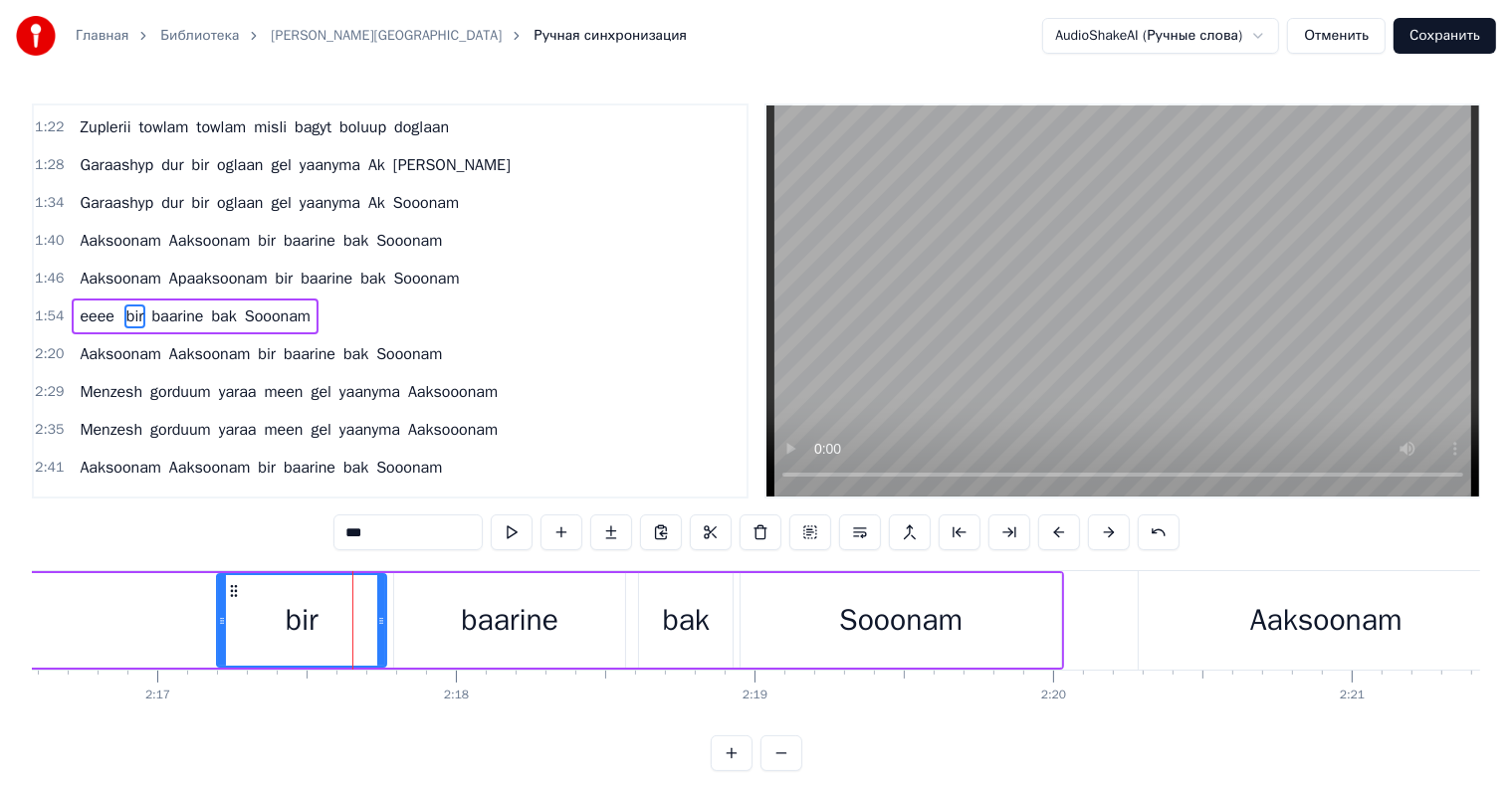 drag, startPoint x: 334, startPoint y: 617, endPoint x: 222, endPoint y: 641, distance: 114.54257 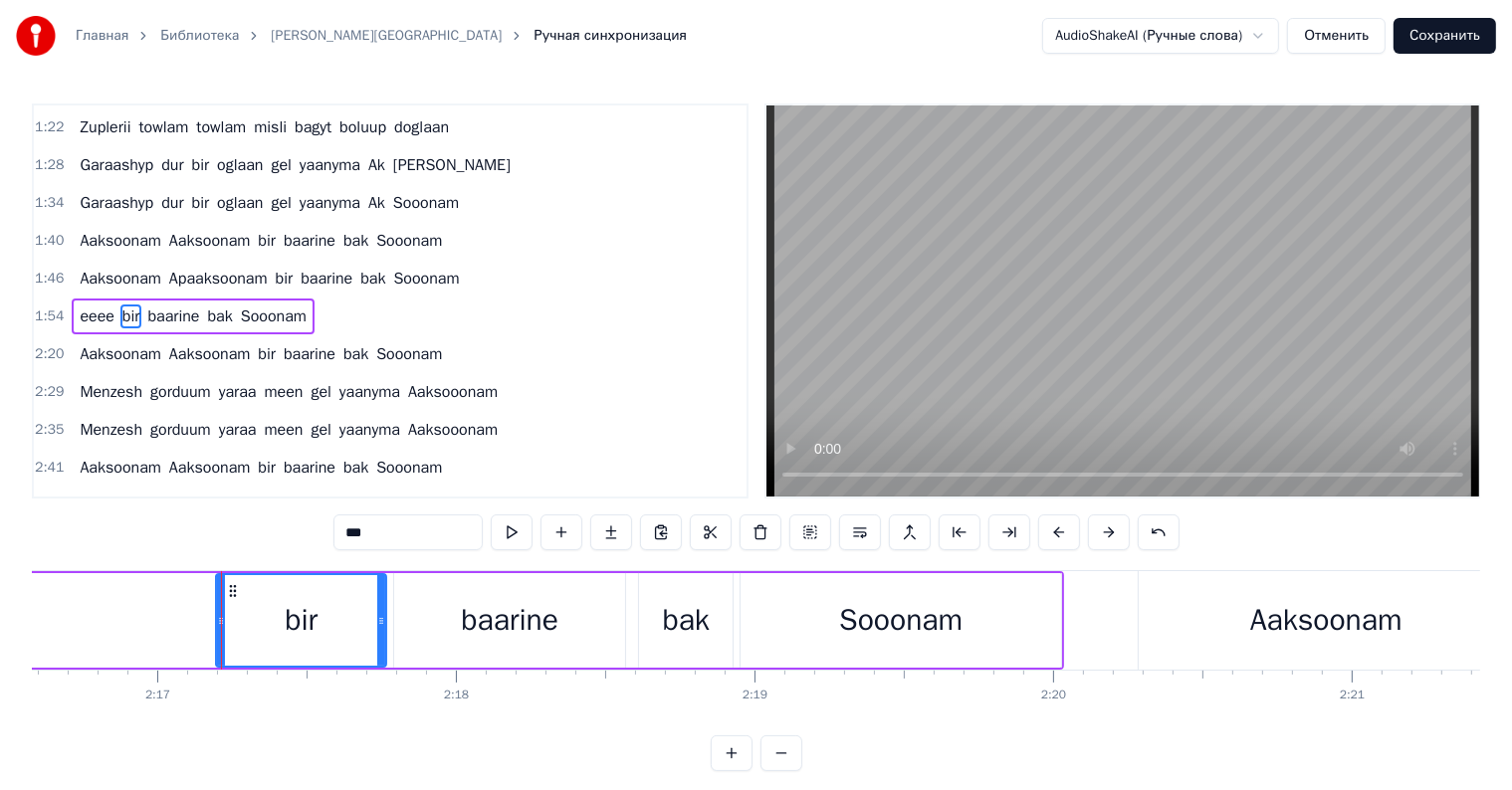 drag, startPoint x: 314, startPoint y: 625, endPoint x: 335, endPoint y: 605, distance: 29 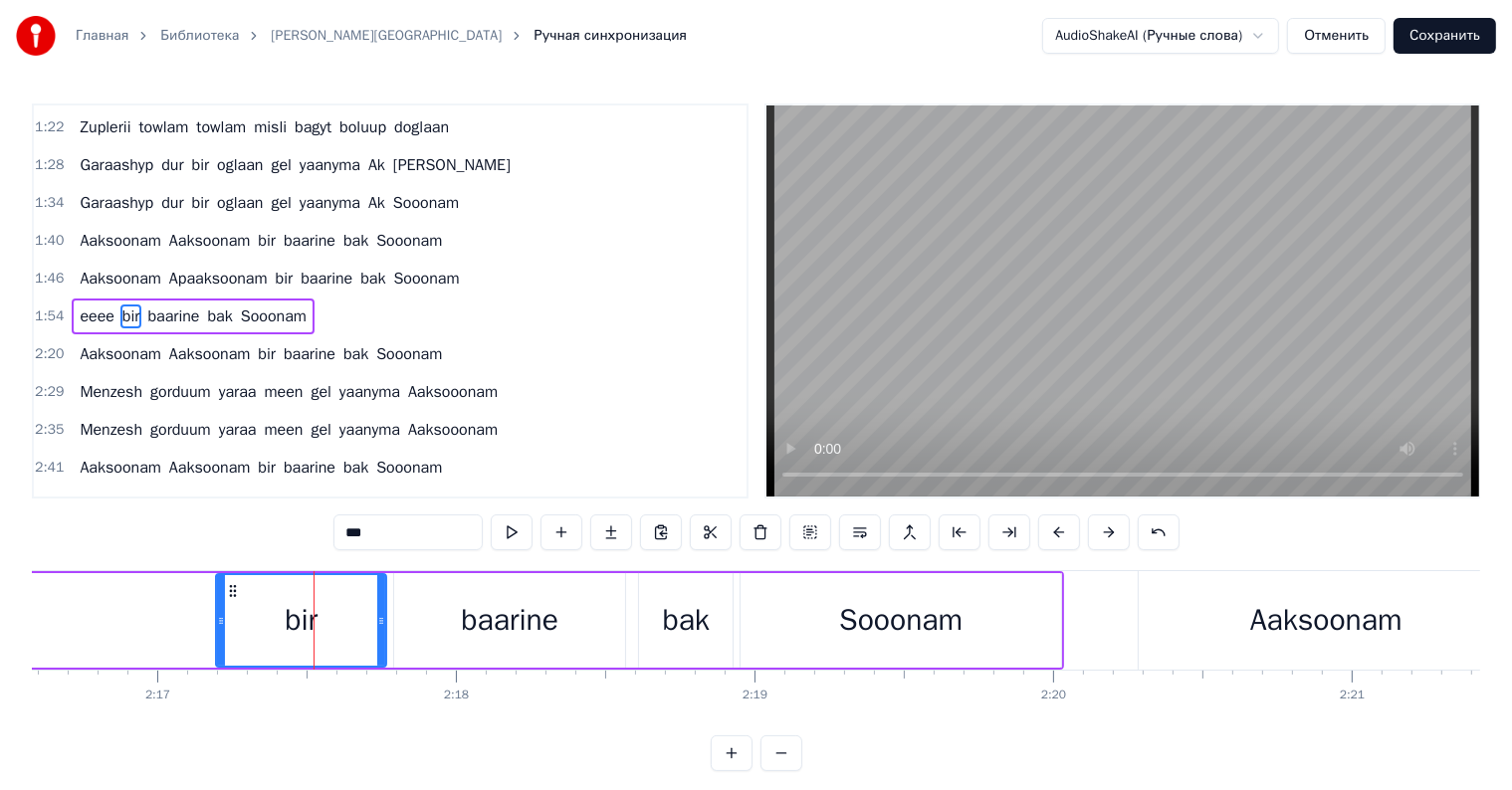 click on "***" at bounding box center (408, 532) 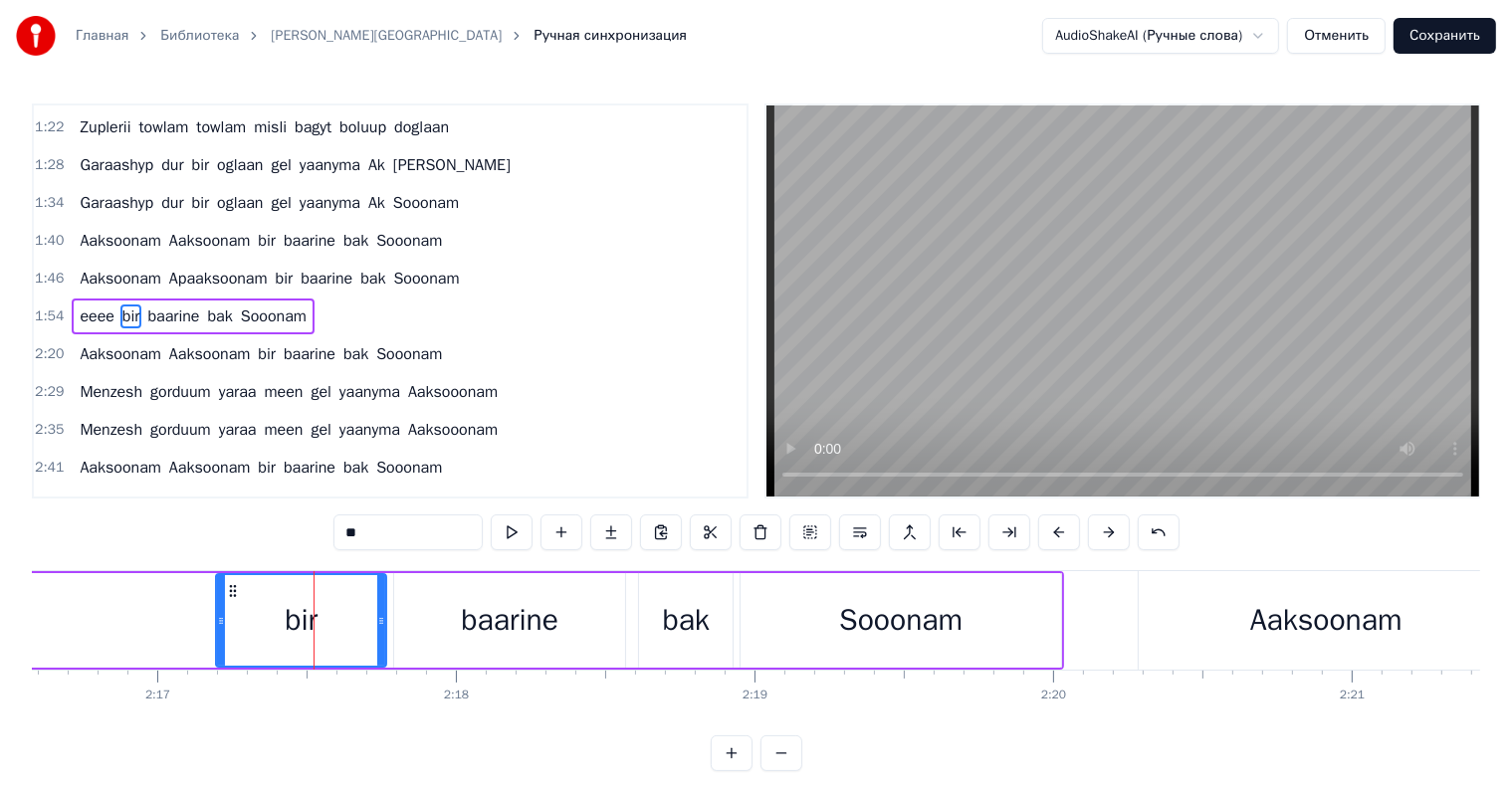 type on "*" 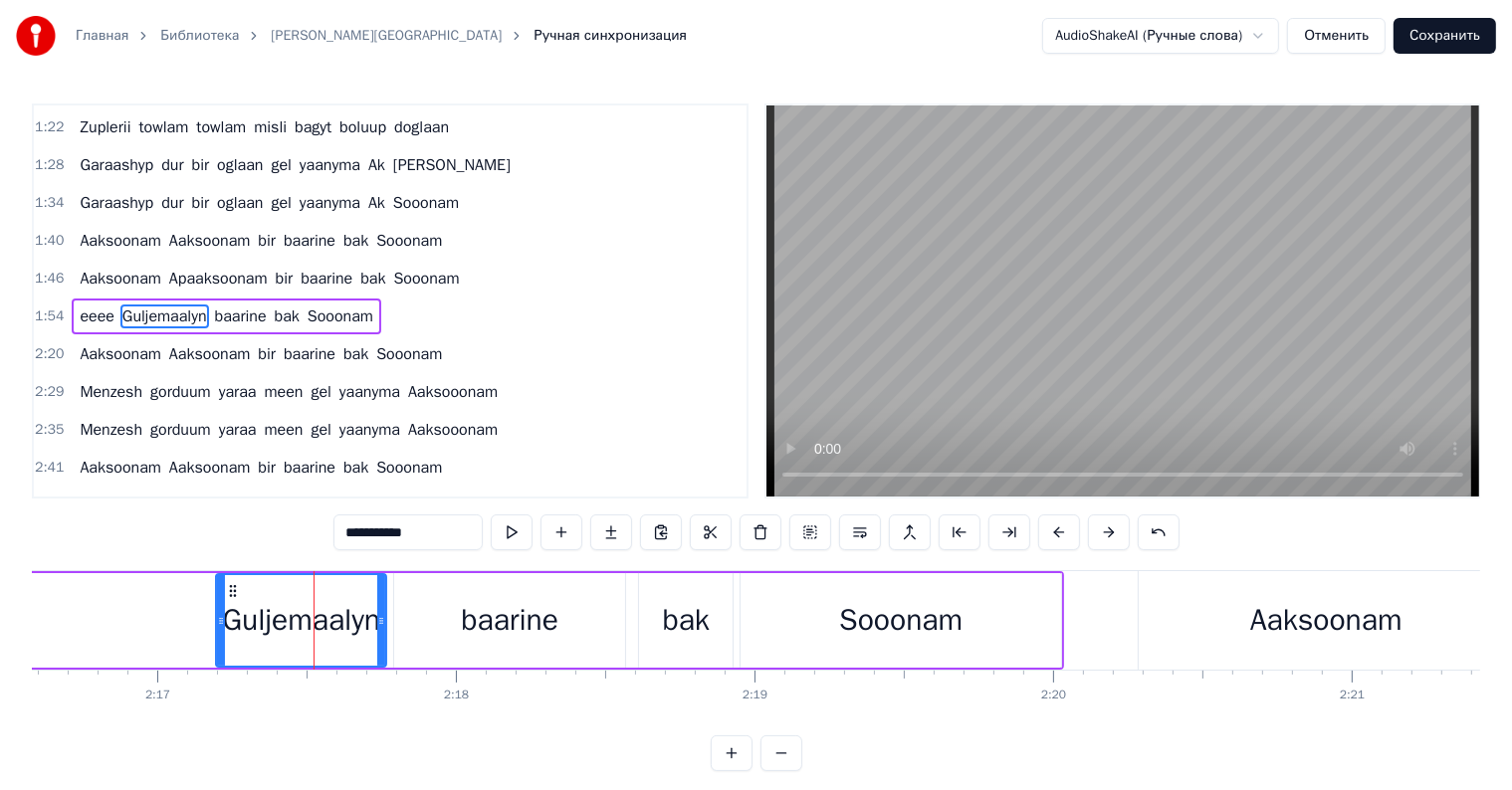 click on "Guljemaalyn" at bounding box center [301, 620] 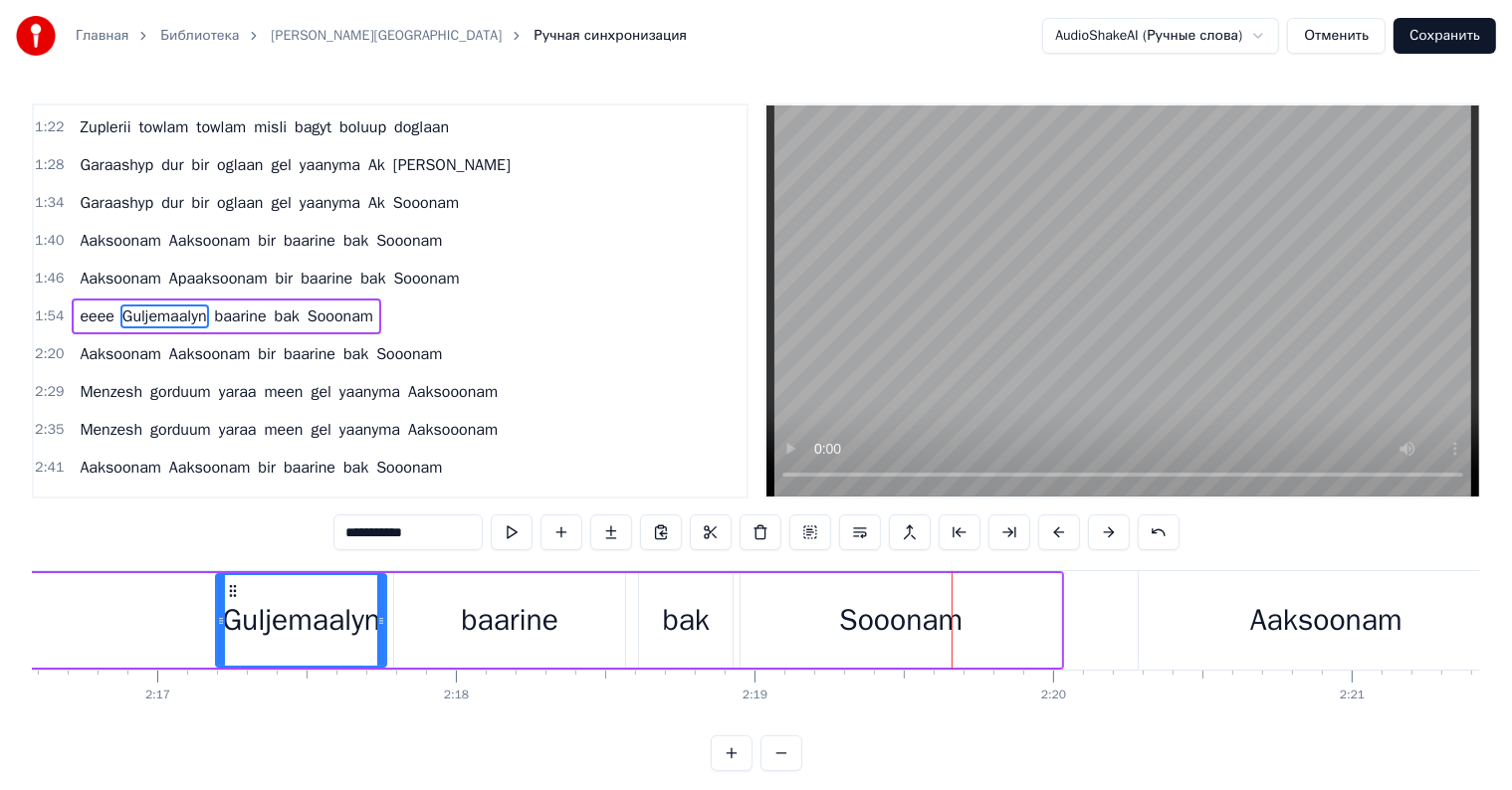 click on "baarine" at bounding box center (510, 620) 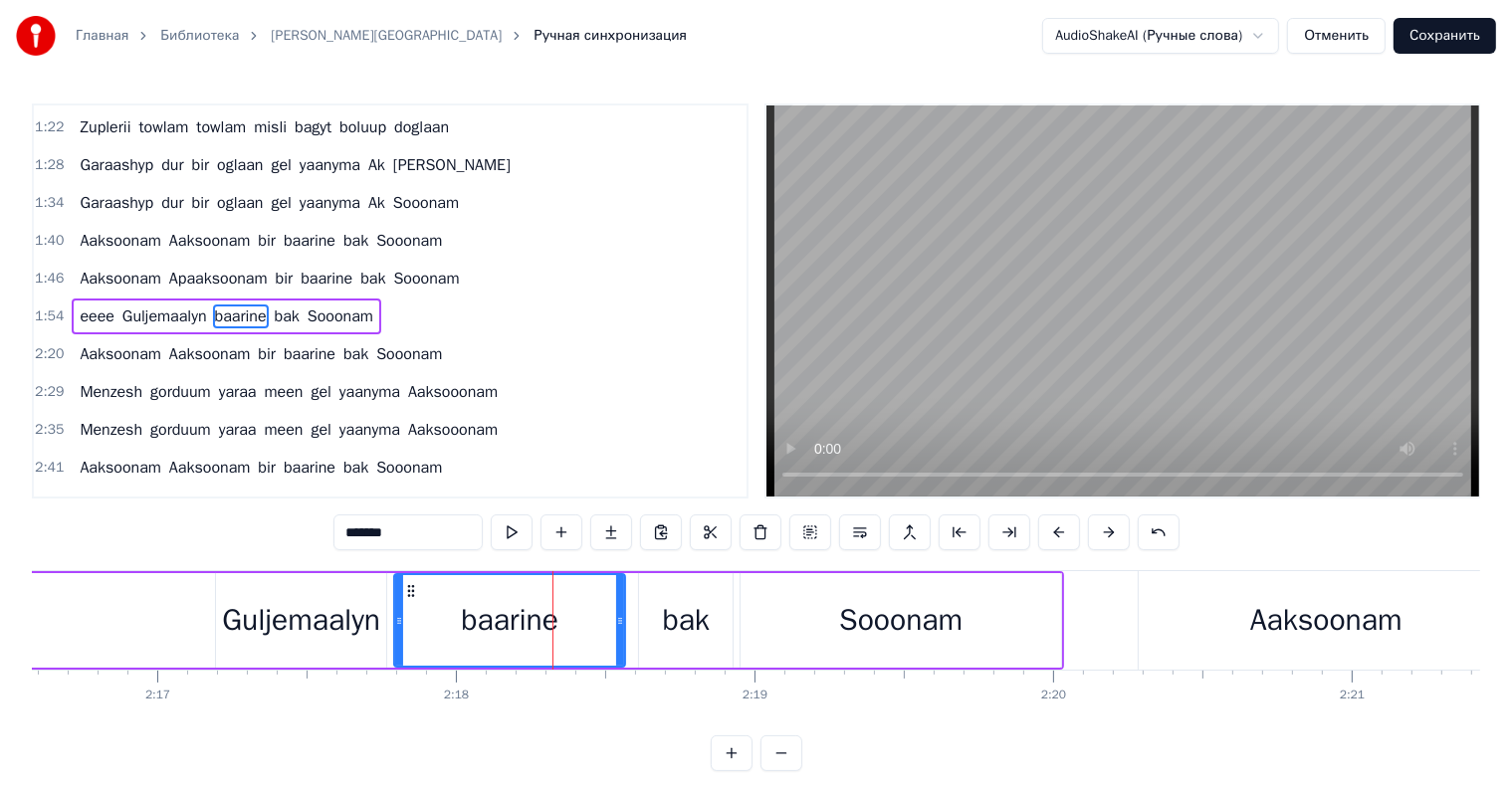 click on "bak" at bounding box center [686, 620] 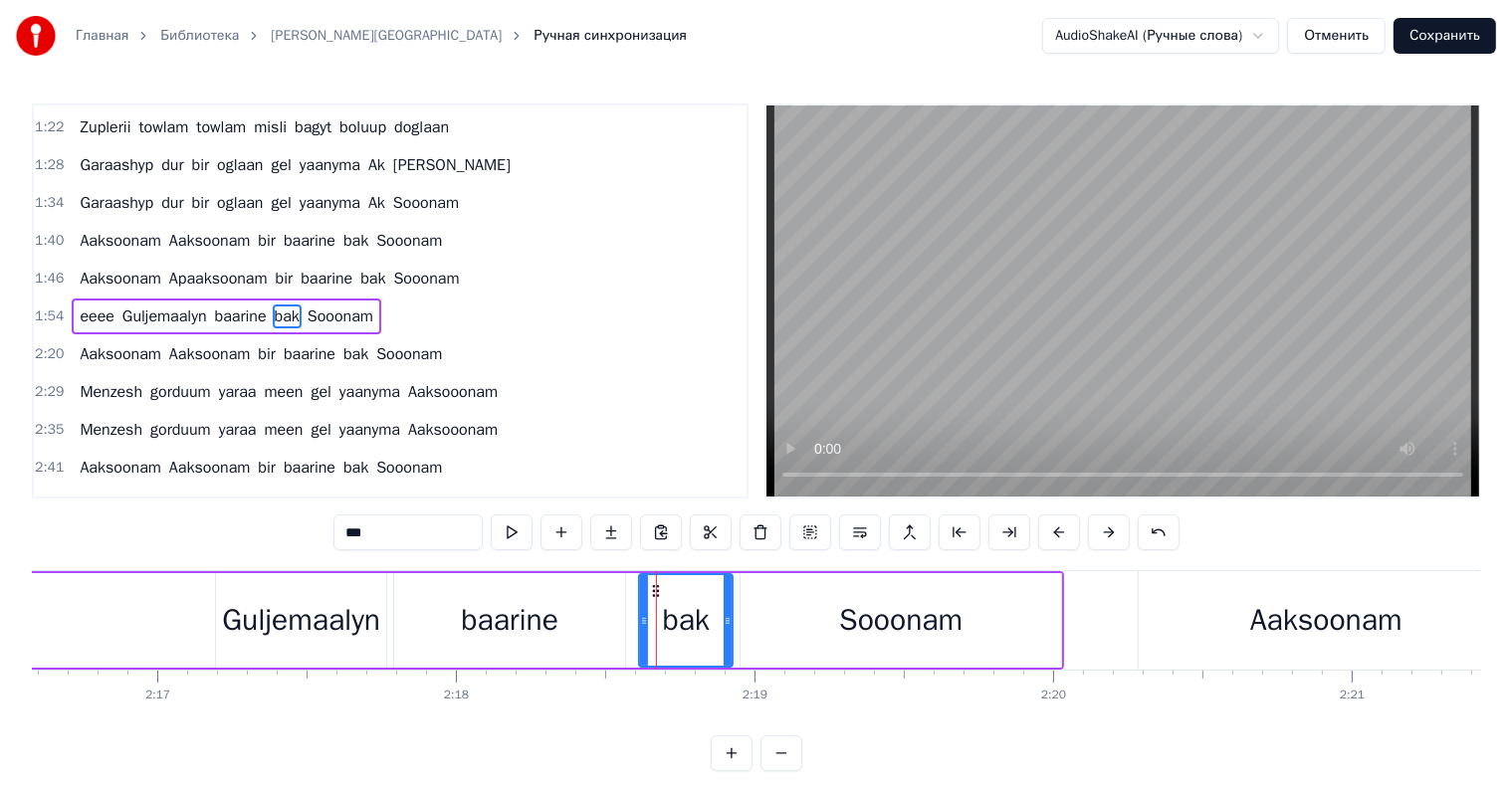 click on "Guljemaalyn" at bounding box center (301, 620) 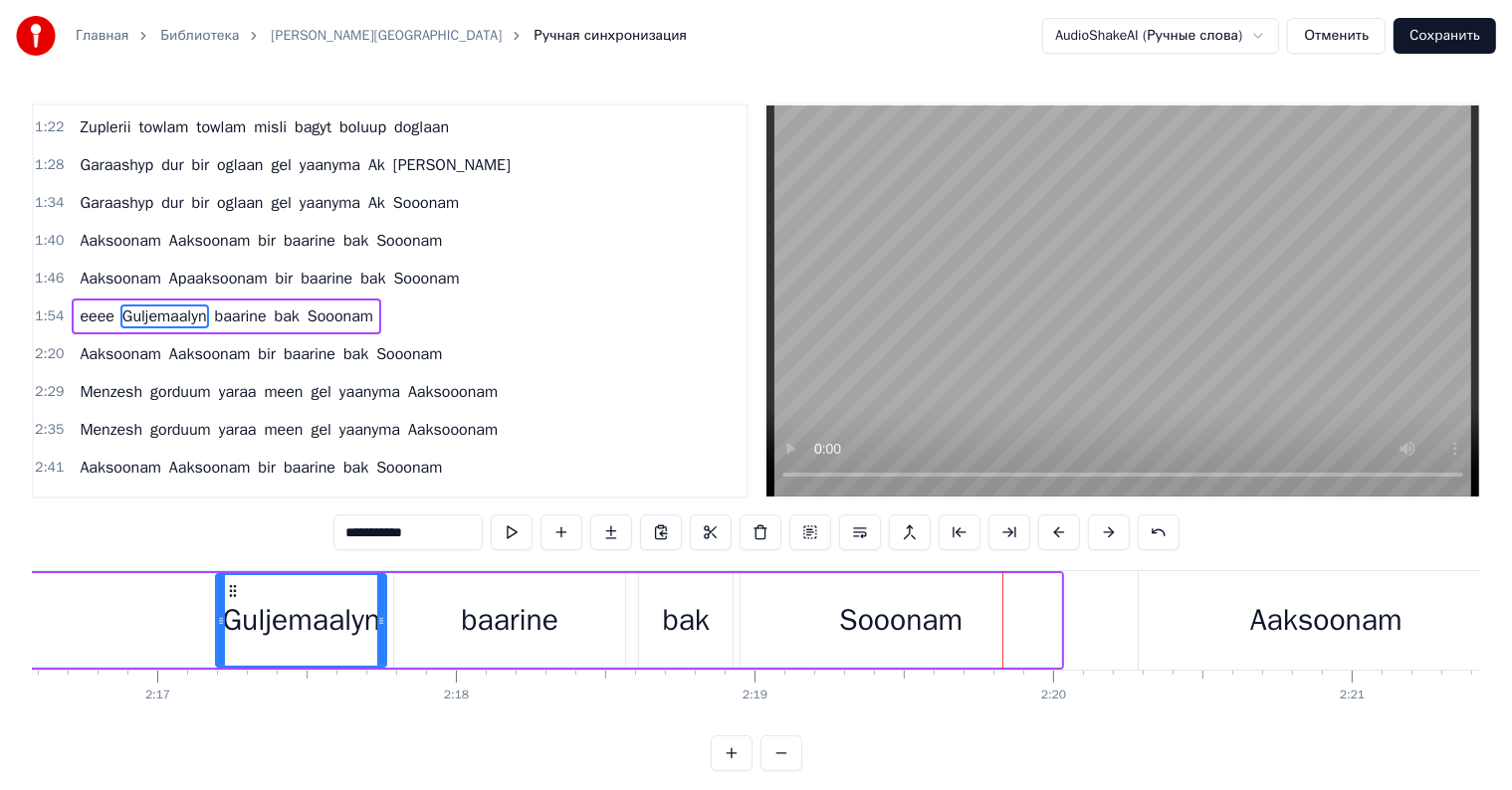 click on "baarine" at bounding box center [510, 620] 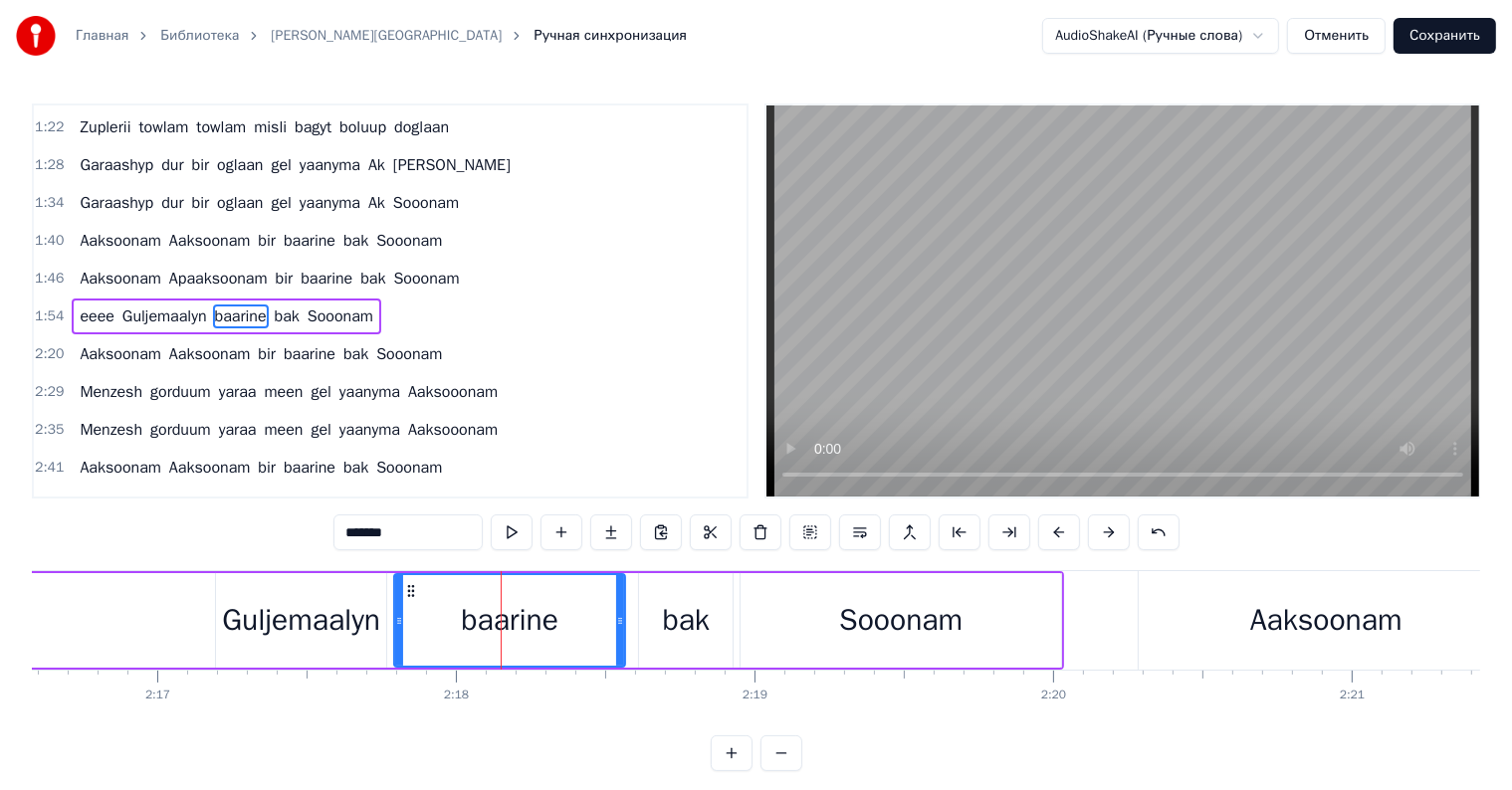 drag, startPoint x: 348, startPoint y: 534, endPoint x: 415, endPoint y: 538, distance: 67.1193 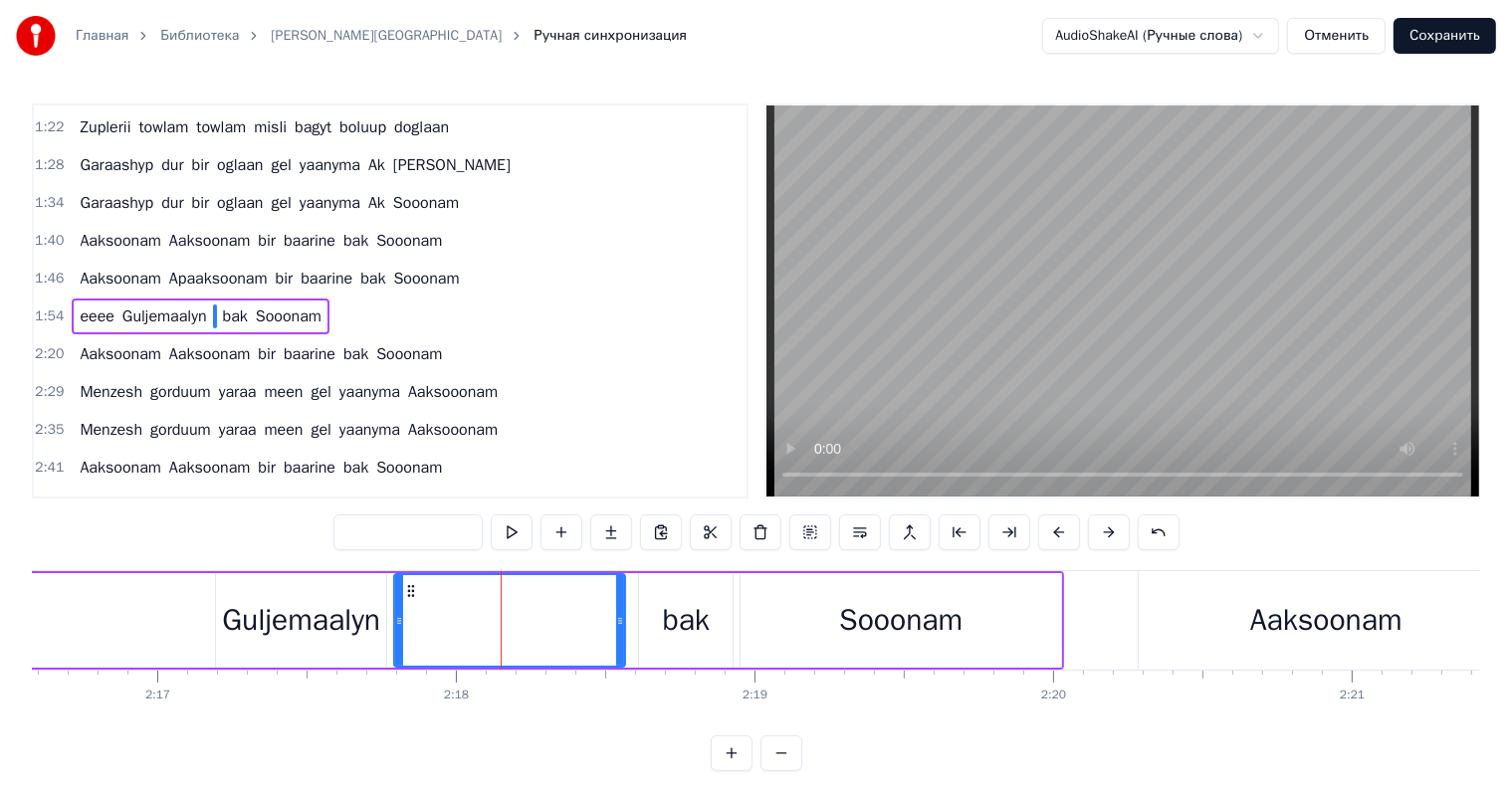 click on "bak" at bounding box center [686, 620] 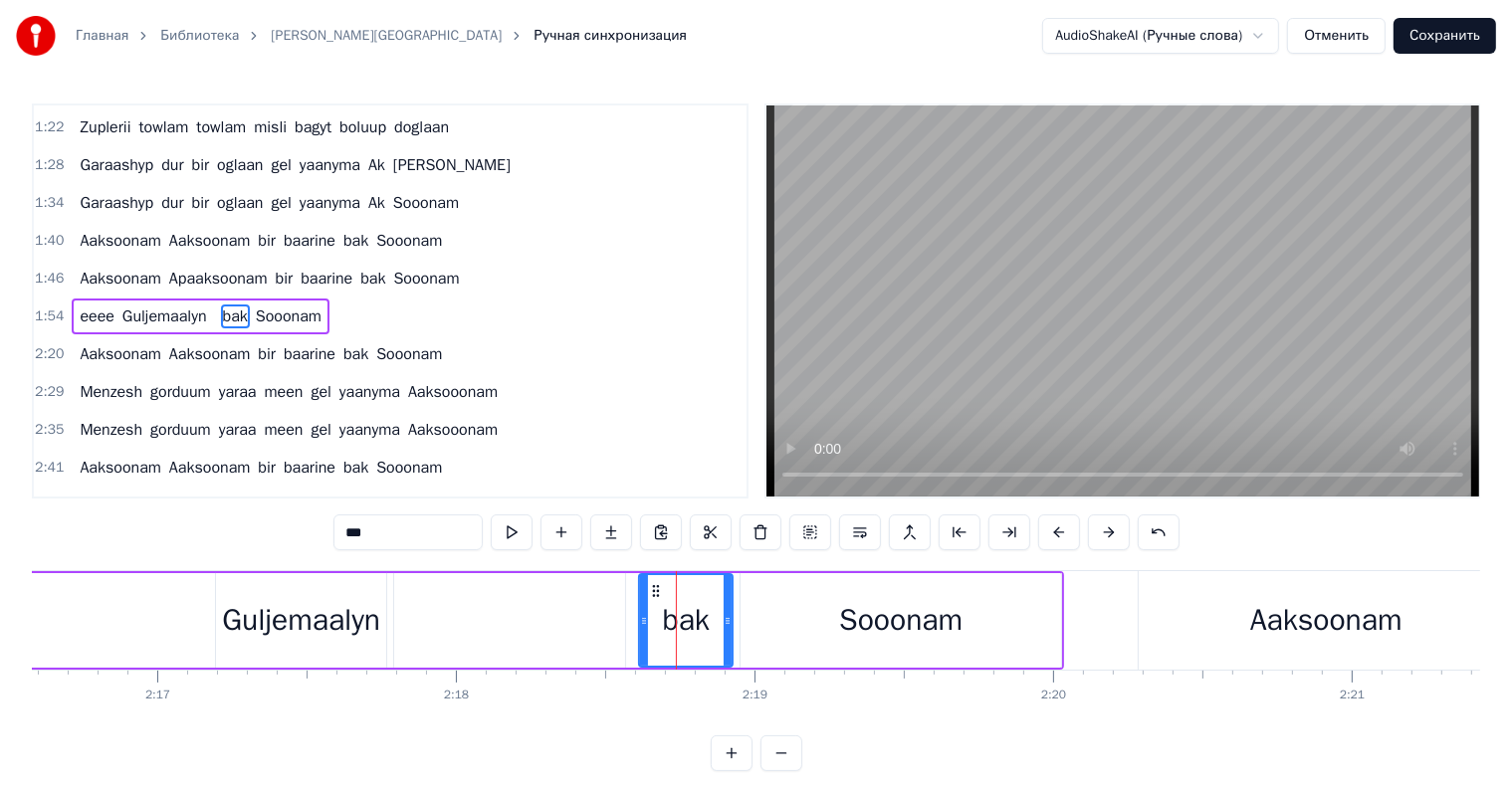 click at bounding box center [510, 620] 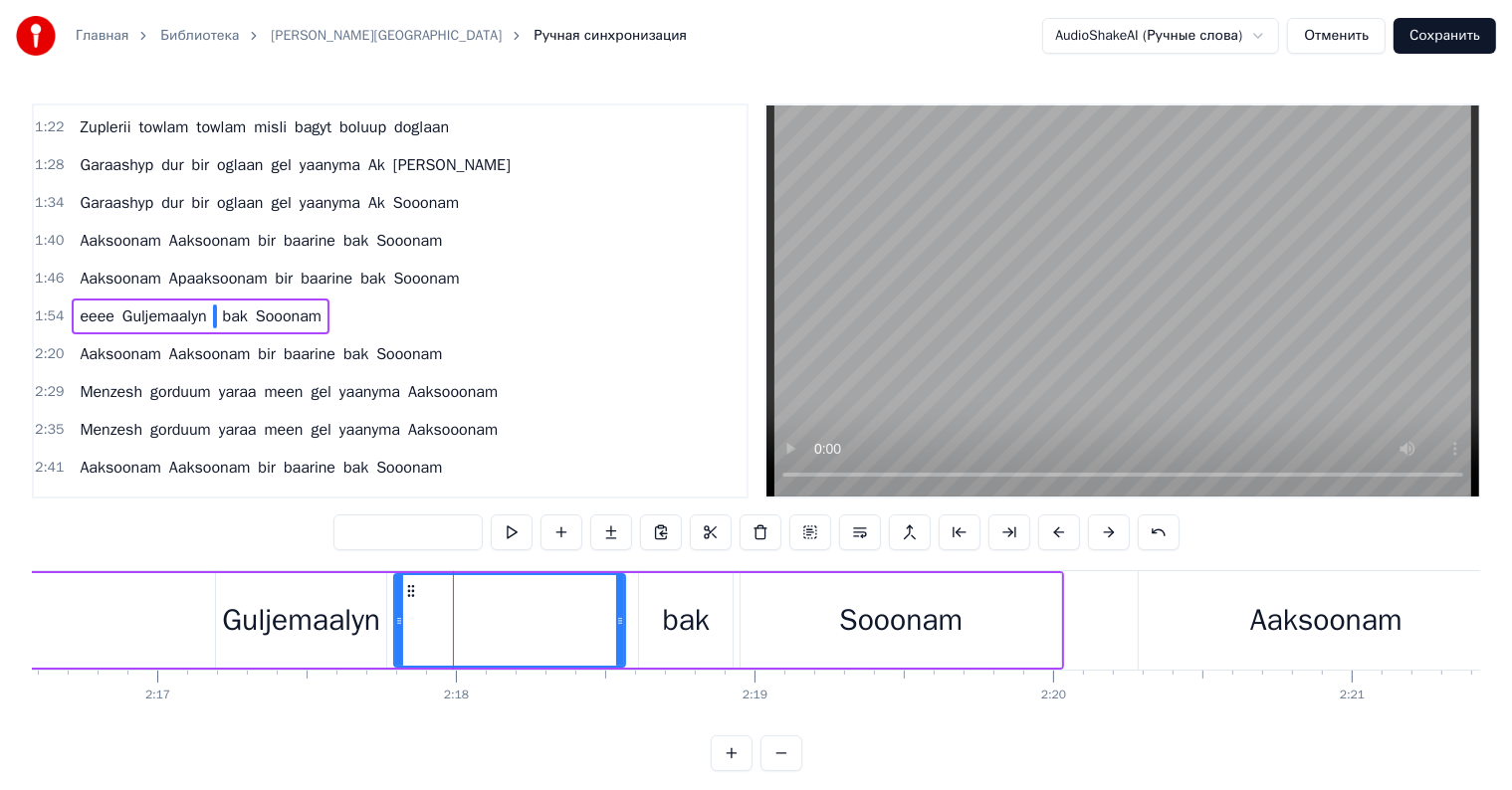 click on "Guljemaalyn" at bounding box center [301, 620] 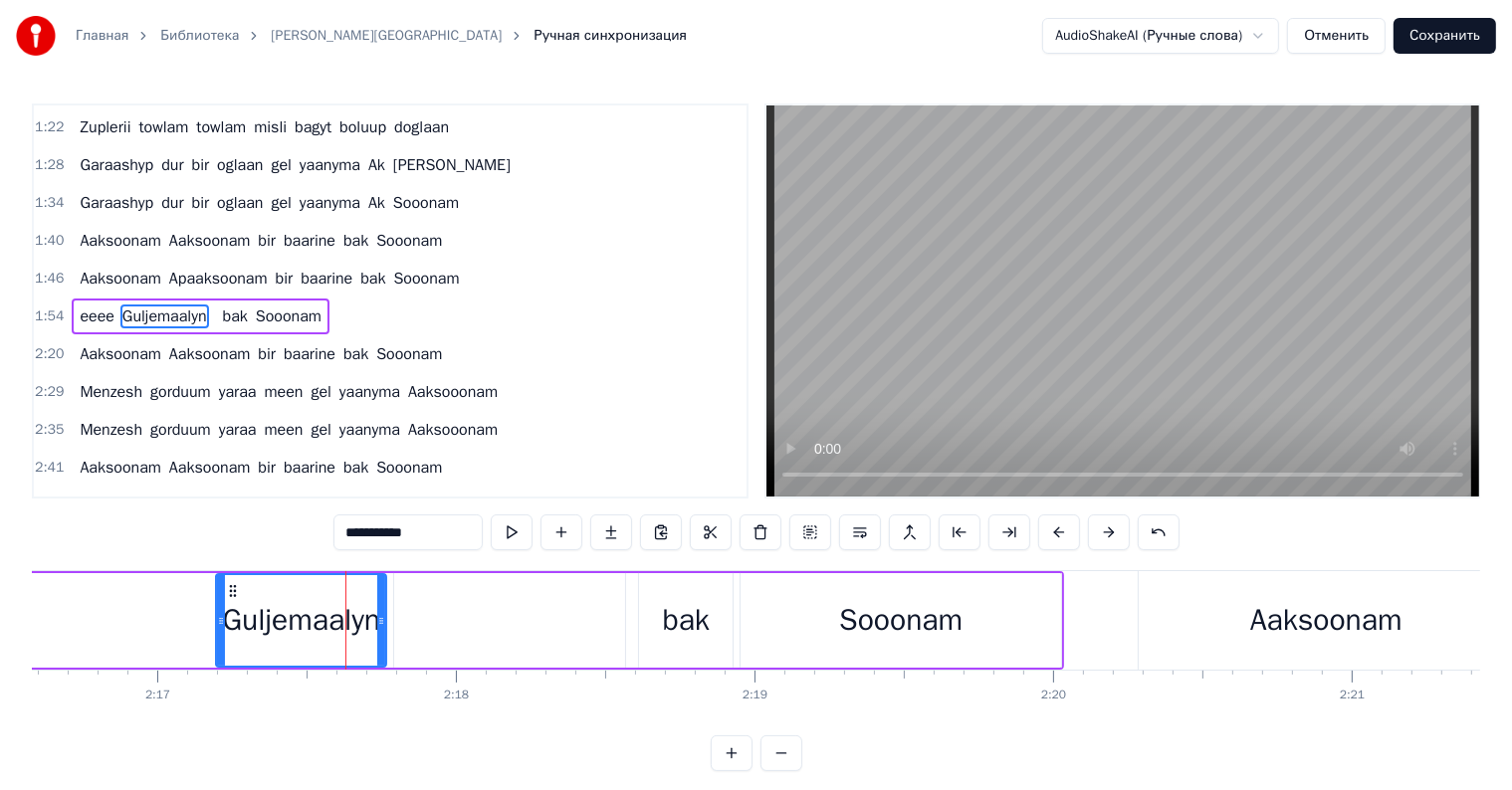 click at bounding box center [510, 620] 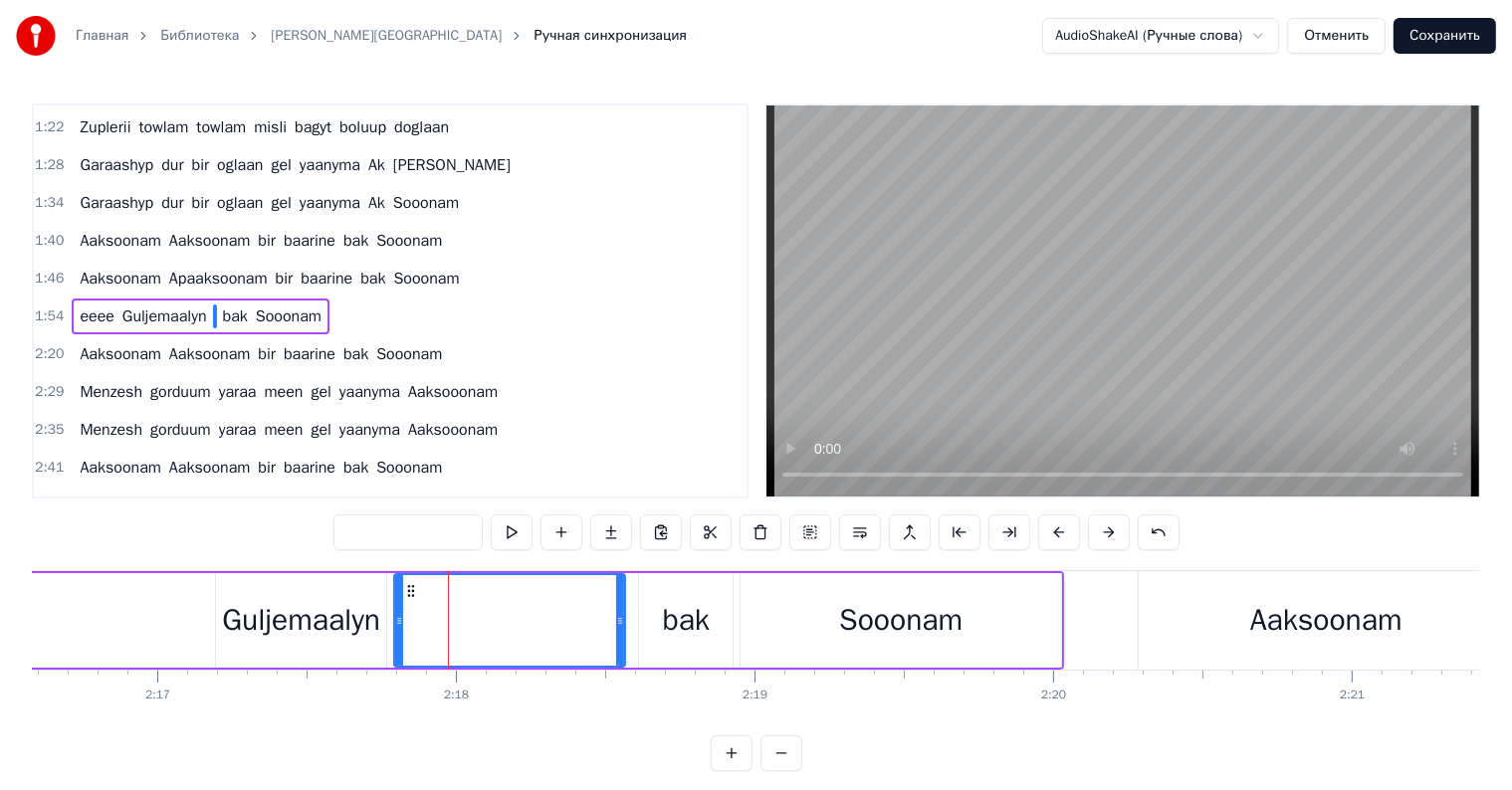 click on "Guljemaalyn" at bounding box center [301, 620] 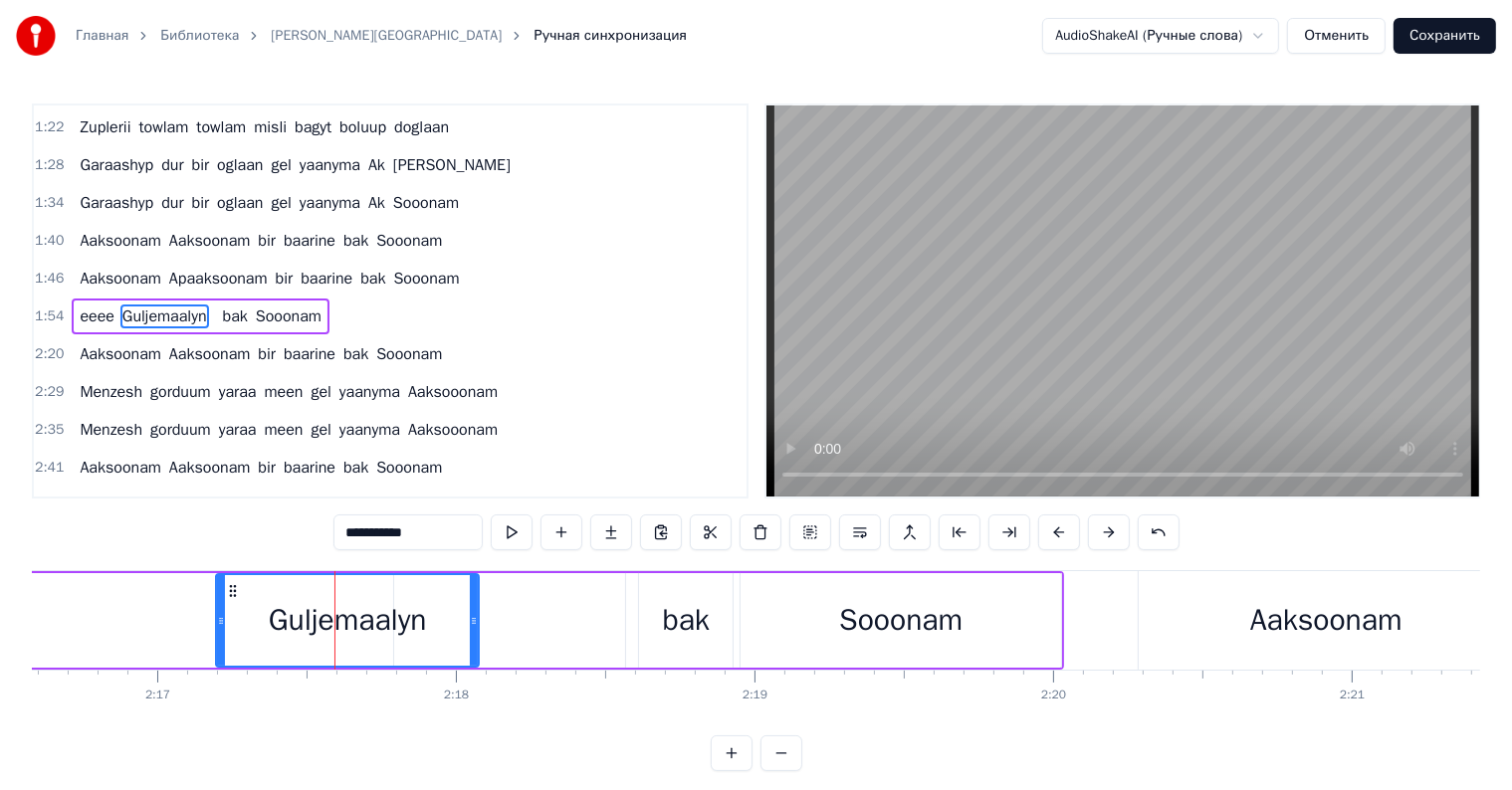 drag, startPoint x: 383, startPoint y: 623, endPoint x: 482, endPoint y: 666, distance: 107.935166 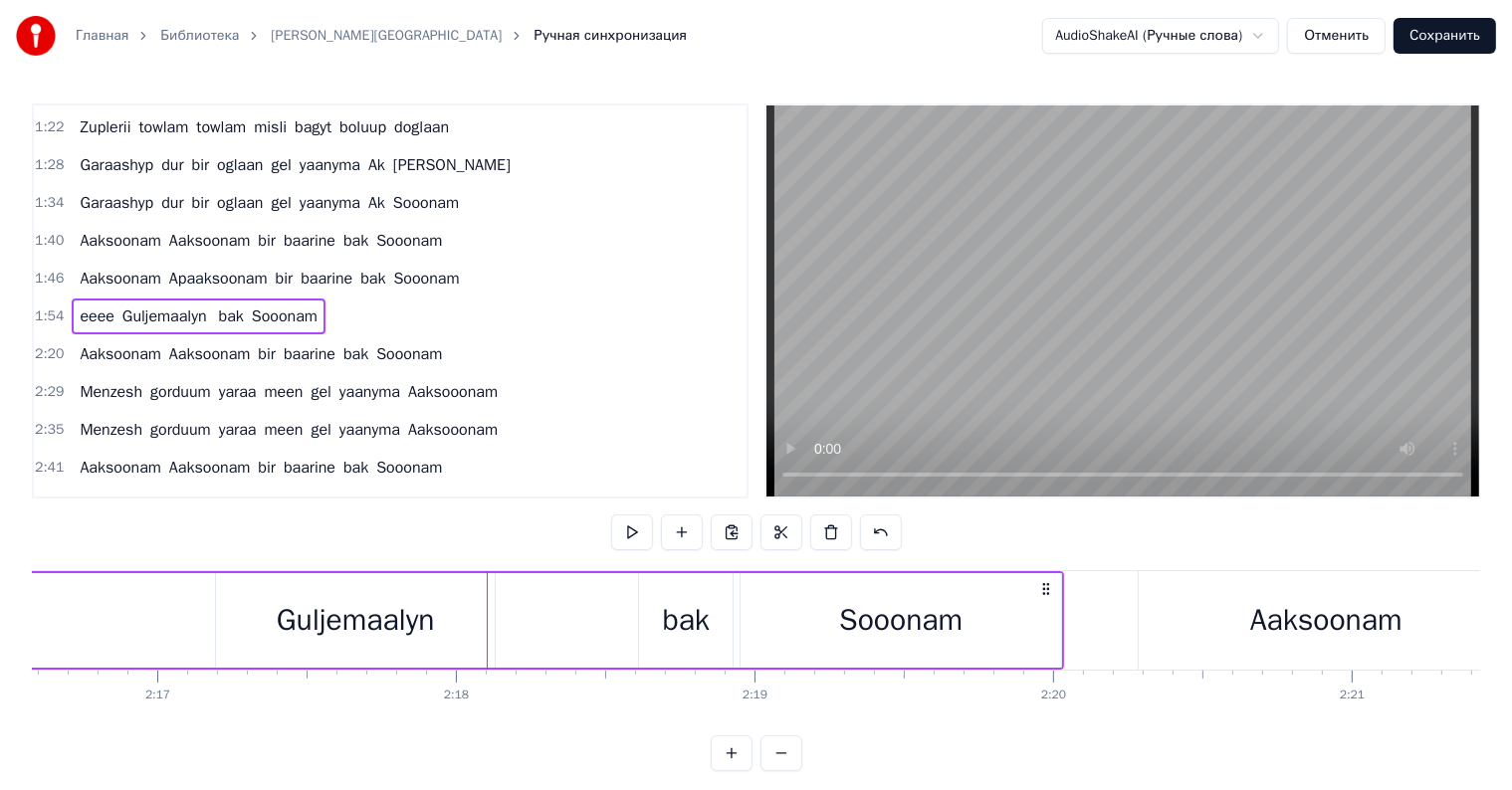 click on "Guljemaalyn" at bounding box center [355, 620] 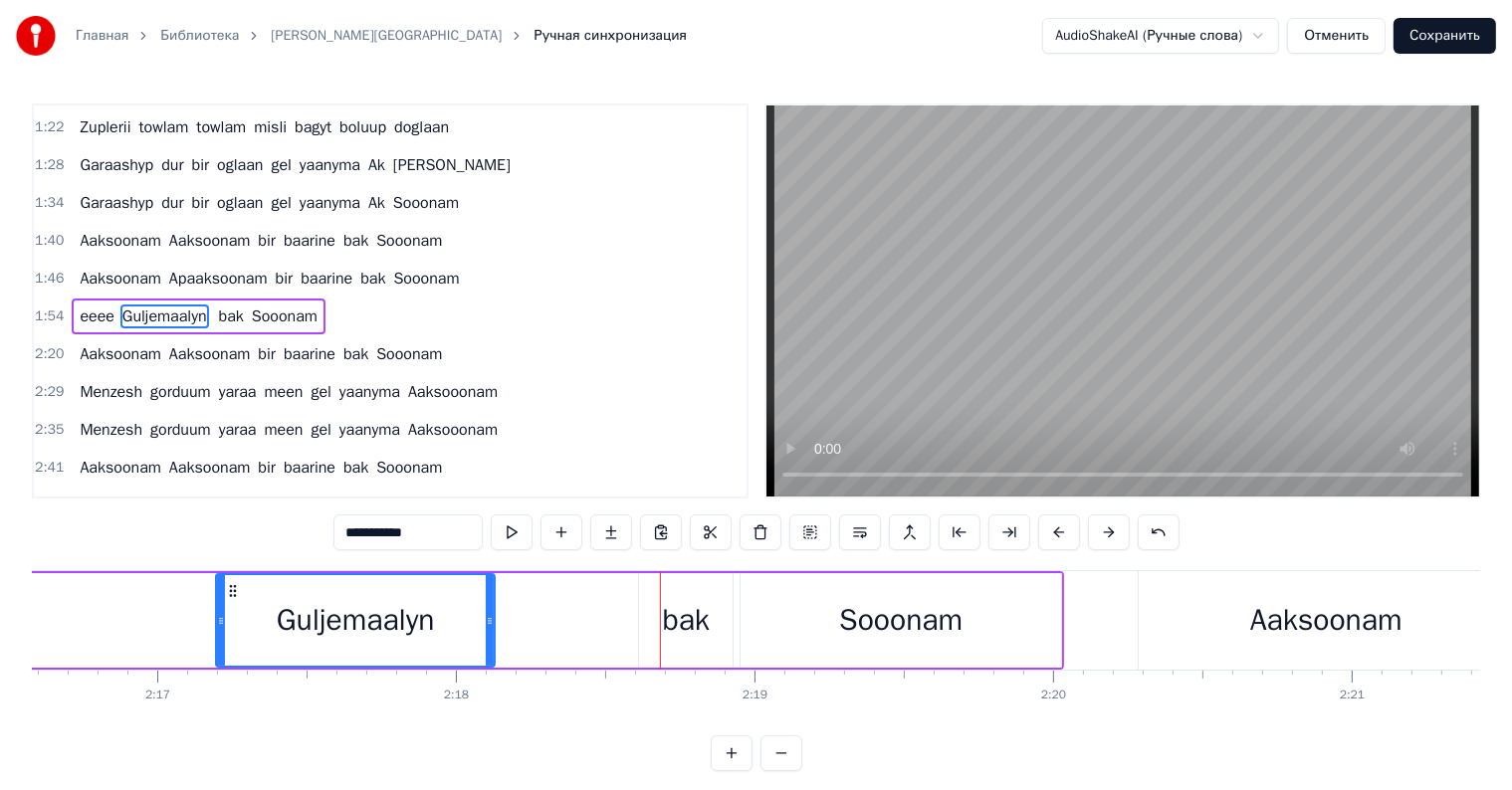 click on "bak" at bounding box center (686, 620) 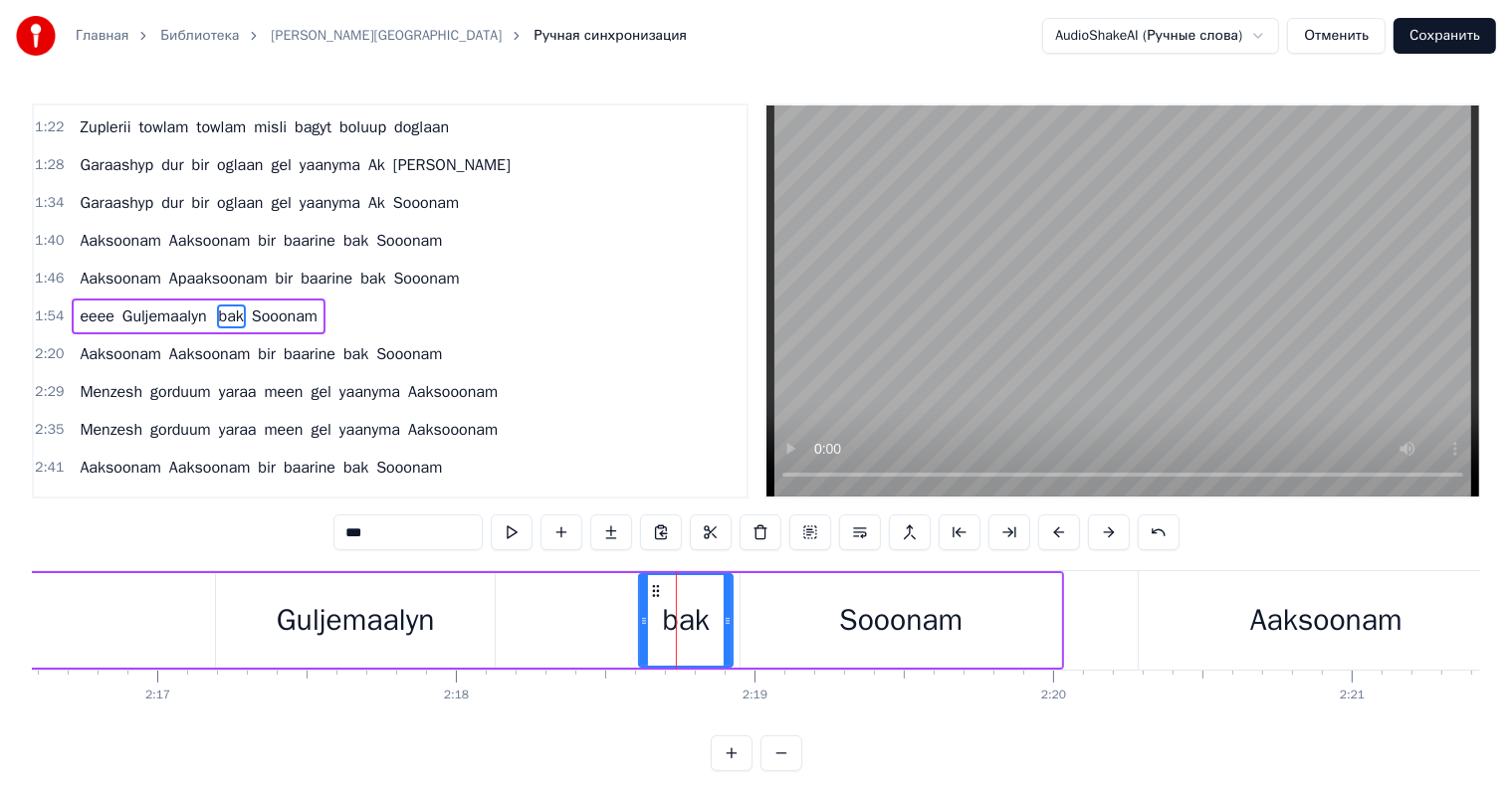 click on "***" at bounding box center [408, 532] 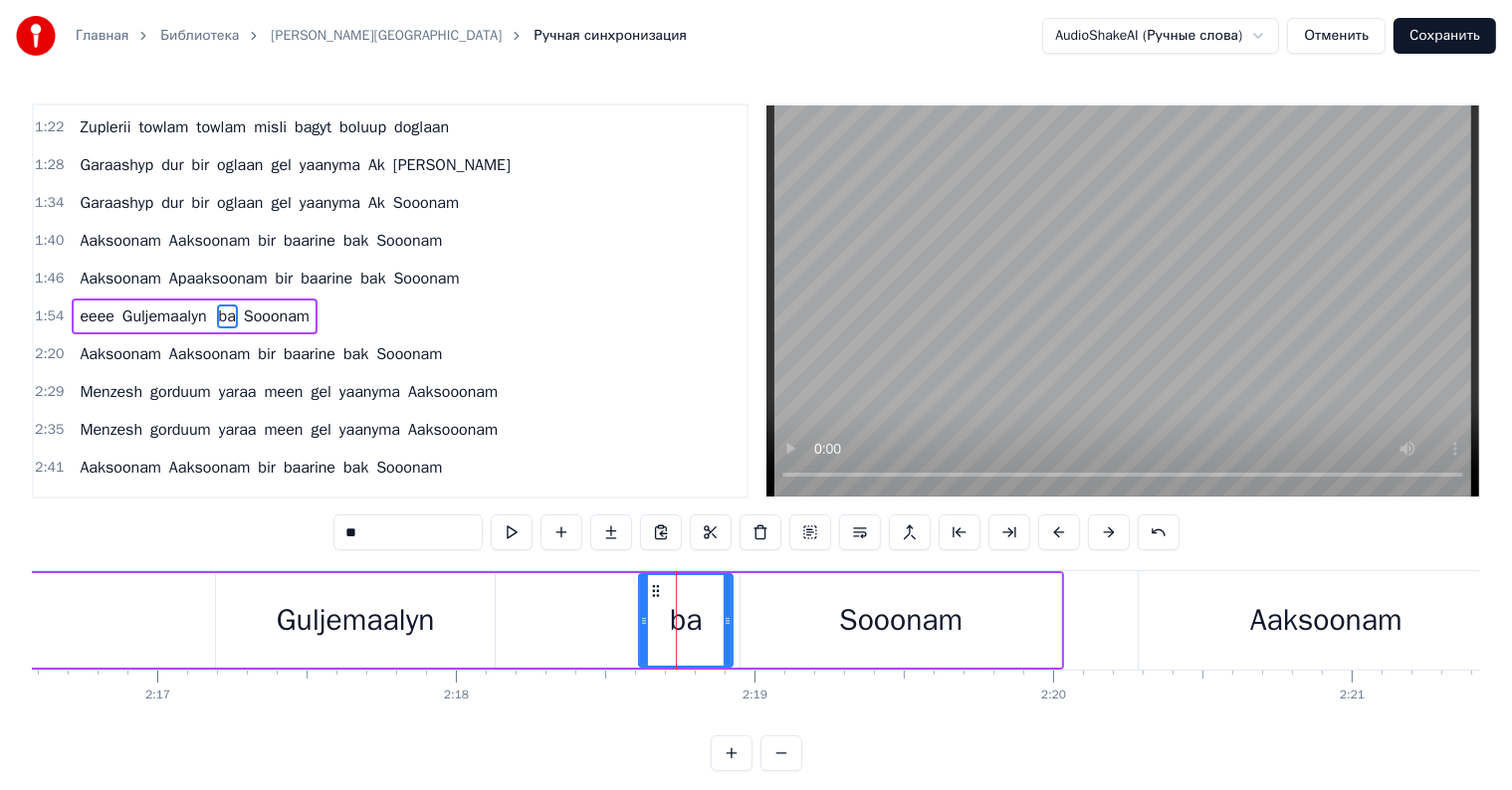 type on "*" 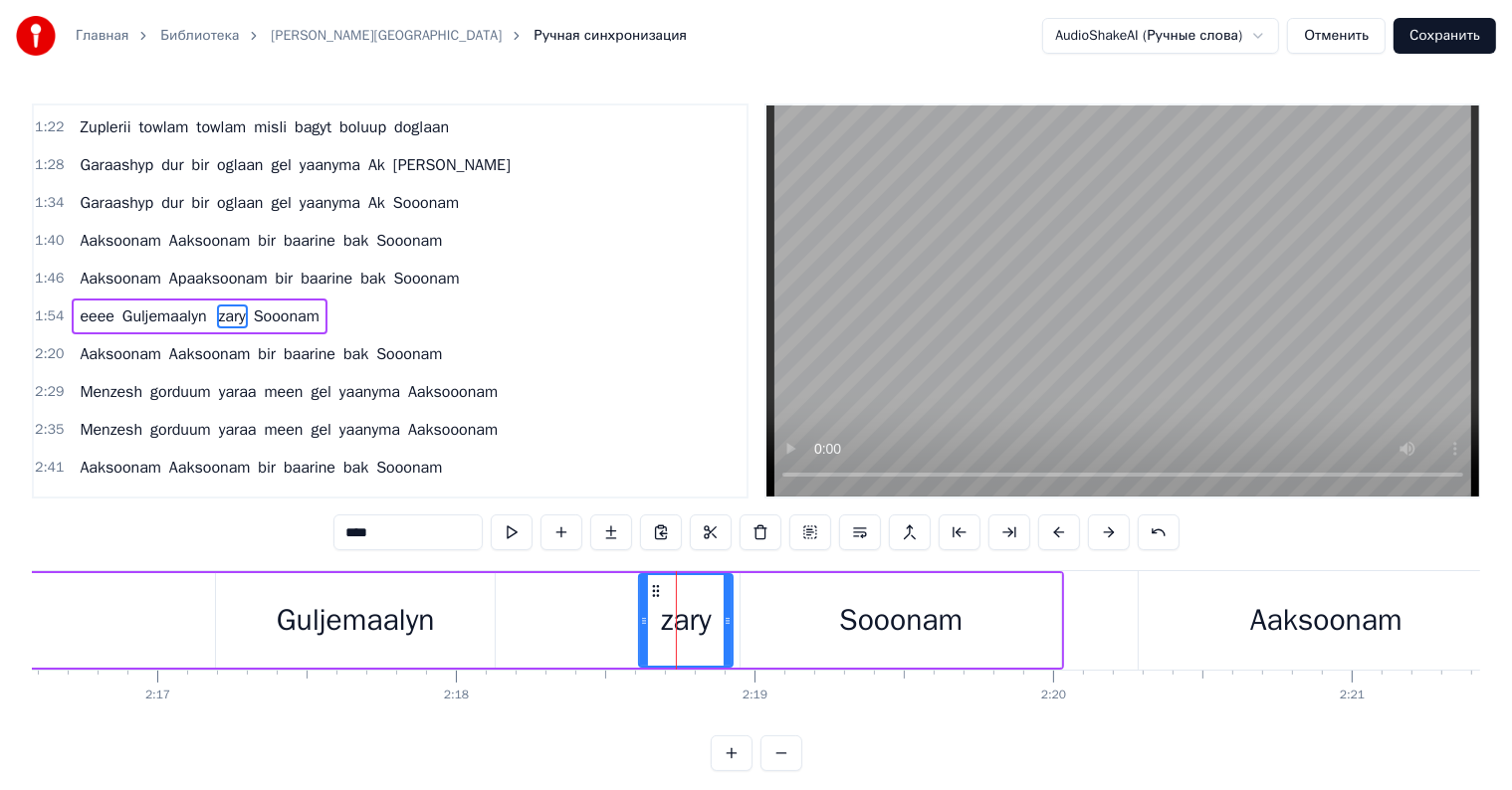 click on "zary" at bounding box center (686, 620) 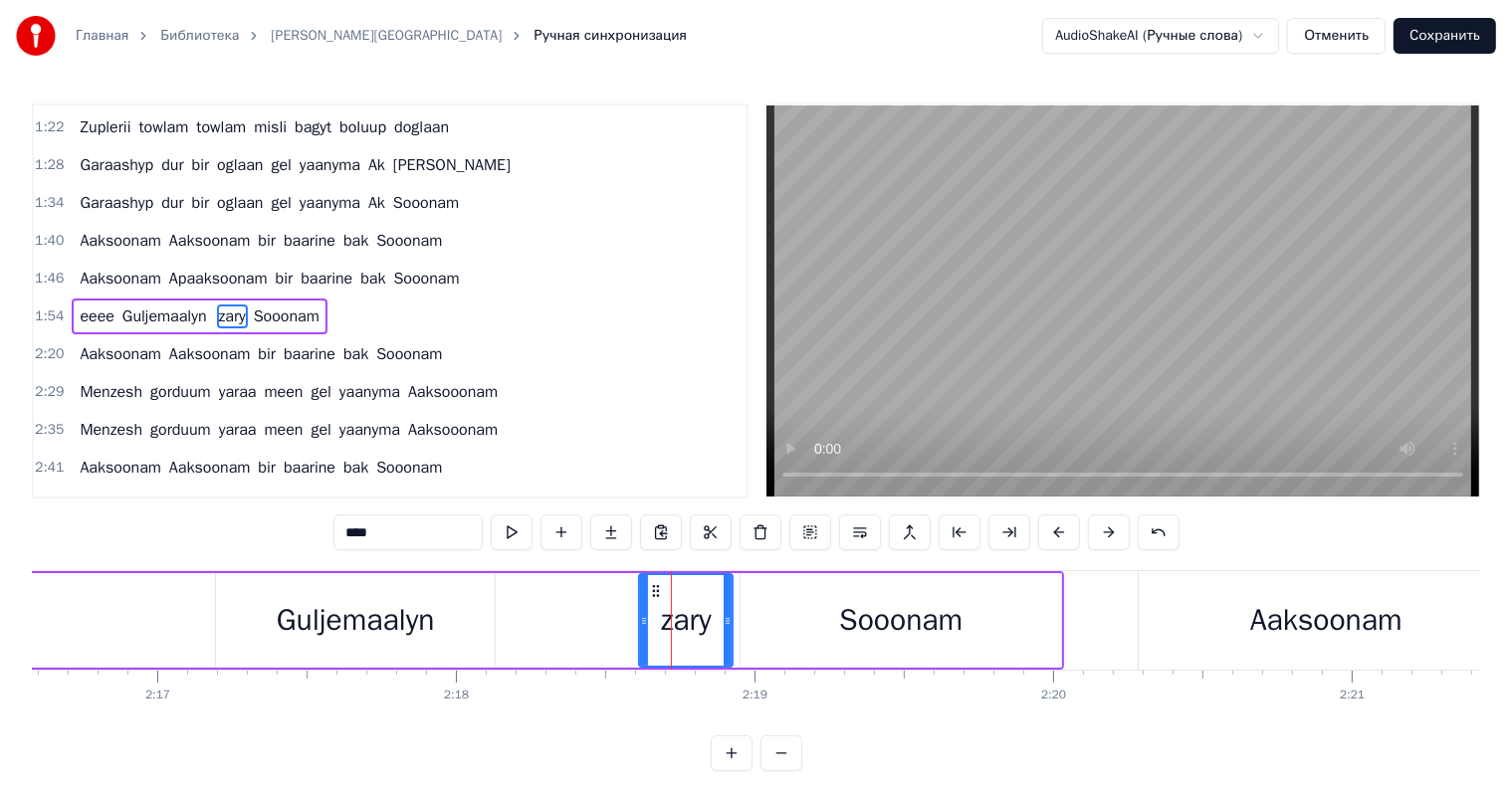click on "Sooonam" at bounding box center (901, 620) 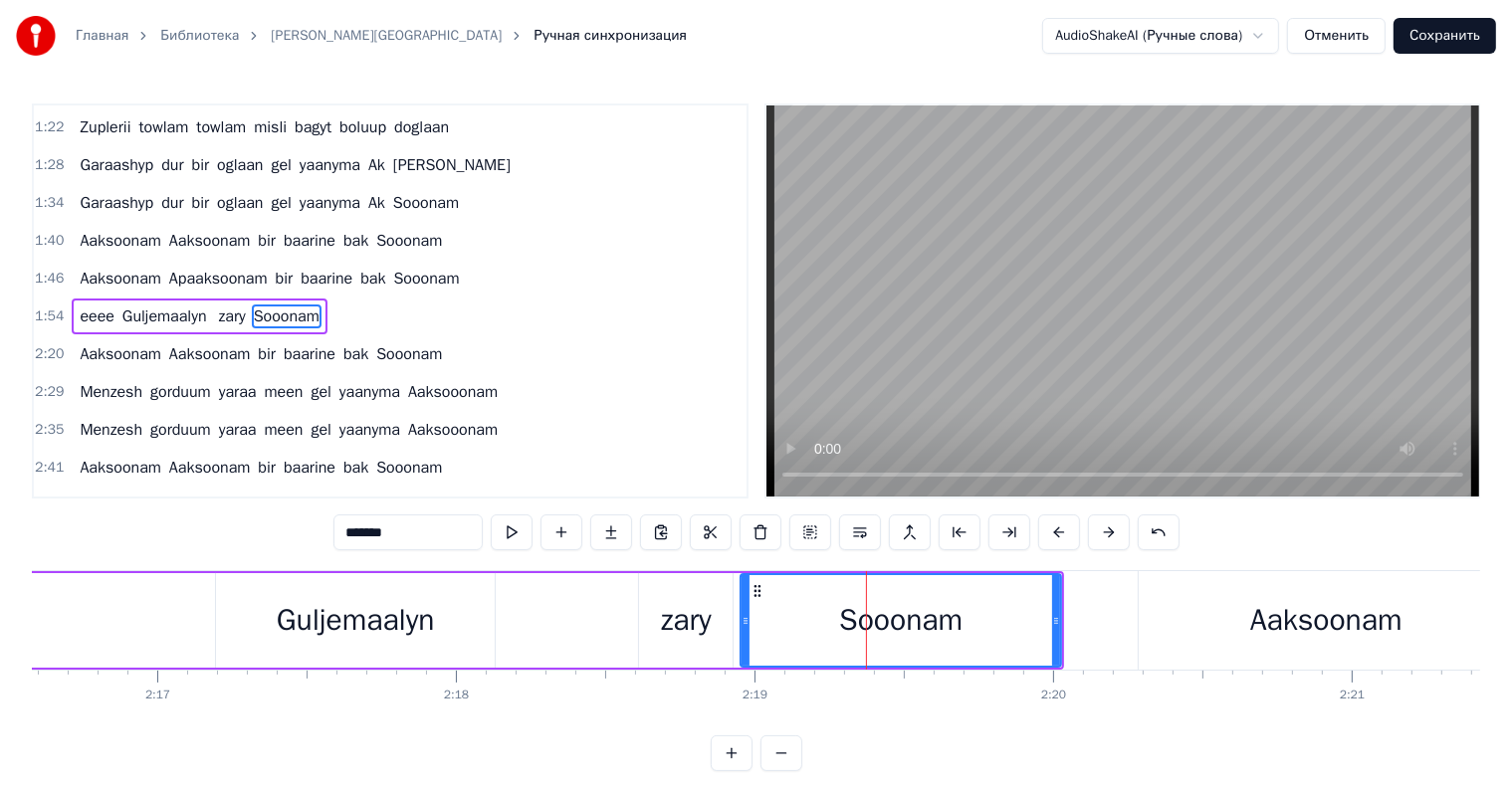 click on "*******" at bounding box center (408, 532) 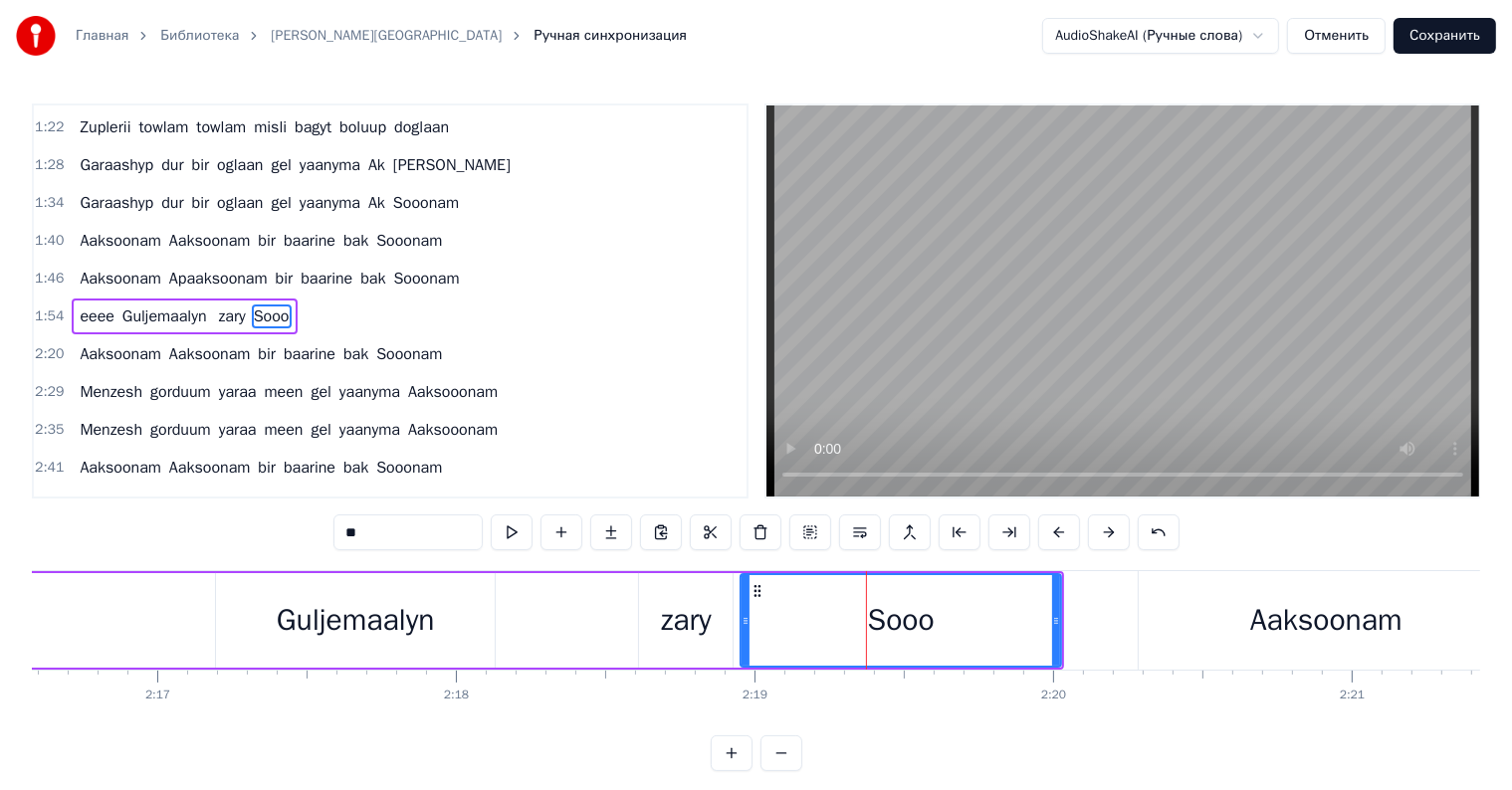 type on "*" 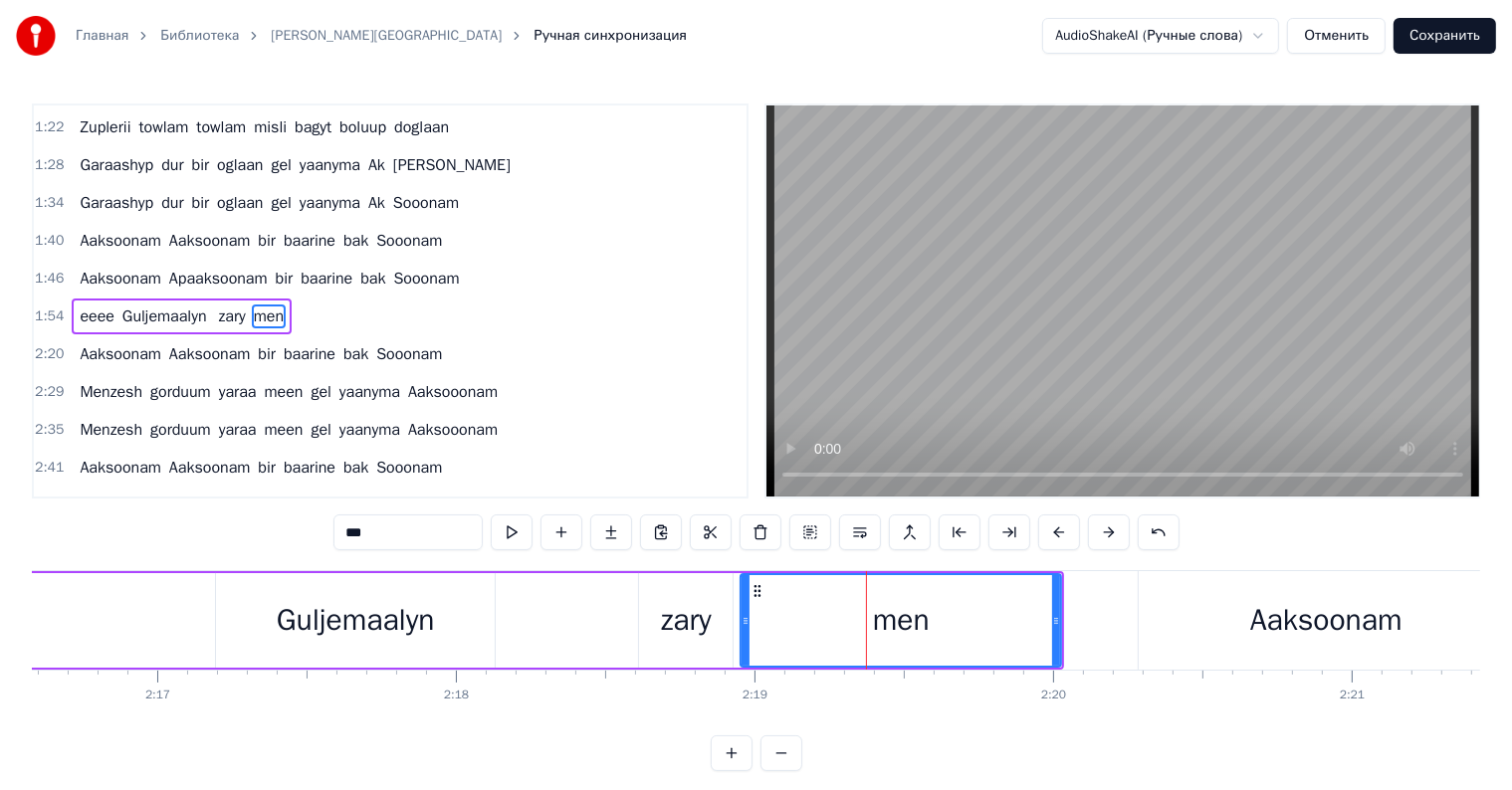 click on "men" at bounding box center [901, 620] 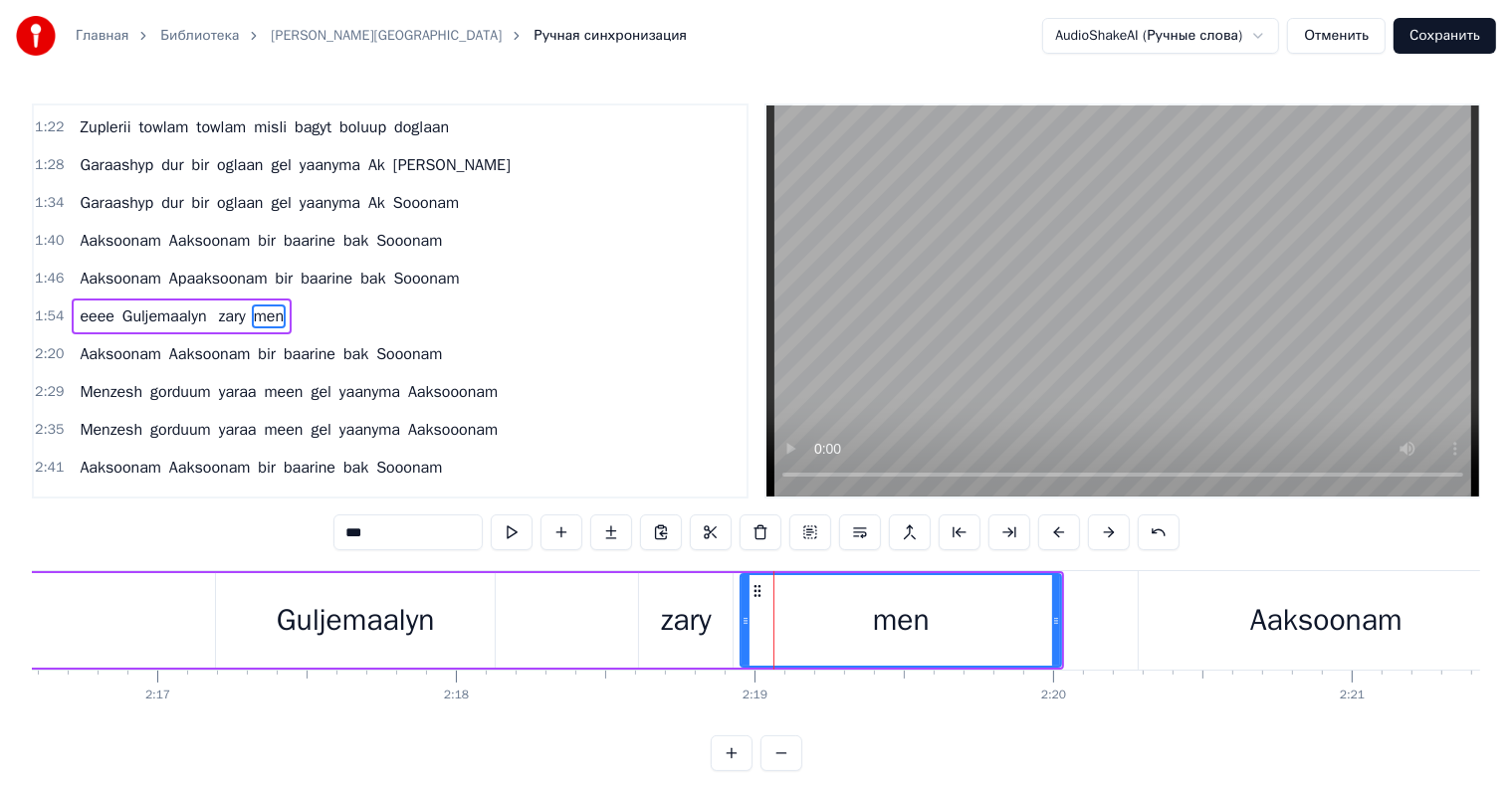 click on "Guljemaalyn" at bounding box center (355, 620) 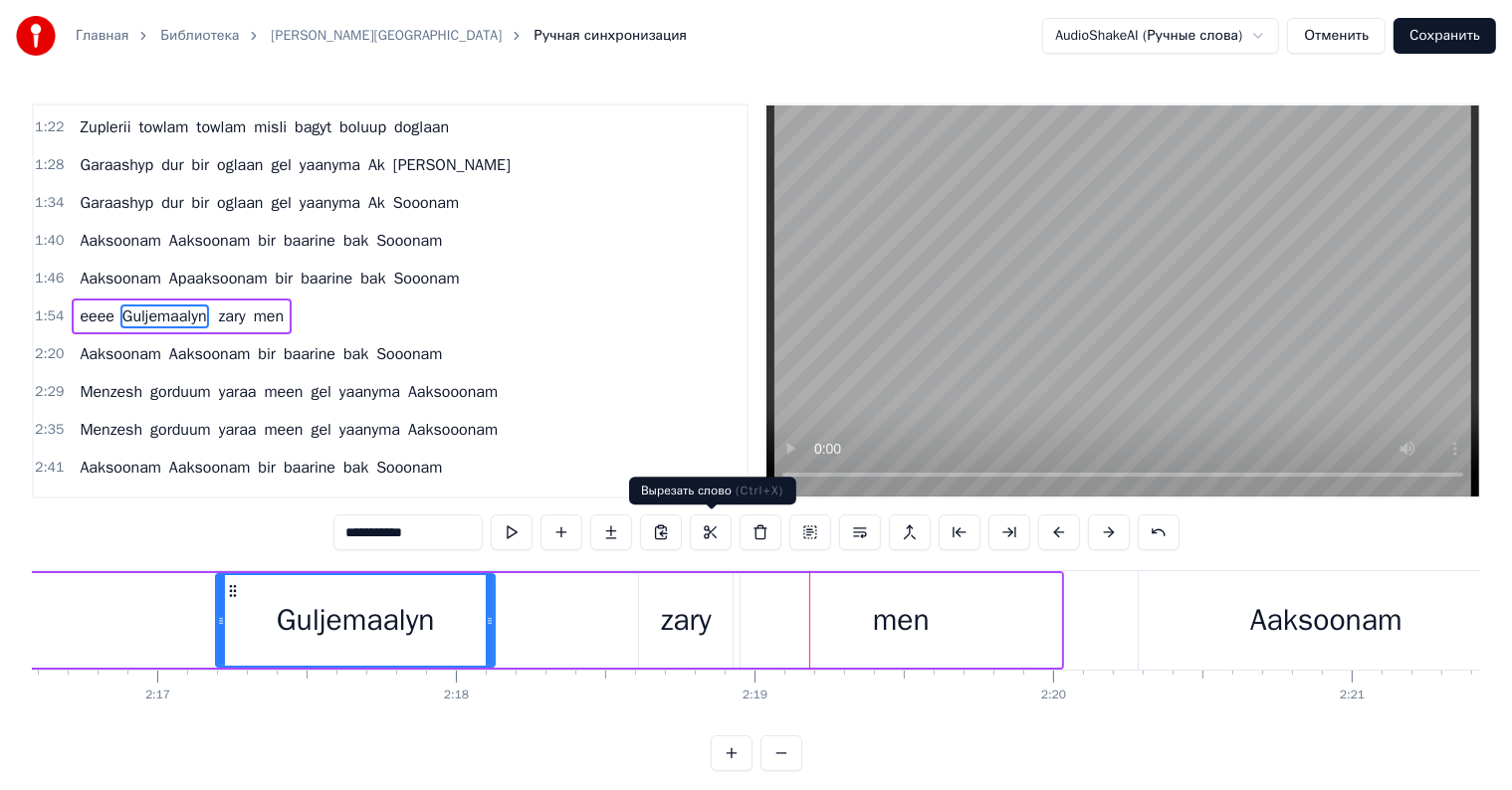 click on "zary" at bounding box center (686, 620) 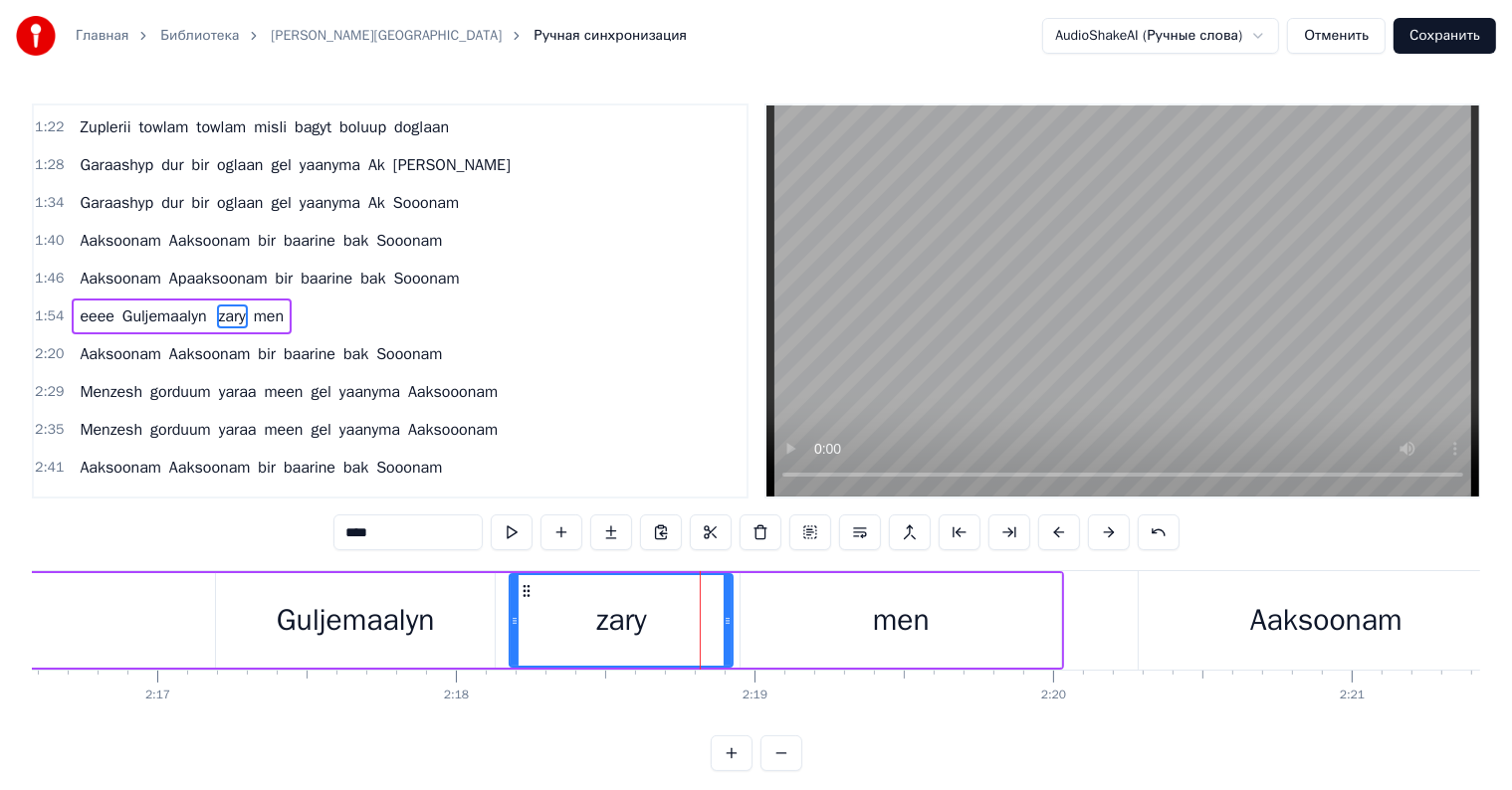 drag, startPoint x: 642, startPoint y: 618, endPoint x: 512, endPoint y: 639, distance: 131.68523 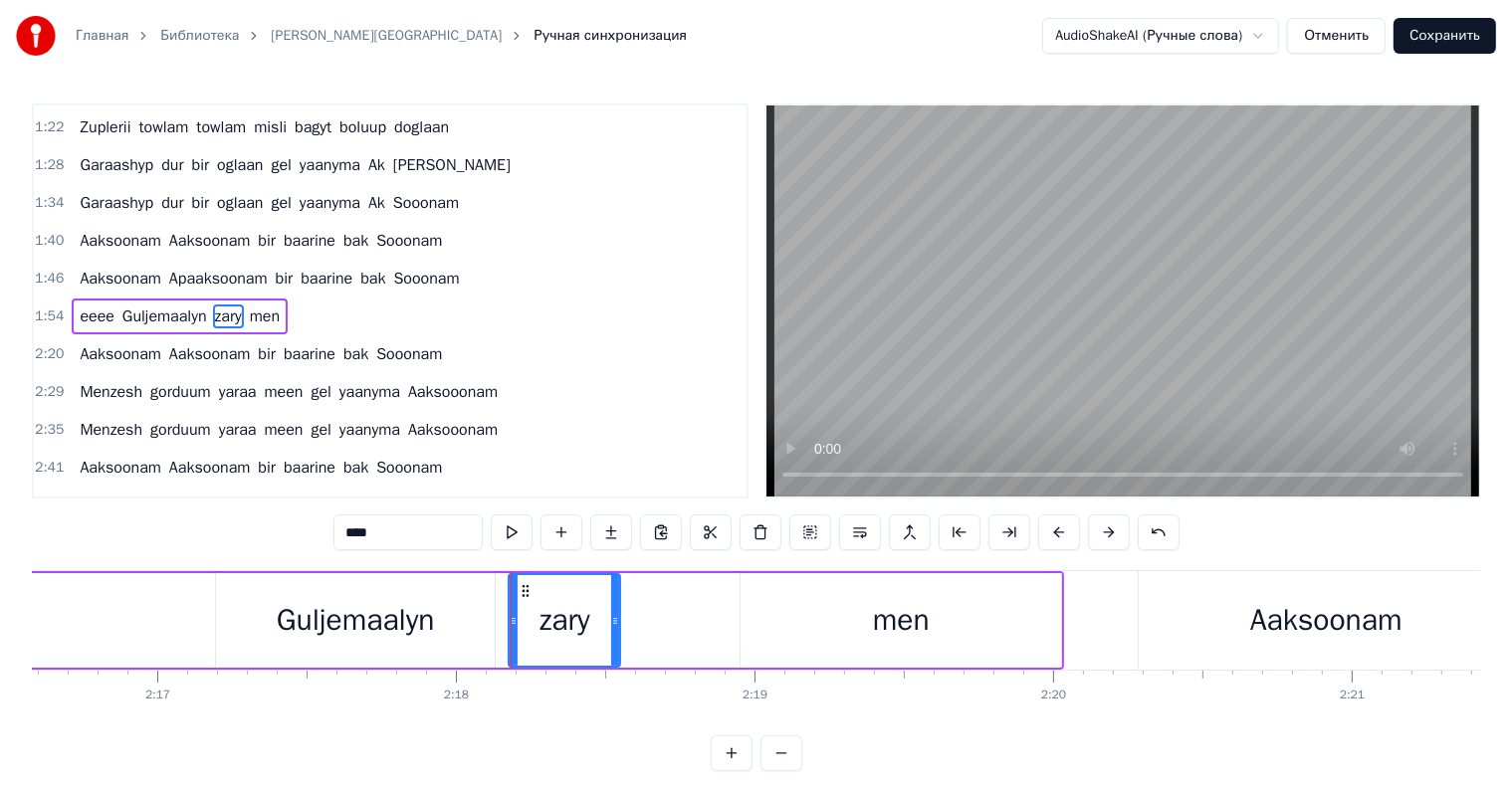 drag, startPoint x: 723, startPoint y: 624, endPoint x: 571, endPoint y: 616, distance: 152.21038 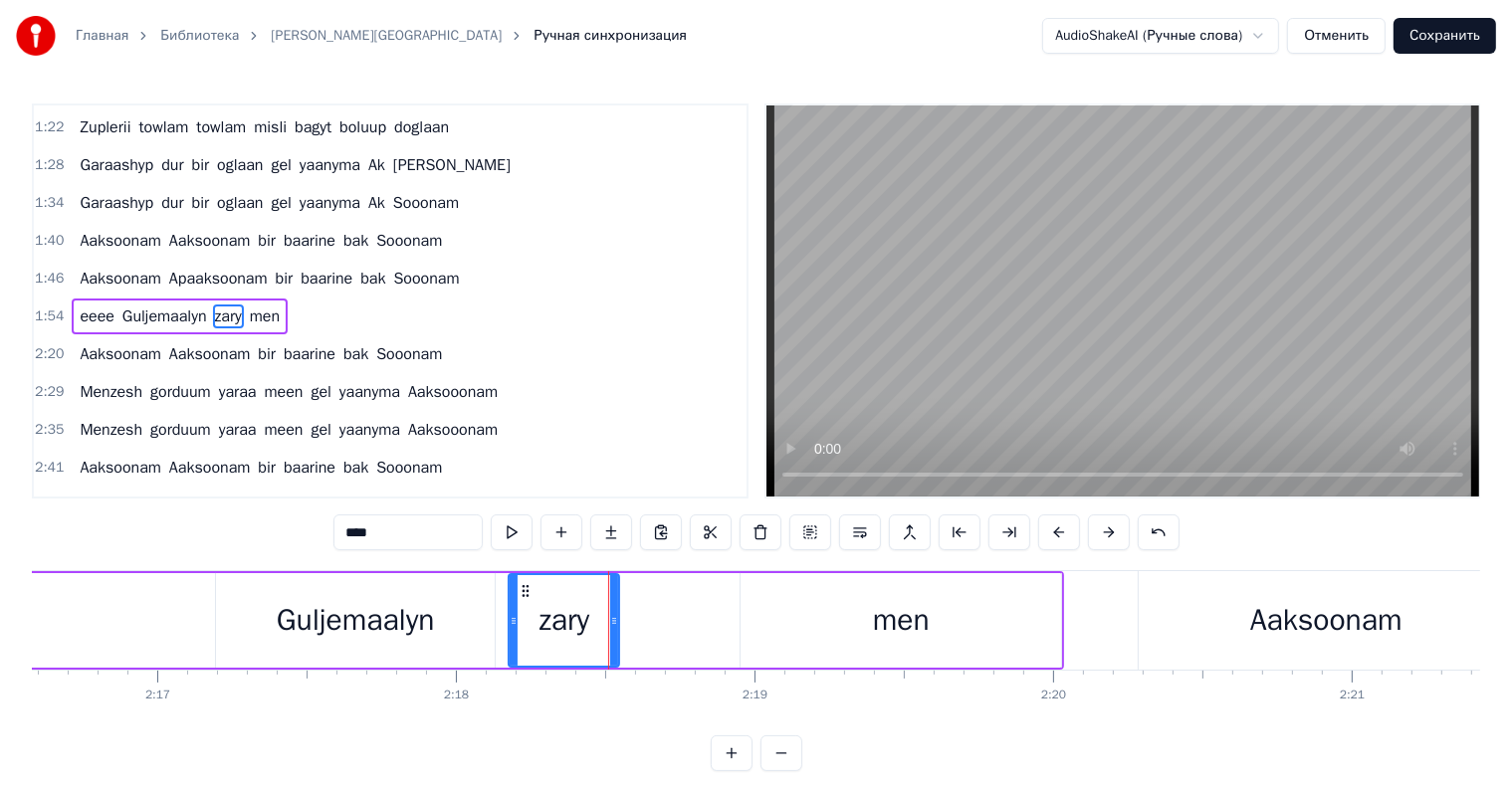 click on "Guljemaalyn" at bounding box center (355, 620) 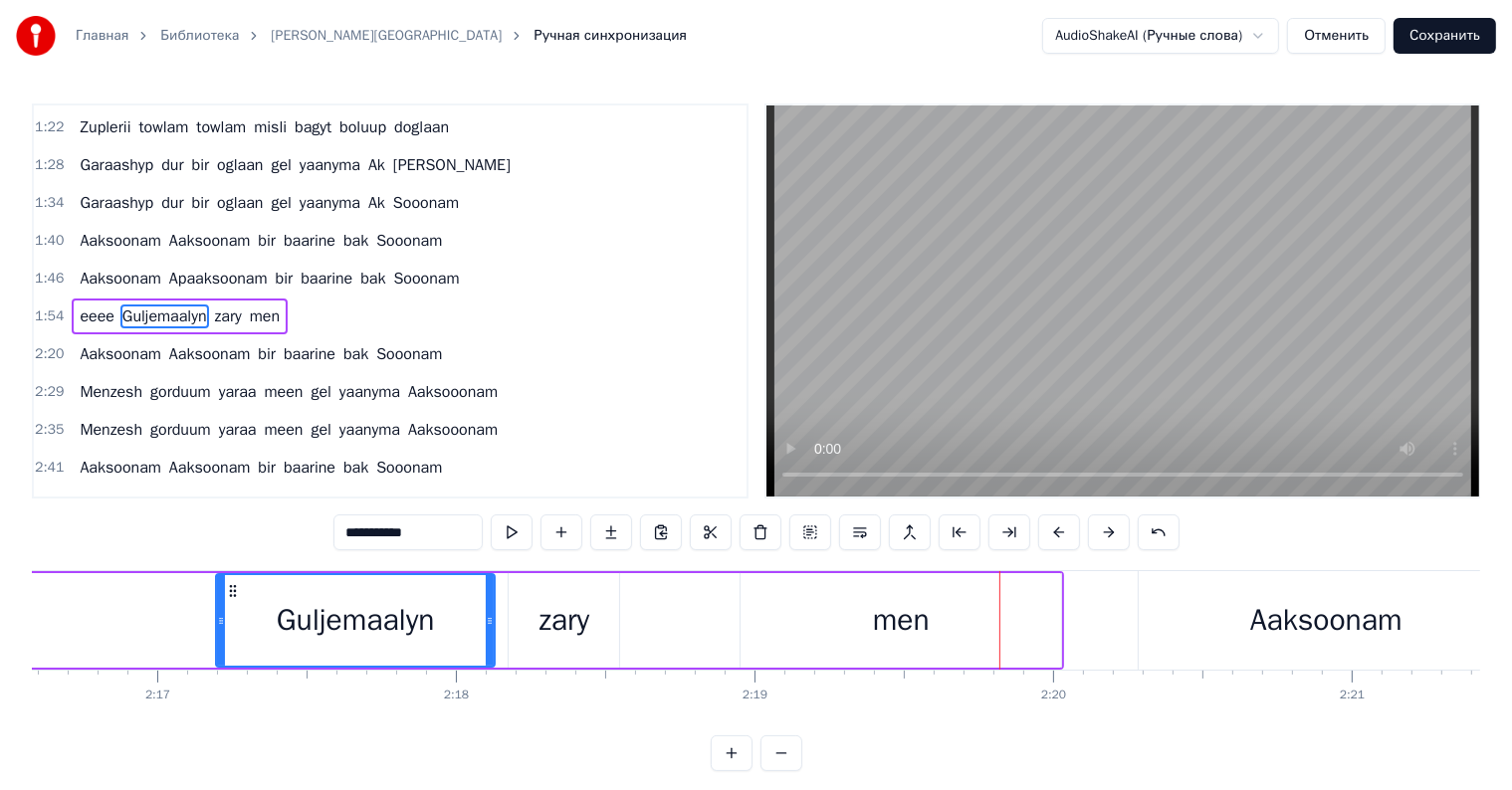 click on "men" at bounding box center (901, 620) 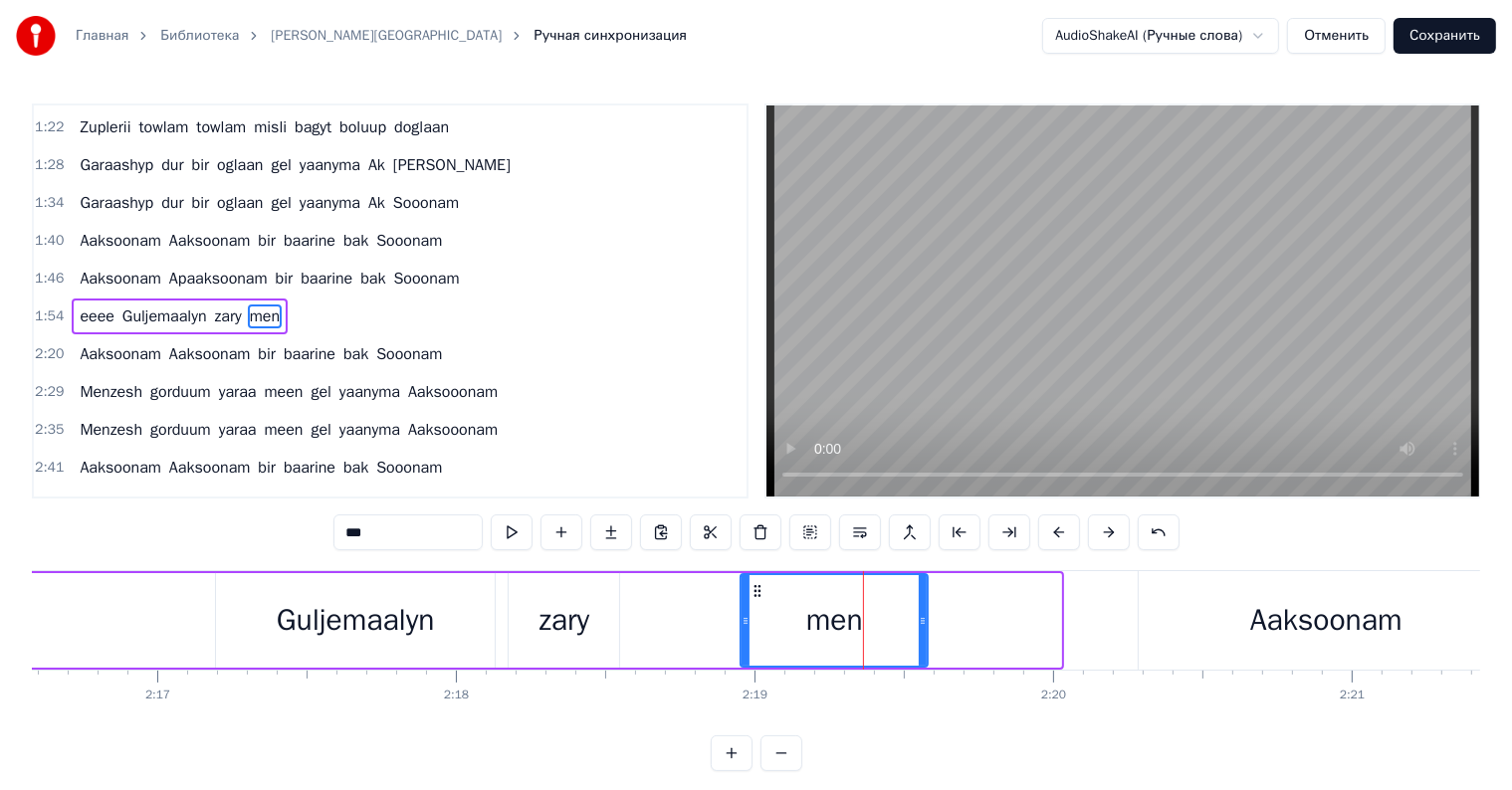 drag, startPoint x: 1054, startPoint y: 623, endPoint x: 882, endPoint y: 637, distance: 172.56883 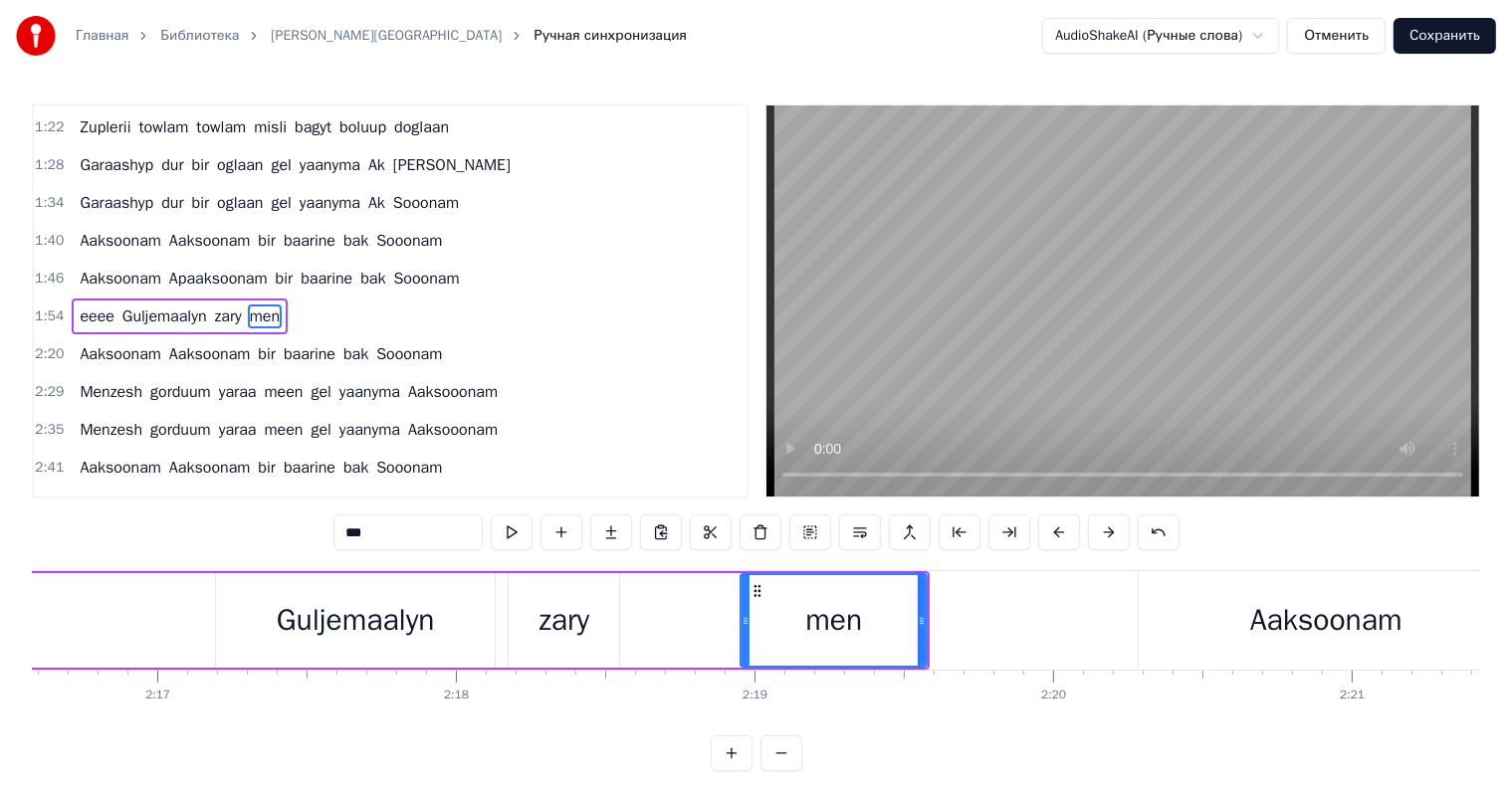 click on "Guljemaalyn" at bounding box center (355, 620) 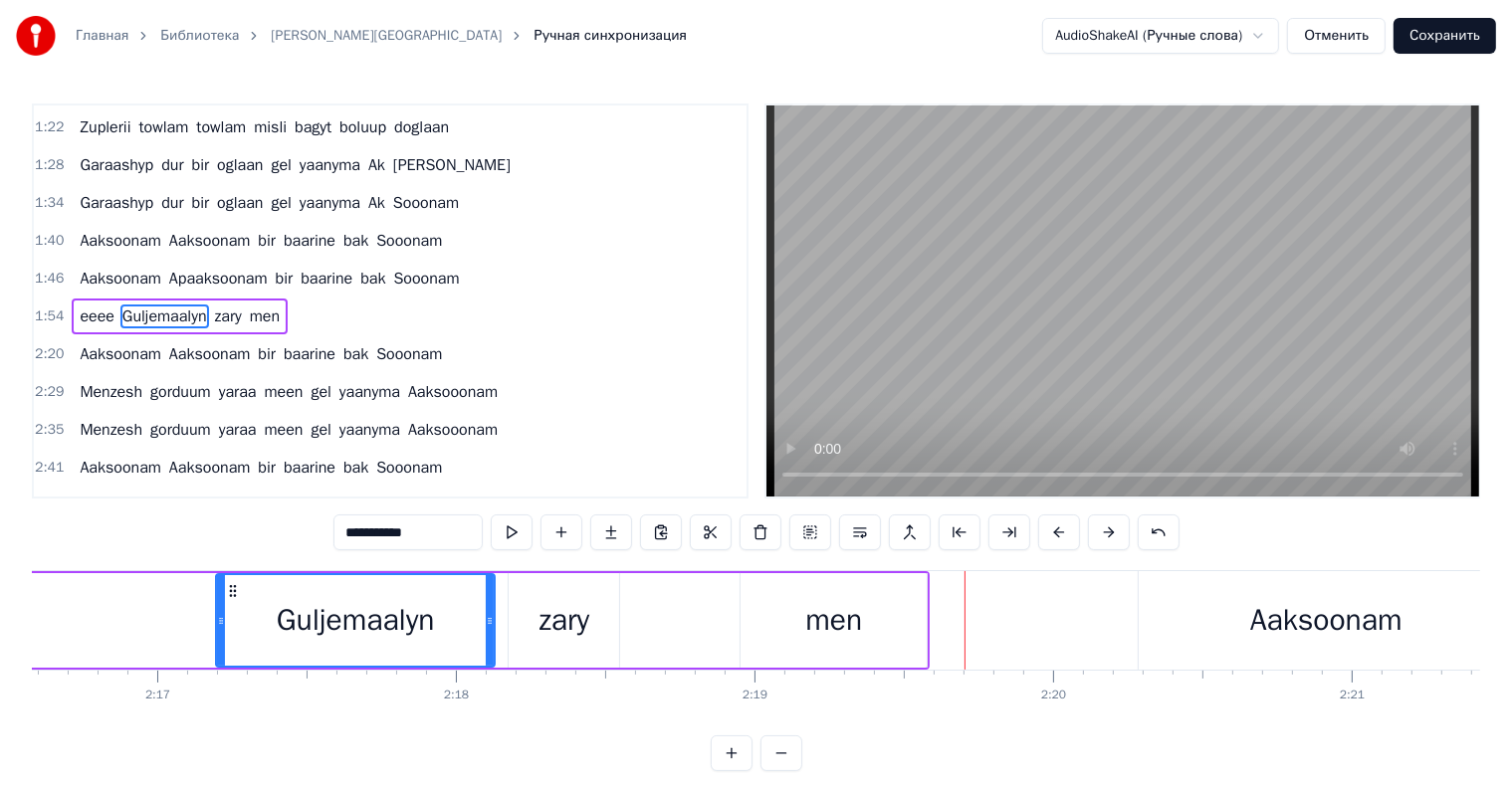 click on "zary" at bounding box center (563, 620) 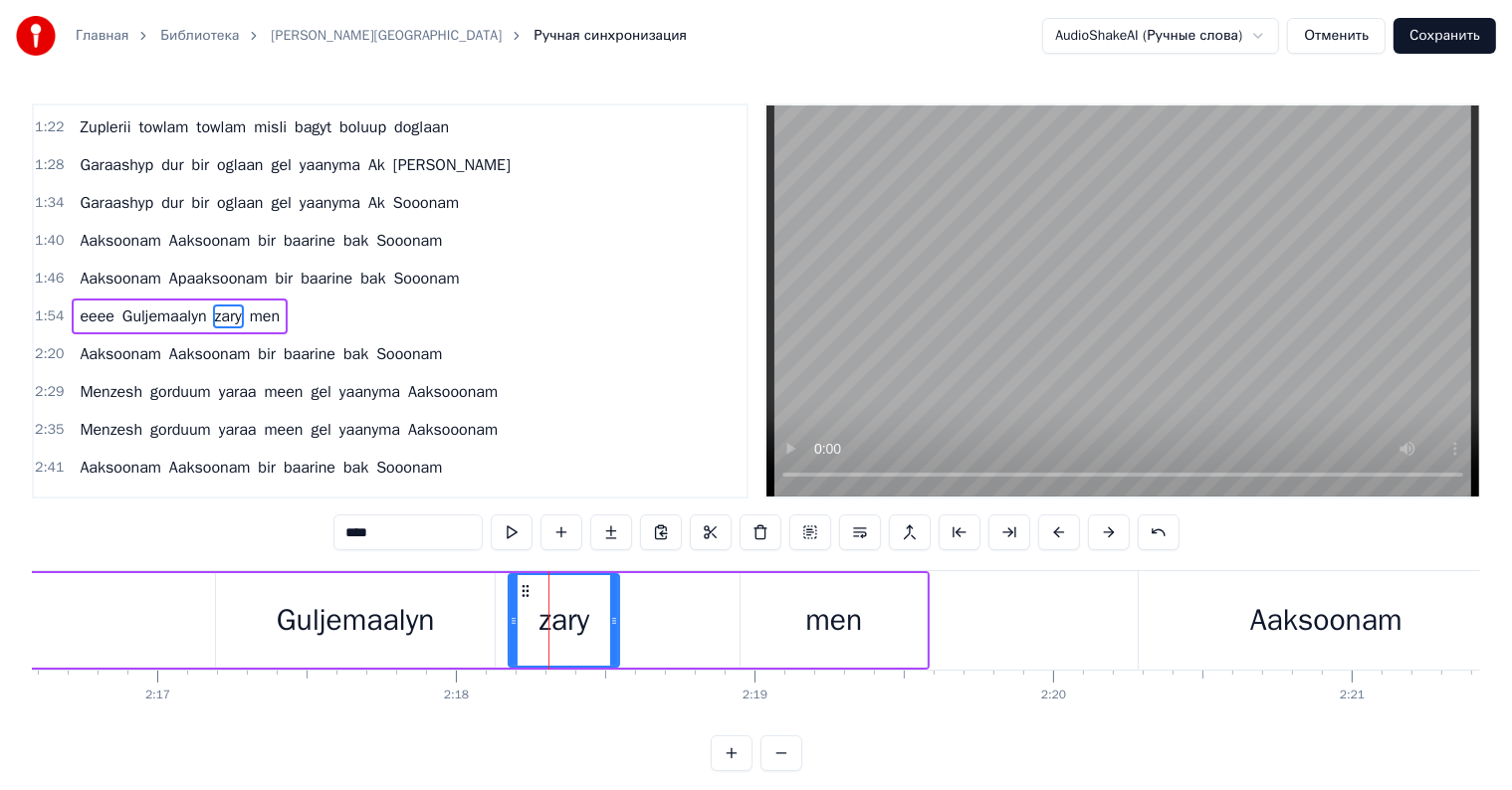 click on "men" at bounding box center [833, 620] 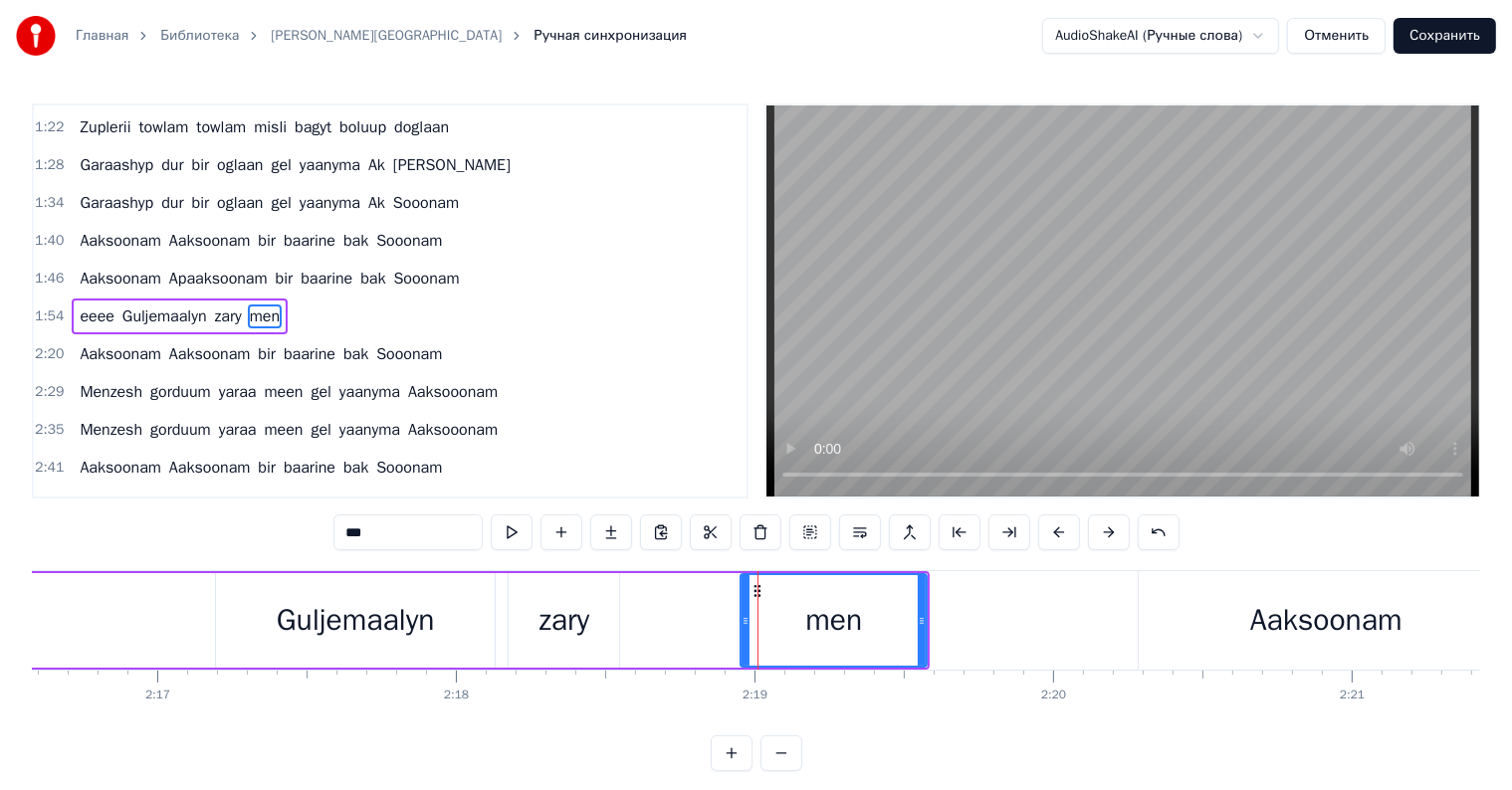 click on "zary" at bounding box center [563, 620] 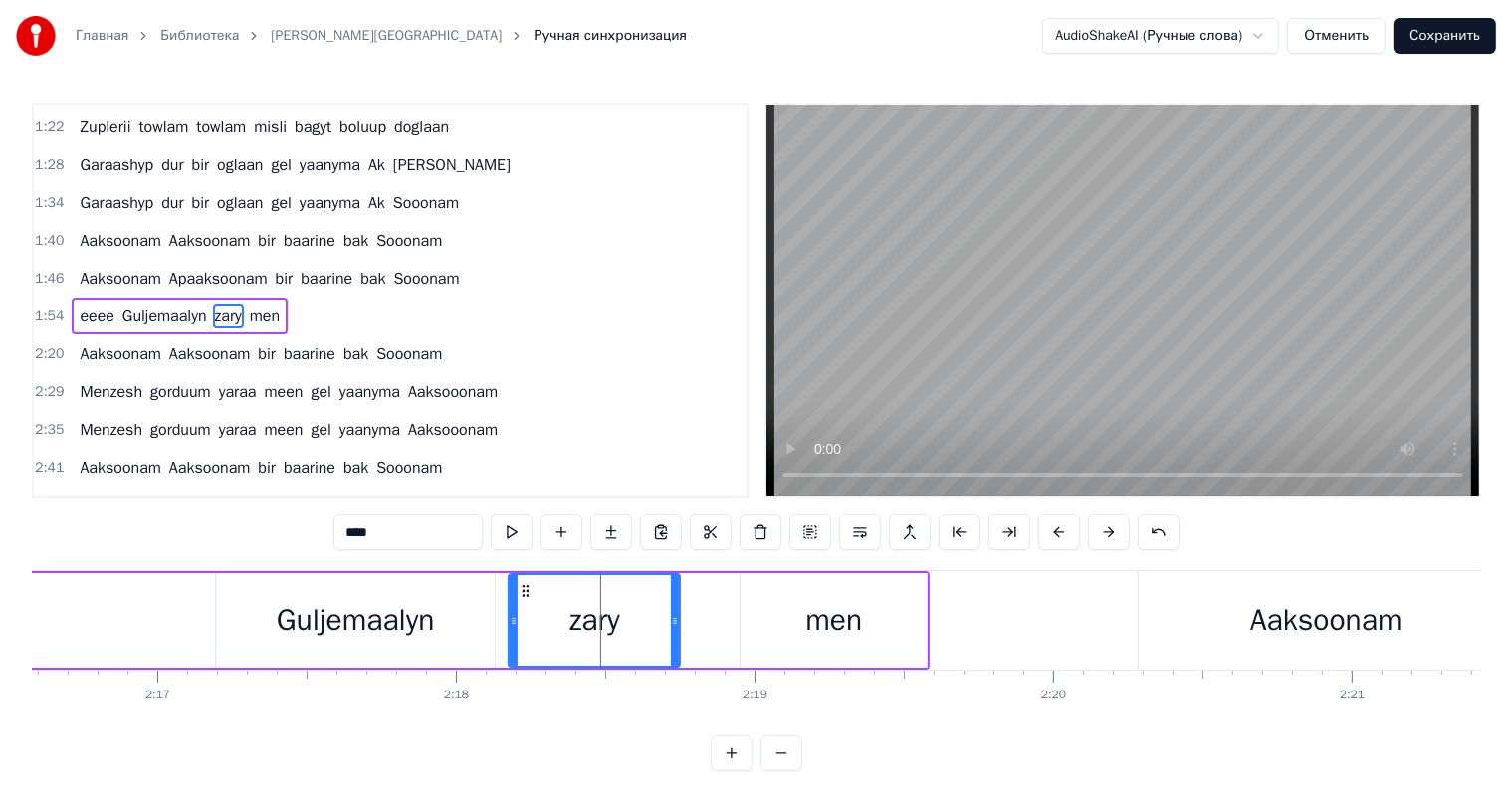 drag, startPoint x: 616, startPoint y: 622, endPoint x: 677, endPoint y: 633, distance: 61.983869 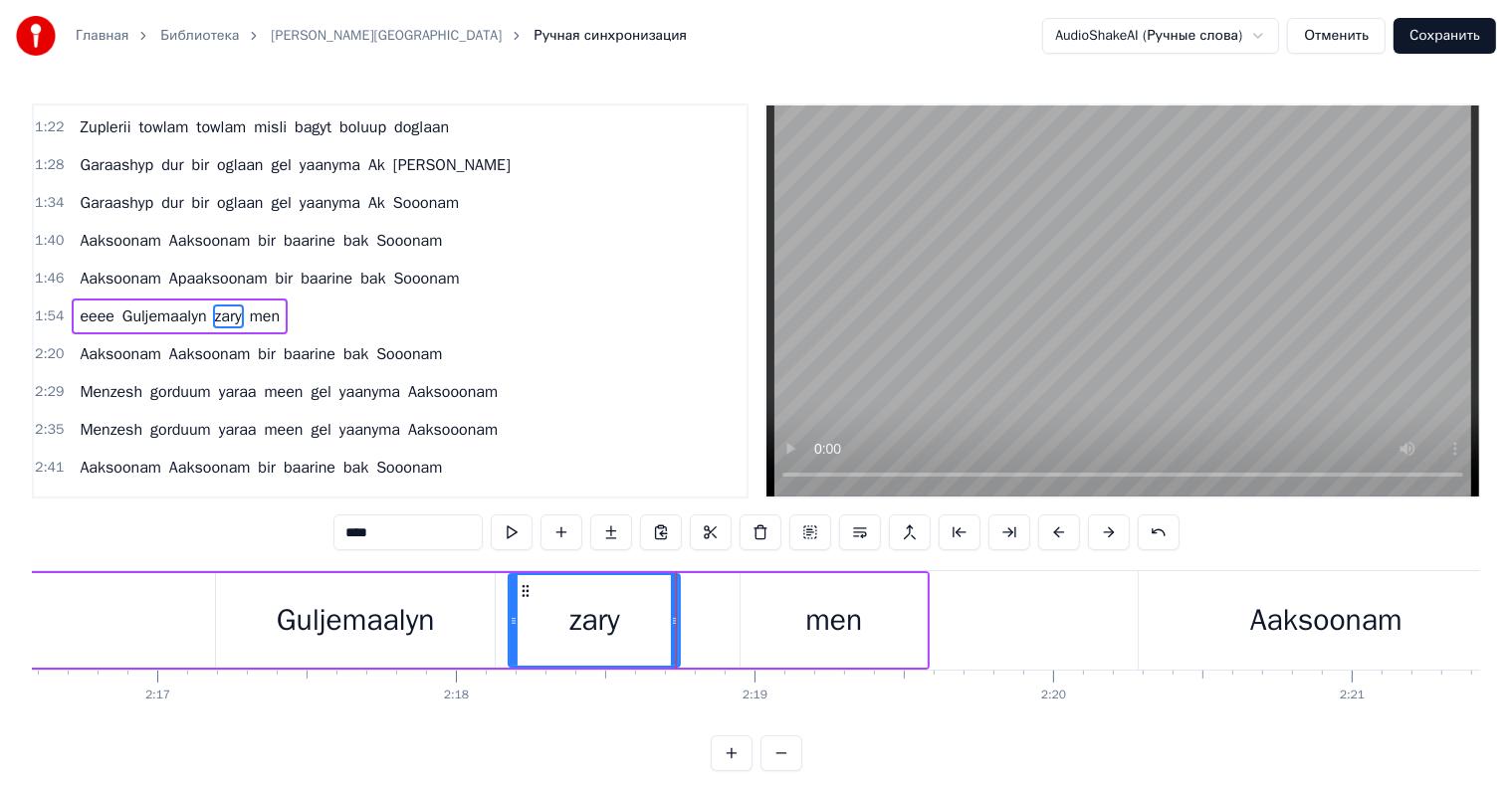click on "Guljemaalyn" at bounding box center [355, 620] 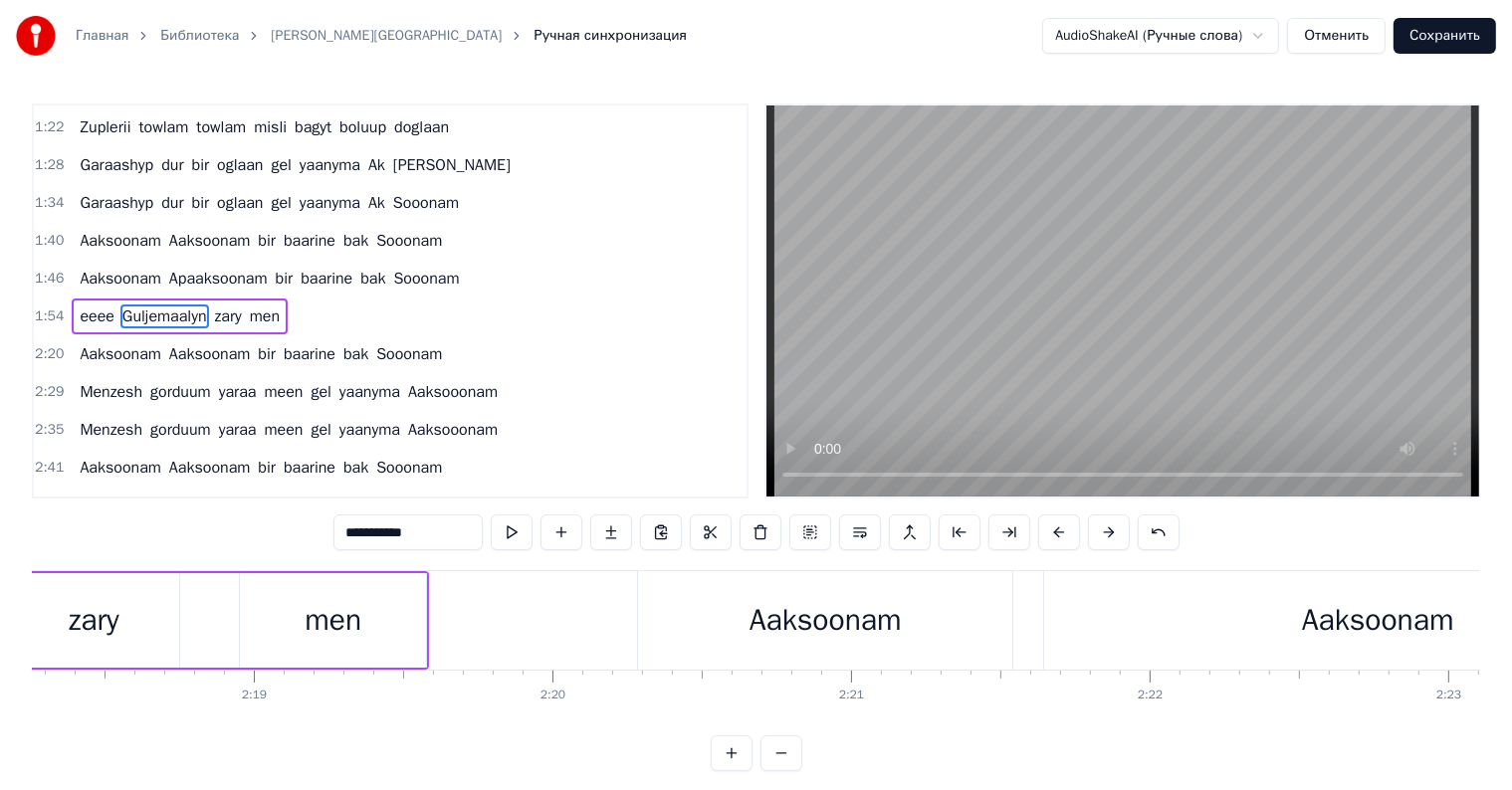 scroll, scrollTop: 0, scrollLeft: 41120, axis: horizontal 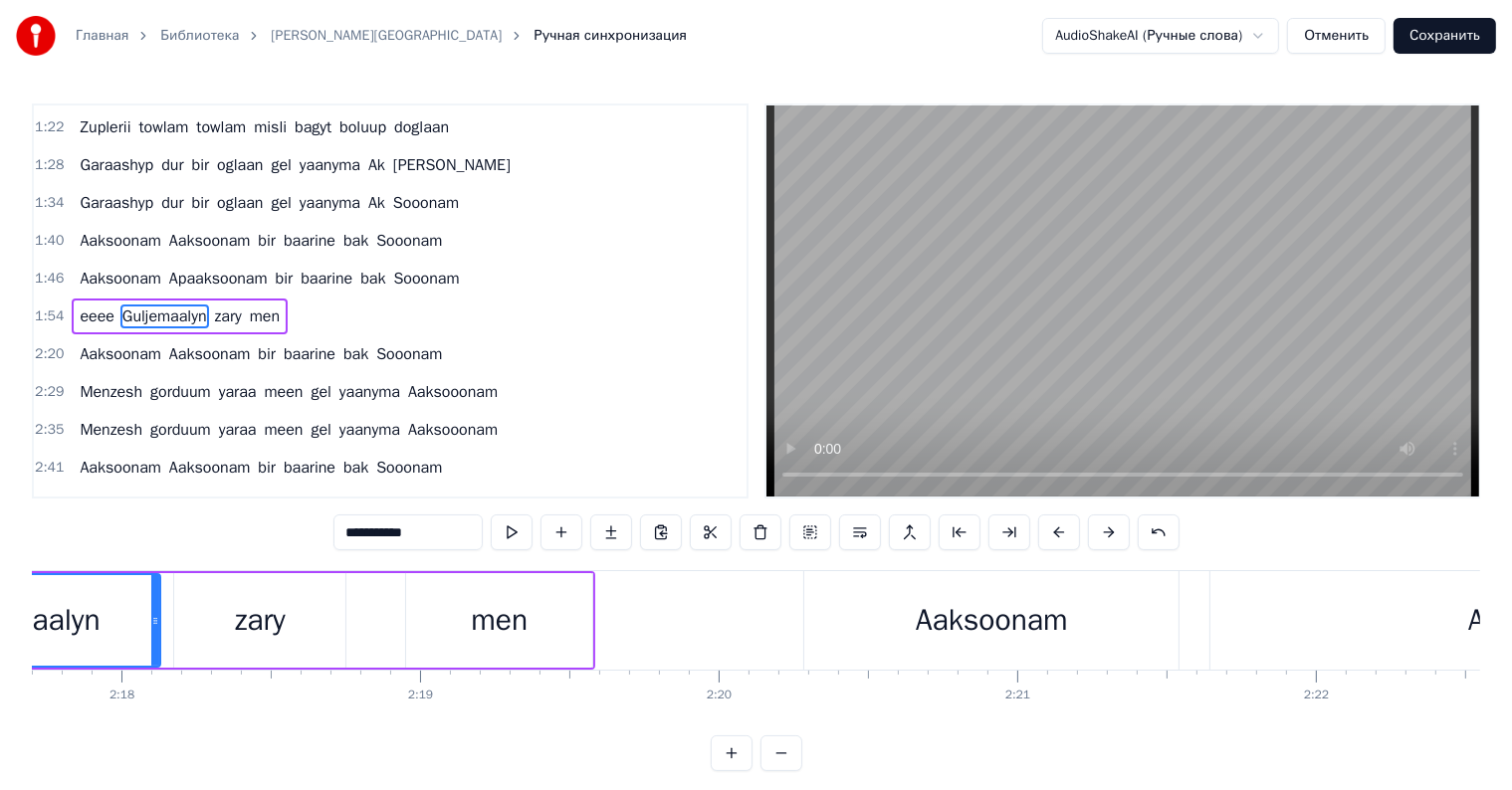 click on "Aaksoonam" at bounding box center [991, 620] 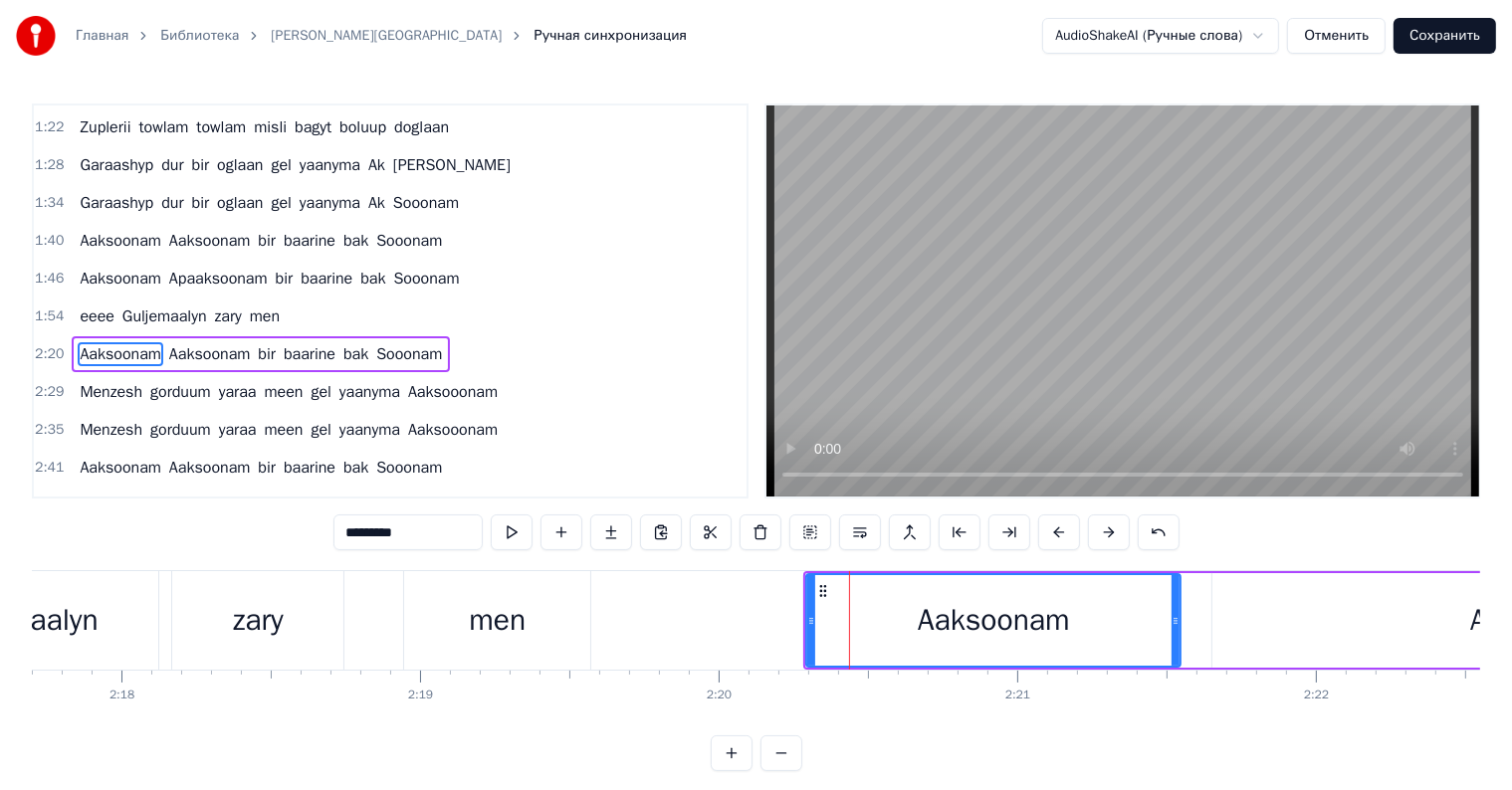 scroll, scrollTop: 298, scrollLeft: 0, axis: vertical 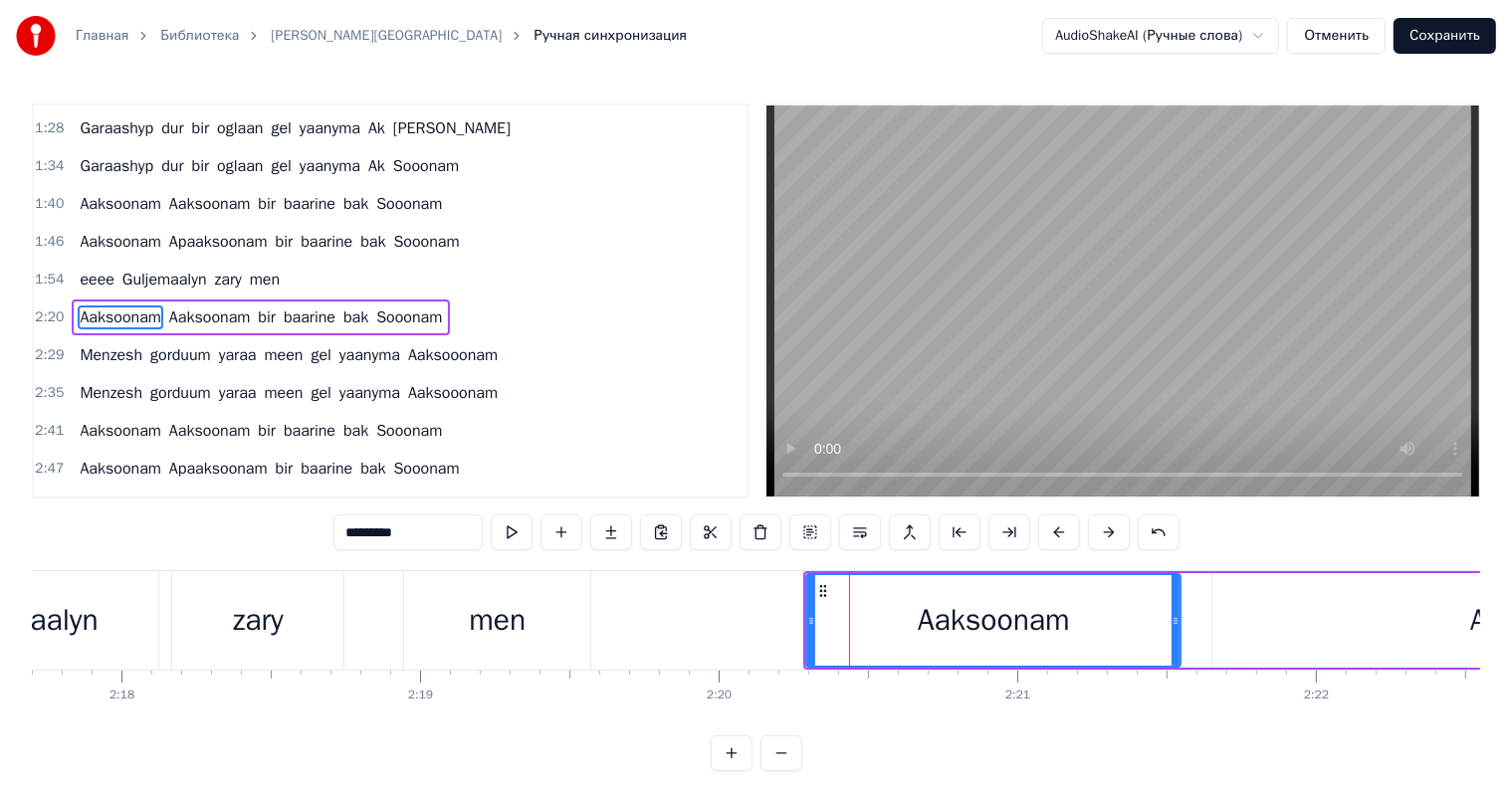 click on "*********" at bounding box center [408, 532] 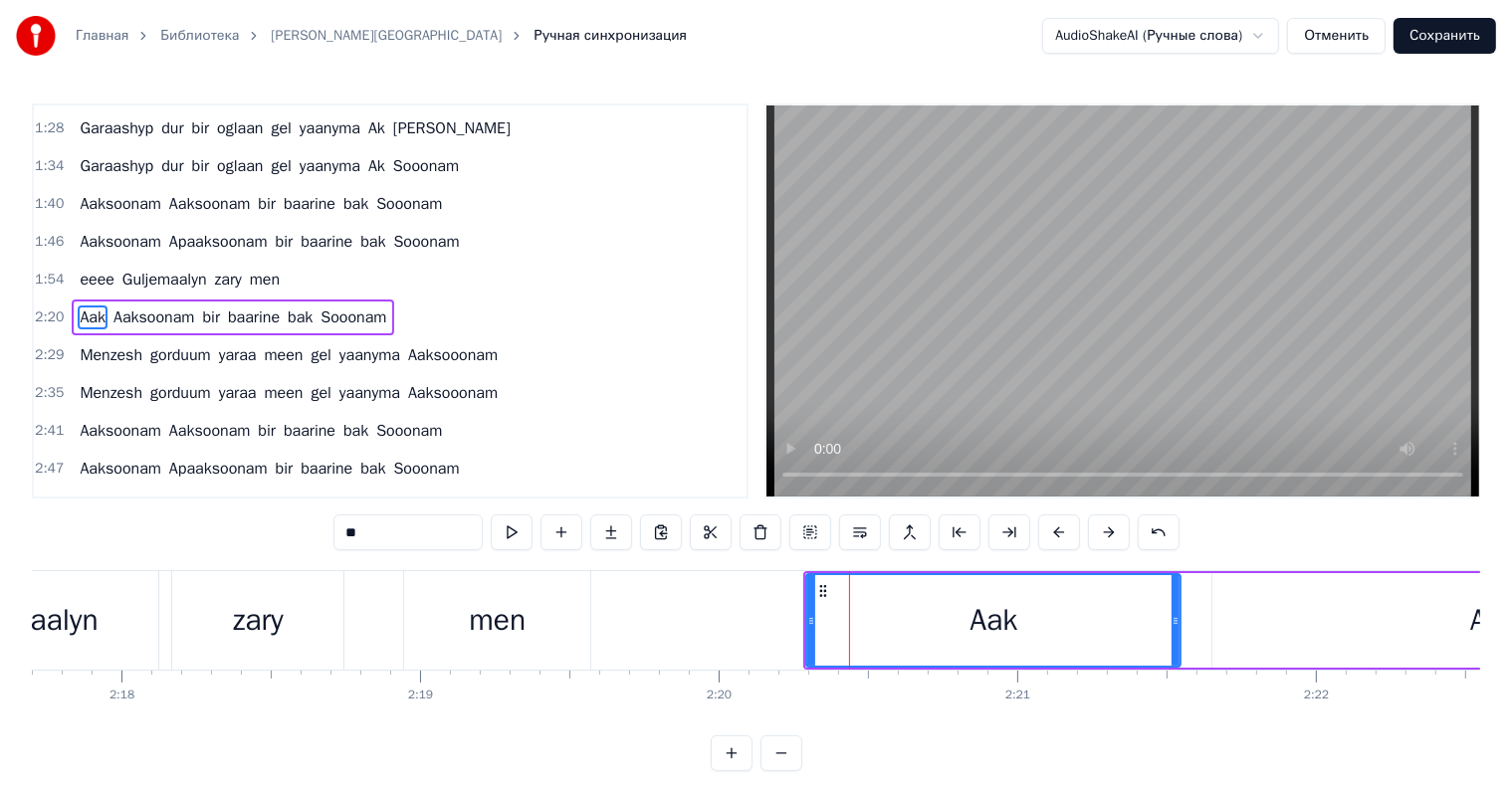 type on "*" 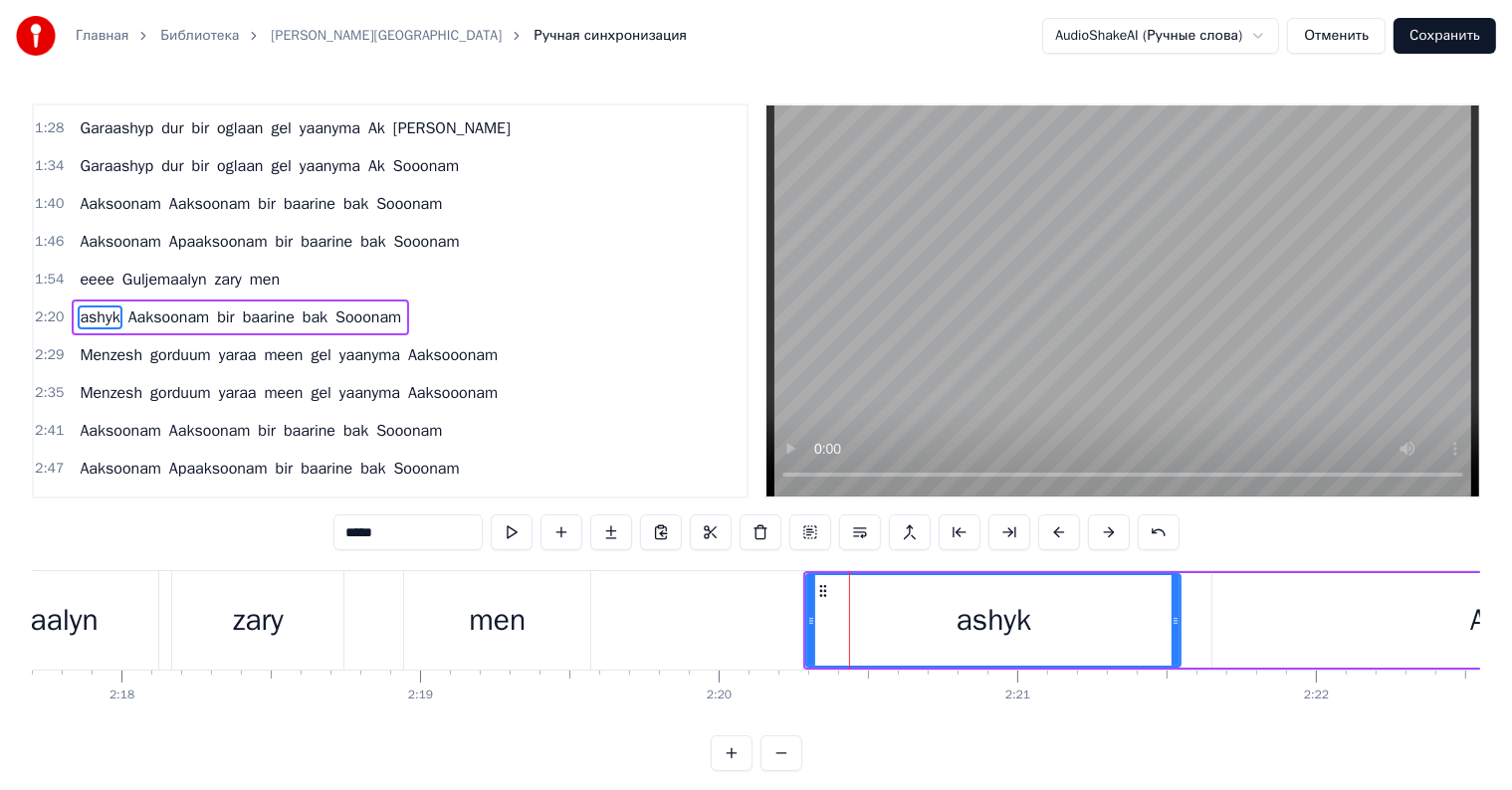 type on "*****" 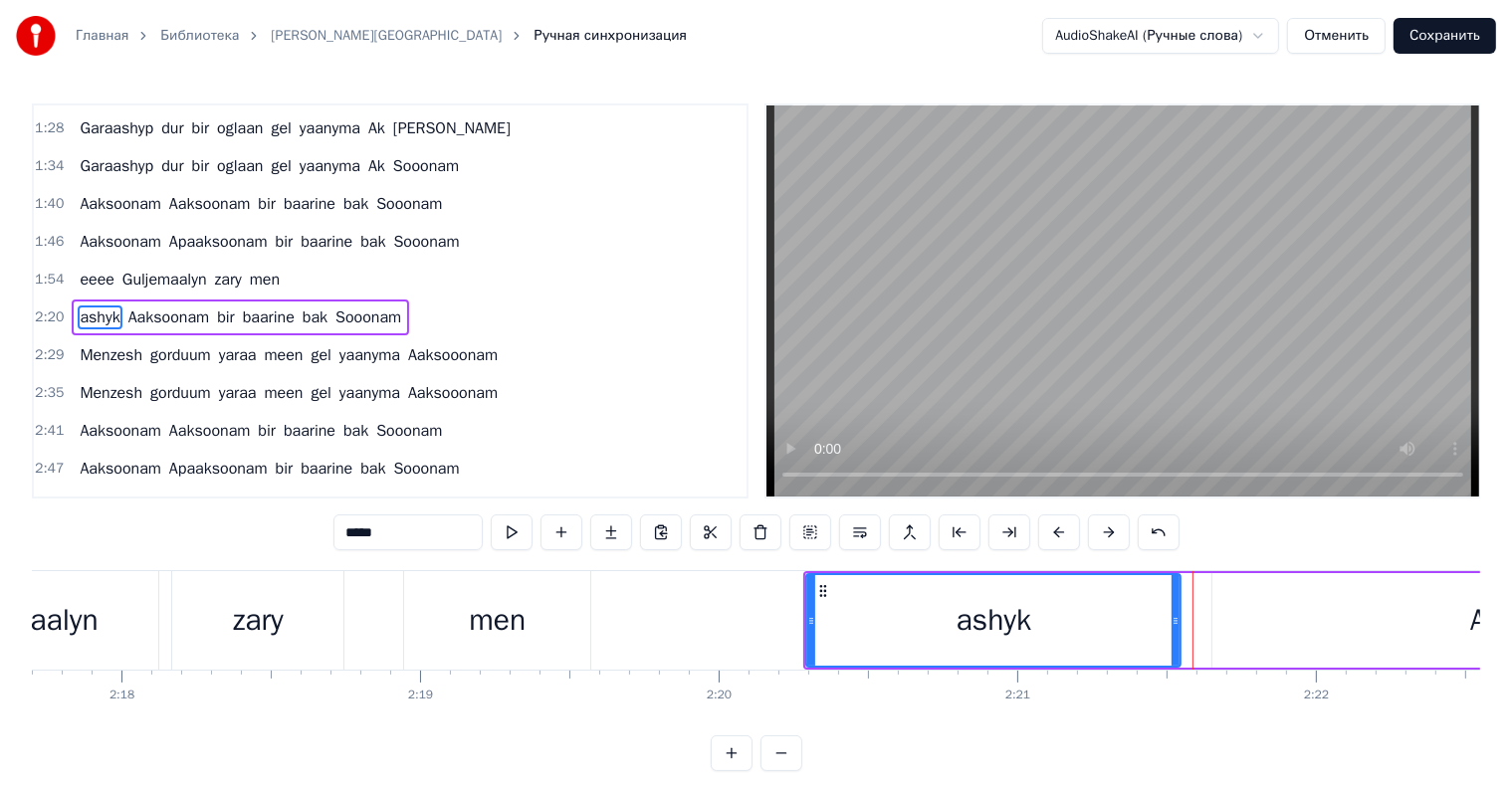 click on "ashyk" at bounding box center [993, 620] 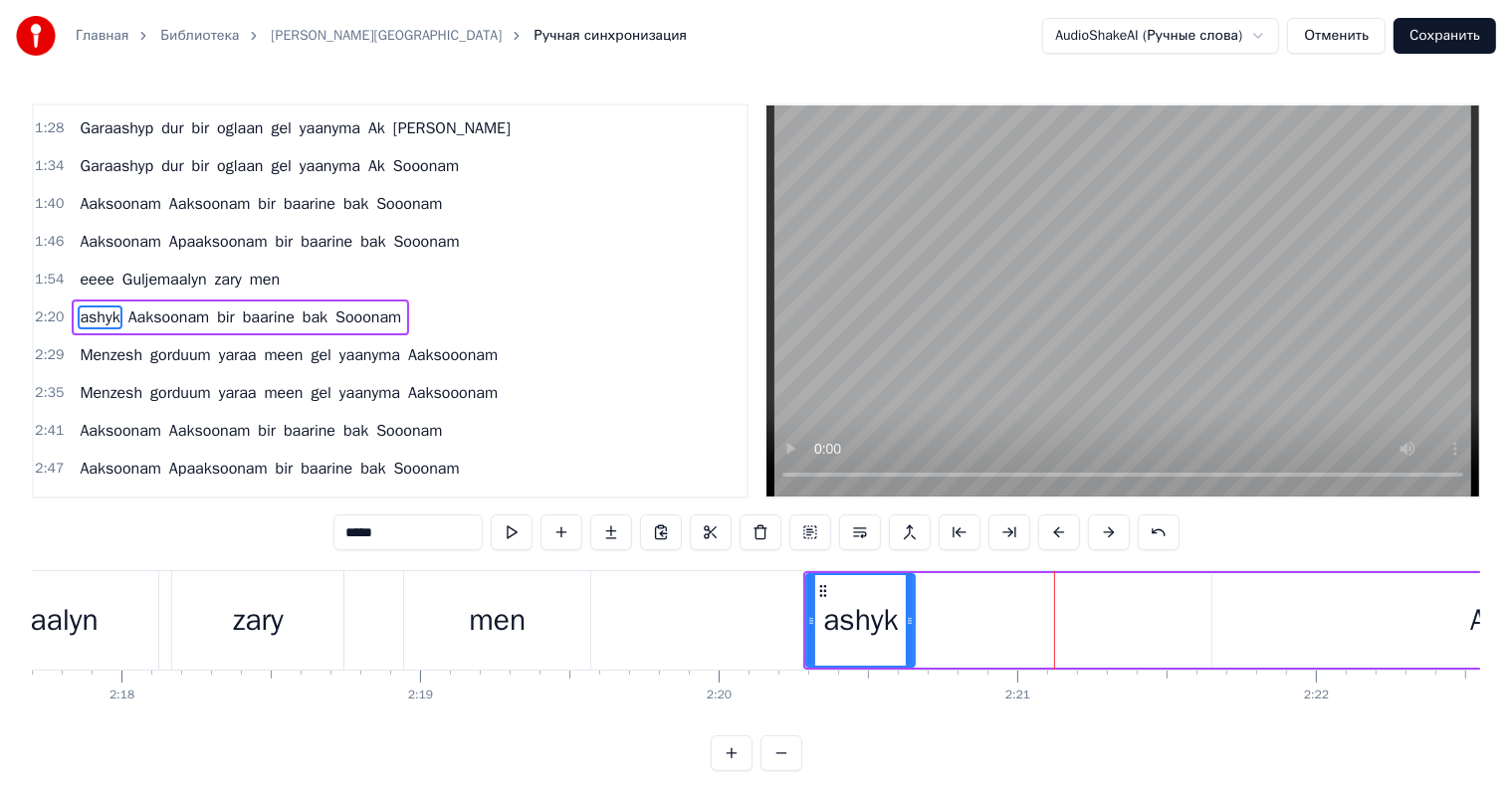 drag, startPoint x: 1178, startPoint y: 624, endPoint x: 912, endPoint y: 635, distance: 266.2273 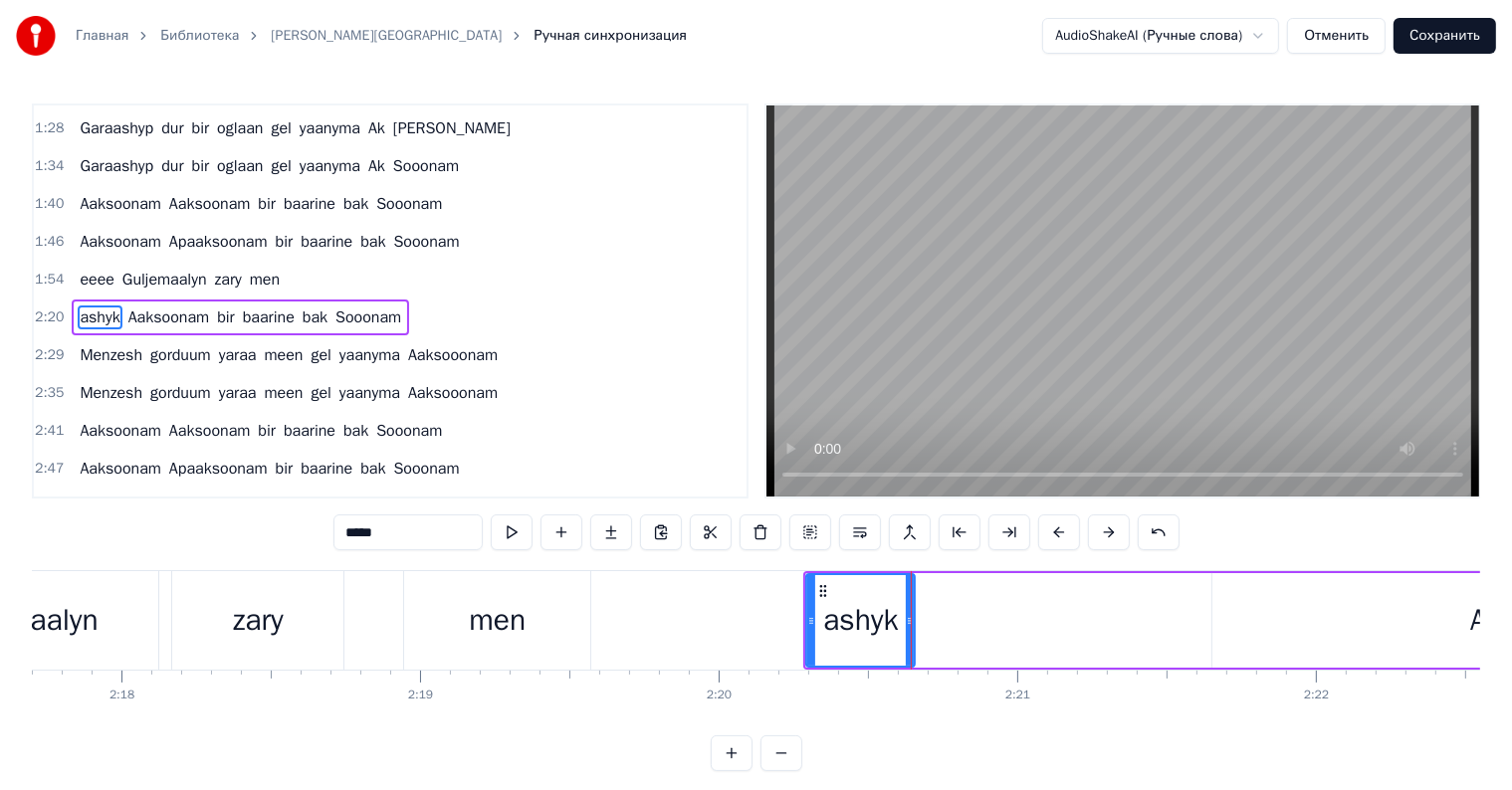 click on "ashyk" at bounding box center [861, 620] 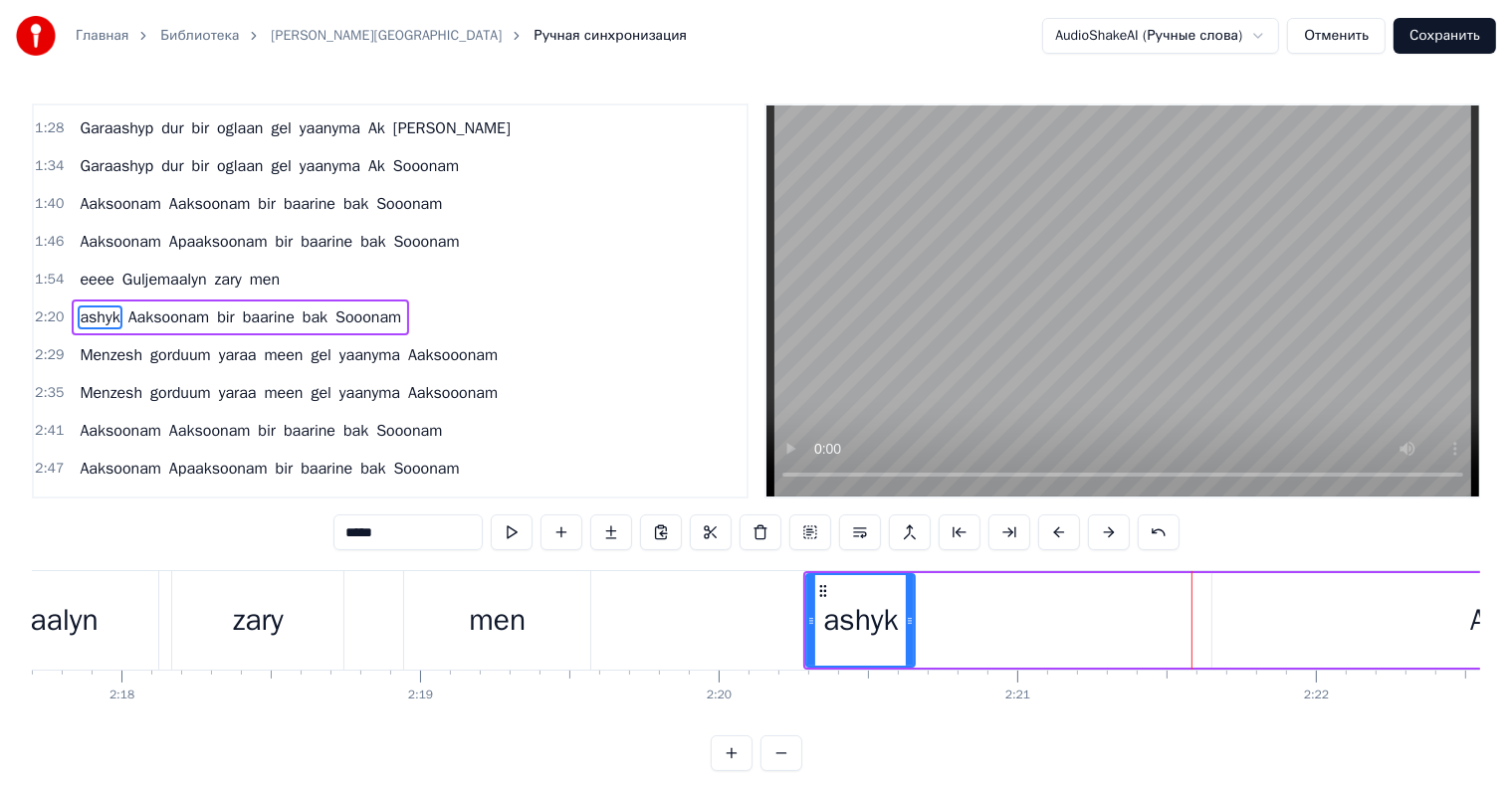 drag, startPoint x: 860, startPoint y: 629, endPoint x: 779, endPoint y: 559, distance: 107.05606 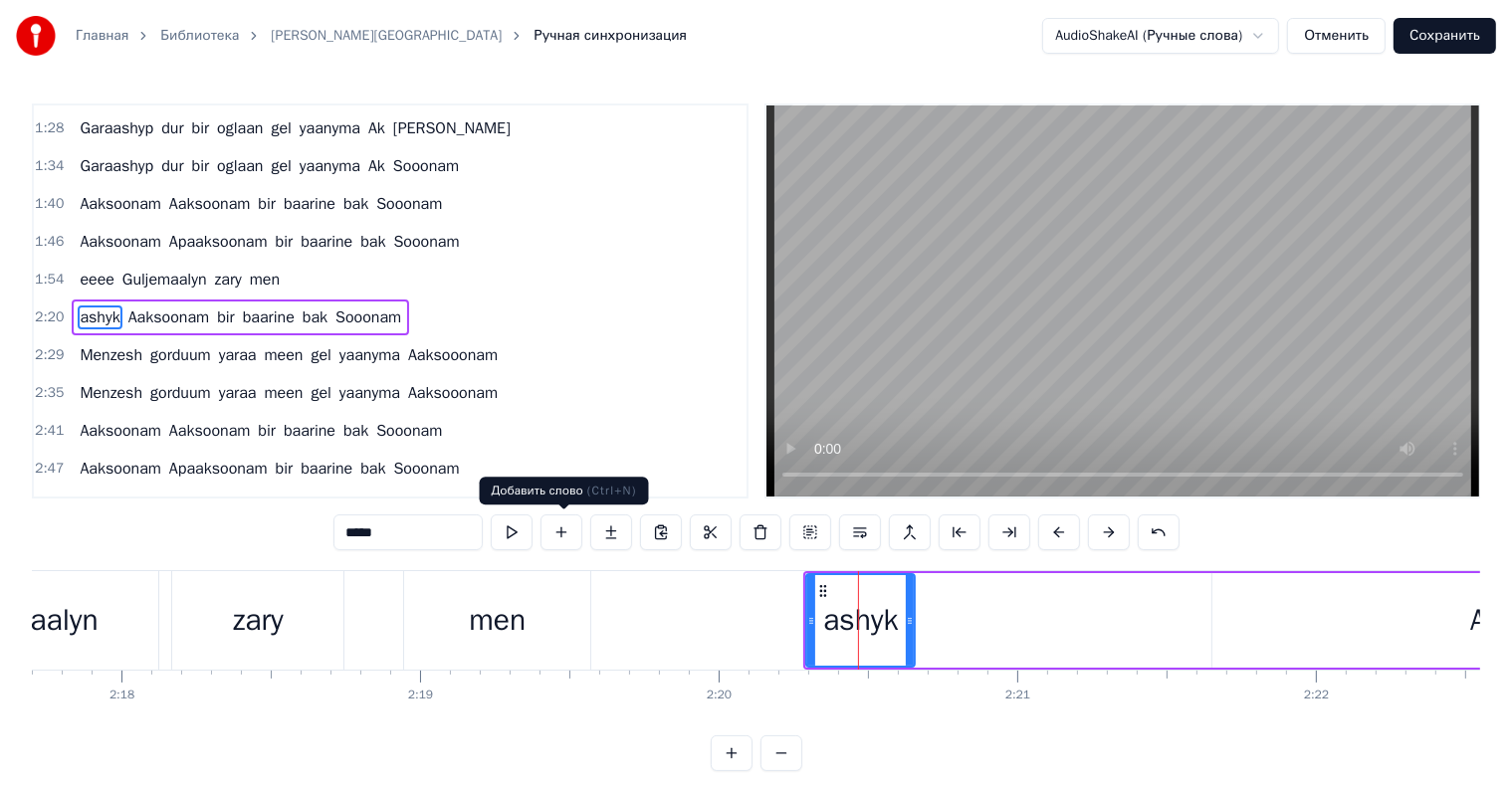 click at bounding box center [561, 532] 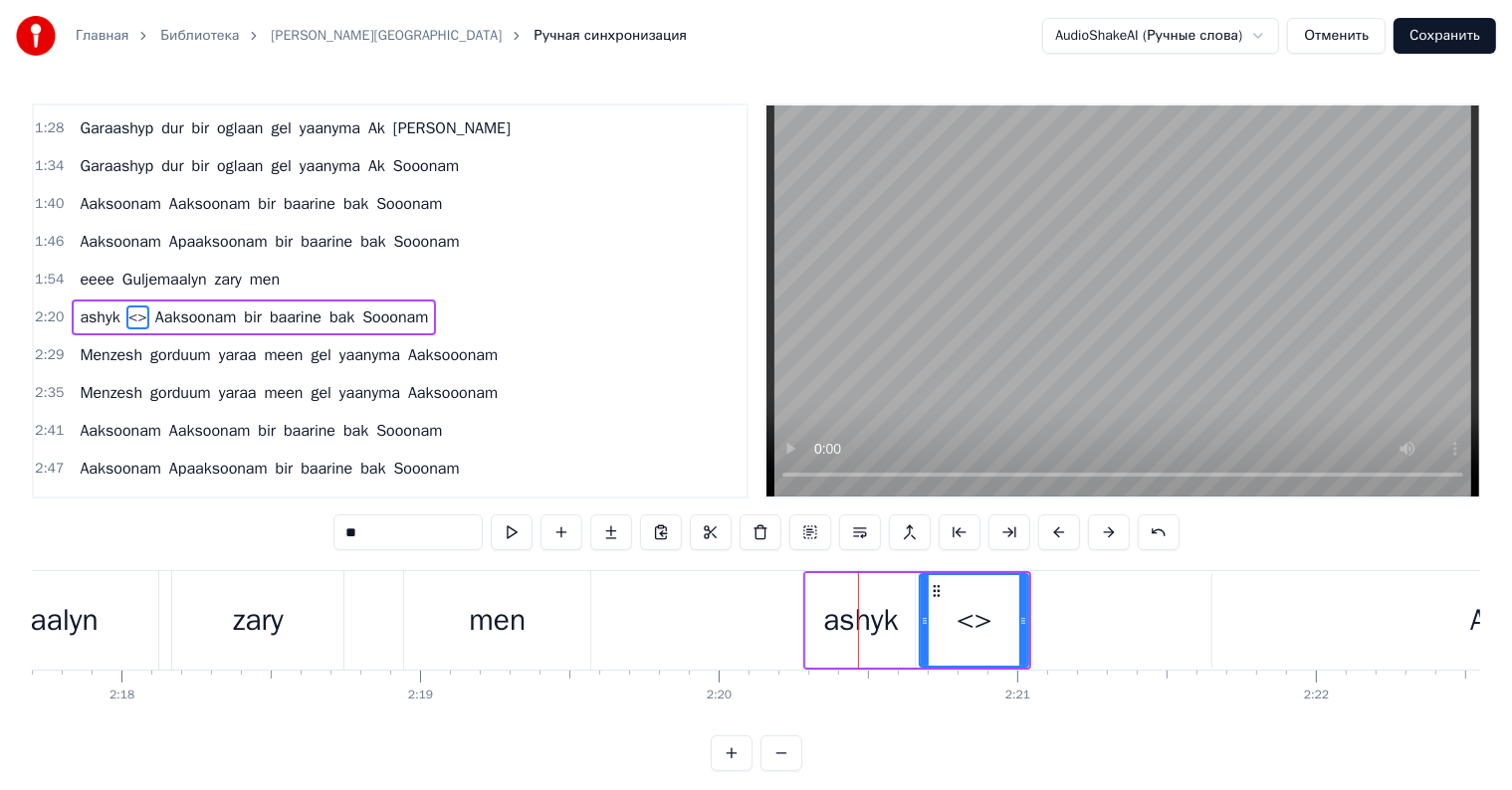 click on "**" at bounding box center [408, 532] 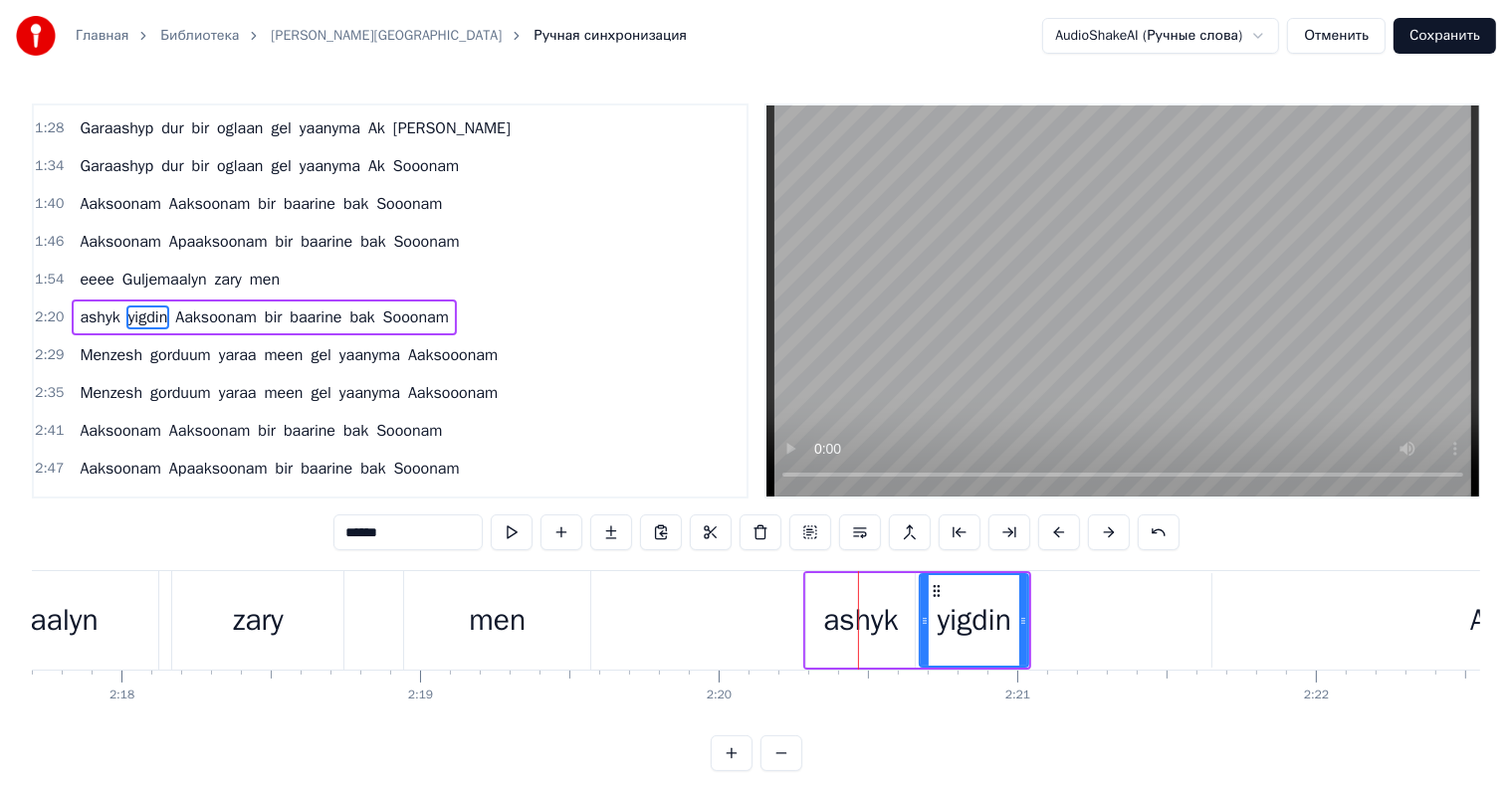 type on "******" 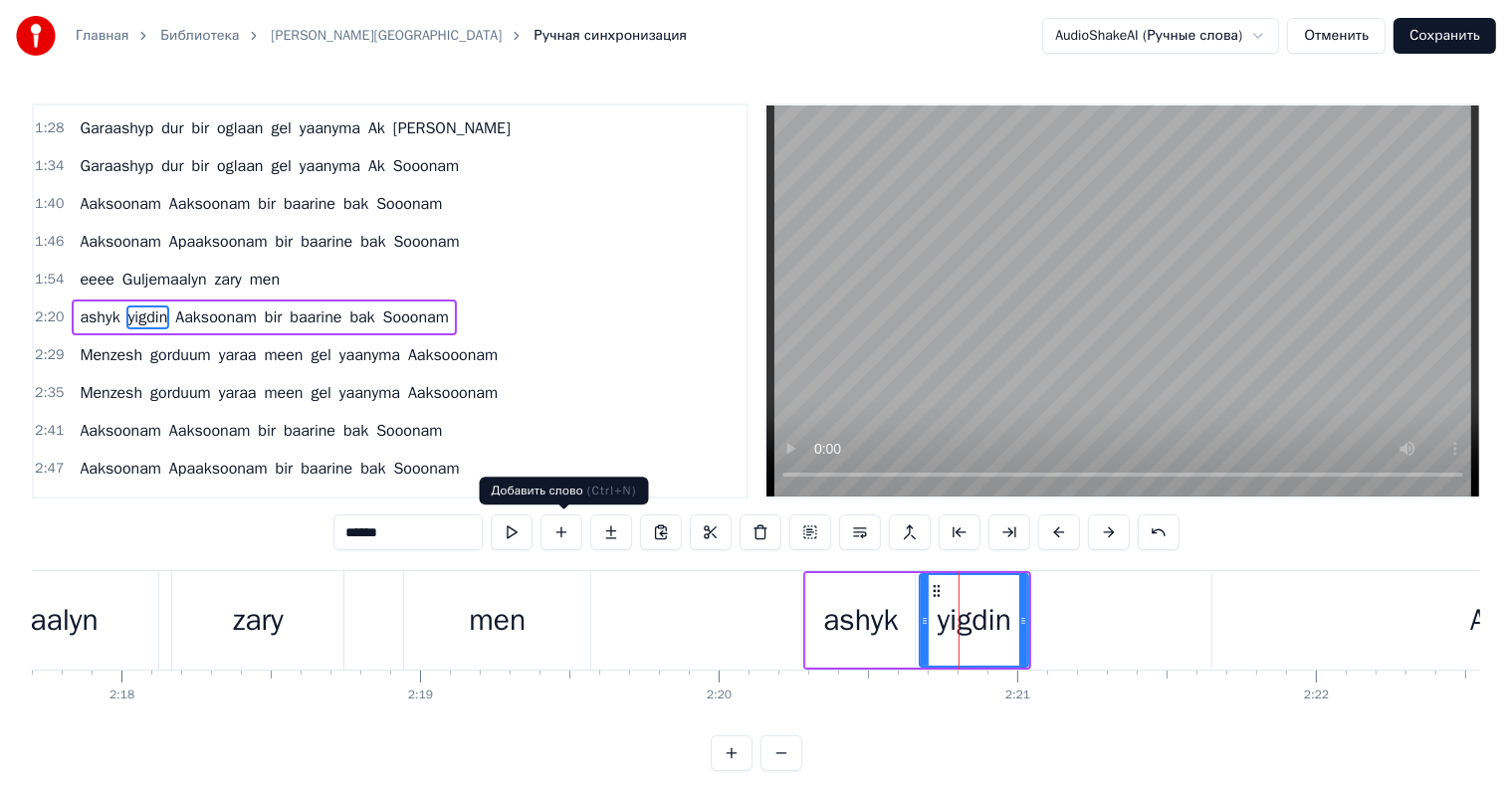 click at bounding box center (561, 532) 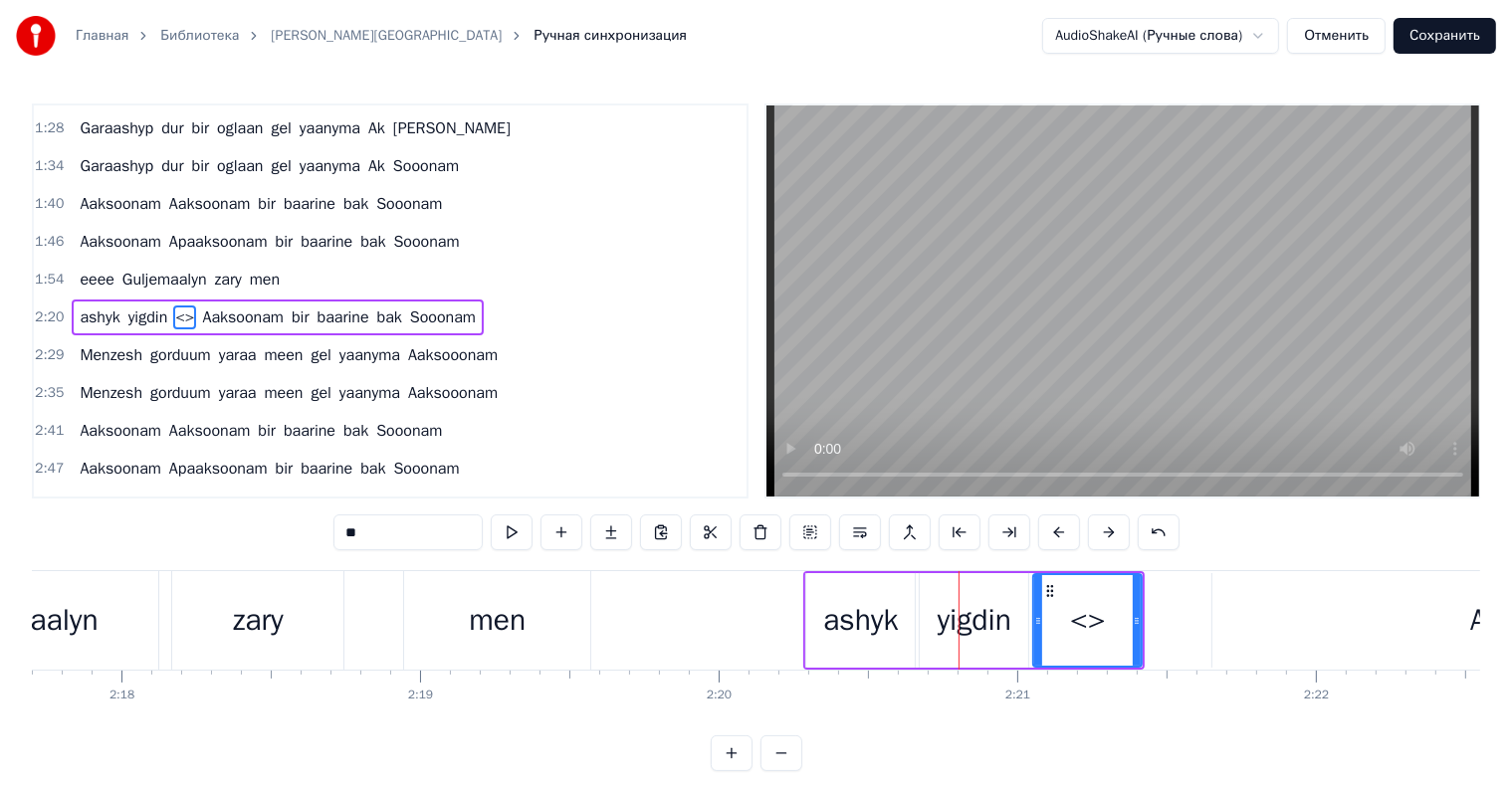 click on "**" at bounding box center (408, 532) 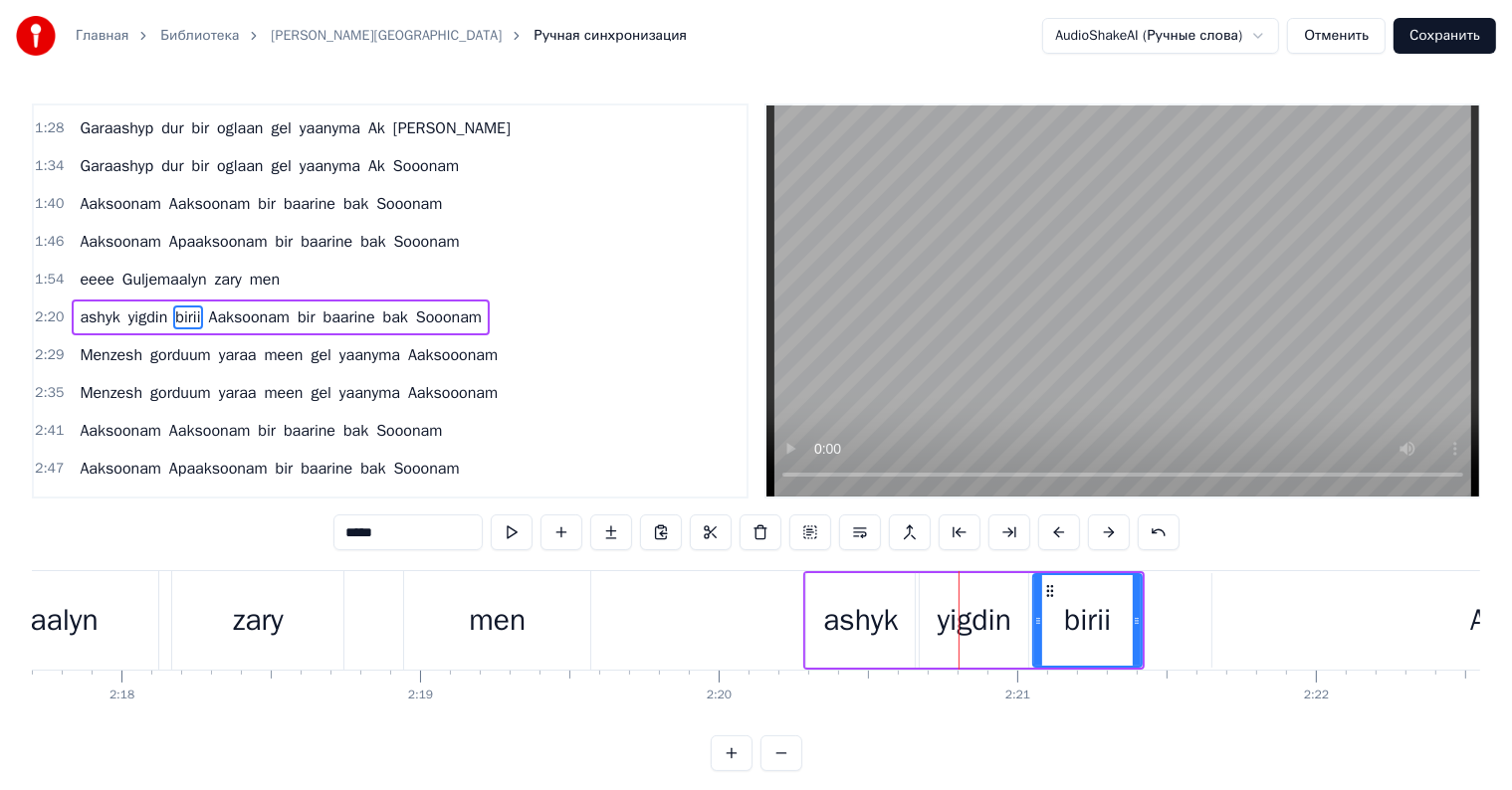 type on "*****" 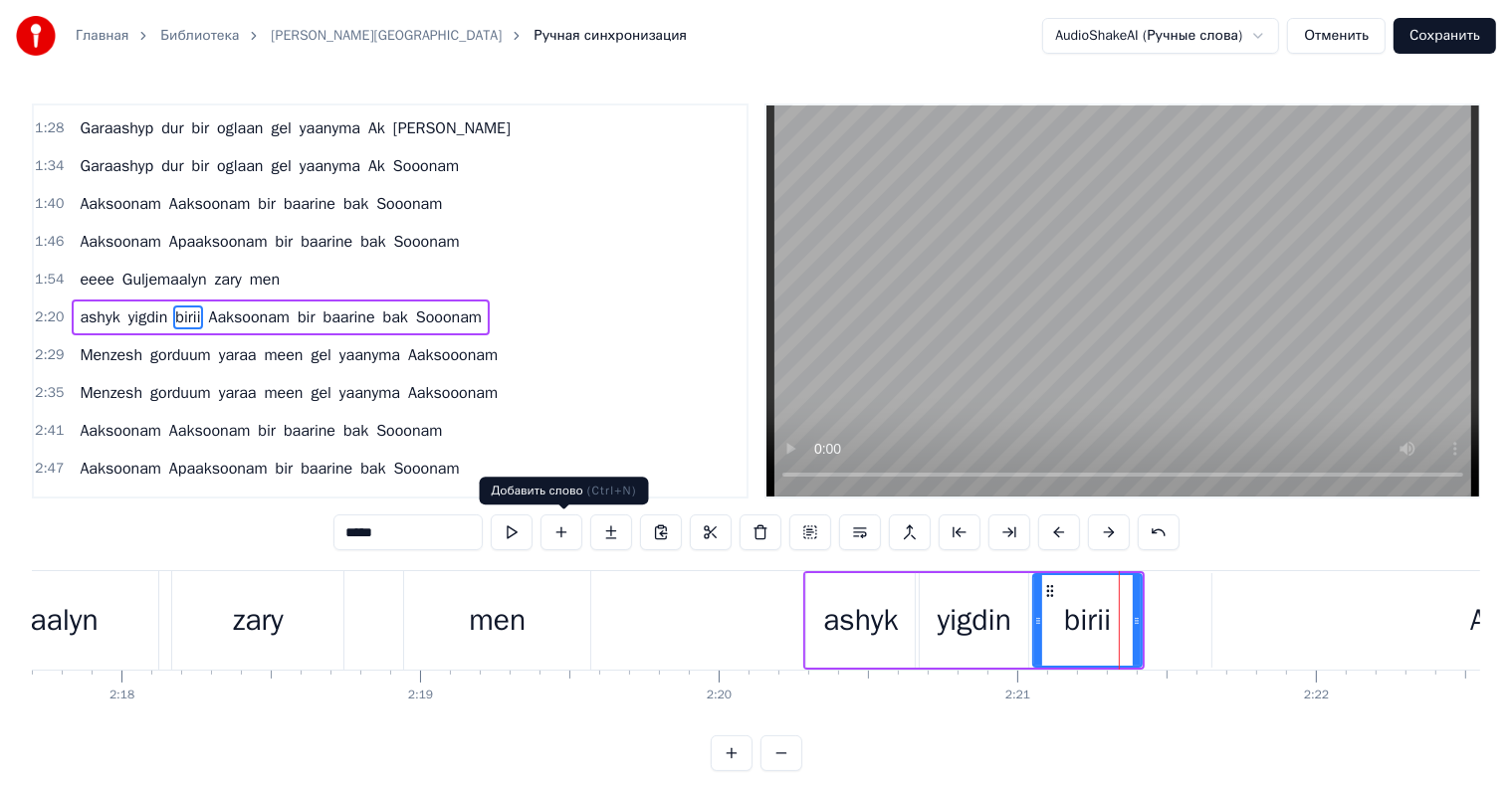 click at bounding box center (561, 532) 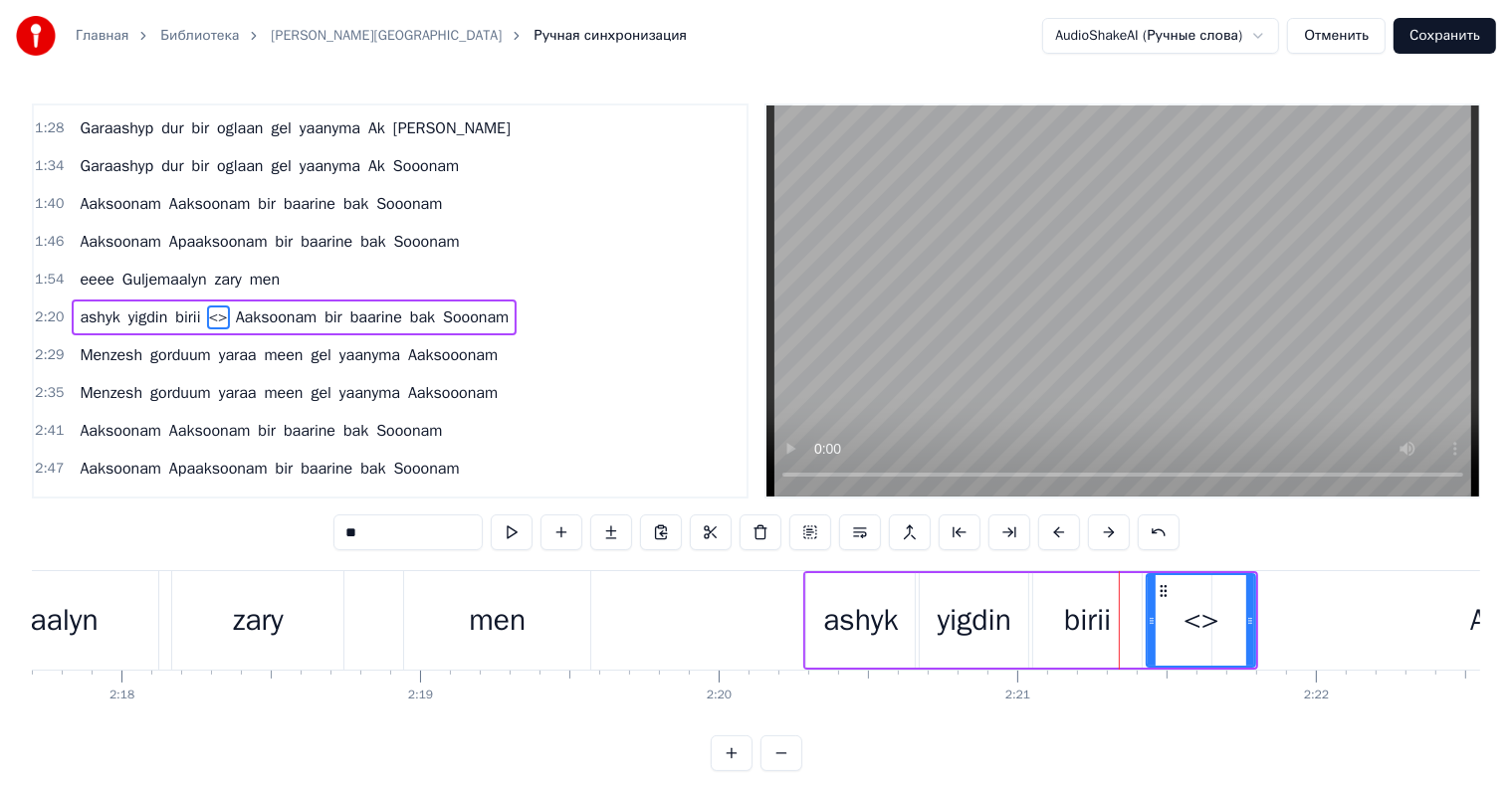 click on "**" at bounding box center [408, 532] 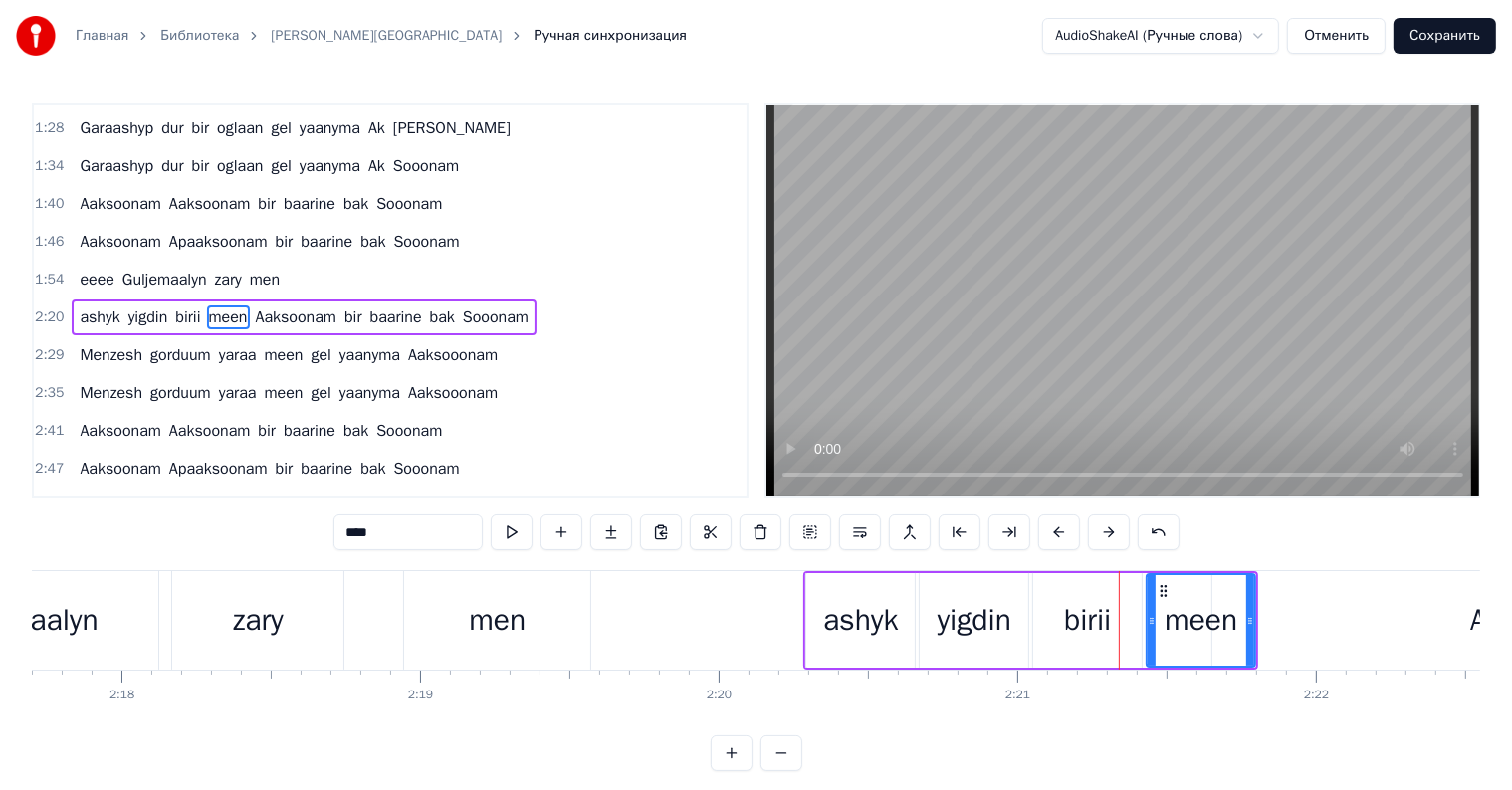 click on "meen" at bounding box center [1200, 620] 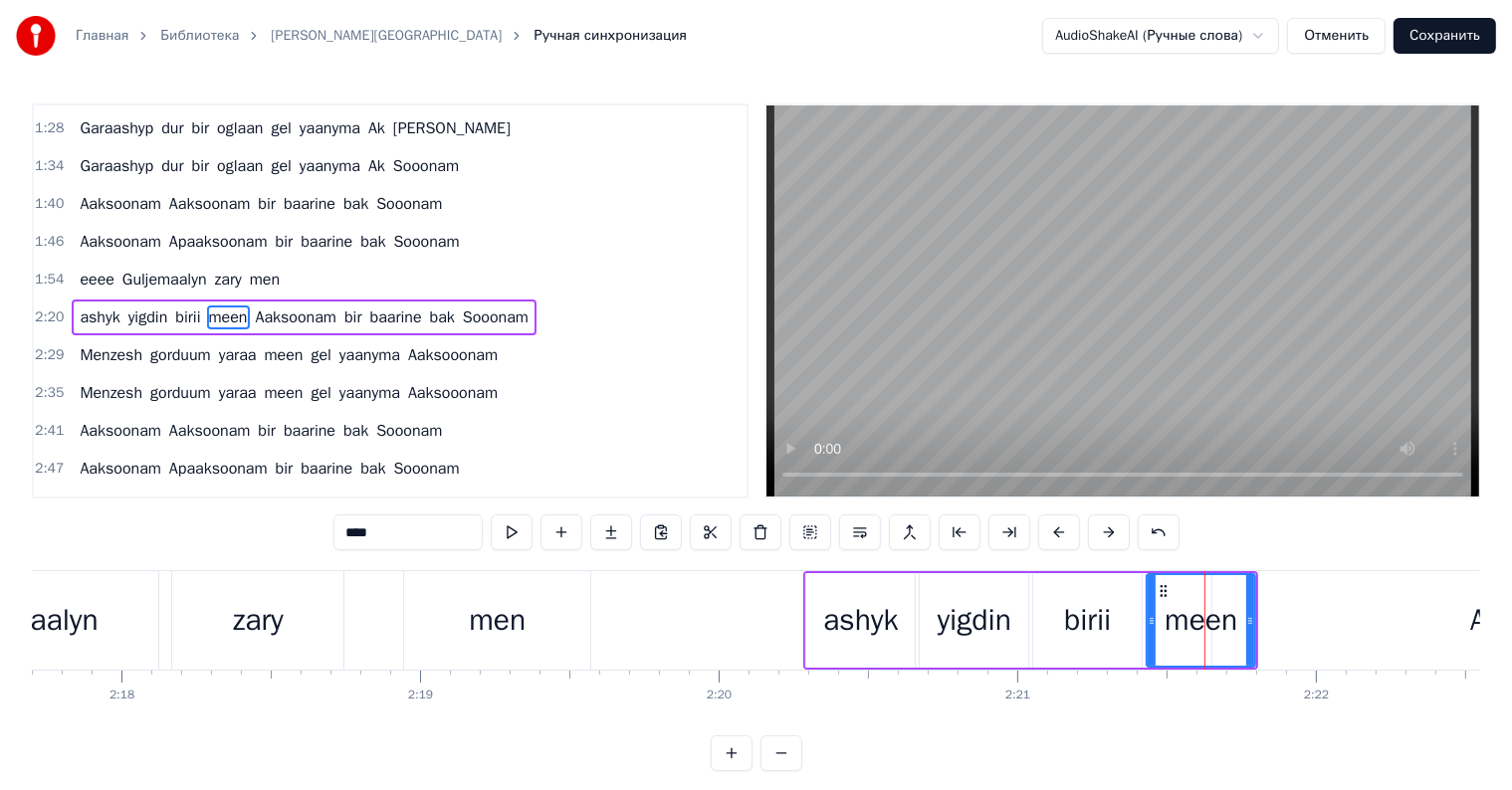 click on "zary" at bounding box center [258, 620] 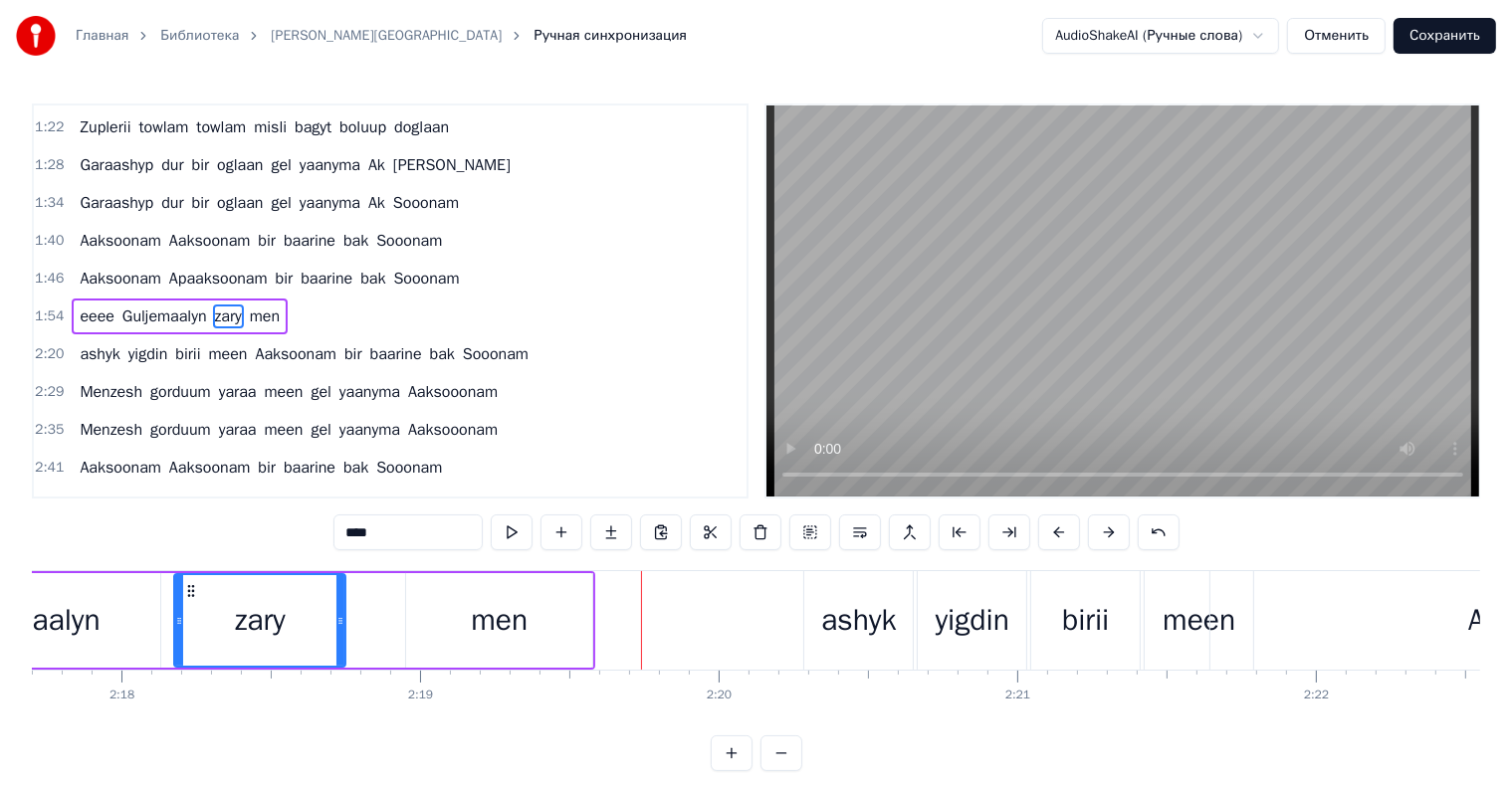click on "men" at bounding box center [499, 620] 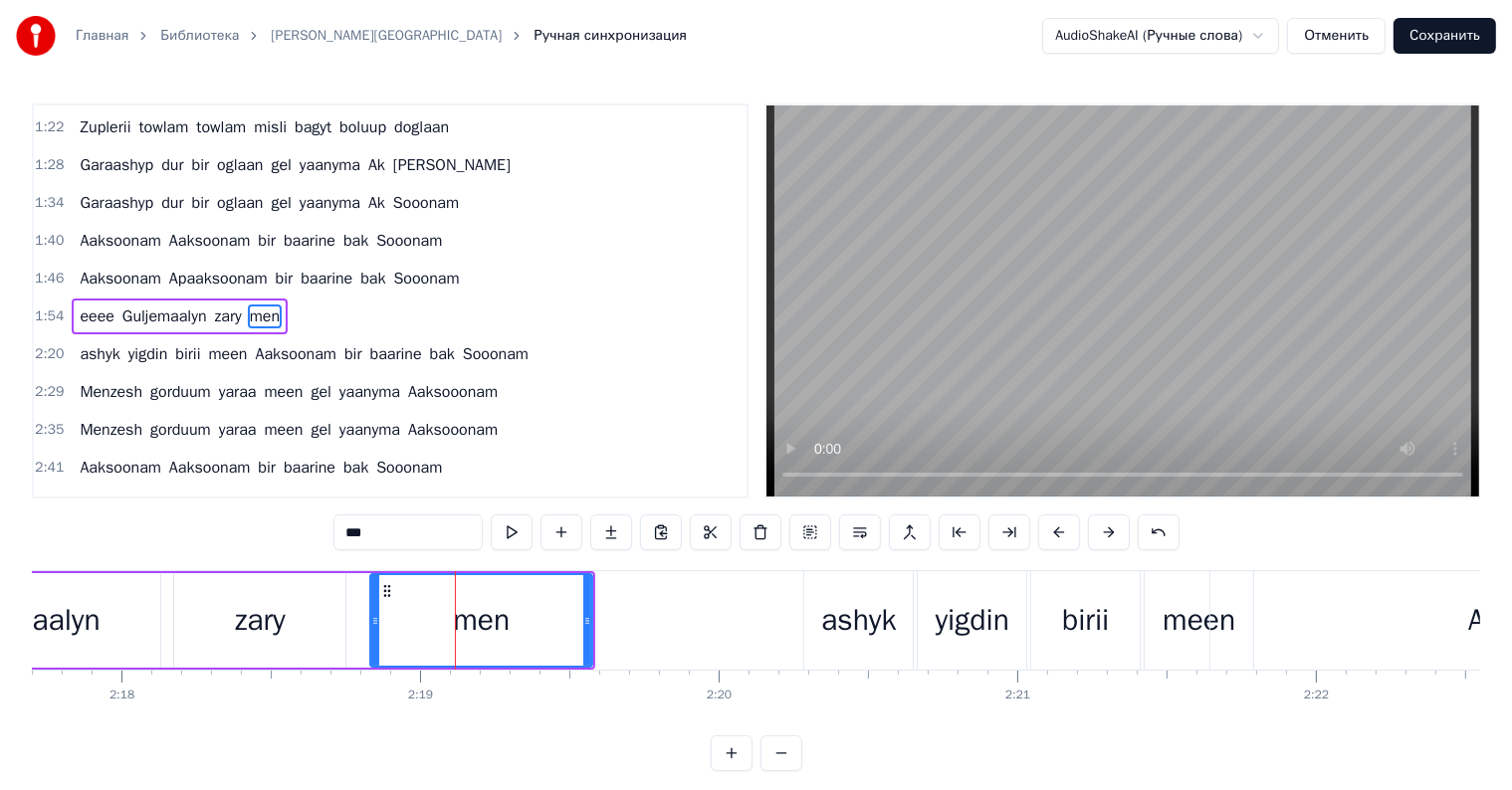 drag, startPoint x: 410, startPoint y: 613, endPoint x: 376, endPoint y: 636, distance: 41.04875 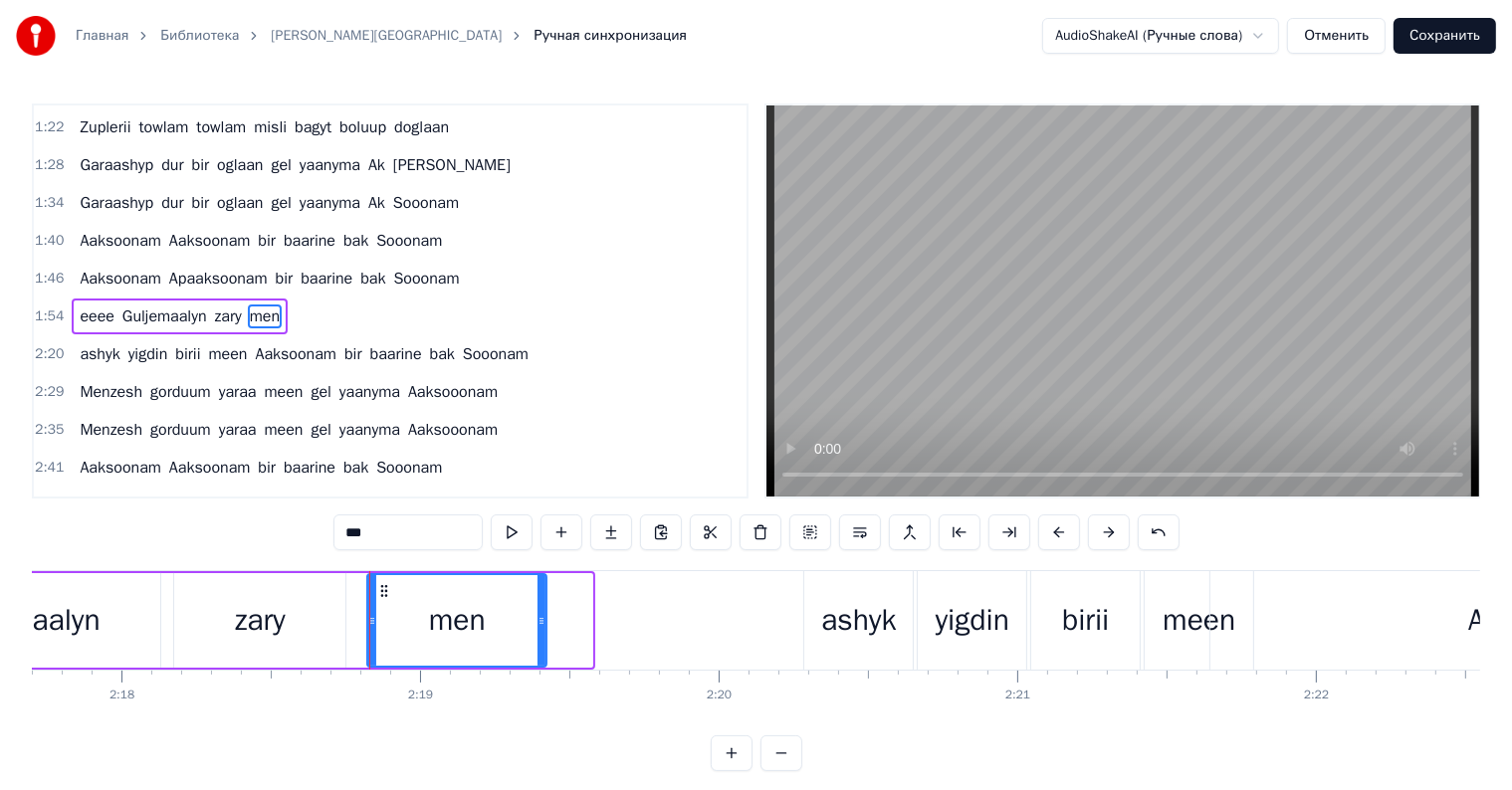 drag, startPoint x: 586, startPoint y: 621, endPoint x: 508, endPoint y: 618, distance: 78.05767 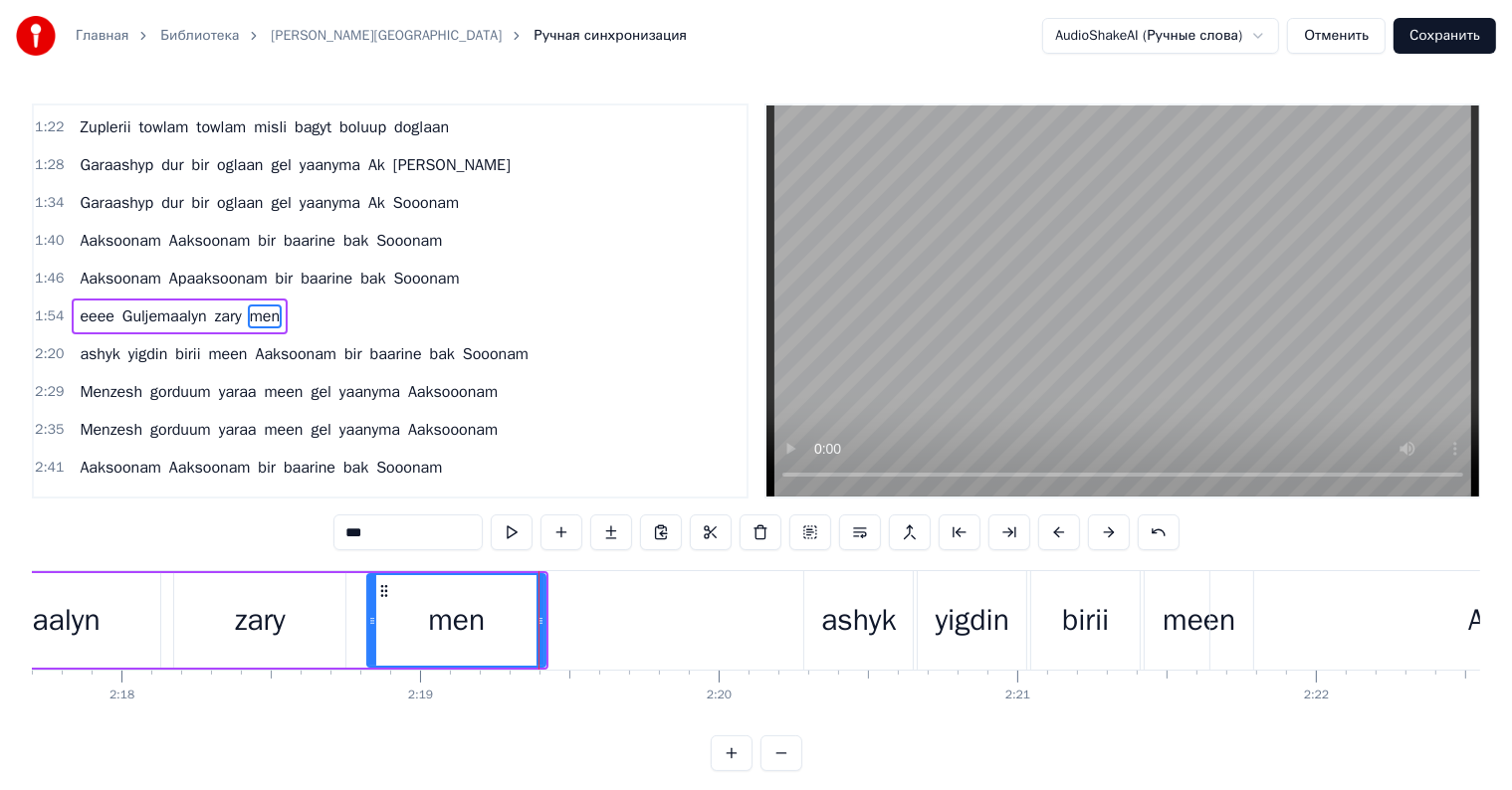 click on "zary" at bounding box center [260, 620] 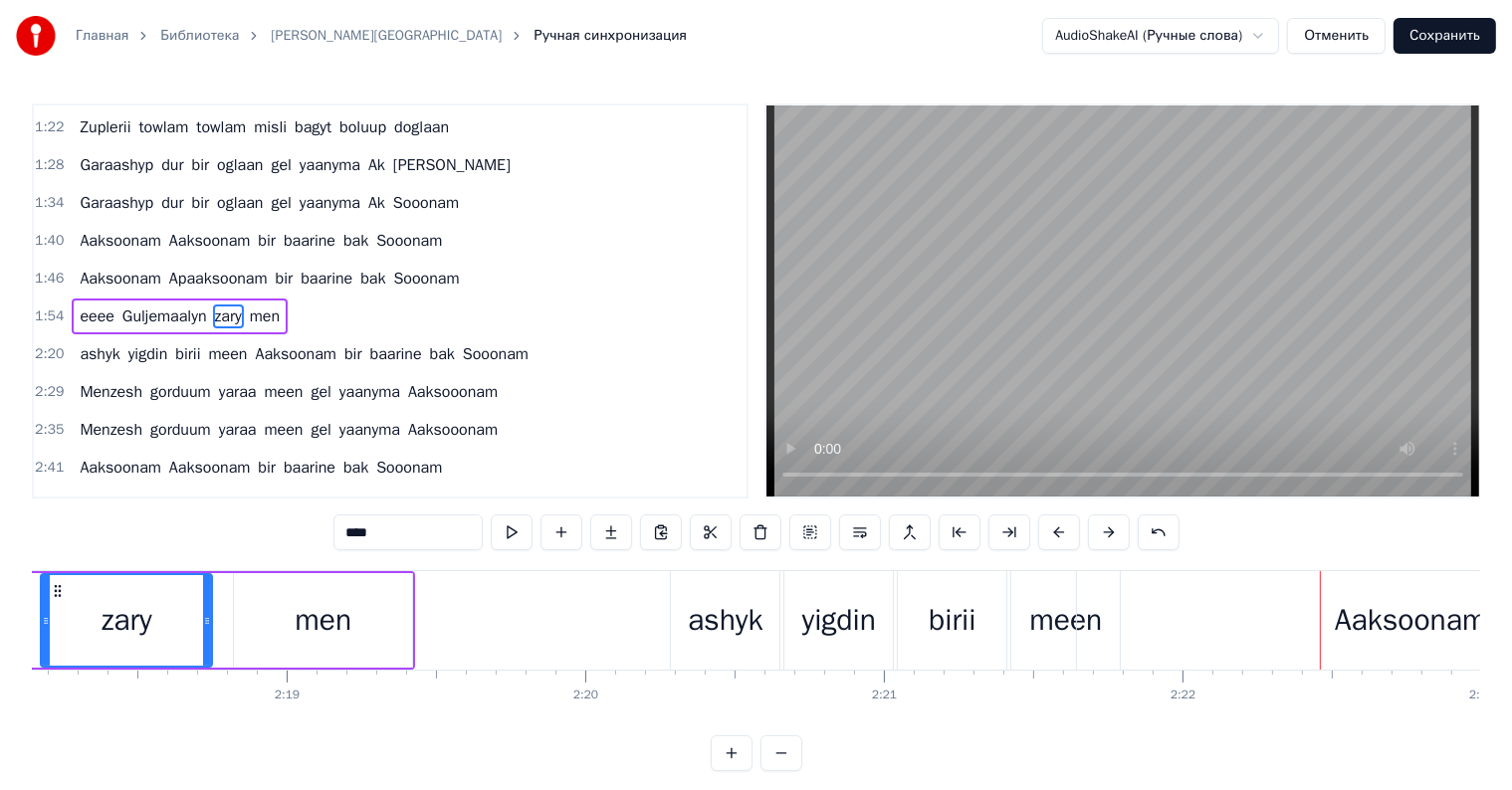 scroll, scrollTop: 0, scrollLeft: 41220, axis: horizontal 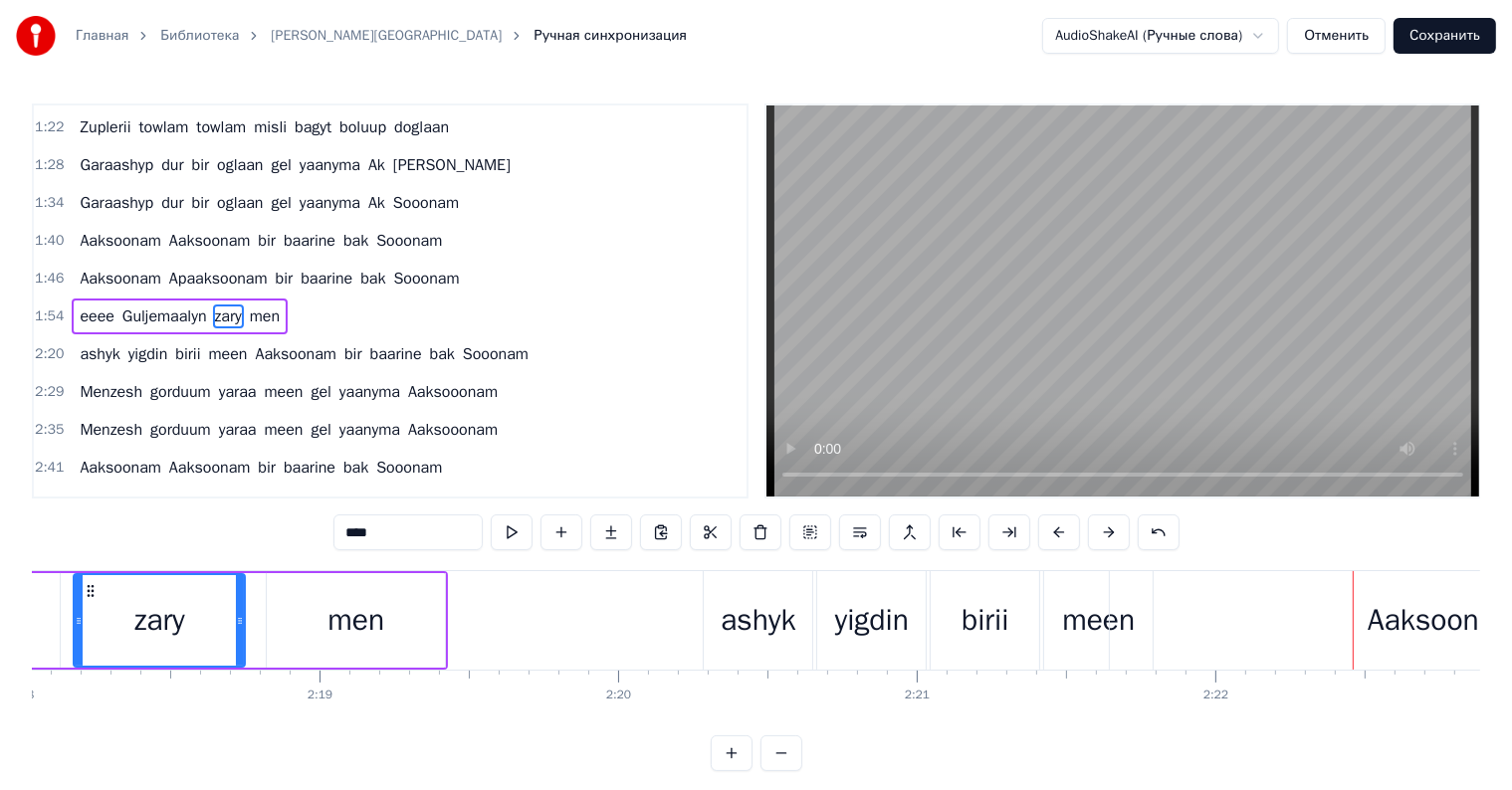 click on "Aaksoonam" at bounding box center (1443, 620) 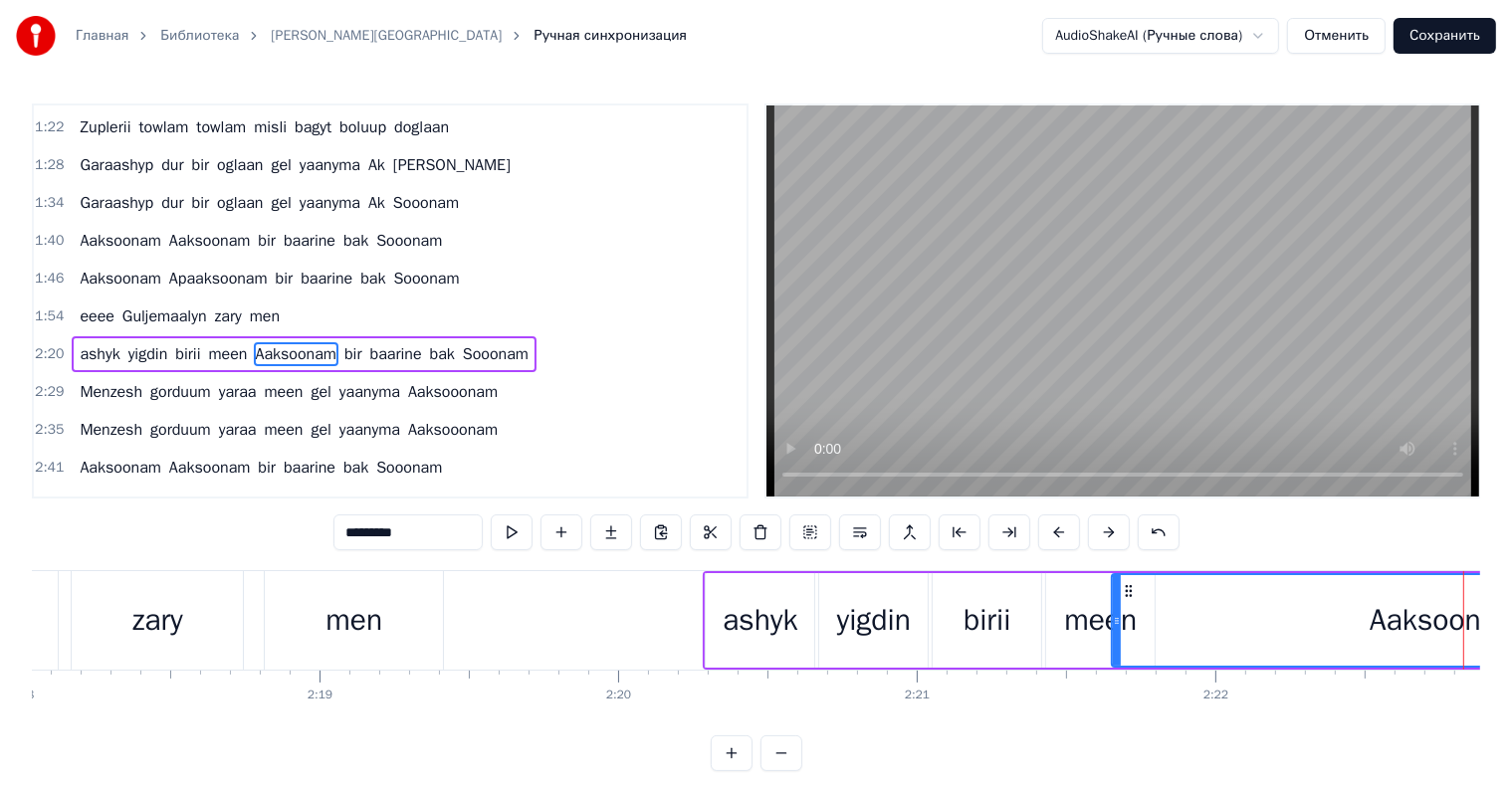 scroll, scrollTop: 298, scrollLeft: 0, axis: vertical 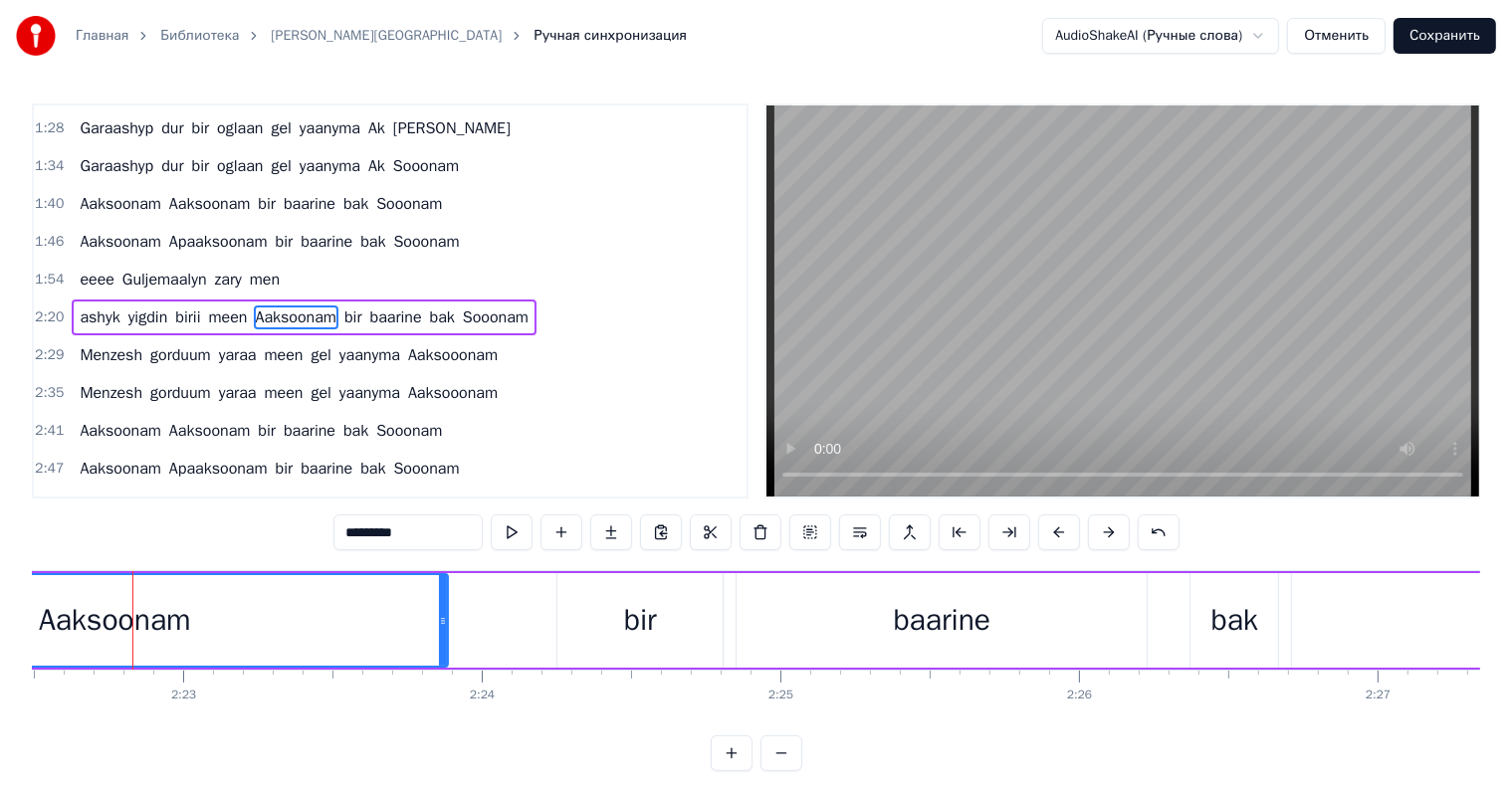drag, startPoint x: 355, startPoint y: 529, endPoint x: 440, endPoint y: 529, distance: 85 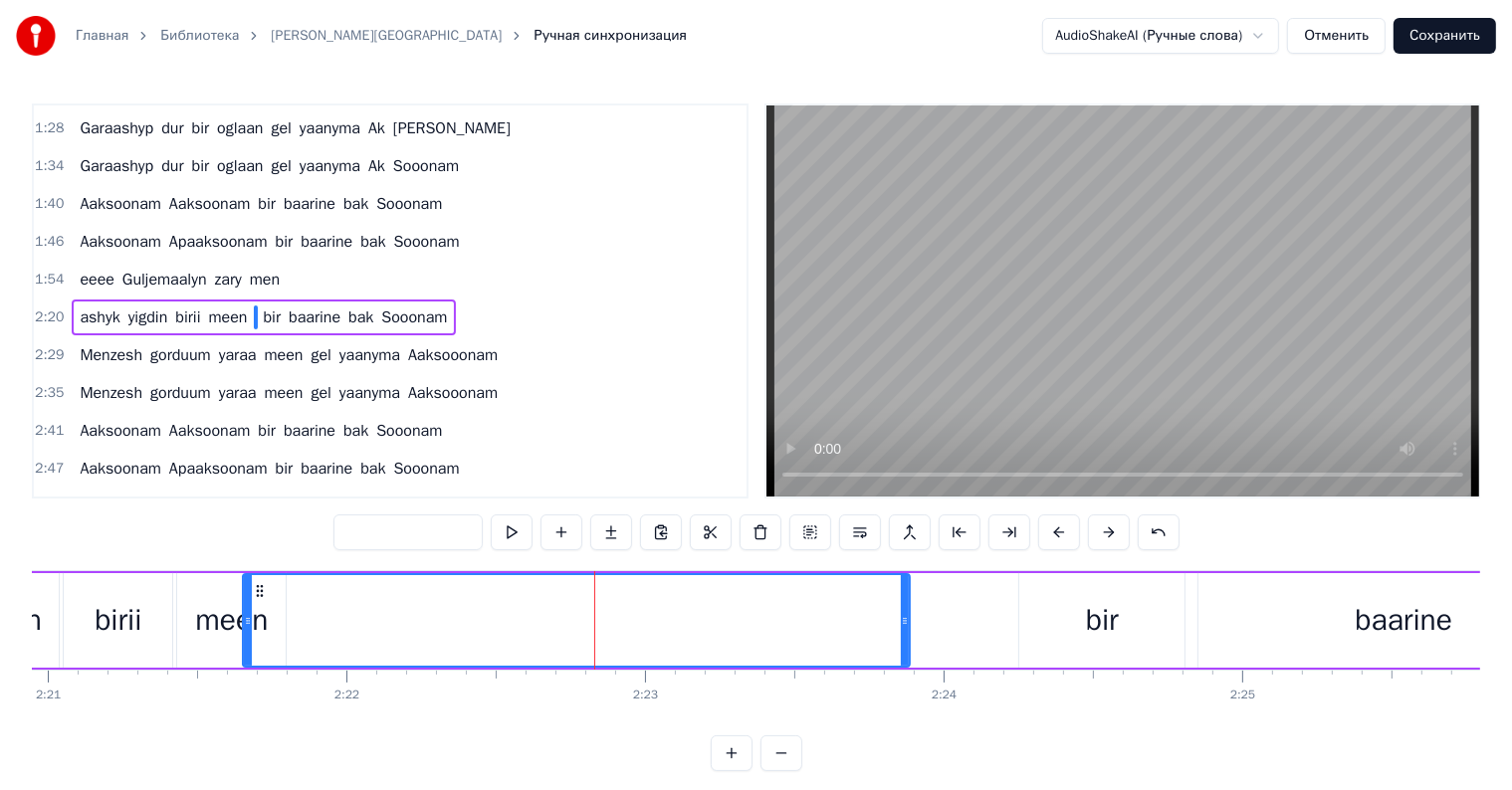 scroll, scrollTop: 0, scrollLeft: 41120, axis: horizontal 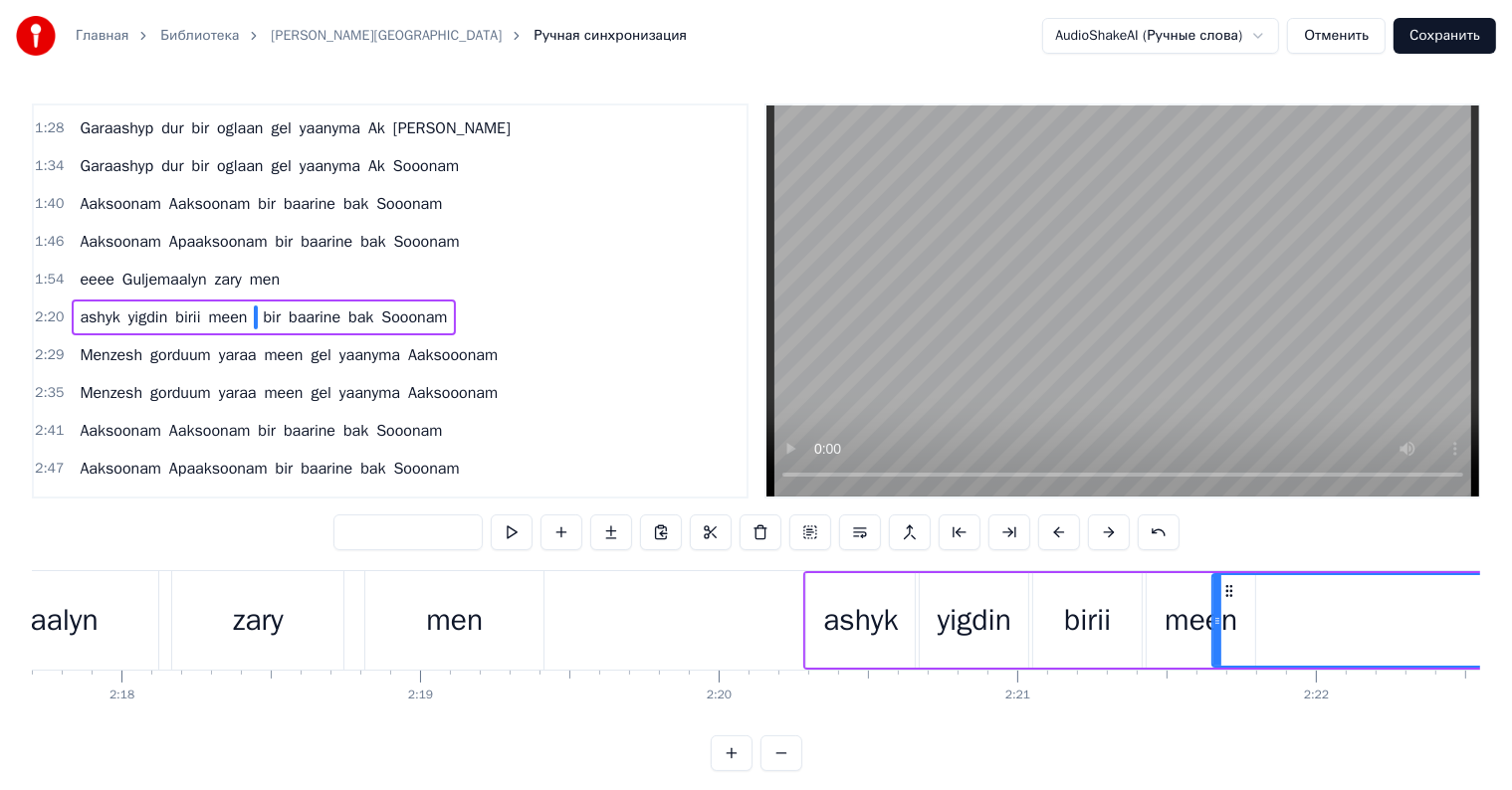 click on "ashyk" at bounding box center [860, 620] 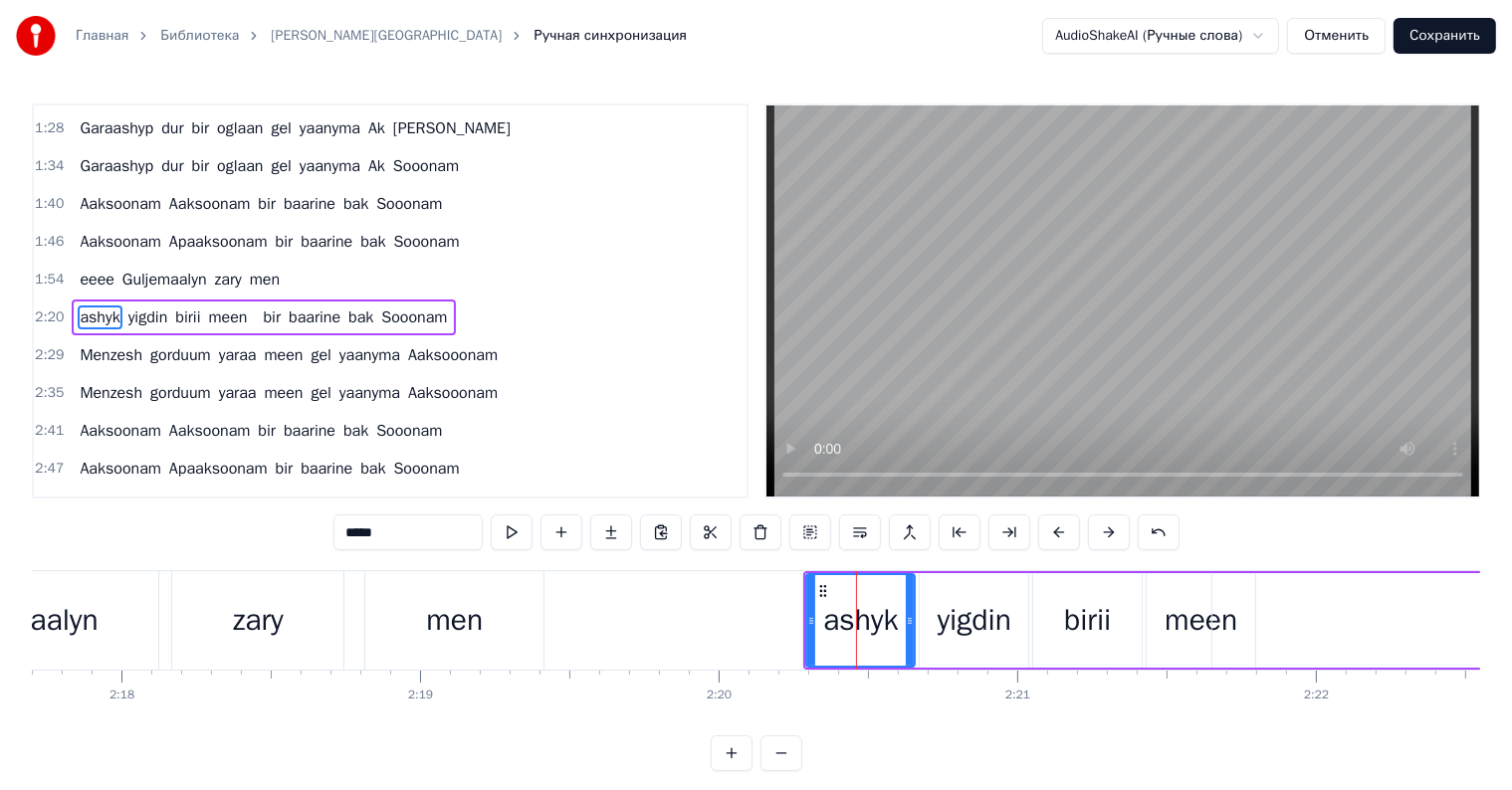 click on "meen" at bounding box center [1200, 620] 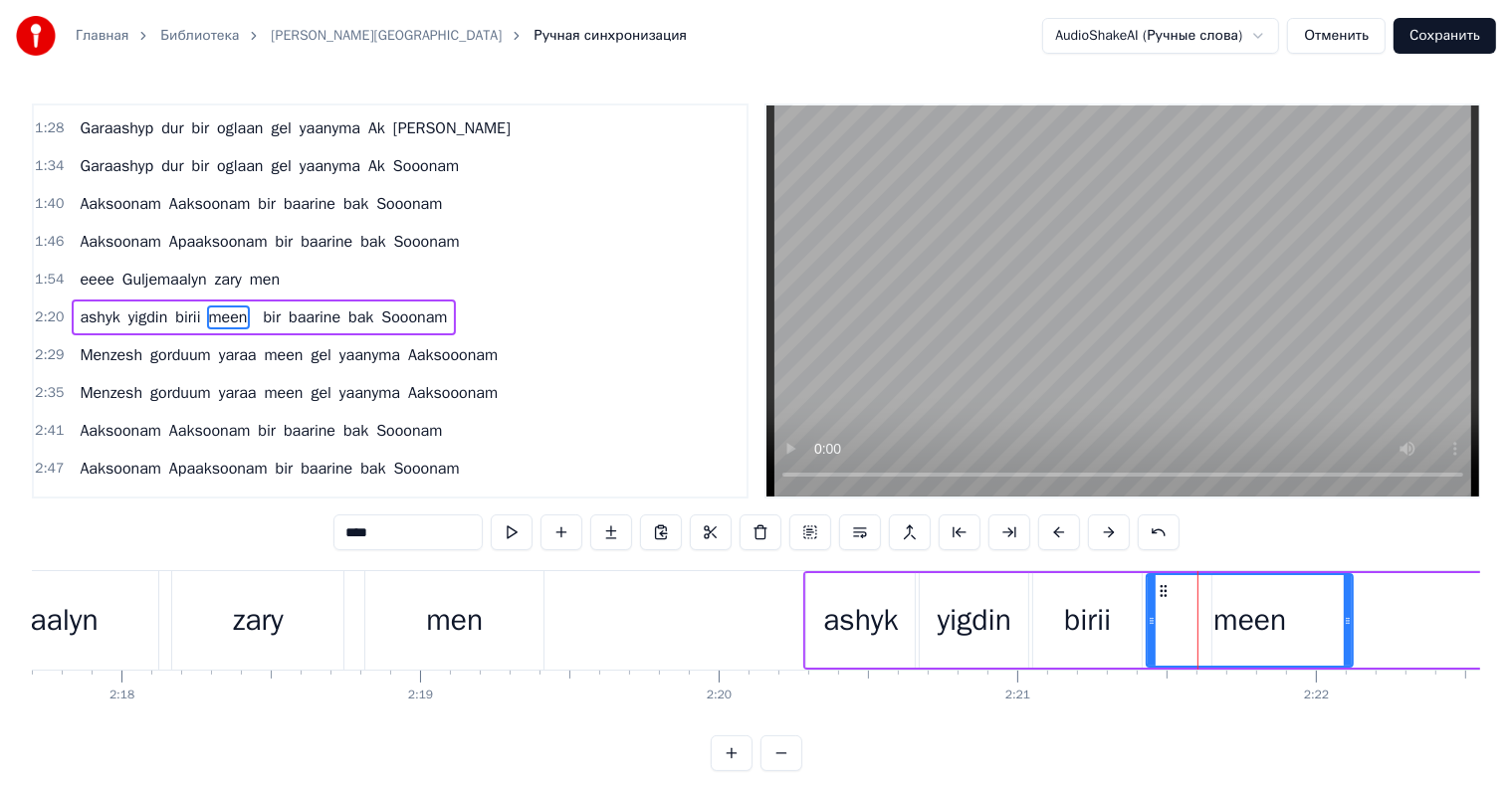 drag, startPoint x: 1248, startPoint y: 617, endPoint x: 1275, endPoint y: 669, distance: 58.59181 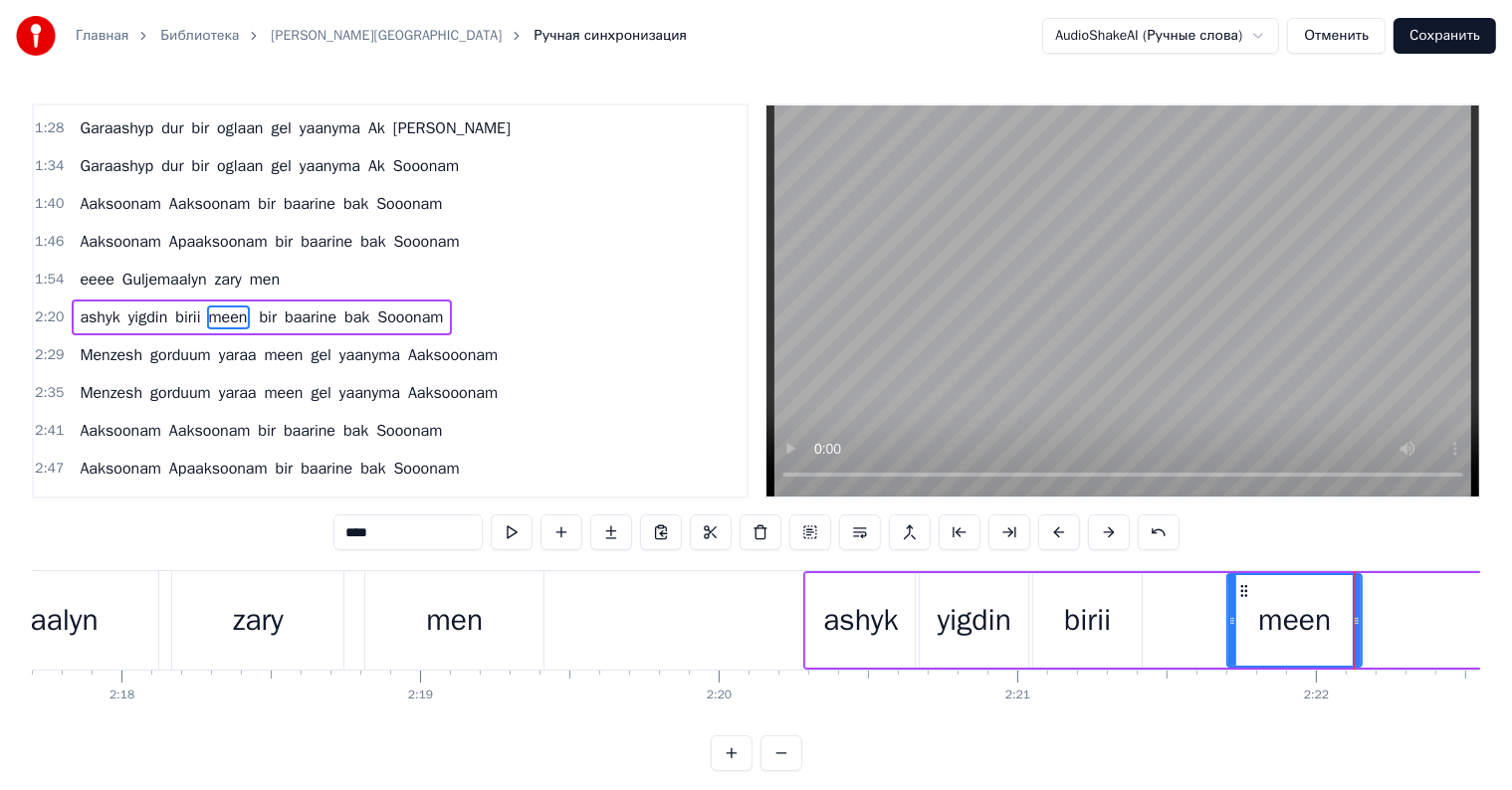 drag, startPoint x: 1151, startPoint y: 618, endPoint x: 1270, endPoint y: 633, distance: 119.94165 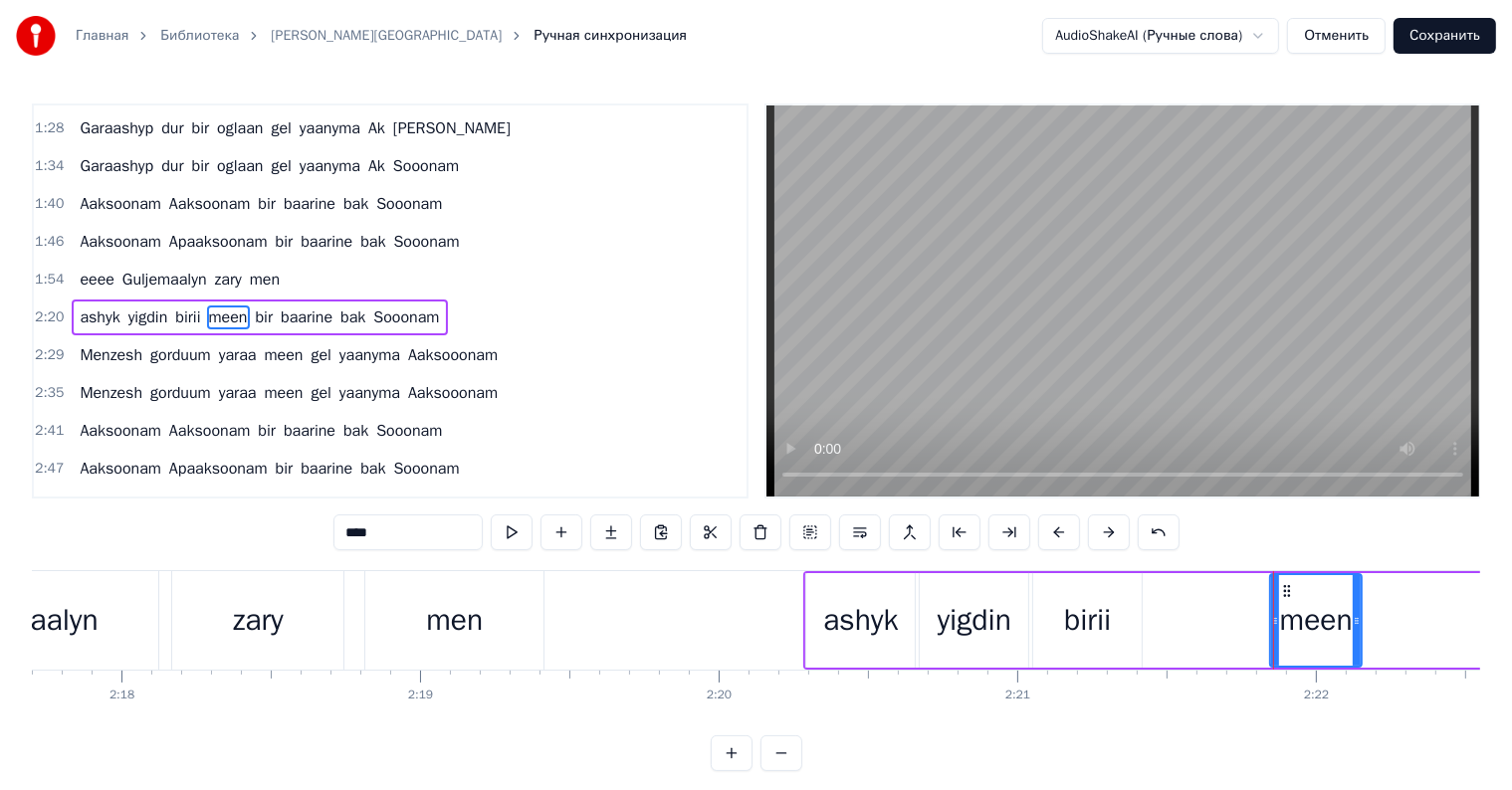 click on "birii" at bounding box center (1087, 620) 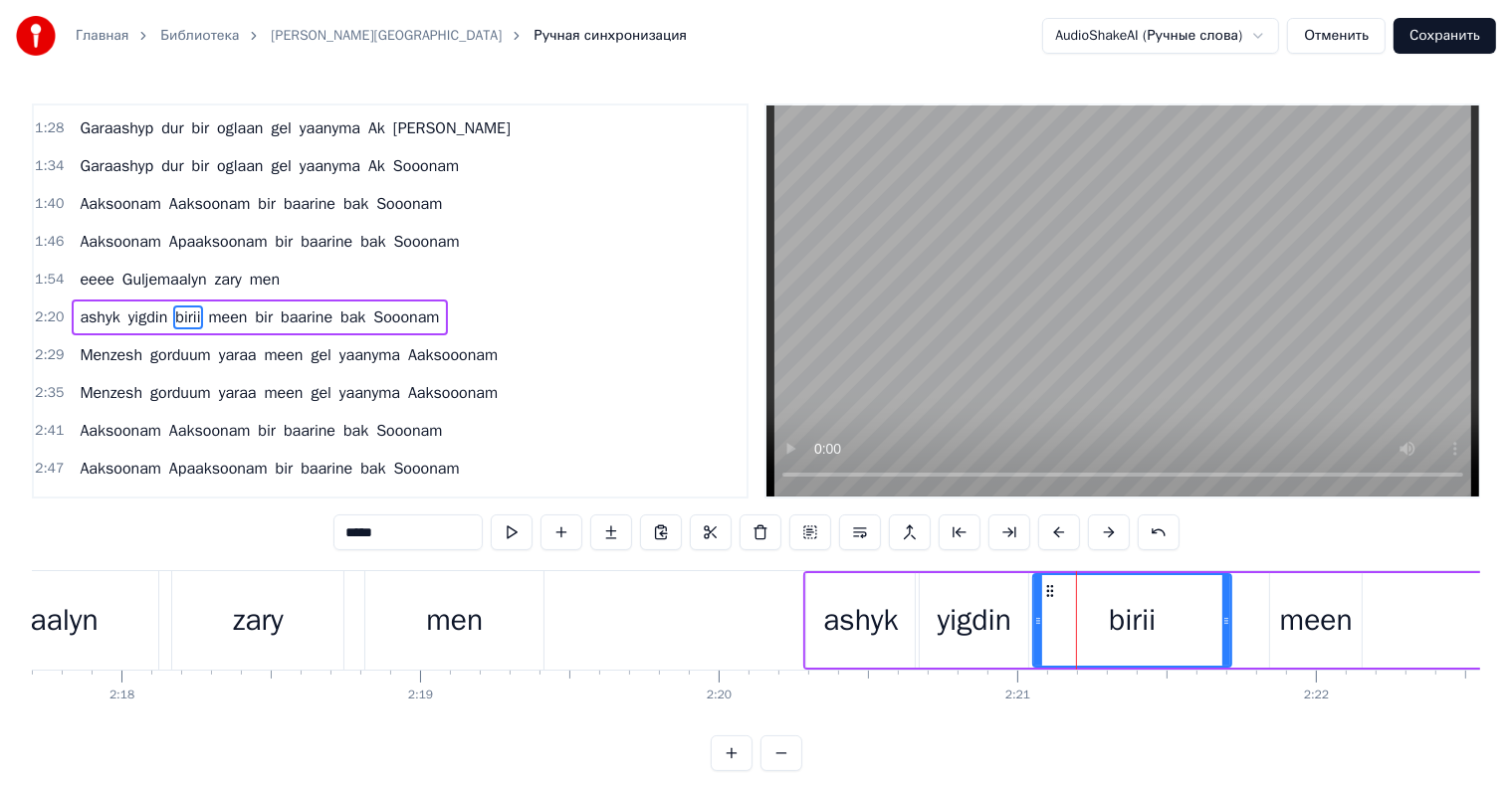 drag, startPoint x: 1134, startPoint y: 621, endPoint x: 1229, endPoint y: 630, distance: 95.42536 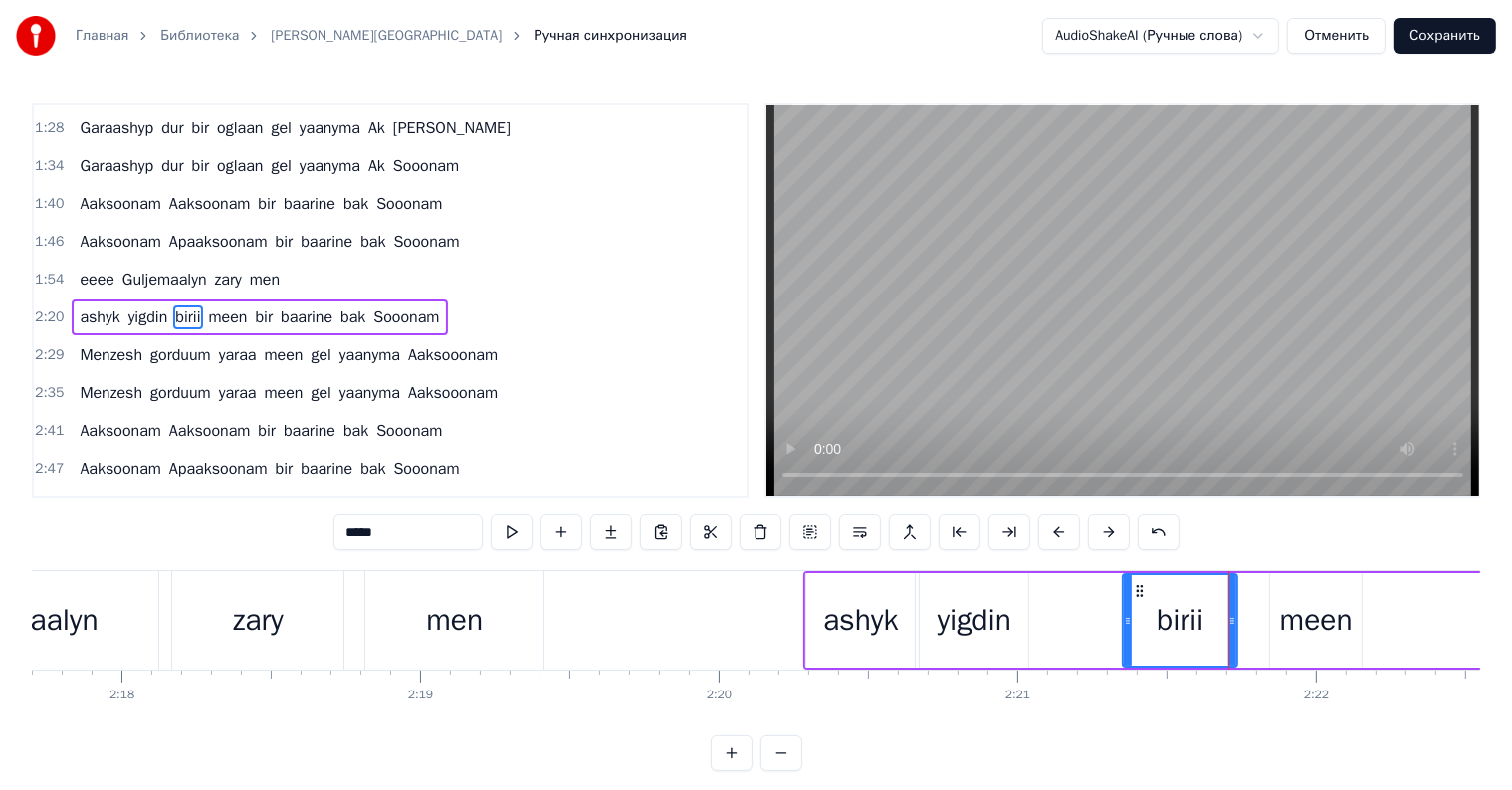 drag, startPoint x: 1039, startPoint y: 625, endPoint x: 1129, endPoint y: 628, distance: 90.04999 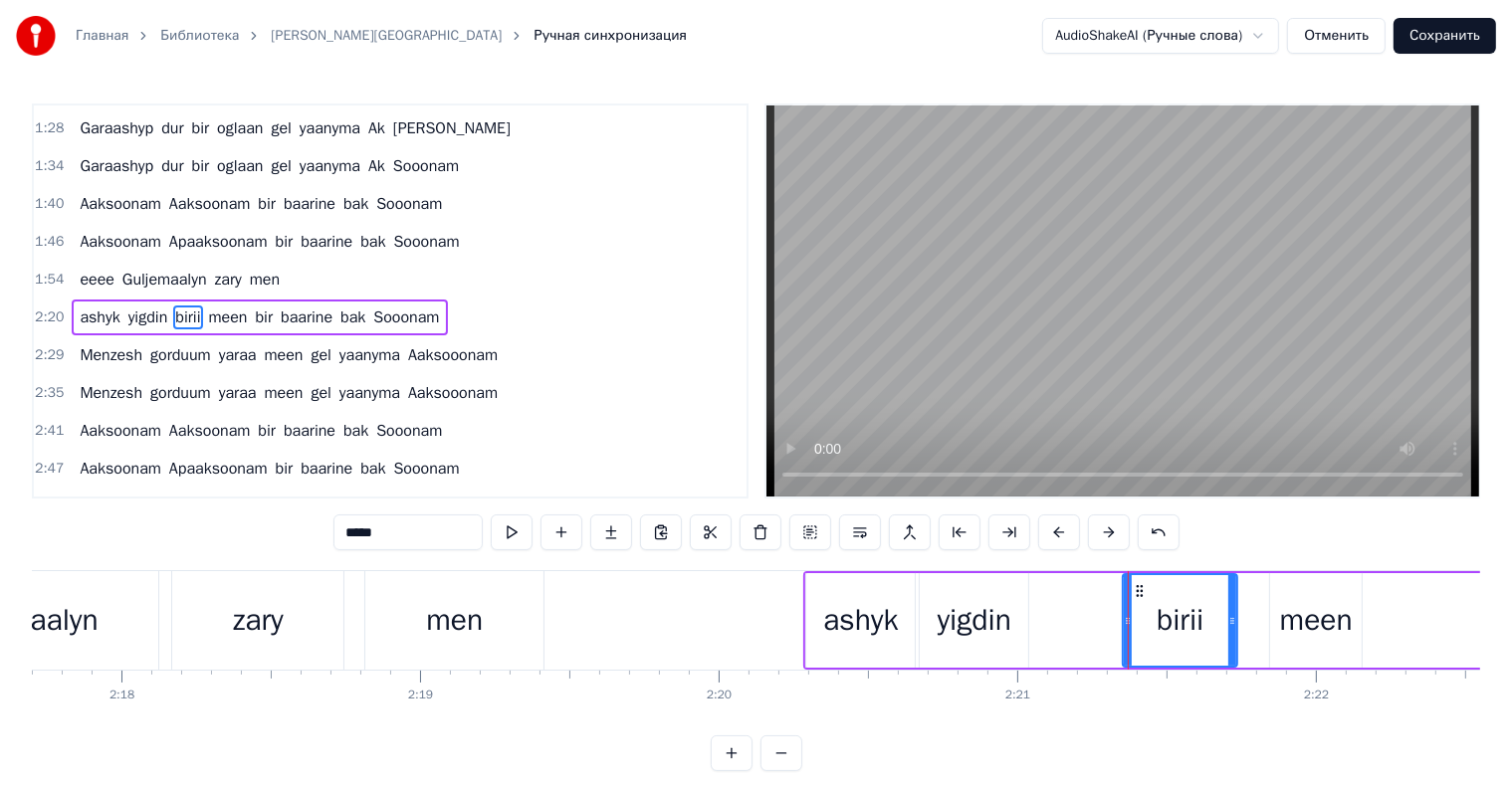 click on "yigdin" at bounding box center [974, 620] 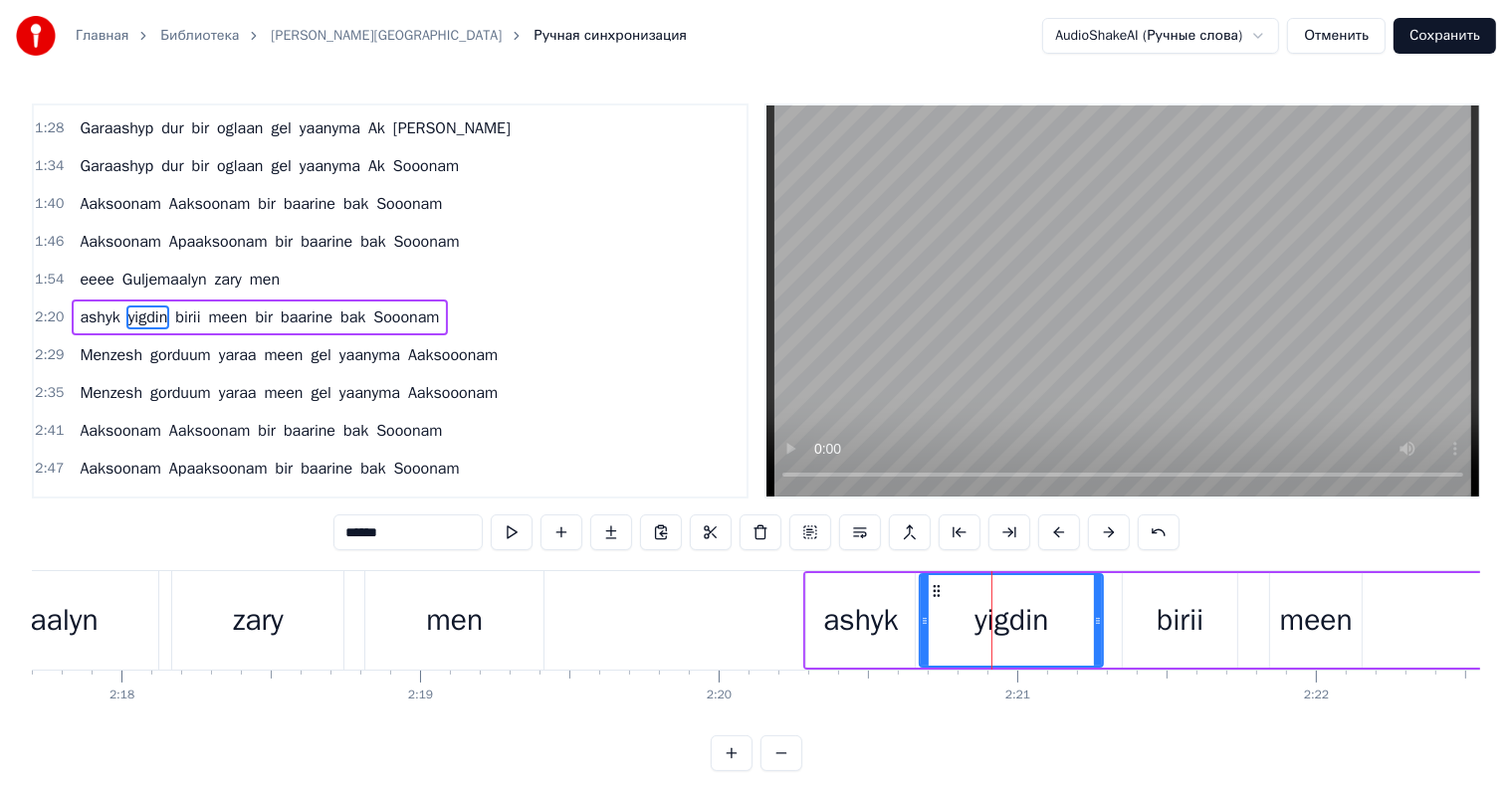 drag, startPoint x: 1023, startPoint y: 617, endPoint x: 1101, endPoint y: 621, distance: 78.1025 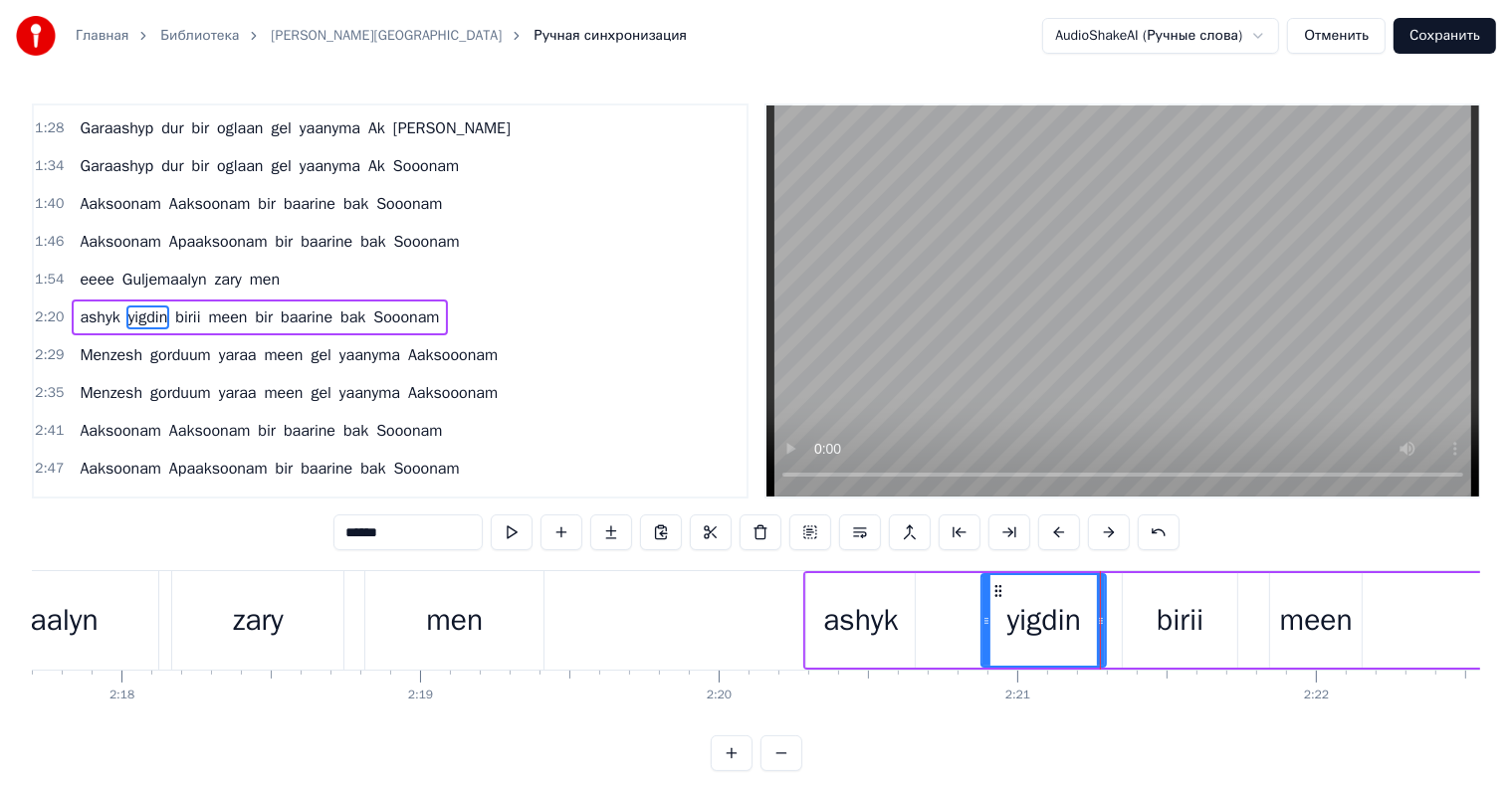 drag, startPoint x: 926, startPoint y: 617, endPoint x: 987, endPoint y: 624, distance: 61.40033 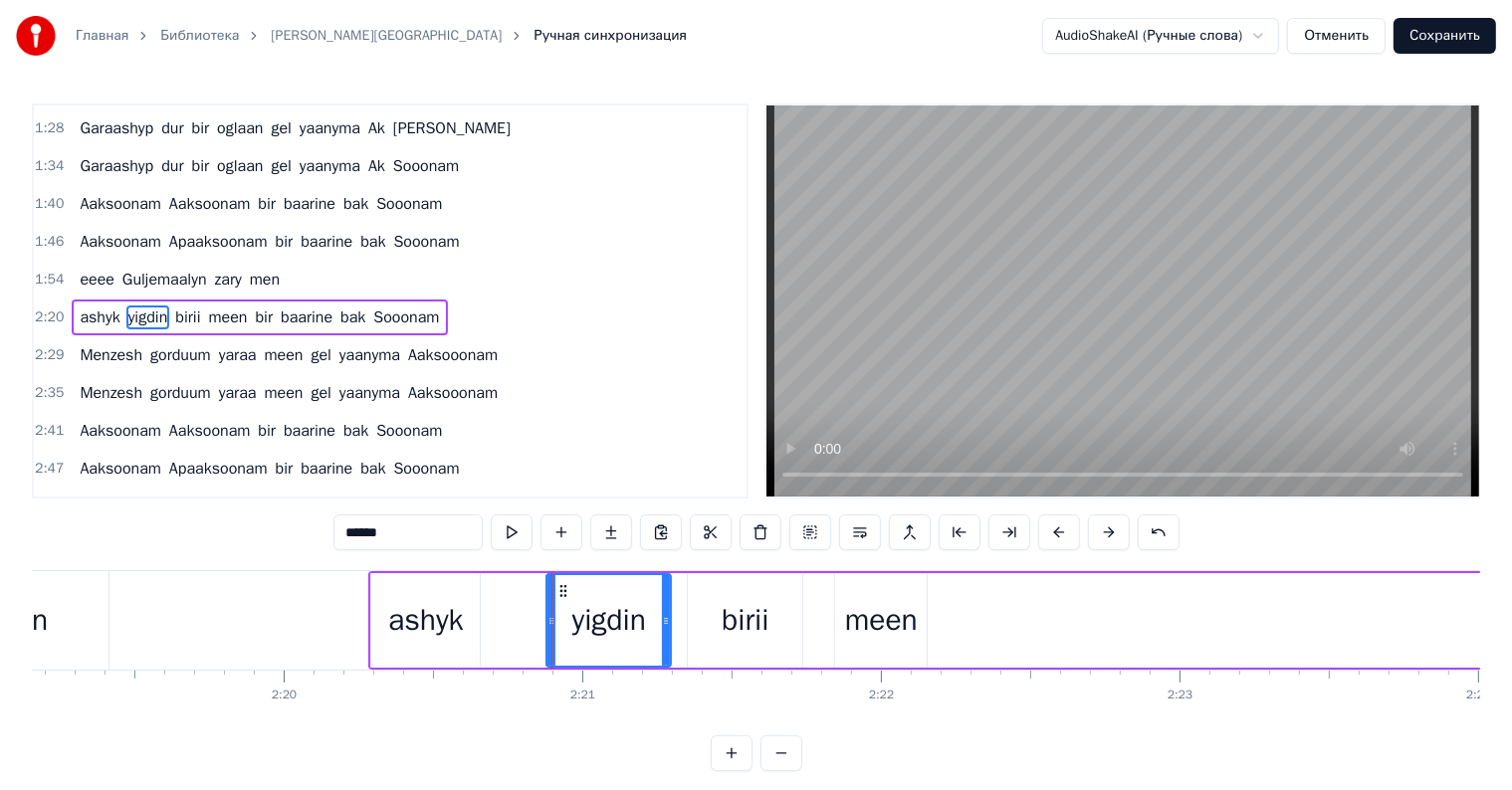 scroll, scrollTop: 0, scrollLeft: 41587, axis: horizontal 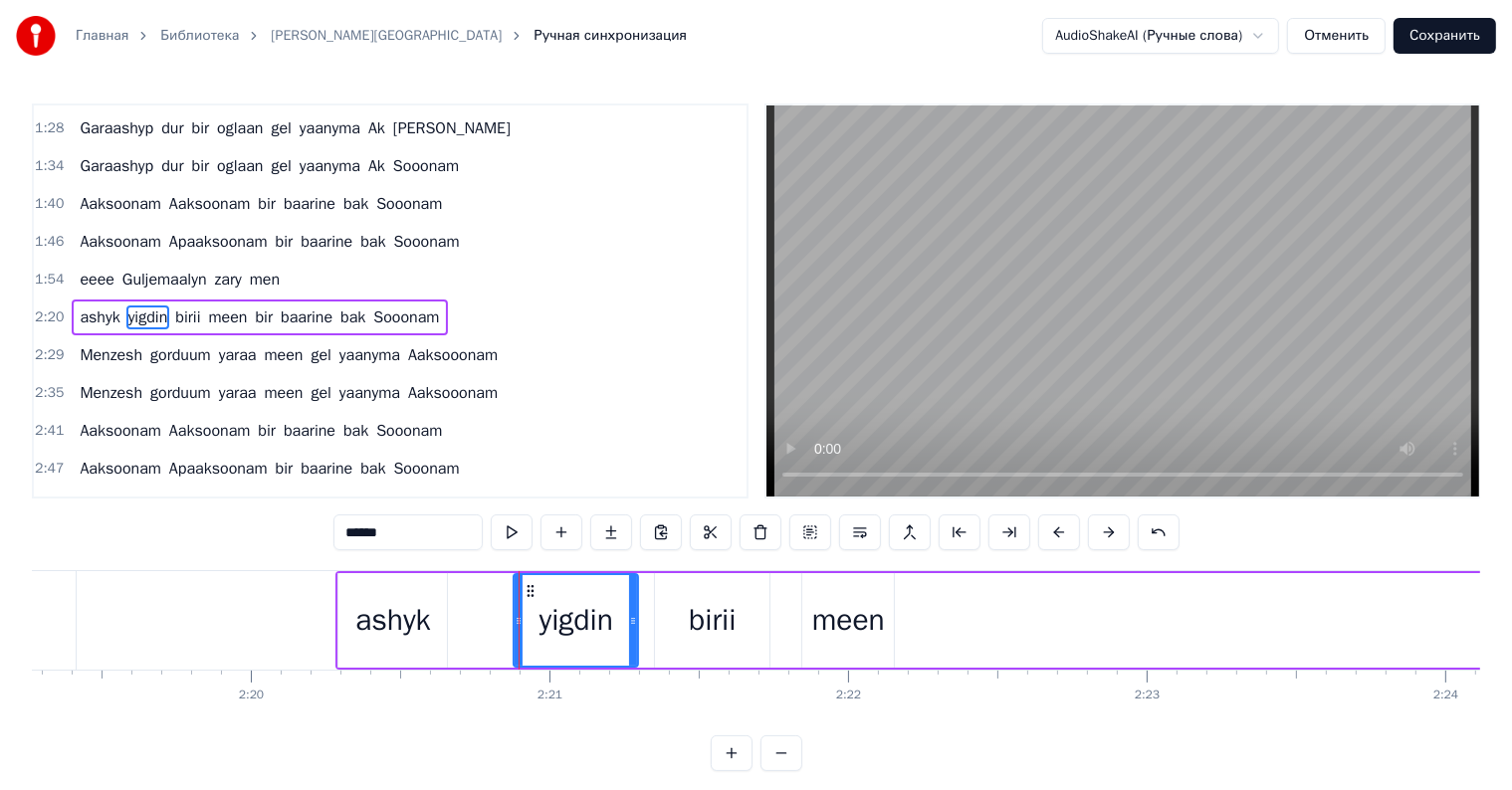 click on "meen" at bounding box center [848, 620] 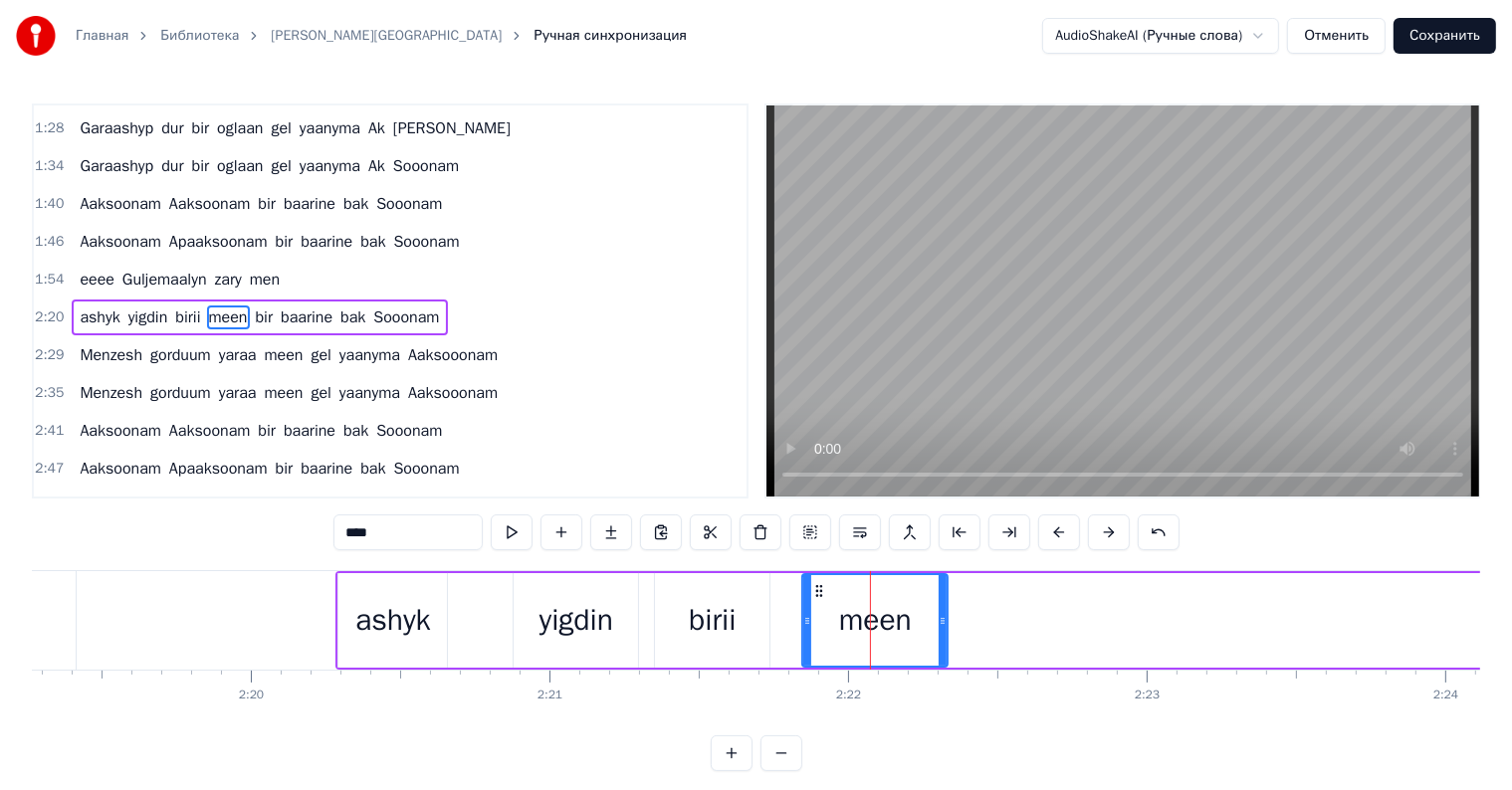 drag, startPoint x: 890, startPoint y: 621, endPoint x: 995, endPoint y: 632, distance: 105.57462 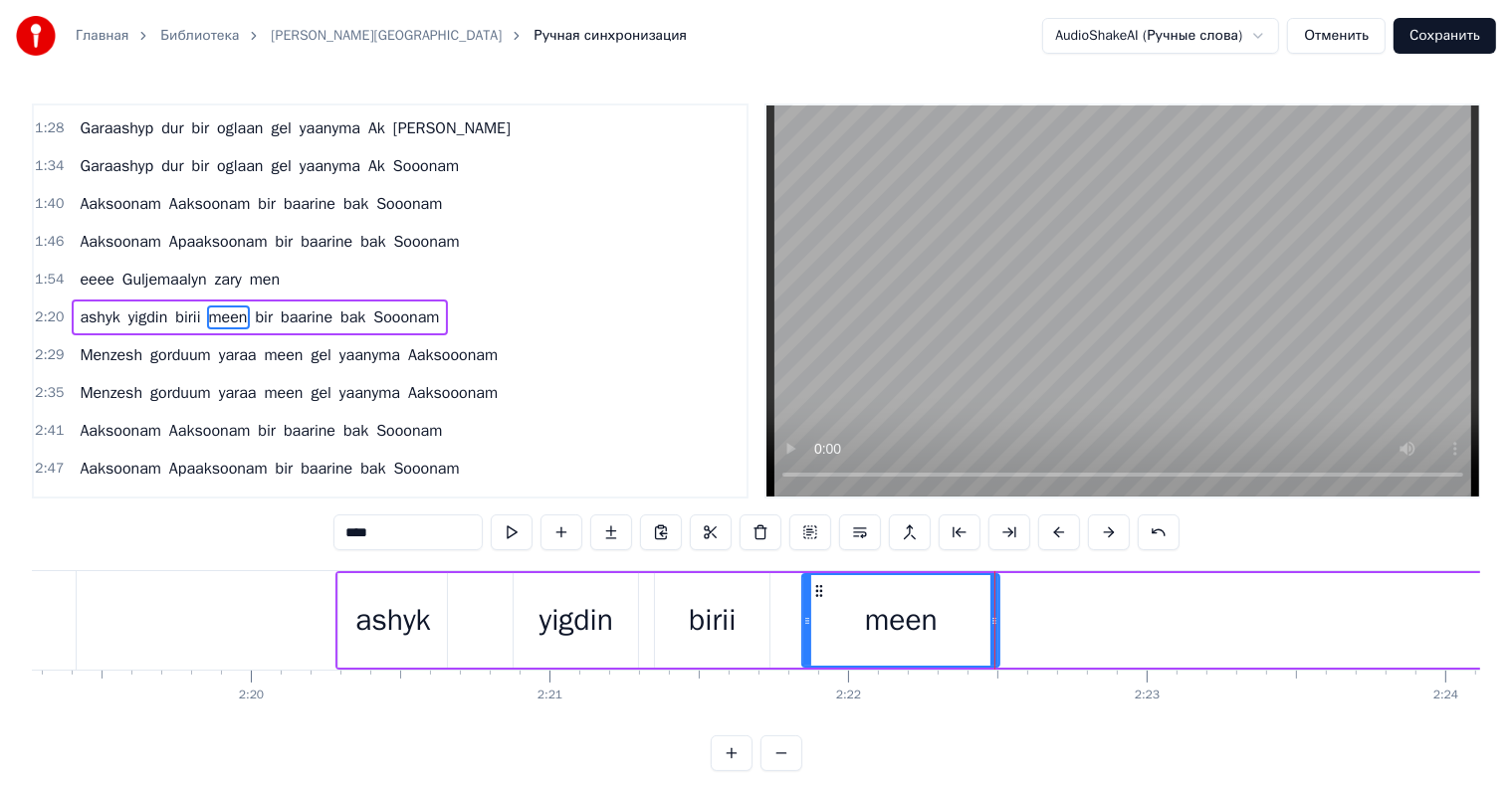 drag, startPoint x: 805, startPoint y: 622, endPoint x: 834, endPoint y: 634, distance: 31.38471 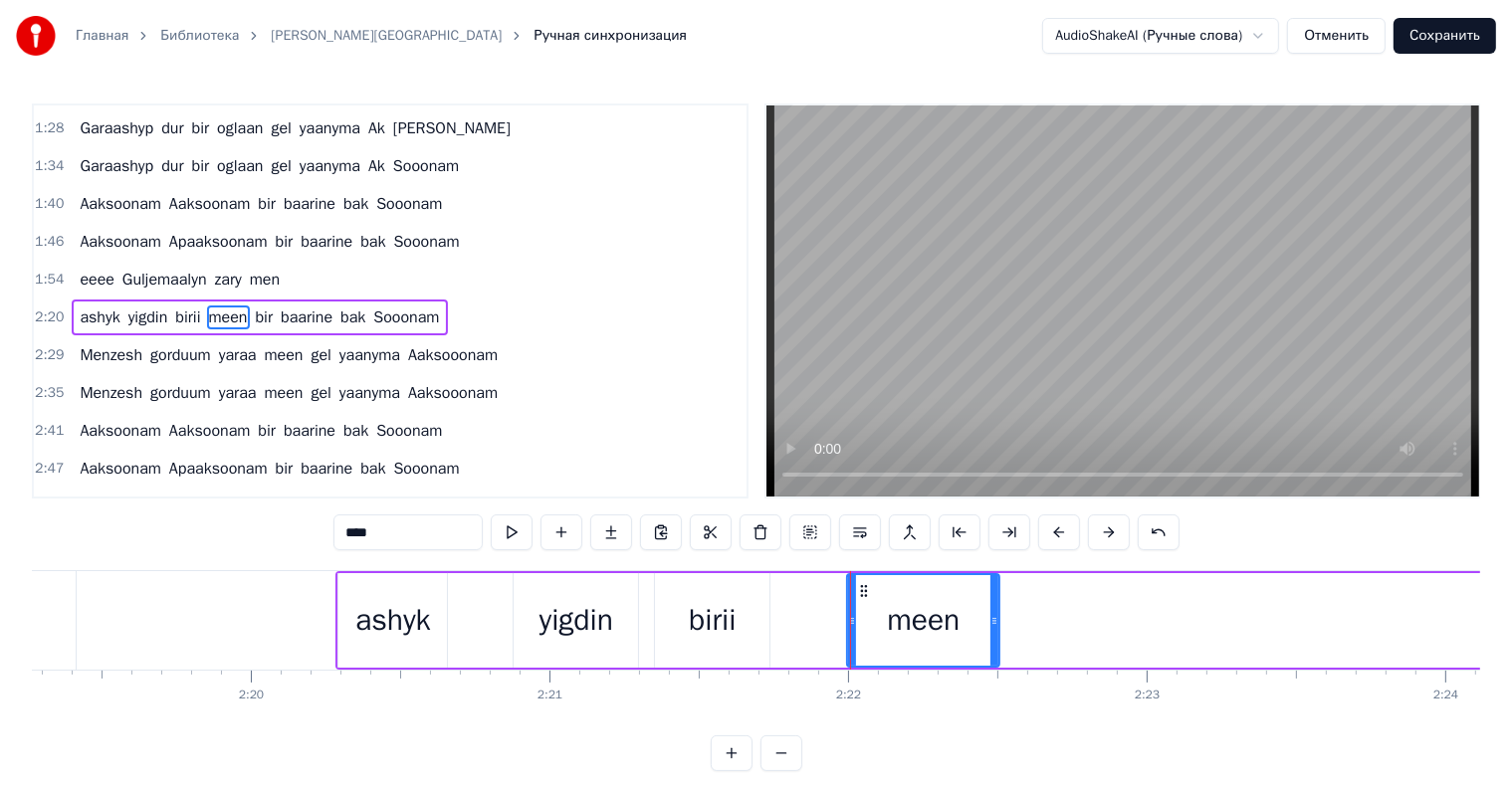 click on "birii" at bounding box center [712, 620] 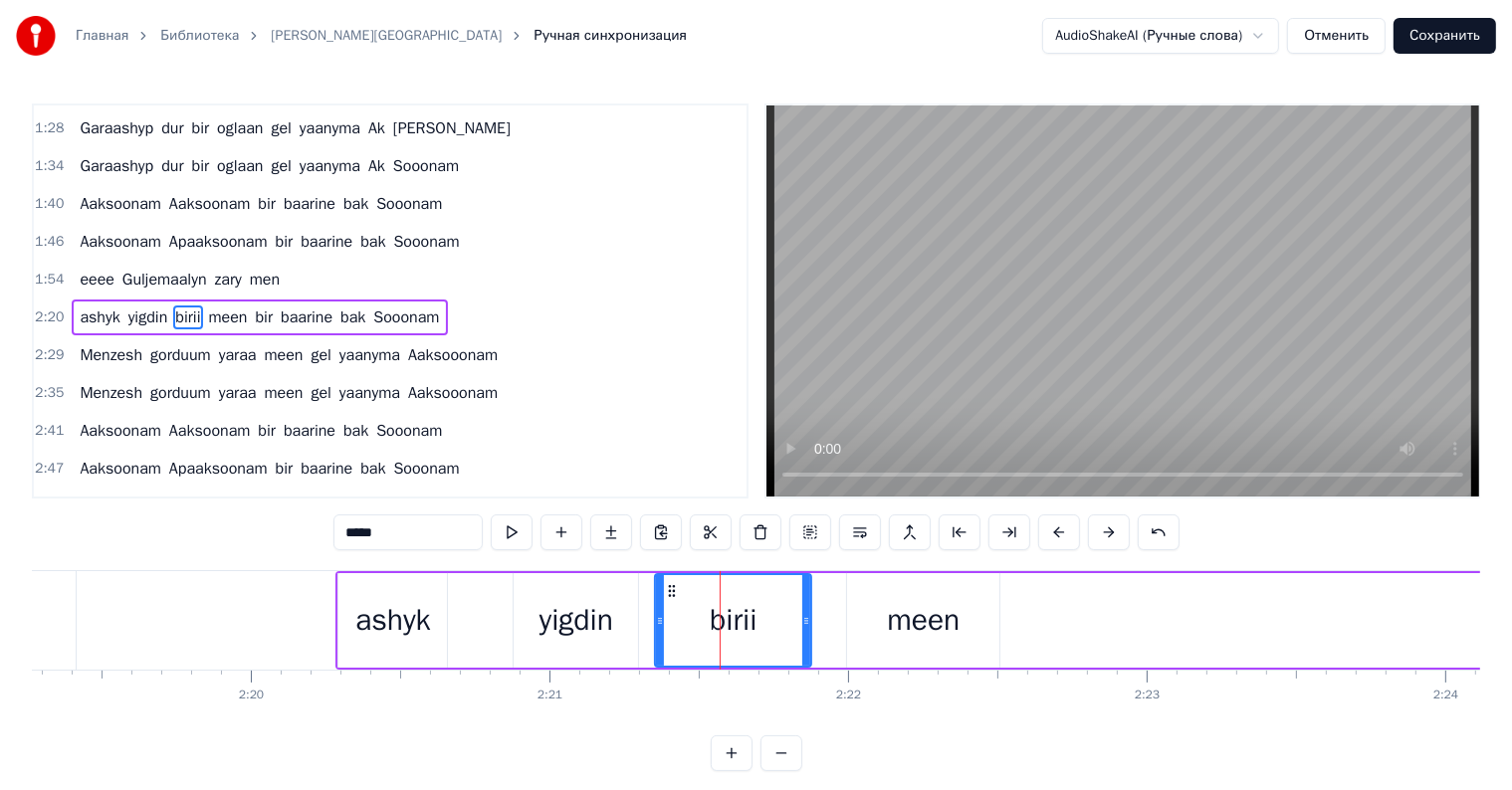drag, startPoint x: 764, startPoint y: 613, endPoint x: 806, endPoint y: 625, distance: 43.68066 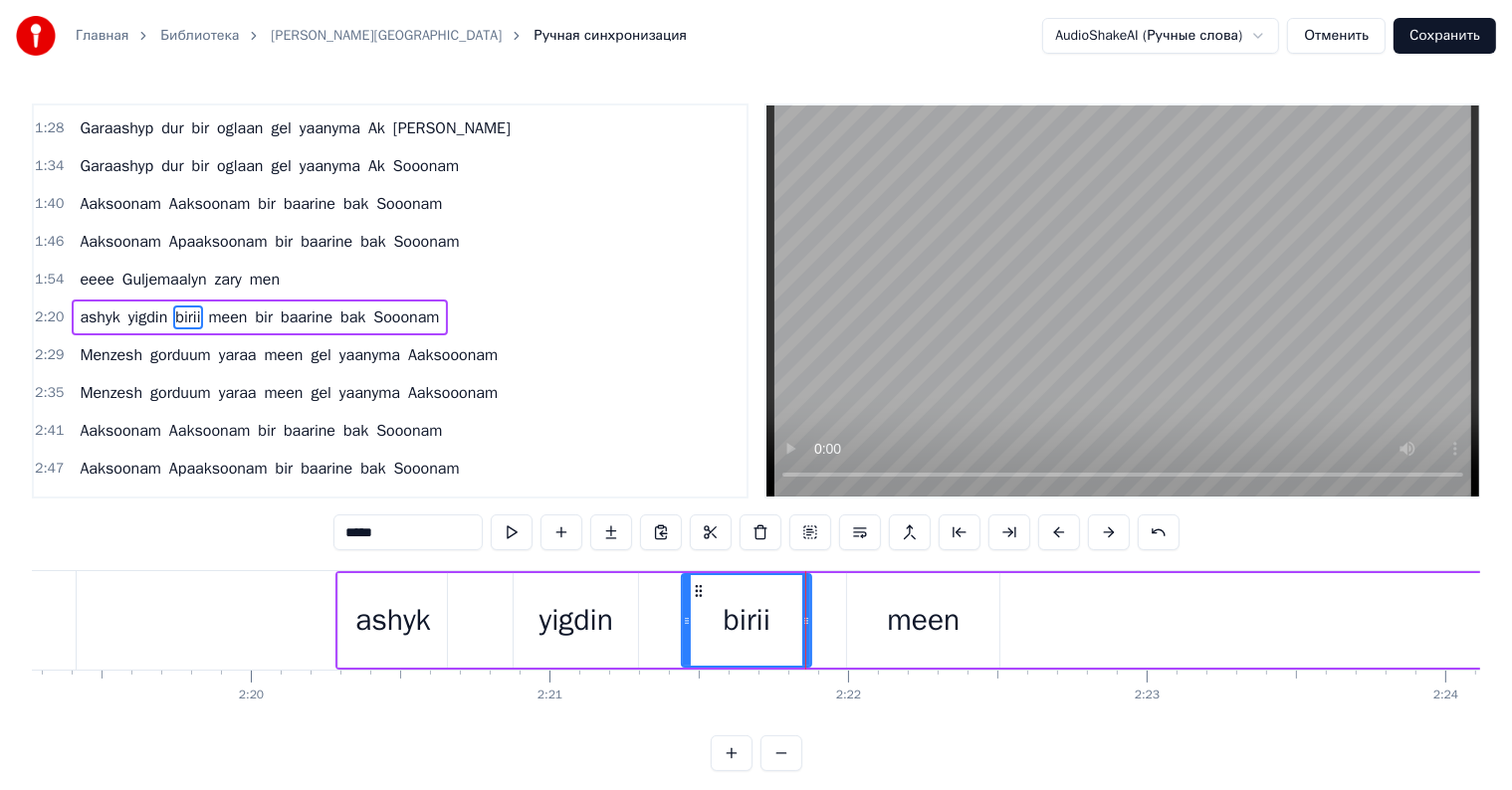 drag, startPoint x: 659, startPoint y: 623, endPoint x: 583, endPoint y: 651, distance: 80.99383 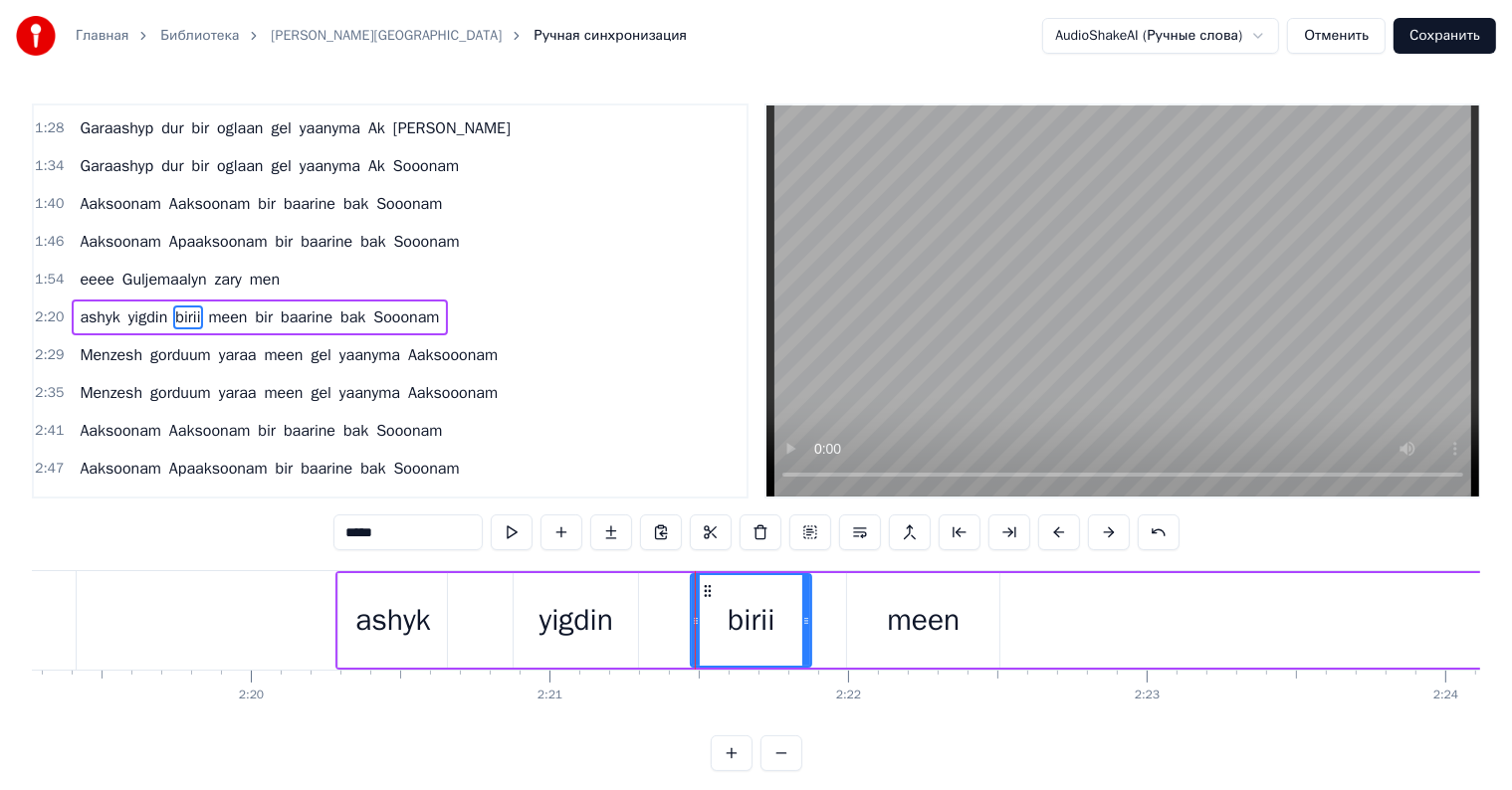 click on "ashyk" at bounding box center [393, 620] 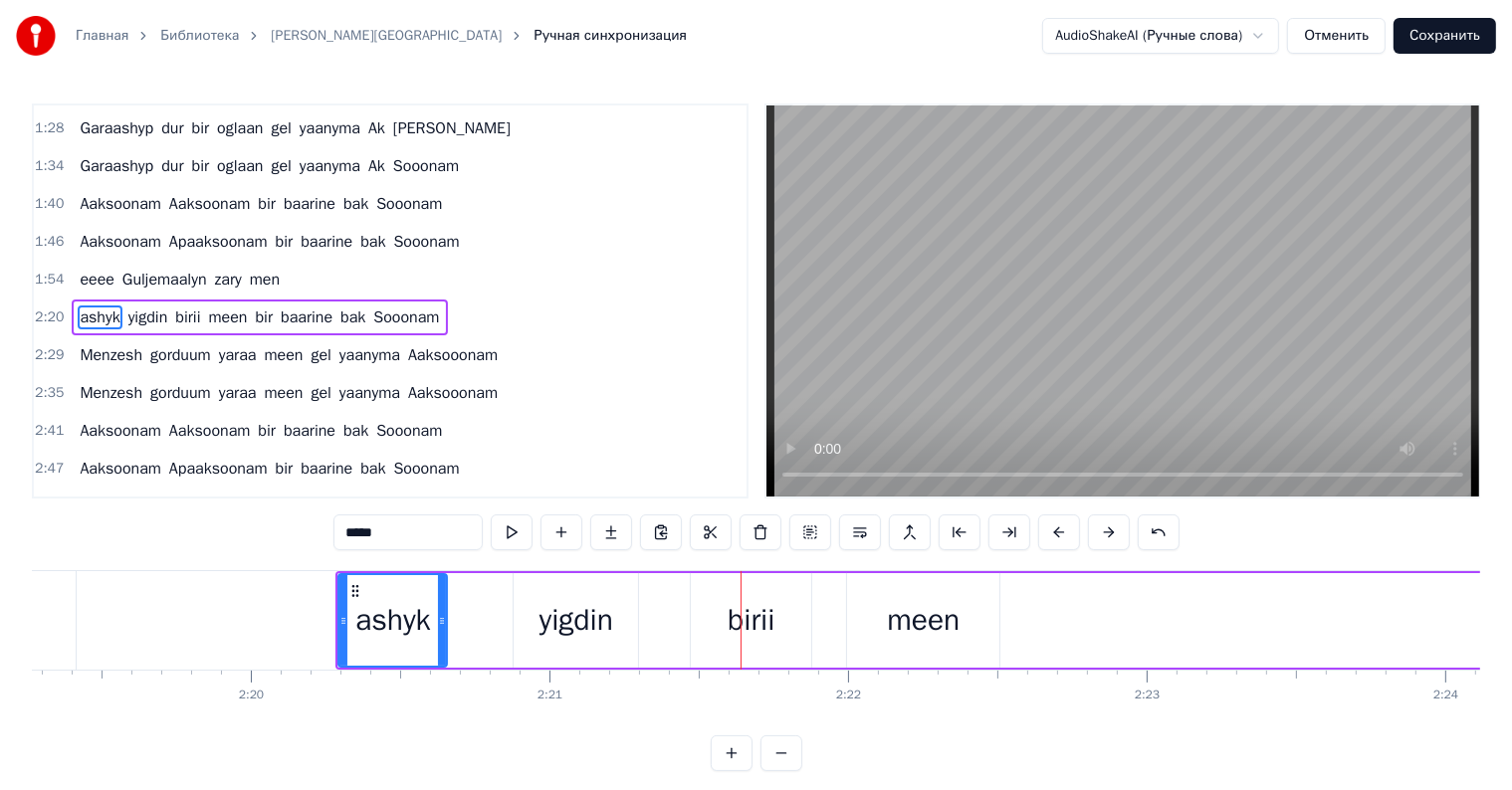 click on "yigdin" at bounding box center (576, 620) 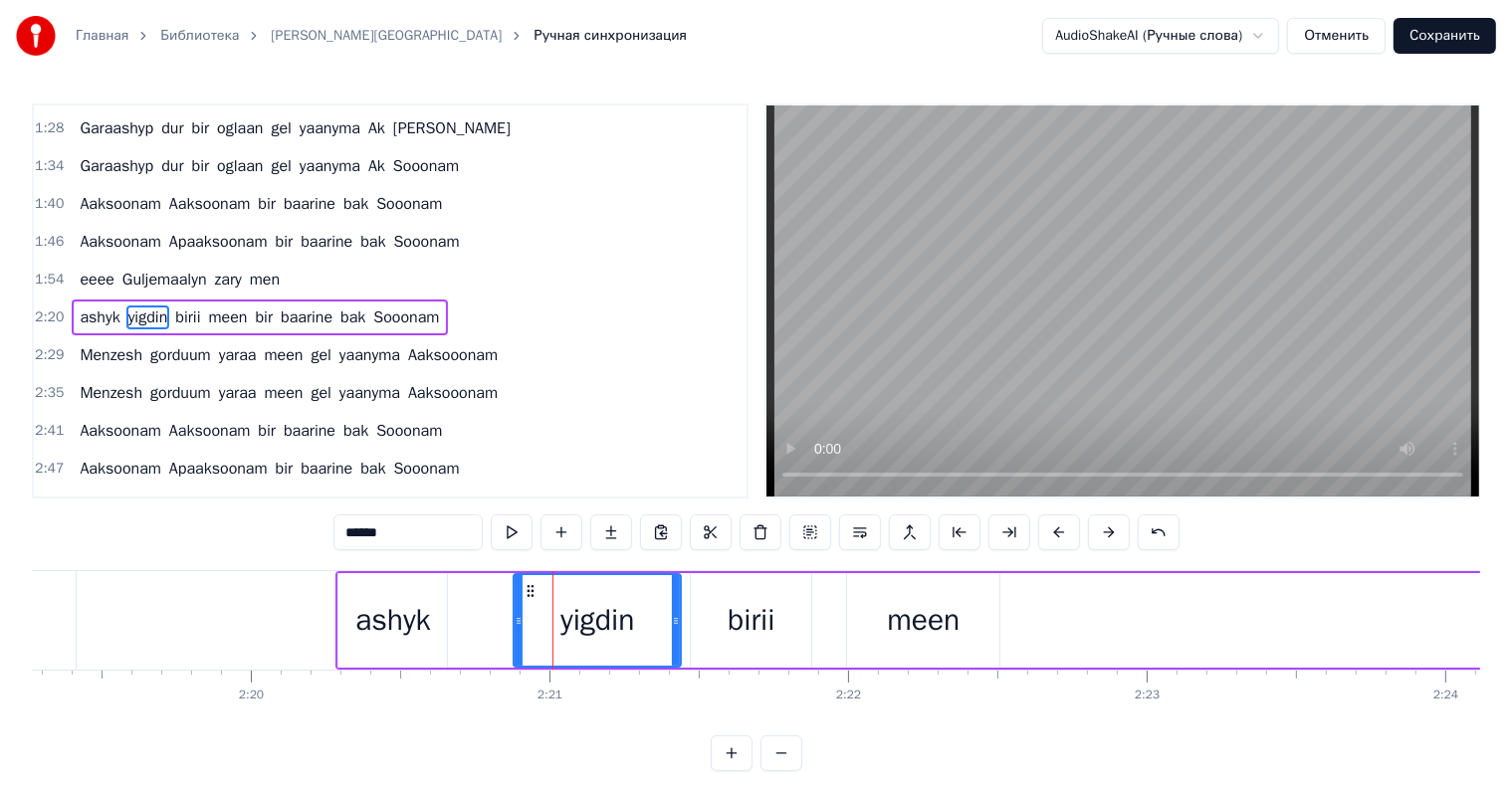 drag, startPoint x: 631, startPoint y: 618, endPoint x: 674, endPoint y: 619, distance: 43.011626 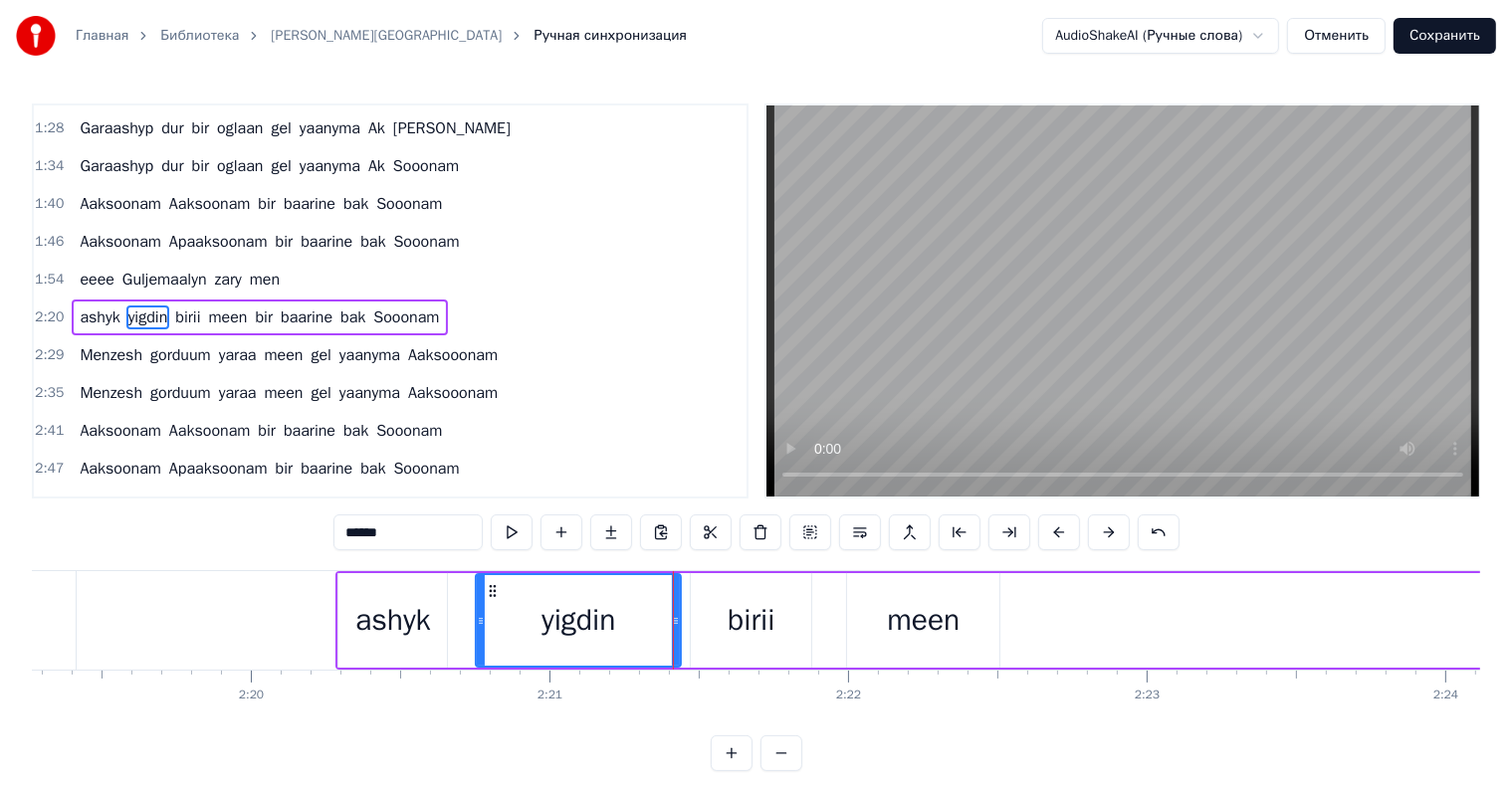 drag, startPoint x: 516, startPoint y: 613, endPoint x: 468, endPoint y: 633, distance: 52 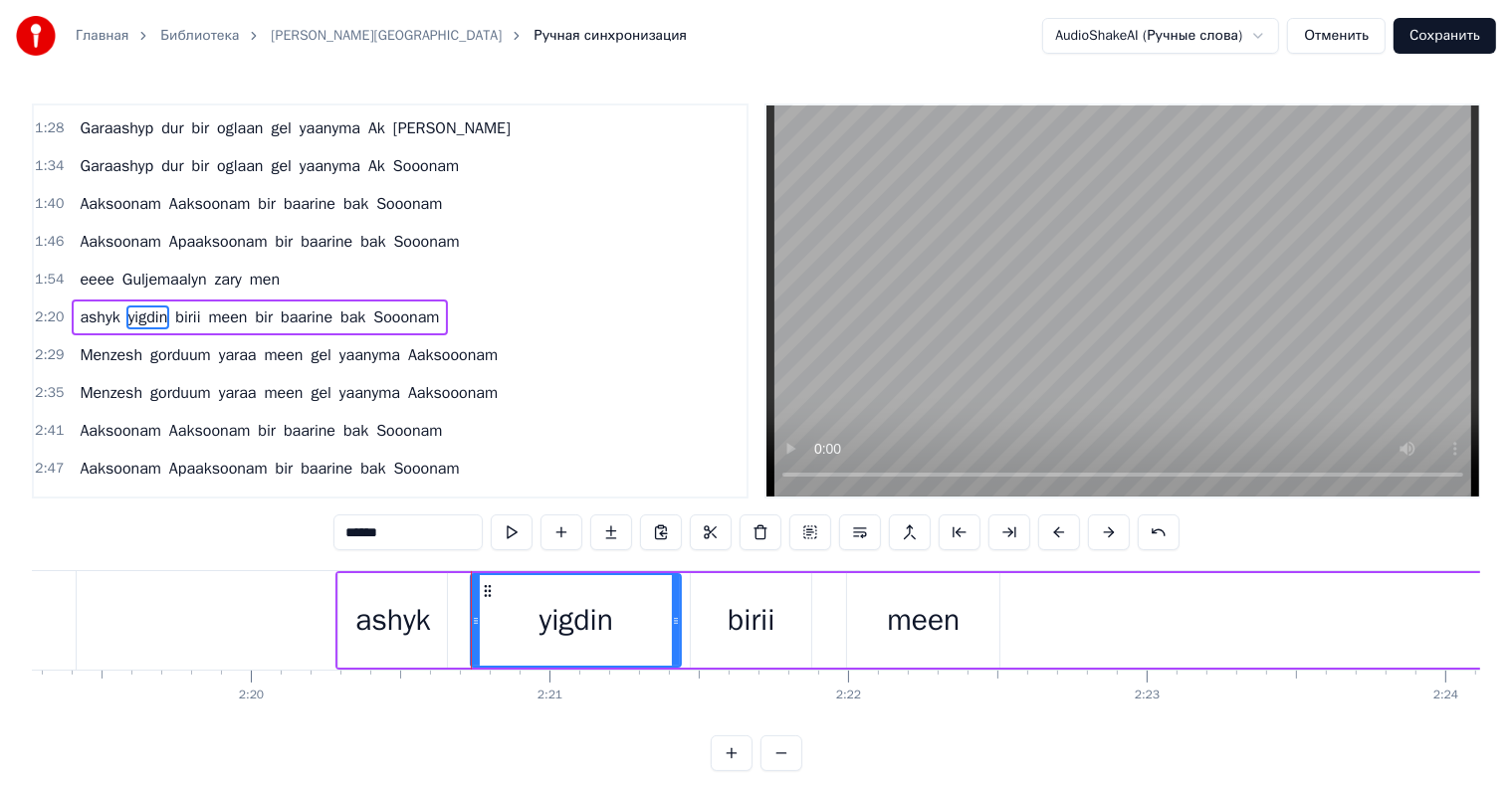click on "ashyk" at bounding box center [393, 620] 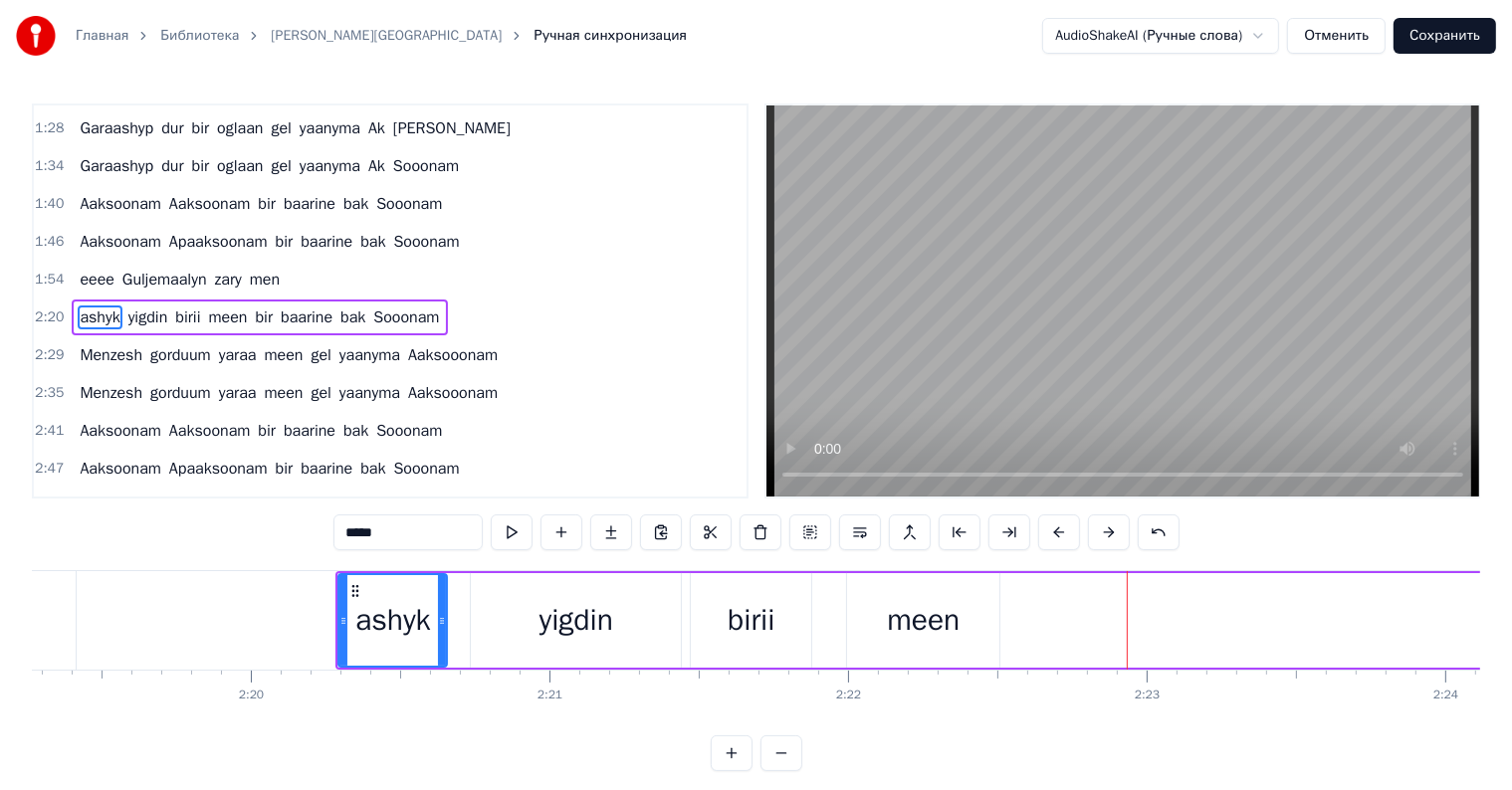 click on "meen" at bounding box center [923, 620] 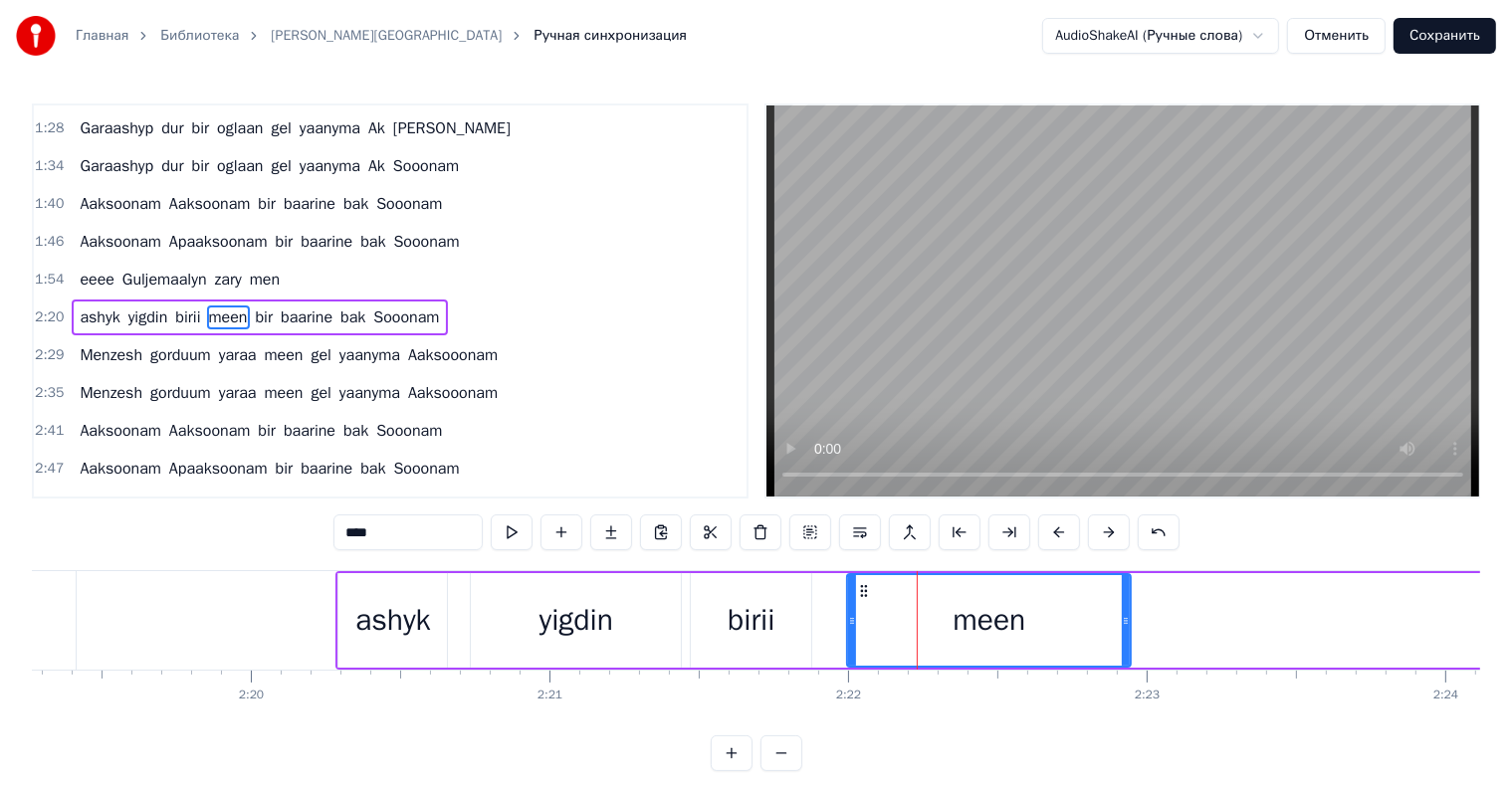 drag, startPoint x: 998, startPoint y: 617, endPoint x: 1127, endPoint y: 633, distance: 129.98846 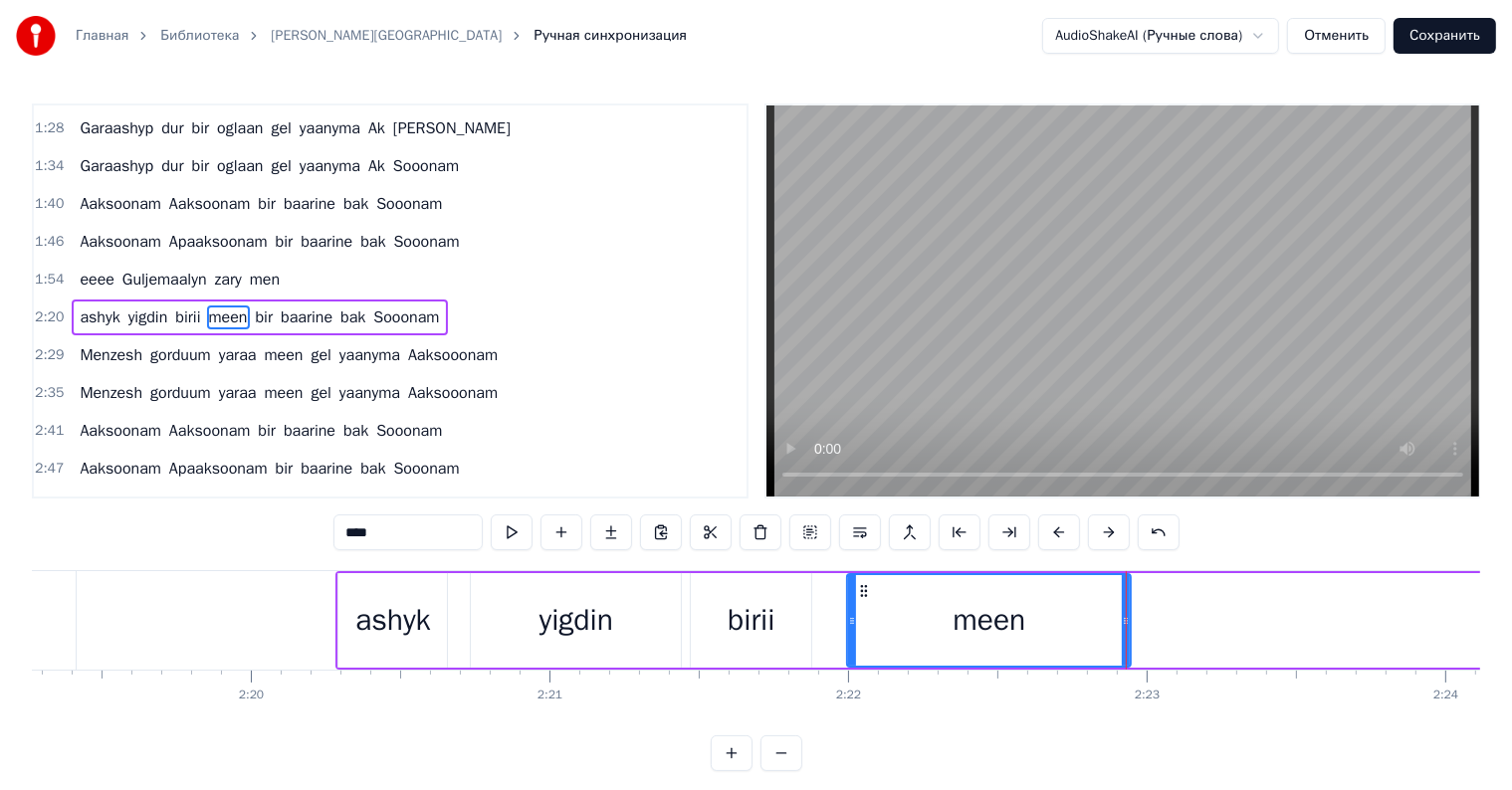 click on "ashyk" at bounding box center [392, 620] 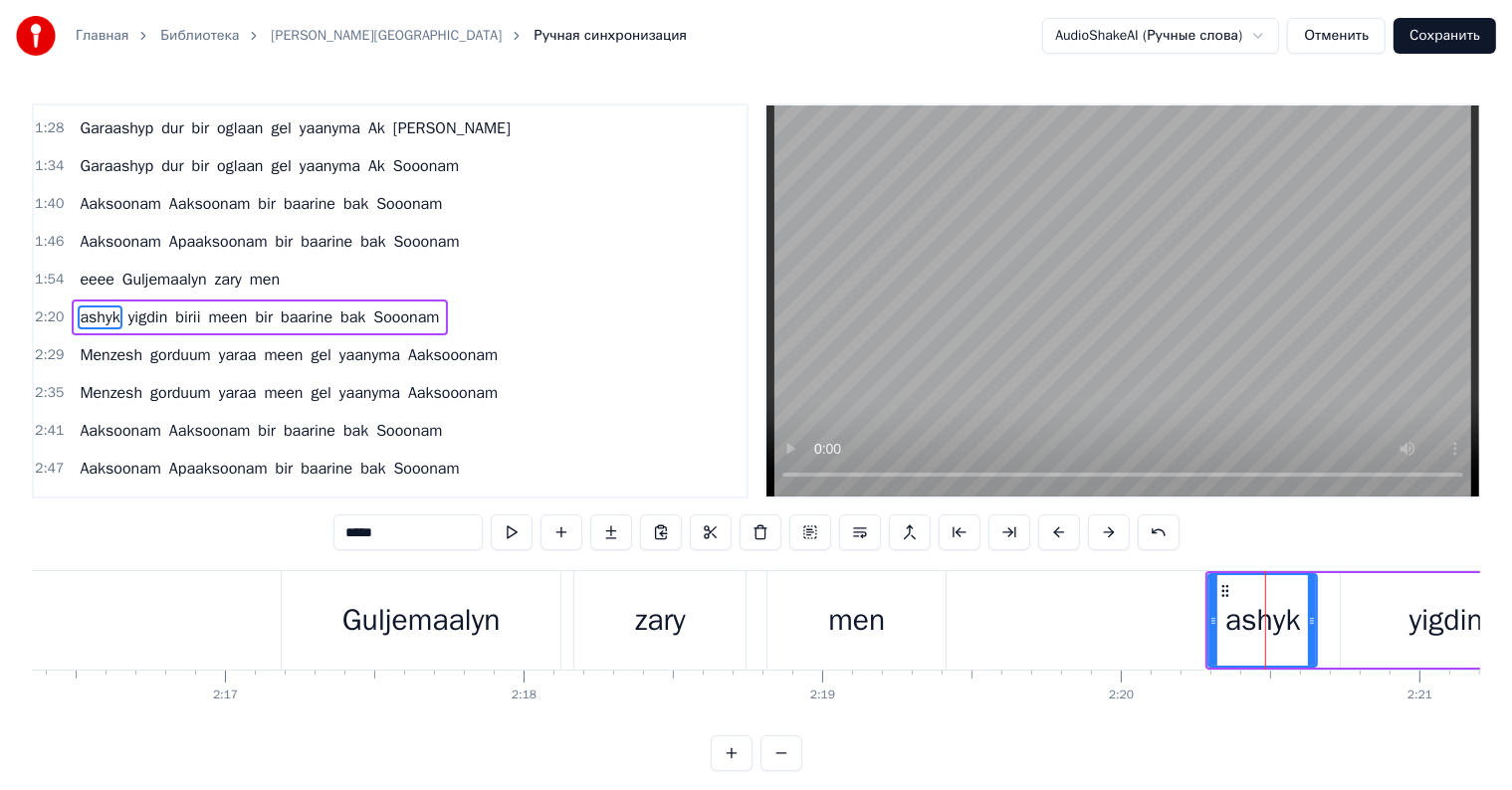 scroll, scrollTop: 0, scrollLeft: 40652, axis: horizontal 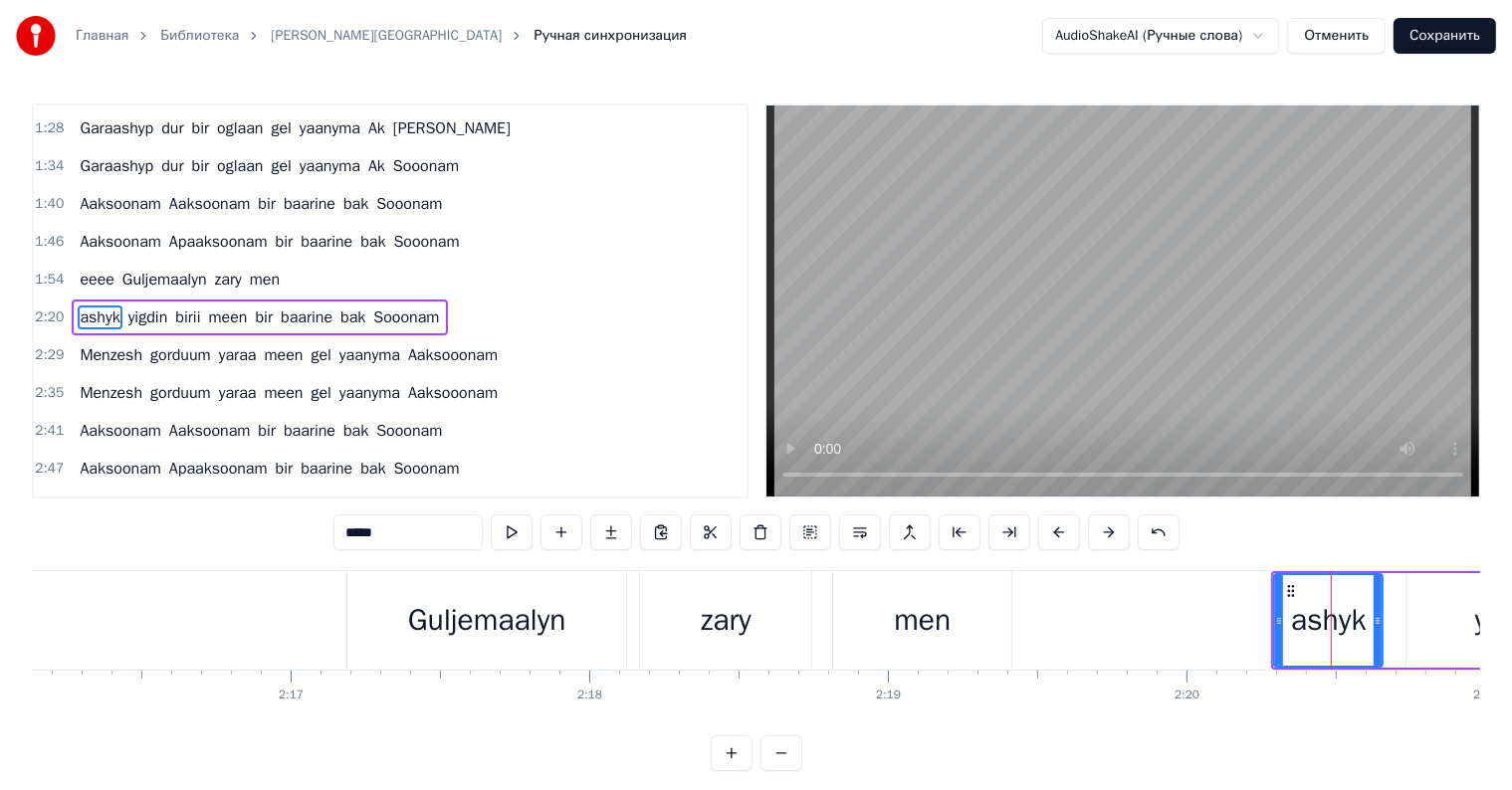 click on "Guljemaalyn" at bounding box center (487, 620) 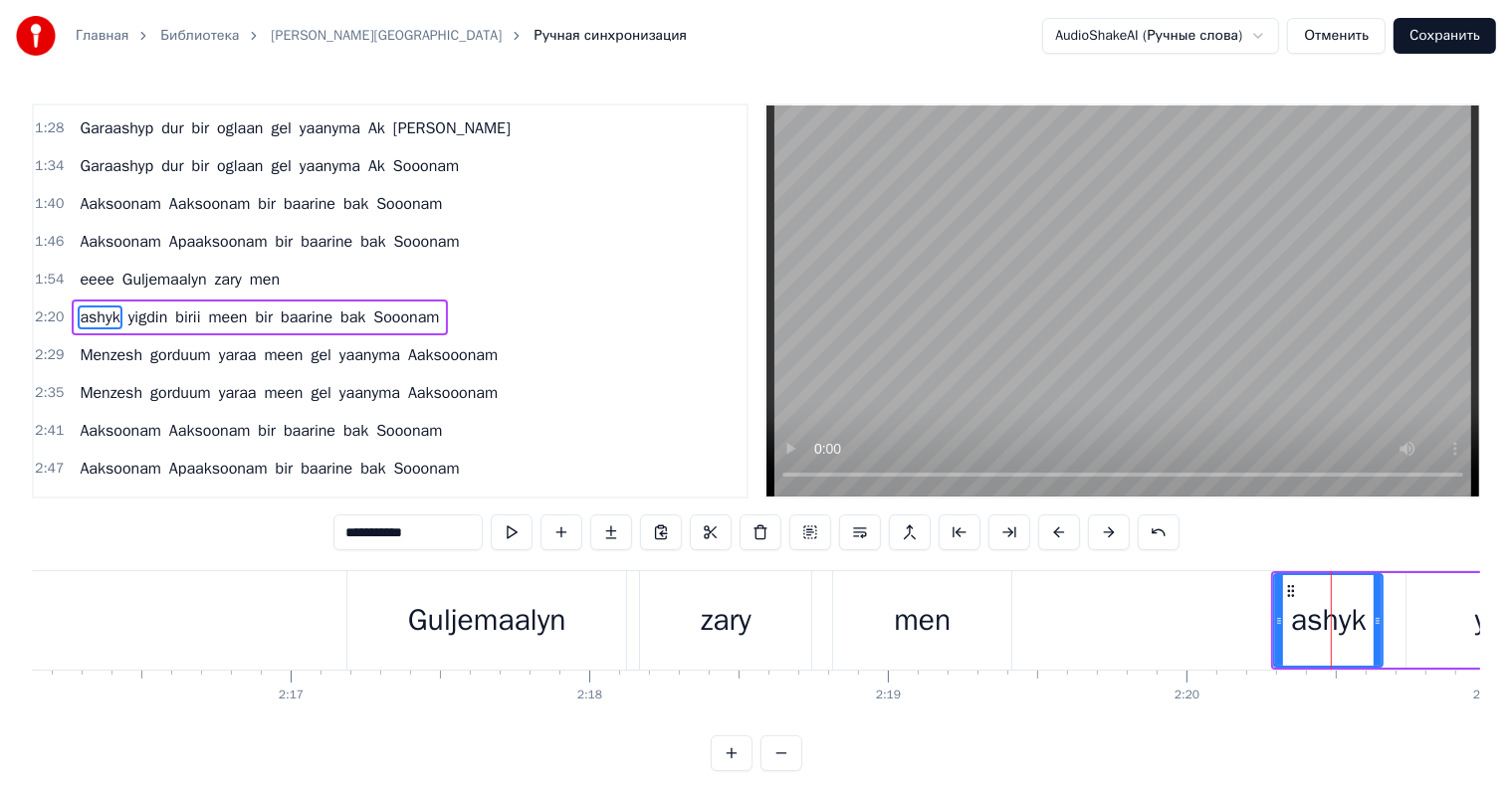 scroll, scrollTop: 262, scrollLeft: 0, axis: vertical 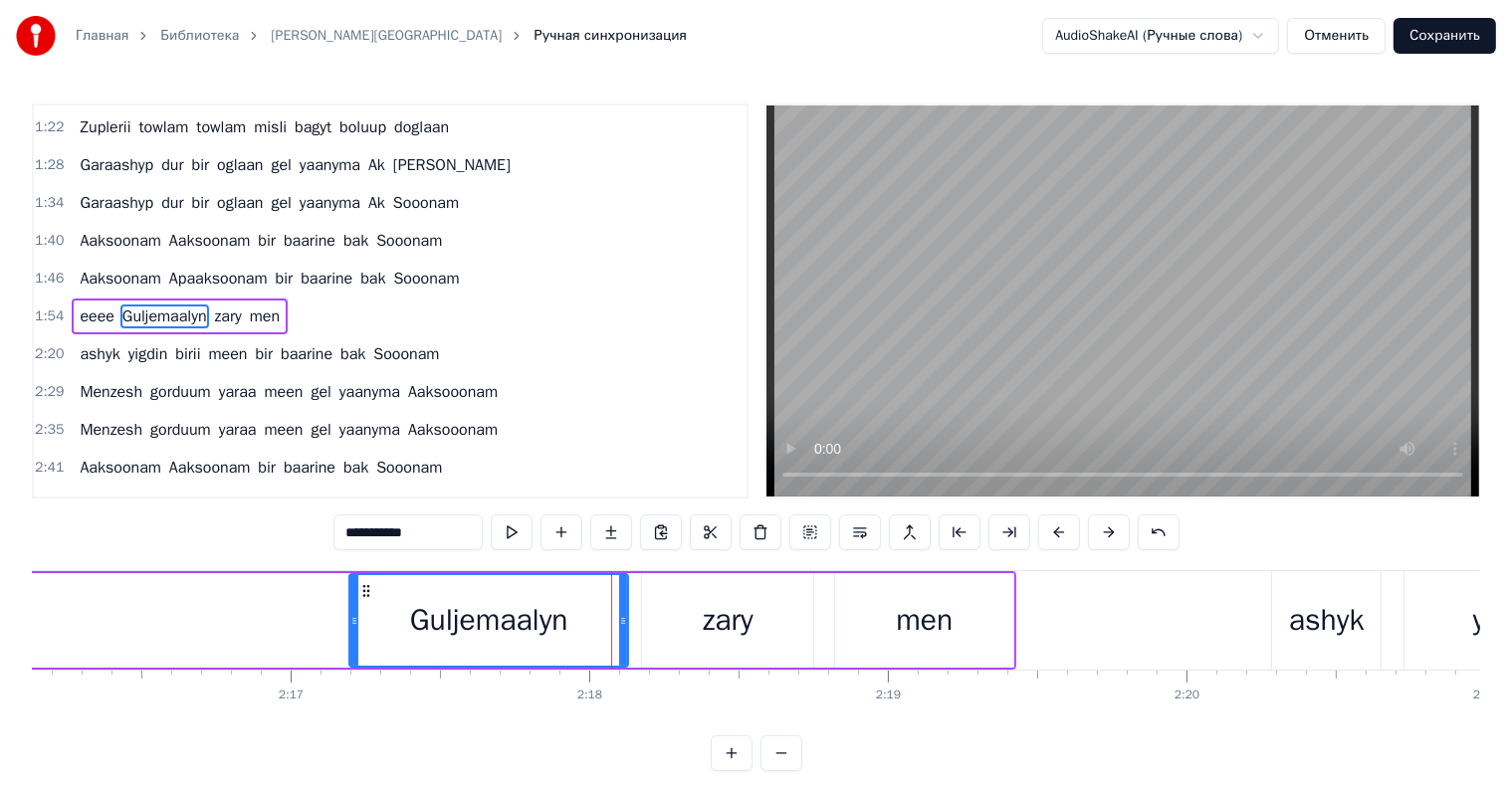 click on "Guljemaalyn" at bounding box center [489, 620] 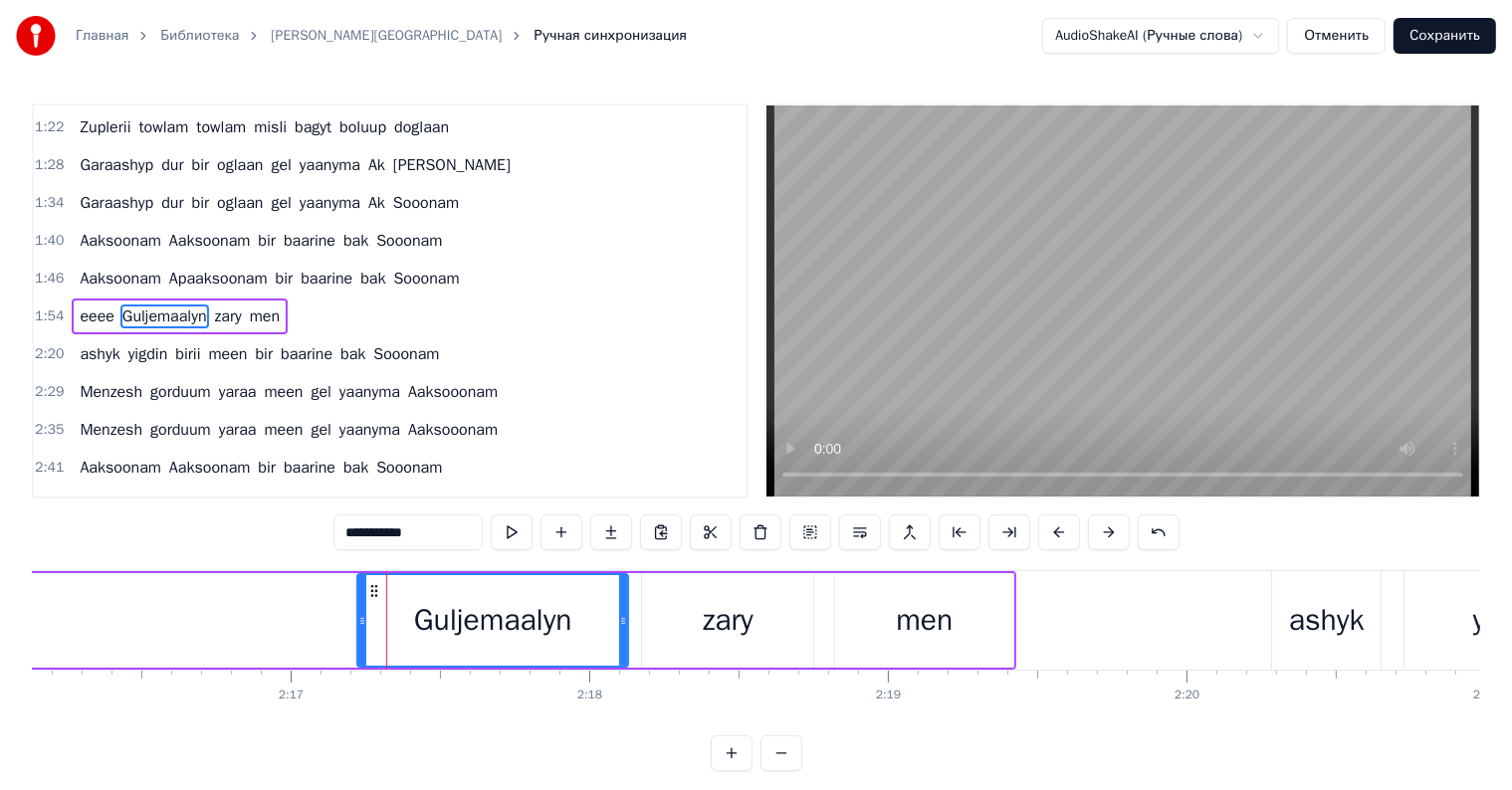click 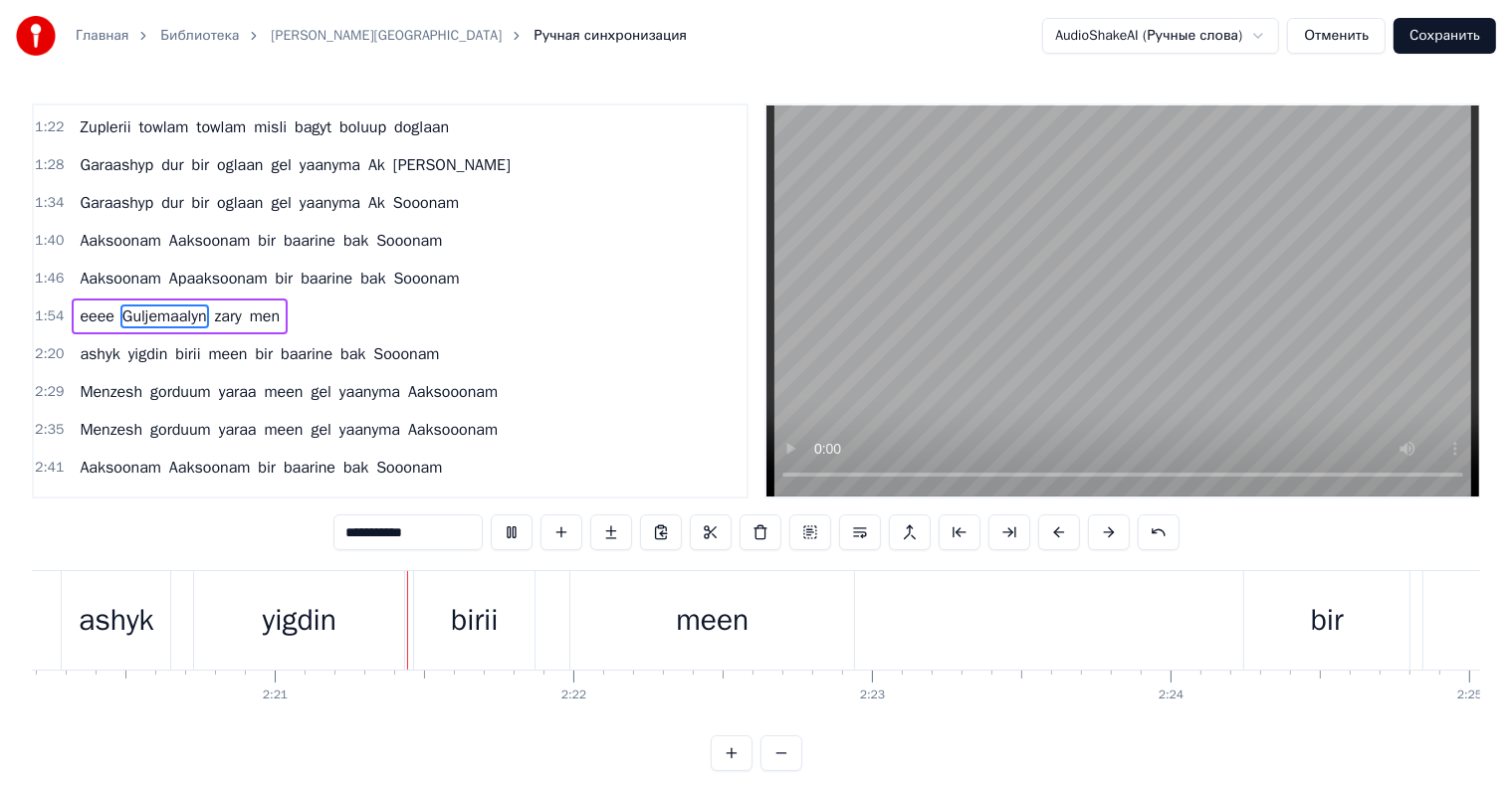 scroll, scrollTop: 0, scrollLeft: 41925, axis: horizontal 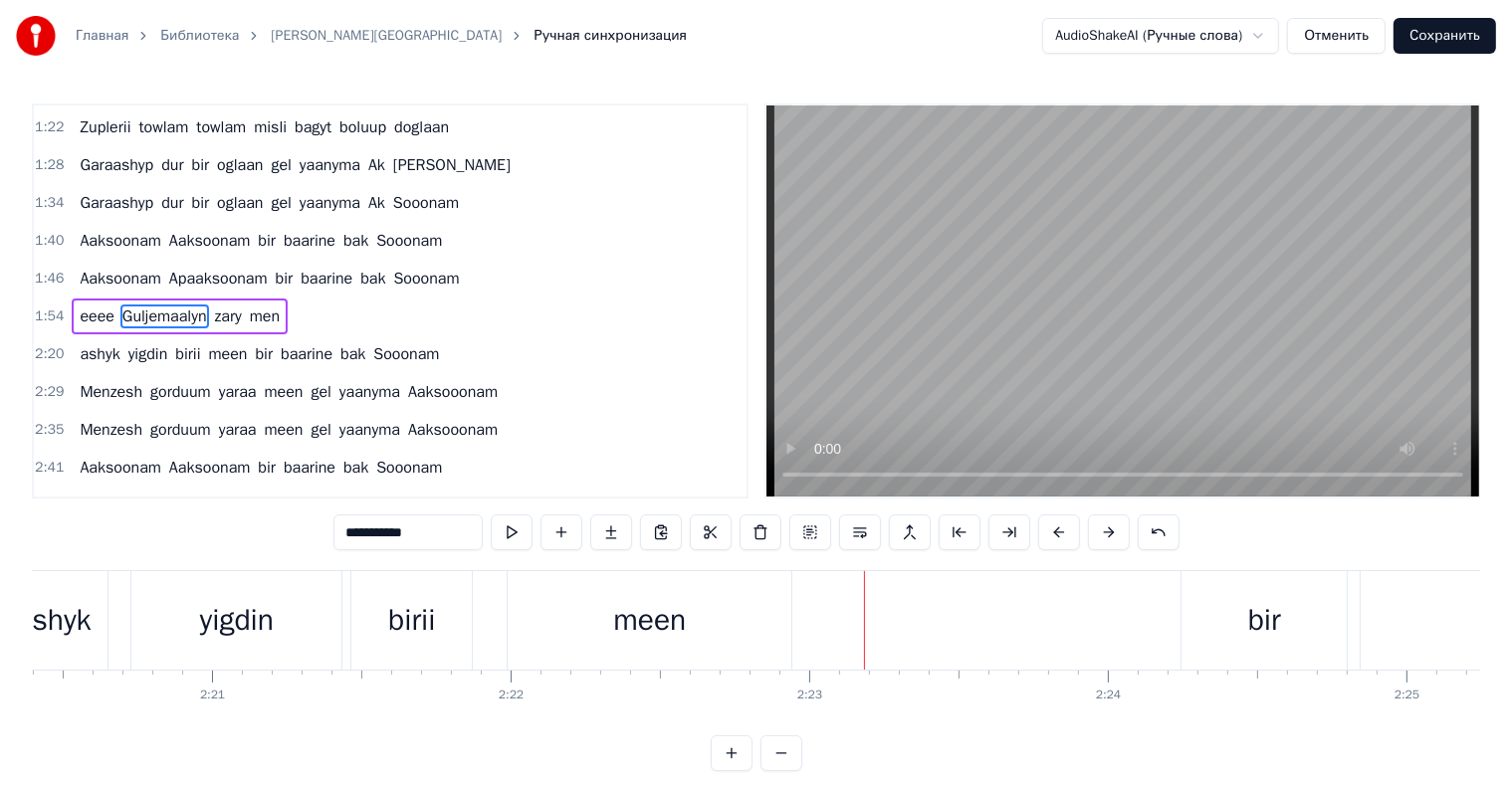 click on "meen" at bounding box center (649, 620) 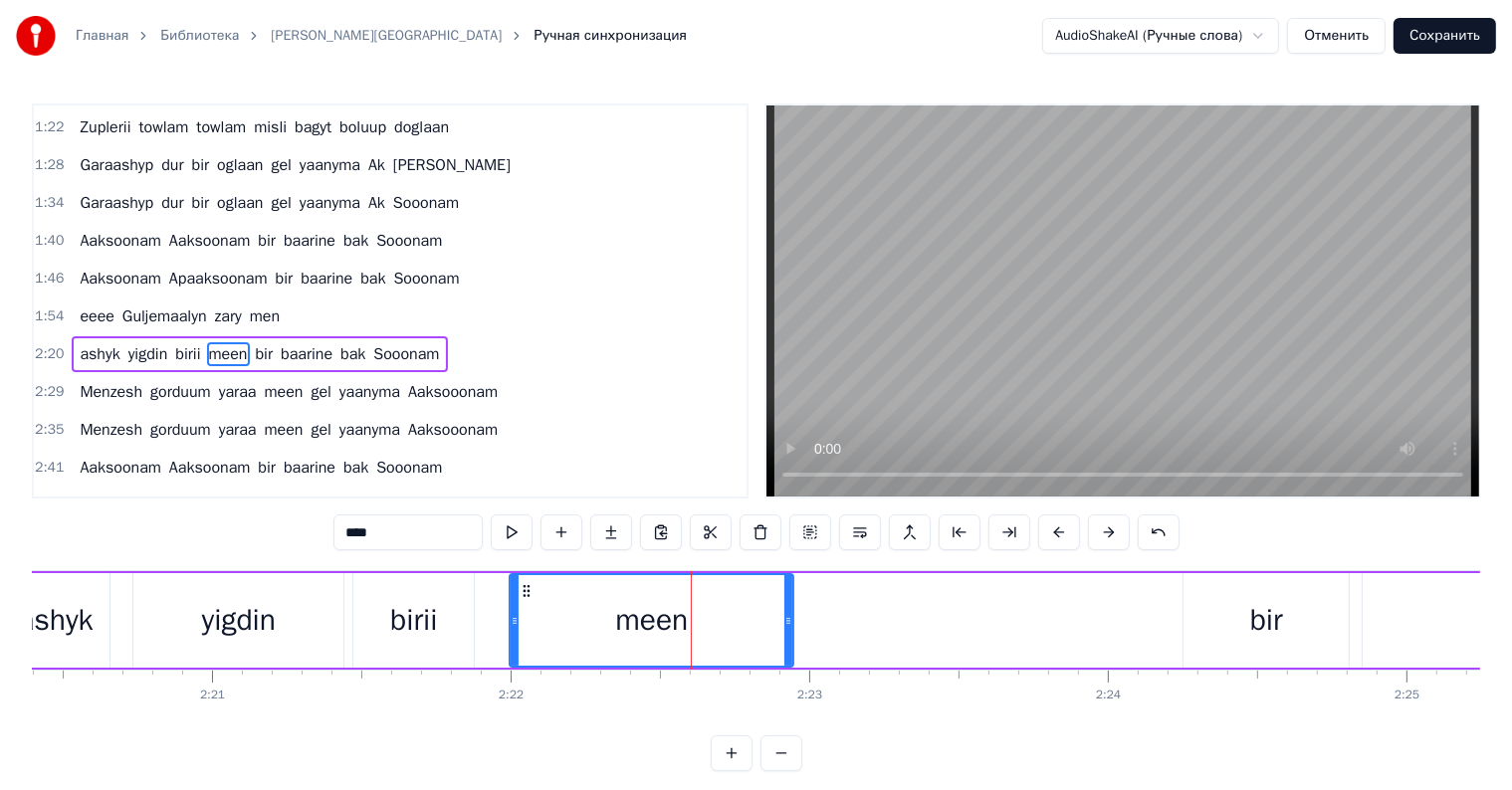 scroll, scrollTop: 298, scrollLeft: 0, axis: vertical 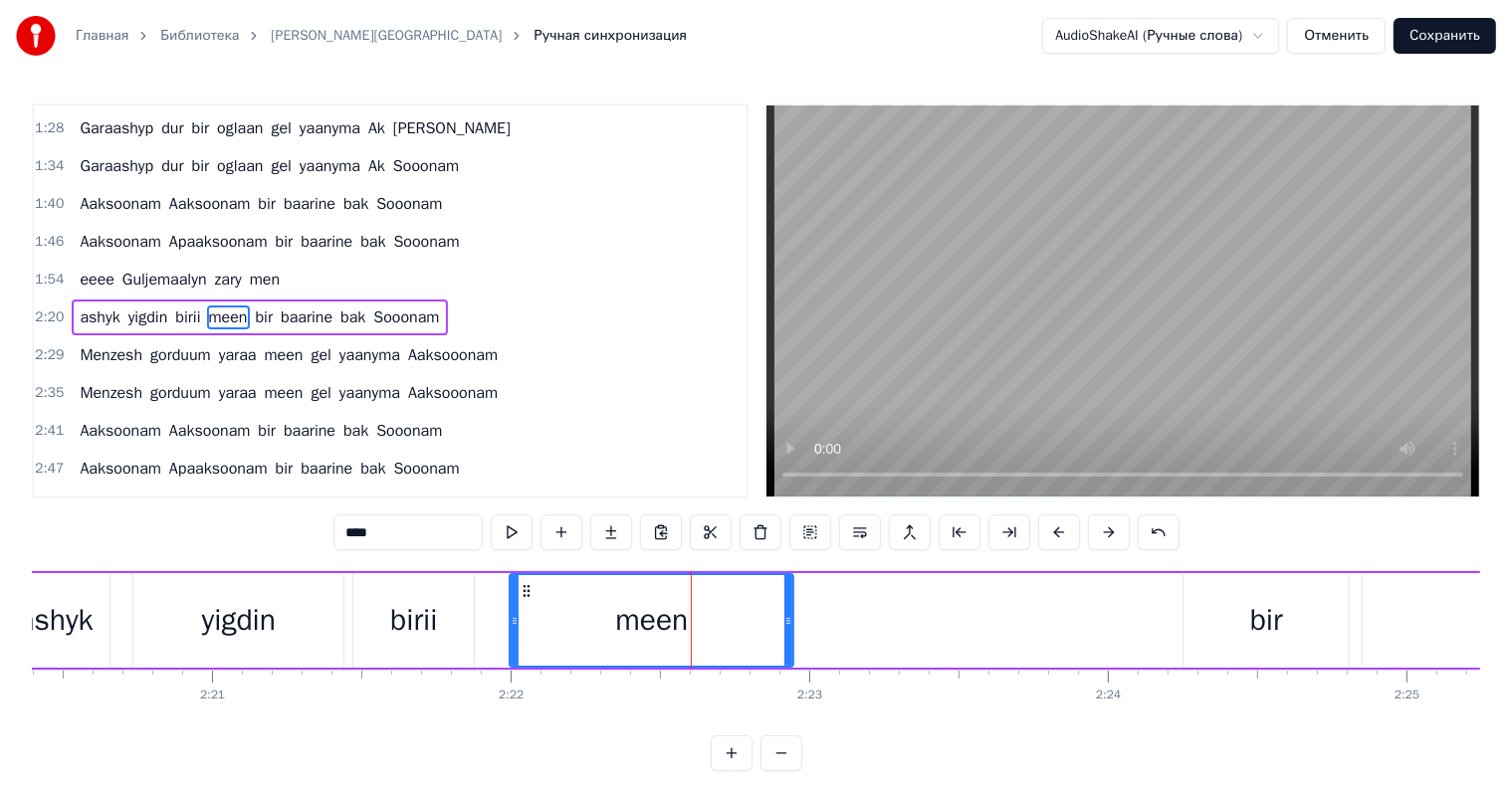 click on "birii" at bounding box center [413, 620] 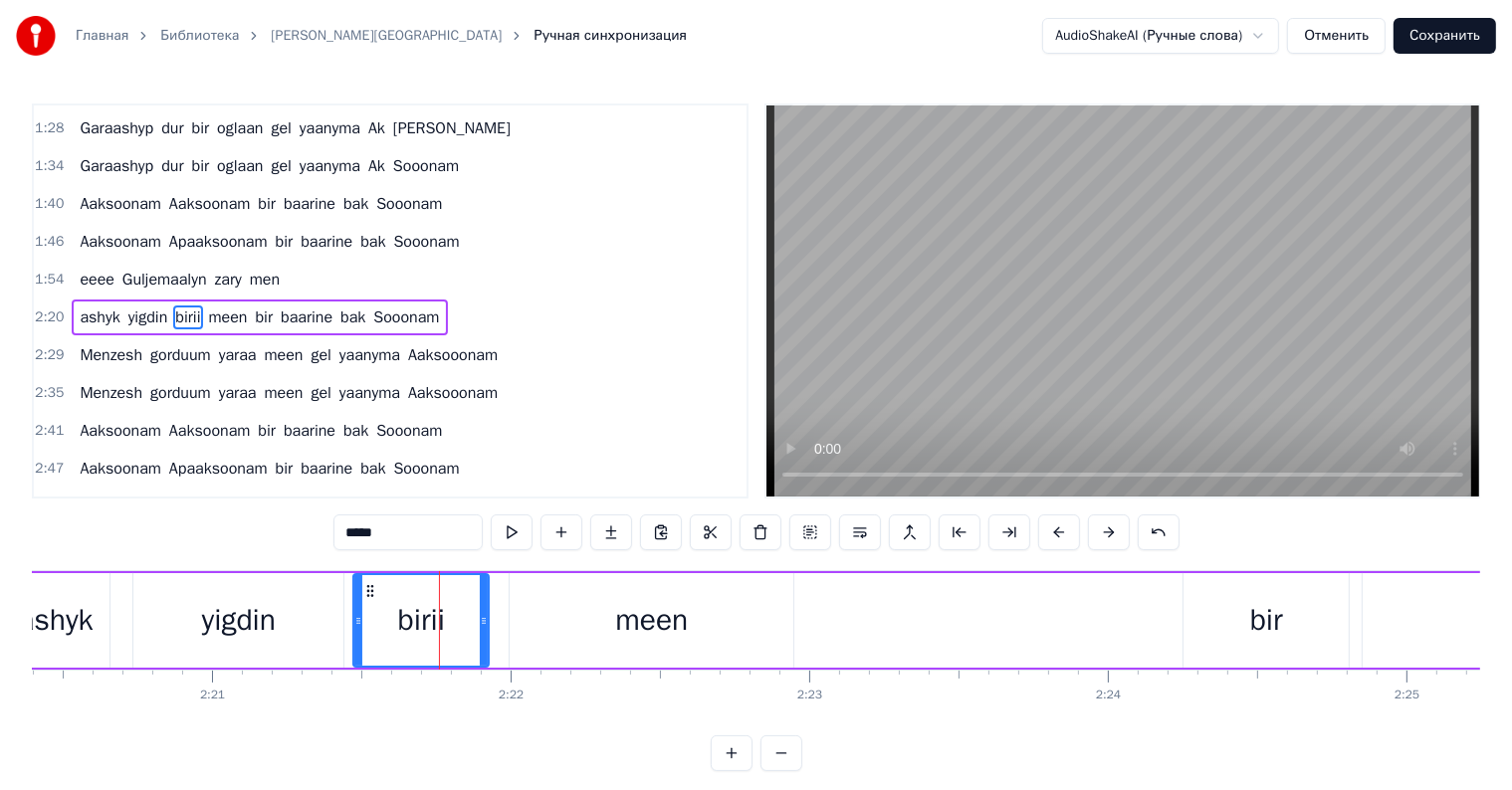 drag, startPoint x: 471, startPoint y: 619, endPoint x: 490, endPoint y: 621, distance: 19.104973 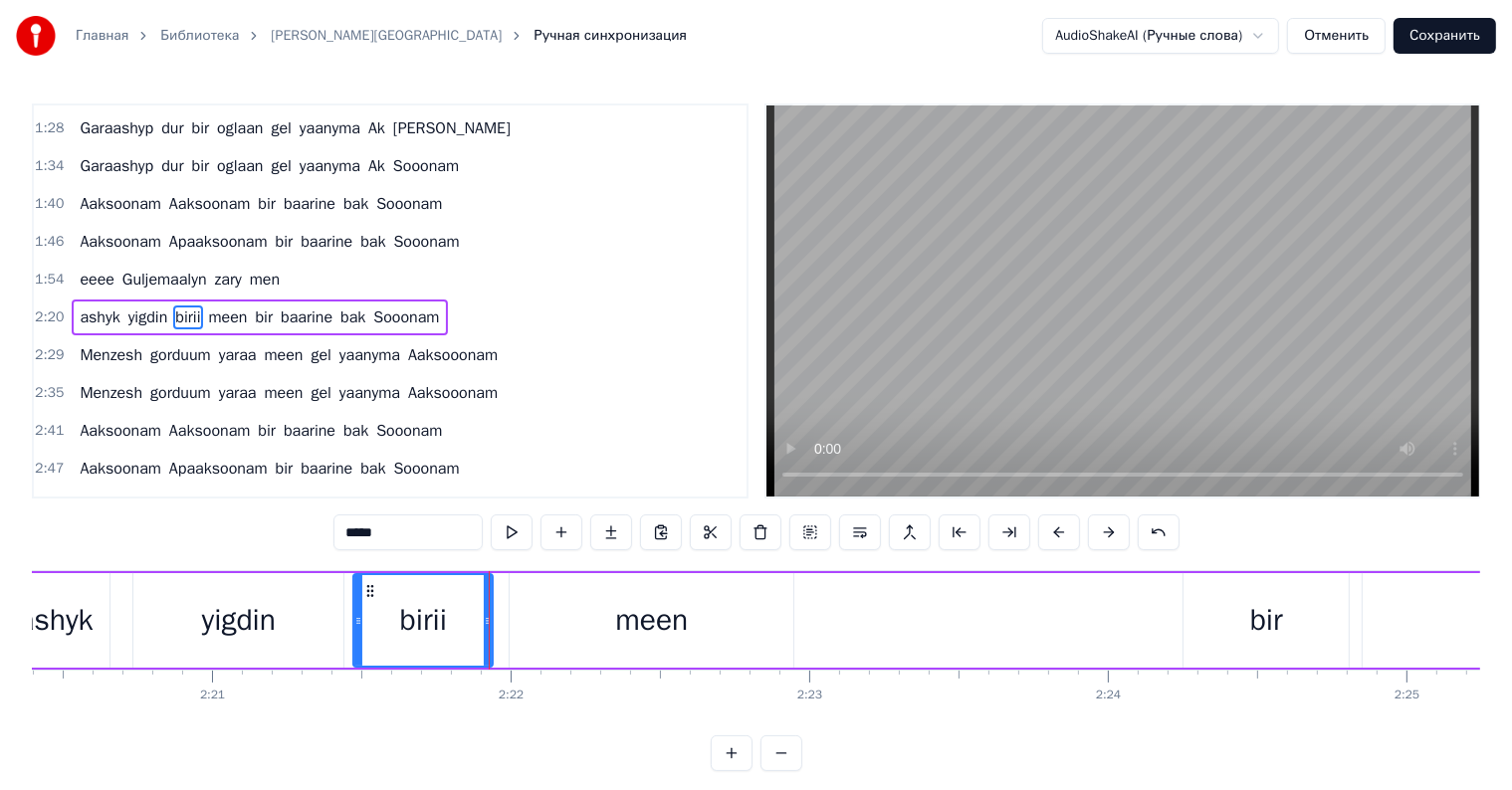 click on "meen" at bounding box center (651, 620) 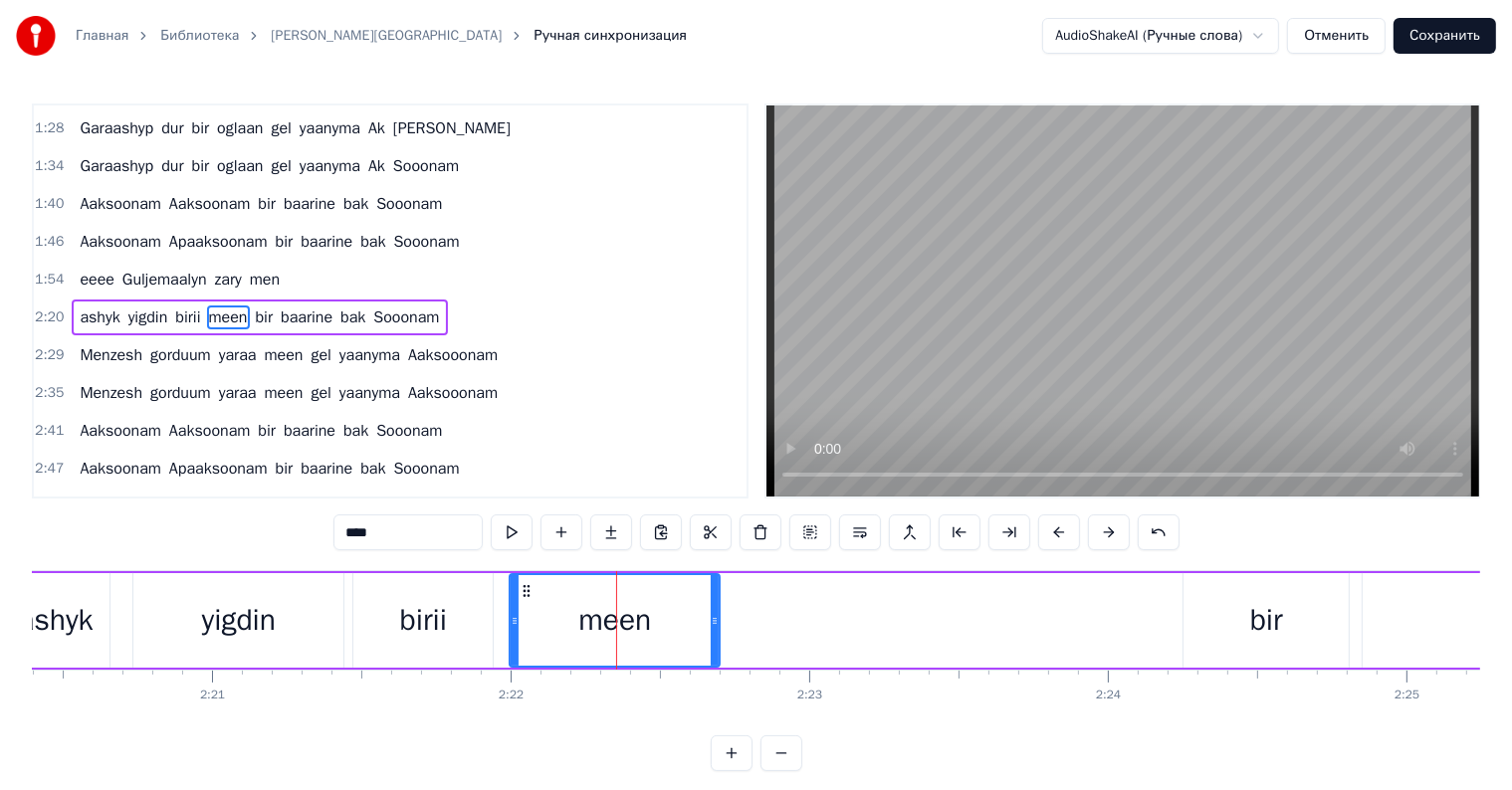drag, startPoint x: 788, startPoint y: 617, endPoint x: 705, endPoint y: 642, distance: 86.68333 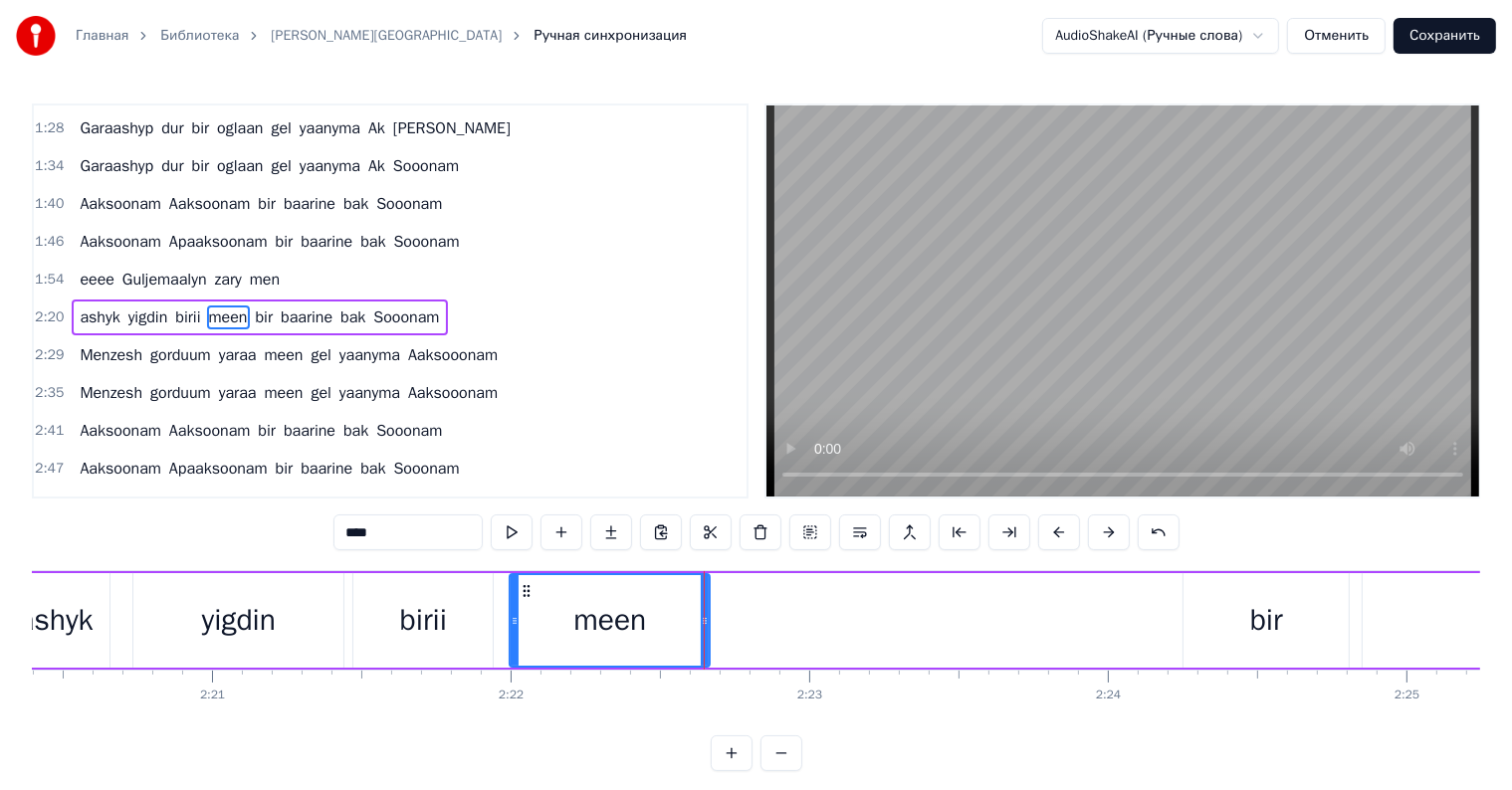 drag, startPoint x: 287, startPoint y: 624, endPoint x: 330, endPoint y: 610, distance: 45.221676 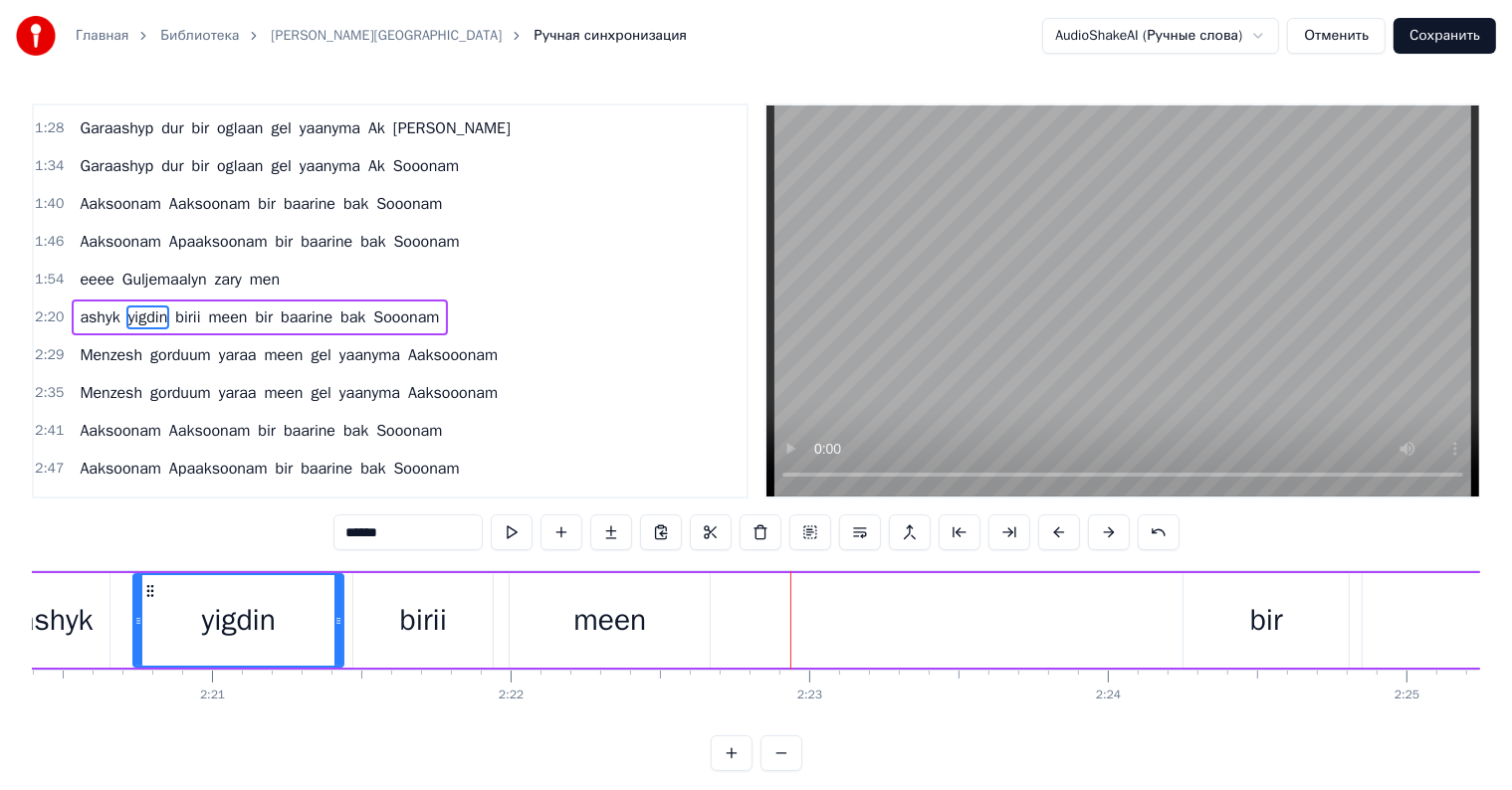 drag, startPoint x: 669, startPoint y: 650, endPoint x: 681, endPoint y: 627, distance: 25.942244 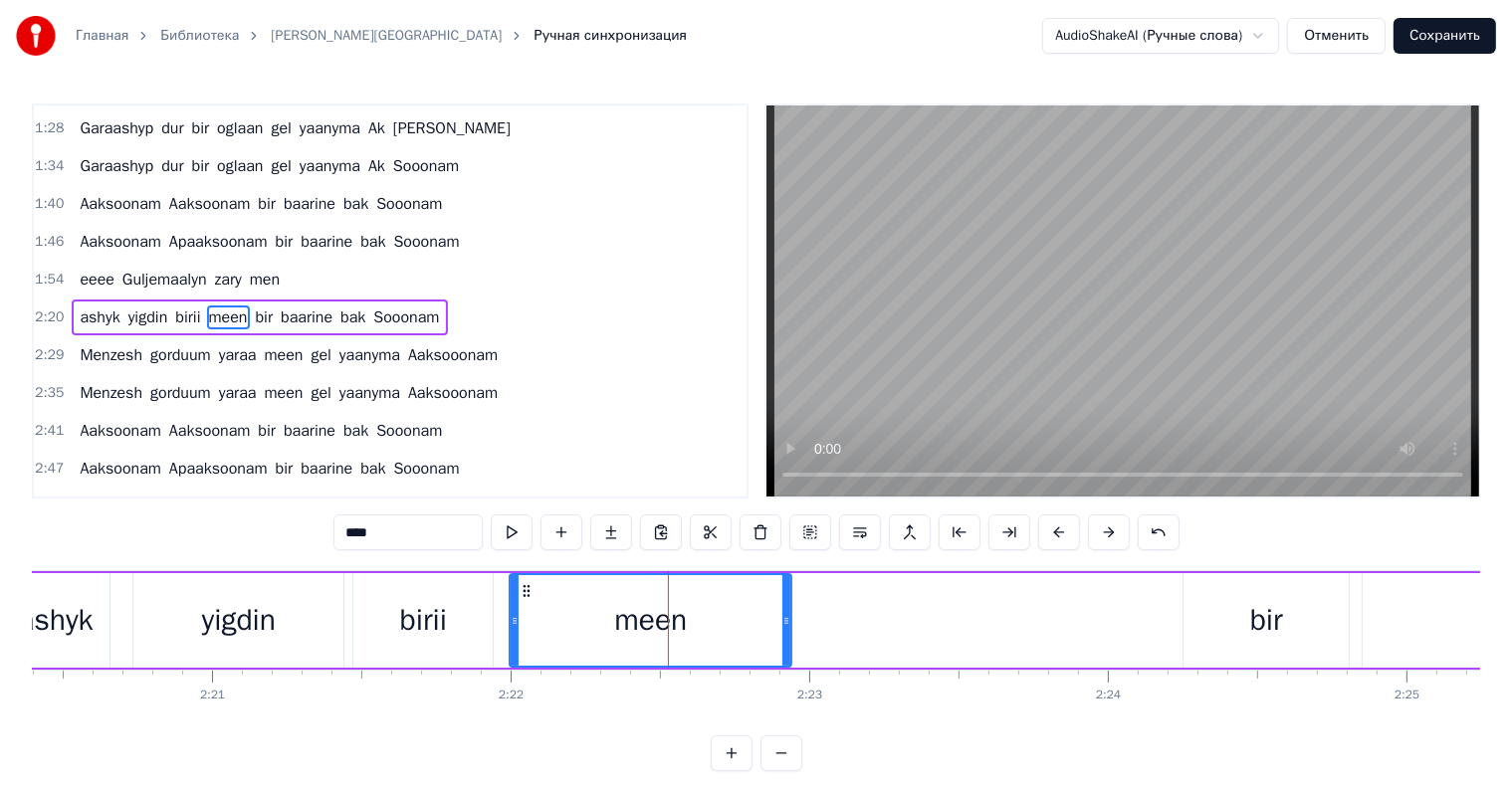 drag, startPoint x: 703, startPoint y: 621, endPoint x: 785, endPoint y: 627, distance: 82.21922 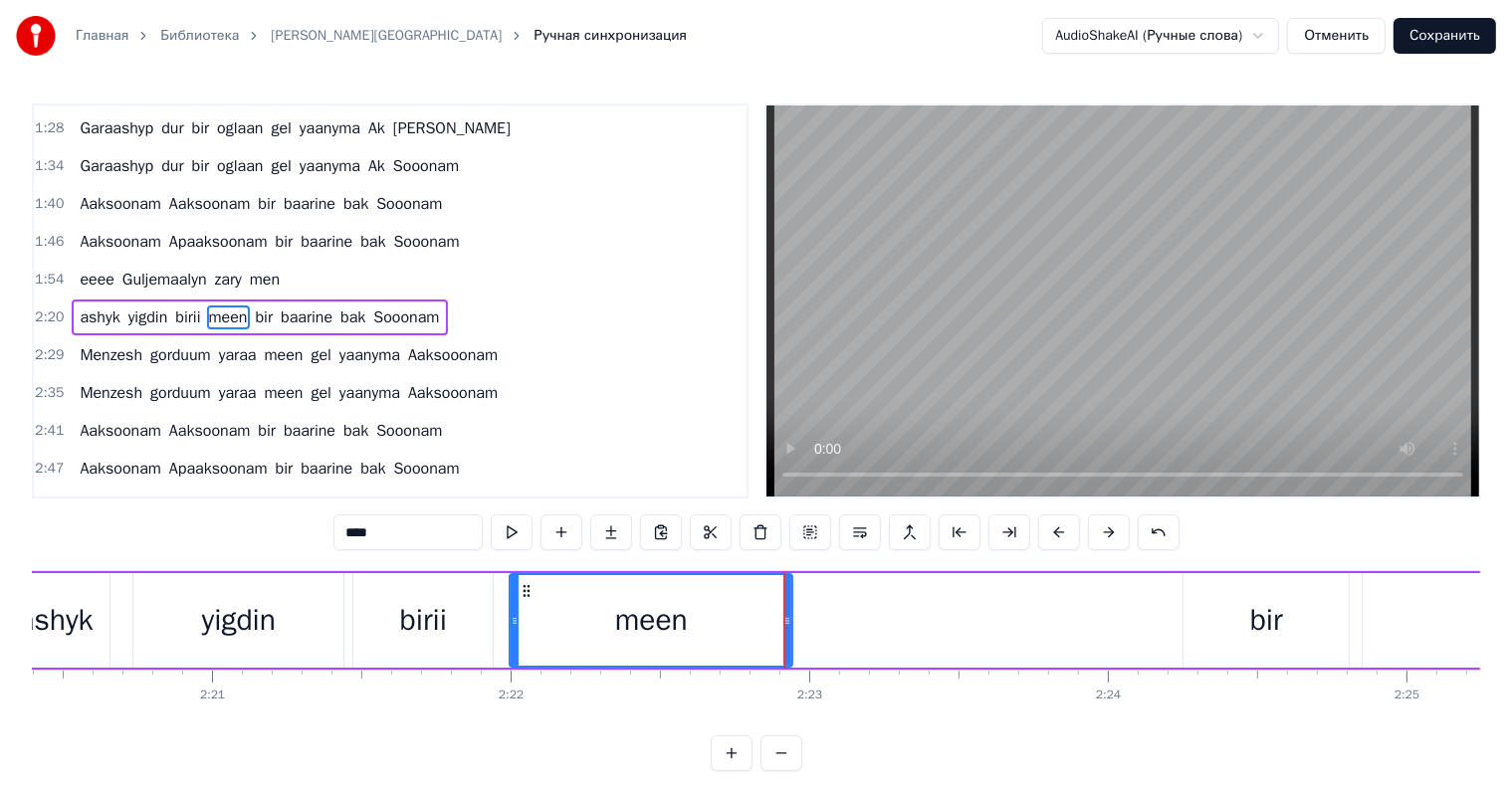 click on "meen" at bounding box center [651, 620] 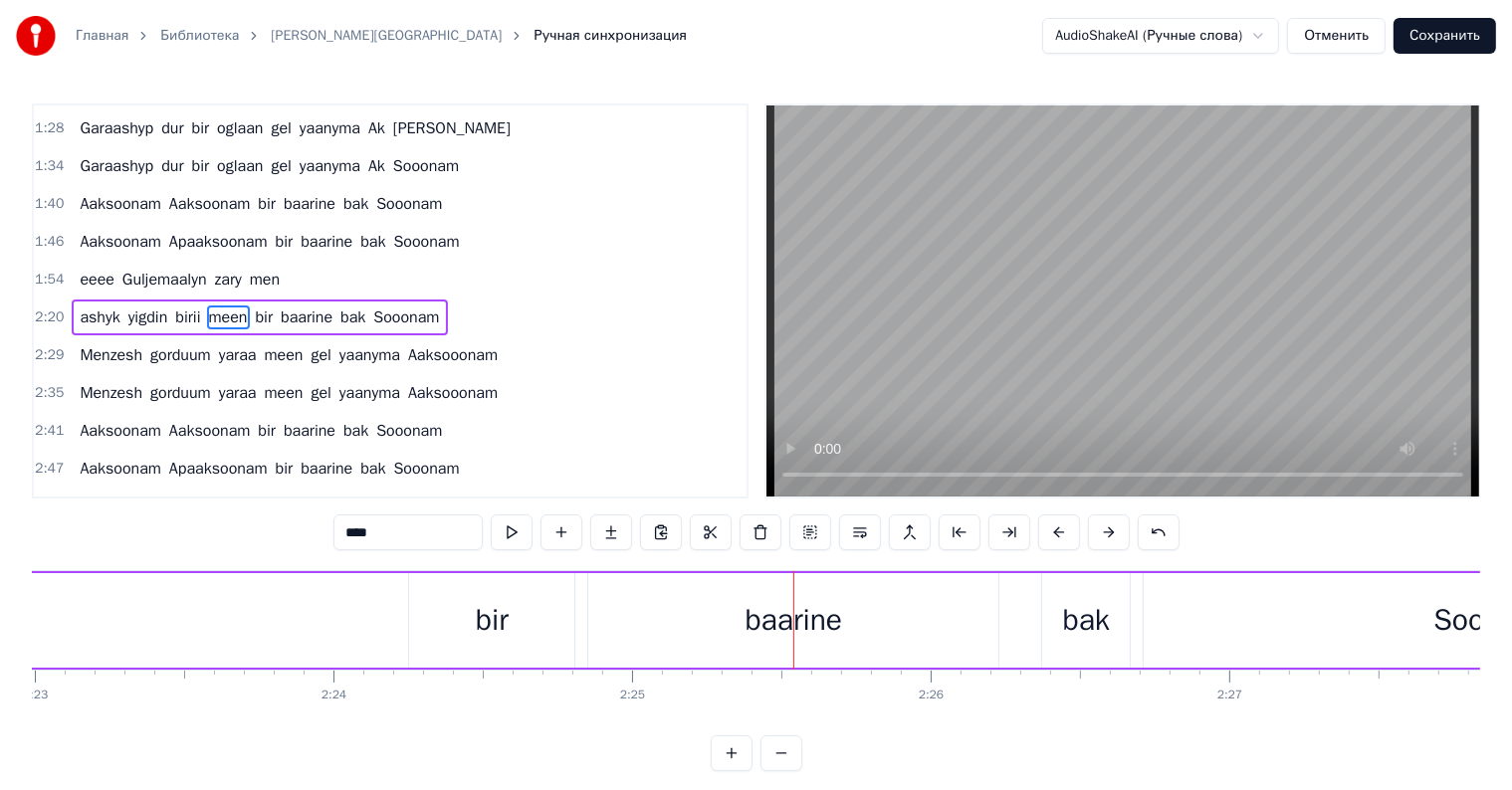 scroll, scrollTop: 0, scrollLeft: 43216, axis: horizontal 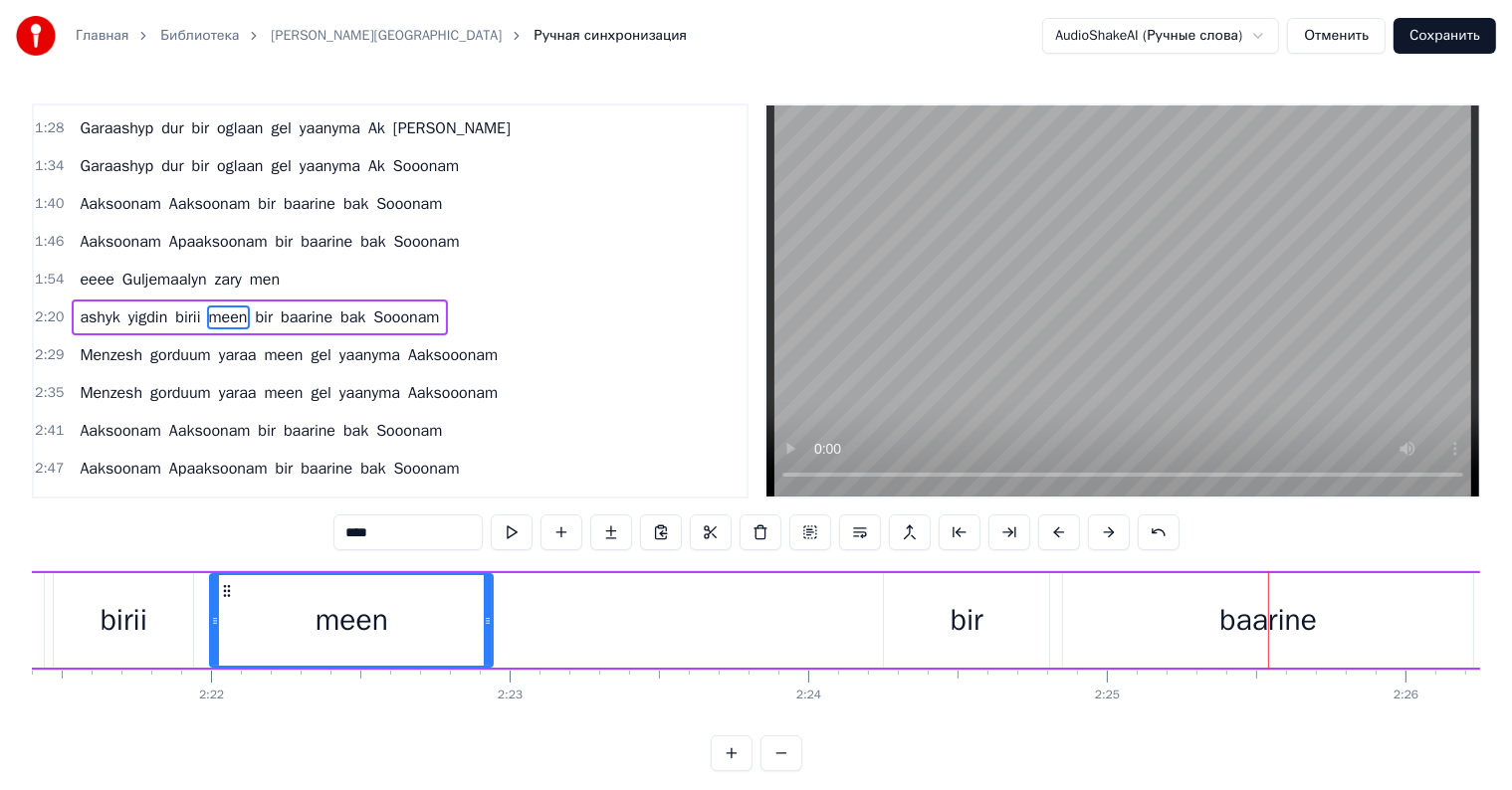 click on "meen" at bounding box center (351, 620) 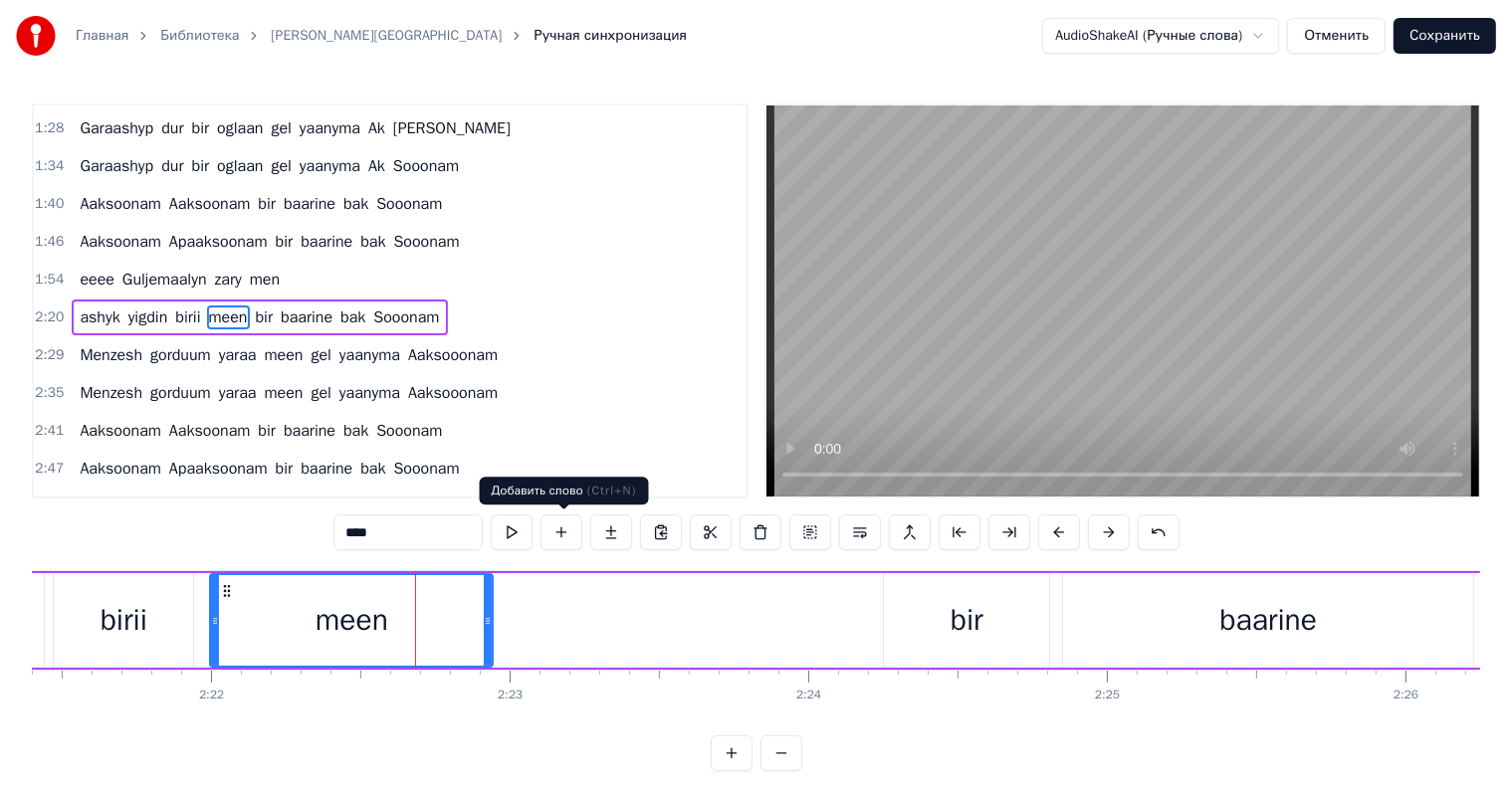 click at bounding box center (561, 532) 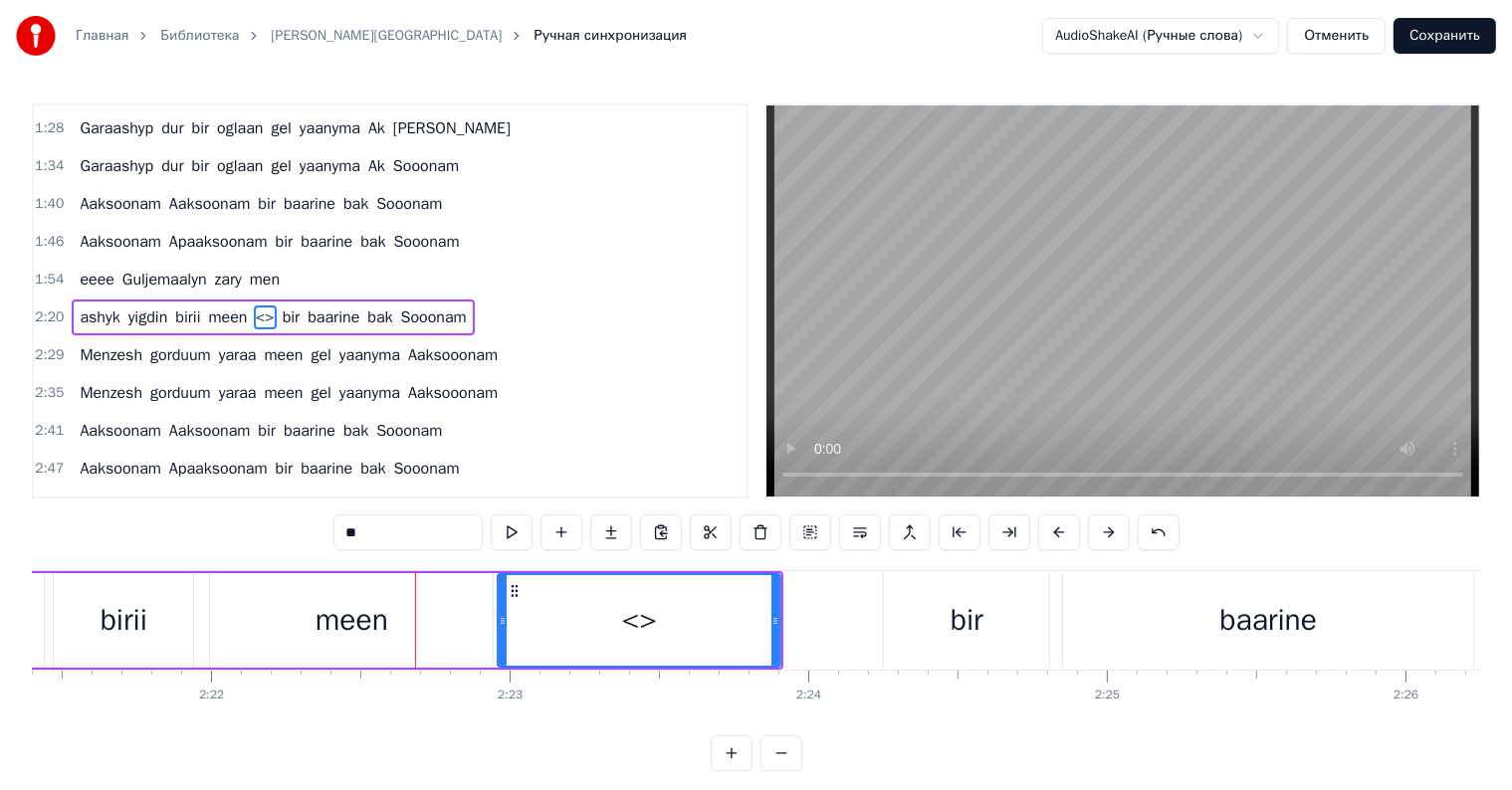 click on "**" at bounding box center [408, 532] 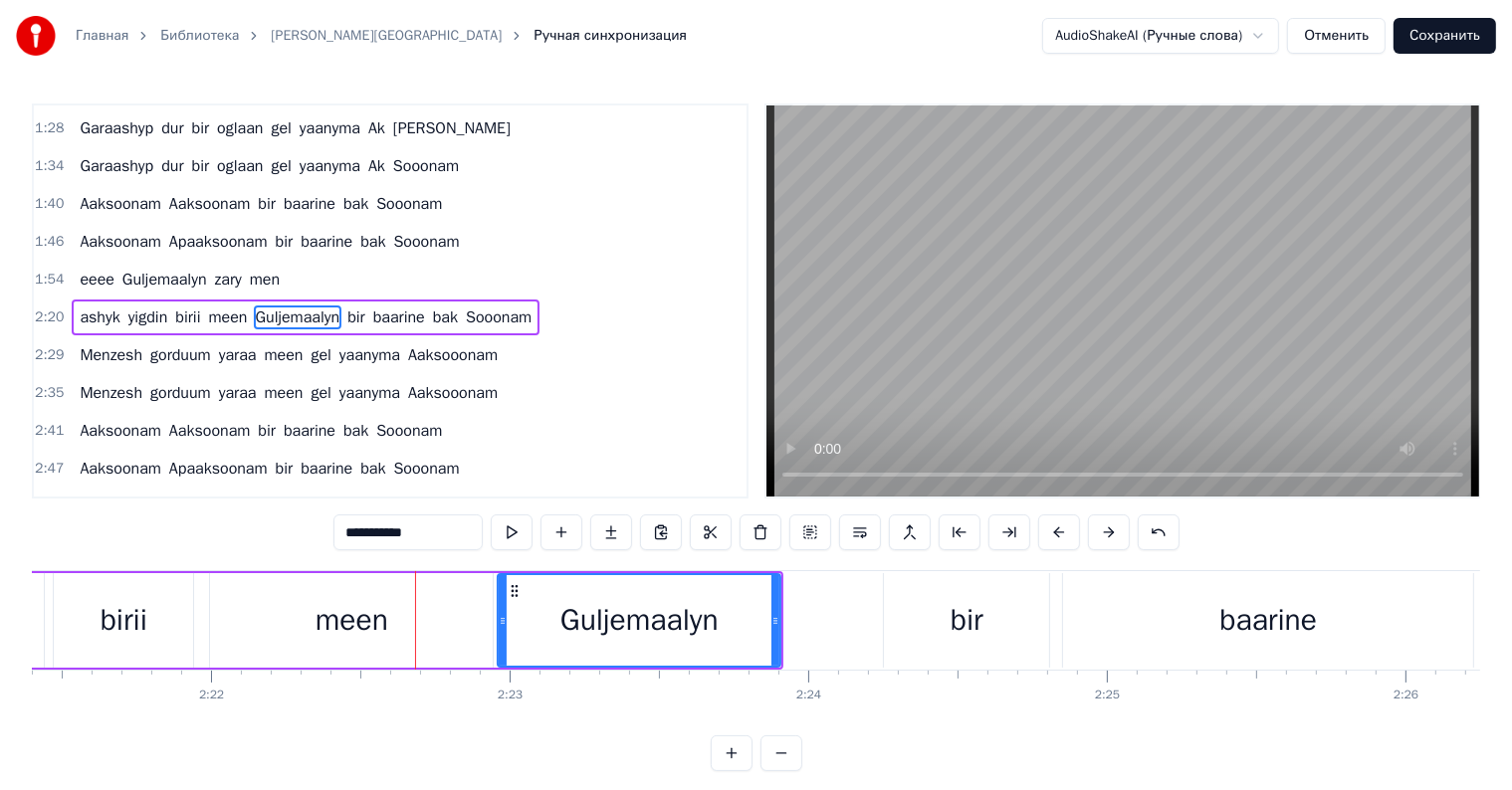 click on "Guljemaalyn" at bounding box center (639, 620) 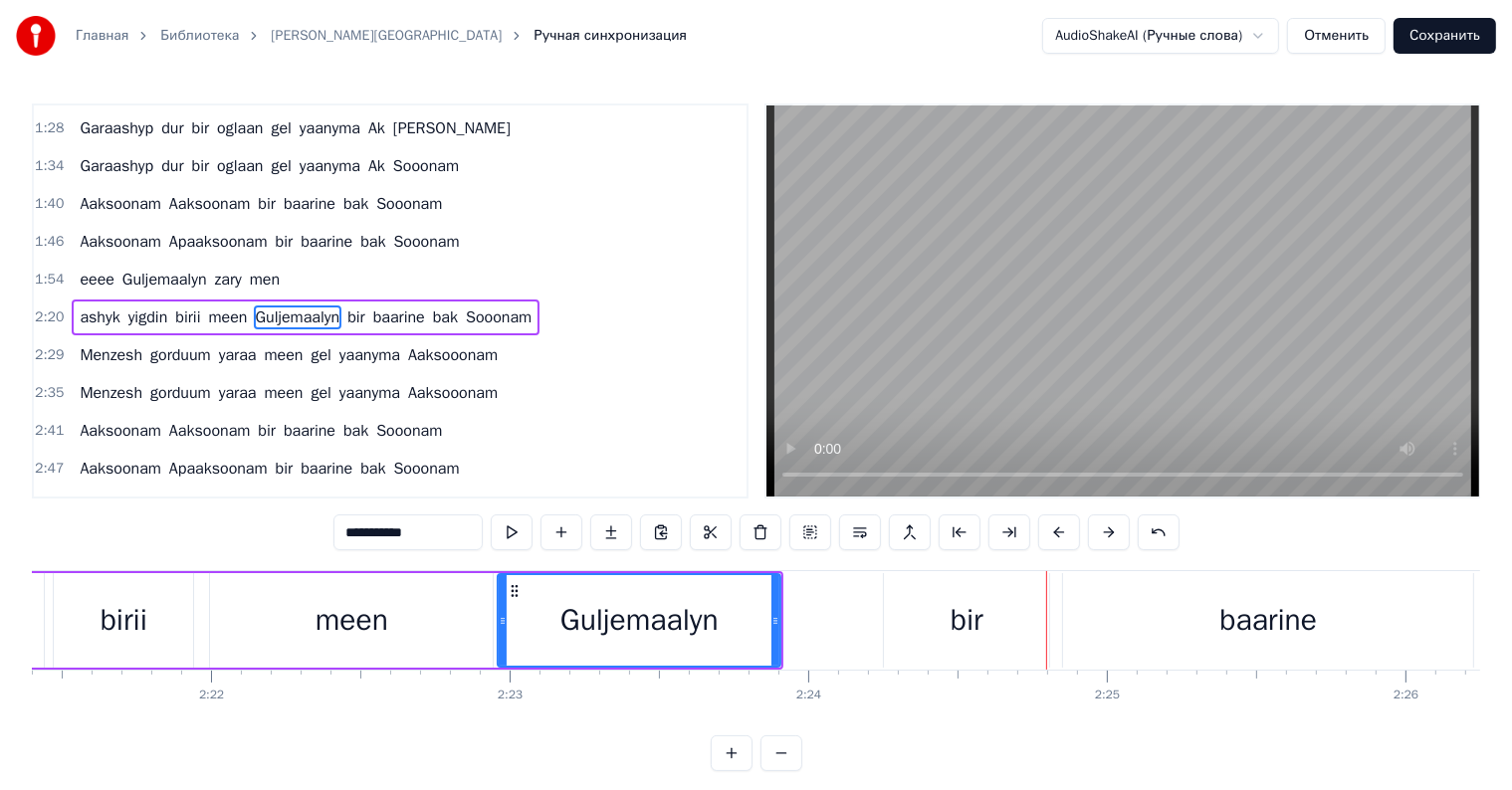 click on "meen" at bounding box center (351, 620) 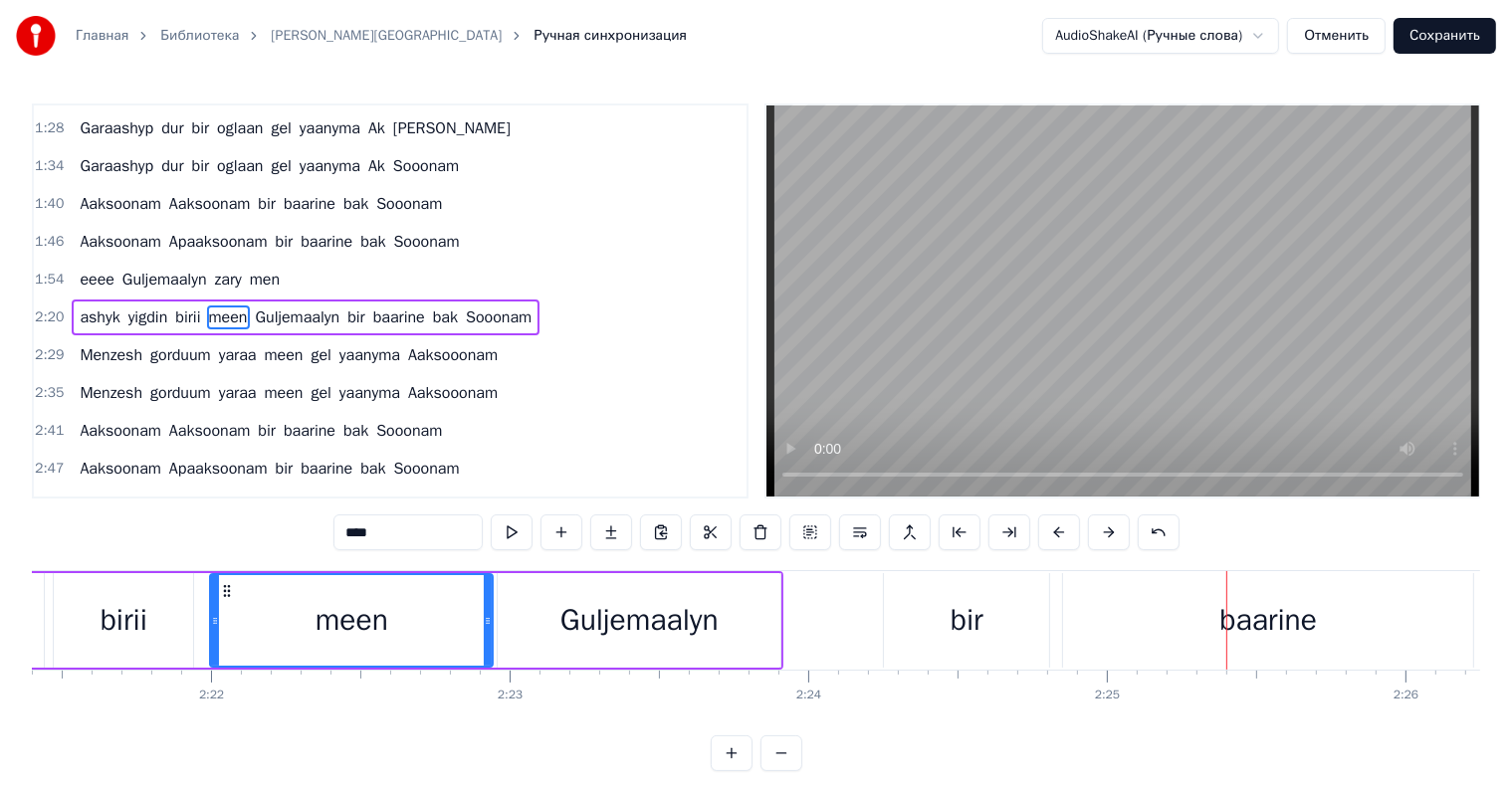 click on "bir" at bounding box center [967, 620] 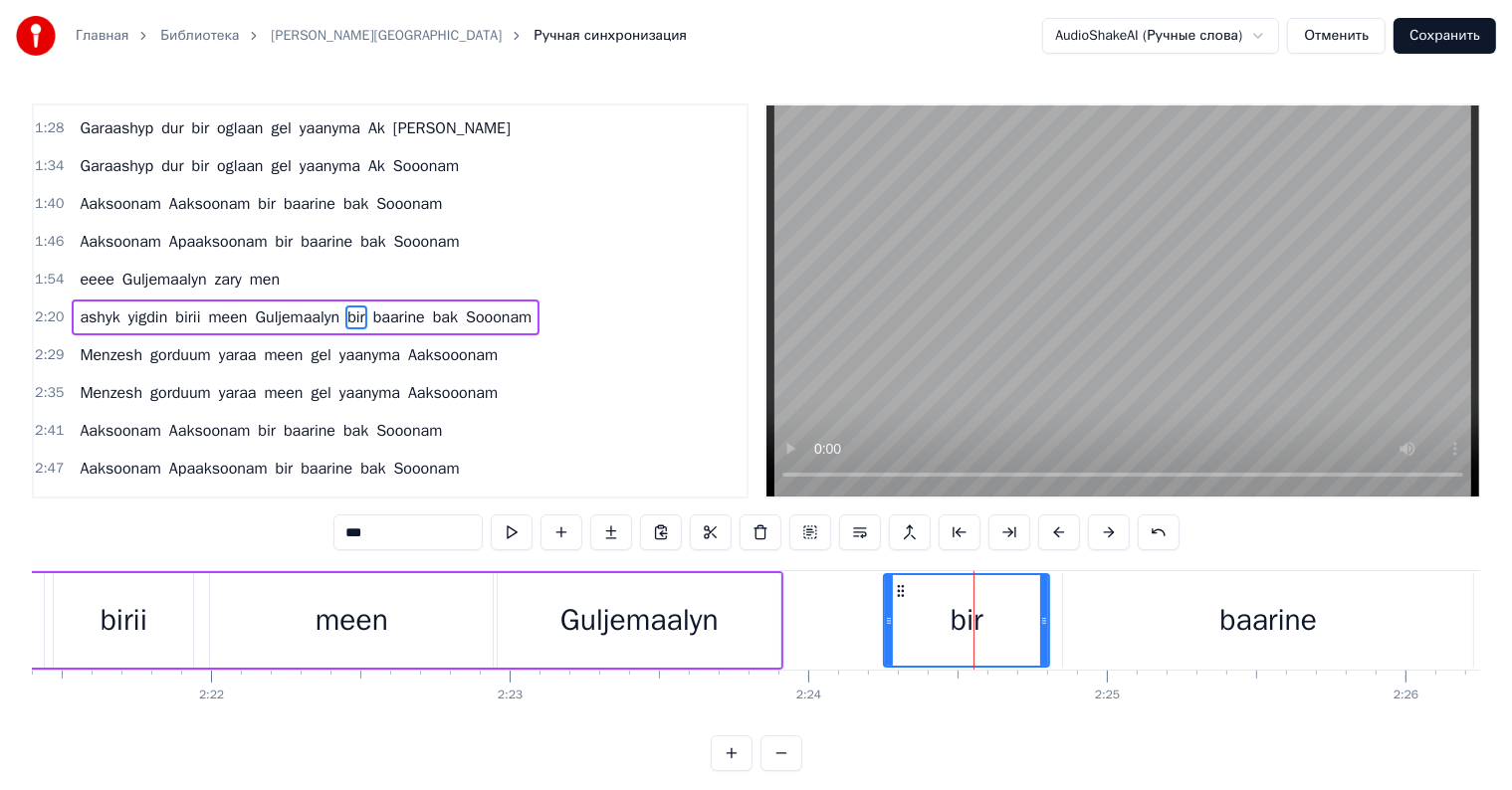 click on "***" at bounding box center (408, 532) 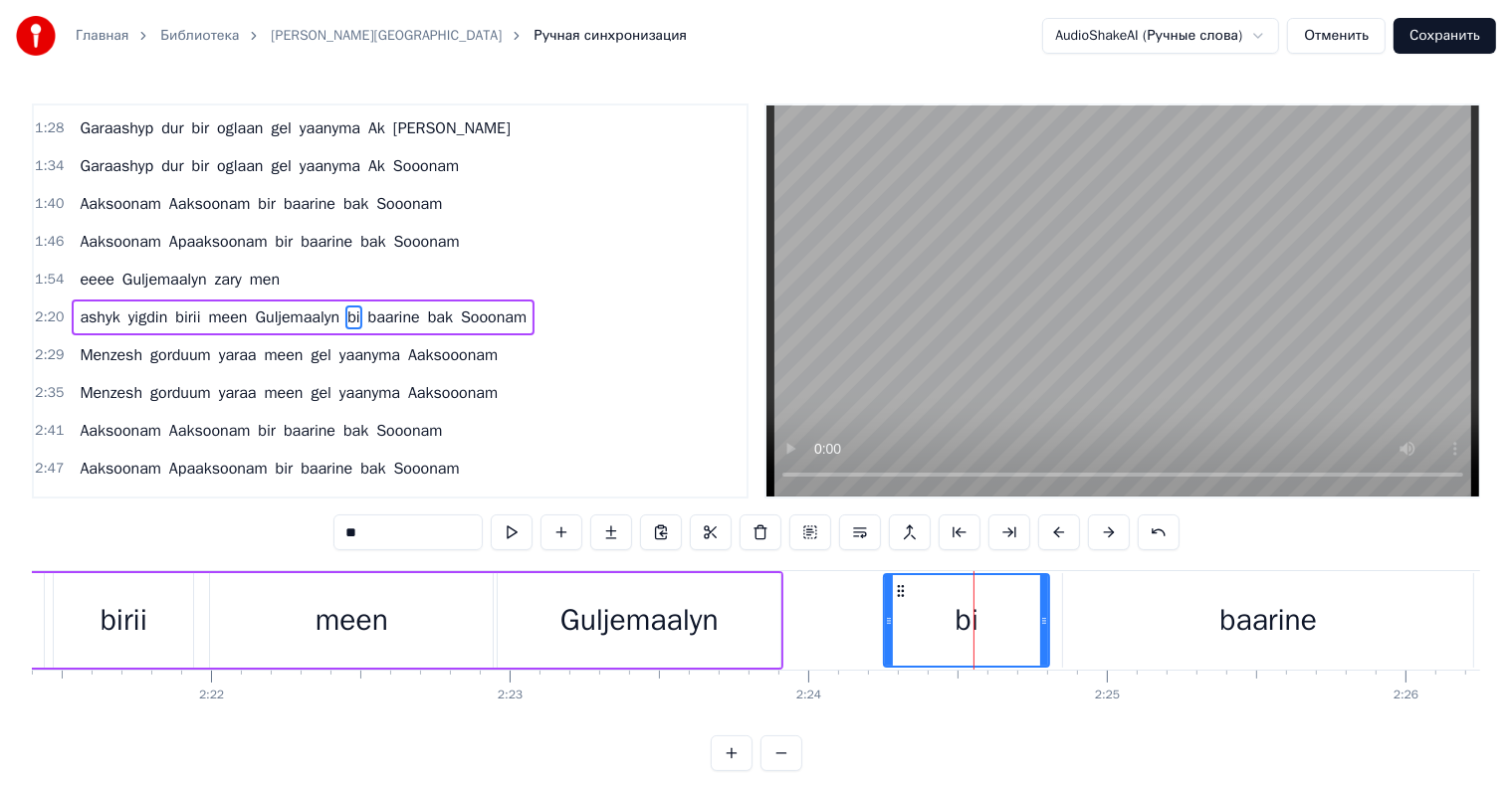 type on "*" 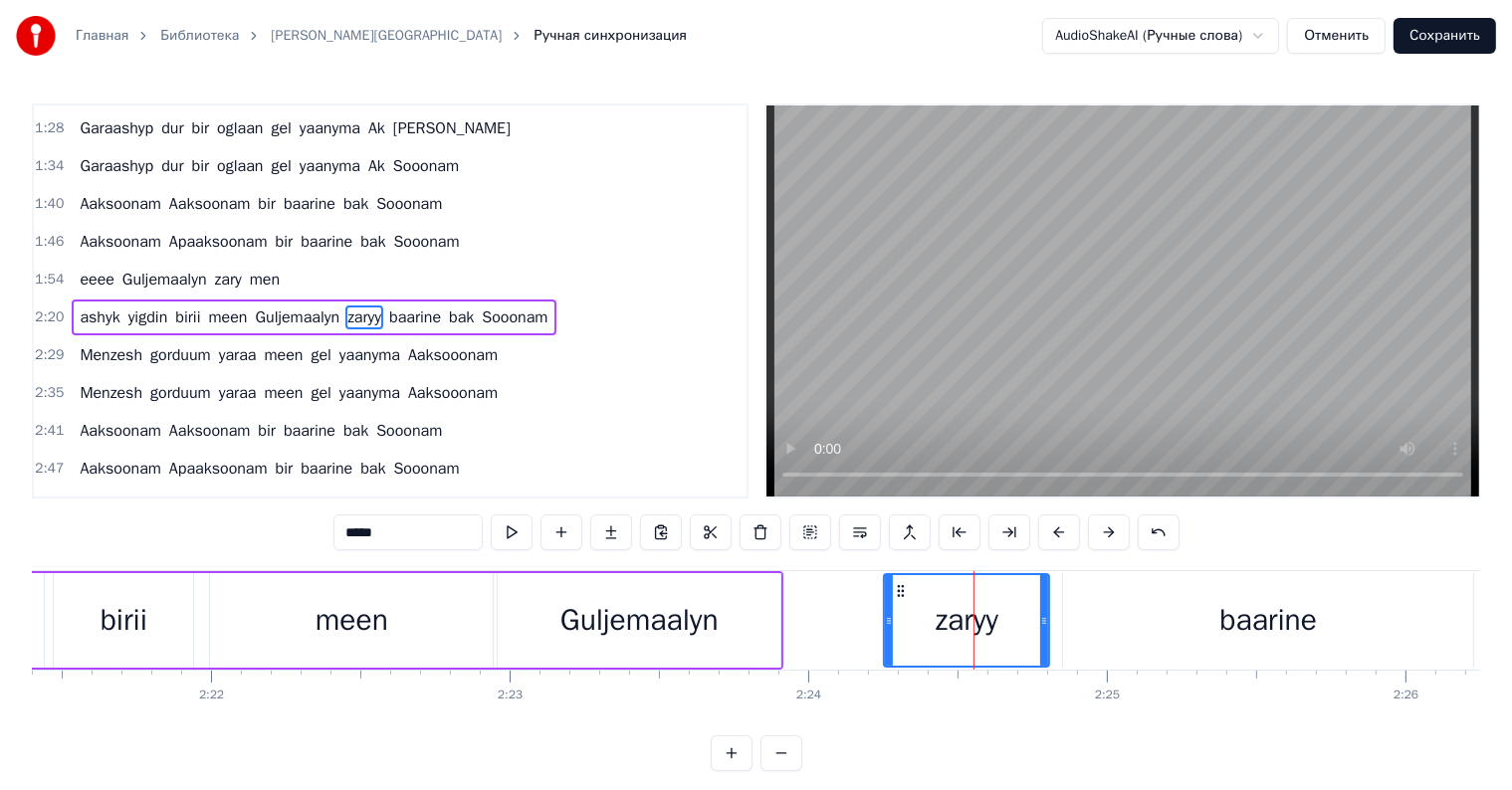 click on "zaryy" at bounding box center [967, 620] 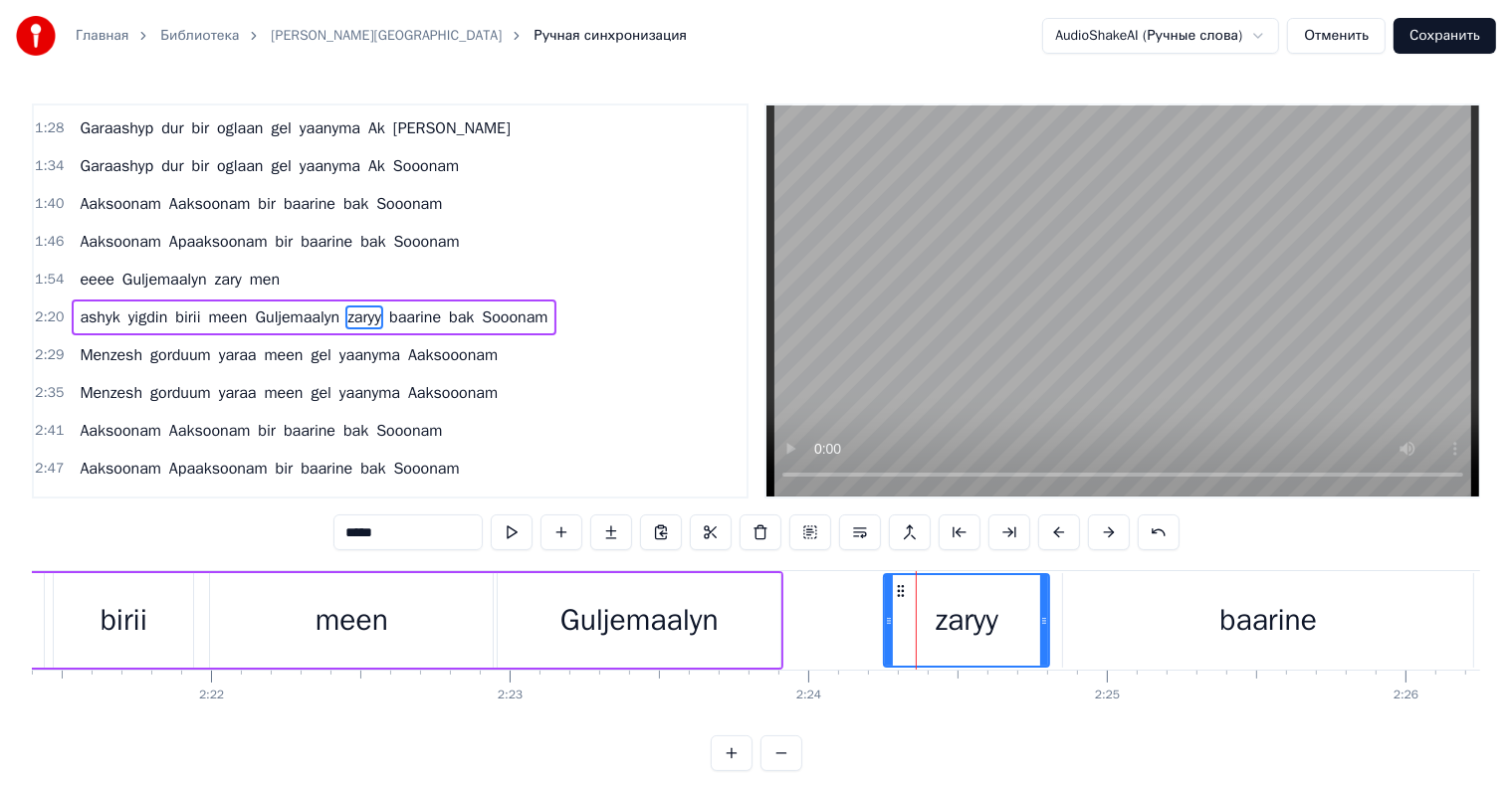 click on "baarine" at bounding box center (1269, 620) 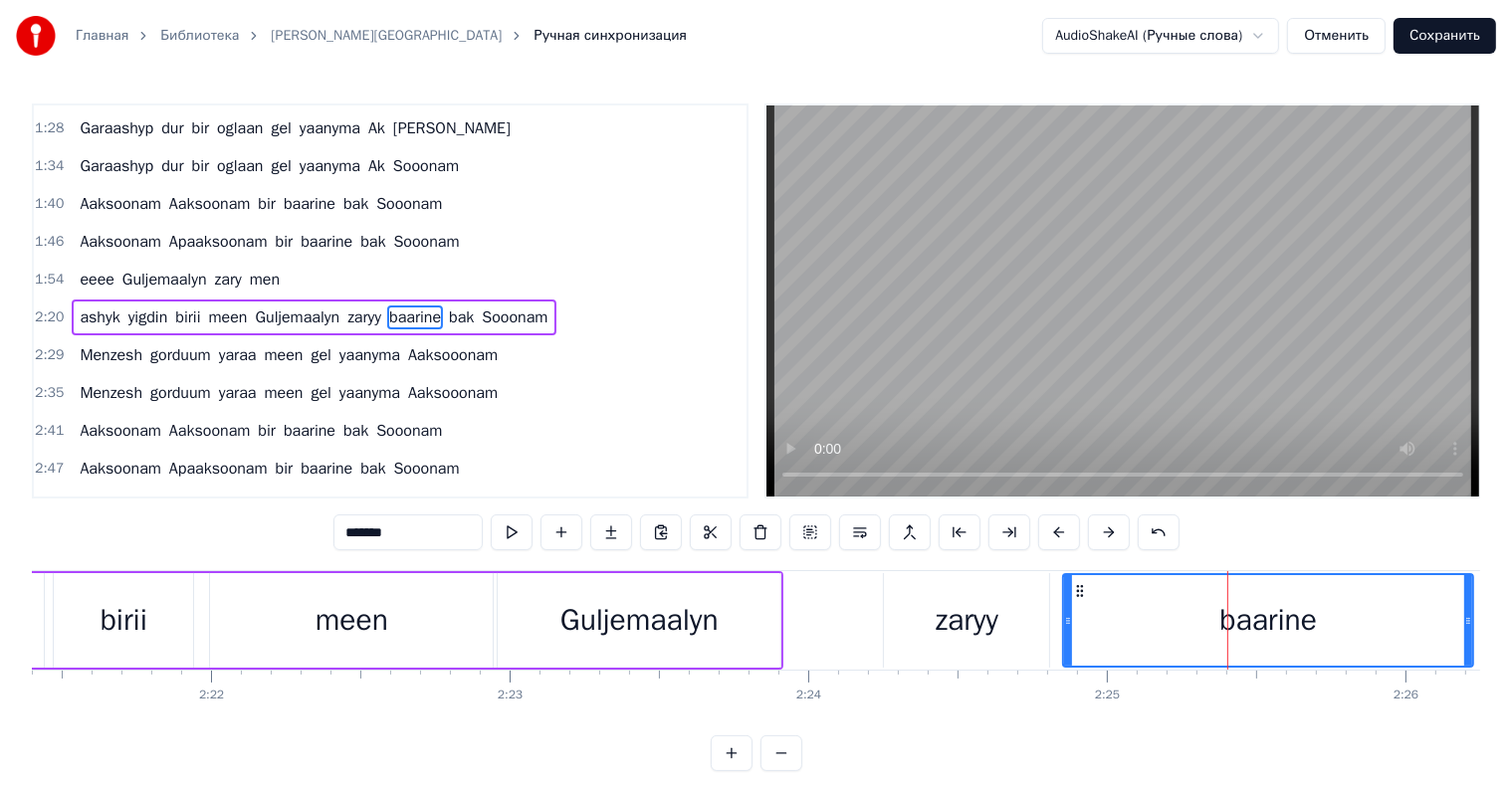 click on "*******" at bounding box center (408, 532) 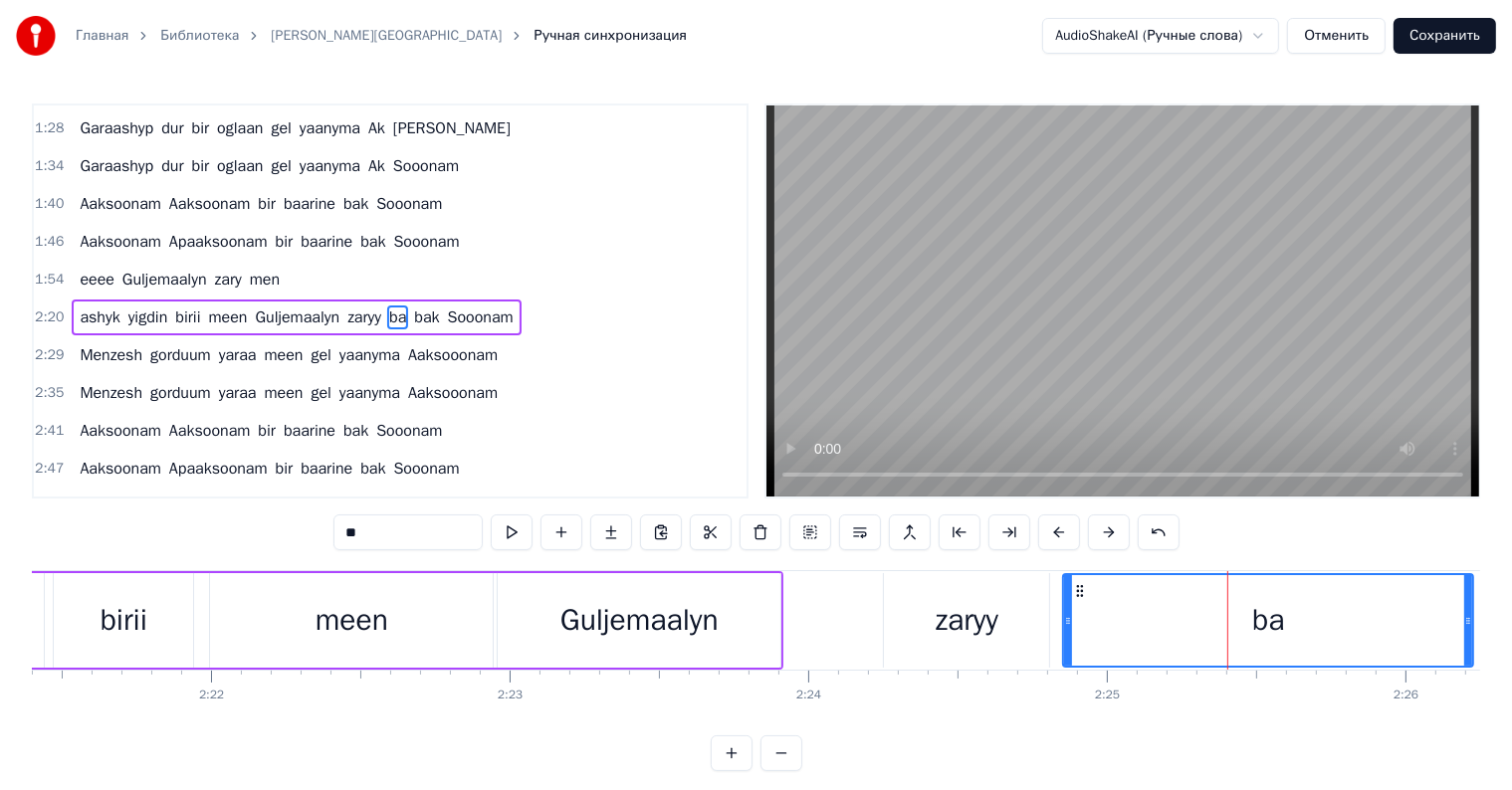 type on "*" 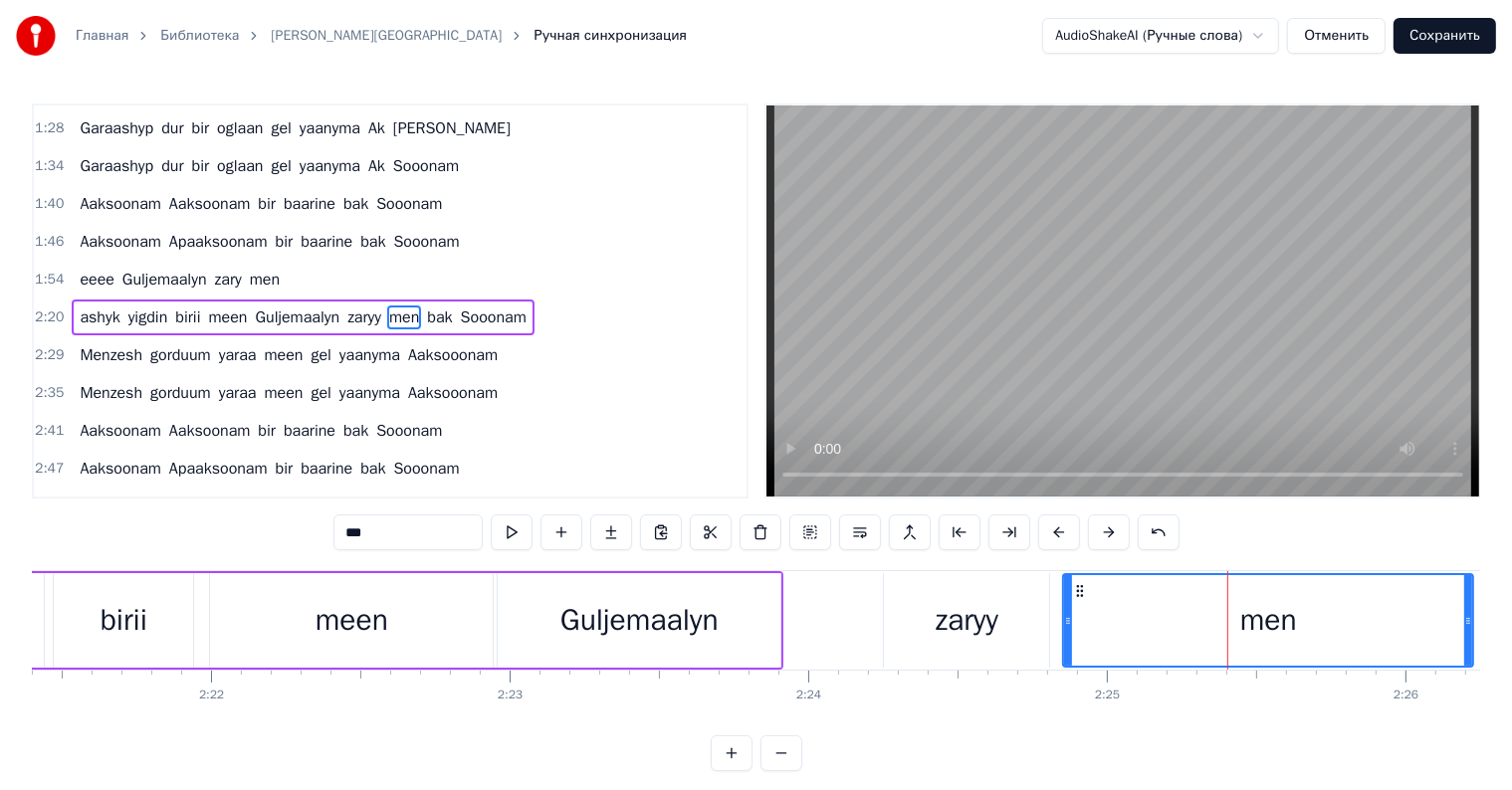 click on "men" at bounding box center (1268, 620) 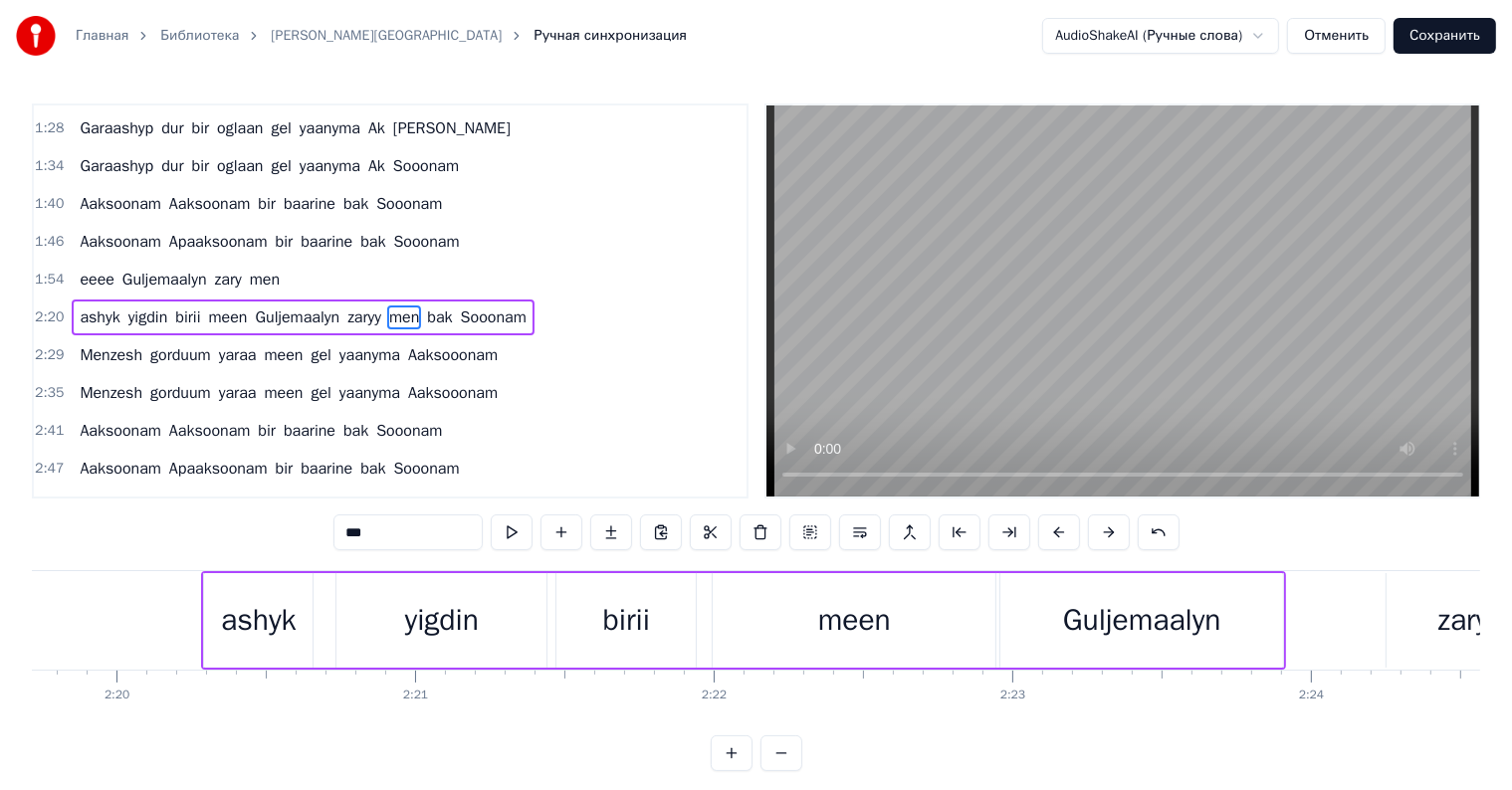 scroll, scrollTop: 0, scrollLeft: 41655, axis: horizontal 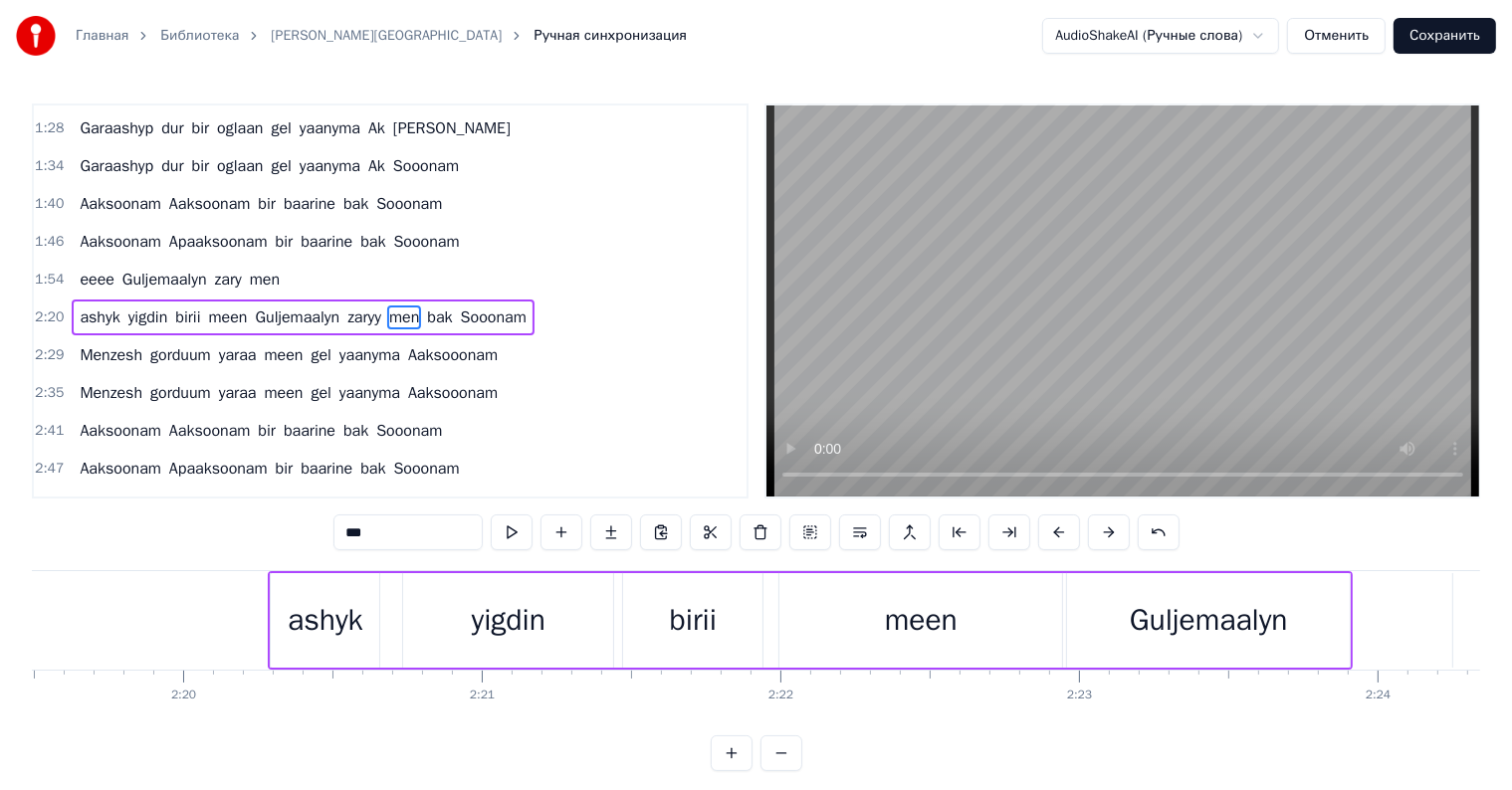 click on "ashyk" at bounding box center [325, 620] 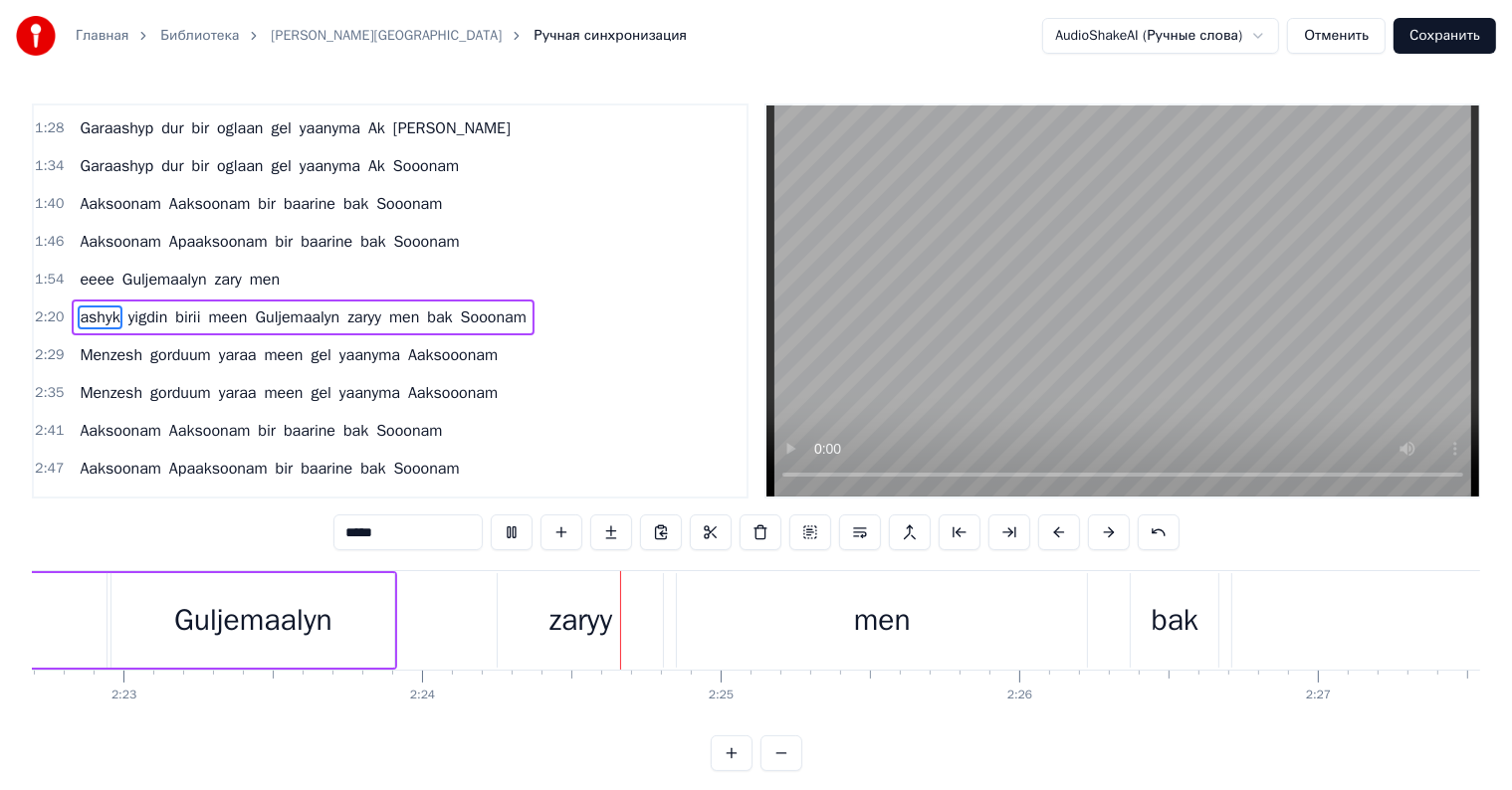 scroll, scrollTop: 0, scrollLeft: 42917, axis: horizontal 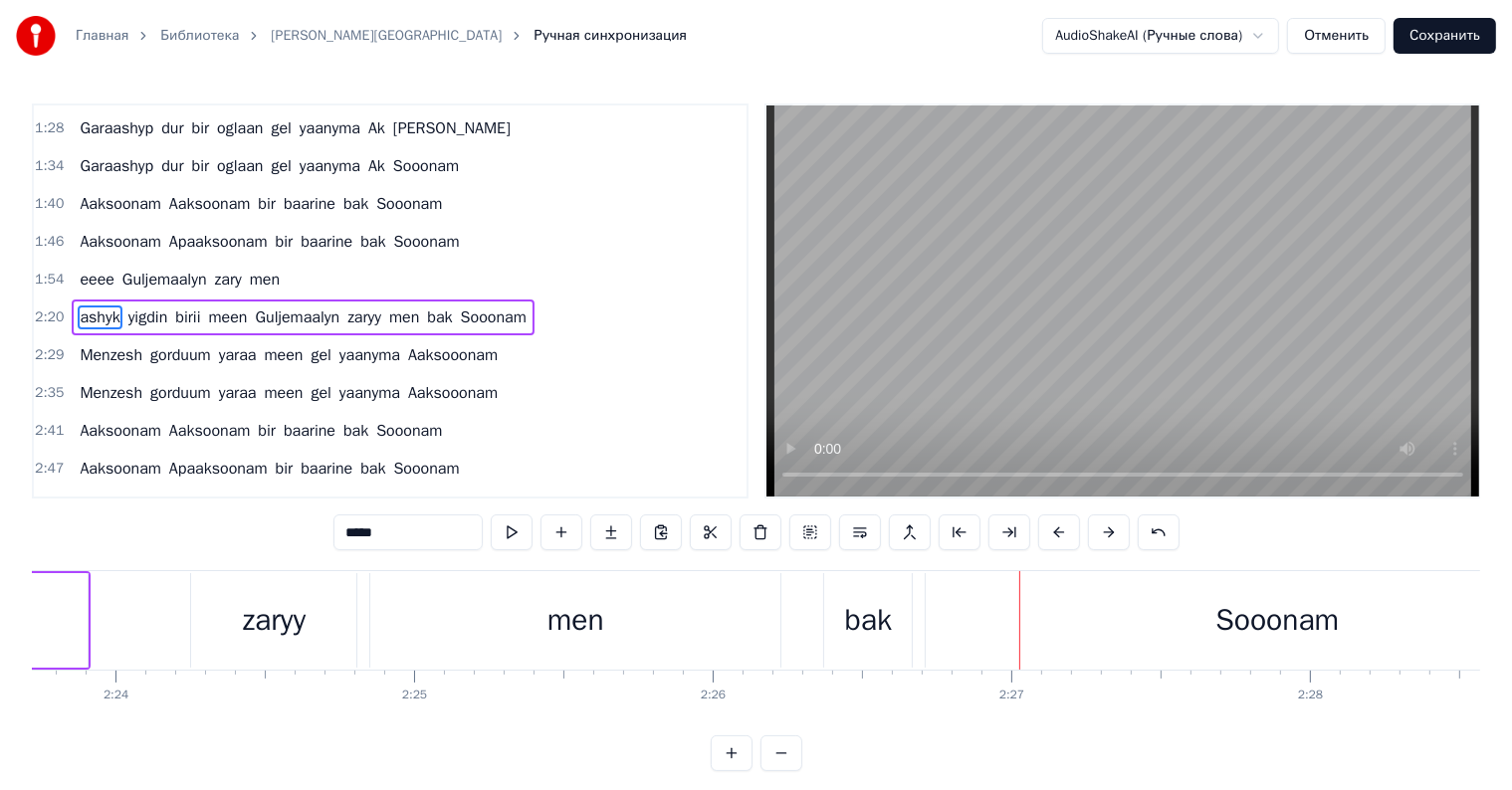 click on "bak" at bounding box center [868, 620] 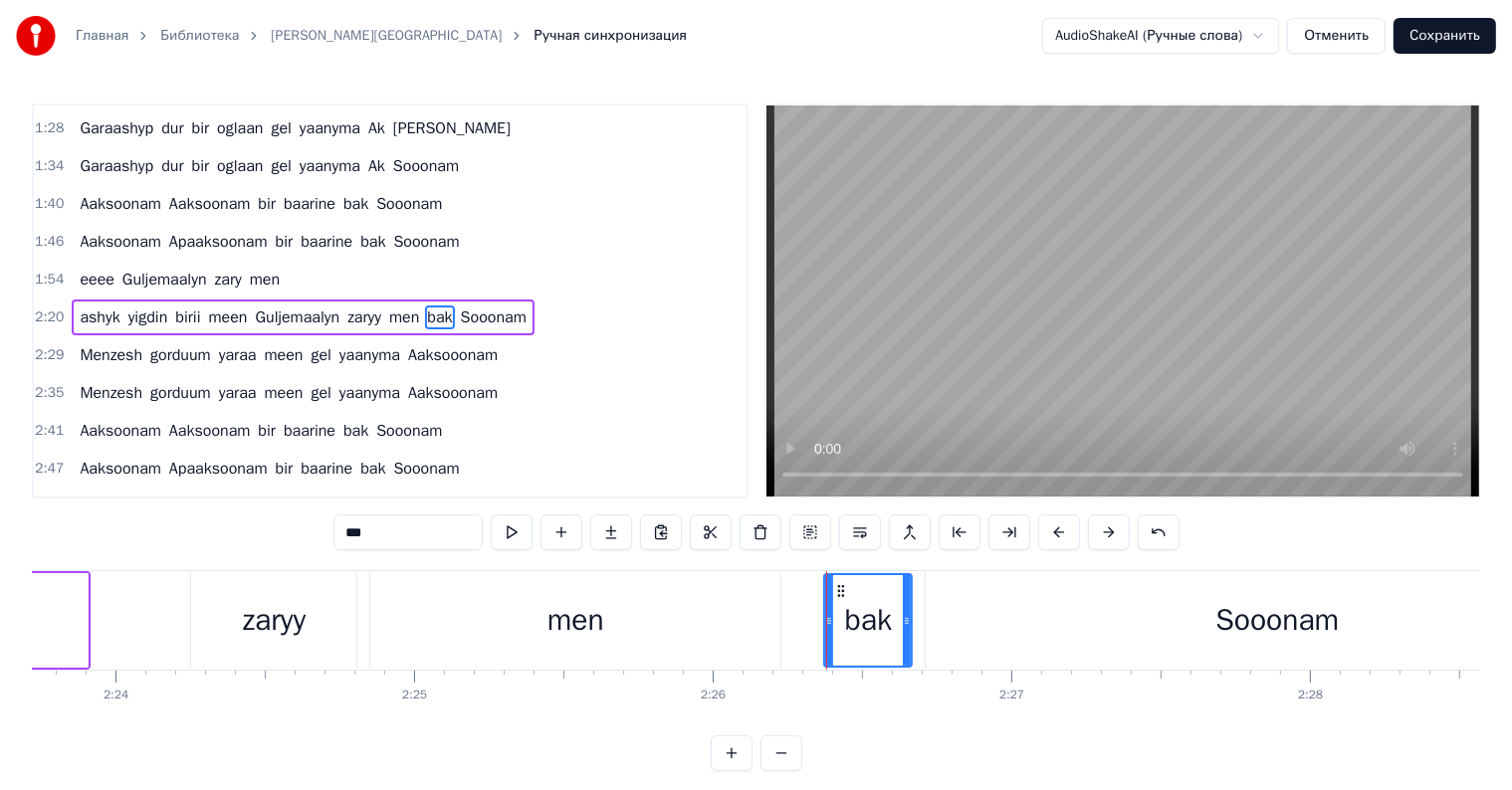 click on "***" at bounding box center [408, 532] 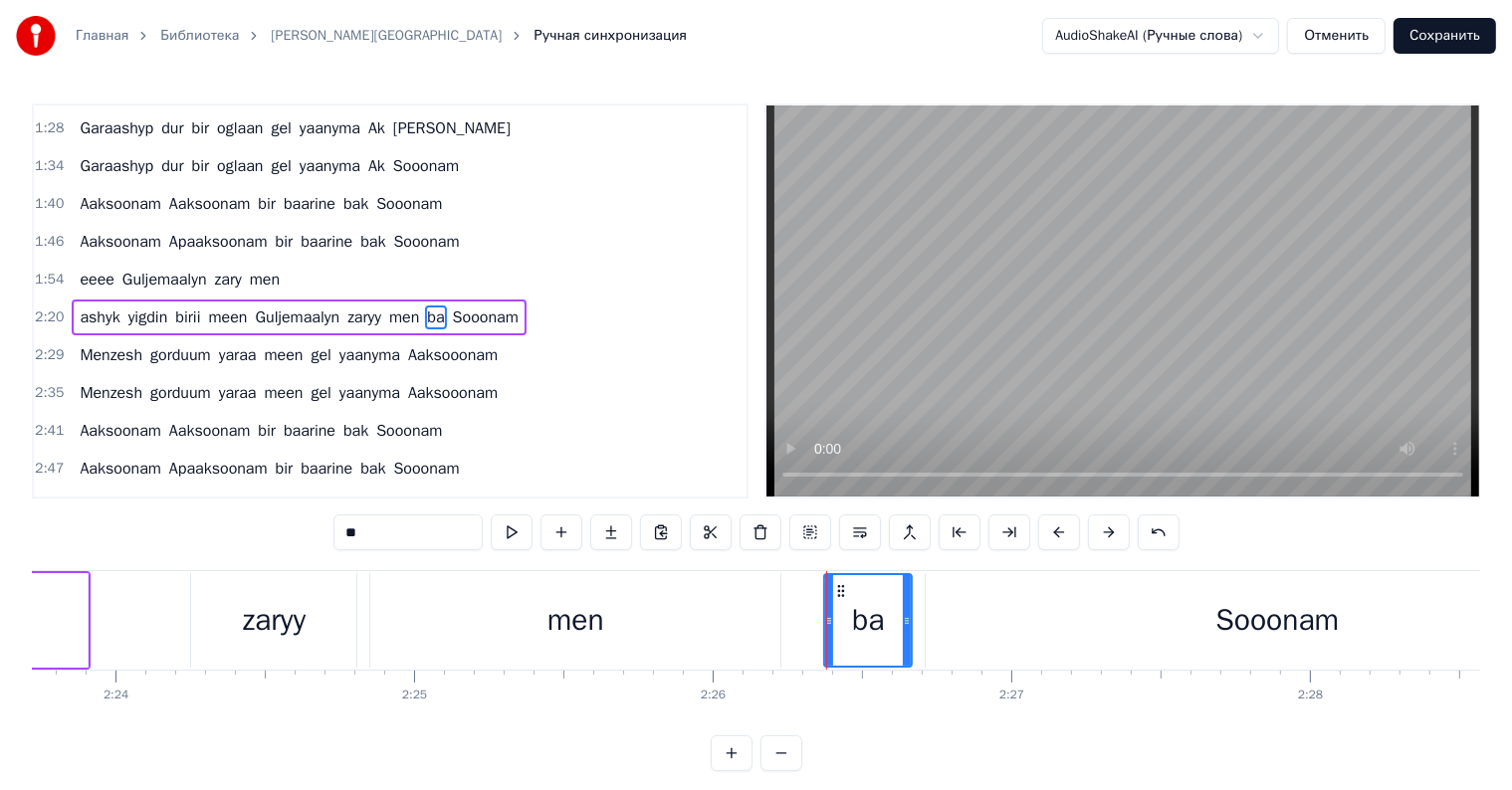 type on "*" 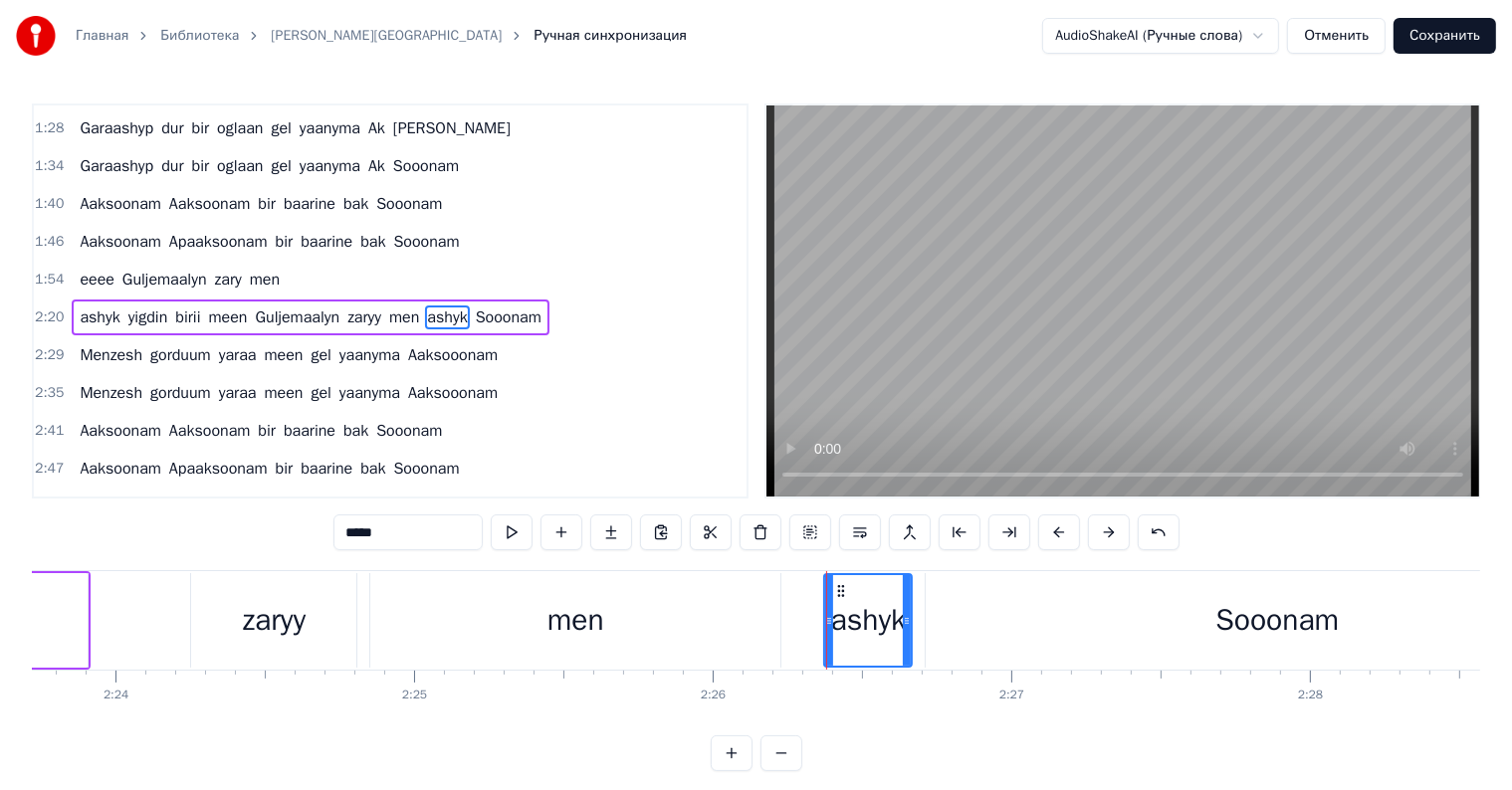 click on "ashyk" at bounding box center [869, 620] 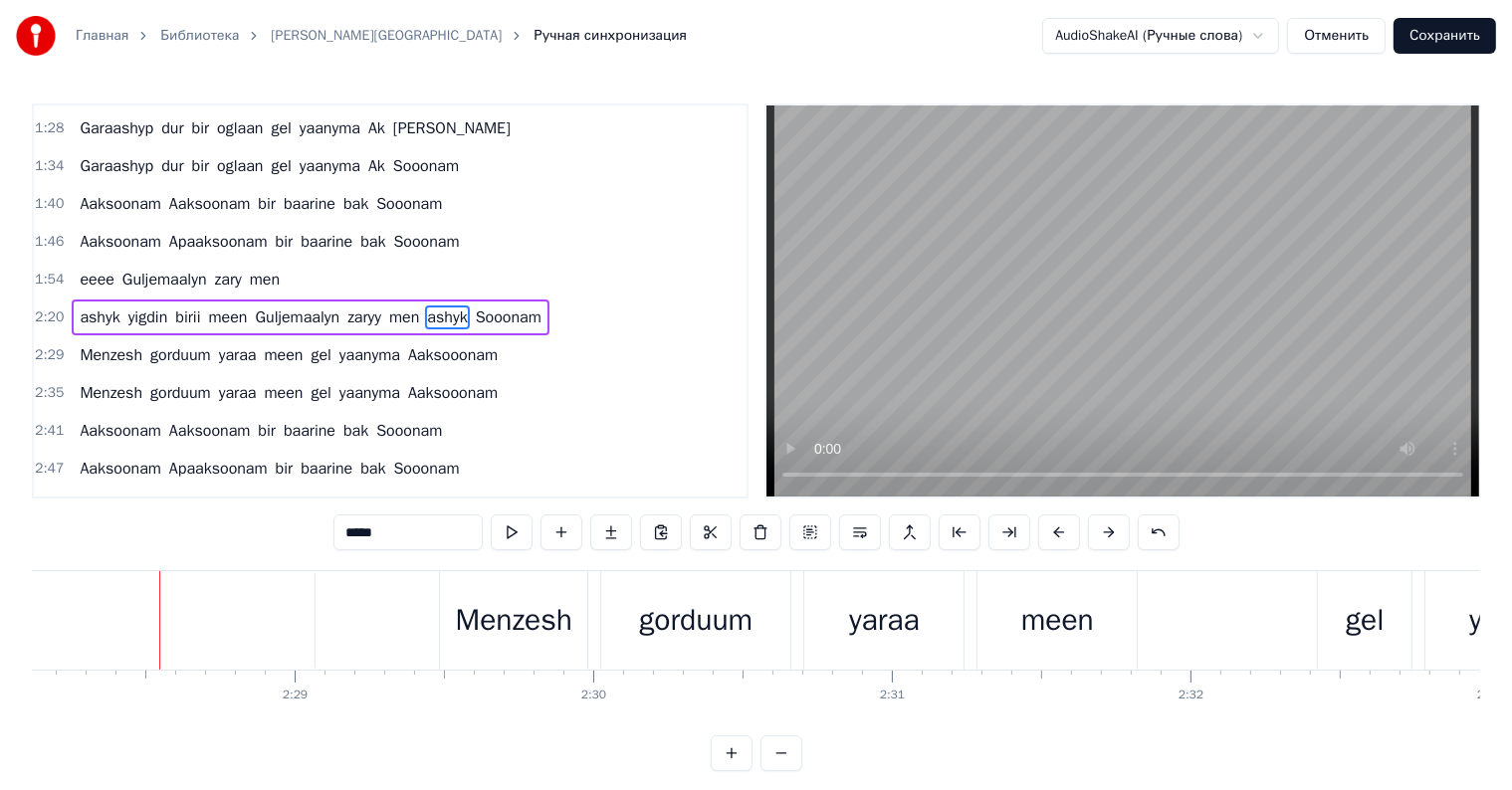 scroll, scrollTop: 0, scrollLeft: 44258, axis: horizontal 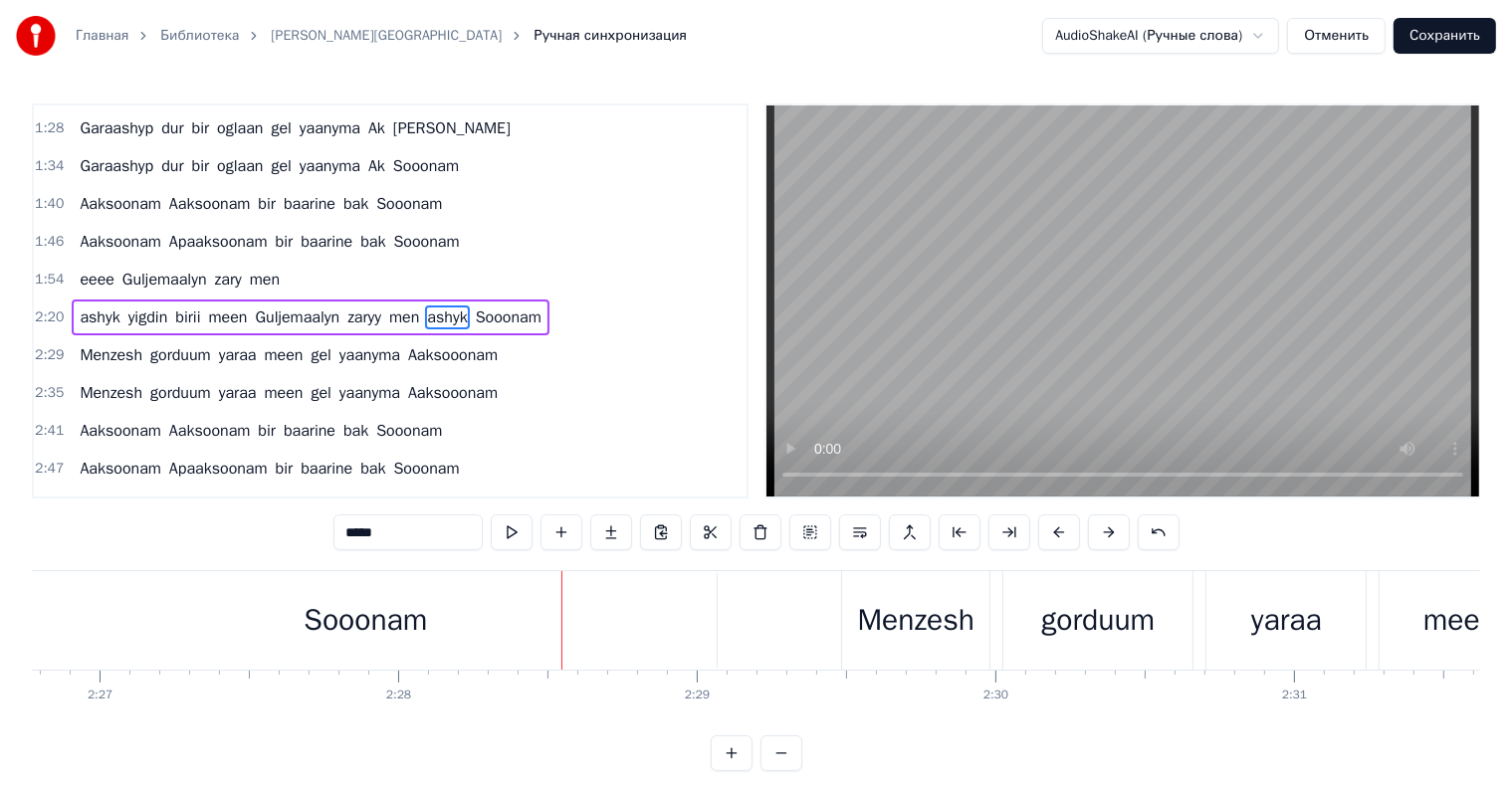 click on "Sooonam" at bounding box center (365, 620) 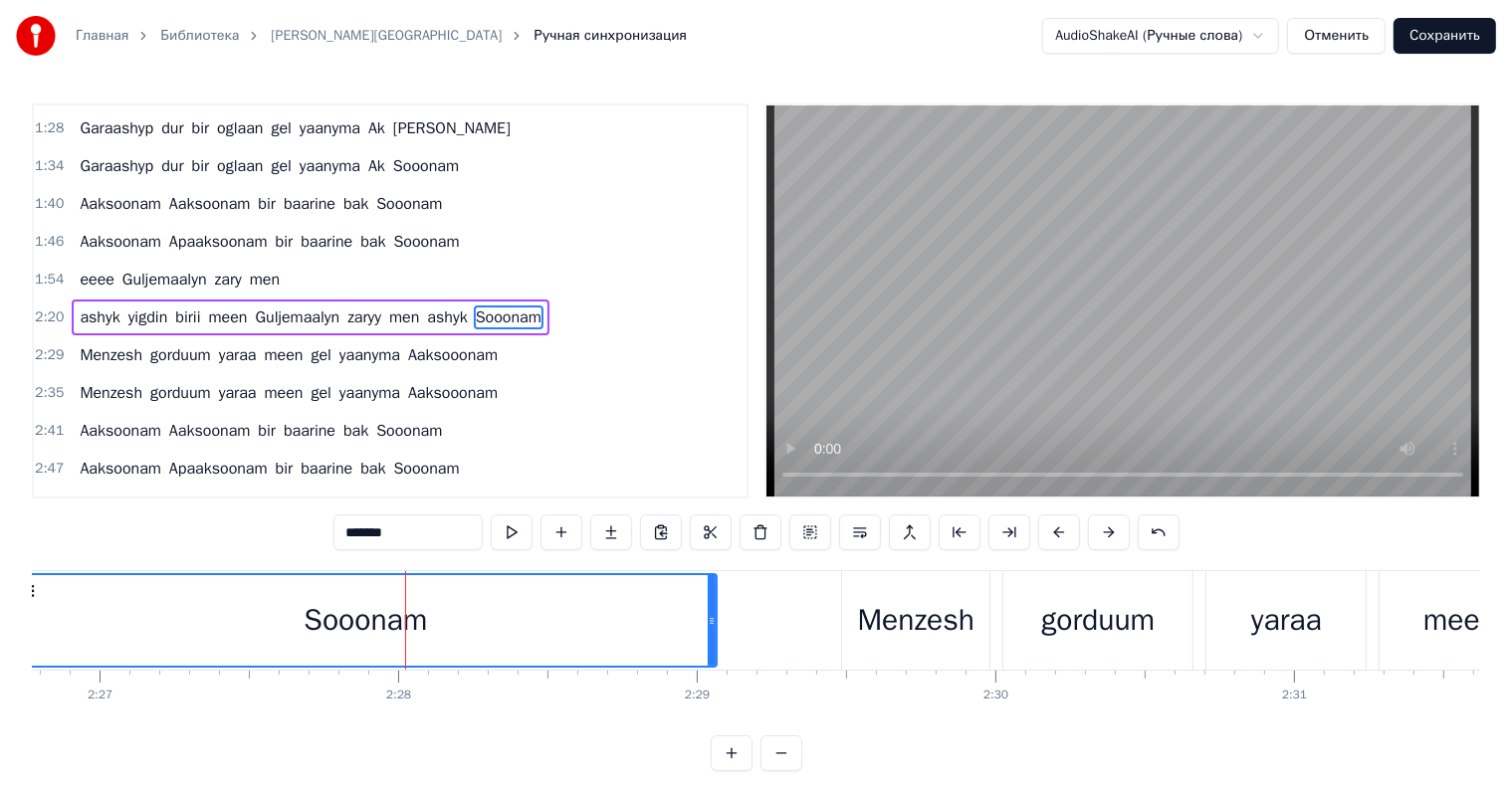 click on "*******" at bounding box center (408, 532) 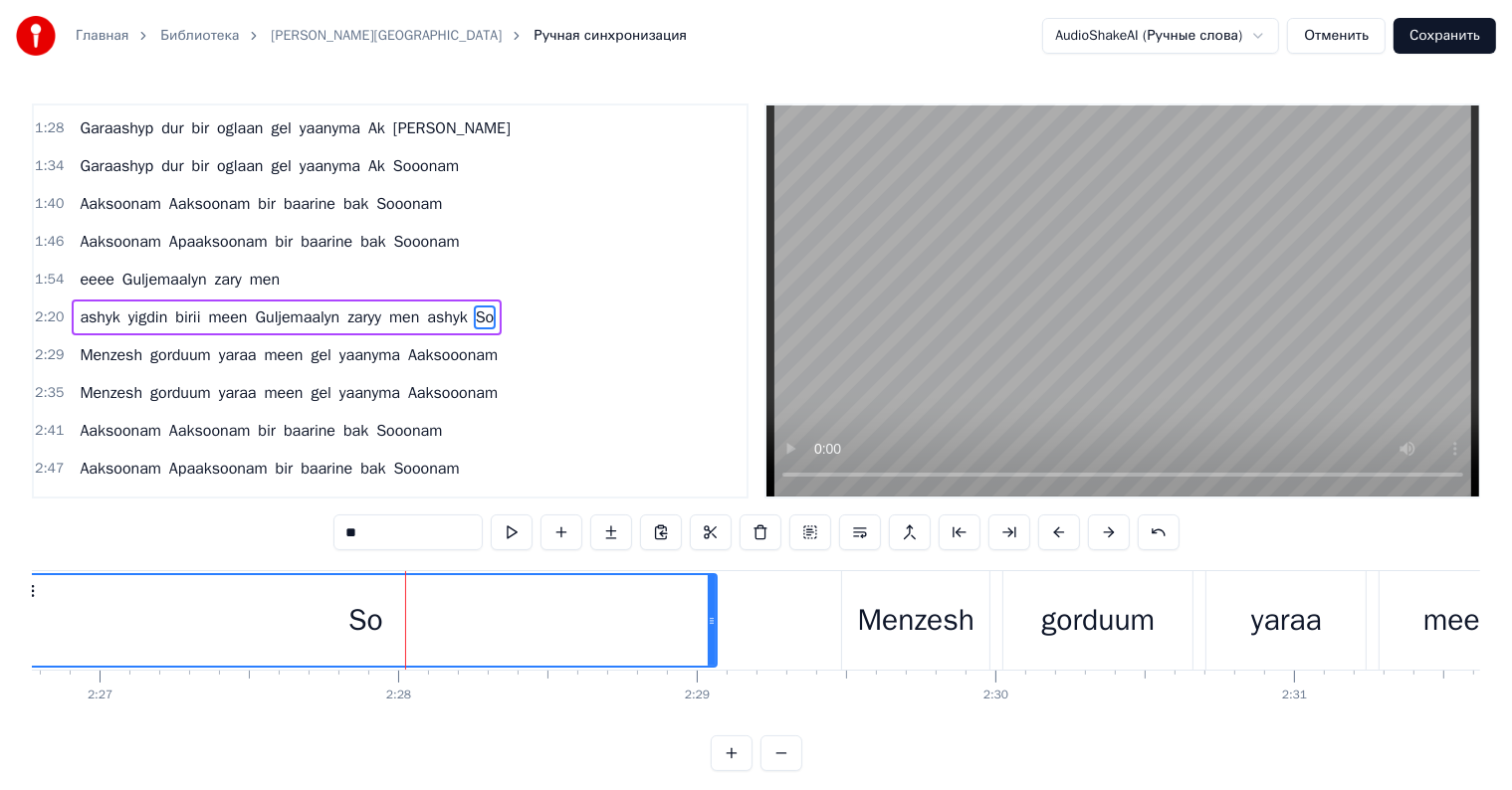 type on "*" 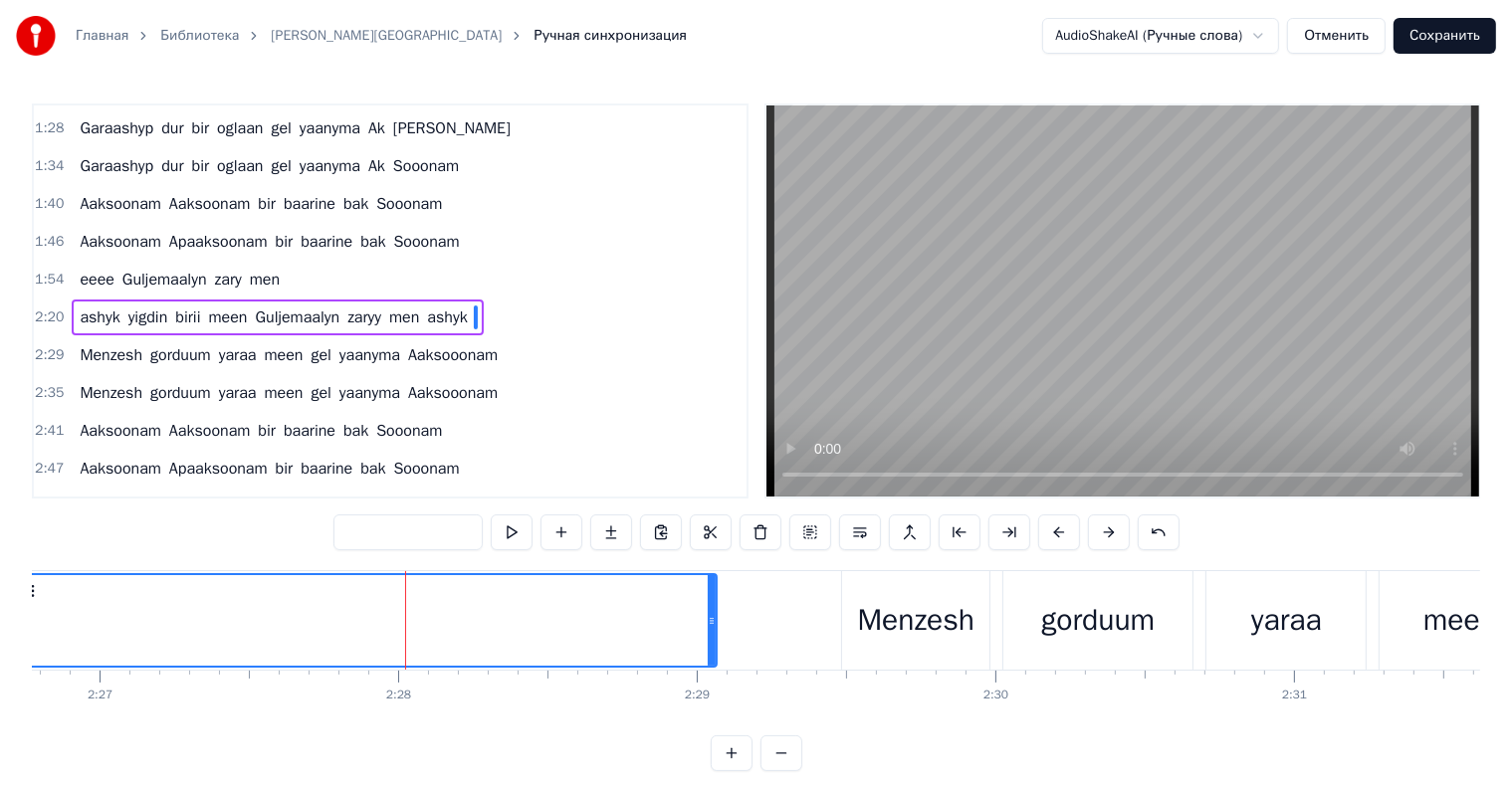 click at bounding box center [365, 620] 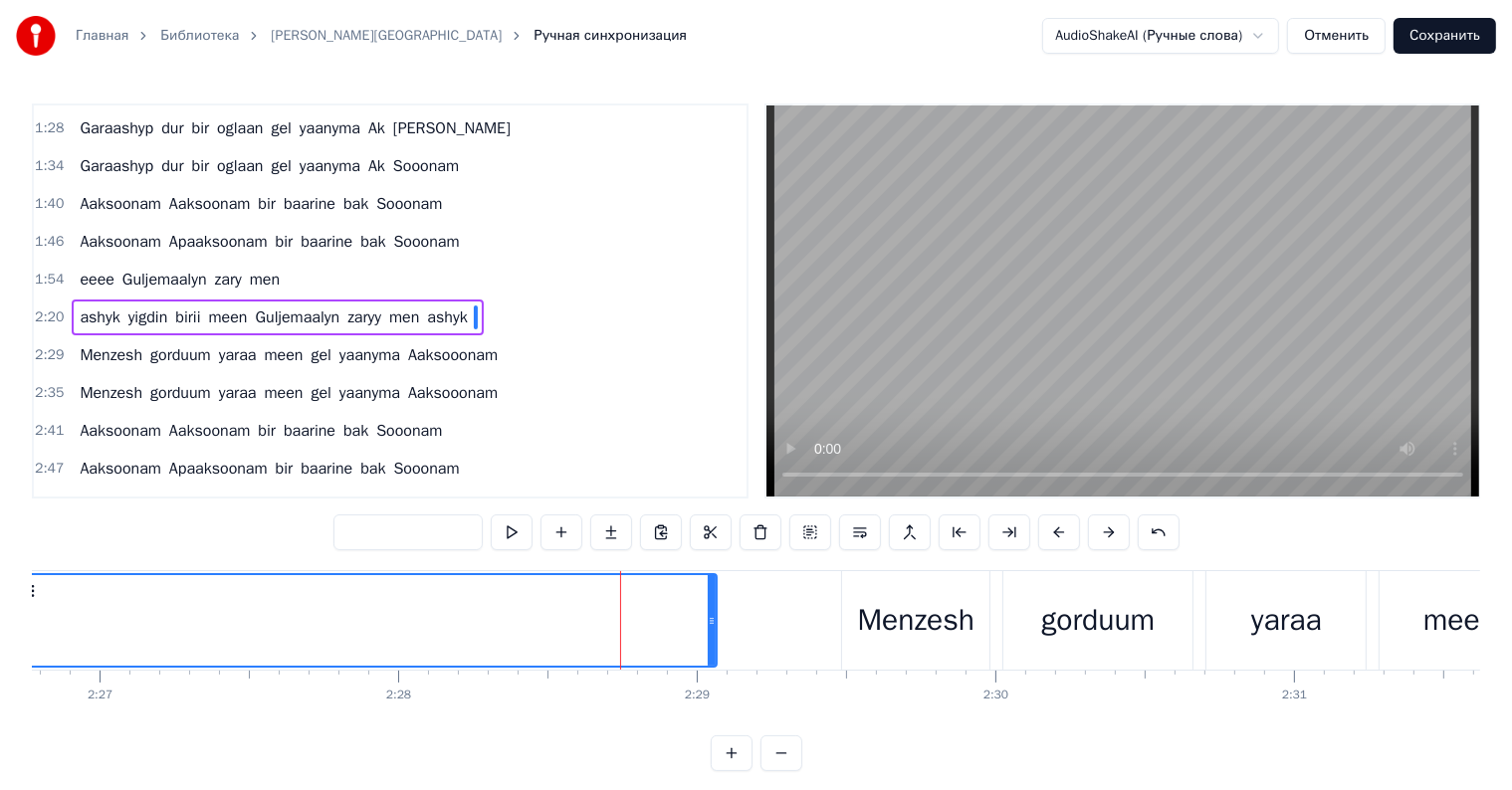 click on "Menzesh" at bounding box center (916, 620) 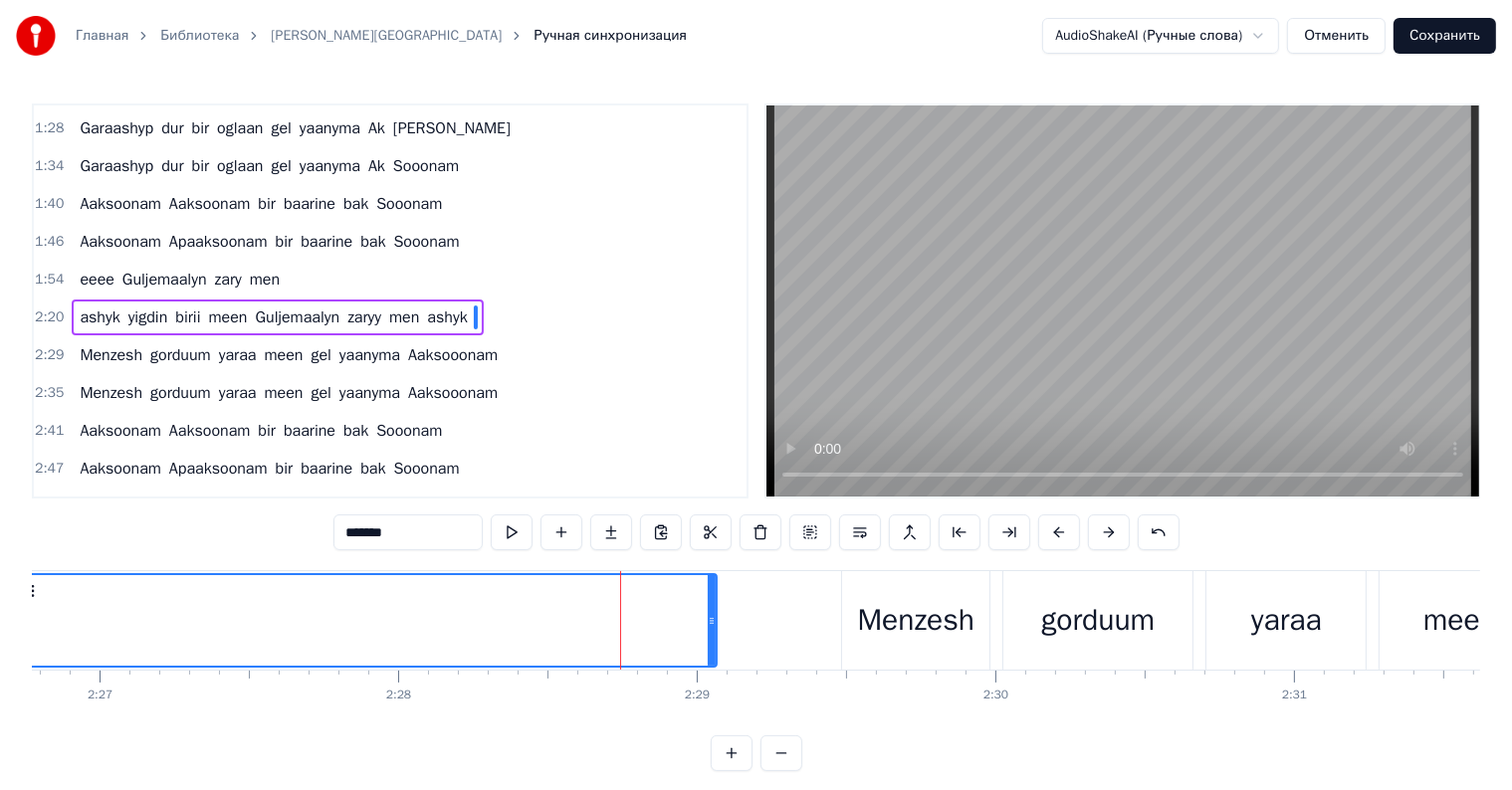 scroll, scrollTop: 303, scrollLeft: 0, axis: vertical 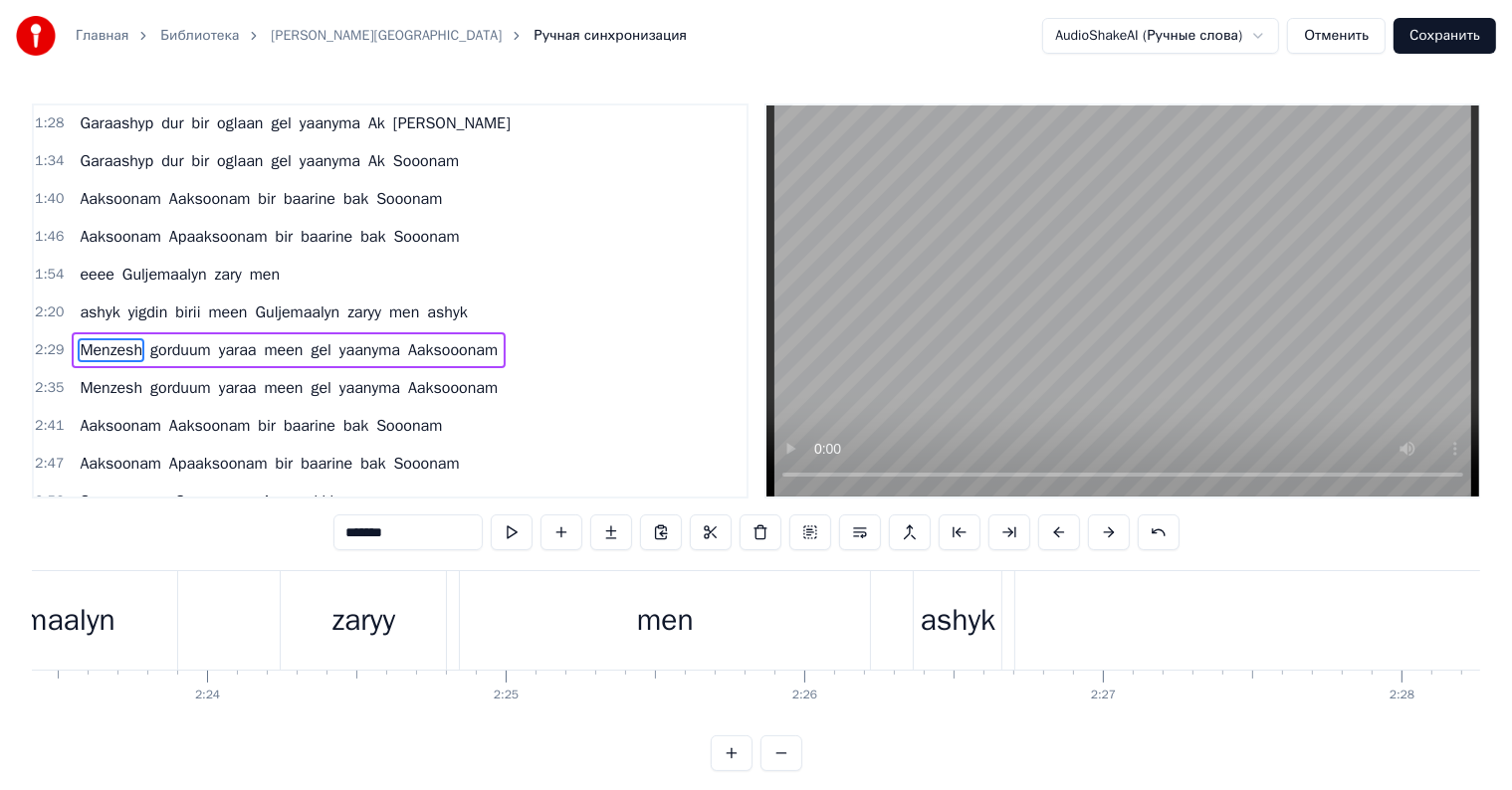 click on "men" at bounding box center [665, 620] 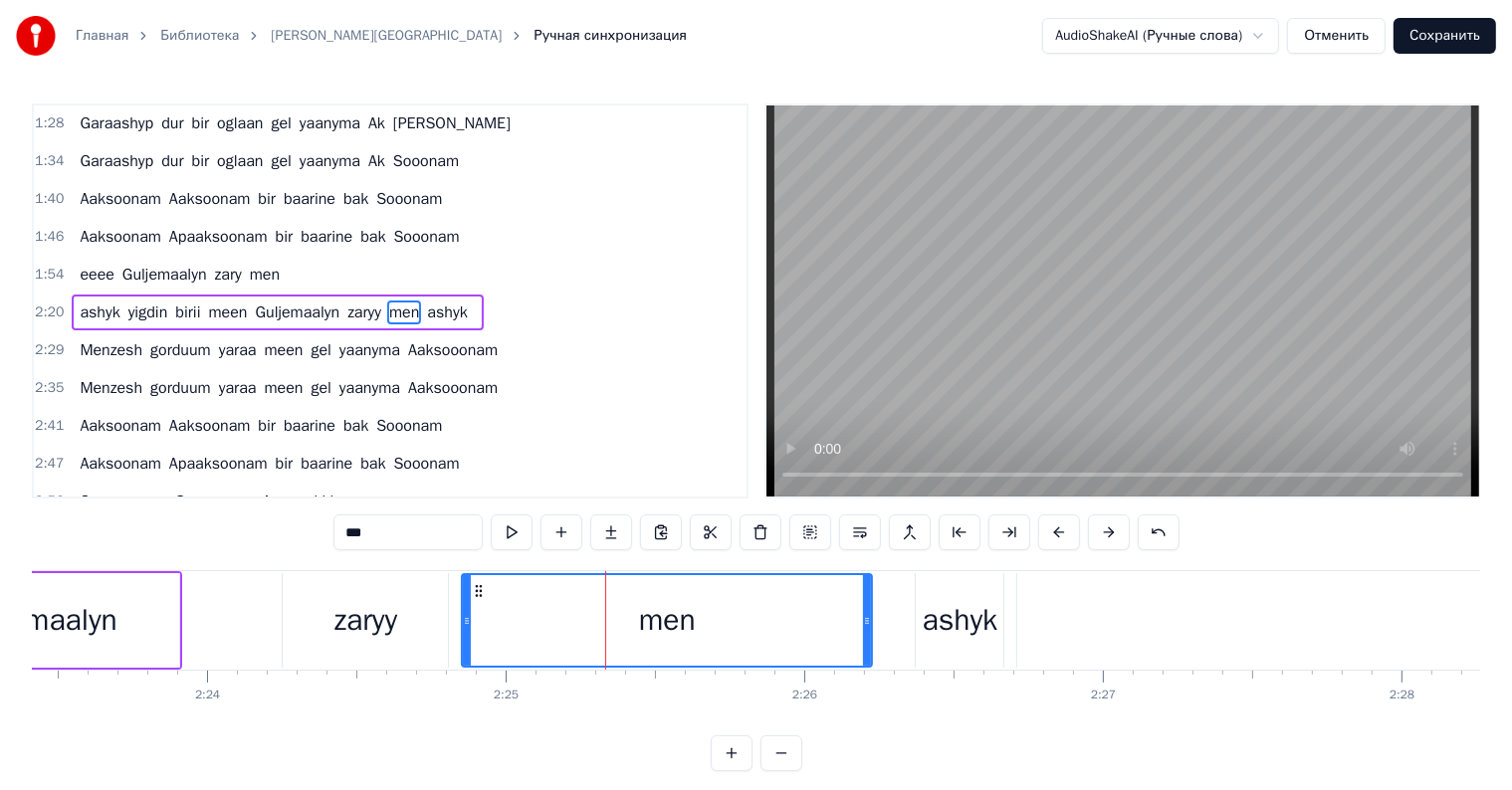scroll, scrollTop: 298, scrollLeft: 0, axis: vertical 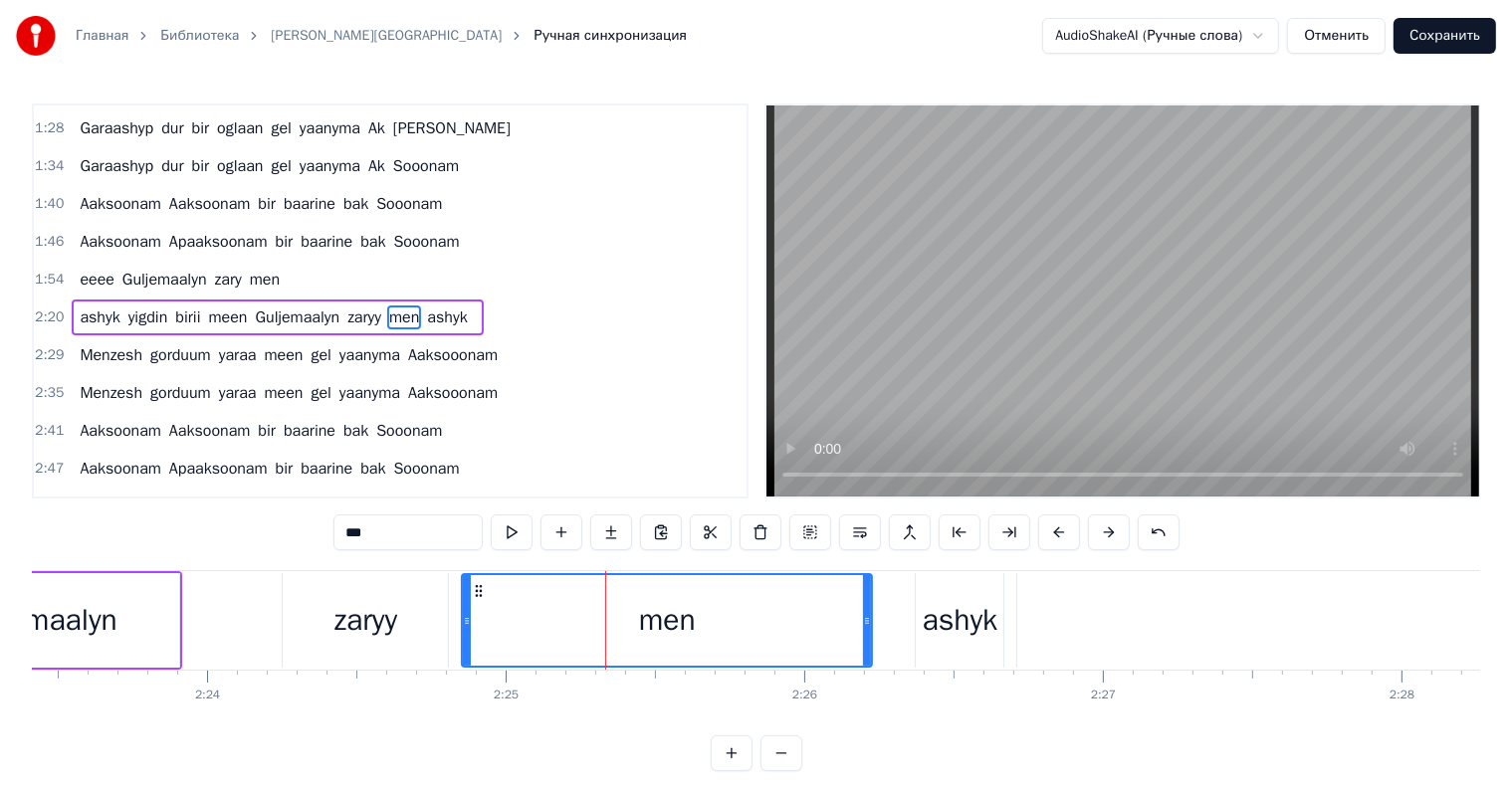 click on "ashyk" at bounding box center (961, 620) 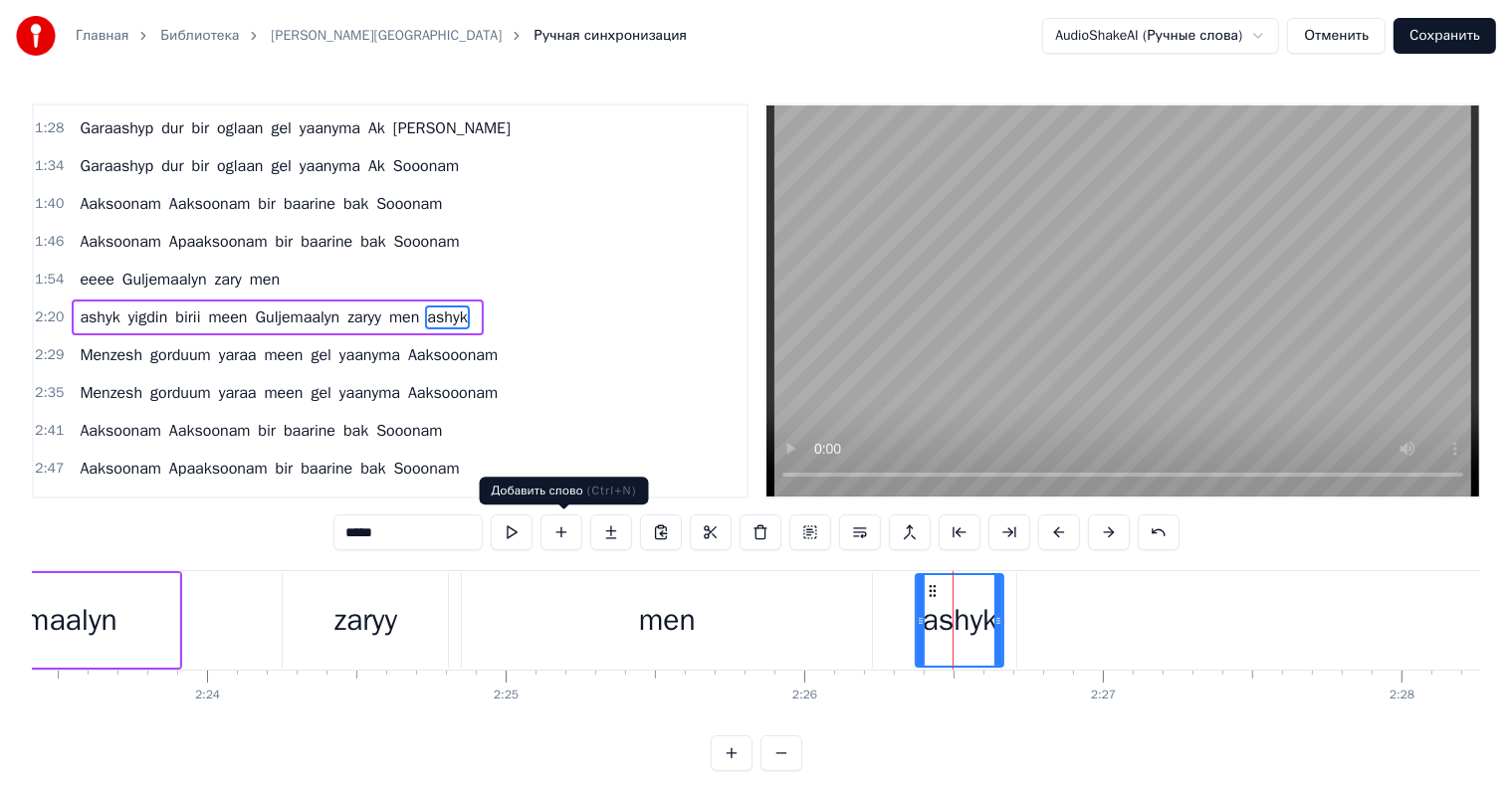 click at bounding box center (561, 532) 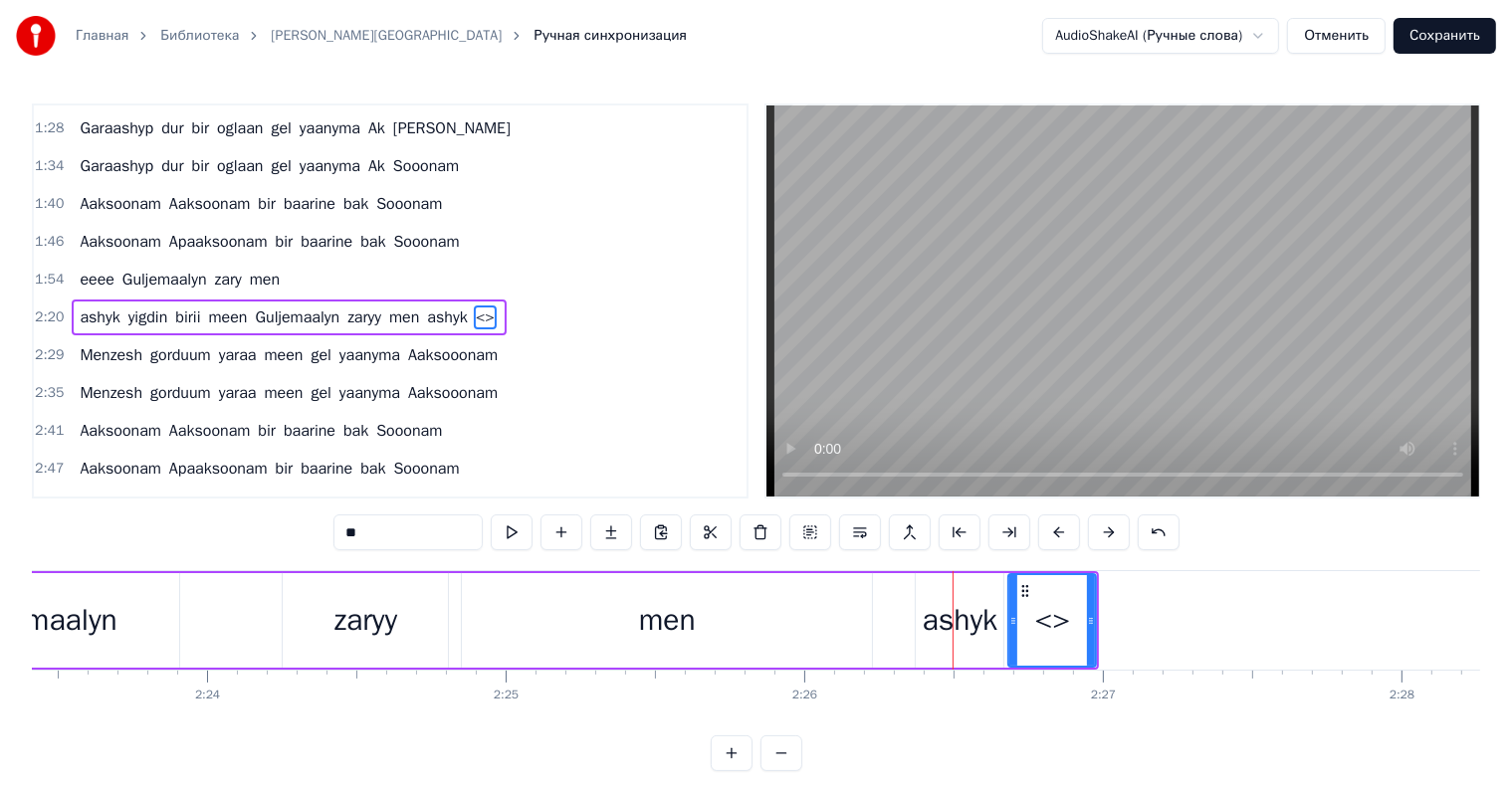 click on "**" at bounding box center [408, 532] 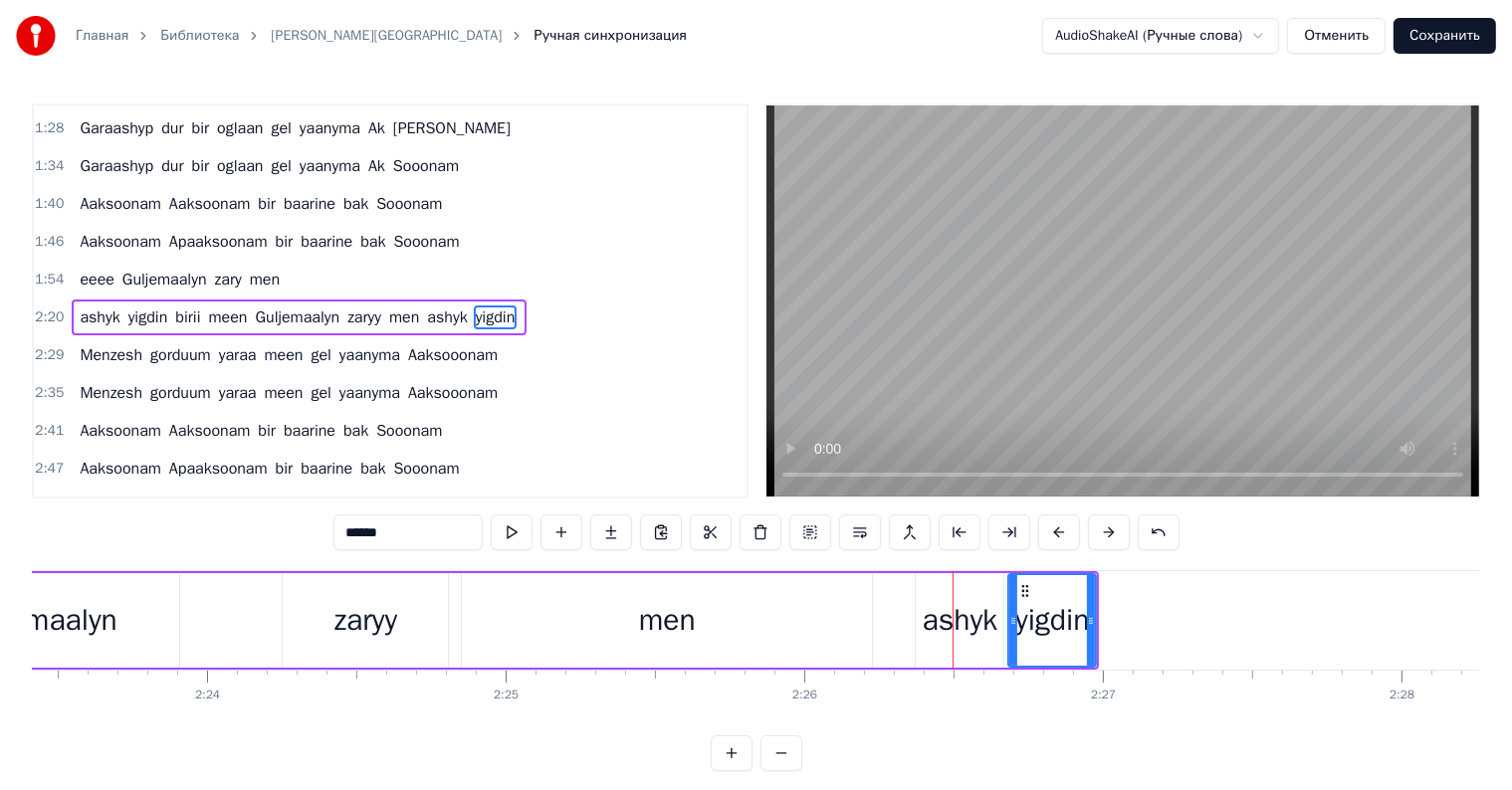 type on "******" 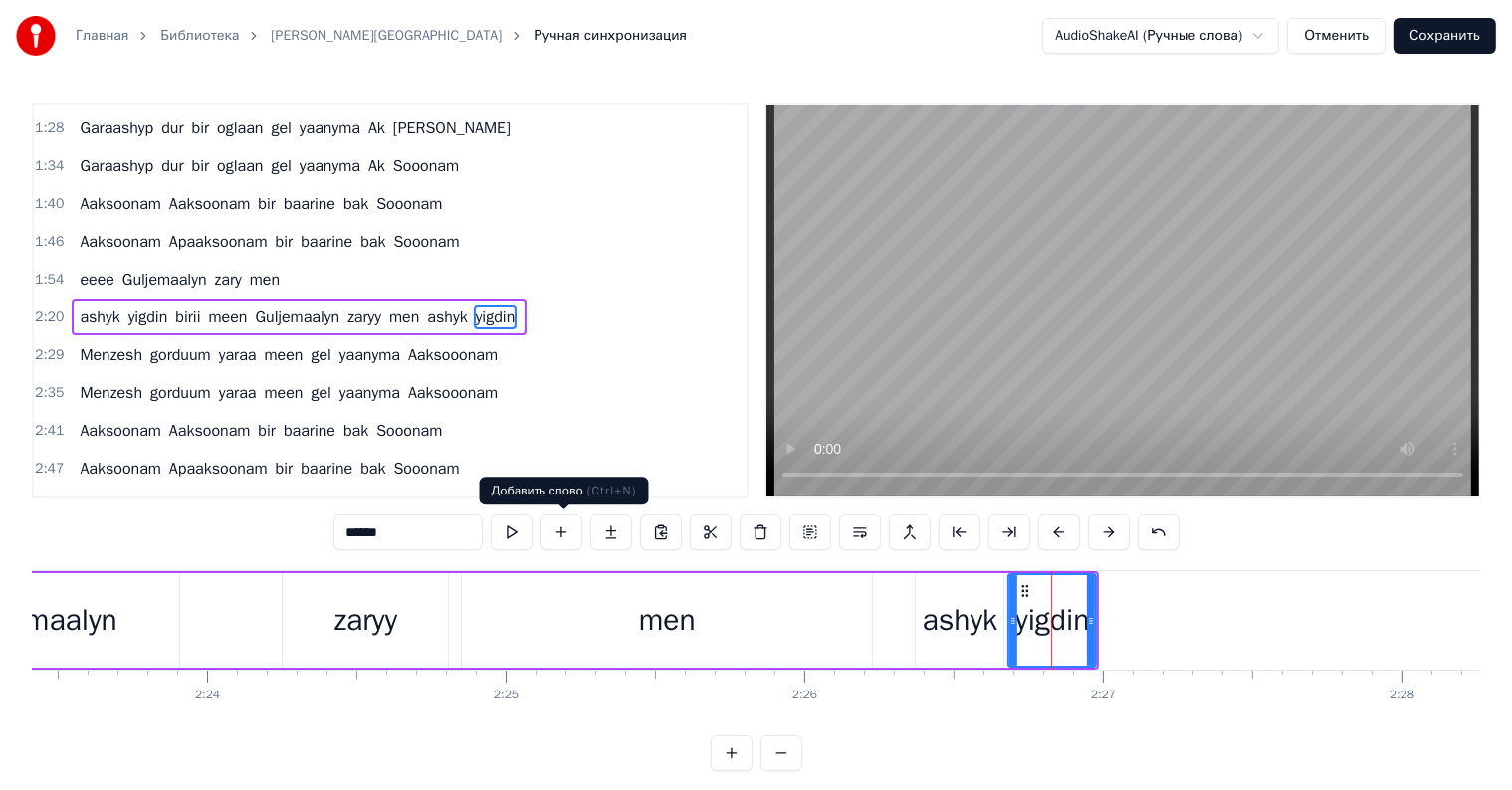 drag, startPoint x: 558, startPoint y: 533, endPoint x: 557, endPoint y: 523, distance: 10.049876 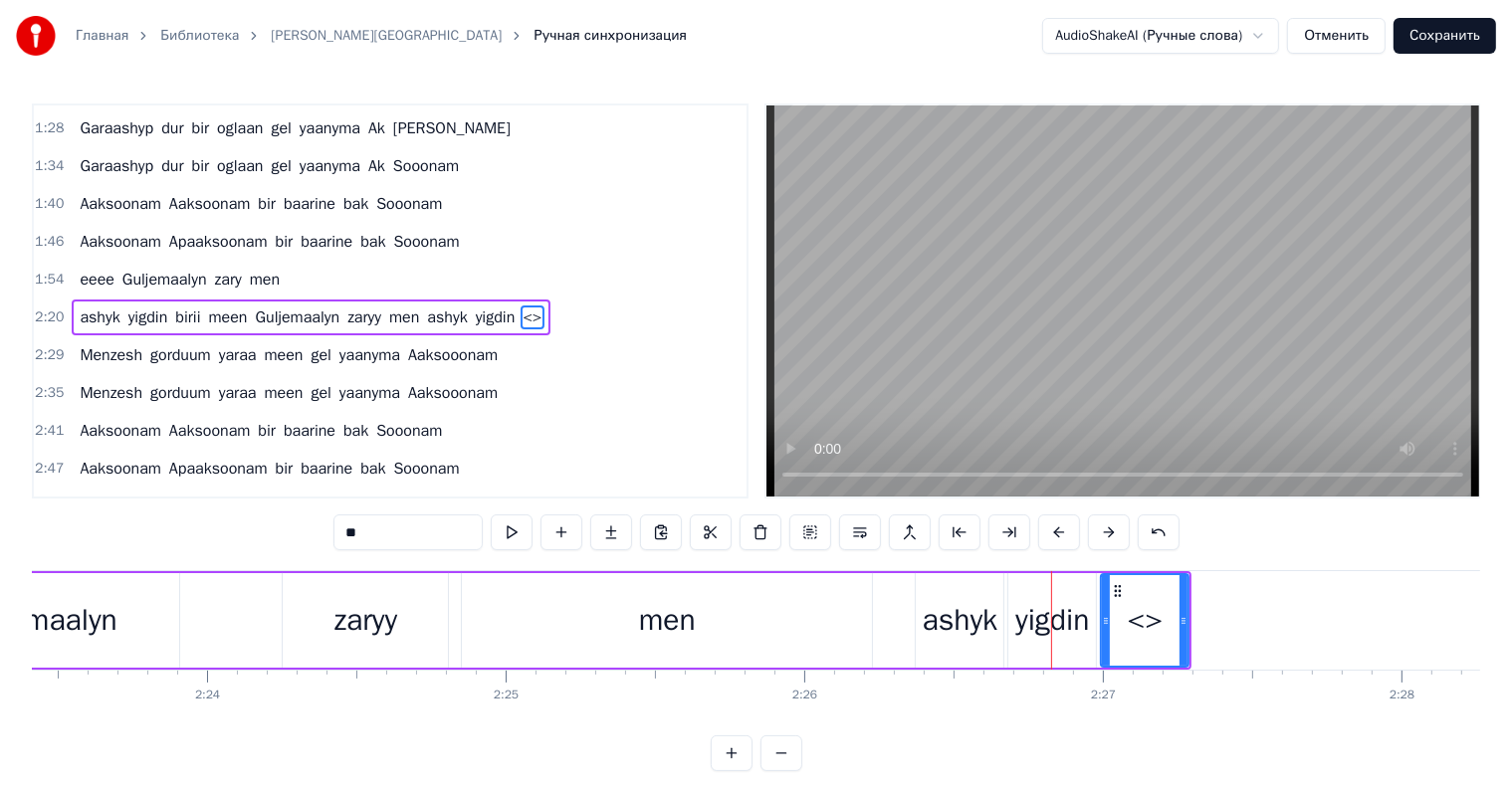 click on "**" at bounding box center [408, 532] 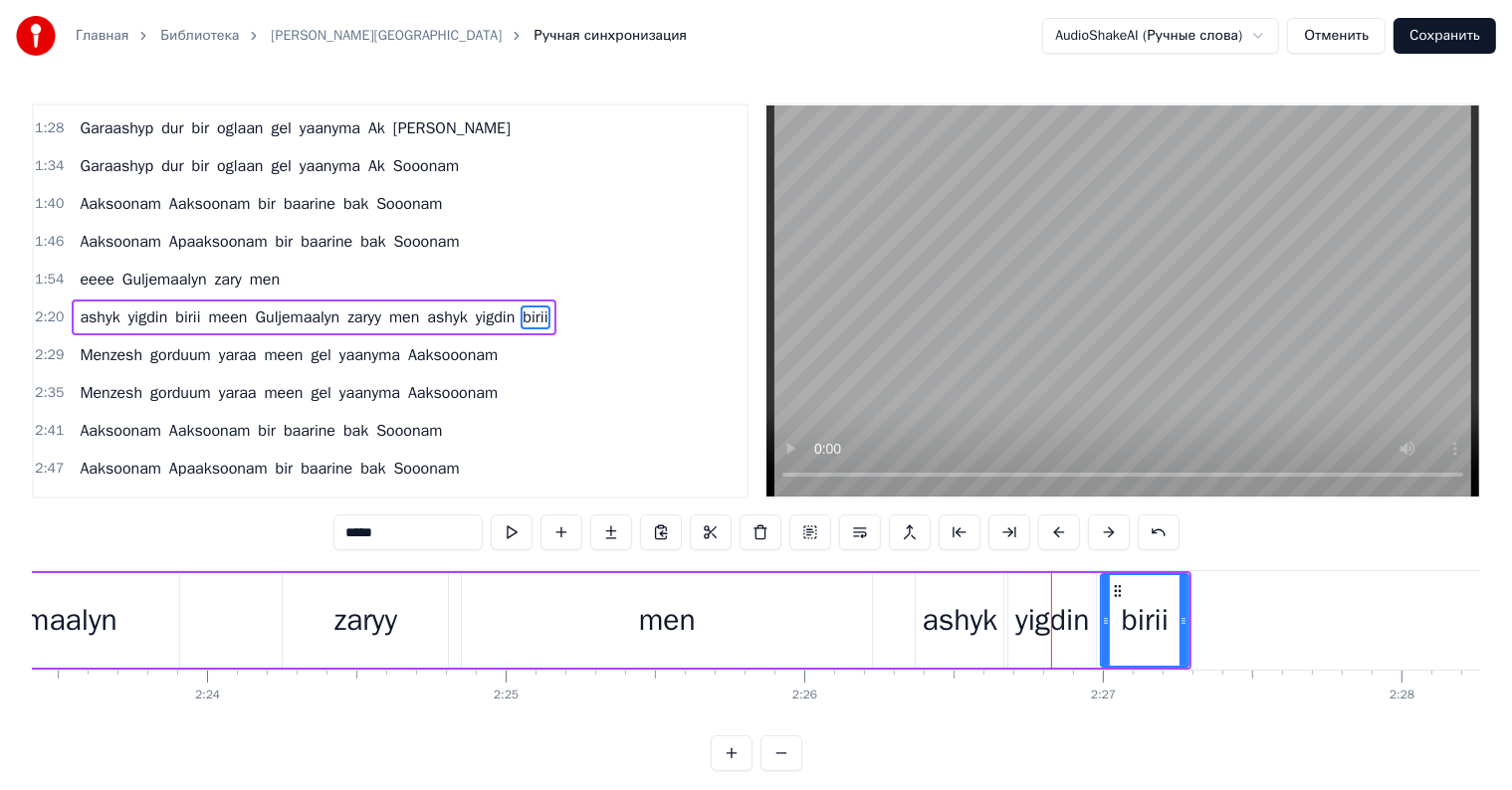 type on "*****" 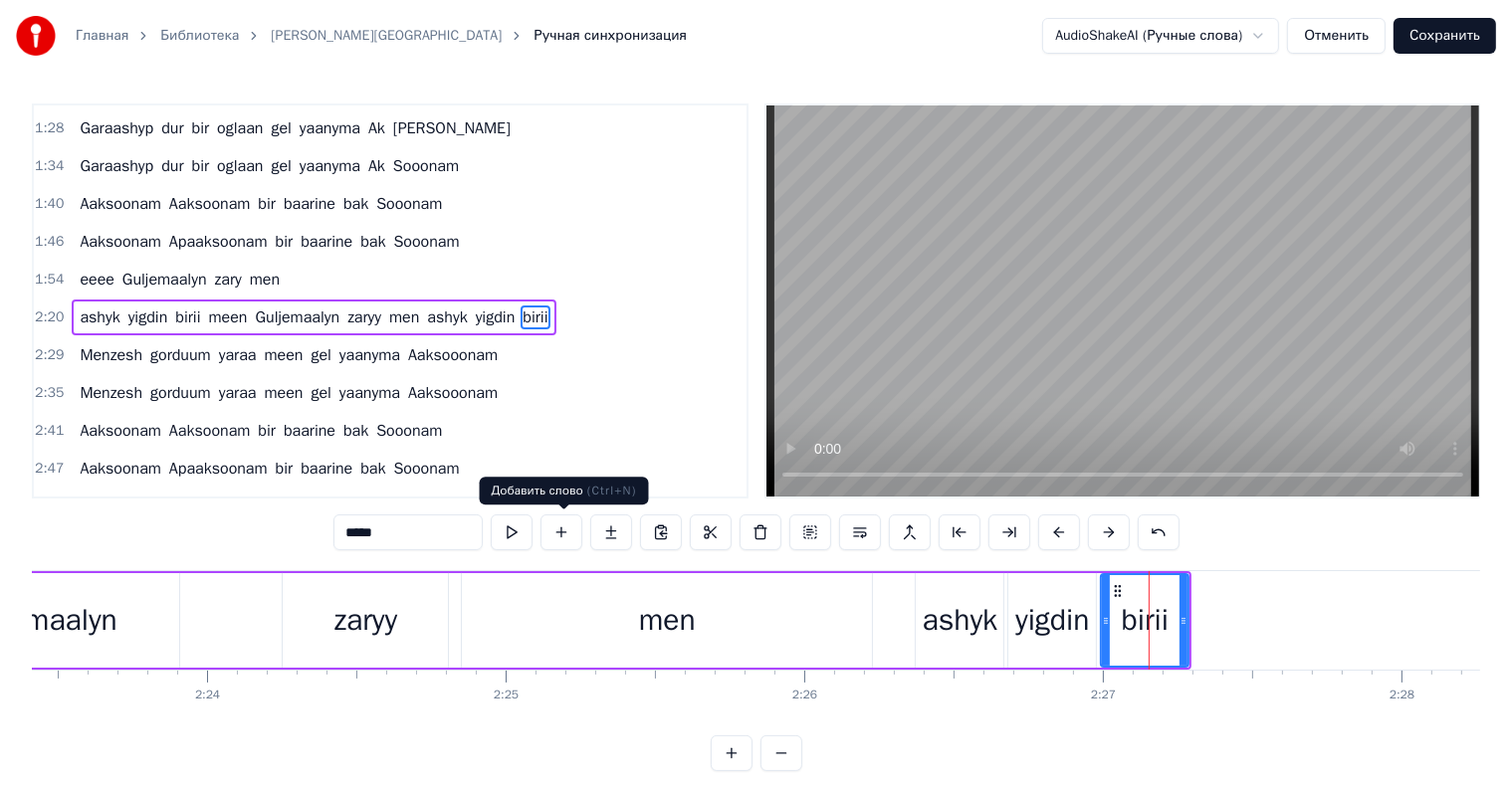 click at bounding box center (561, 532) 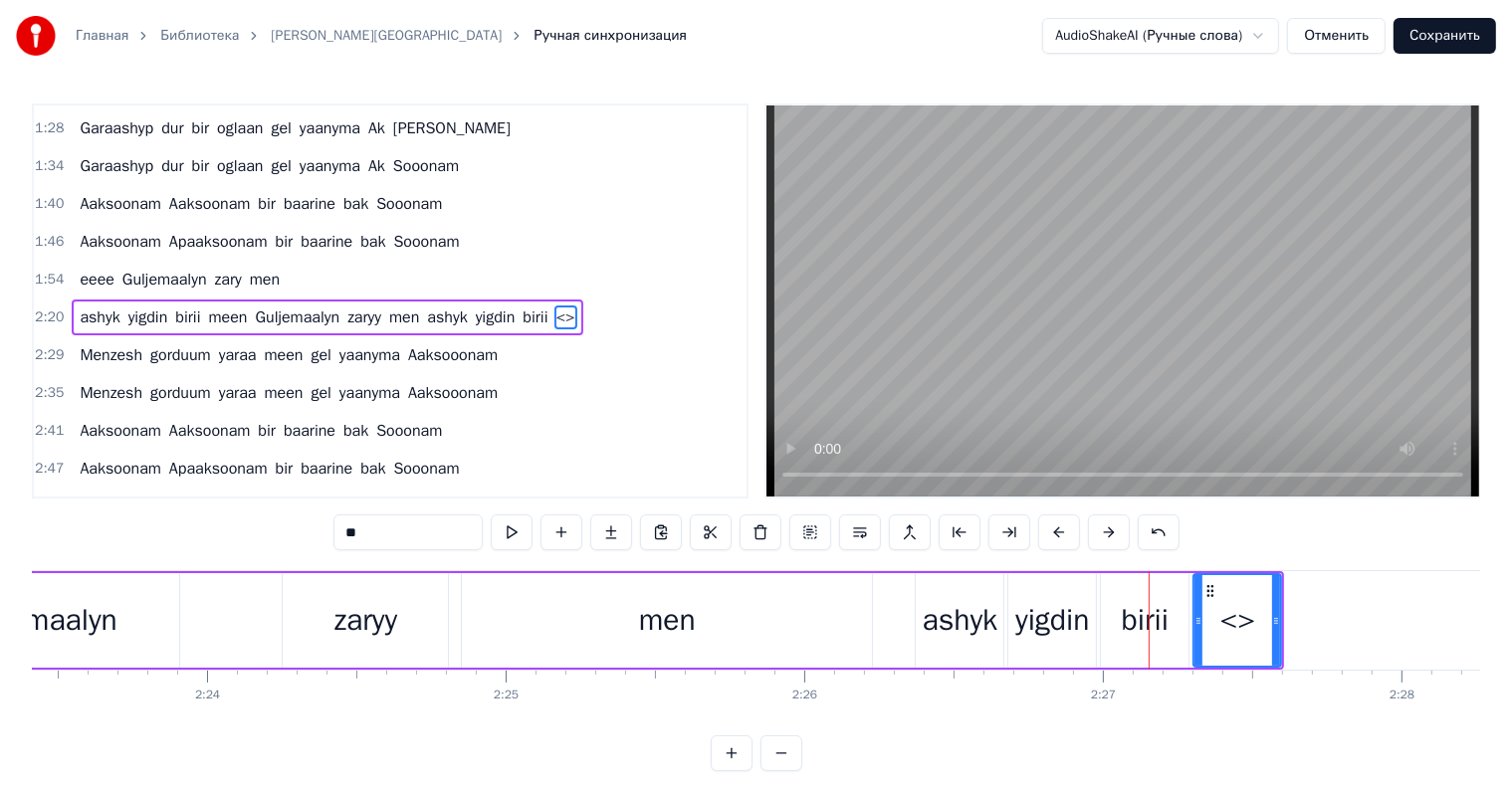 click on "**" at bounding box center [408, 532] 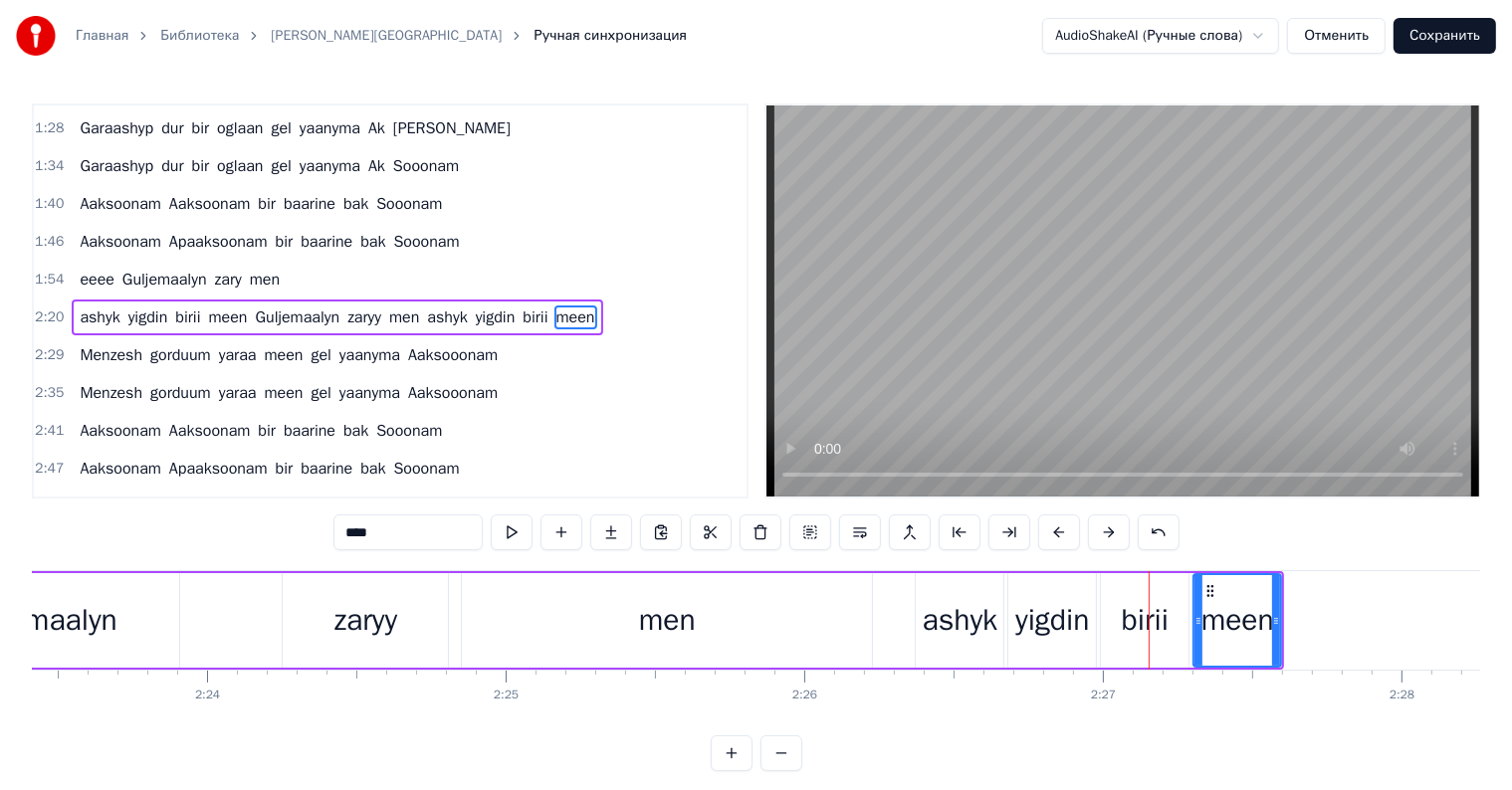 click on "meen" at bounding box center [1237, 620] 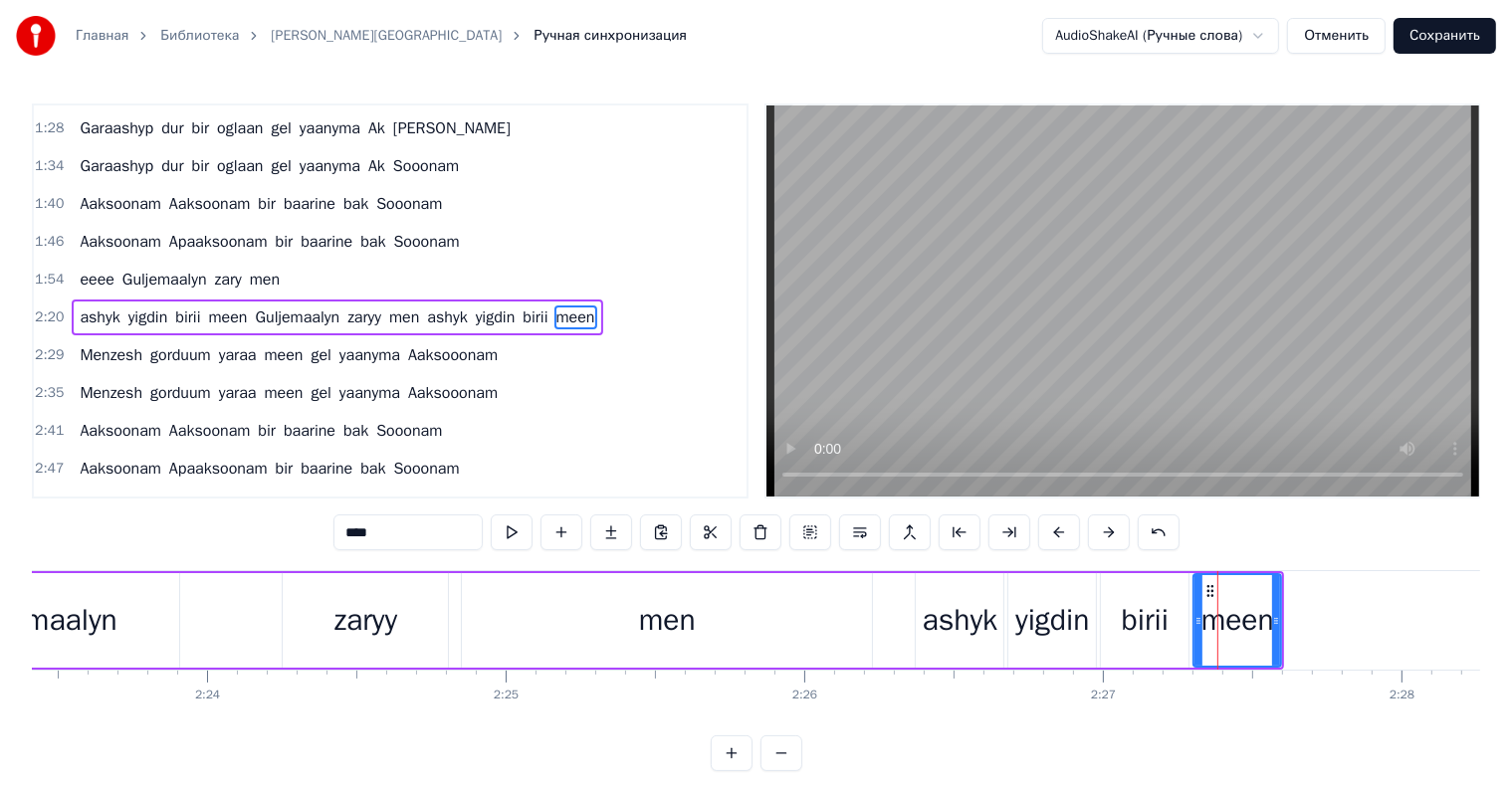 click on "zaryy" at bounding box center [365, 620] 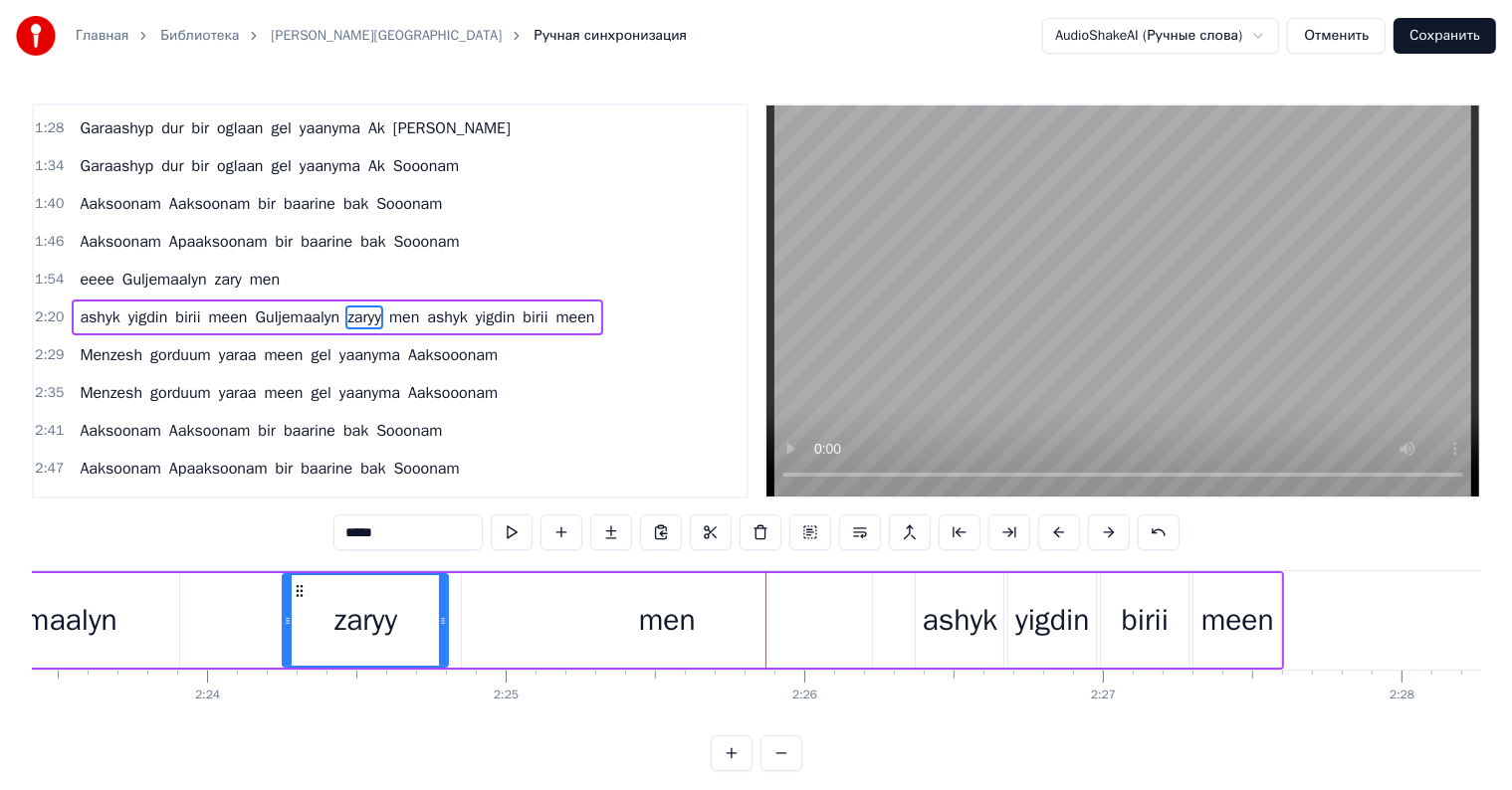 click on "men" at bounding box center (667, 620) 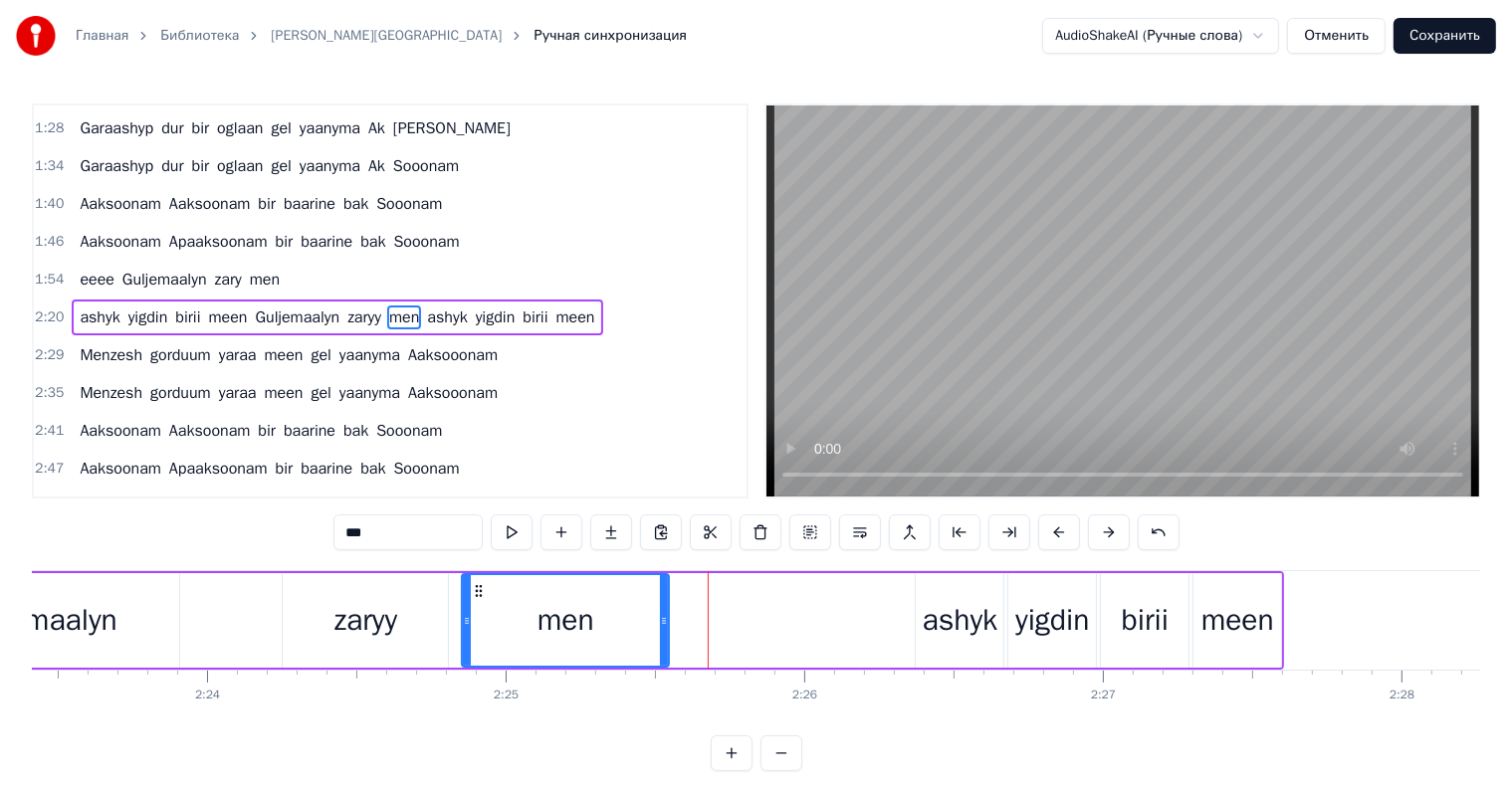 drag, startPoint x: 868, startPoint y: 617, endPoint x: 600, endPoint y: 656, distance: 270.82282 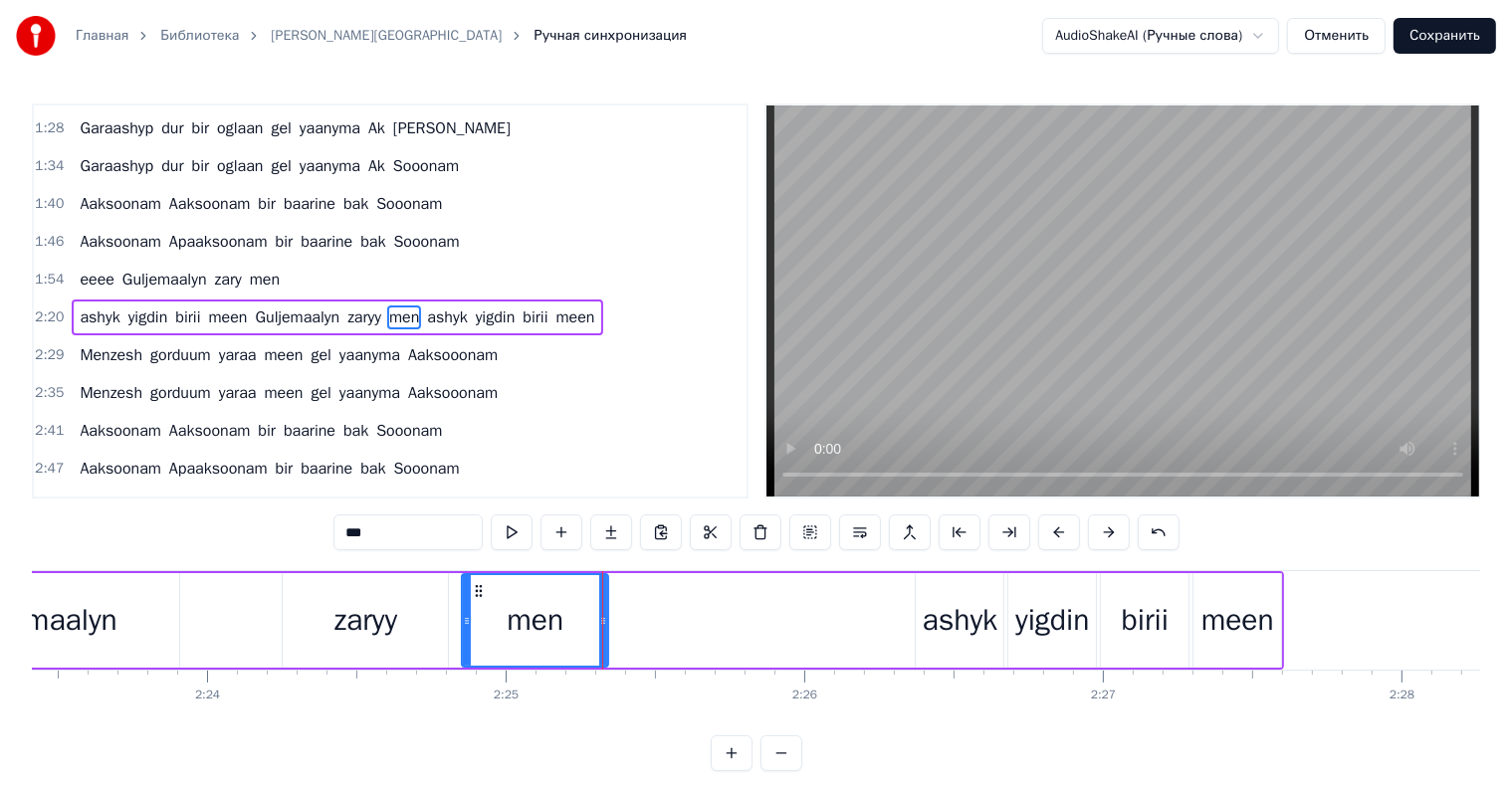 click on "zaryy" at bounding box center [366, 620] 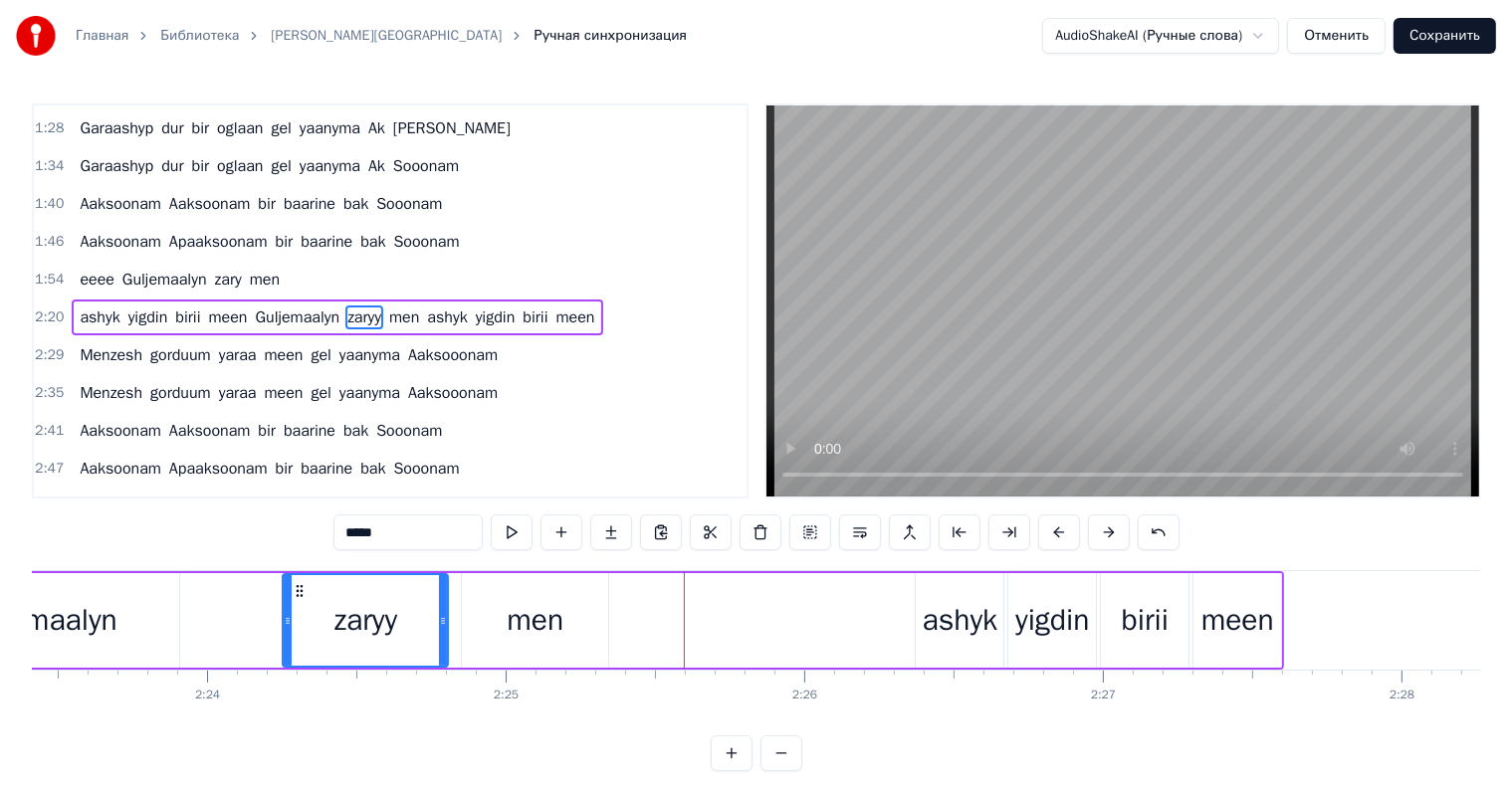 click on "men" at bounding box center (535, 620) 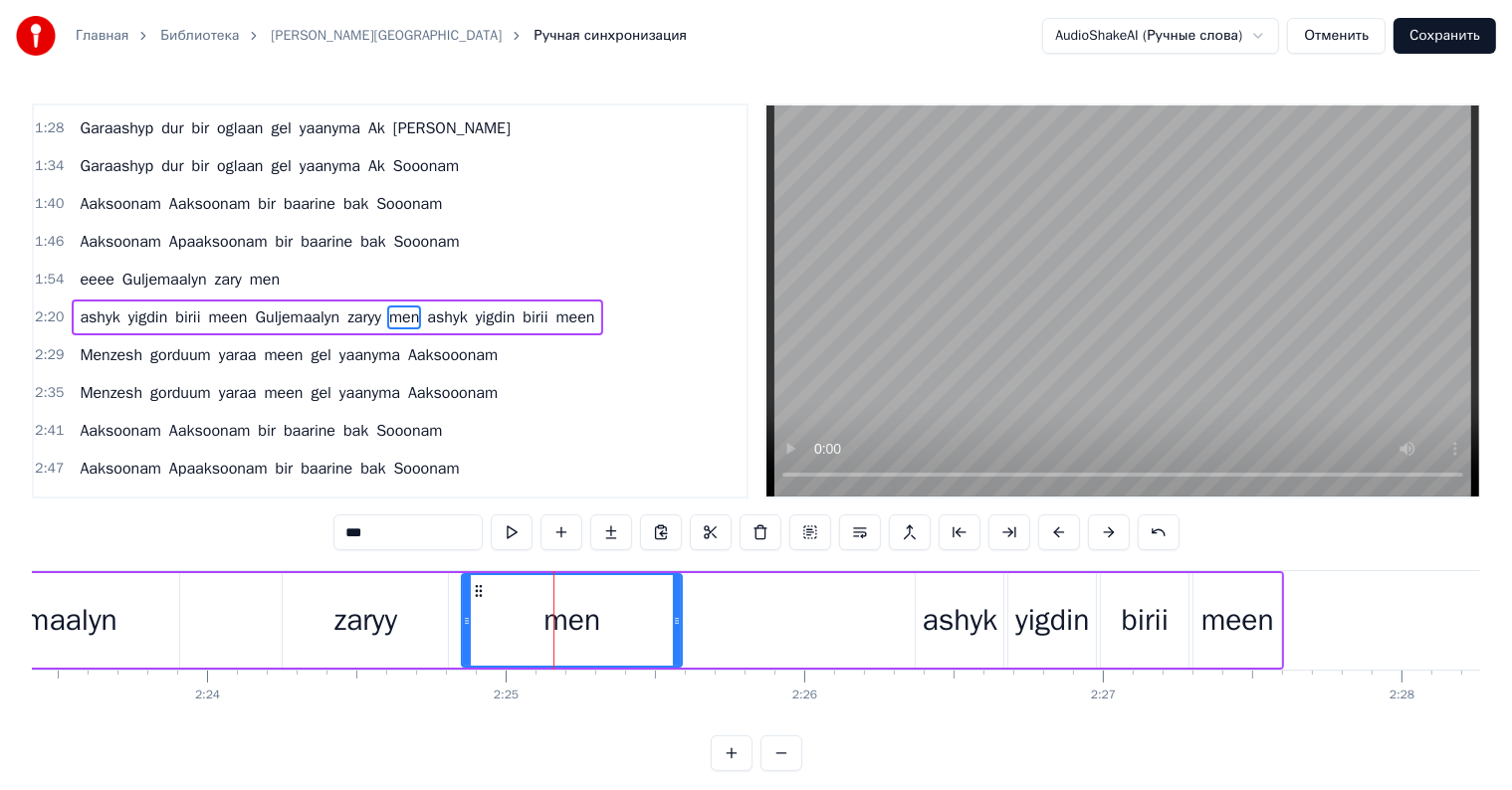 drag, startPoint x: 602, startPoint y: 613, endPoint x: 677, endPoint y: 638, distance: 79.05694 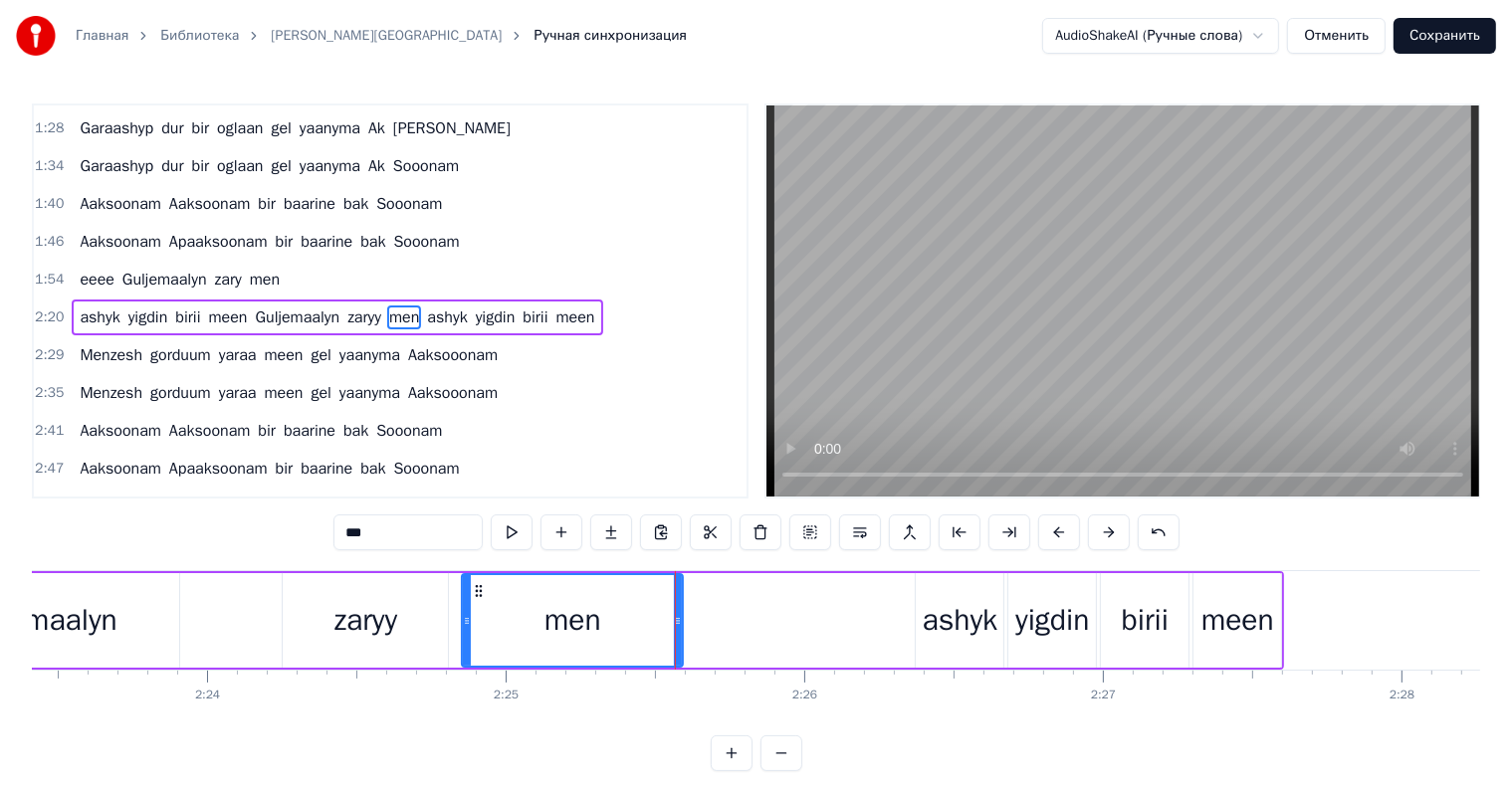 click on "men" at bounding box center [572, 620] 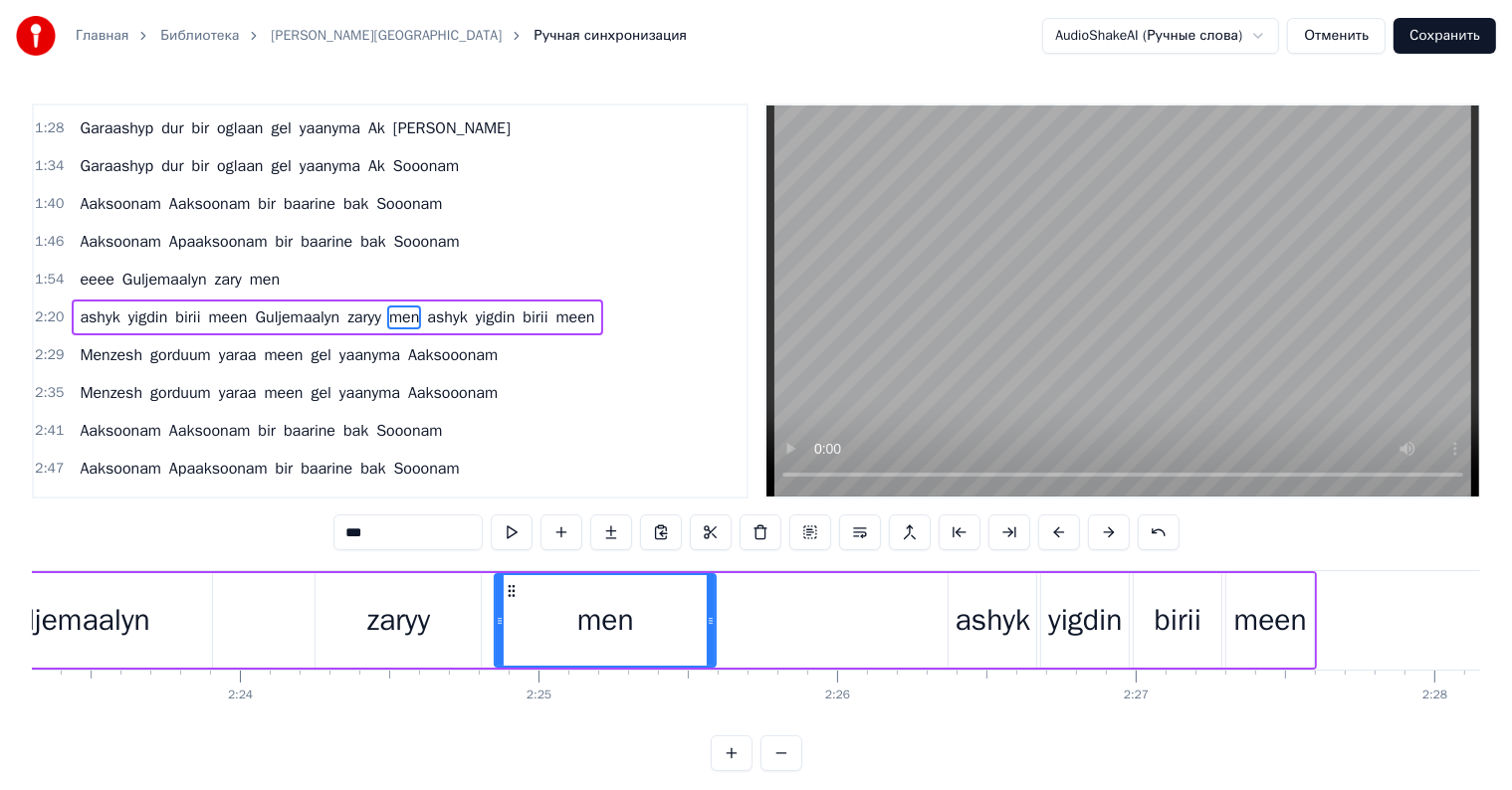 scroll, scrollTop: 0, scrollLeft: 42758, axis: horizontal 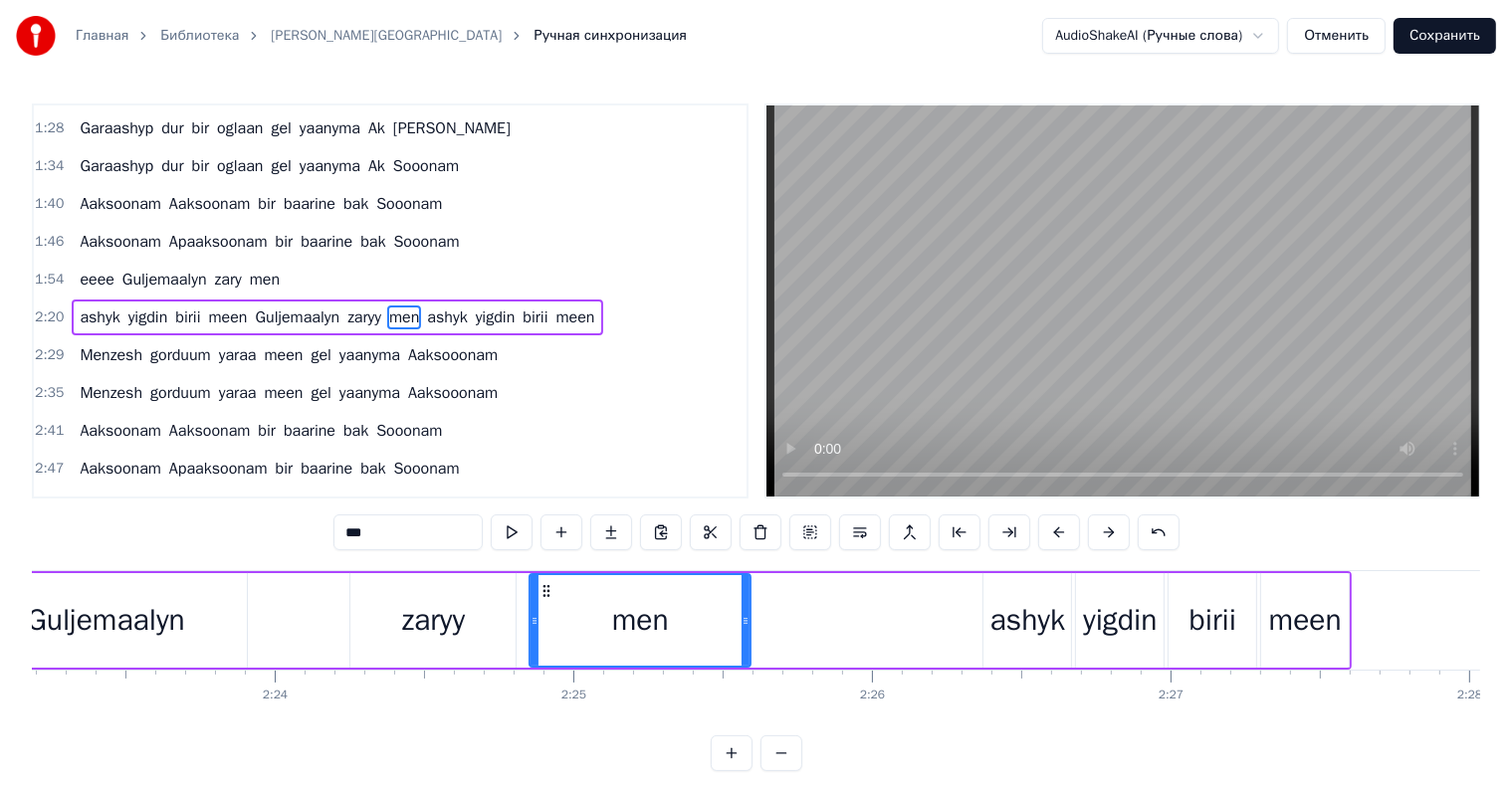 click on "ashyk" at bounding box center [1028, 620] 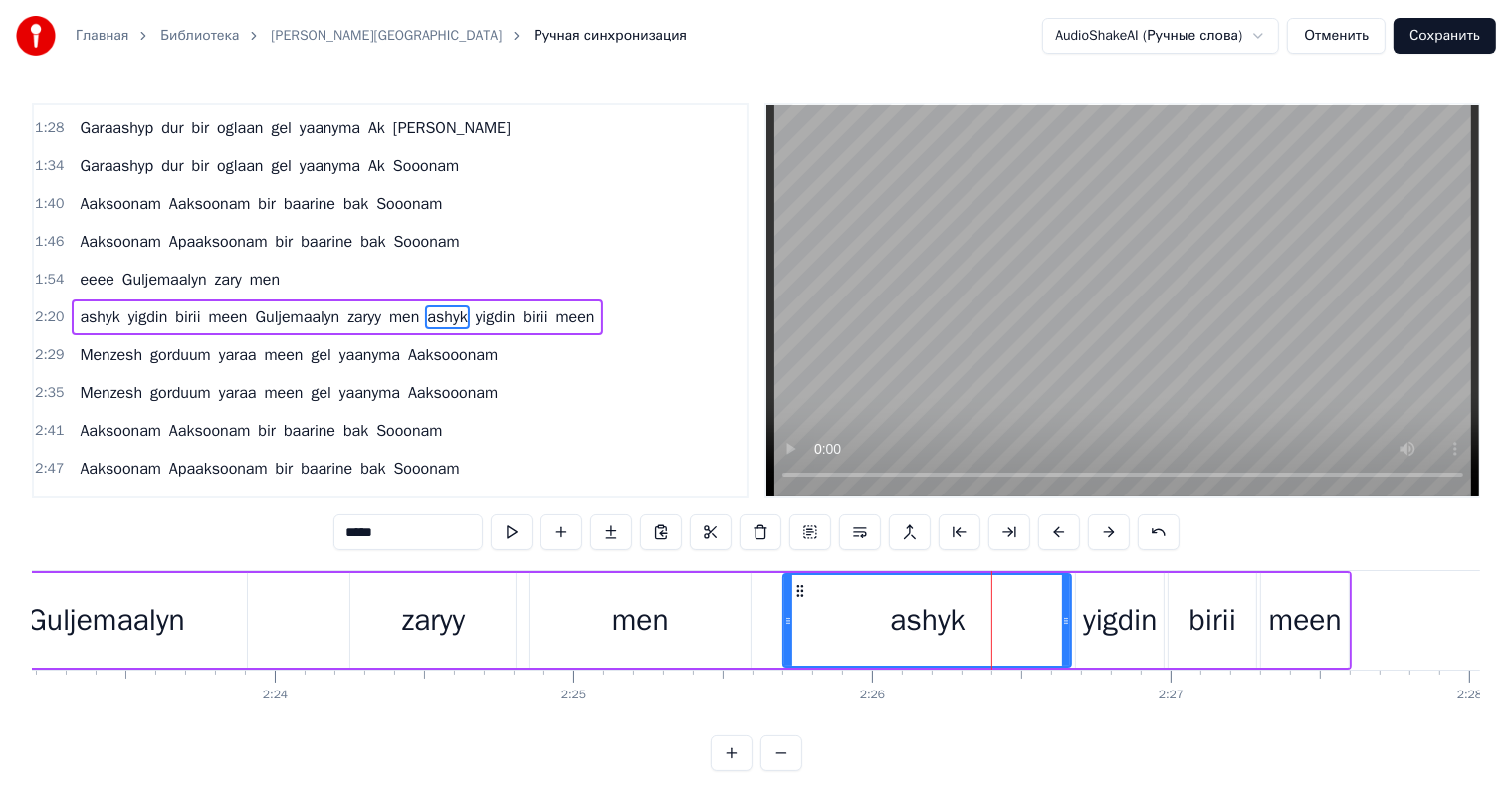 drag, startPoint x: 983, startPoint y: 619, endPoint x: 802, endPoint y: 662, distance: 186.0376 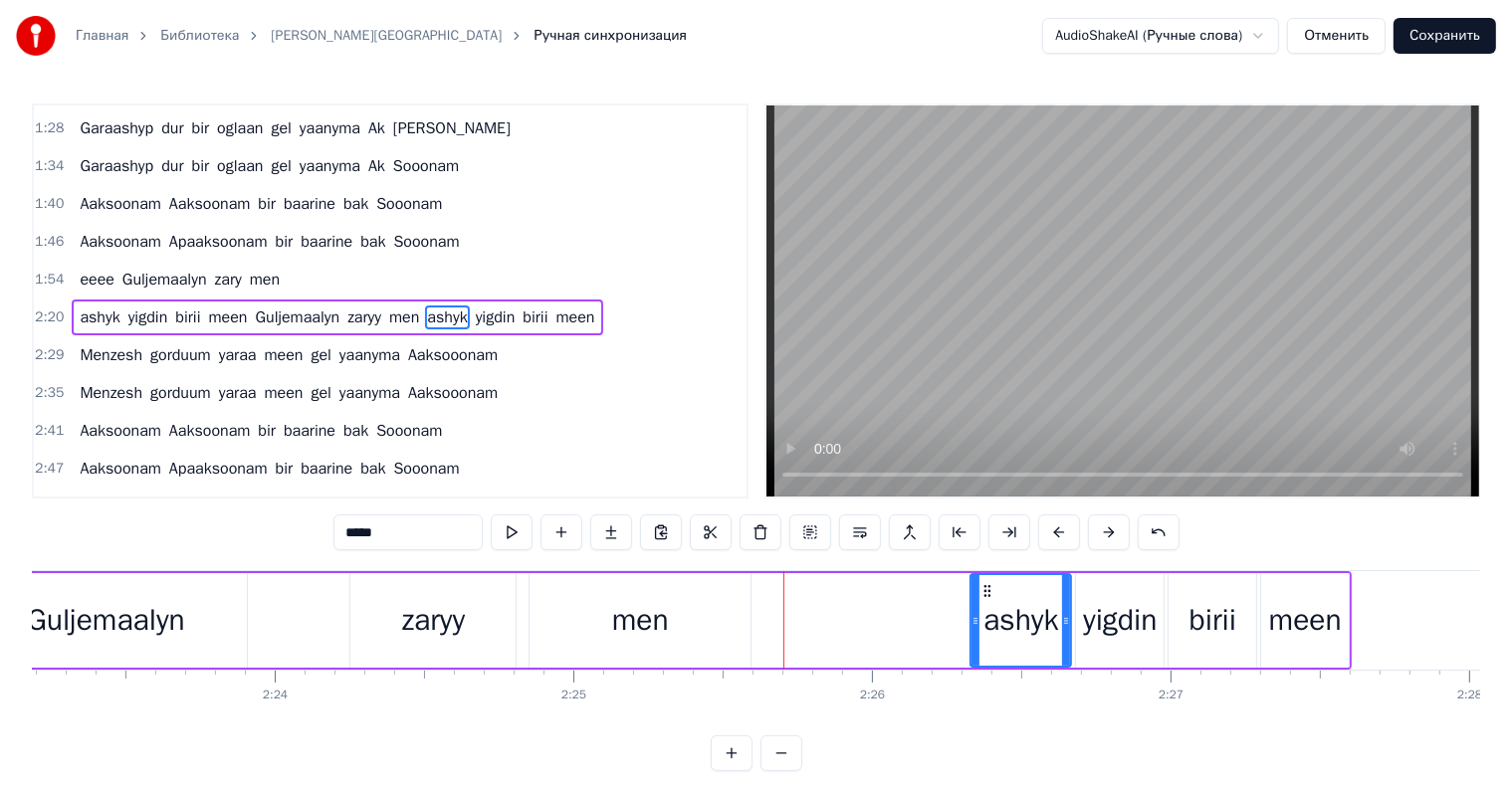 drag, startPoint x: 784, startPoint y: 617, endPoint x: 1023, endPoint y: 732, distance: 265.2282 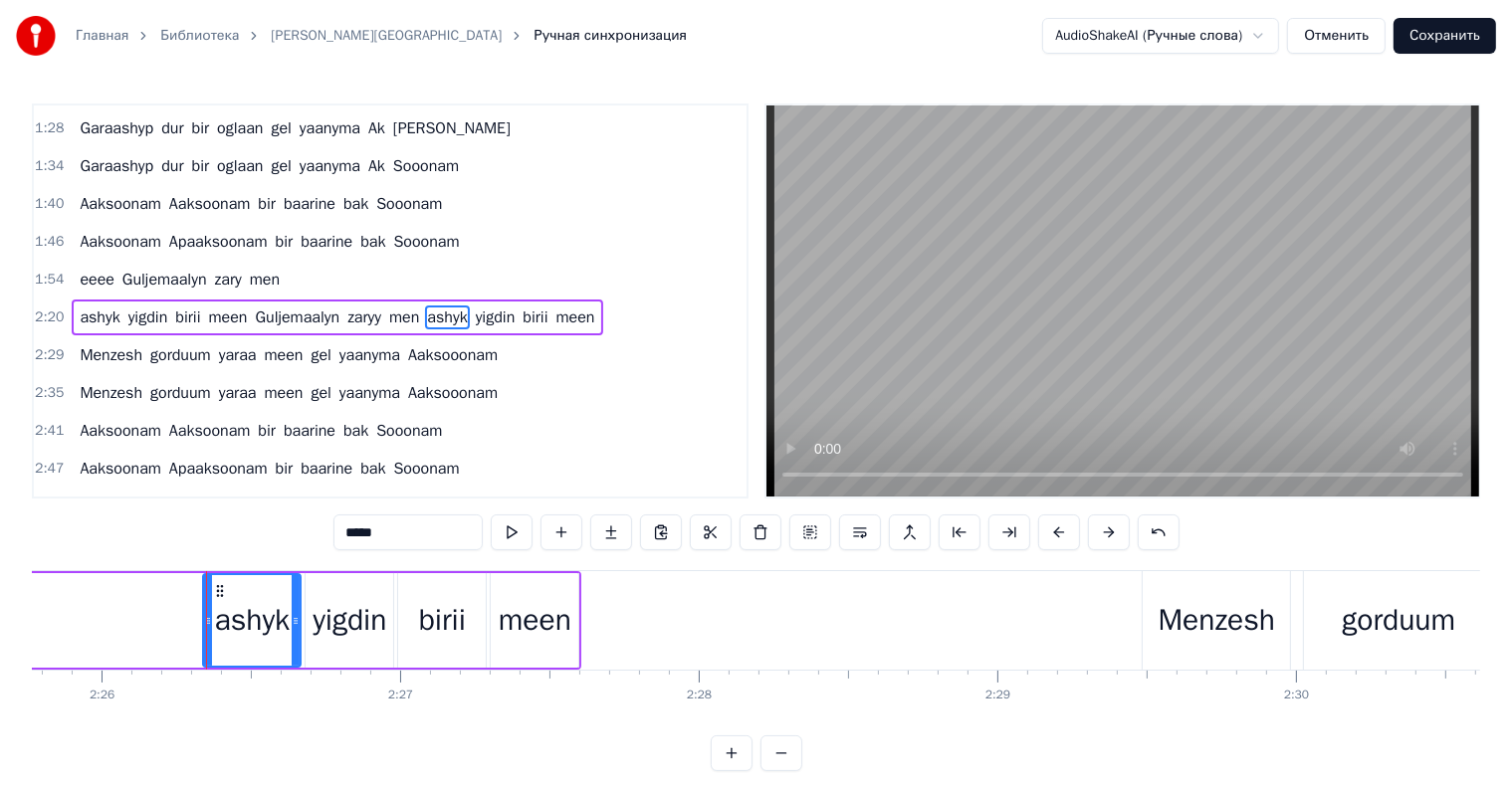 scroll, scrollTop: 0, scrollLeft: 43730, axis: horizontal 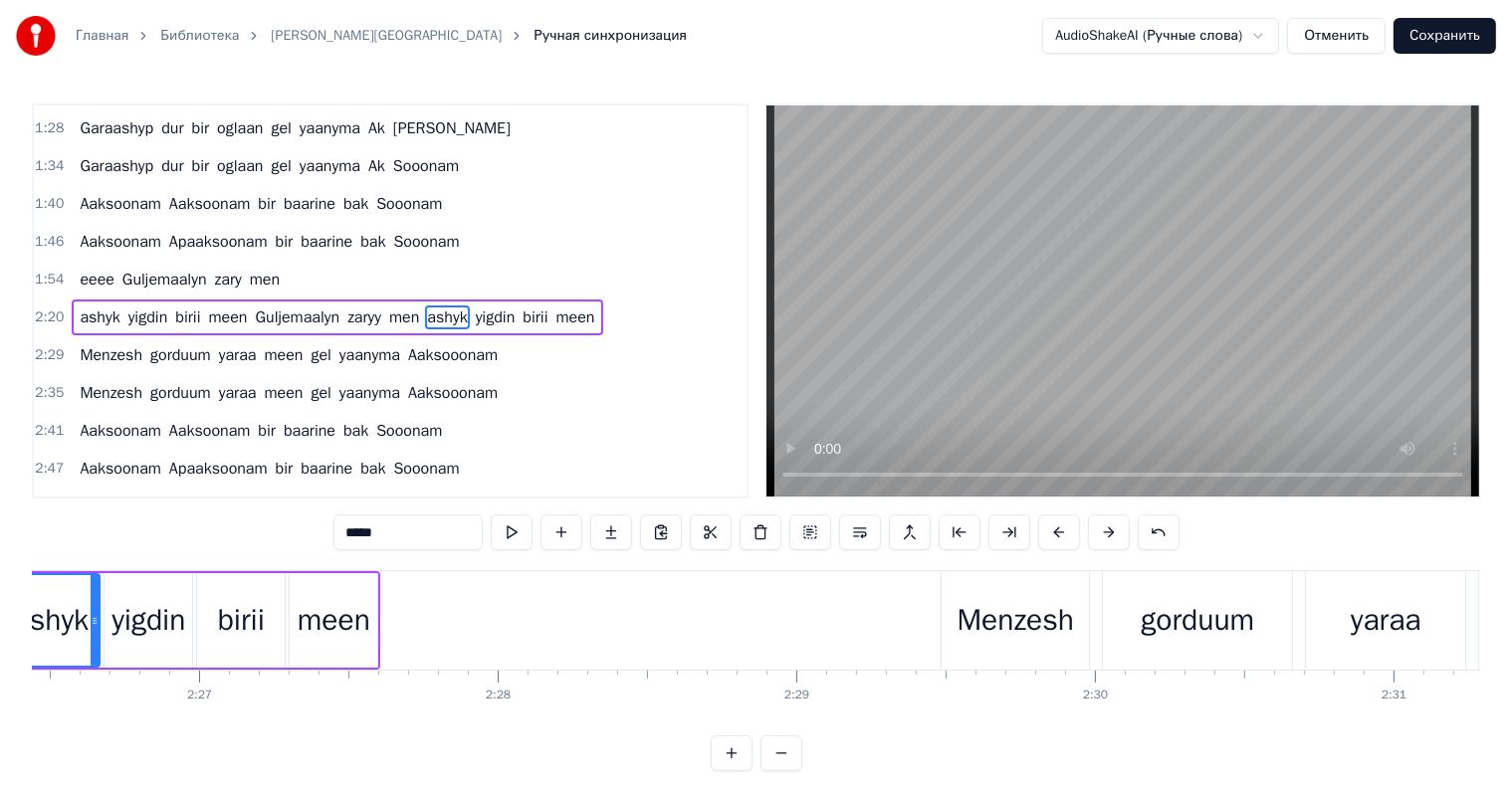 click on "meen" at bounding box center (333, 620) 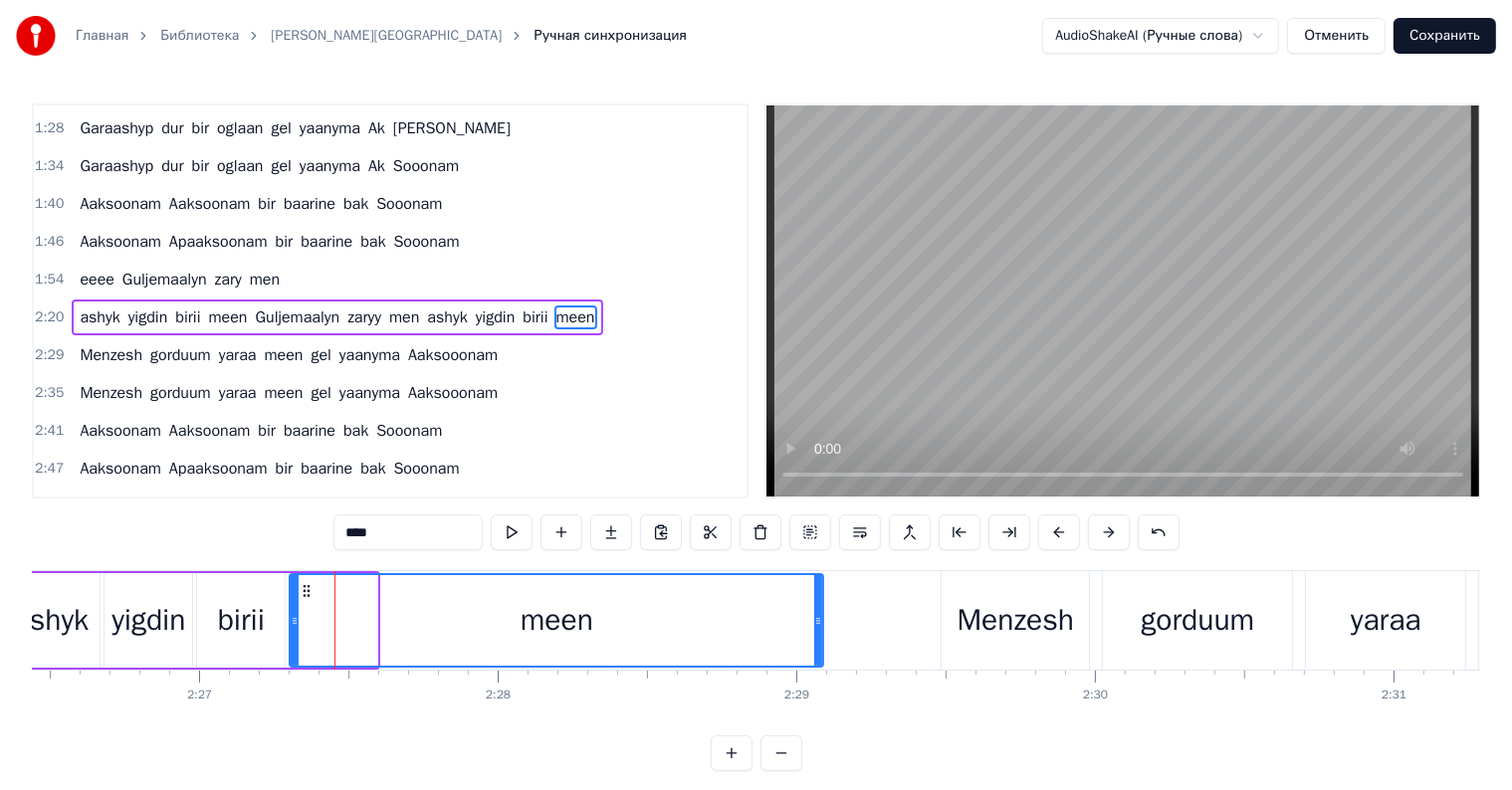 drag, startPoint x: 373, startPoint y: 620, endPoint x: 757, endPoint y: 664, distance: 386.51261 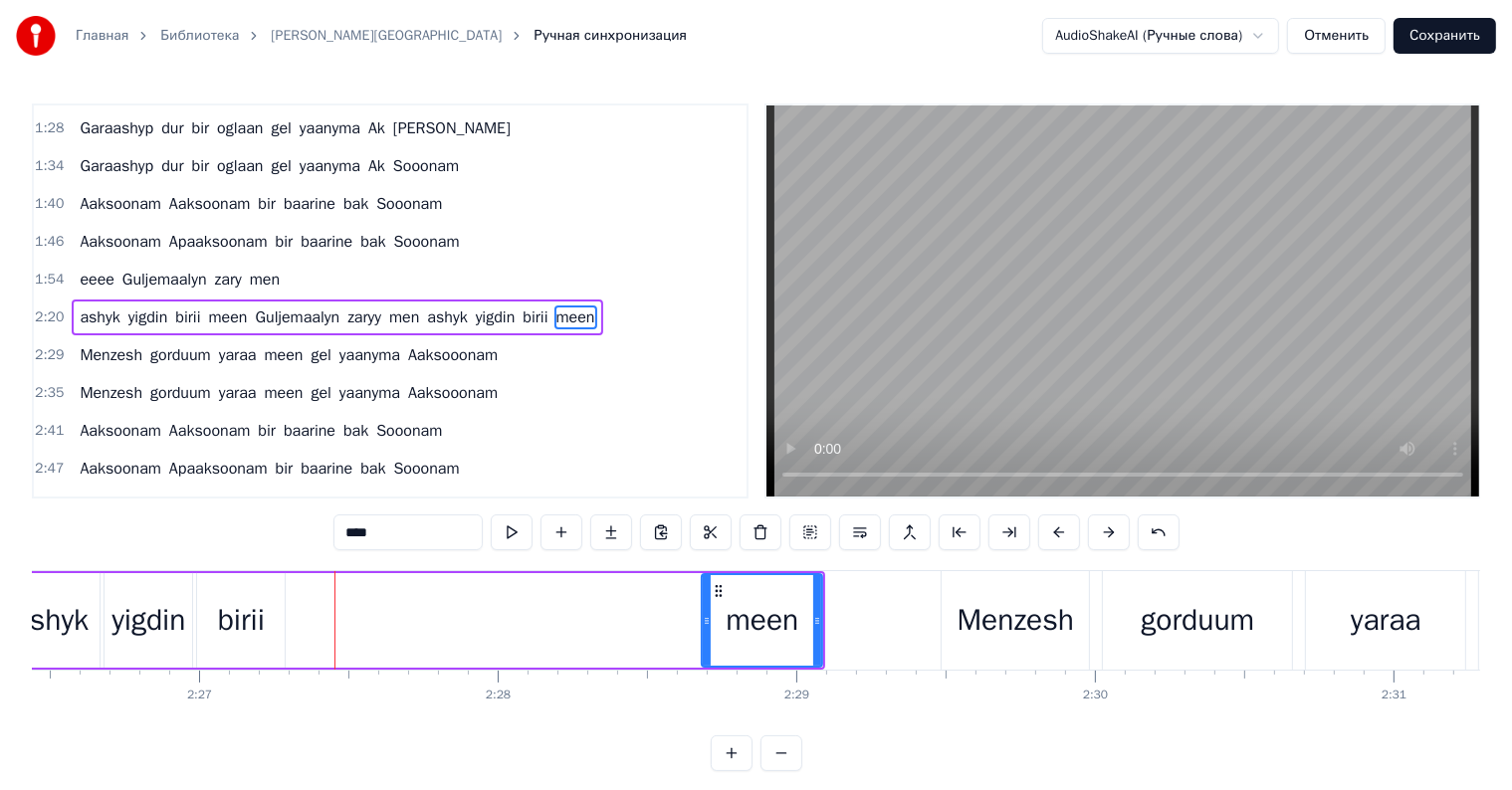 drag, startPoint x: 295, startPoint y: 622, endPoint x: 703, endPoint y: 641, distance: 408.44 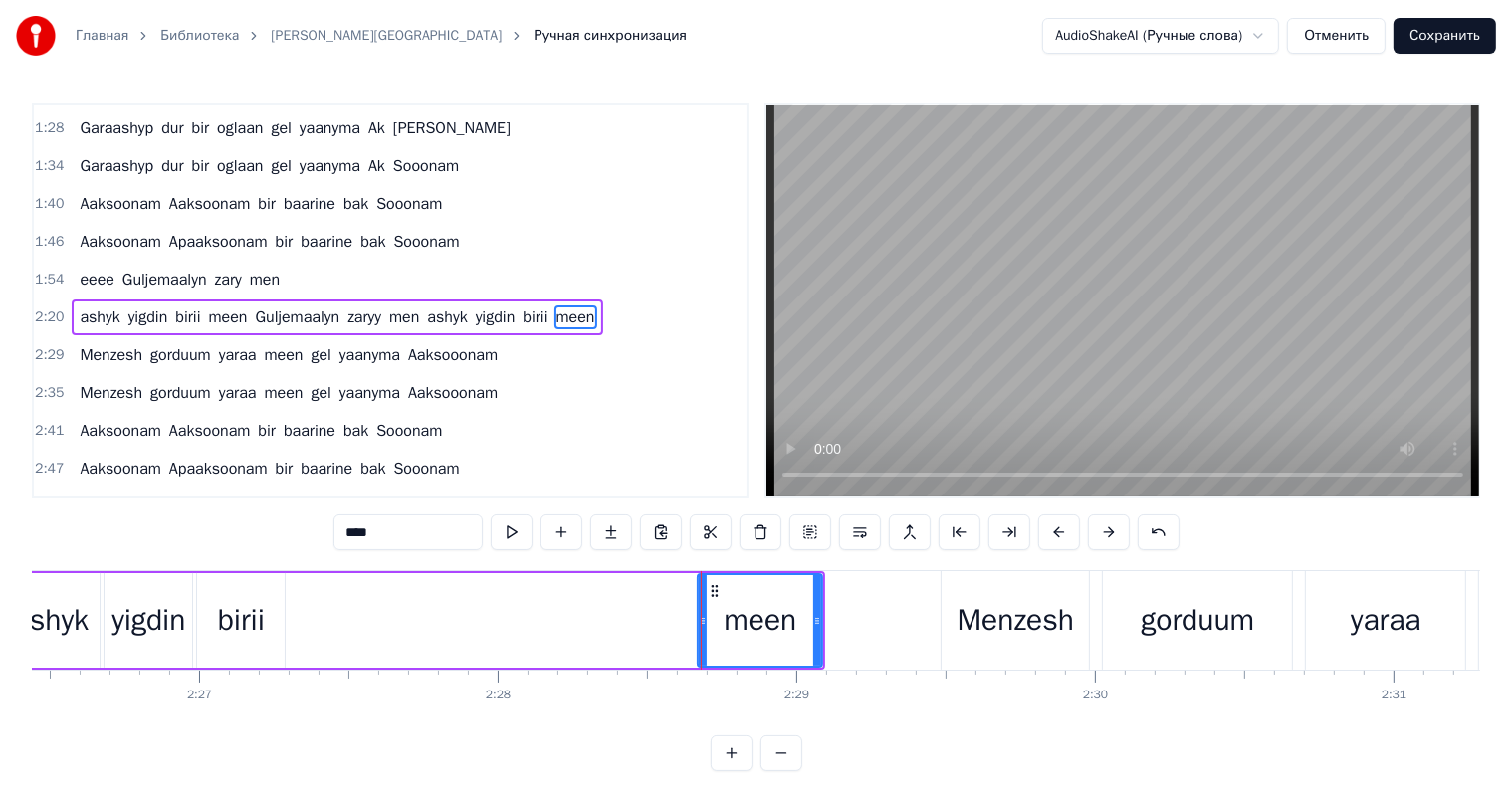 click on "birii" at bounding box center [241, 620] 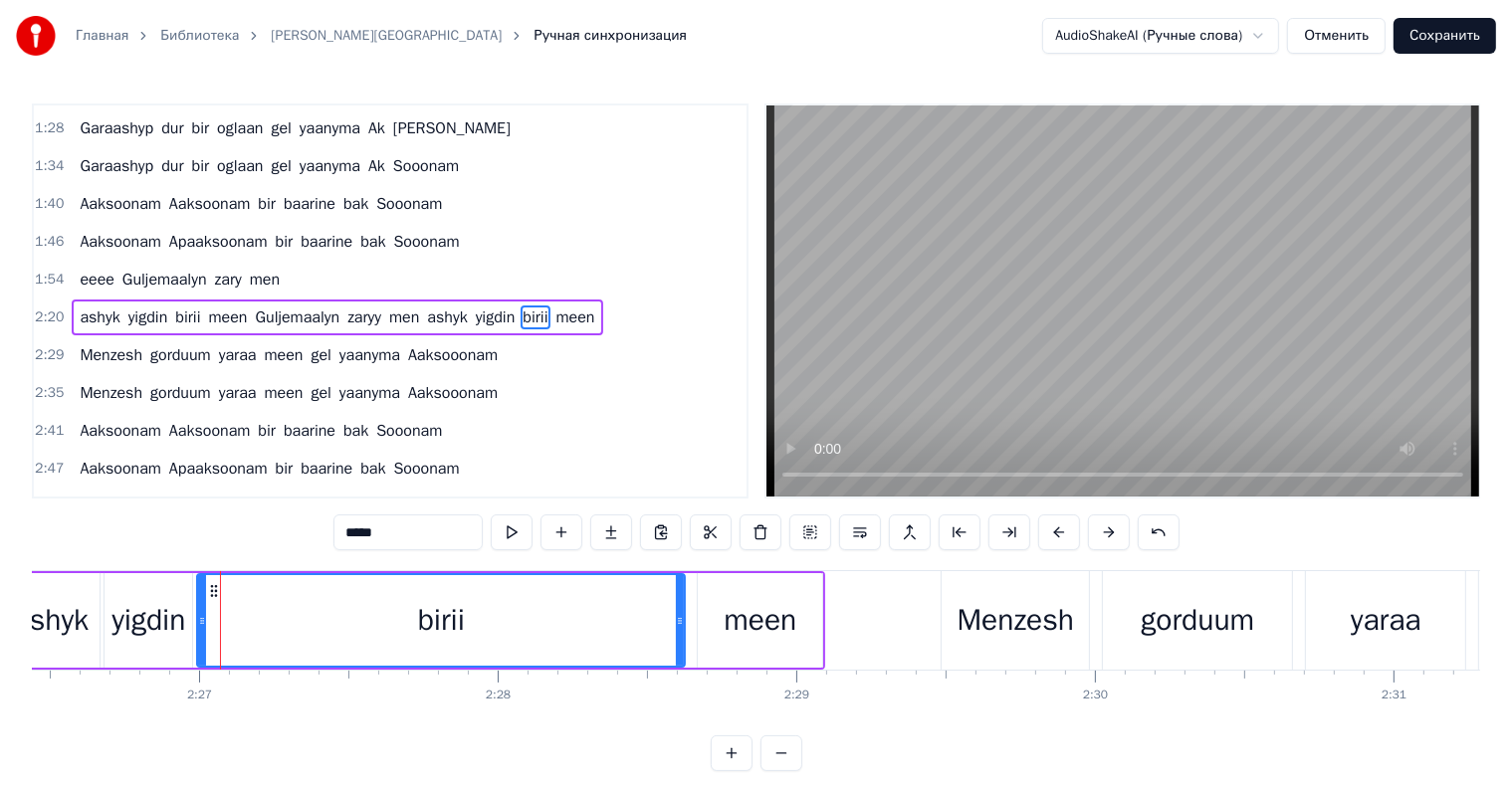 drag, startPoint x: 283, startPoint y: 614, endPoint x: 620, endPoint y: 659, distance: 339.9912 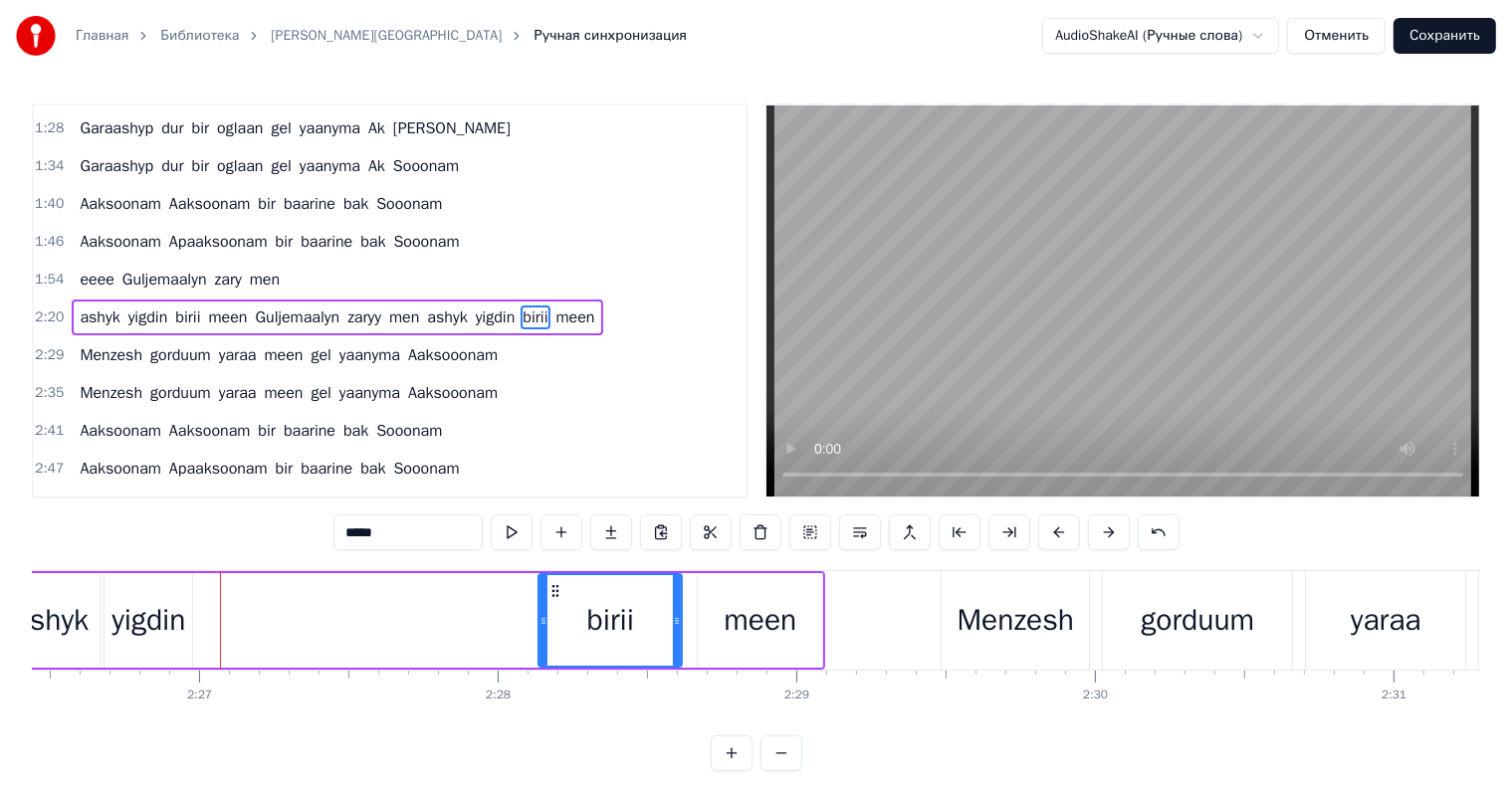 drag, startPoint x: 197, startPoint y: 620, endPoint x: 437, endPoint y: 670, distance: 245.15301 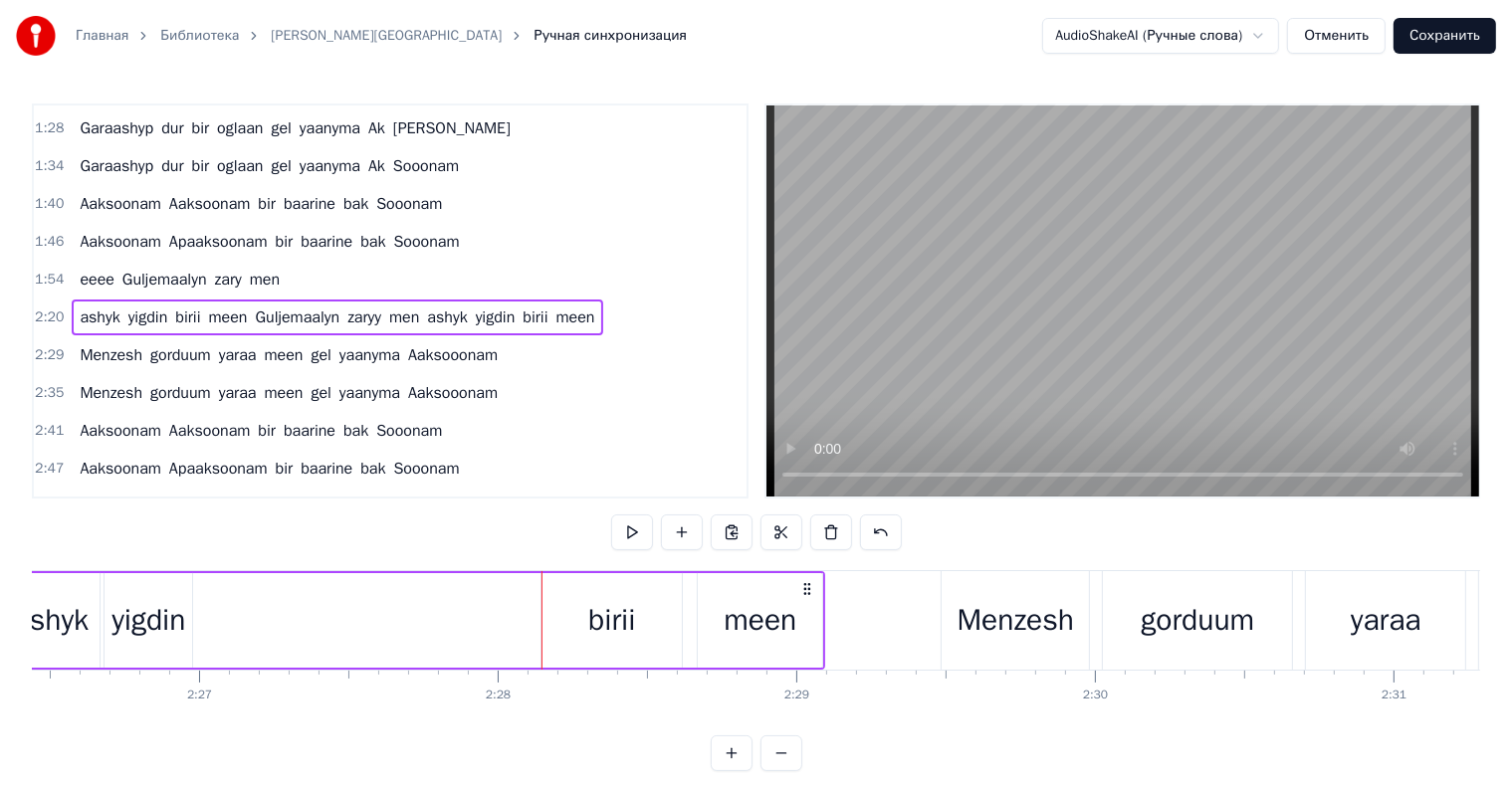 click on "yigdin" at bounding box center (148, 620) 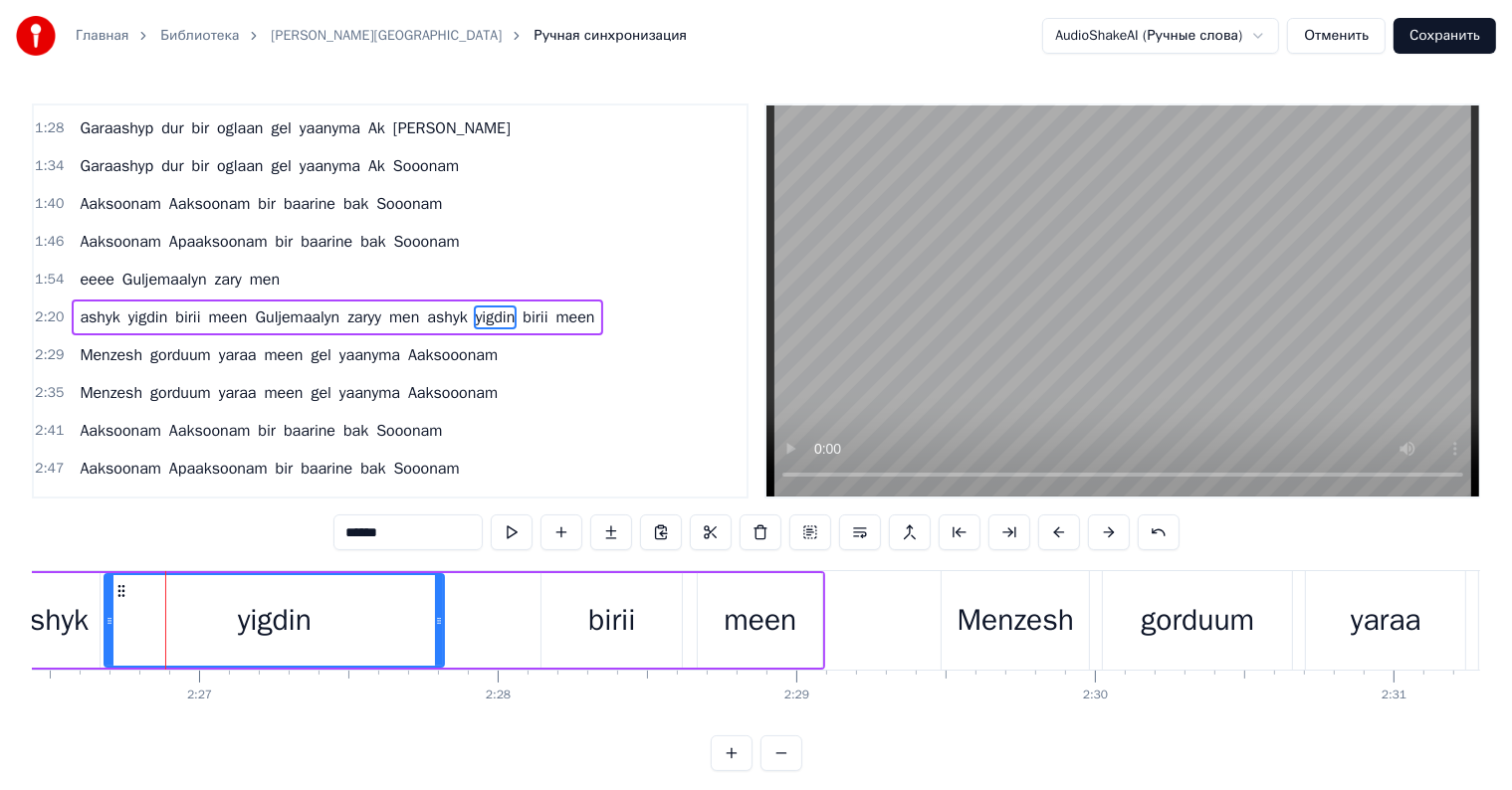 drag, startPoint x: 184, startPoint y: 618, endPoint x: 436, endPoint y: 645, distance: 253.4423 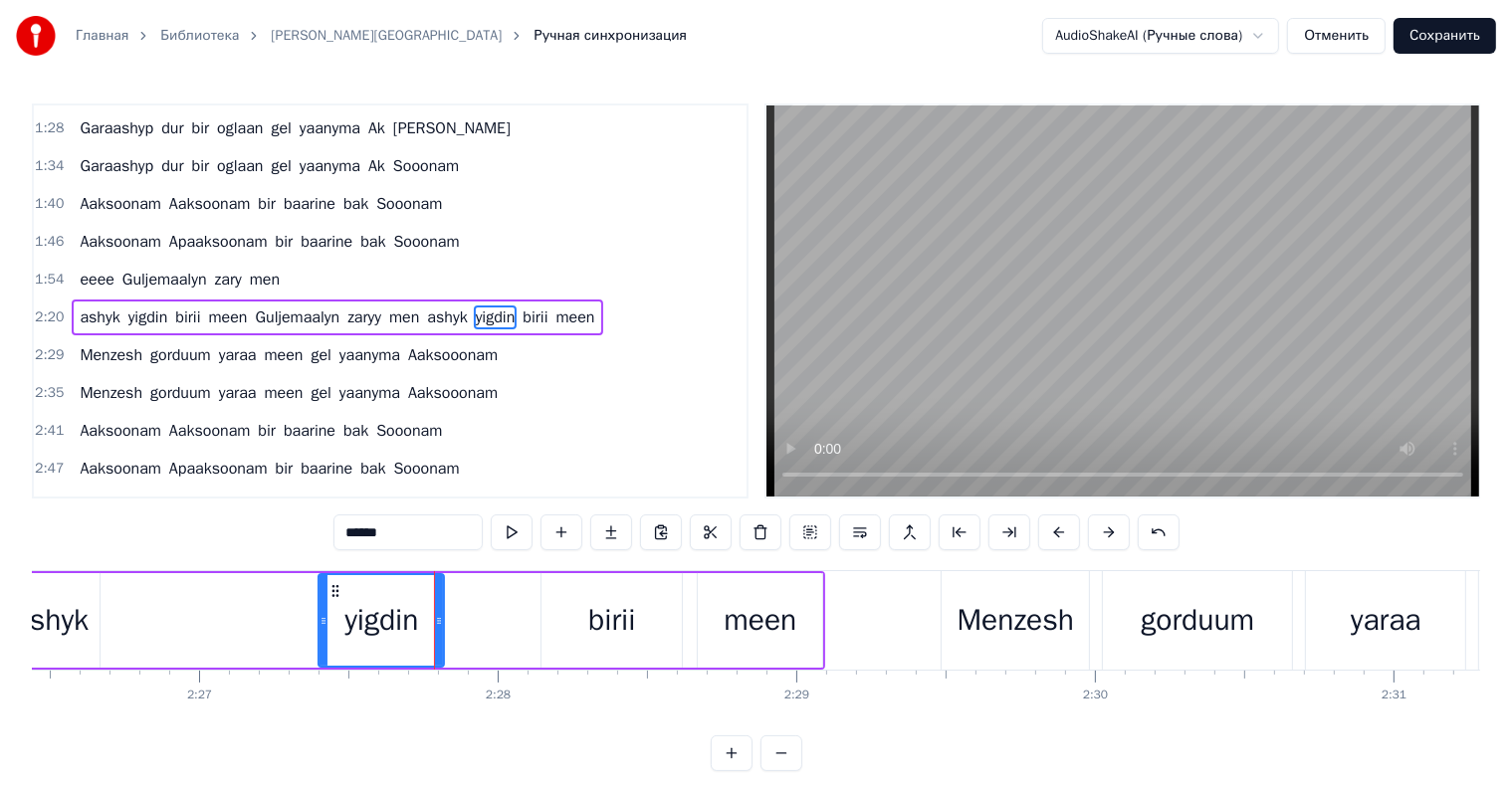 drag, startPoint x: 105, startPoint y: 620, endPoint x: 366, endPoint y: 648, distance: 262.4976 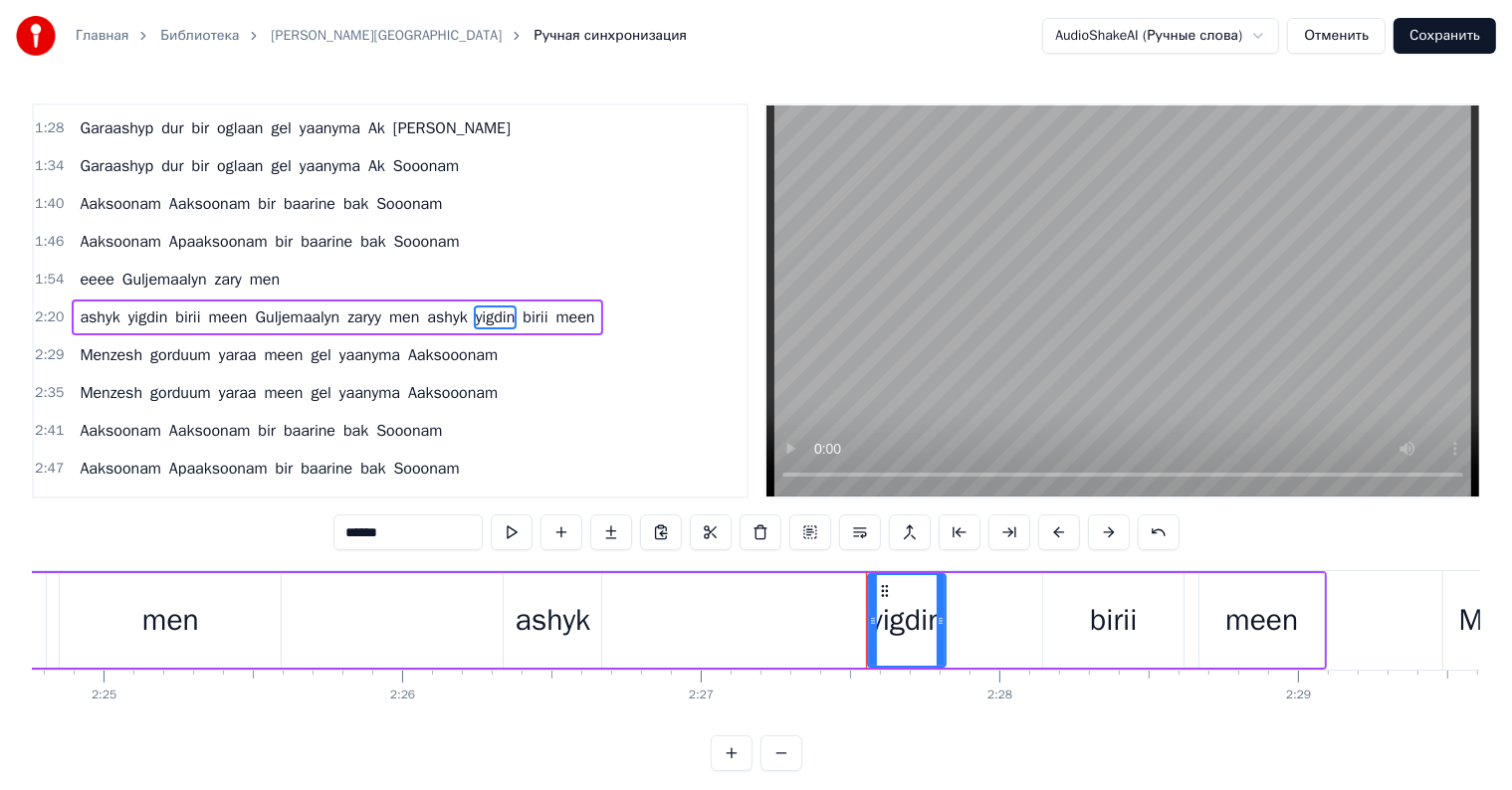 scroll, scrollTop: 0, scrollLeft: 42960, axis: horizontal 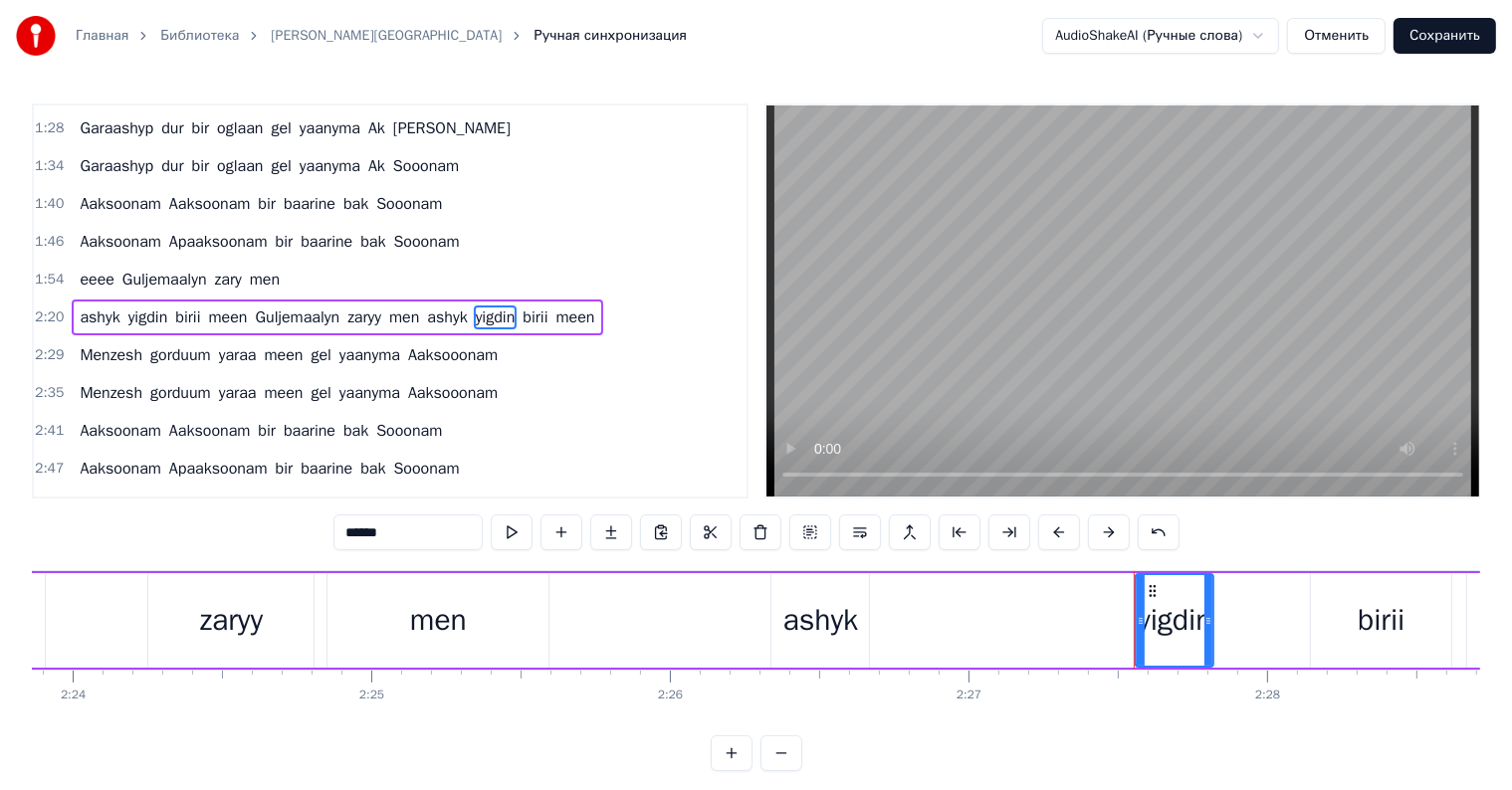 click on "men" at bounding box center [438, 620] 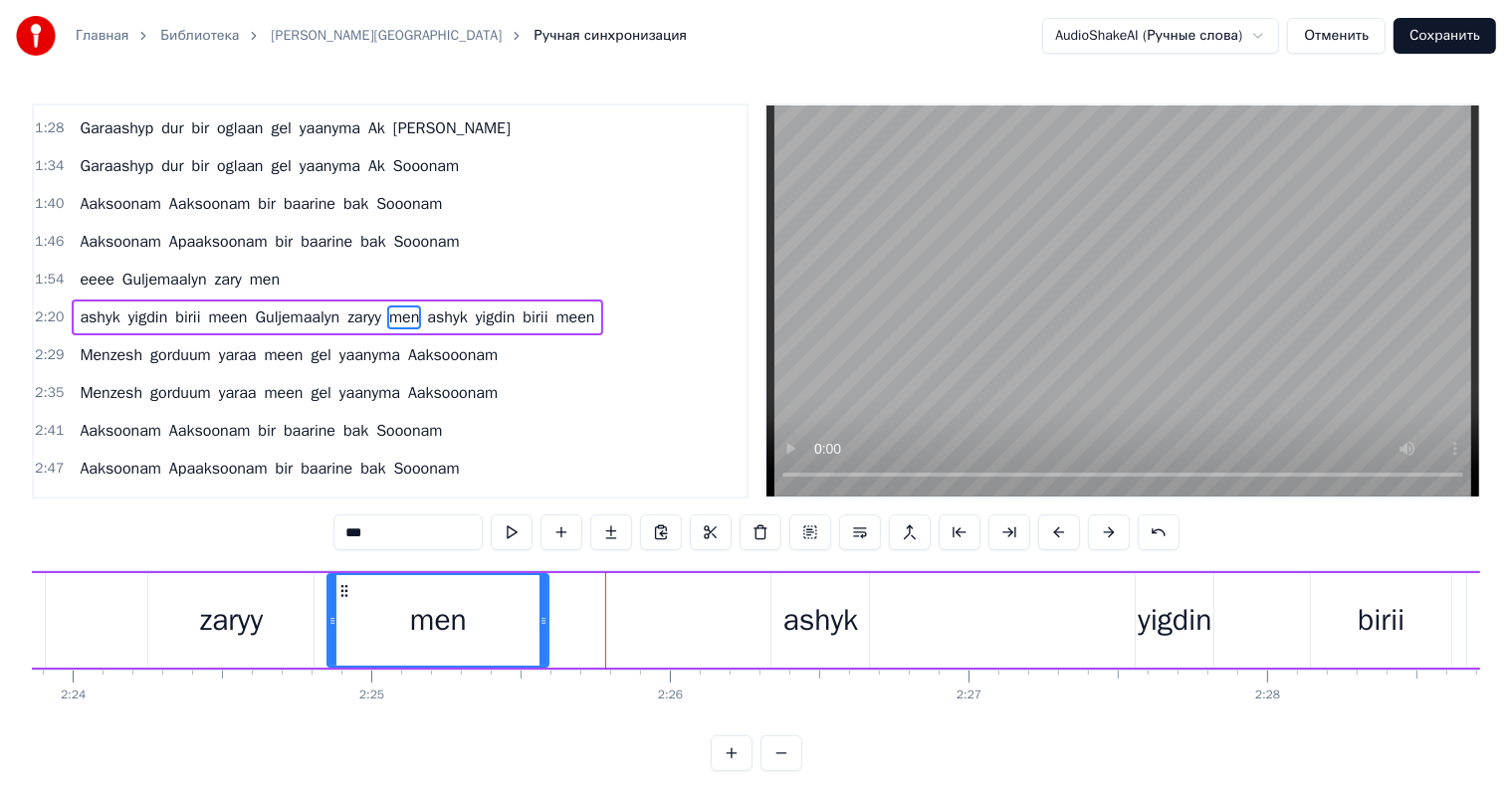 click on "men" at bounding box center [438, 620] 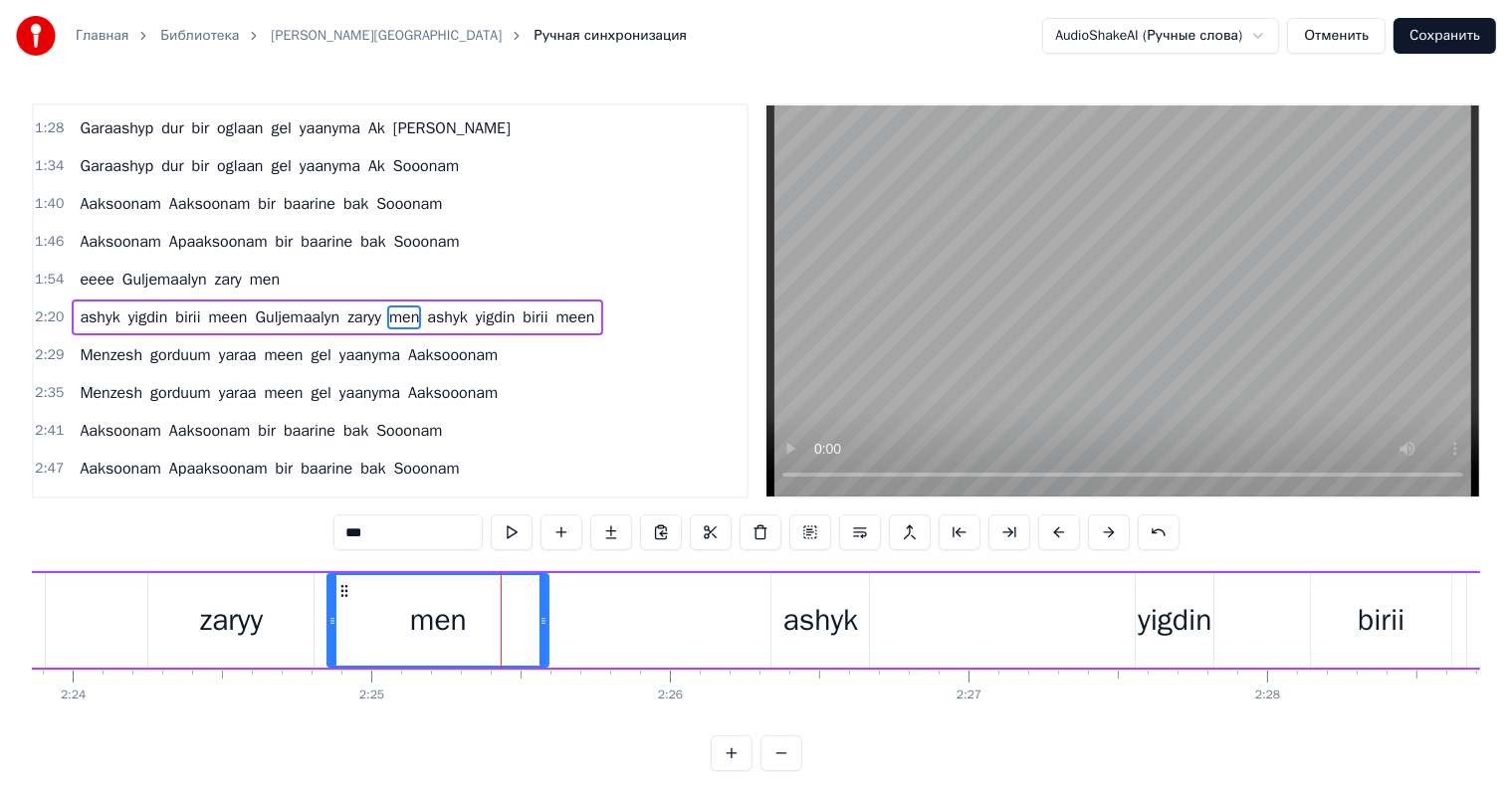 click on "men" at bounding box center (438, 620) 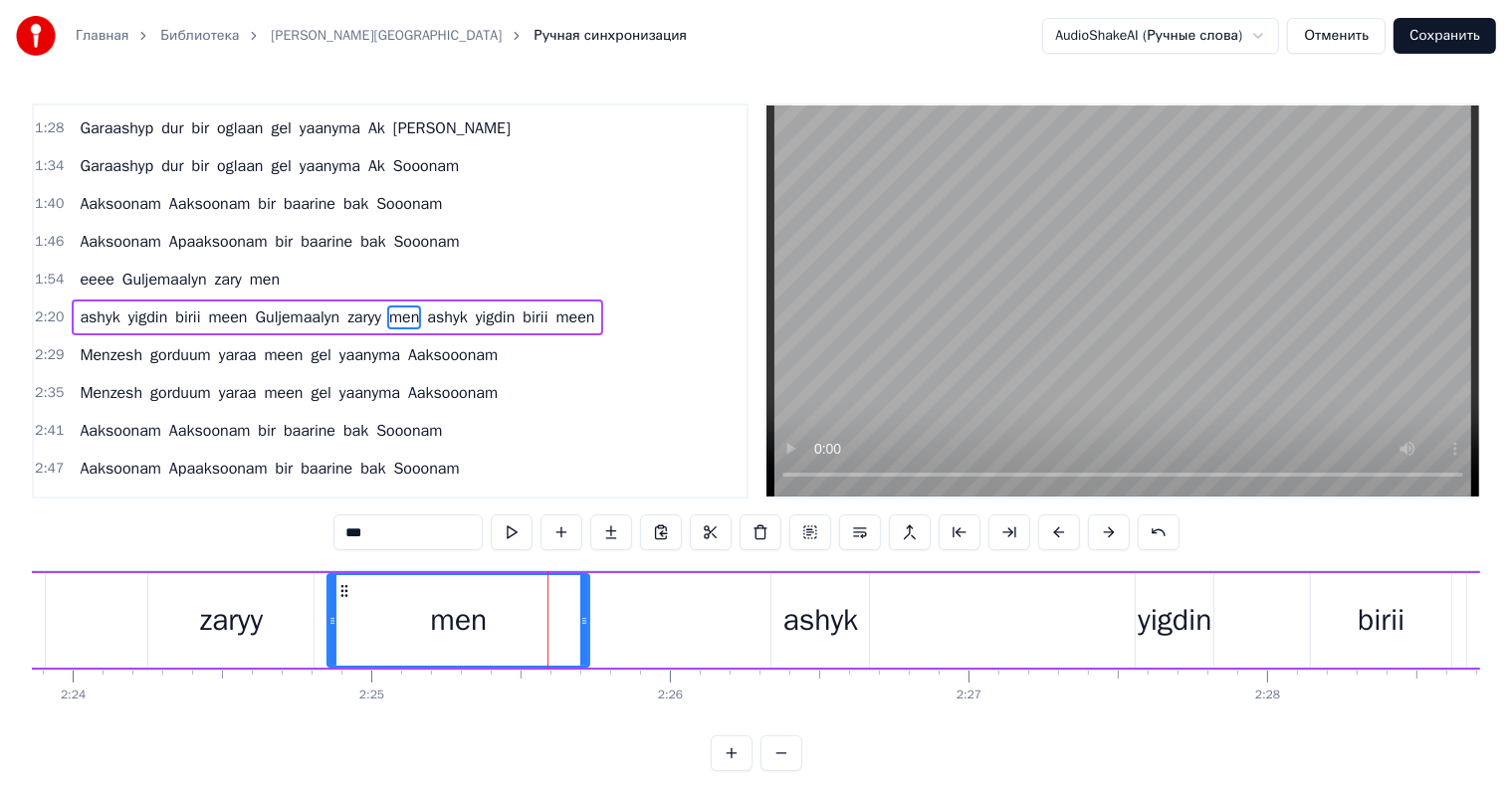 drag, startPoint x: 541, startPoint y: 617, endPoint x: 582, endPoint y: 625, distance: 41.773197 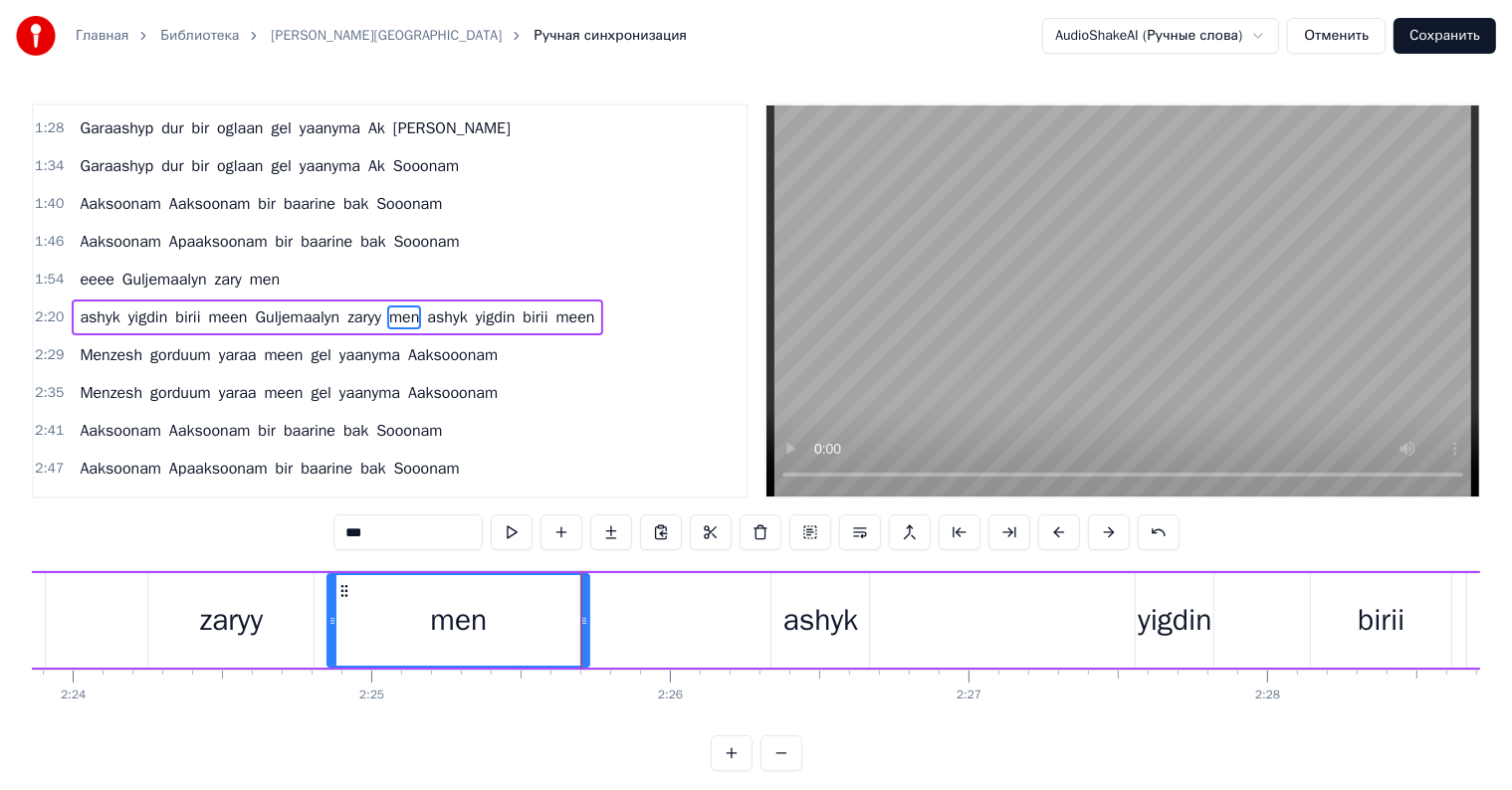 click on "zaryy" at bounding box center (231, 620) 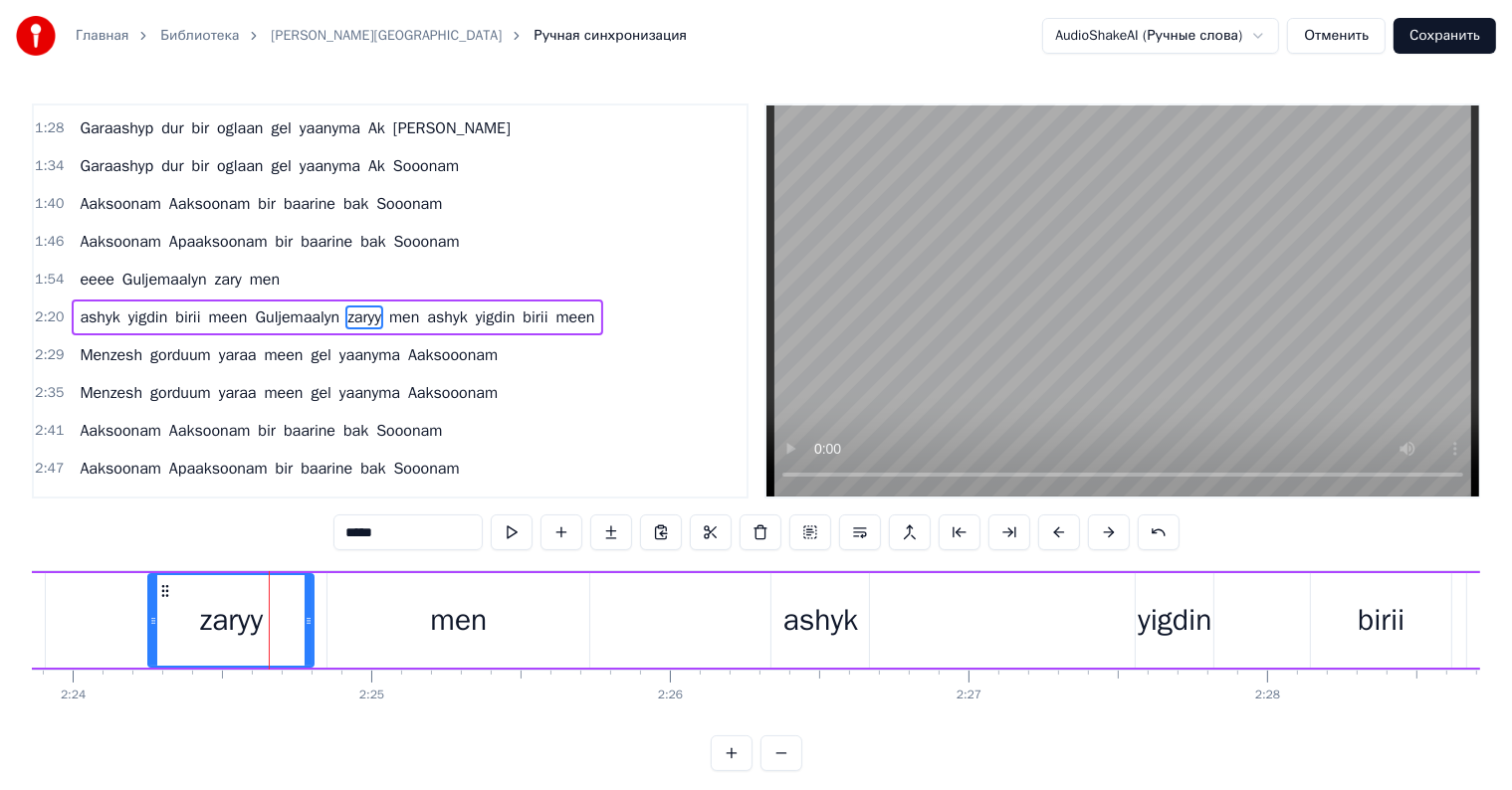 click on "zaryy" at bounding box center [231, 620] 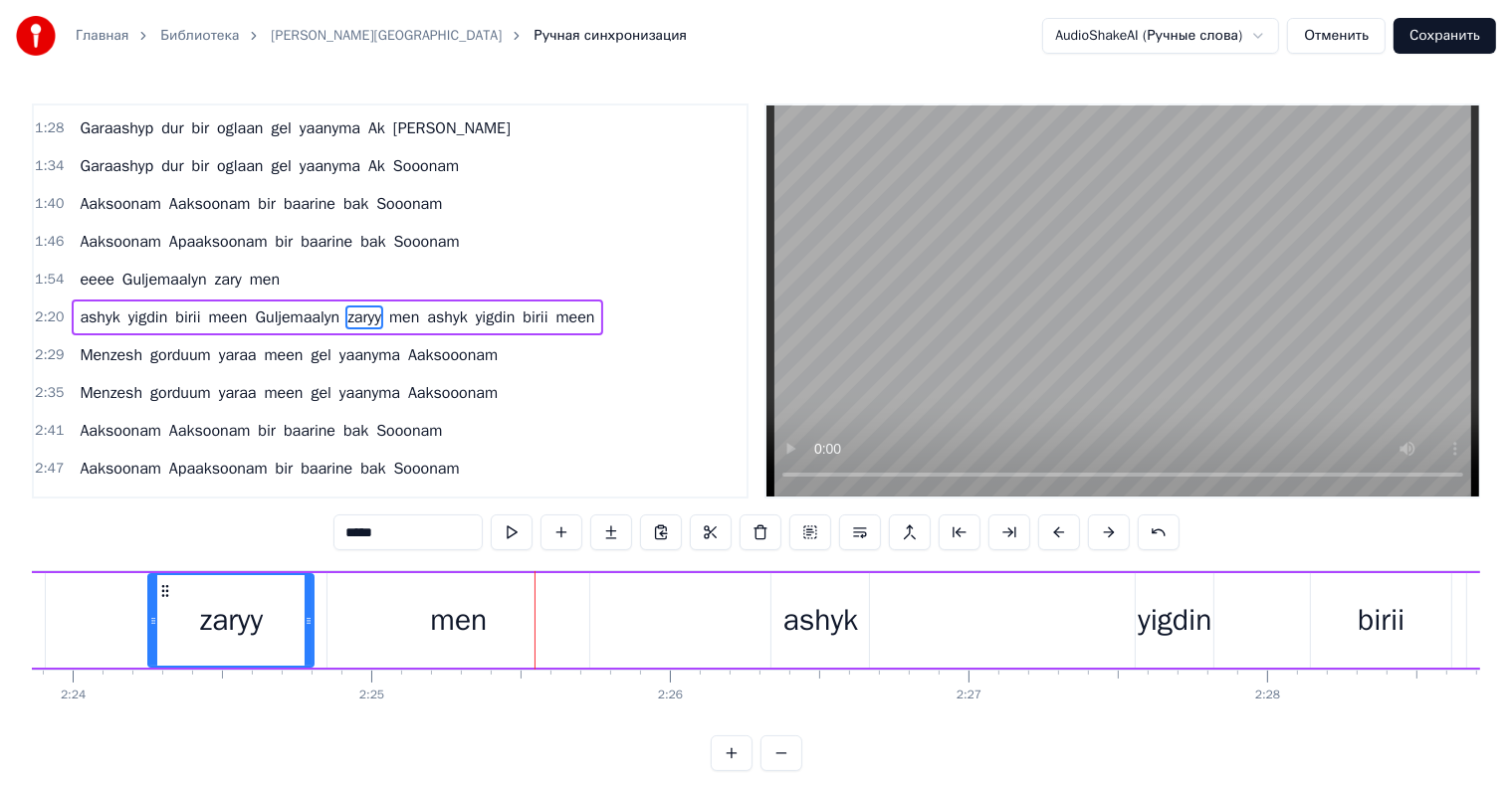 click on "men" at bounding box center [458, 620] 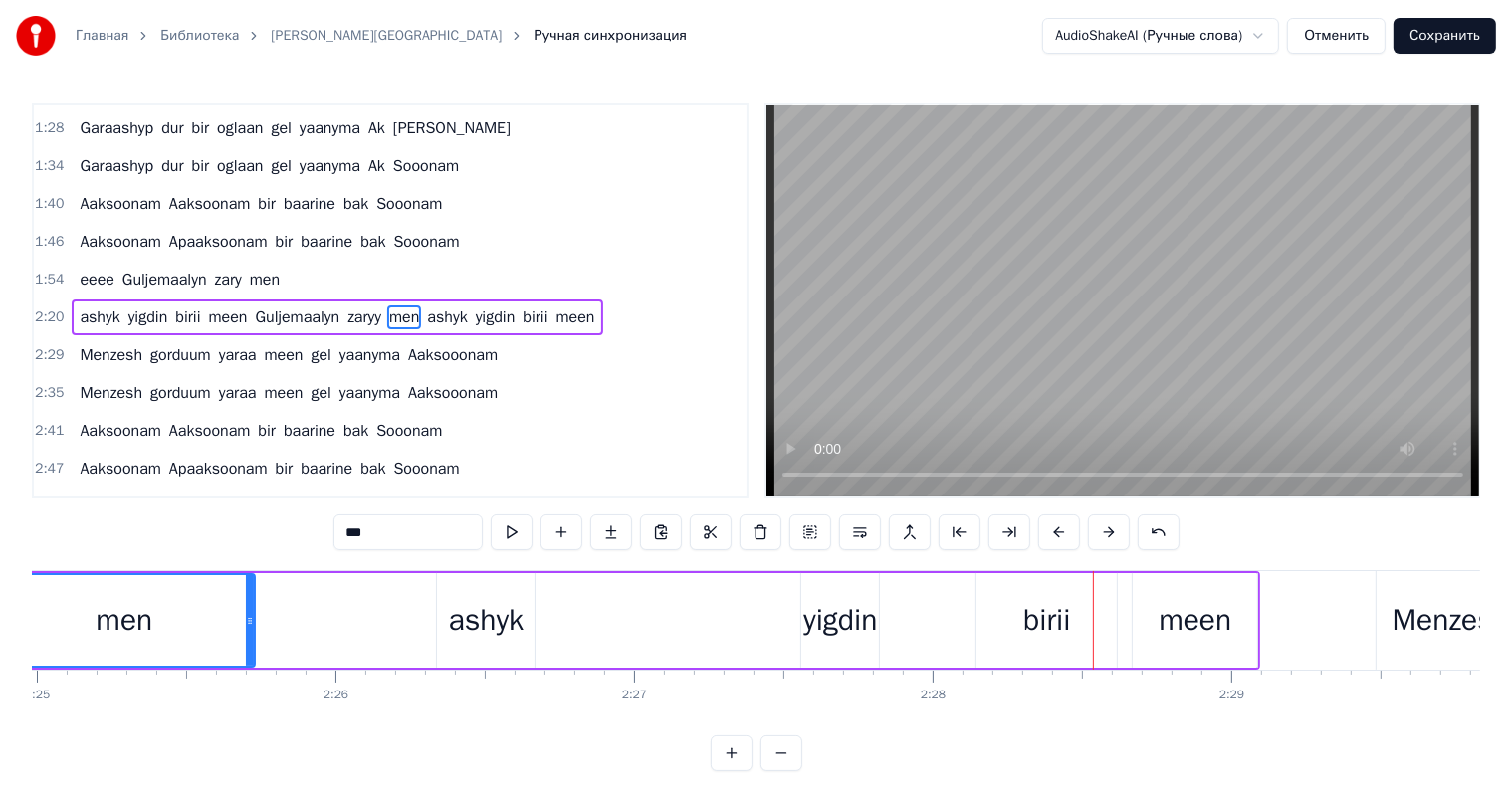 scroll, scrollTop: 0, scrollLeft: 43261, axis: horizontal 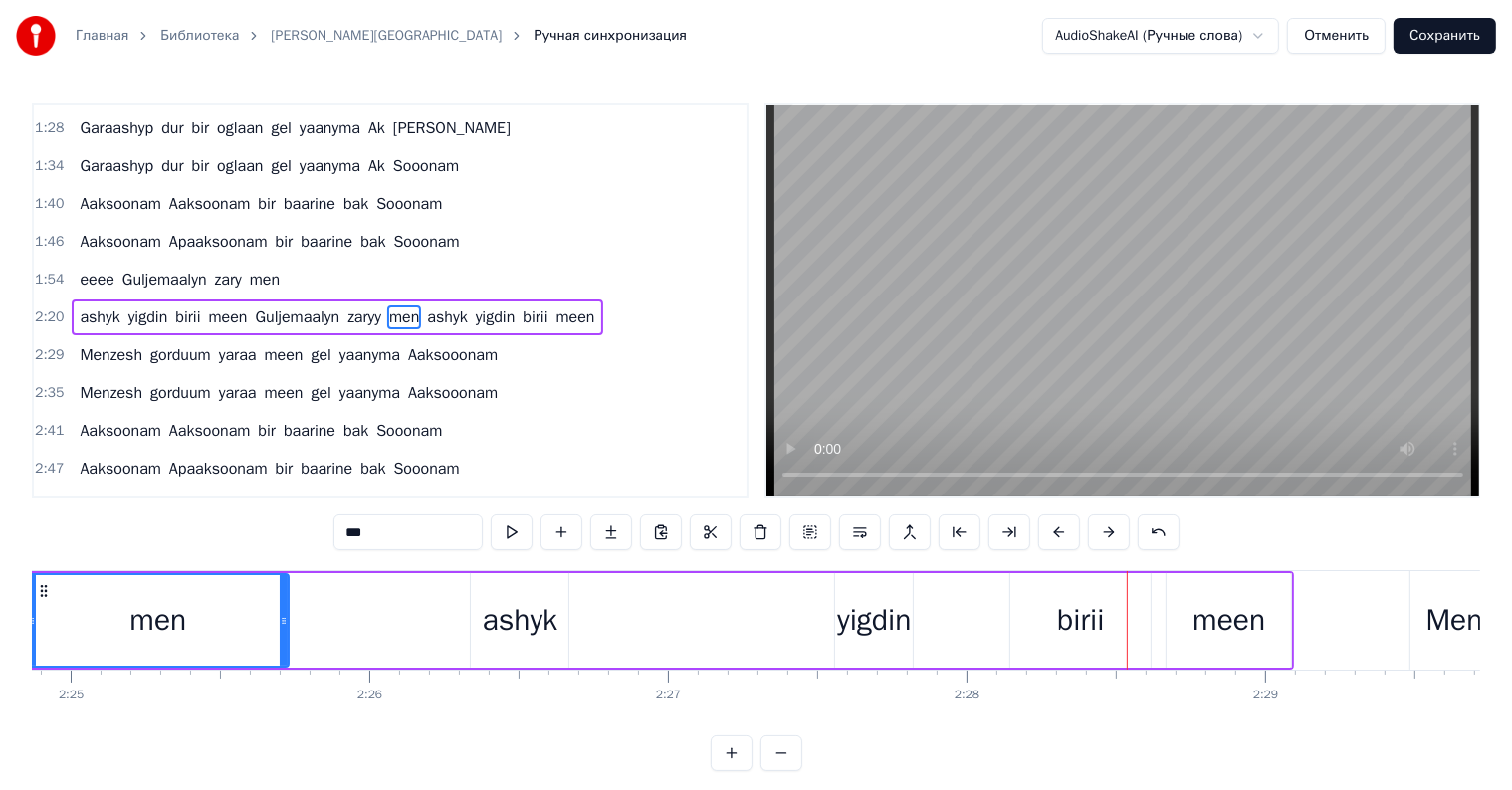 click on "yigdin" at bounding box center [874, 620] 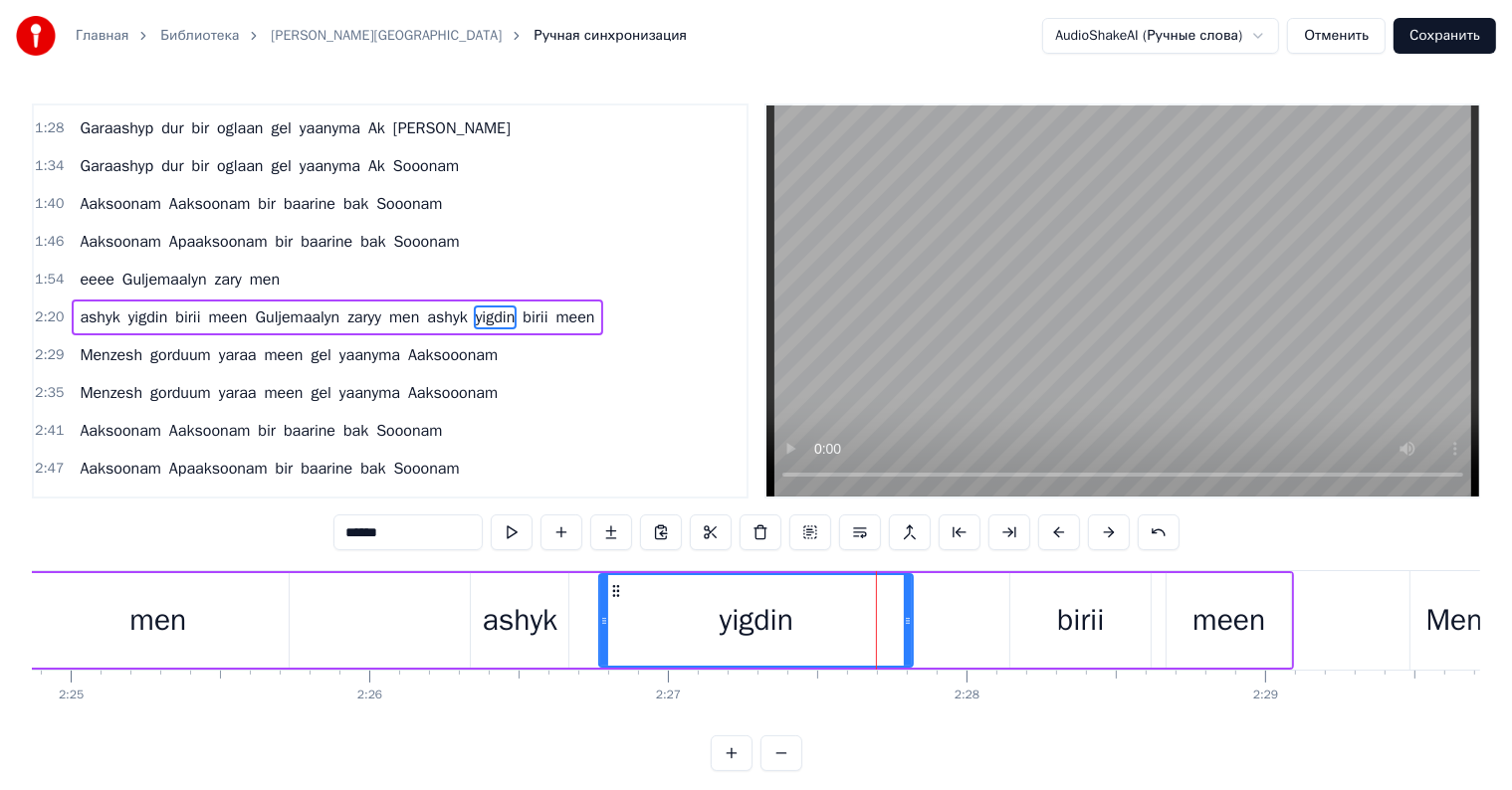 drag, startPoint x: 838, startPoint y: 625, endPoint x: 705, endPoint y: 657, distance: 136.79547 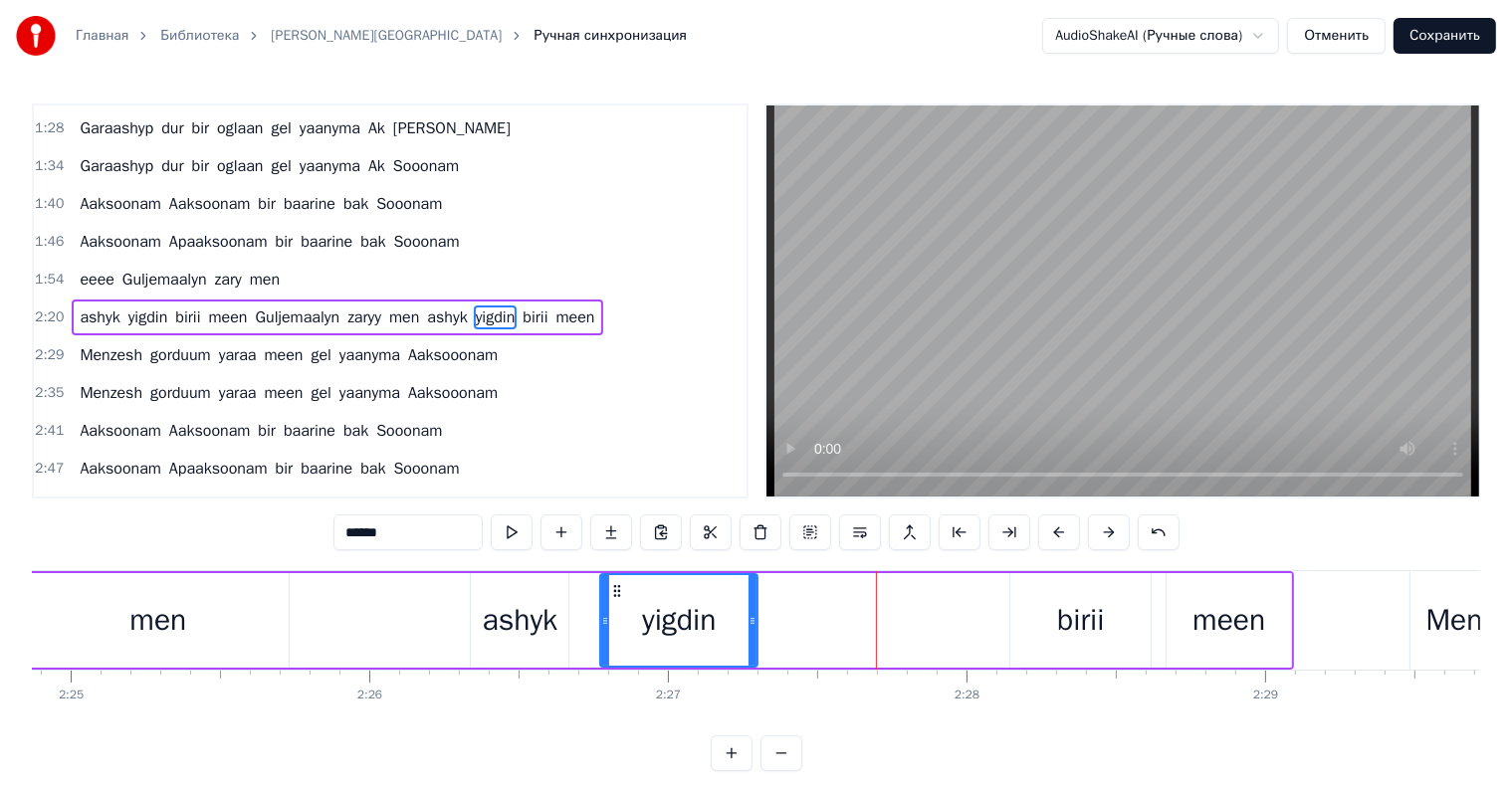 drag, startPoint x: 907, startPoint y: 617, endPoint x: 749, endPoint y: 645, distance: 160.46183 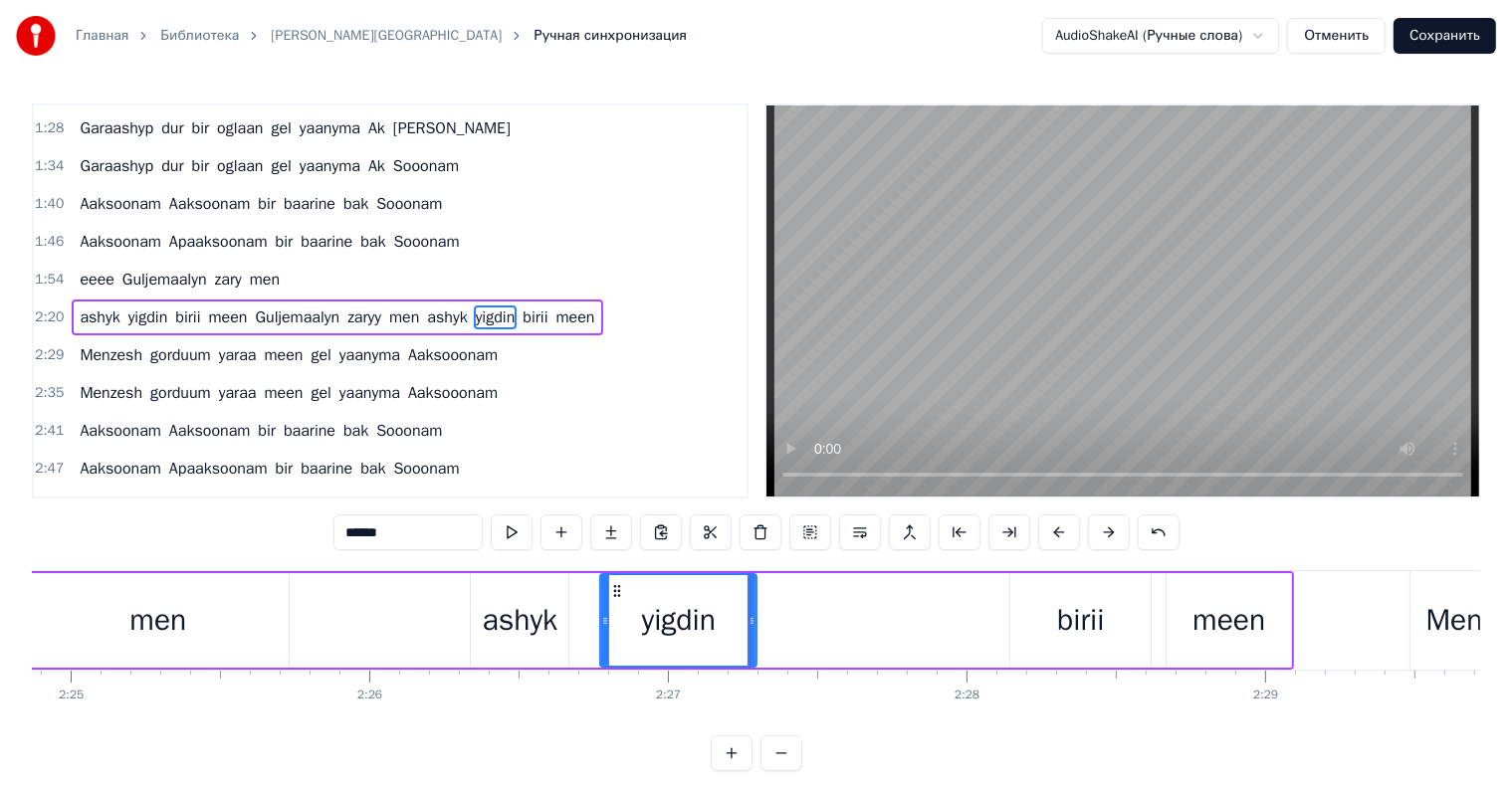click on "ashyk" at bounding box center (521, 620) 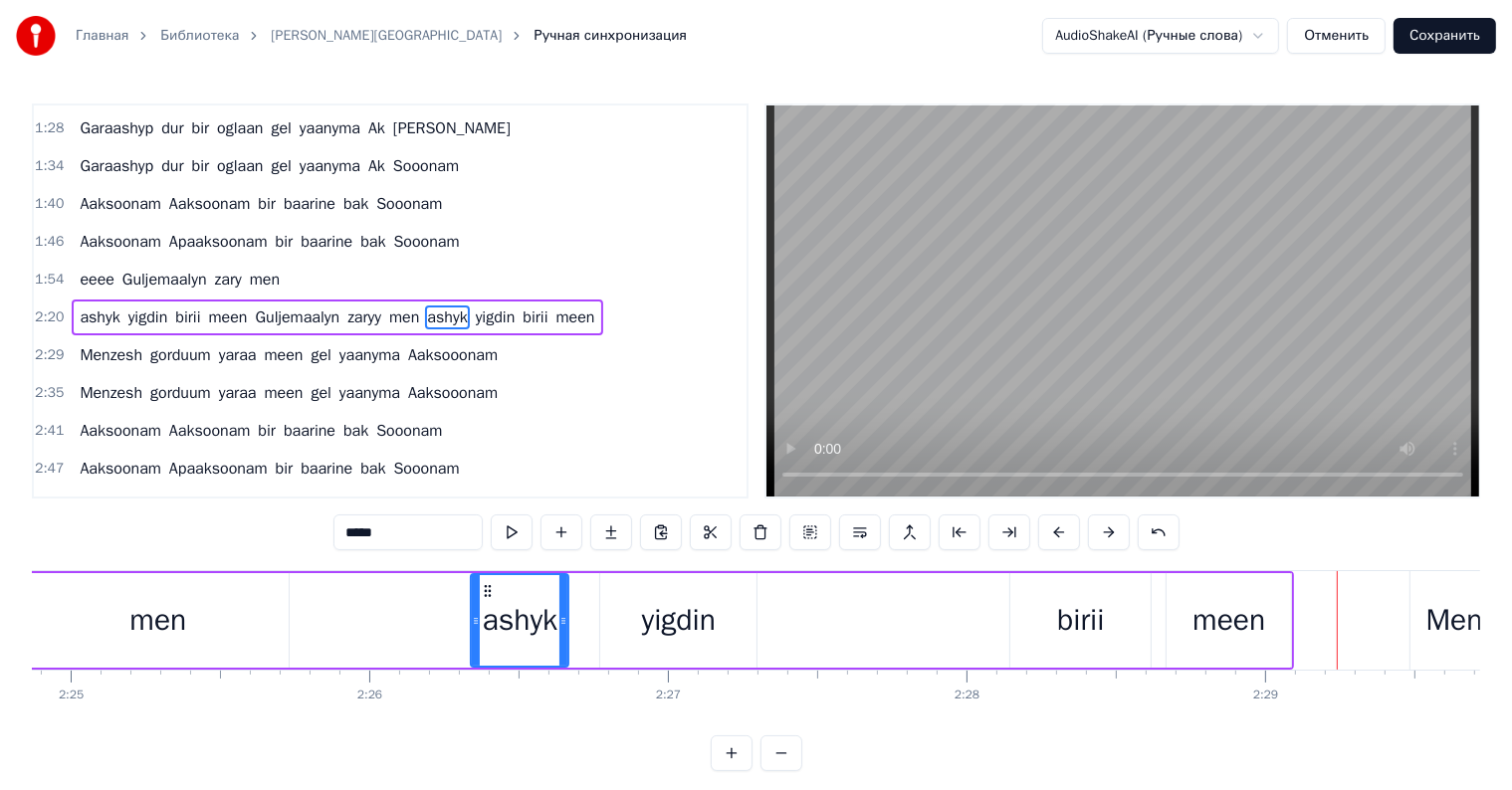 click on "birii" at bounding box center (1080, 620) 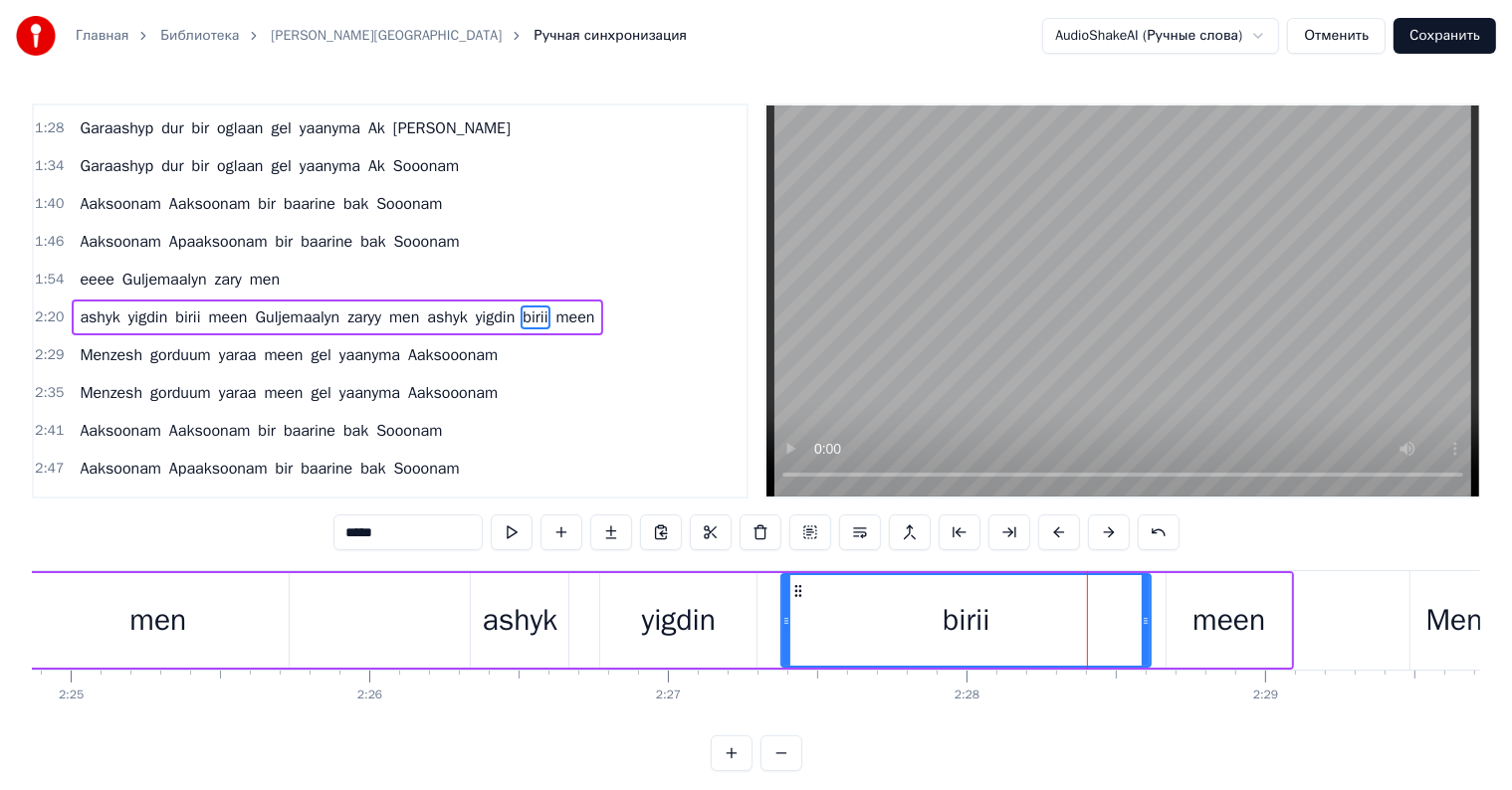 drag, startPoint x: 1015, startPoint y: 620, endPoint x: 786, endPoint y: 664, distance: 233.18876 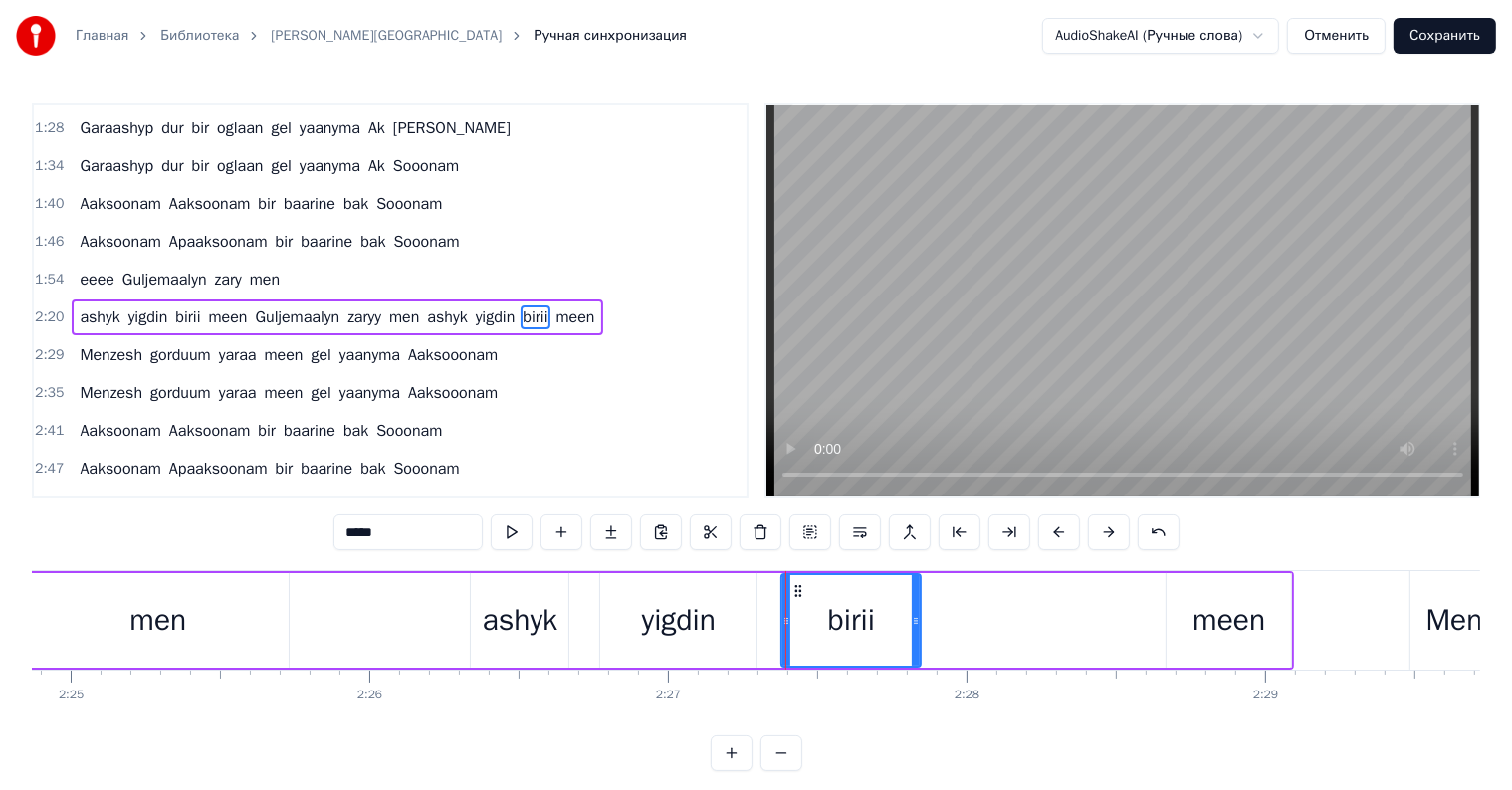 drag, startPoint x: 1145, startPoint y: 622, endPoint x: 932, endPoint y: 678, distance: 220.23851 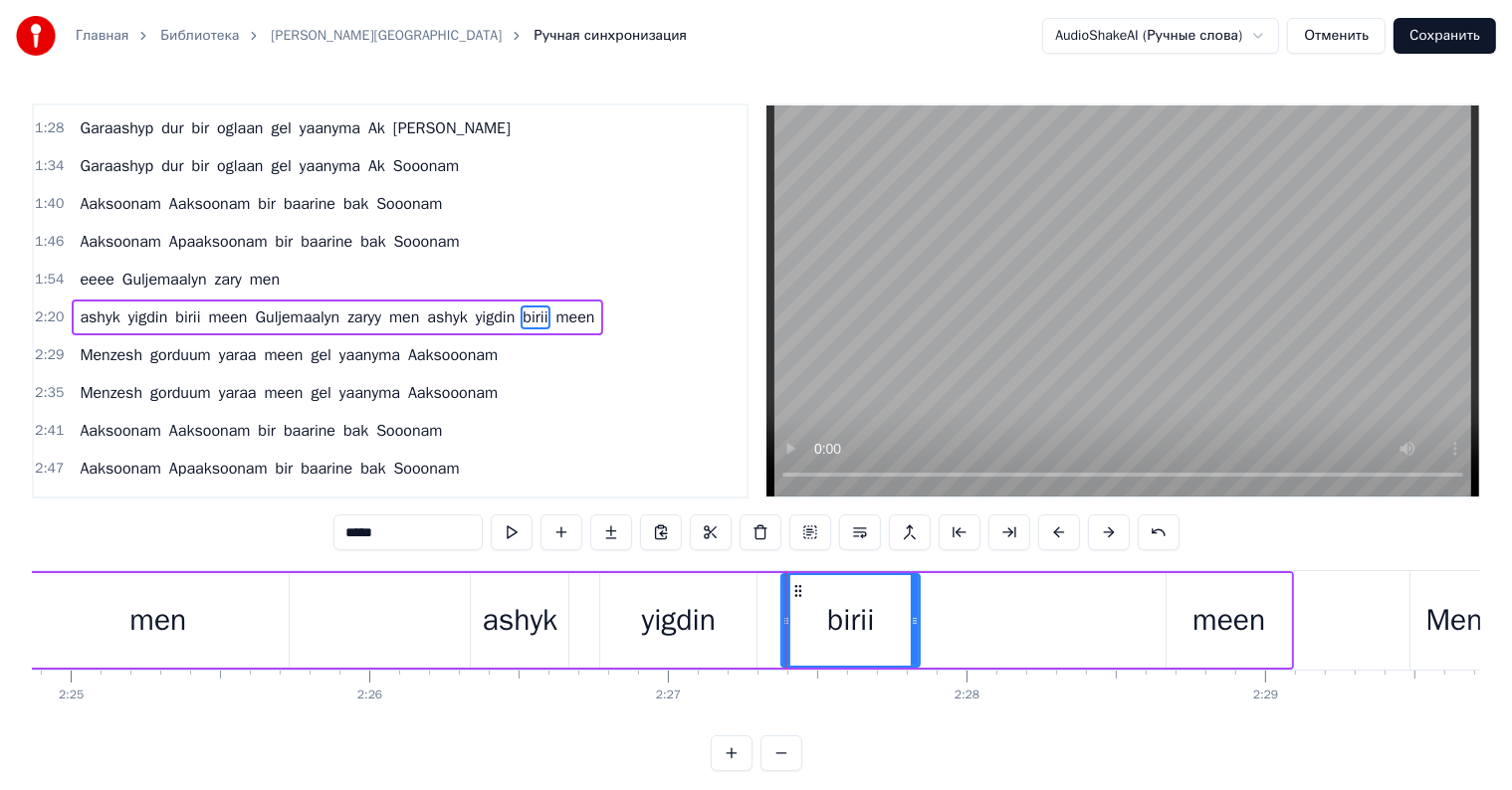 click on "meen" at bounding box center (1228, 620) 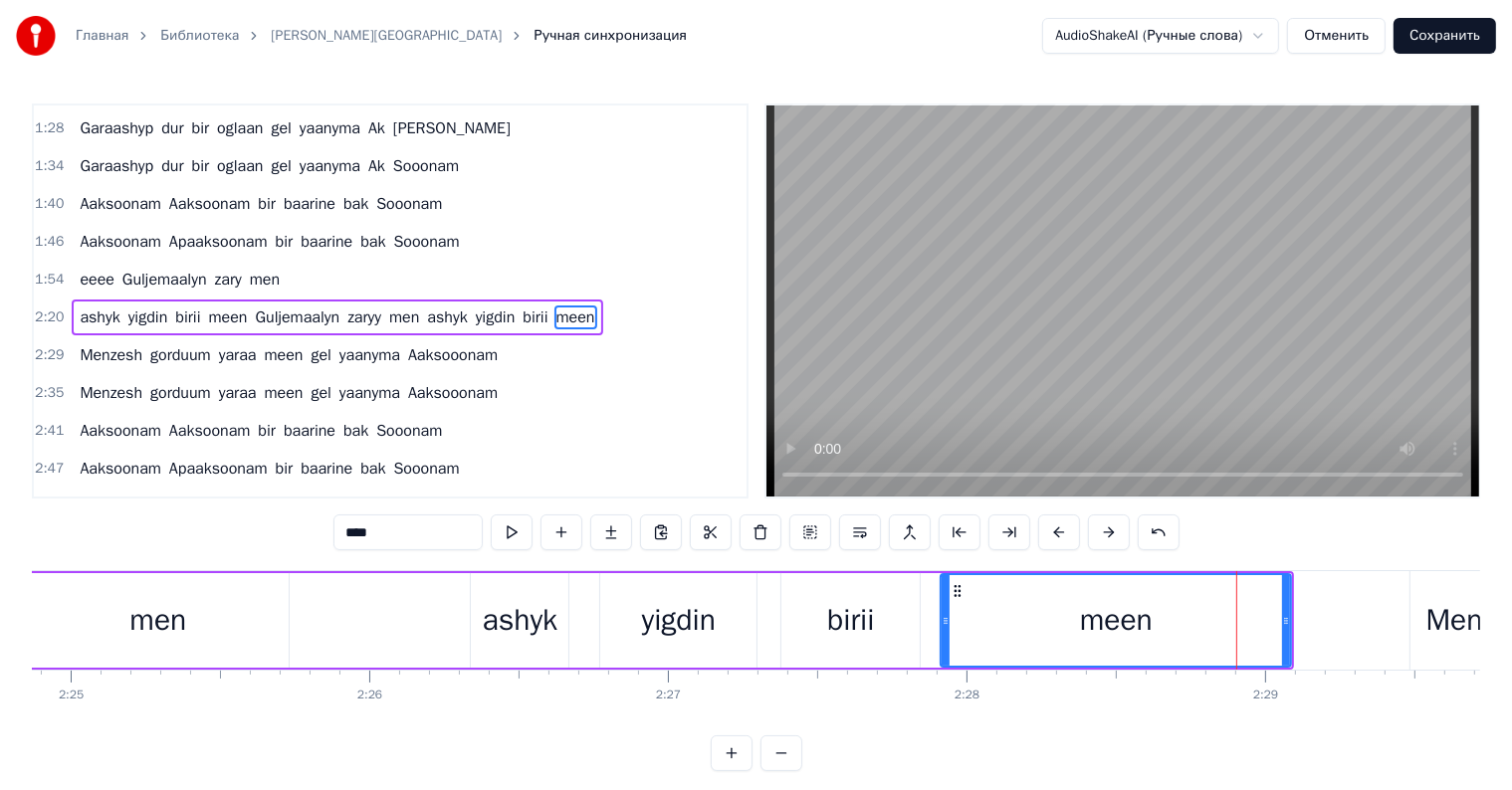 drag, startPoint x: 1170, startPoint y: 624, endPoint x: 952, endPoint y: 658, distance: 220.63545 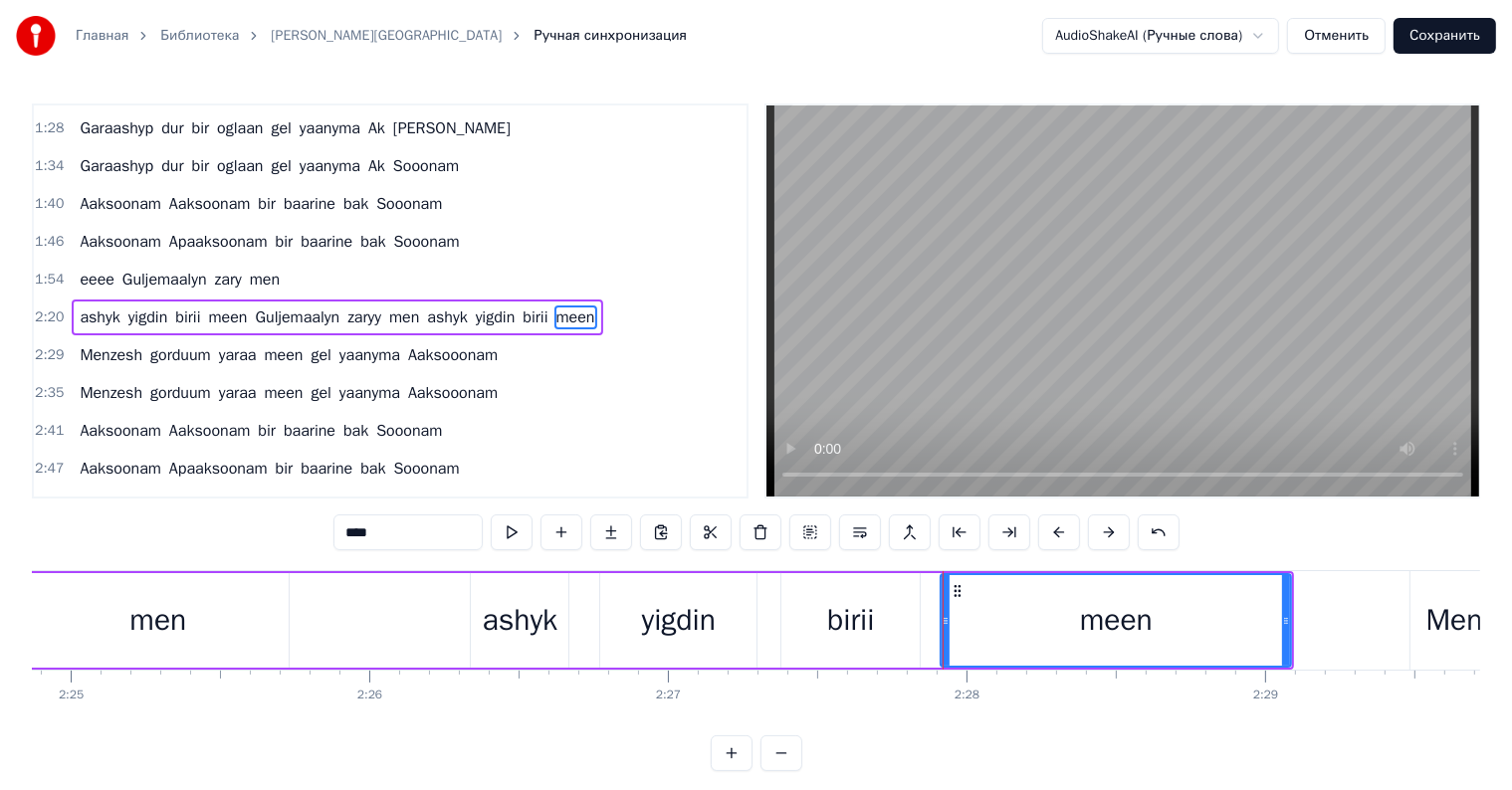 drag, startPoint x: 1291, startPoint y: 621, endPoint x: 1225, endPoint y: 641, distance: 68.96376 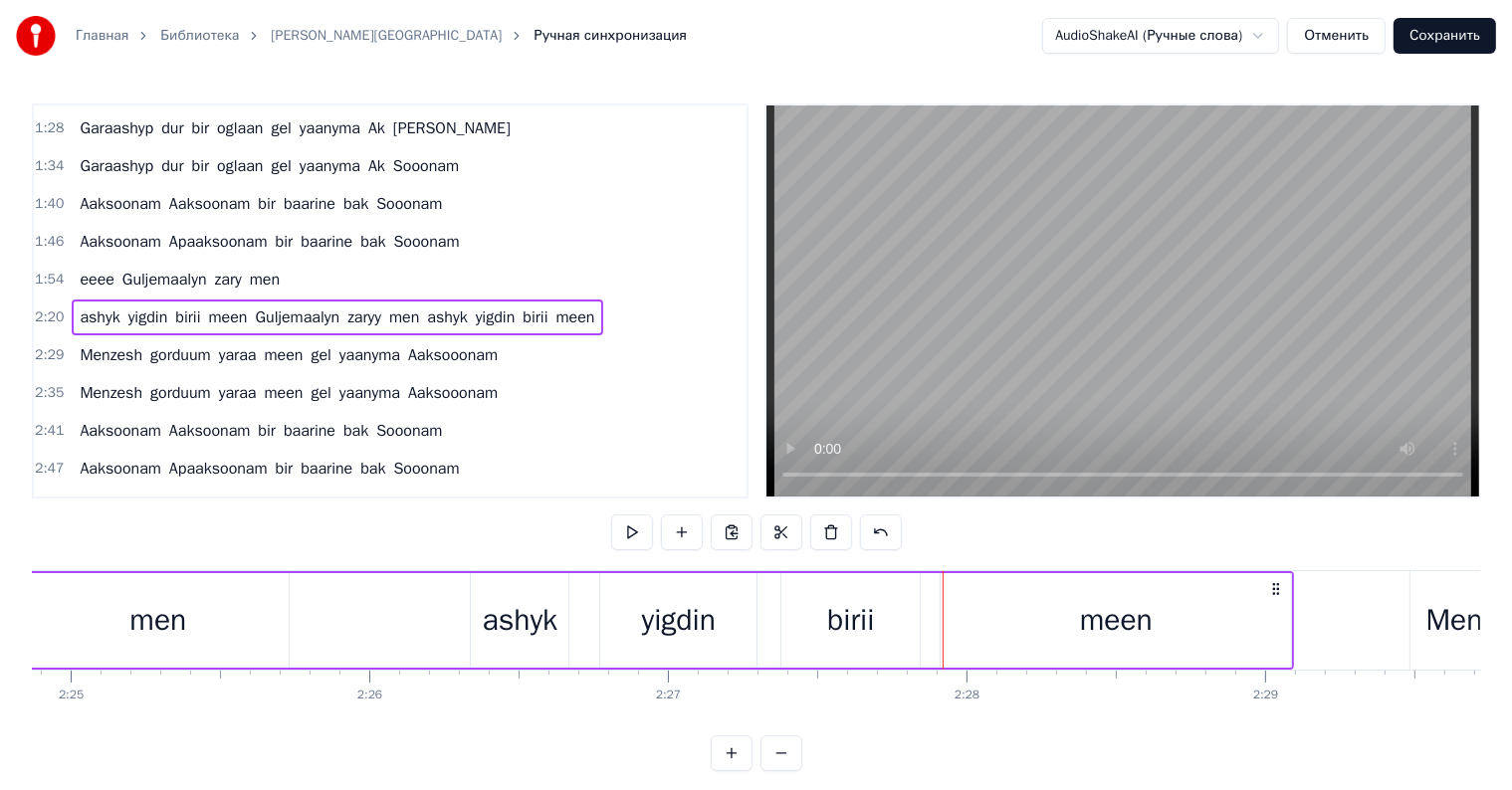drag, startPoint x: 1229, startPoint y: 637, endPoint x: 1278, endPoint y: 617, distance: 52.924474 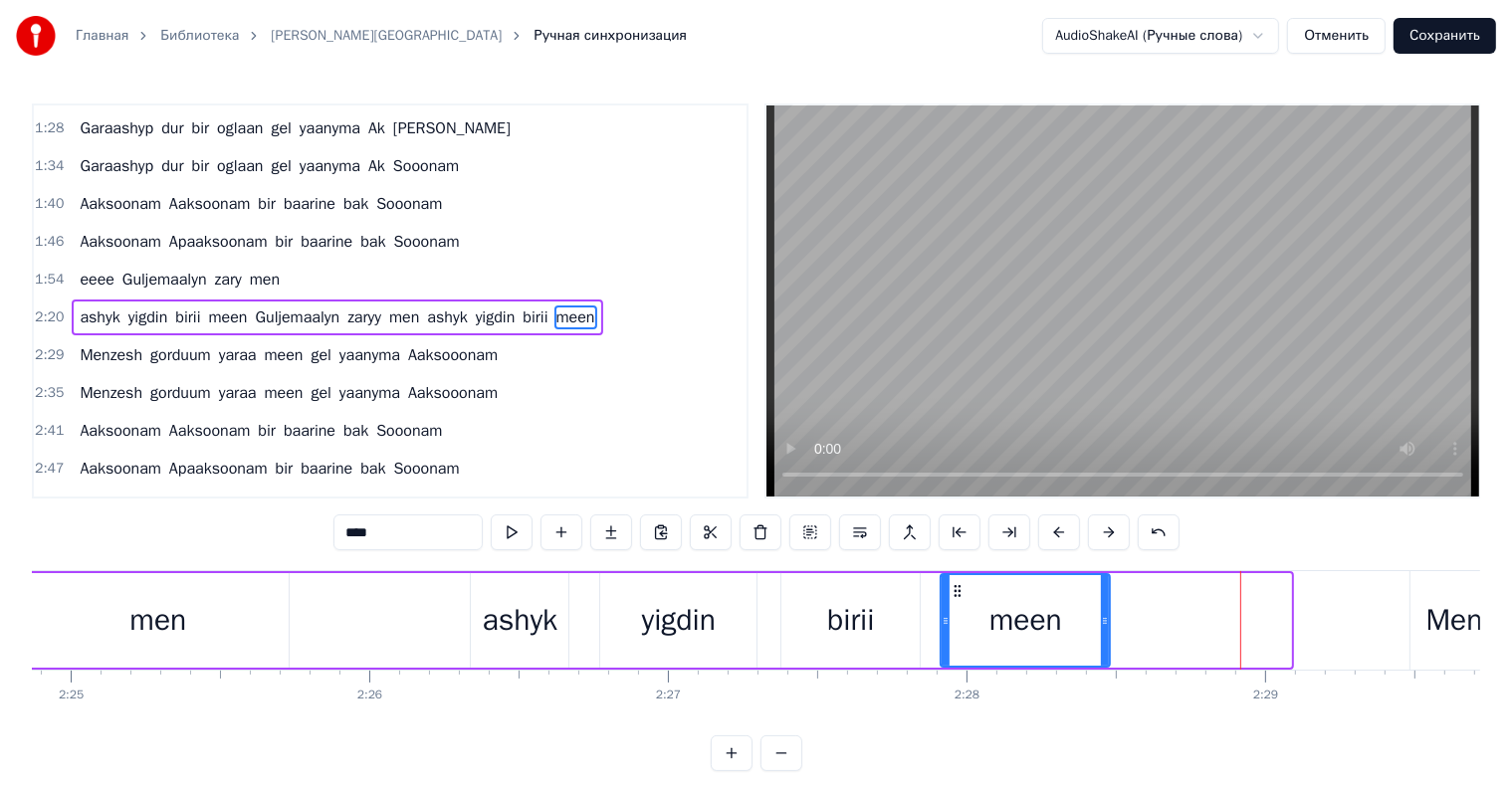 drag, startPoint x: 1286, startPoint y: 621, endPoint x: 1063, endPoint y: 650, distance: 224.87774 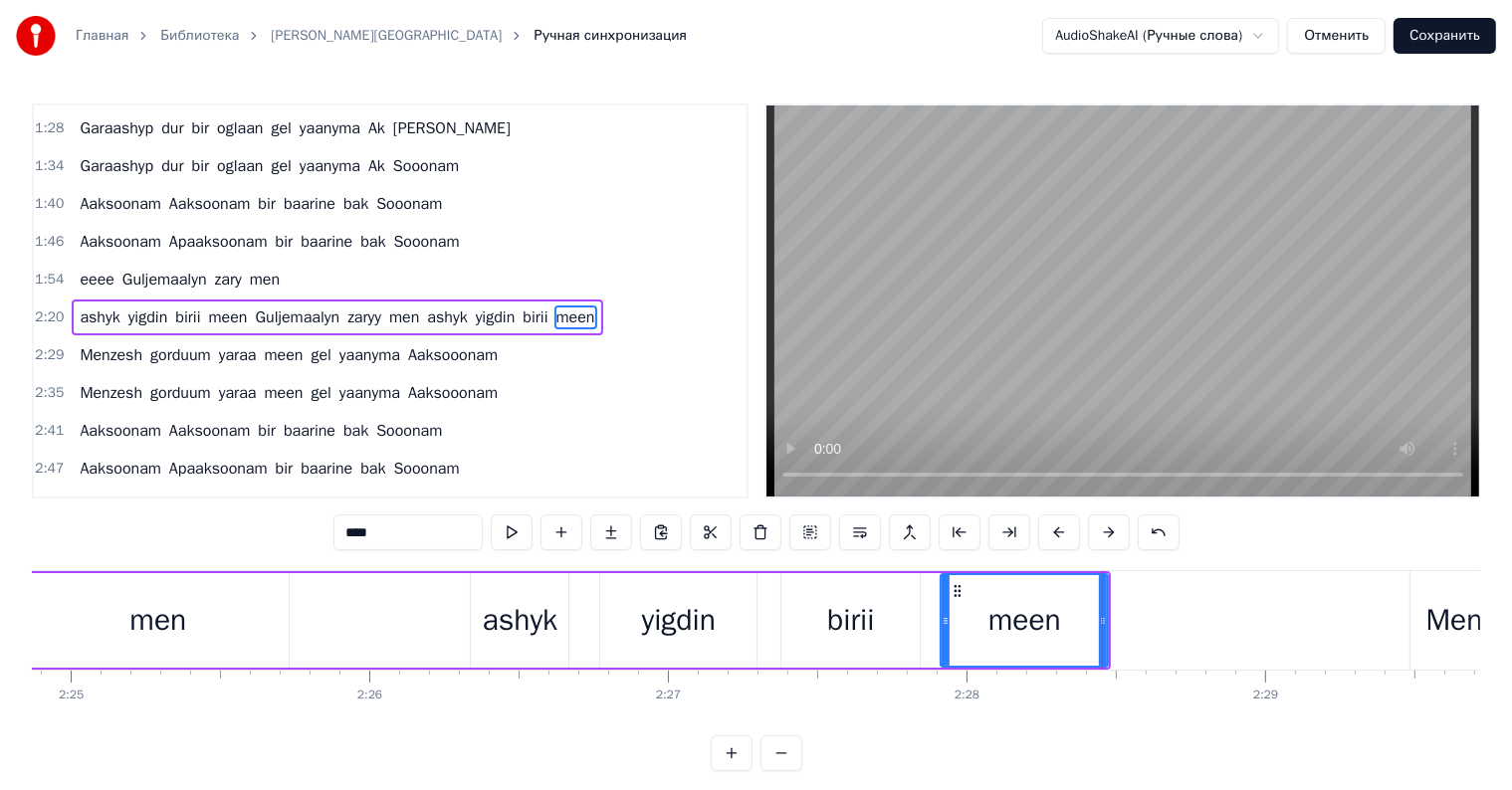 click on "ashyk" at bounding box center (521, 620) 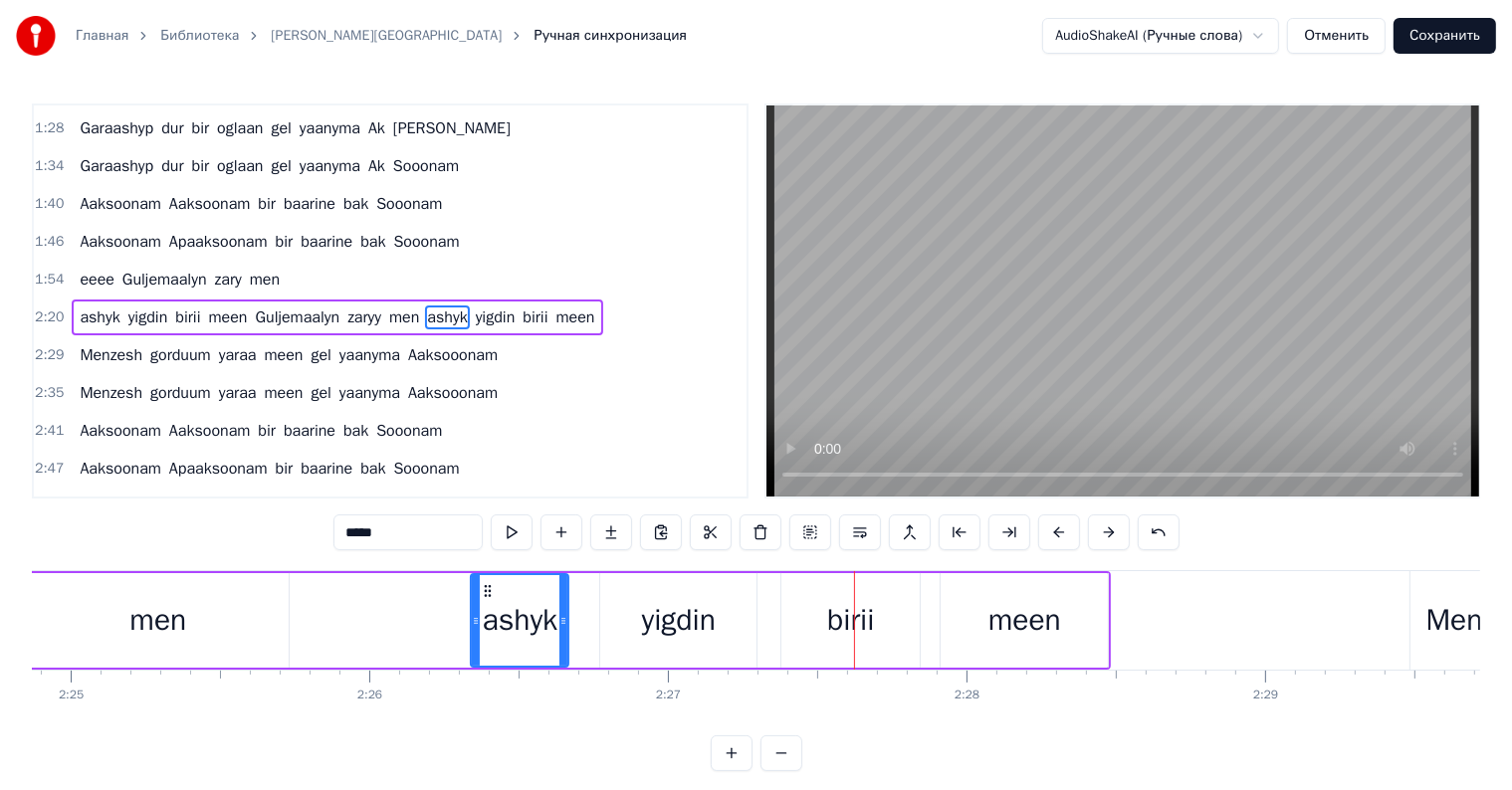 click on "birii" at bounding box center [850, 620] 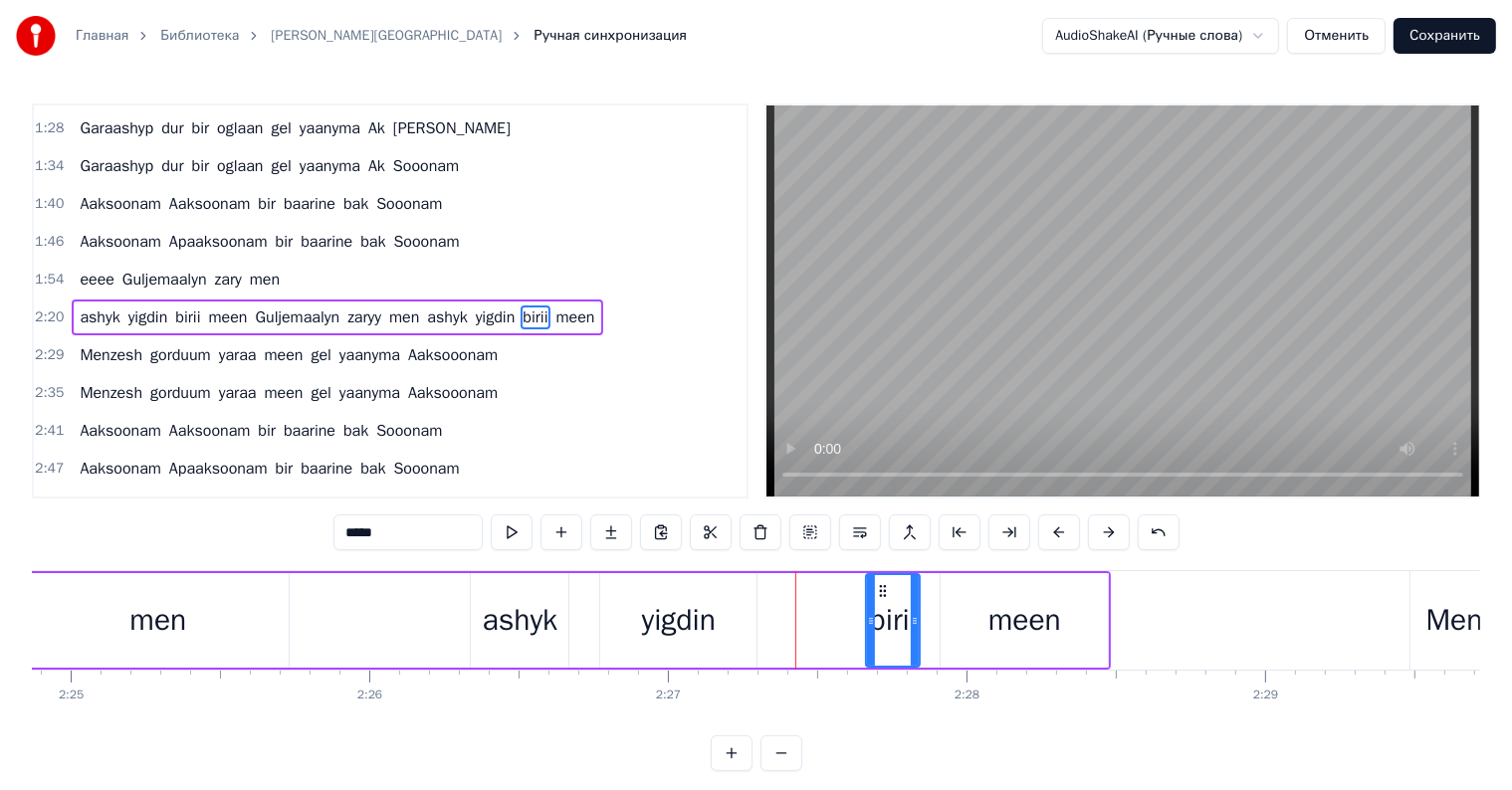 drag, startPoint x: 787, startPoint y: 621, endPoint x: 840, endPoint y: 643, distance: 57.384667 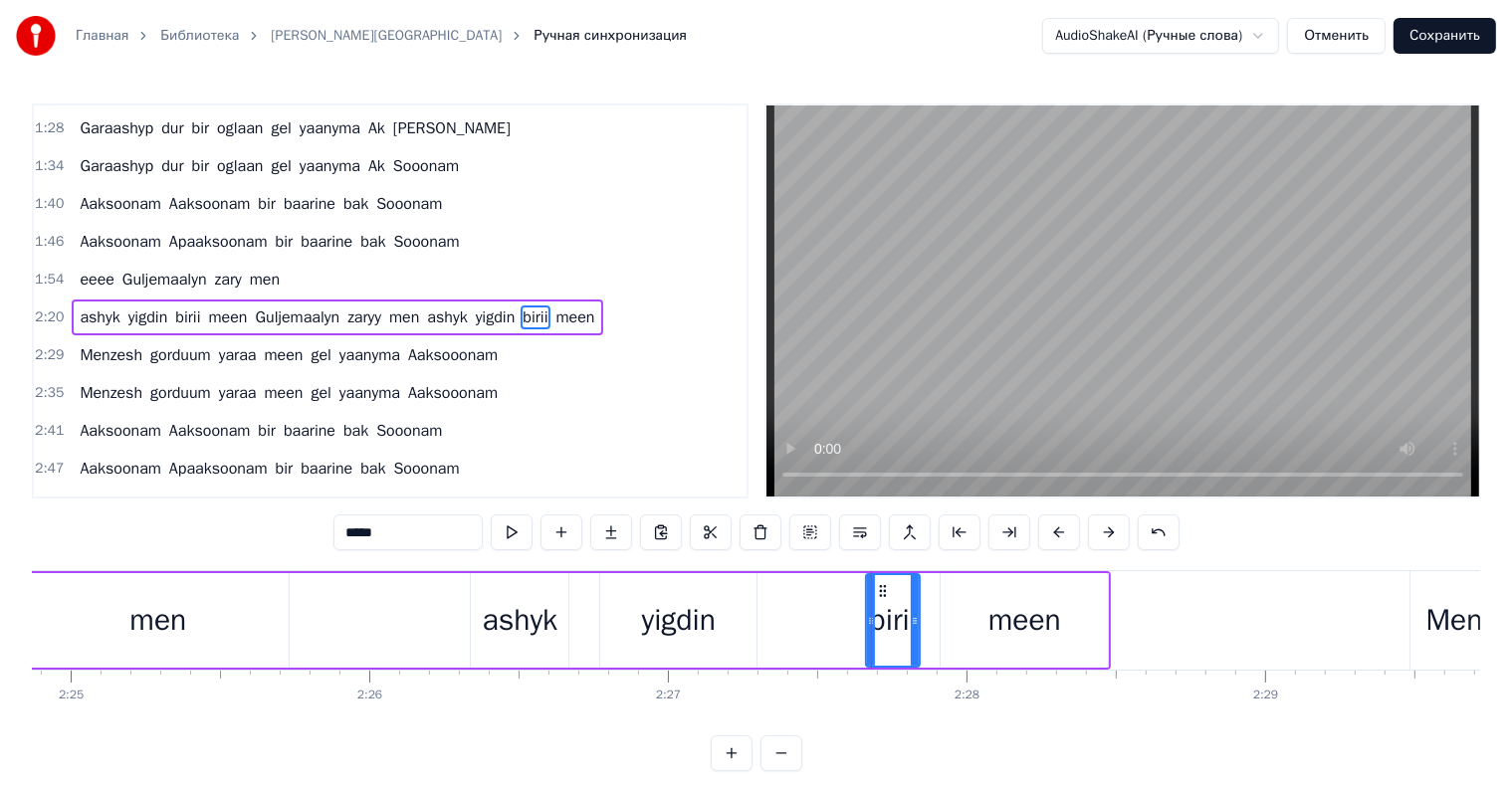 click on "yigdin" at bounding box center [679, 620] 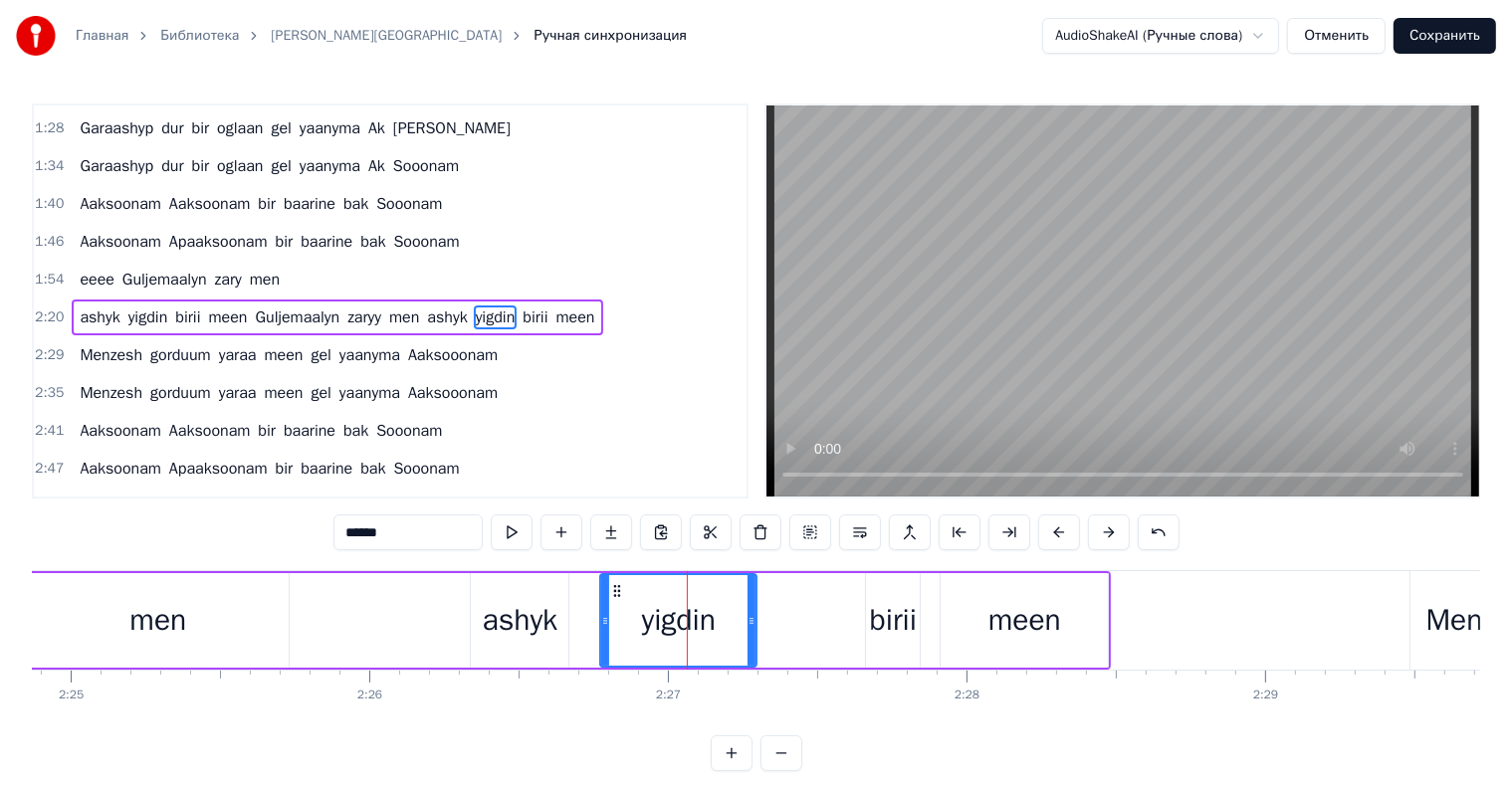 click on "ashyk" at bounding box center (521, 620) 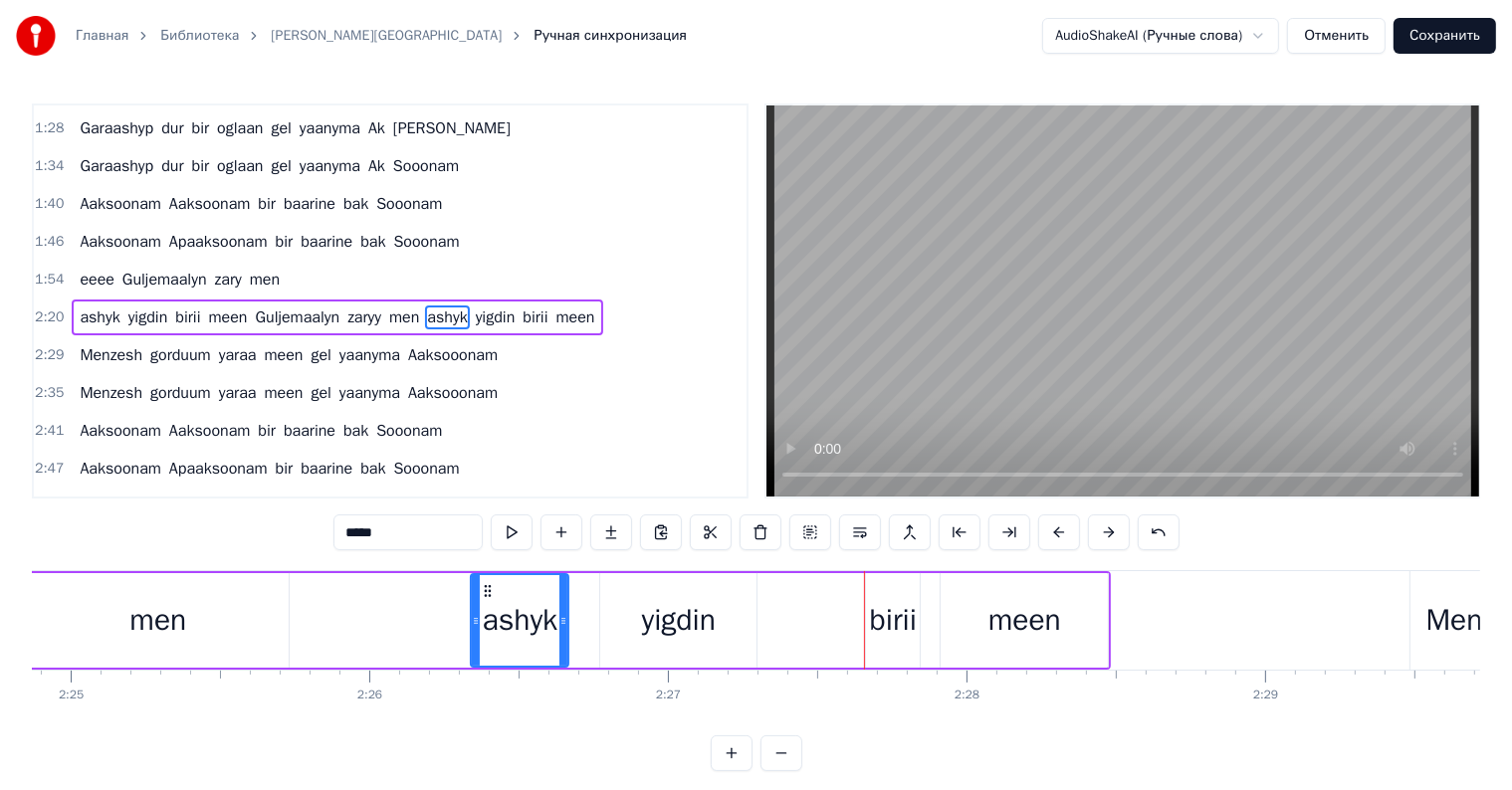 click on "meen" at bounding box center [1024, 620] 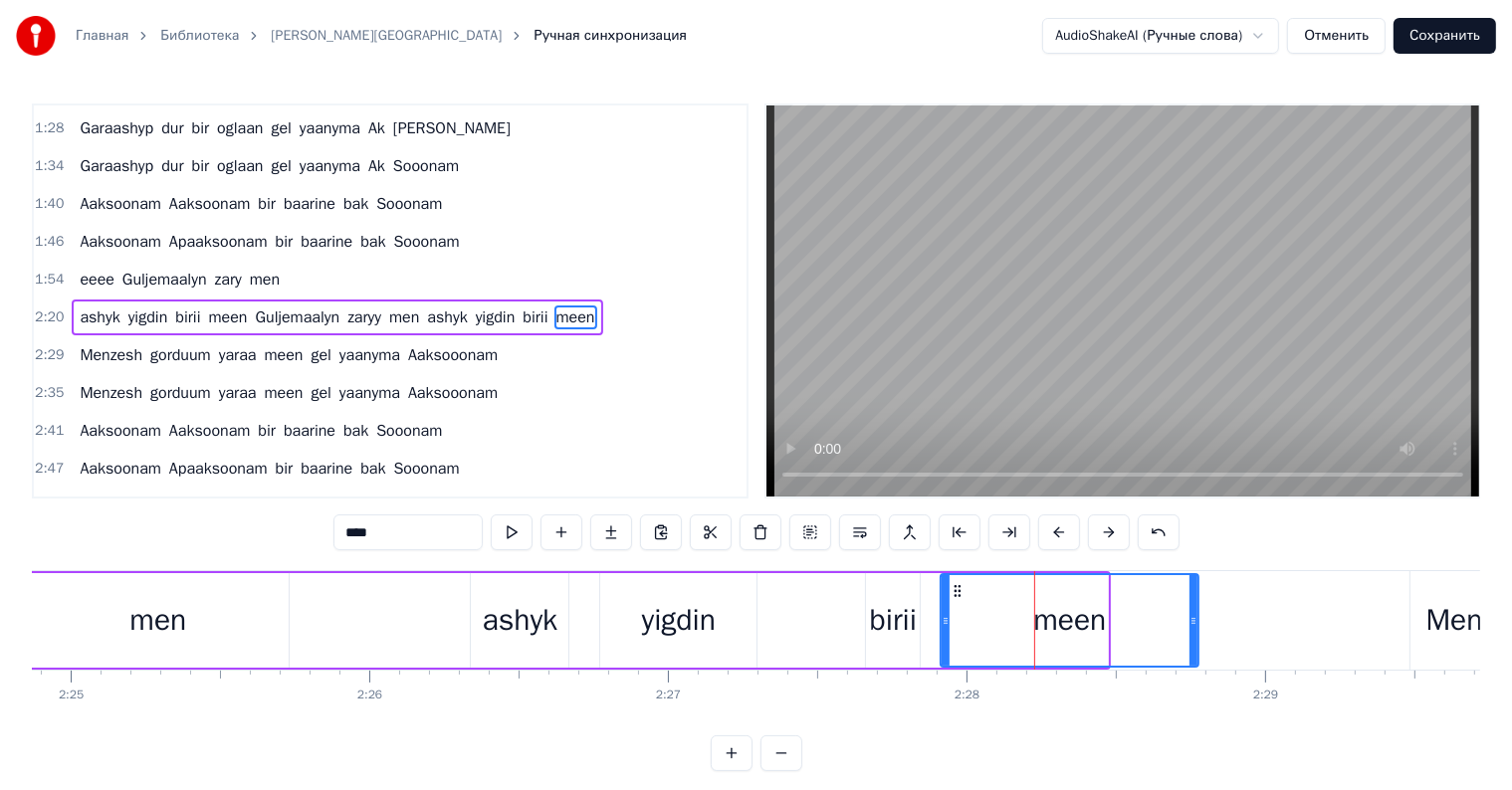 drag, startPoint x: 1103, startPoint y: 620, endPoint x: 1208, endPoint y: 614, distance: 105.17129 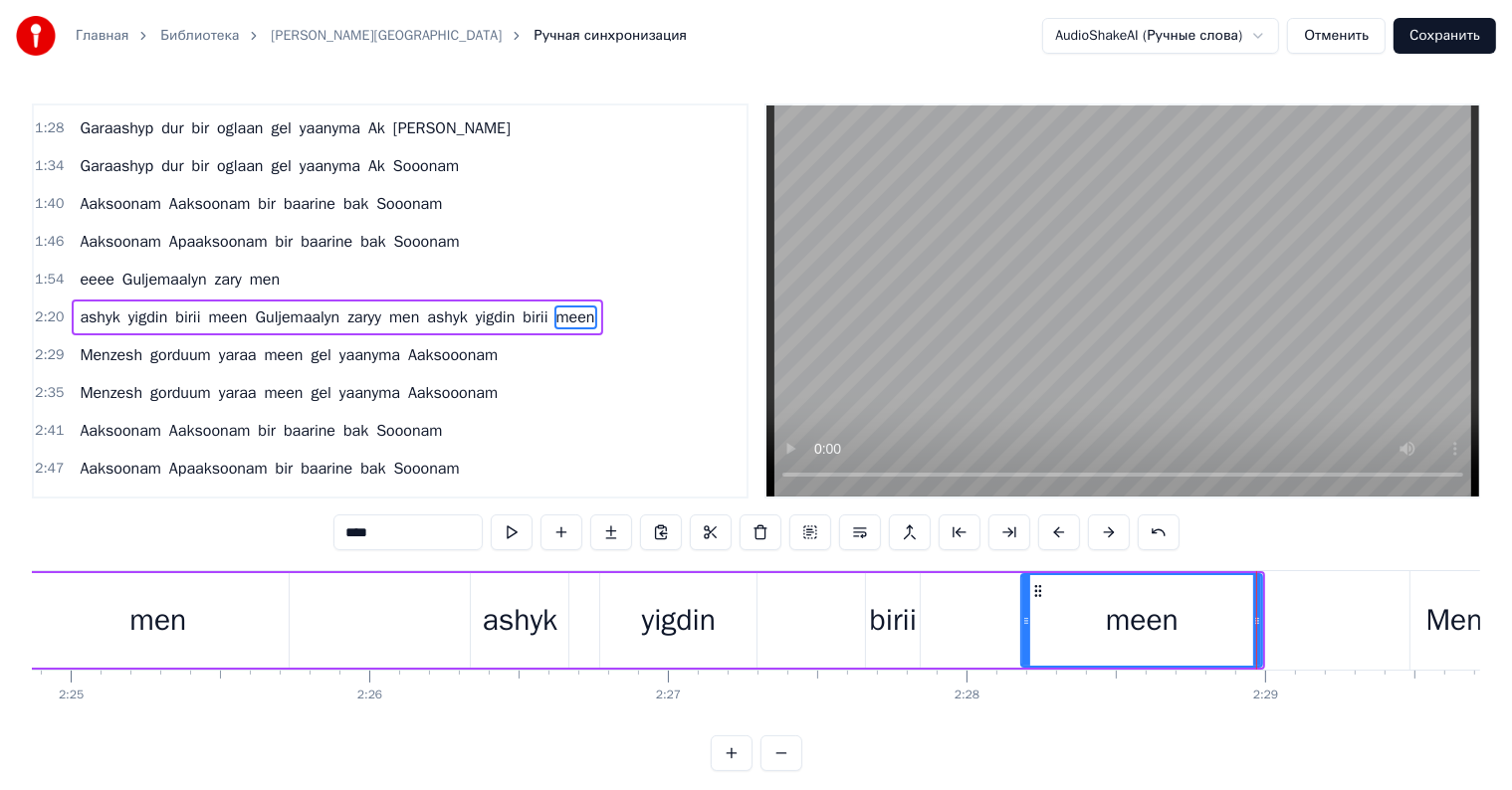 drag, startPoint x: 948, startPoint y: 617, endPoint x: 1019, endPoint y: 605, distance: 72.00694 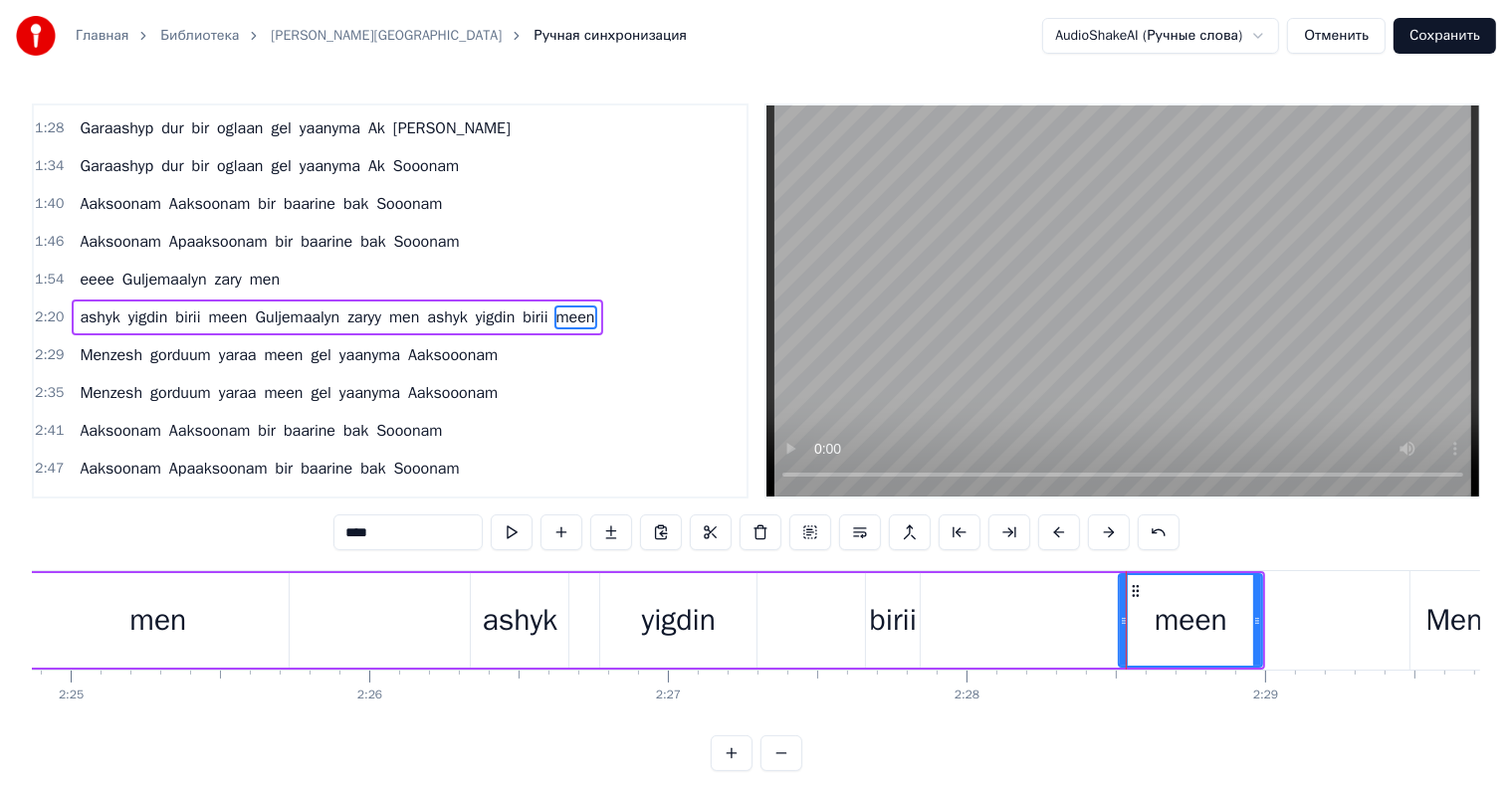 click on "birii" at bounding box center [893, 620] 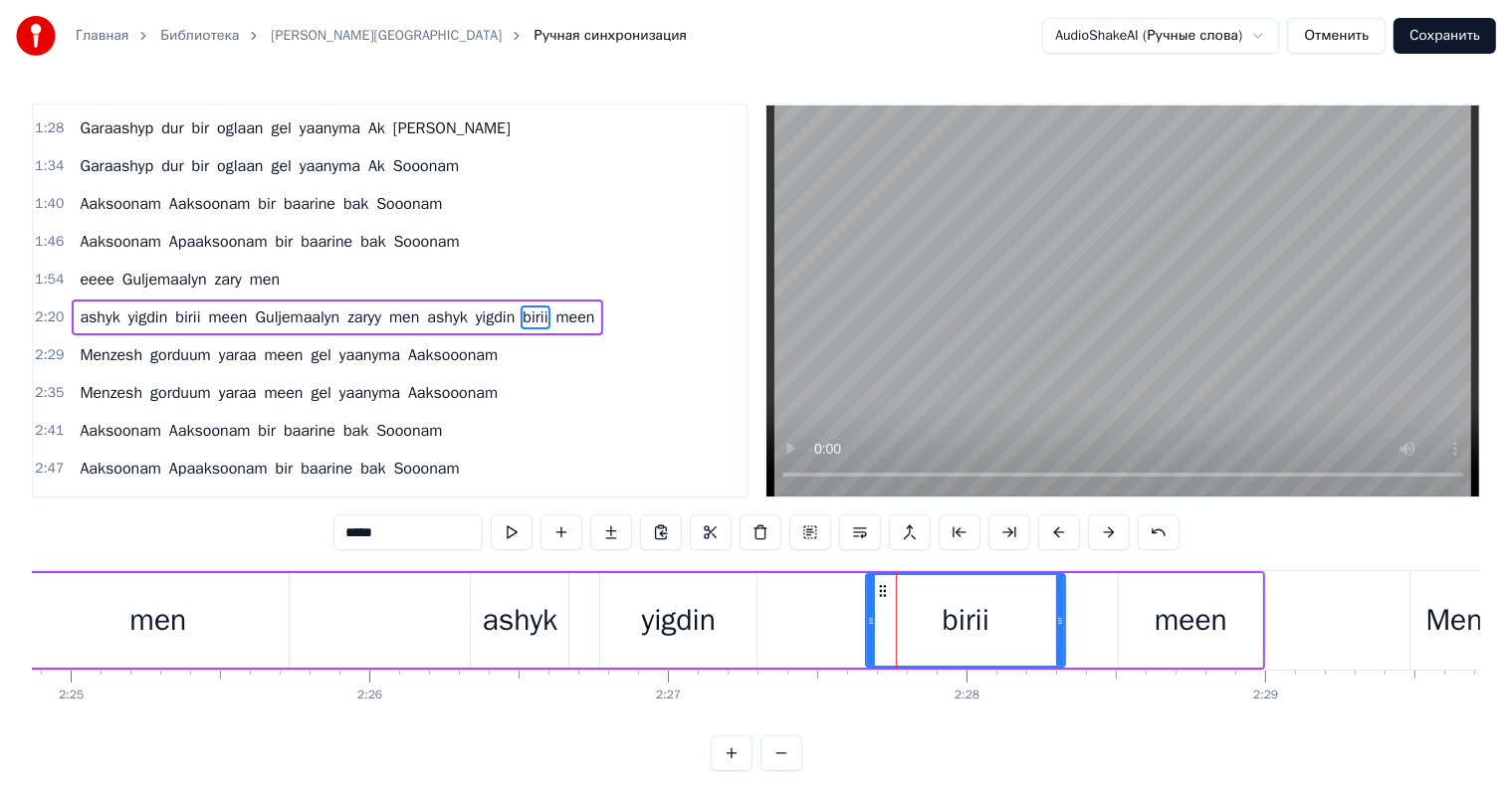 drag, startPoint x: 916, startPoint y: 620, endPoint x: 1065, endPoint y: 633, distance: 149.56604 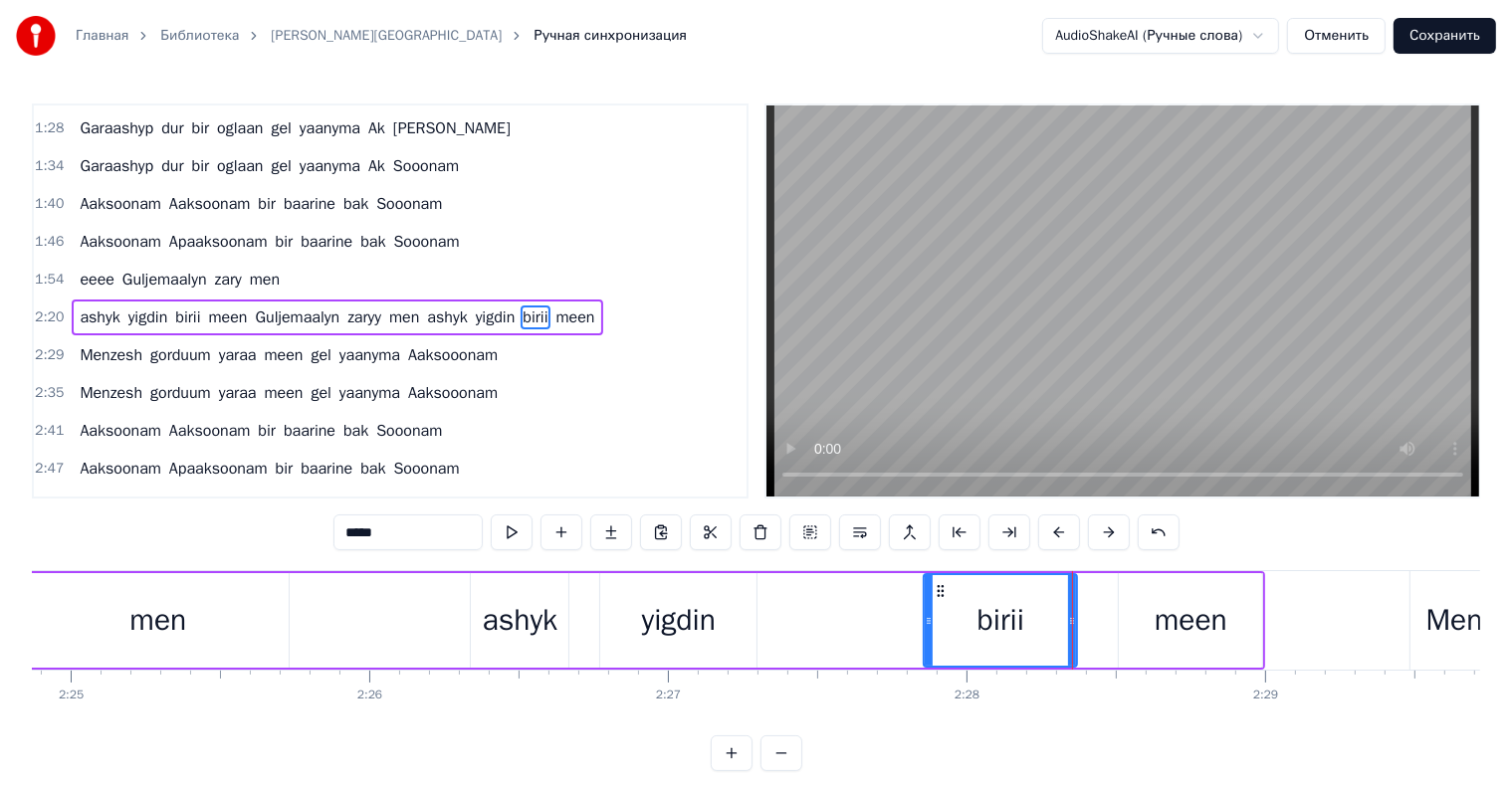 drag, startPoint x: 870, startPoint y: 617, endPoint x: 936, endPoint y: 631, distance: 67.46851 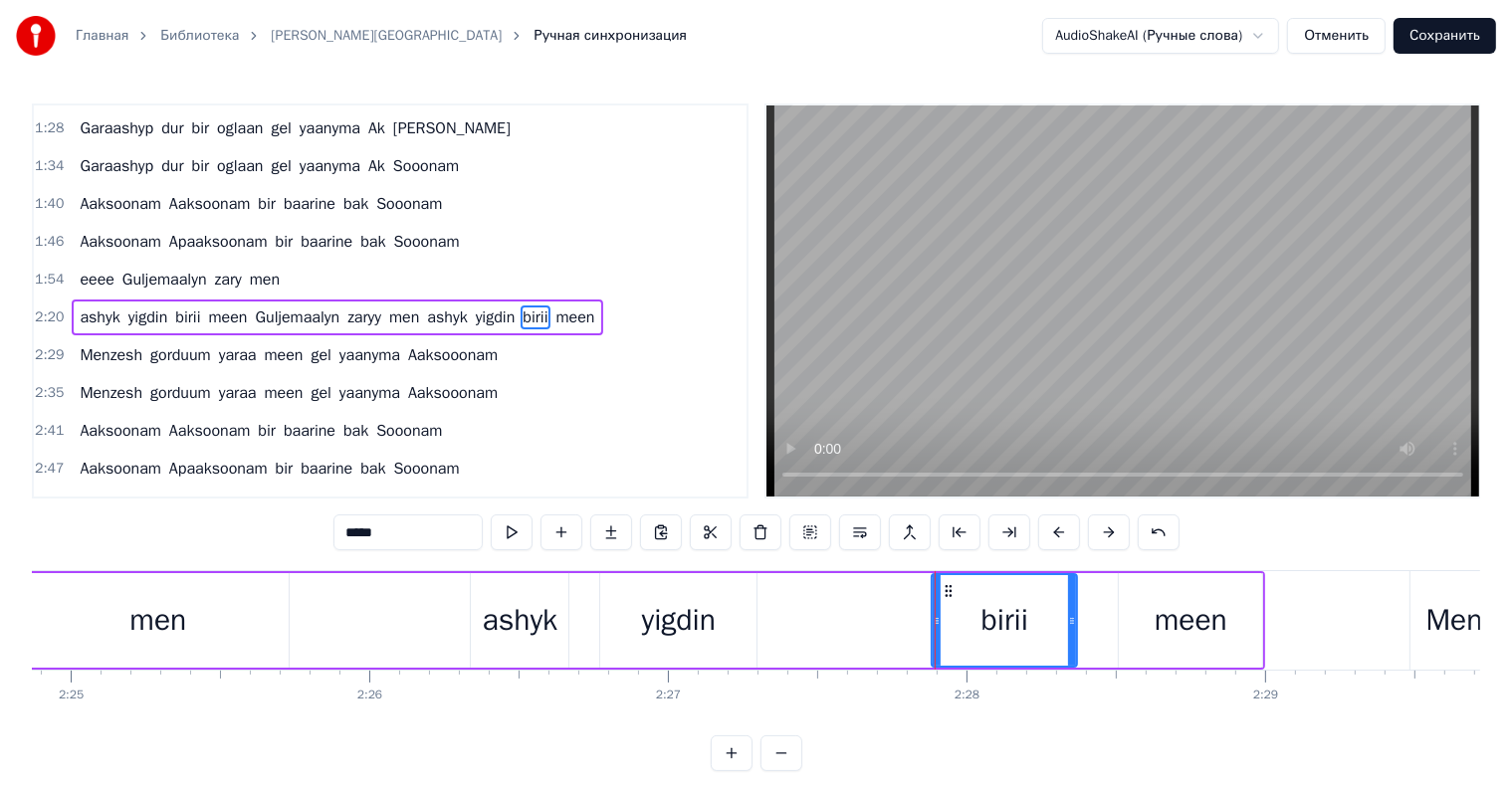 click on "yigdin" at bounding box center (679, 620) 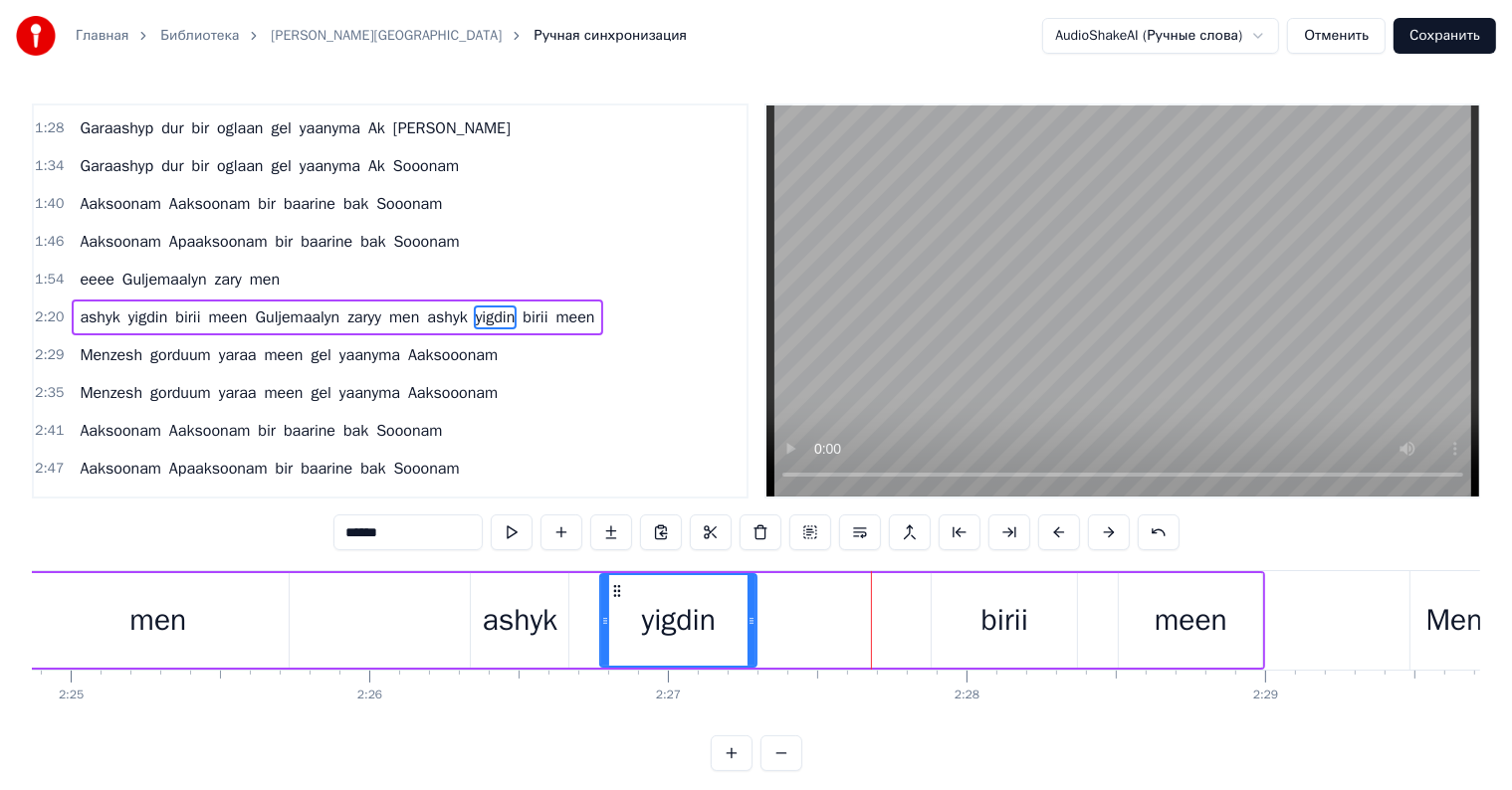 click on "yigdin" at bounding box center [679, 620] 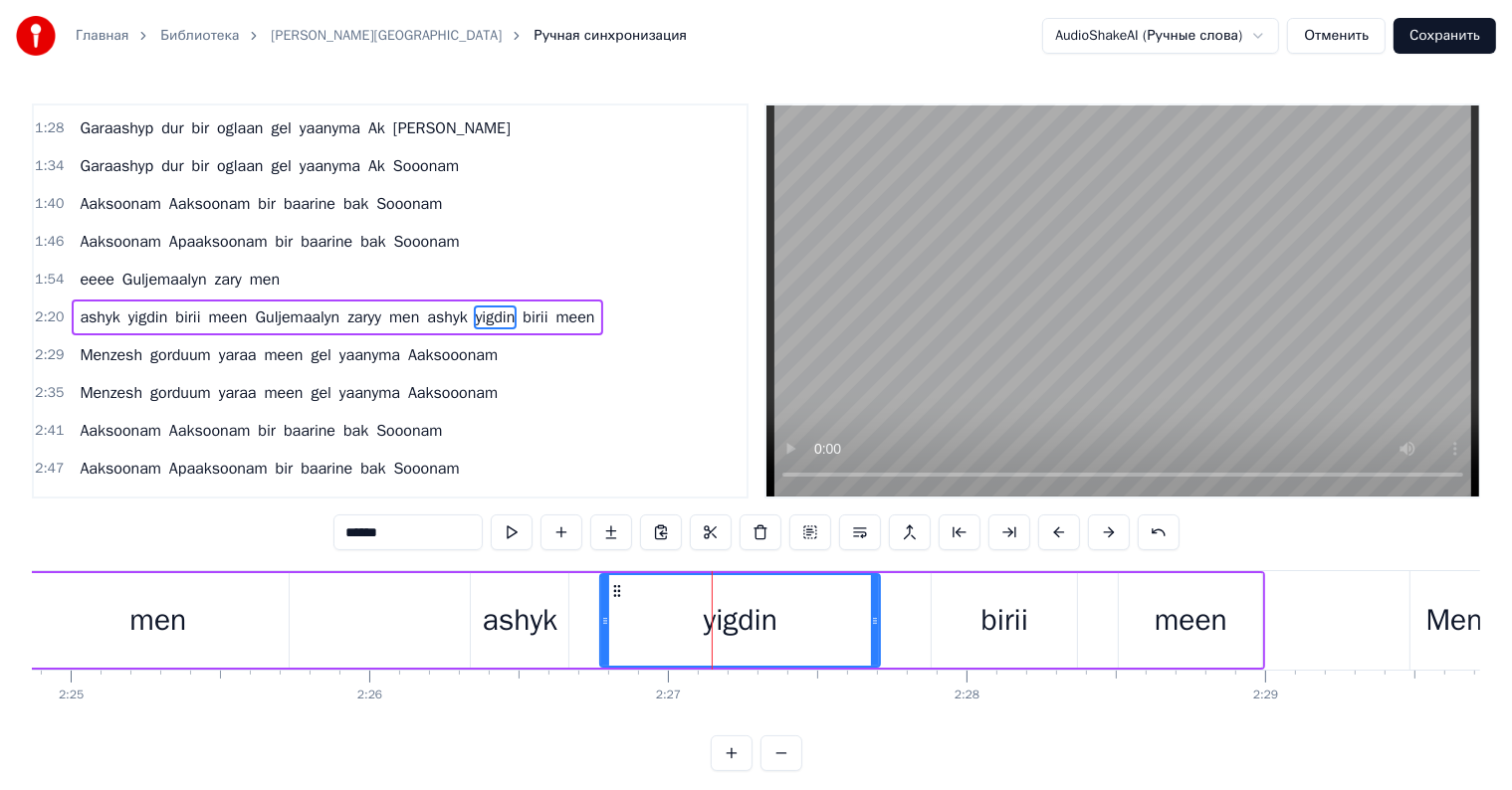 drag, startPoint x: 752, startPoint y: 615, endPoint x: 872, endPoint y: 638, distance: 122.18429 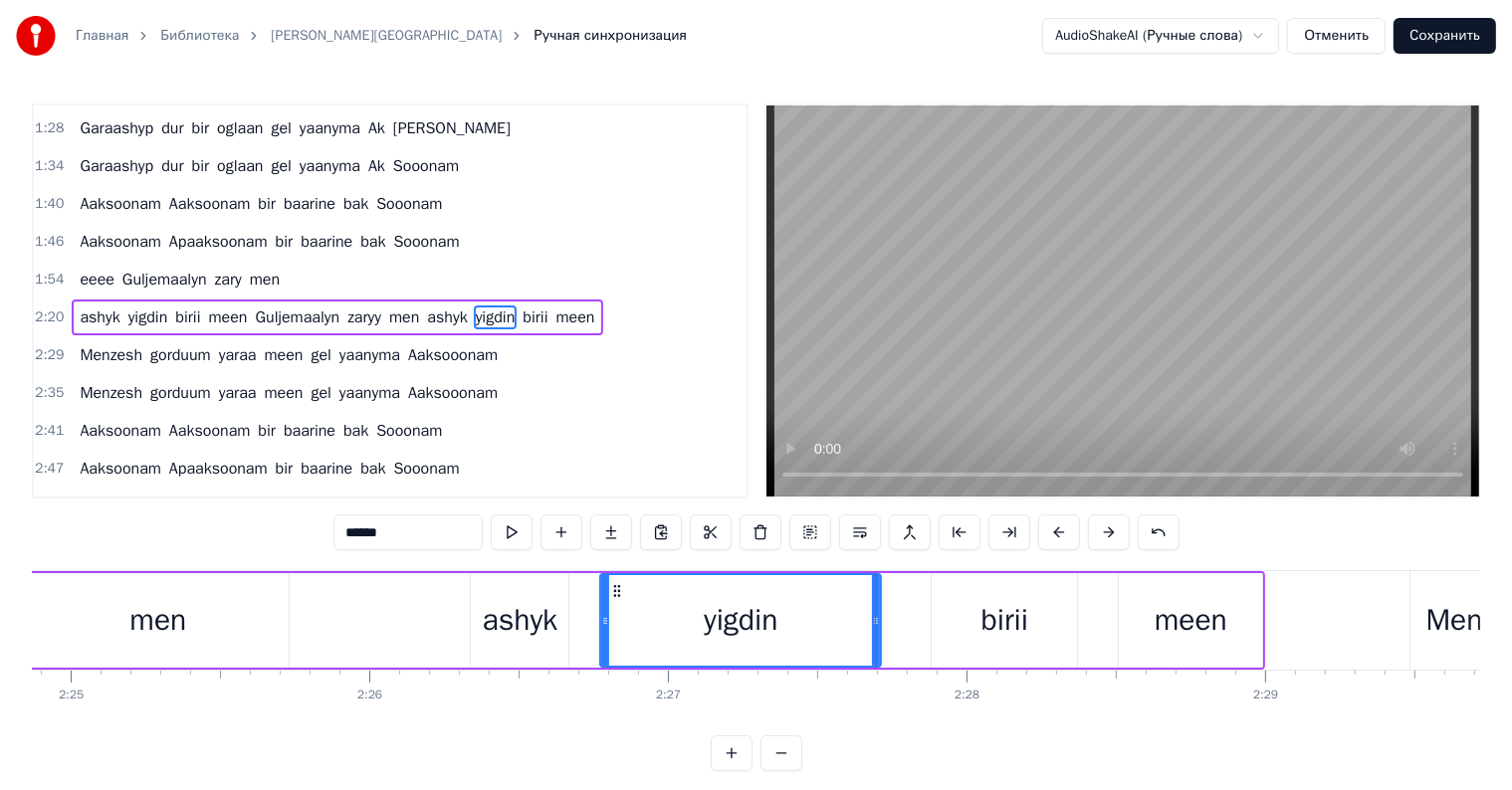 click on "ashyk" at bounding box center [521, 620] 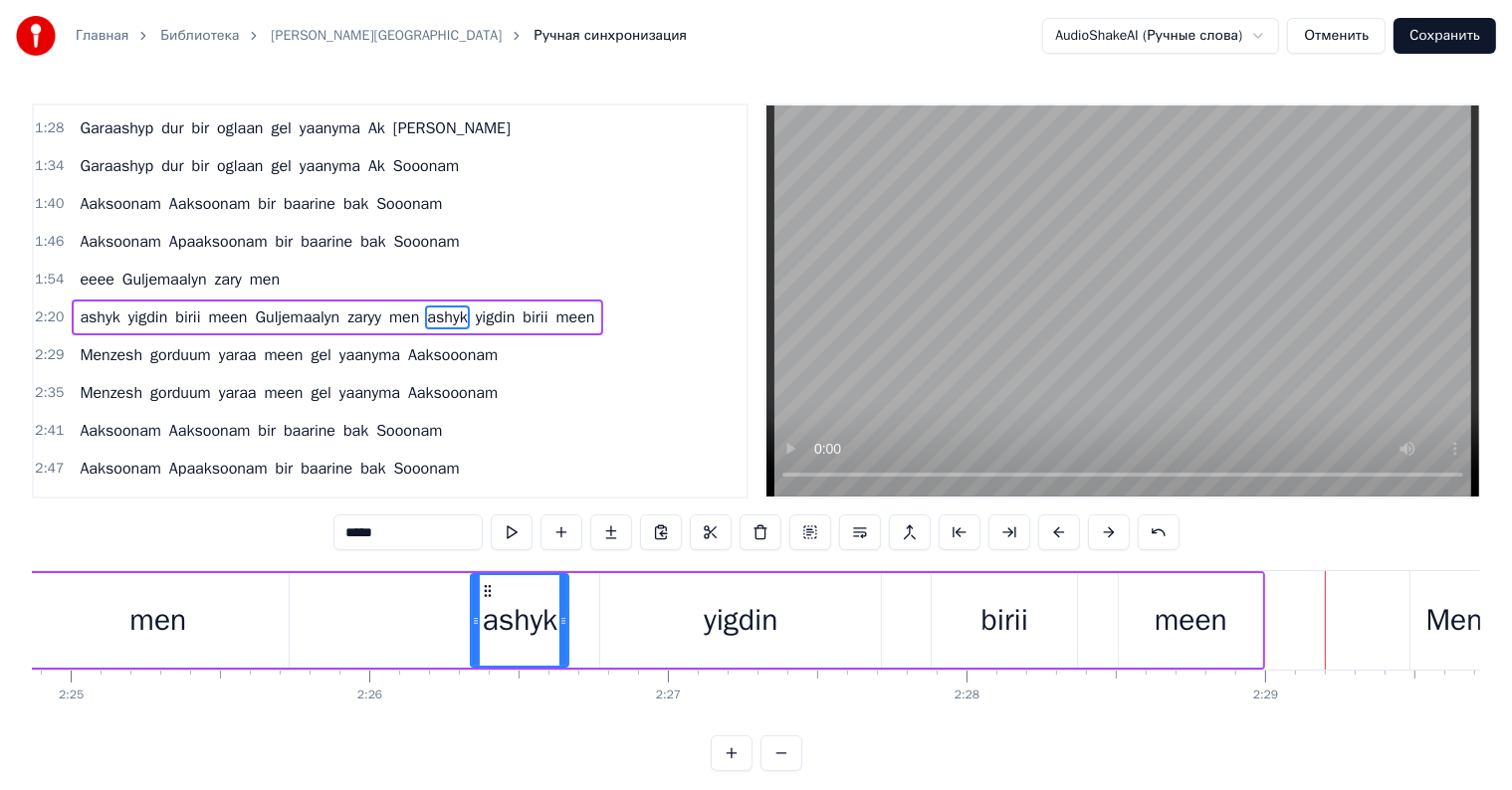 click on "meen" at bounding box center (1190, 620) 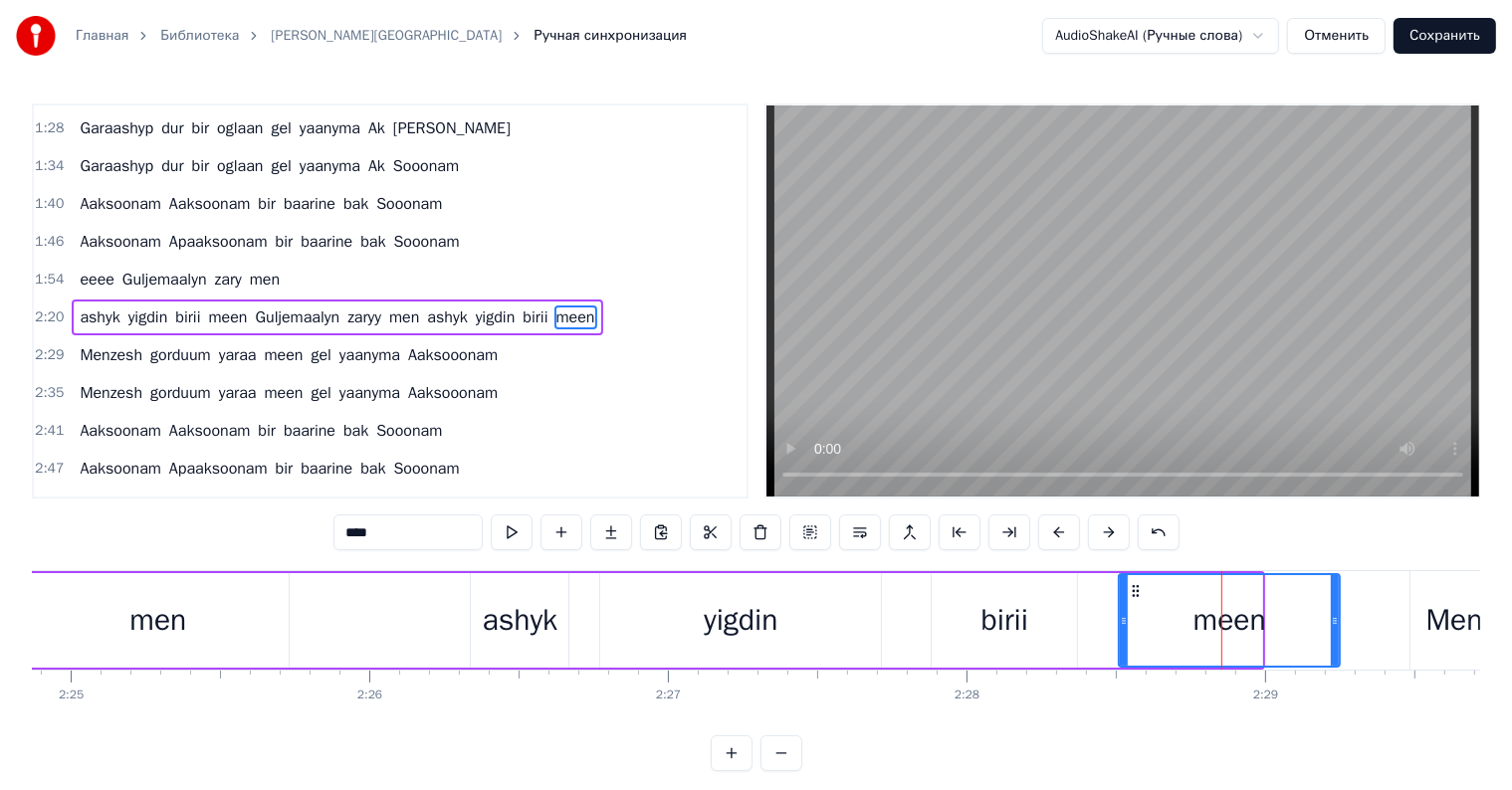 drag, startPoint x: 1256, startPoint y: 611, endPoint x: 1340, endPoint y: 616, distance: 84.14868 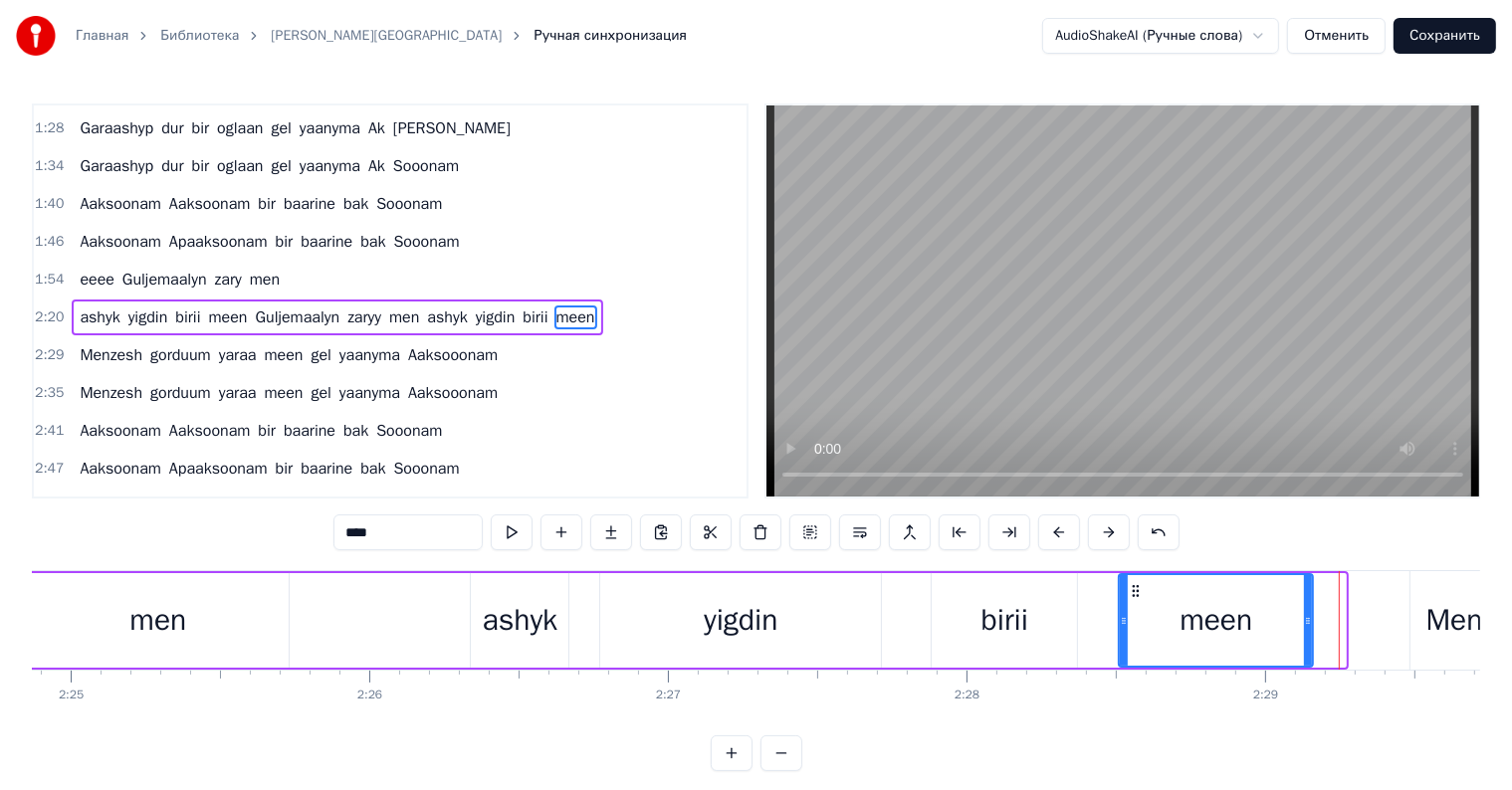 drag, startPoint x: 1340, startPoint y: 616, endPoint x: 1307, endPoint y: 625, distance: 34.20526 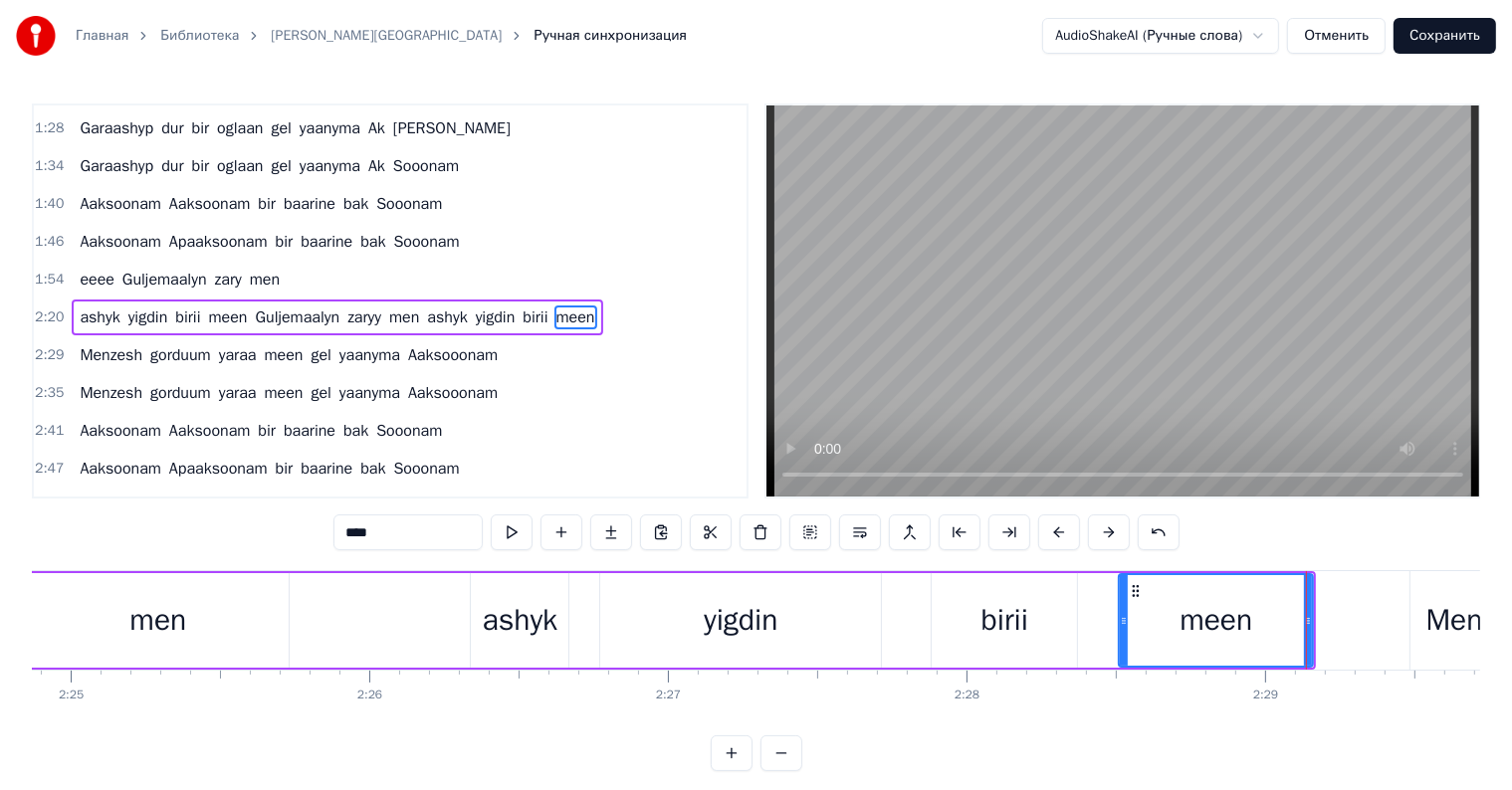 click on "birii" at bounding box center [1004, 620] 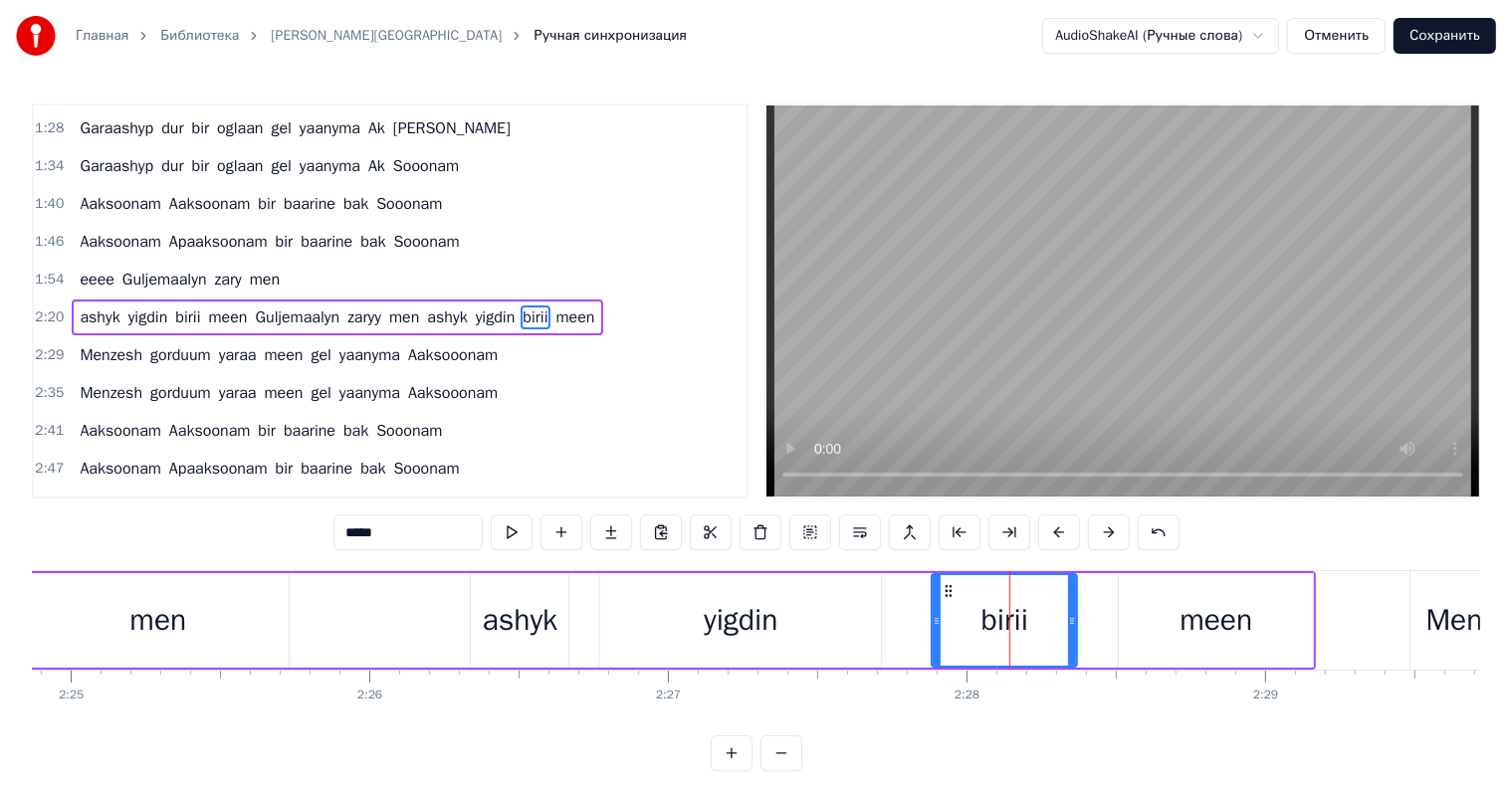 click on "men" at bounding box center (157, 620) 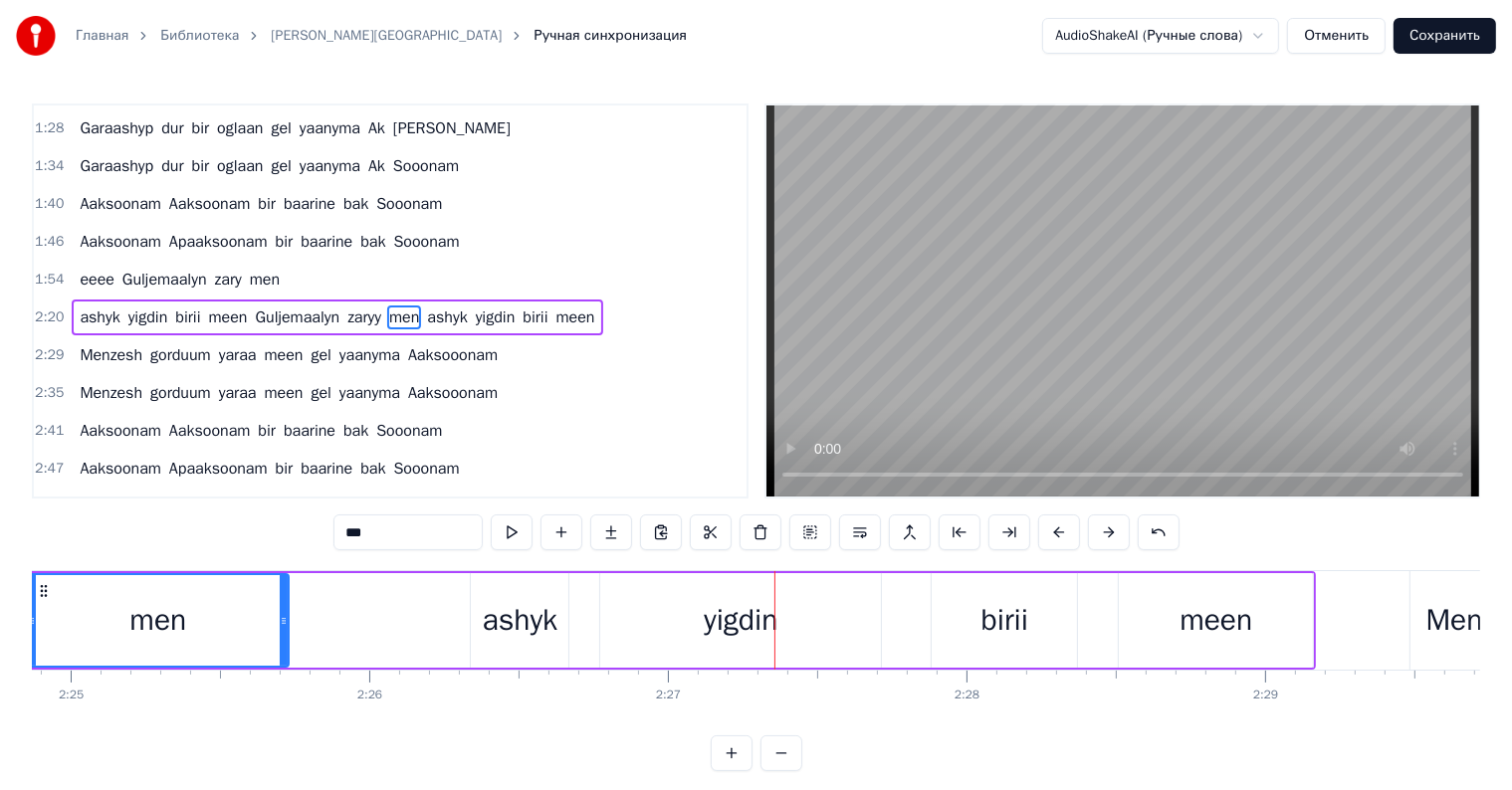 click on "ashyk" at bounding box center [521, 620] 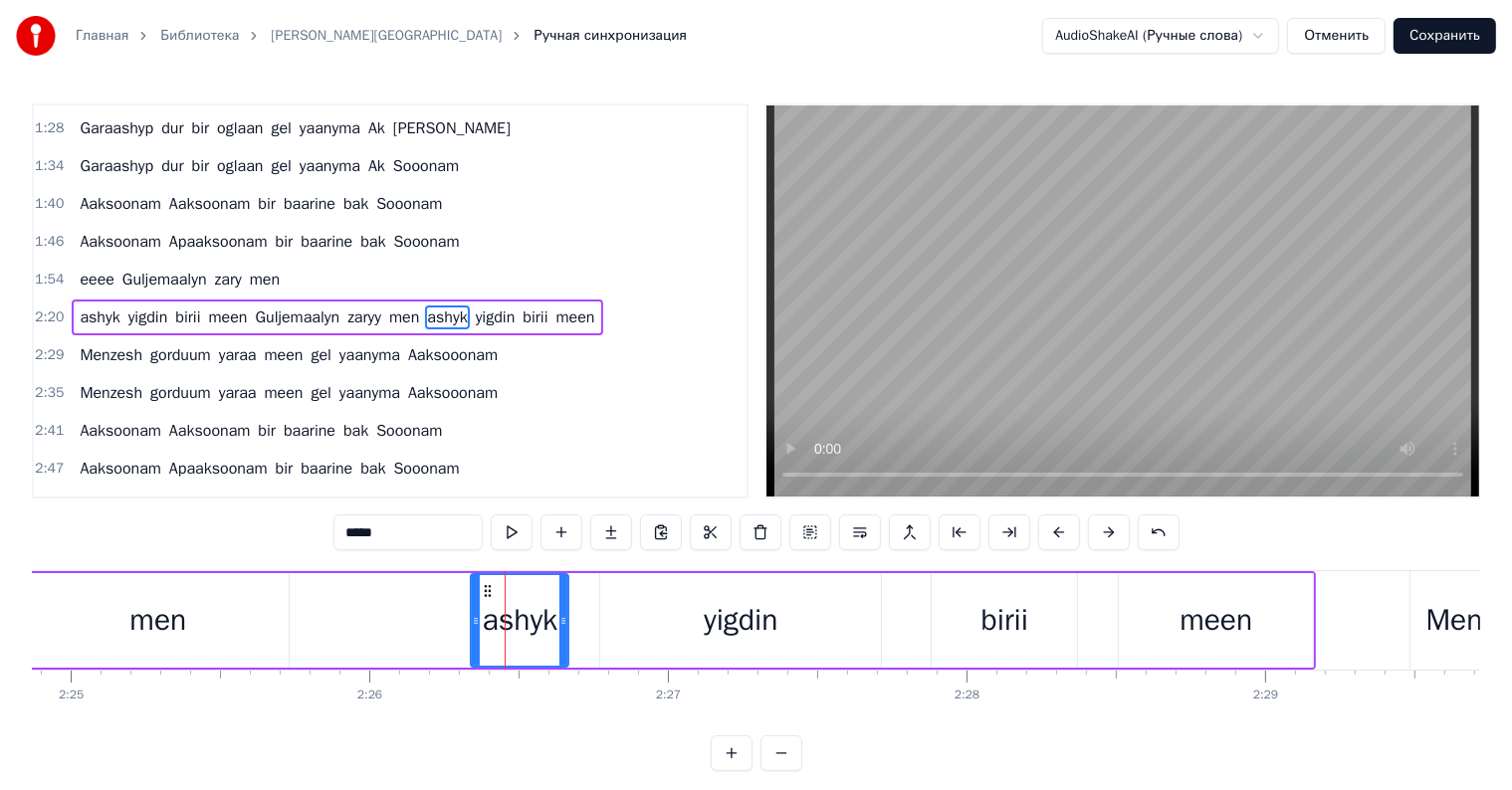 click on "yigdin" at bounding box center (741, 620) 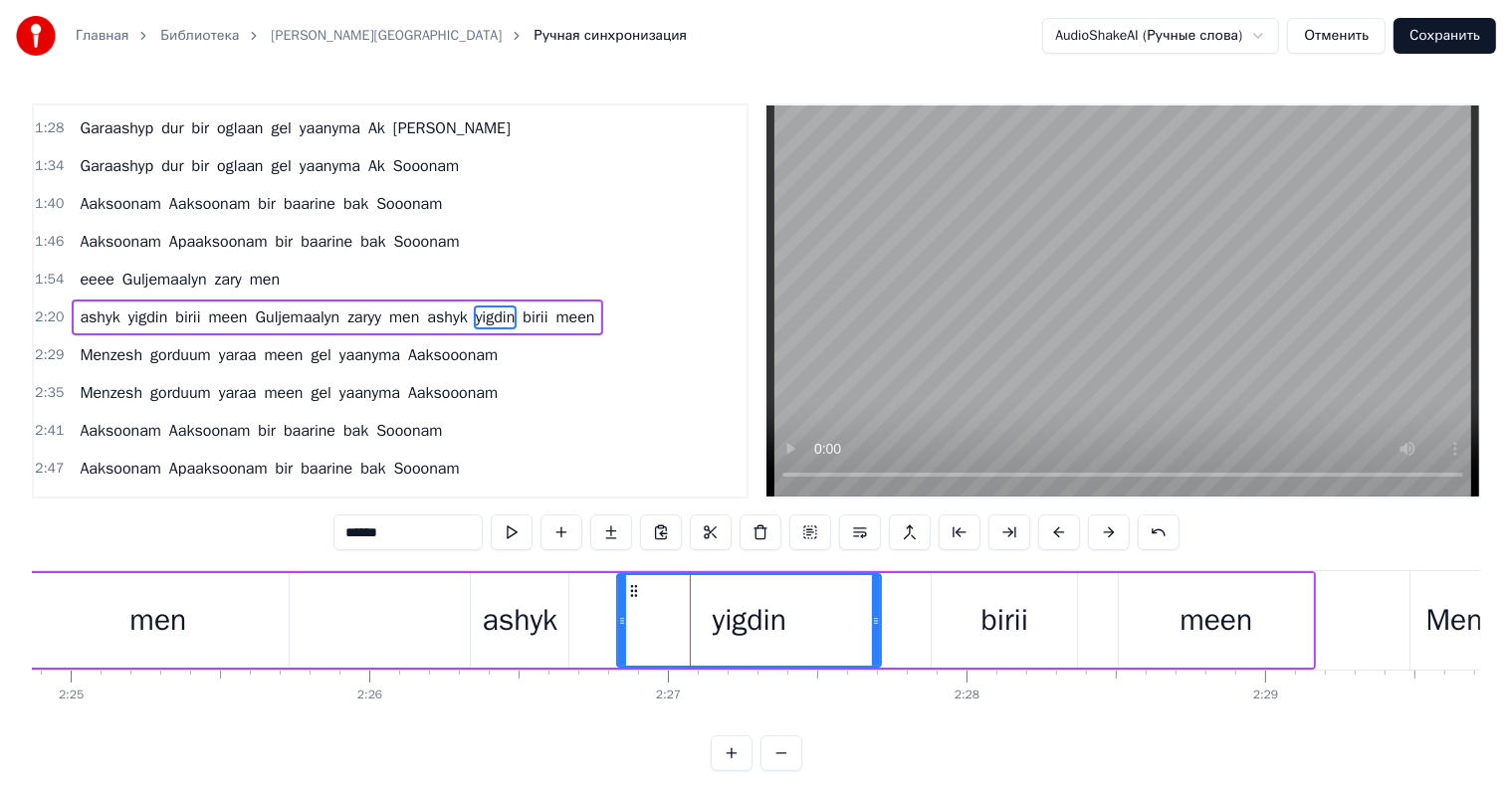 drag, startPoint x: 623, startPoint y: 613, endPoint x: 607, endPoint y: 617, distance: 16.492423 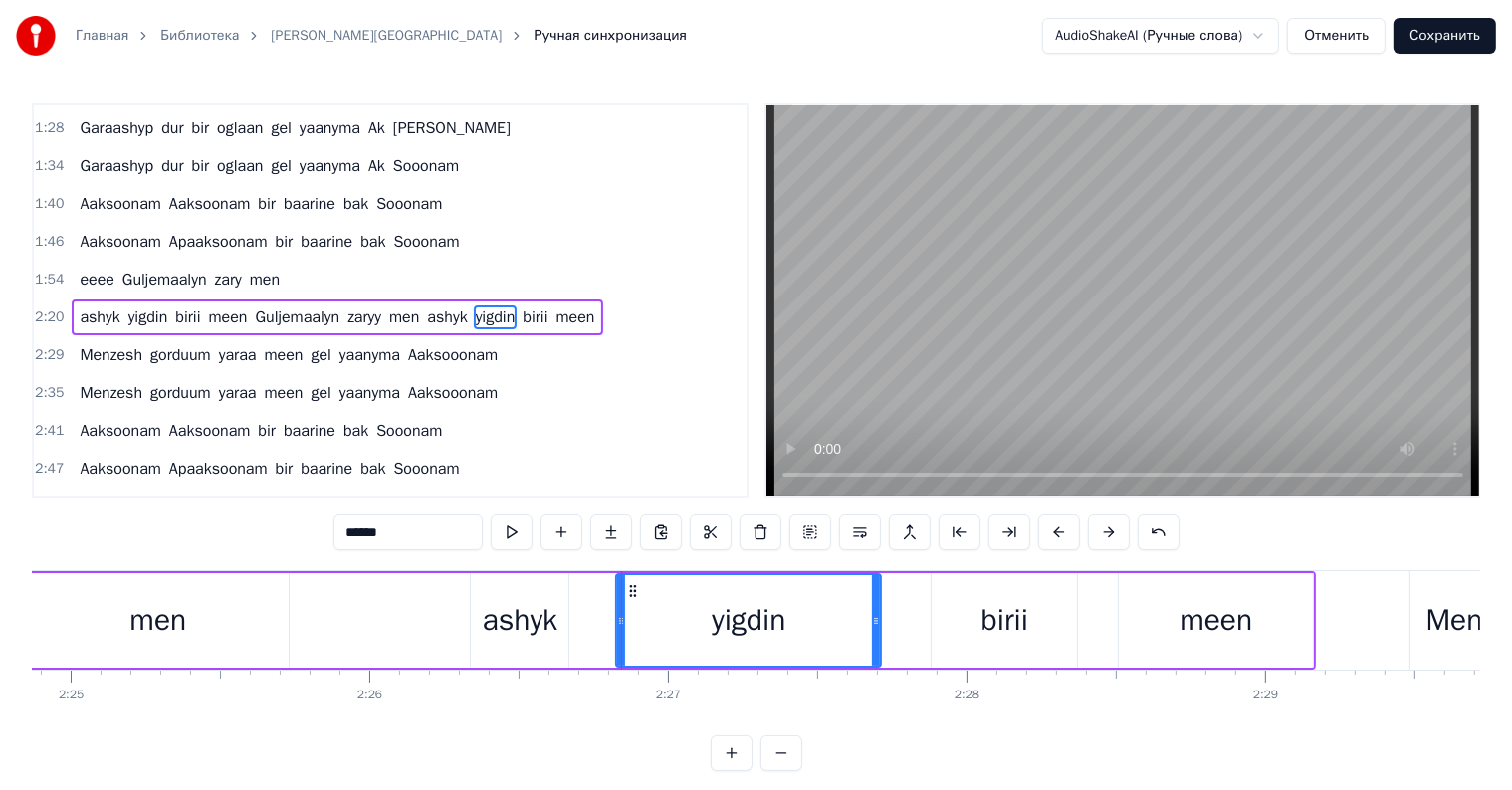 click on "ashyk" at bounding box center (521, 620) 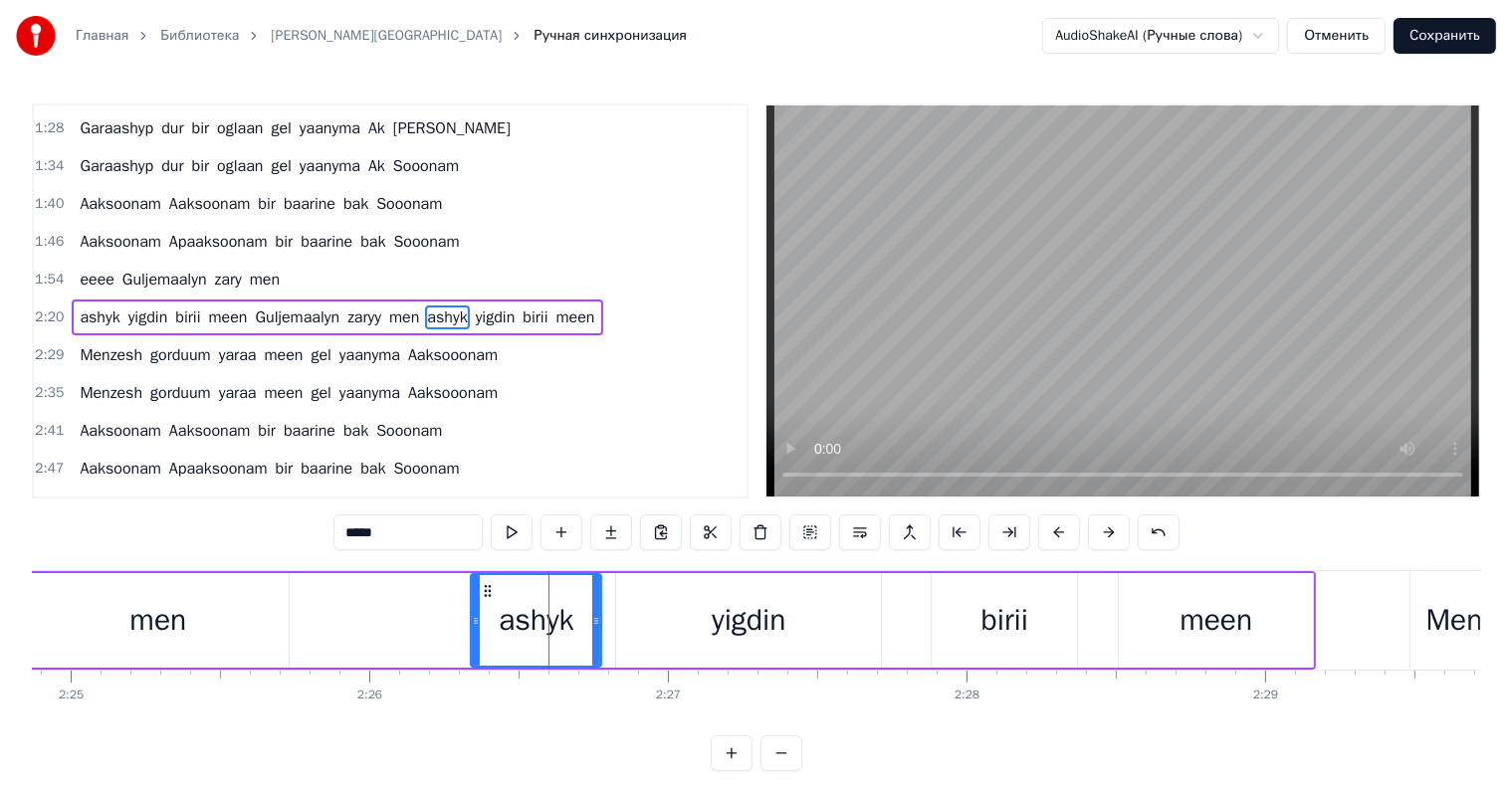 drag, startPoint x: 562, startPoint y: 619, endPoint x: 595, endPoint y: 621, distance: 33.06055 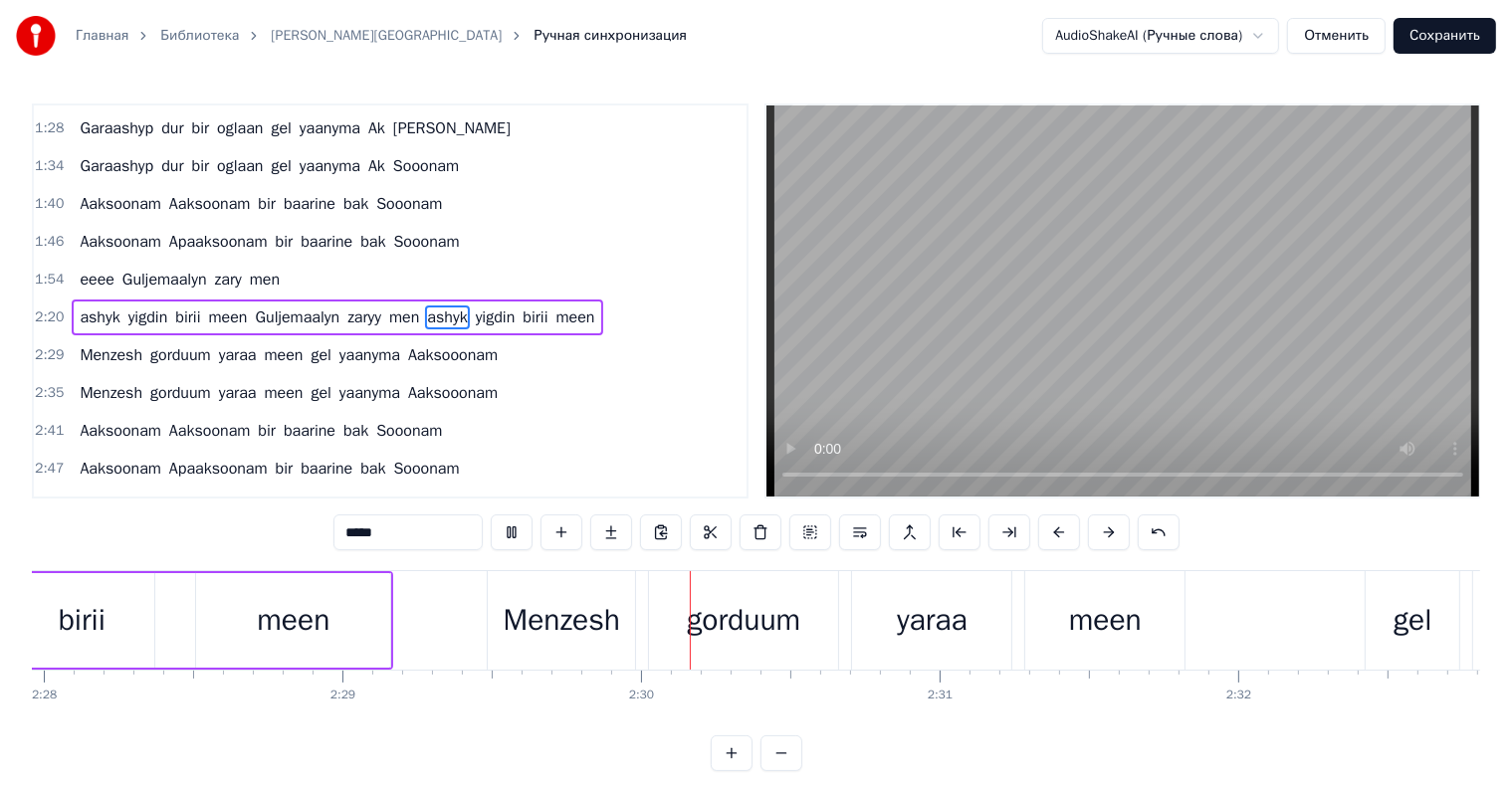 scroll, scrollTop: 0, scrollLeft: 44565, axis: horizontal 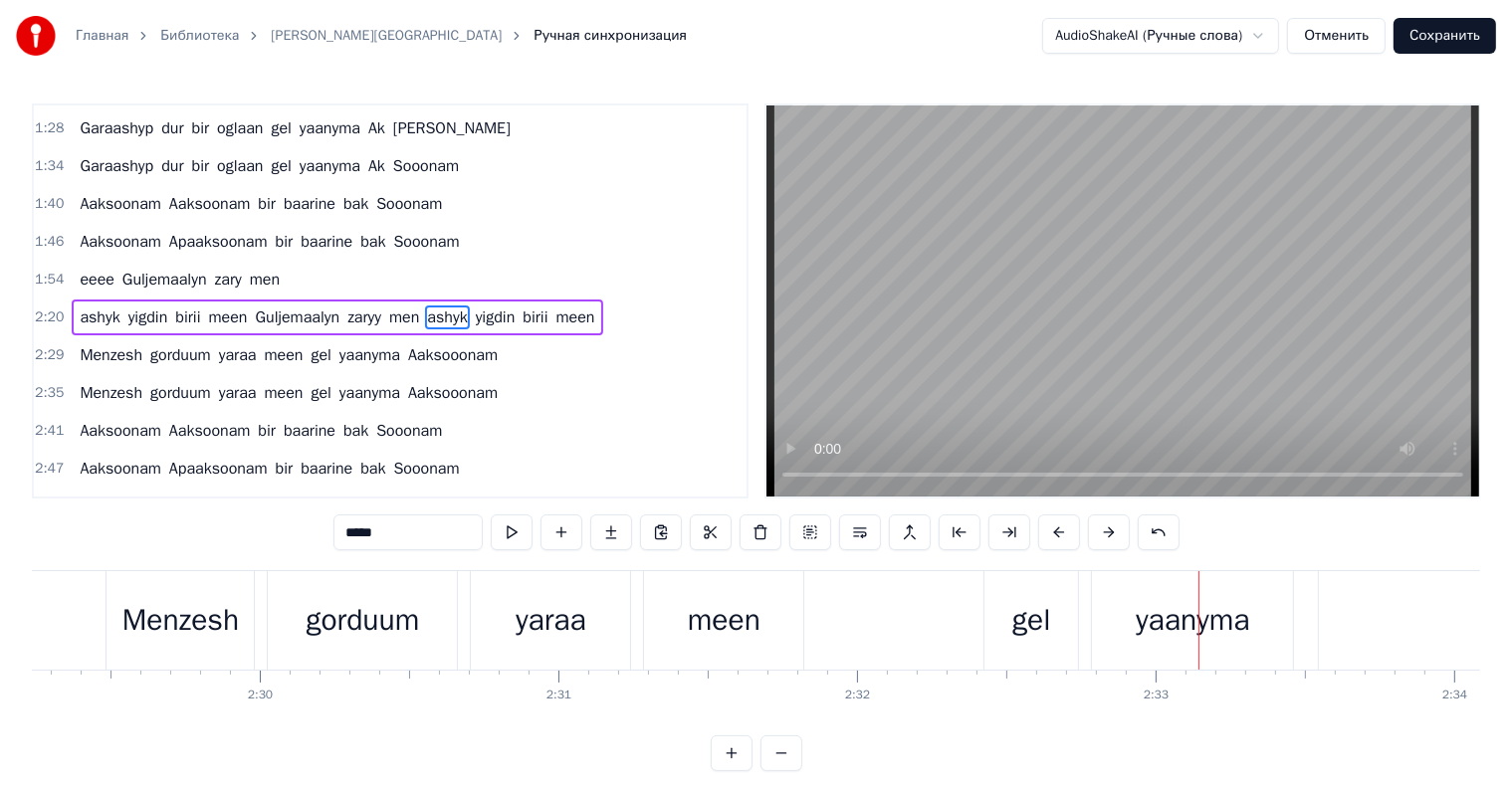 click on "yaraa" at bounding box center (550, 620) 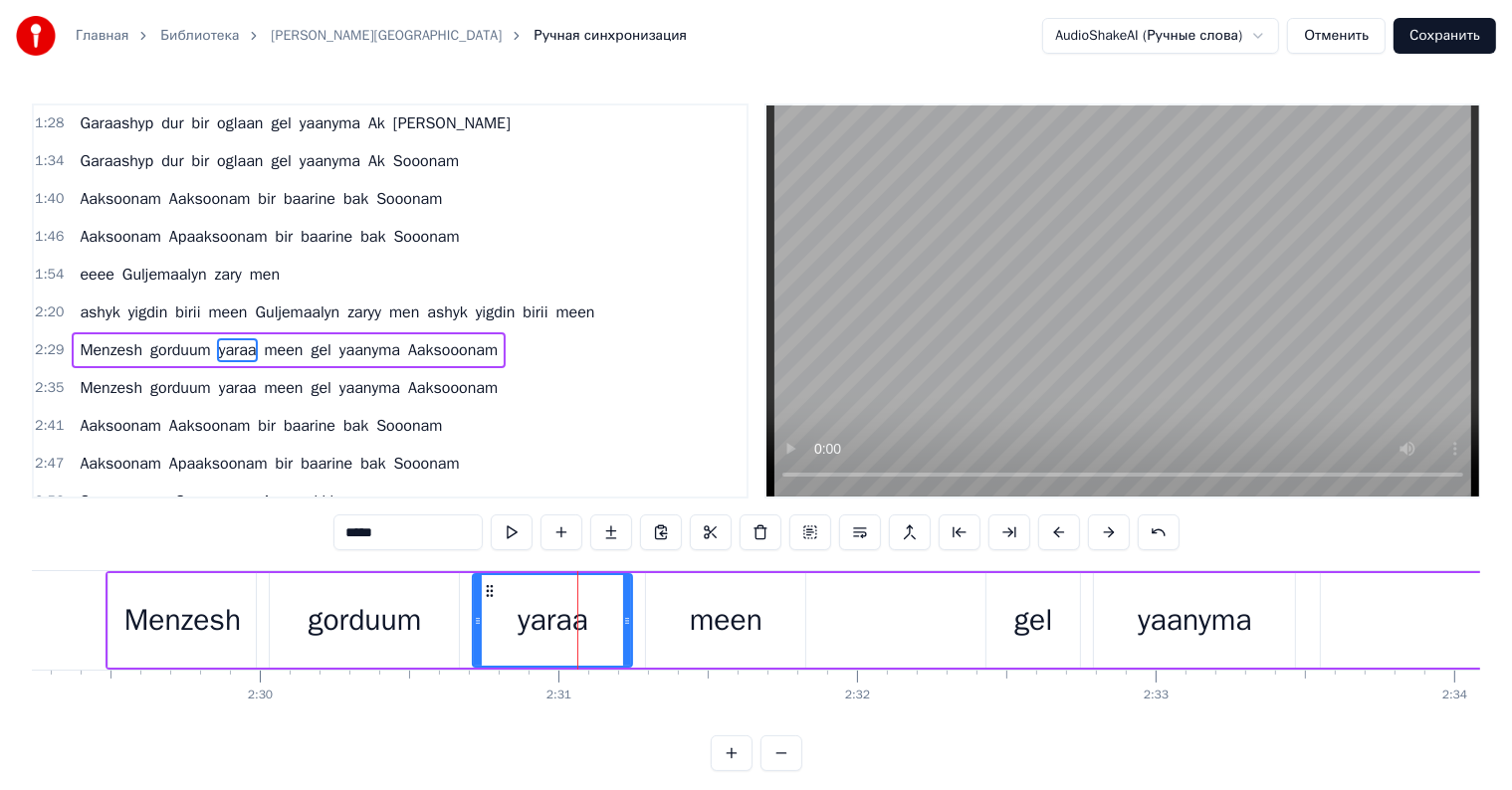 click on "*****" at bounding box center [408, 532] 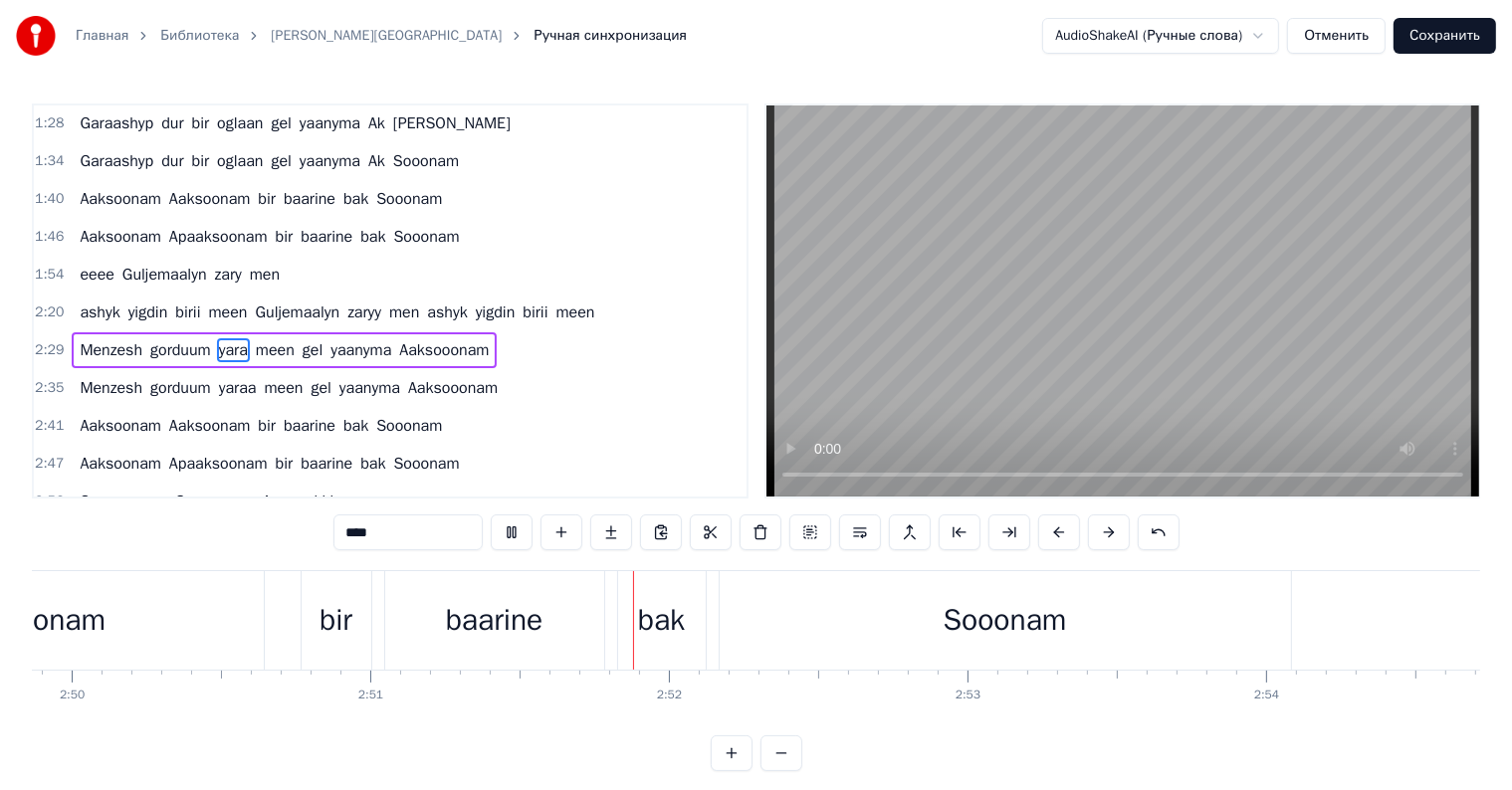 scroll, scrollTop: 0, scrollLeft: 51012, axis: horizontal 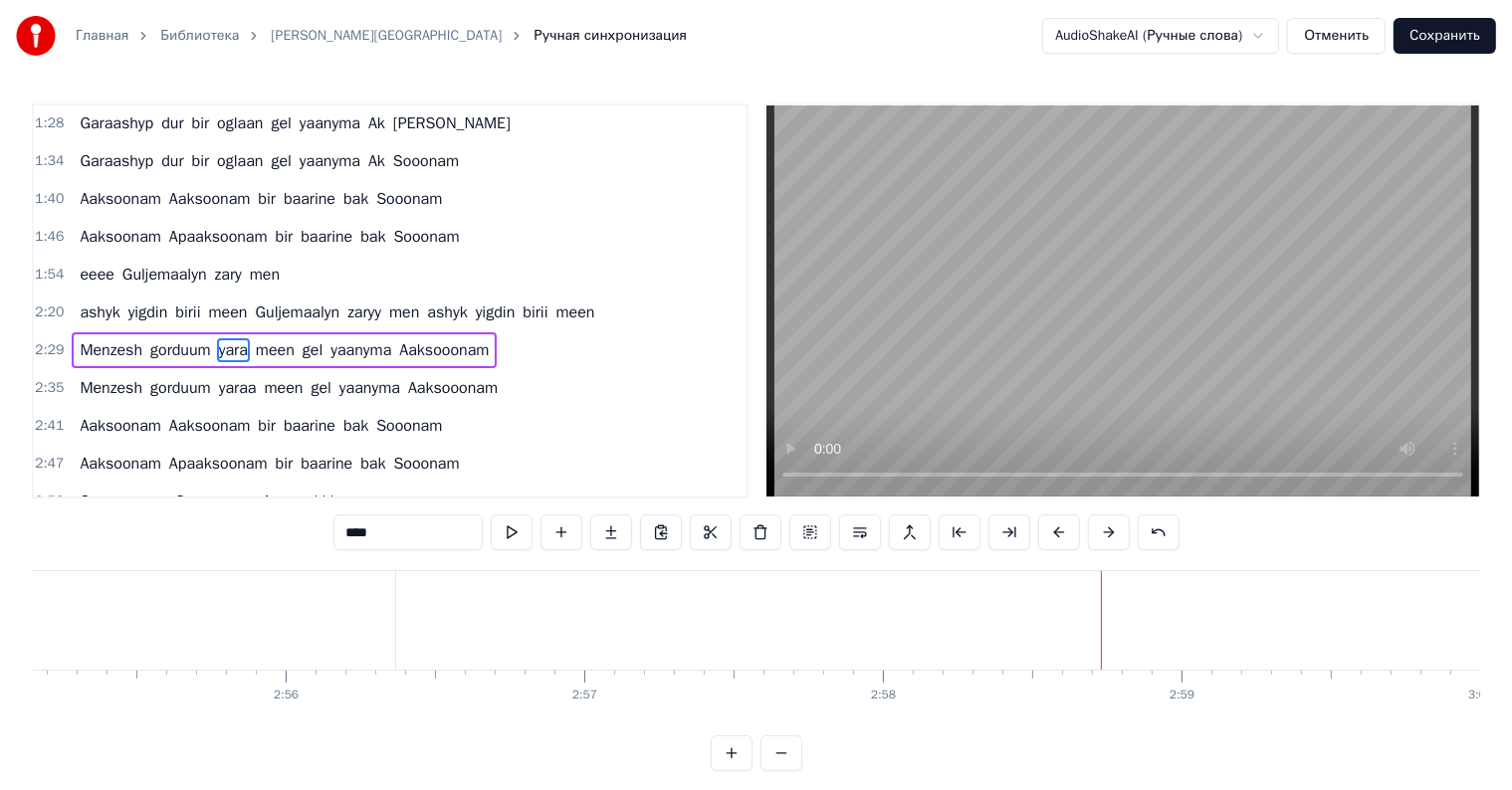 click on "Soonaaamm" at bounding box center (3319, 620) 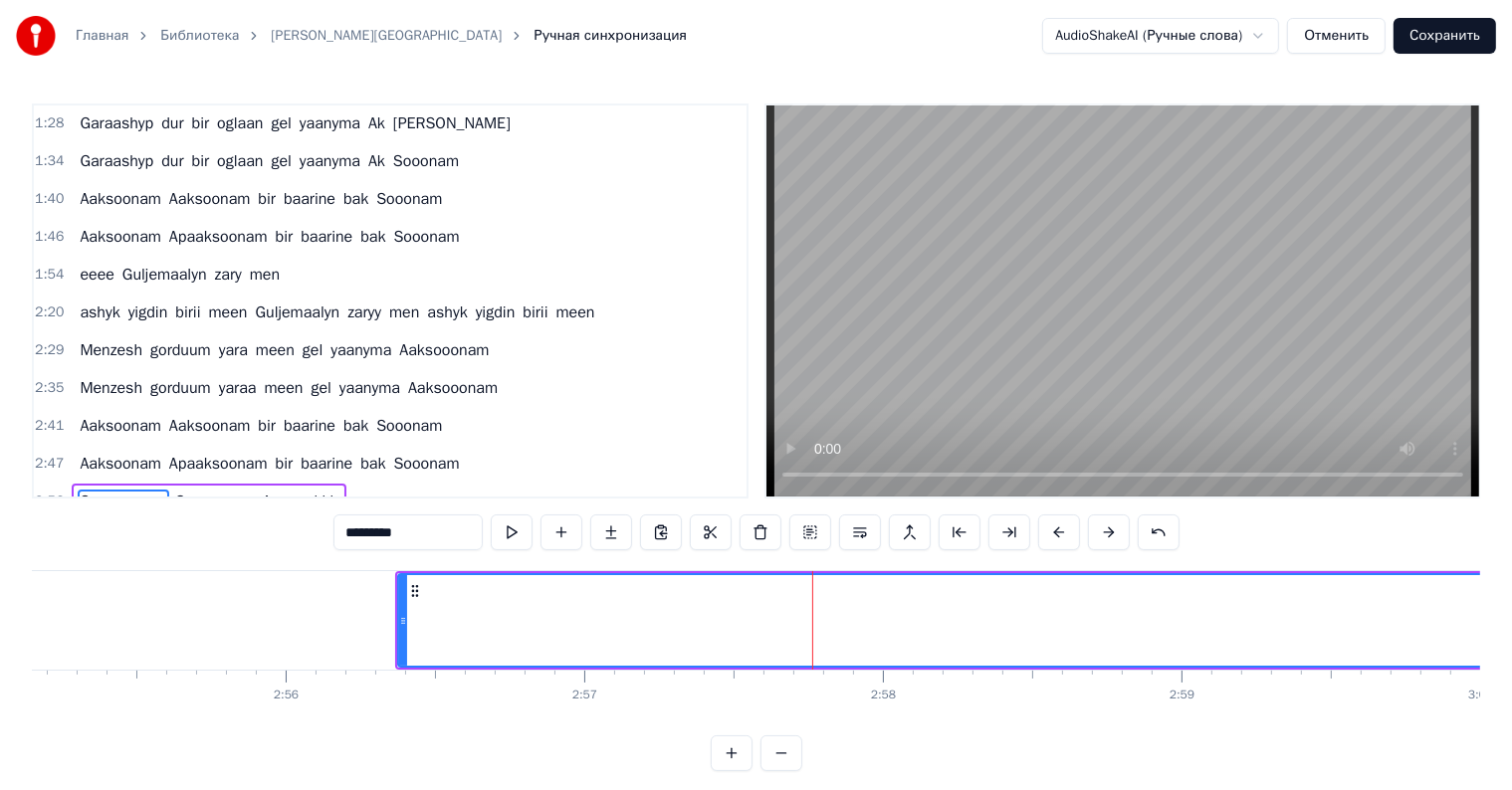 scroll, scrollTop: 30, scrollLeft: 0, axis: vertical 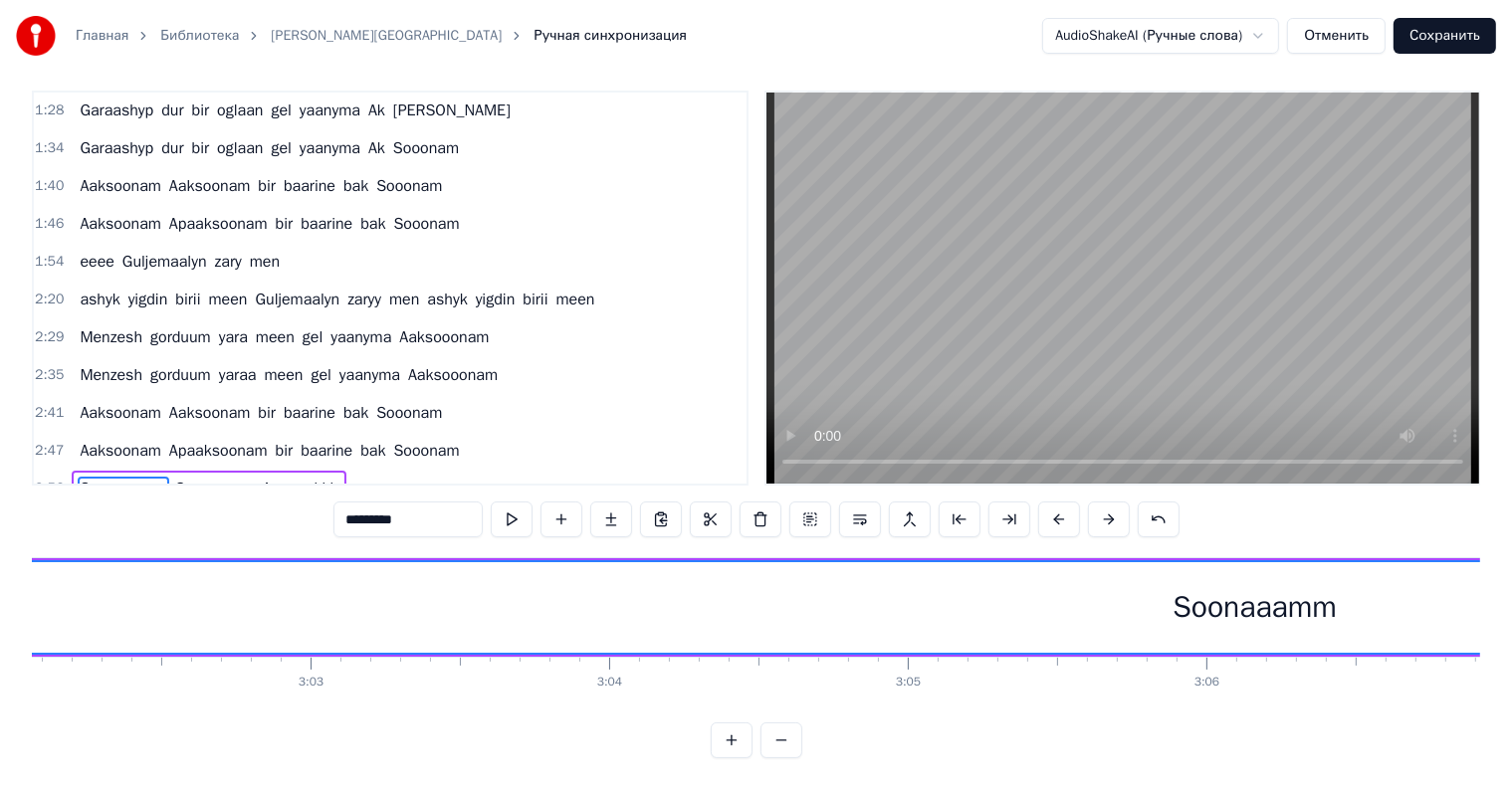 click on "Soonaaamm" at bounding box center (1254, 607) 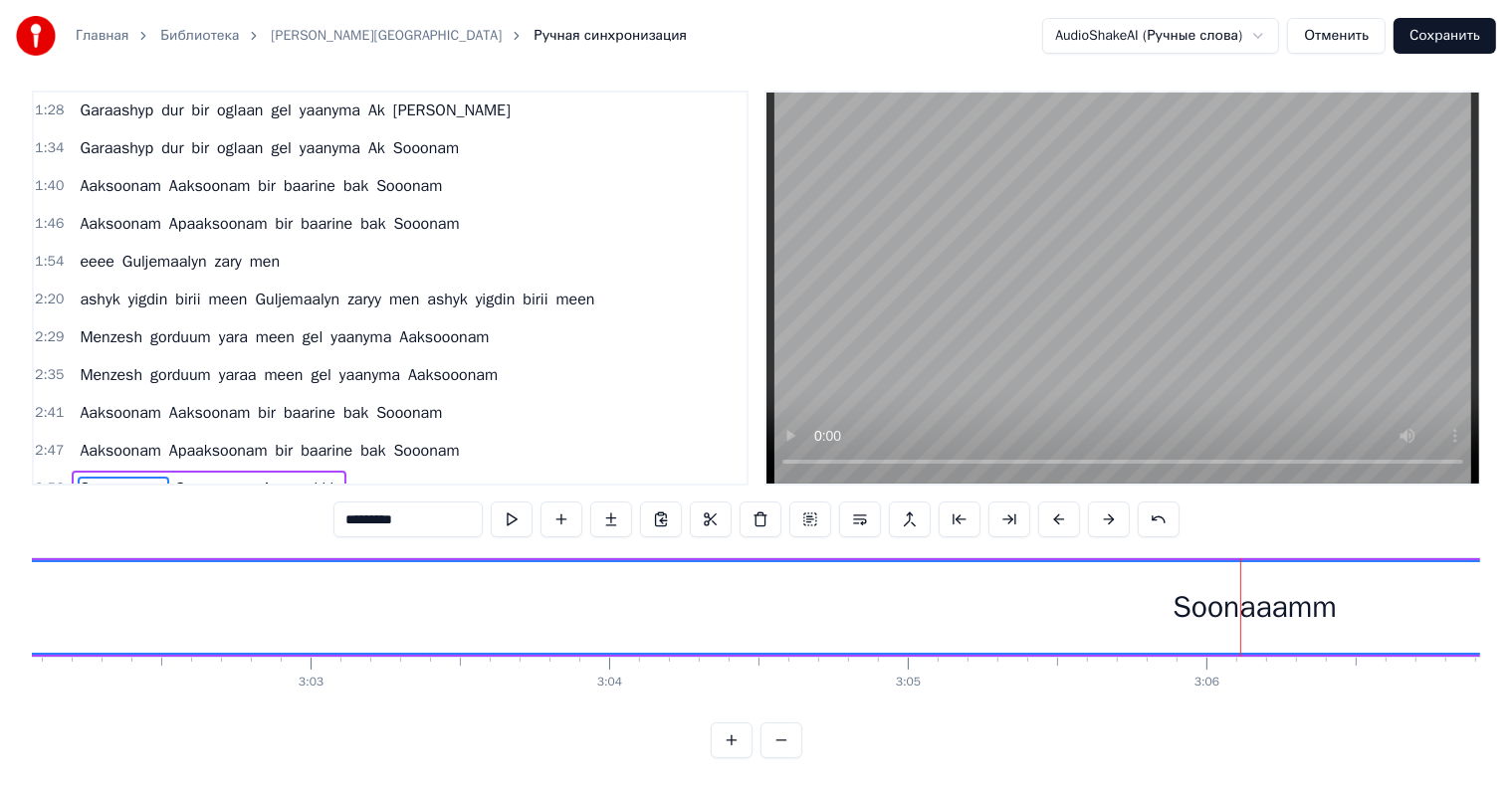 drag, startPoint x: 343, startPoint y: 498, endPoint x: 458, endPoint y: 511, distance: 115.73245 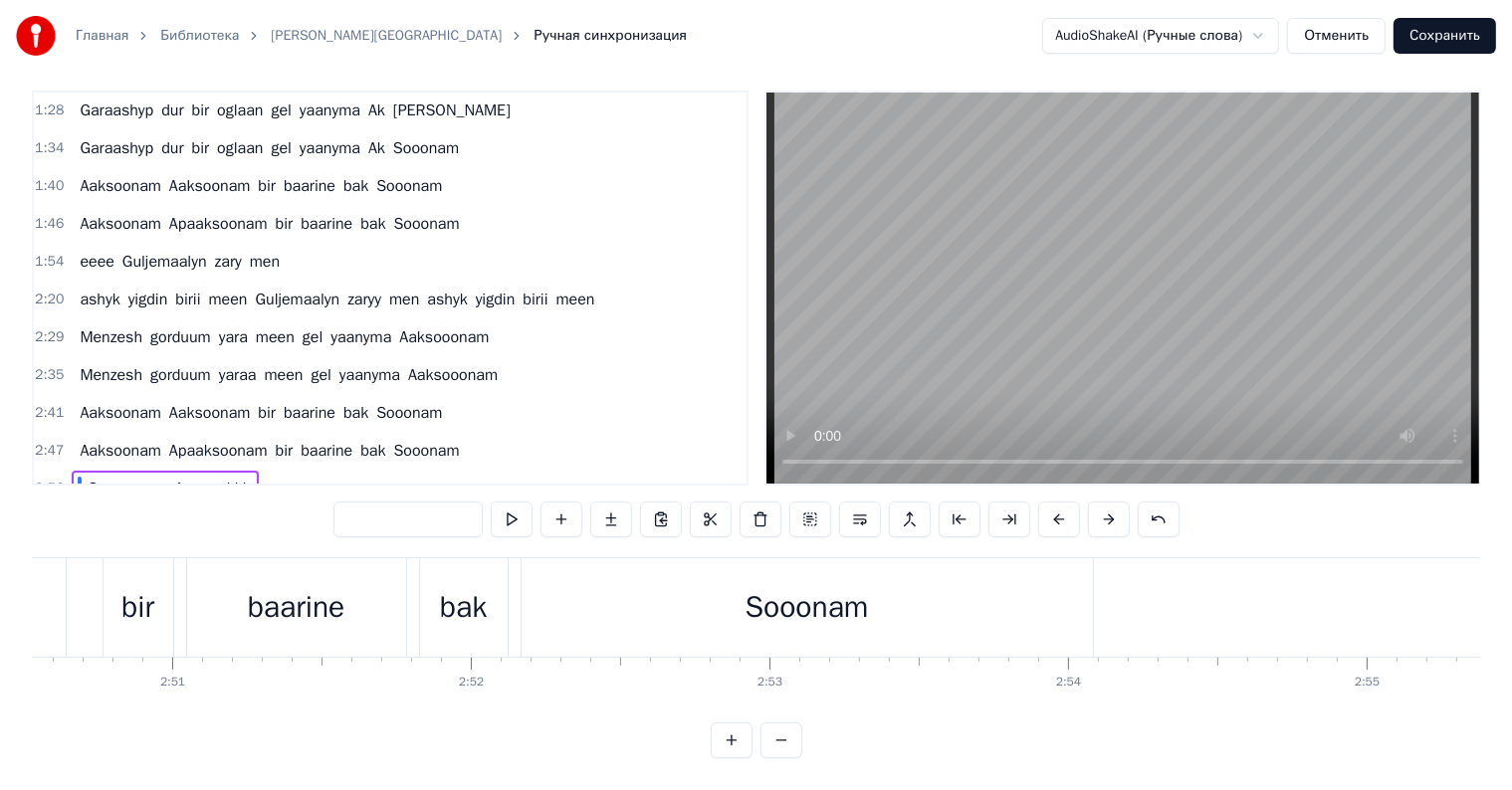 scroll, scrollTop: 0, scrollLeft: 50756, axis: horizontal 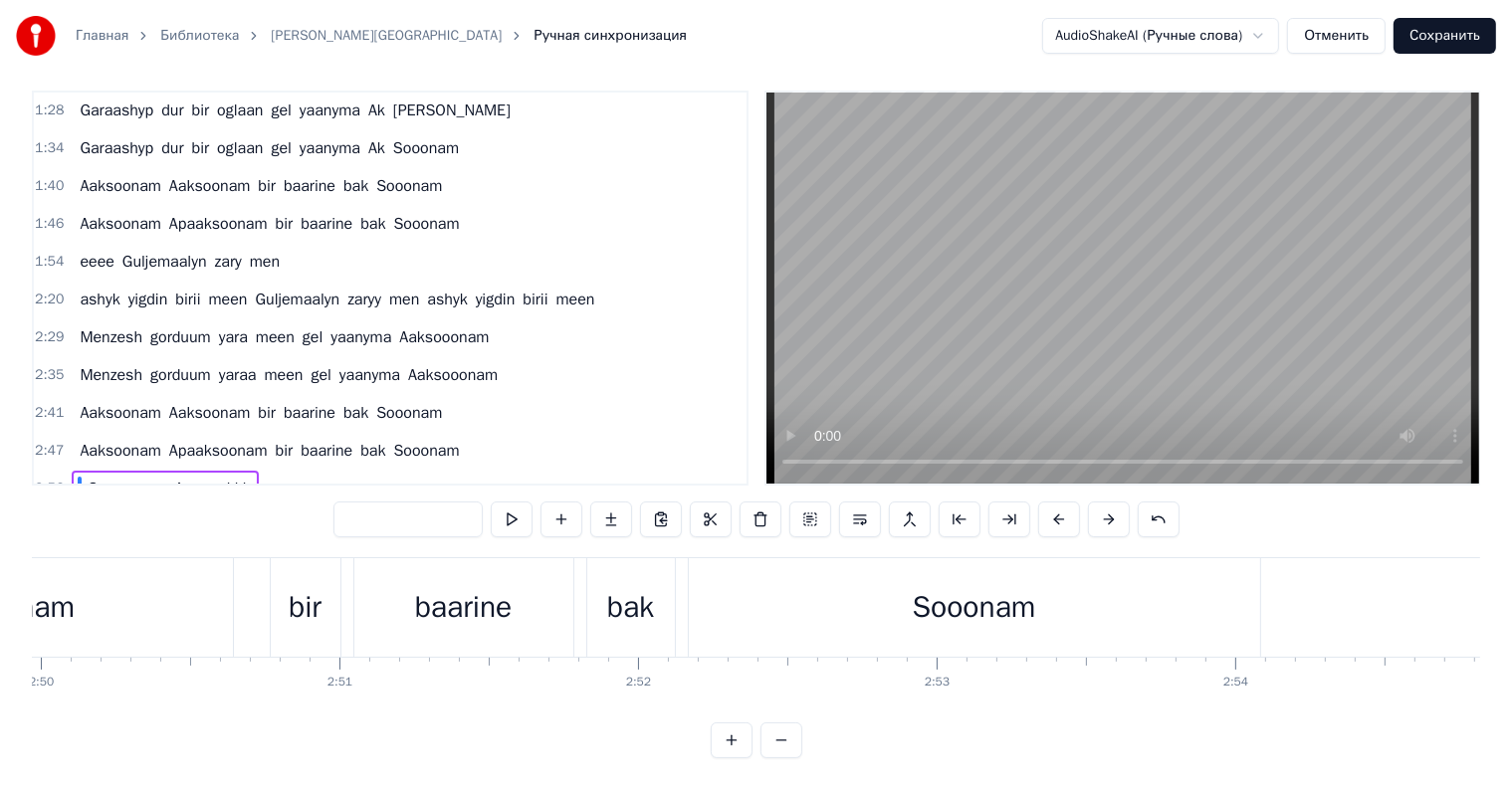 click on "Sooonam" at bounding box center [974, 607] 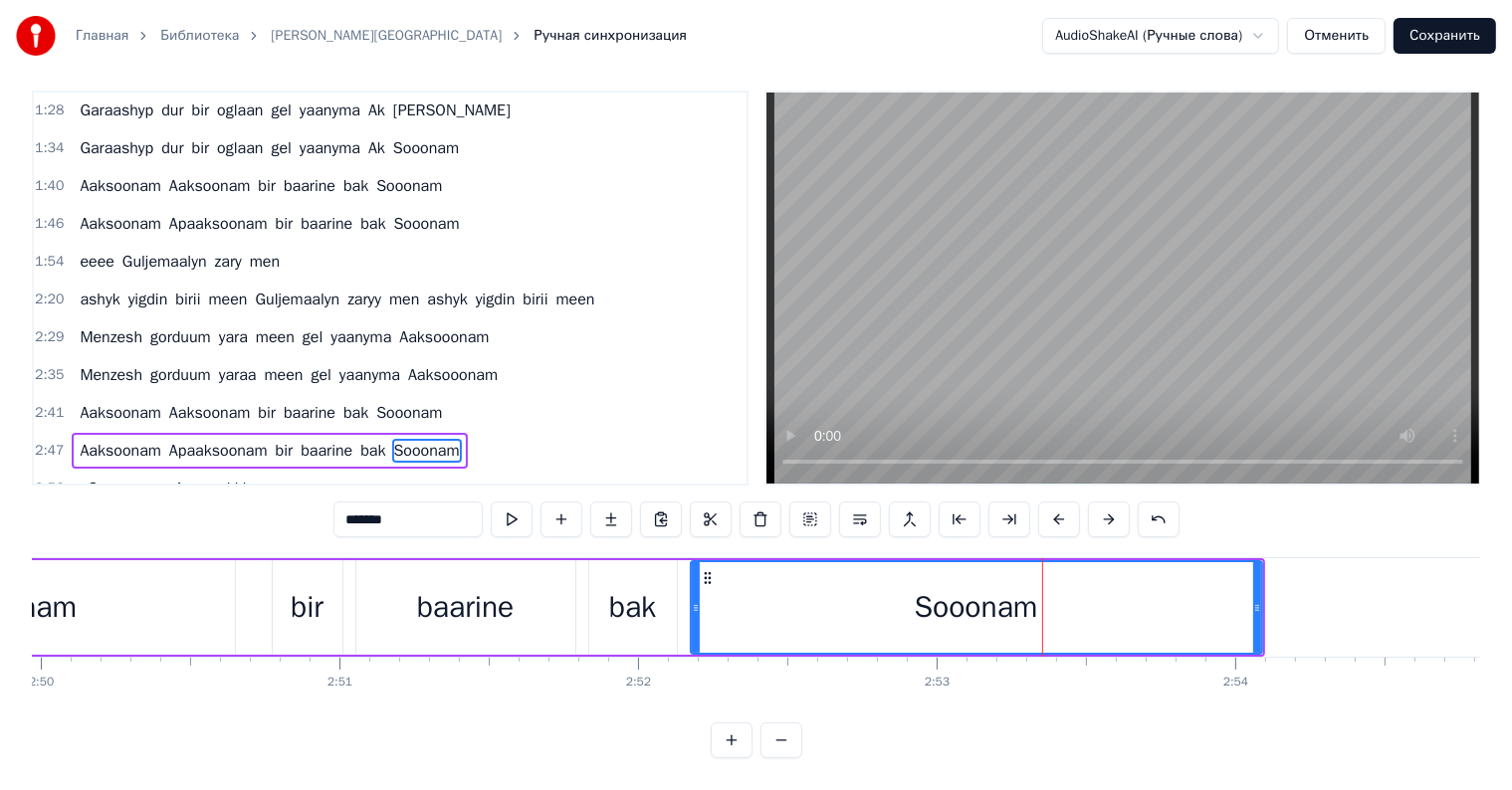 click on "*******" at bounding box center (408, 519) 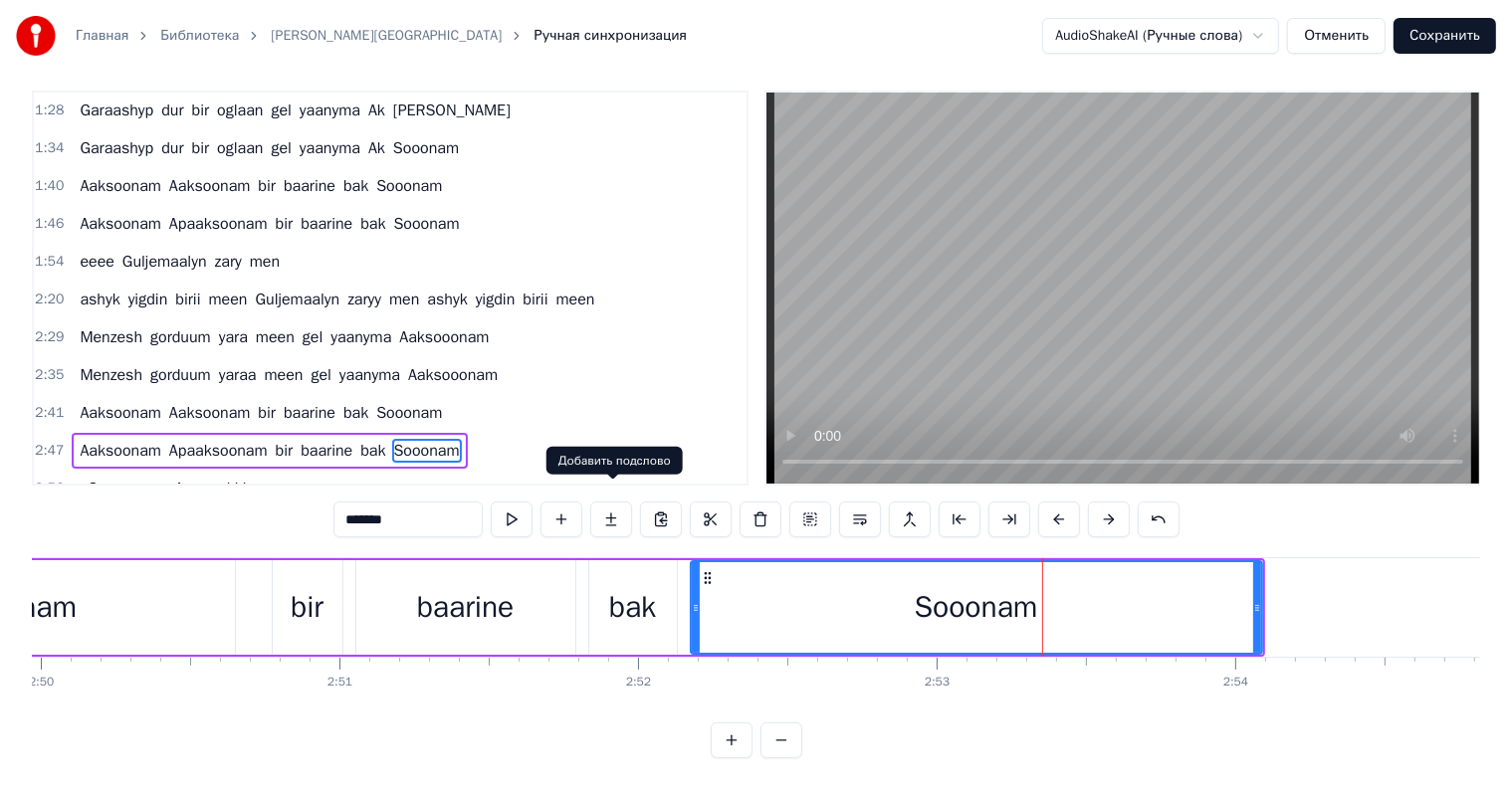click on "Sooonam" at bounding box center [976, 607] 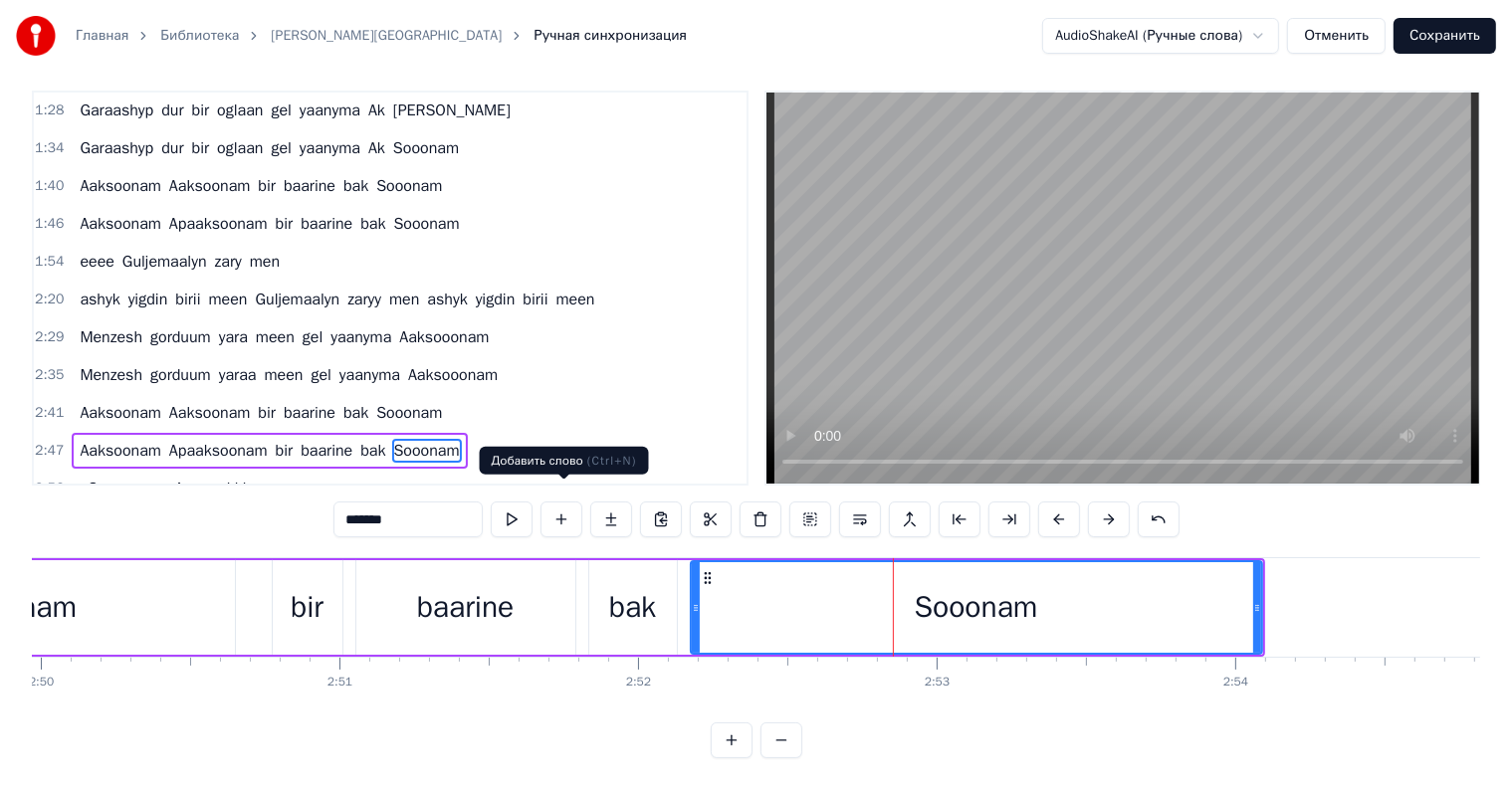 click at bounding box center [561, 519] 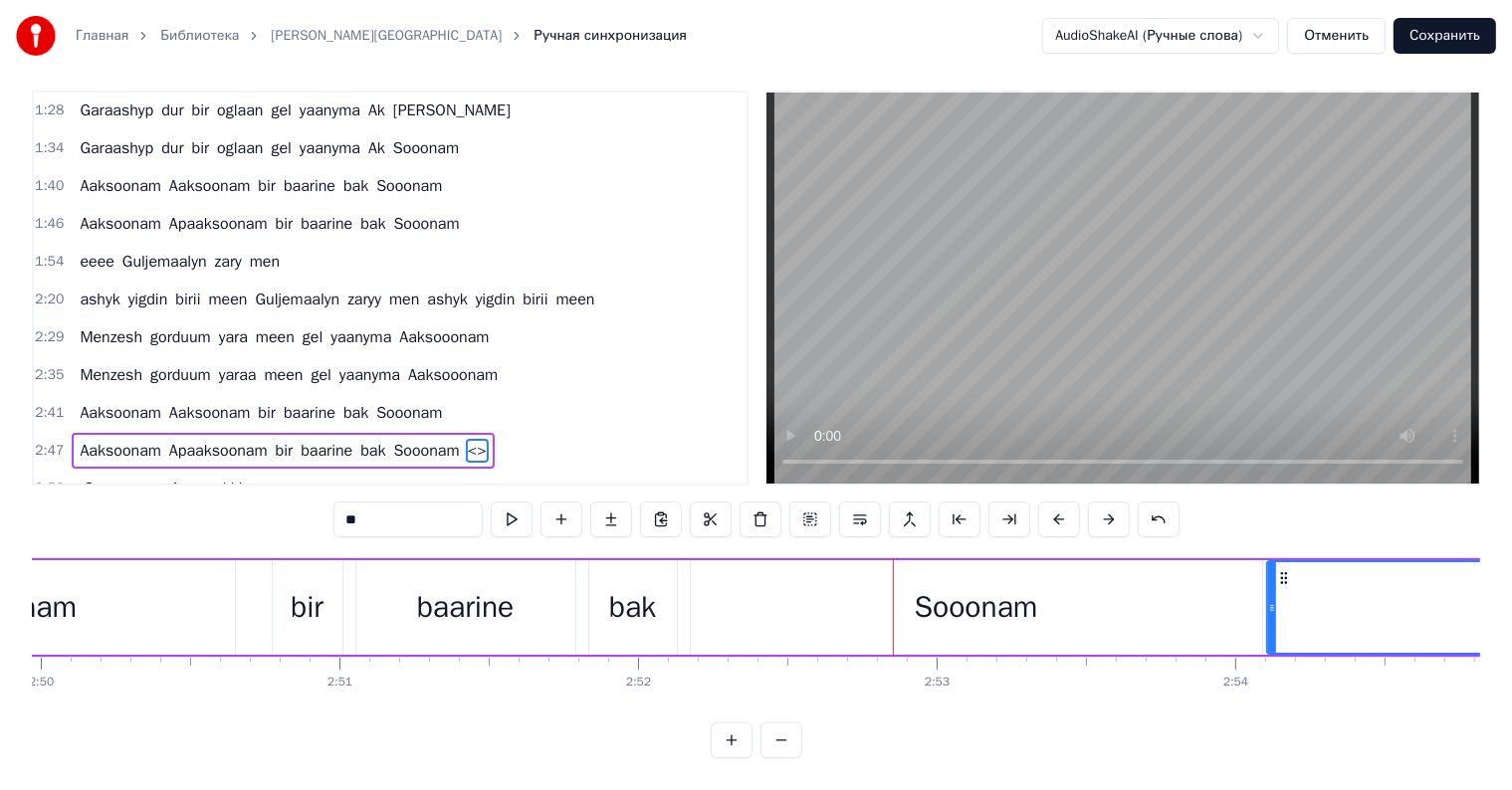 click on "**" at bounding box center [408, 519] 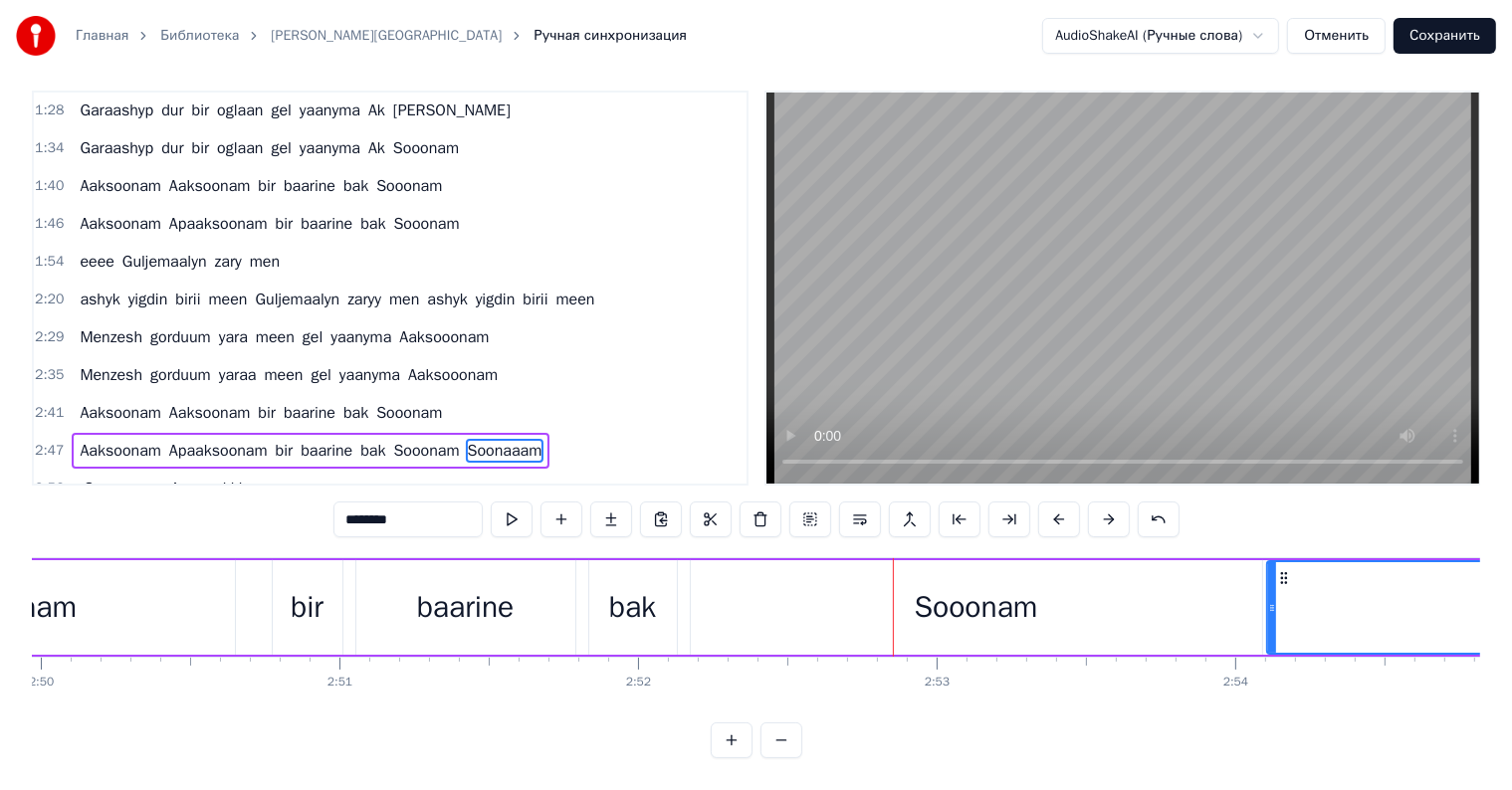 click on "Sooonam" at bounding box center [976, 607] 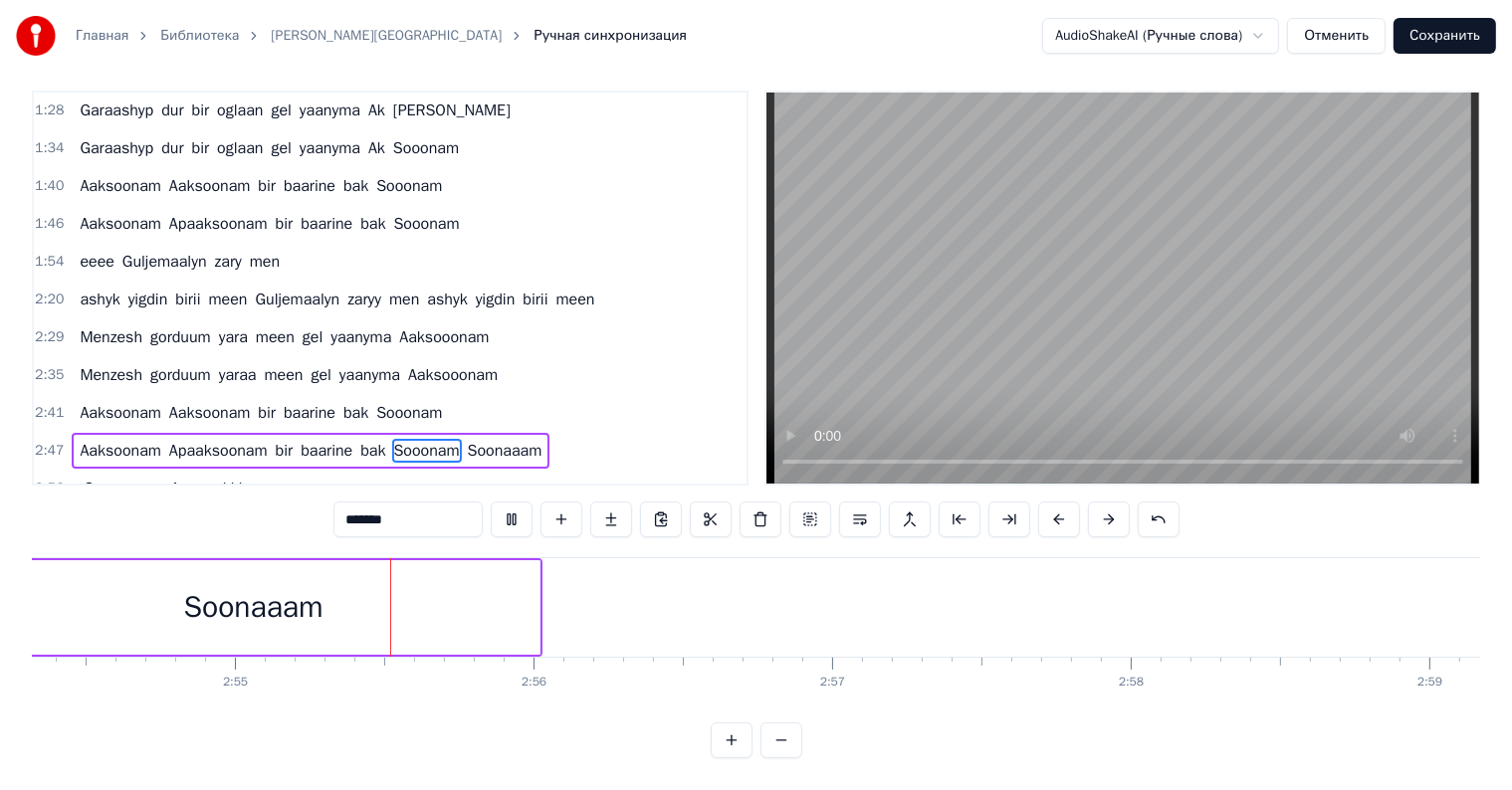 scroll, scrollTop: 0, scrollLeft: 52062, axis: horizontal 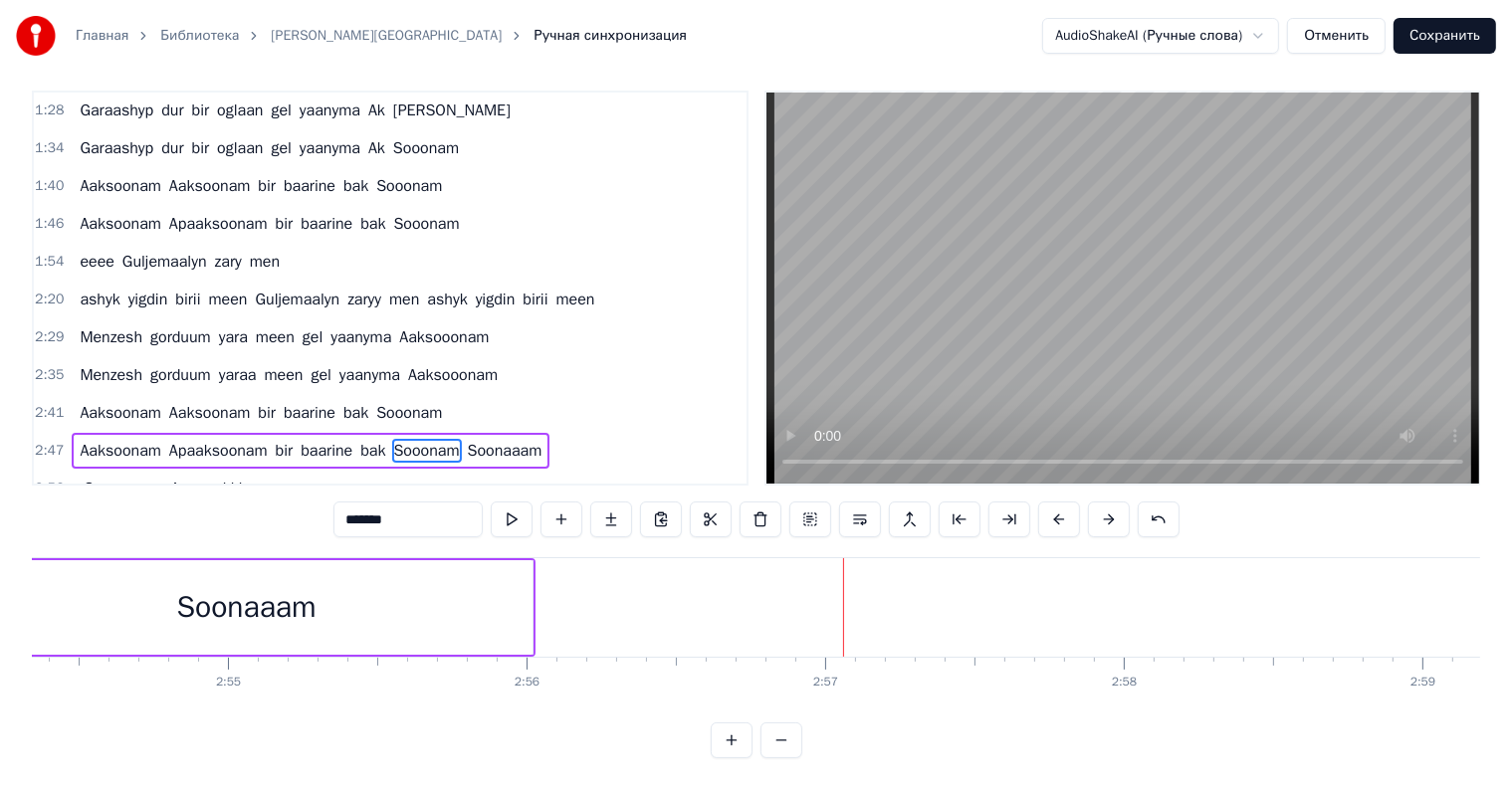 click on "Soonaaam" at bounding box center [247, 607] 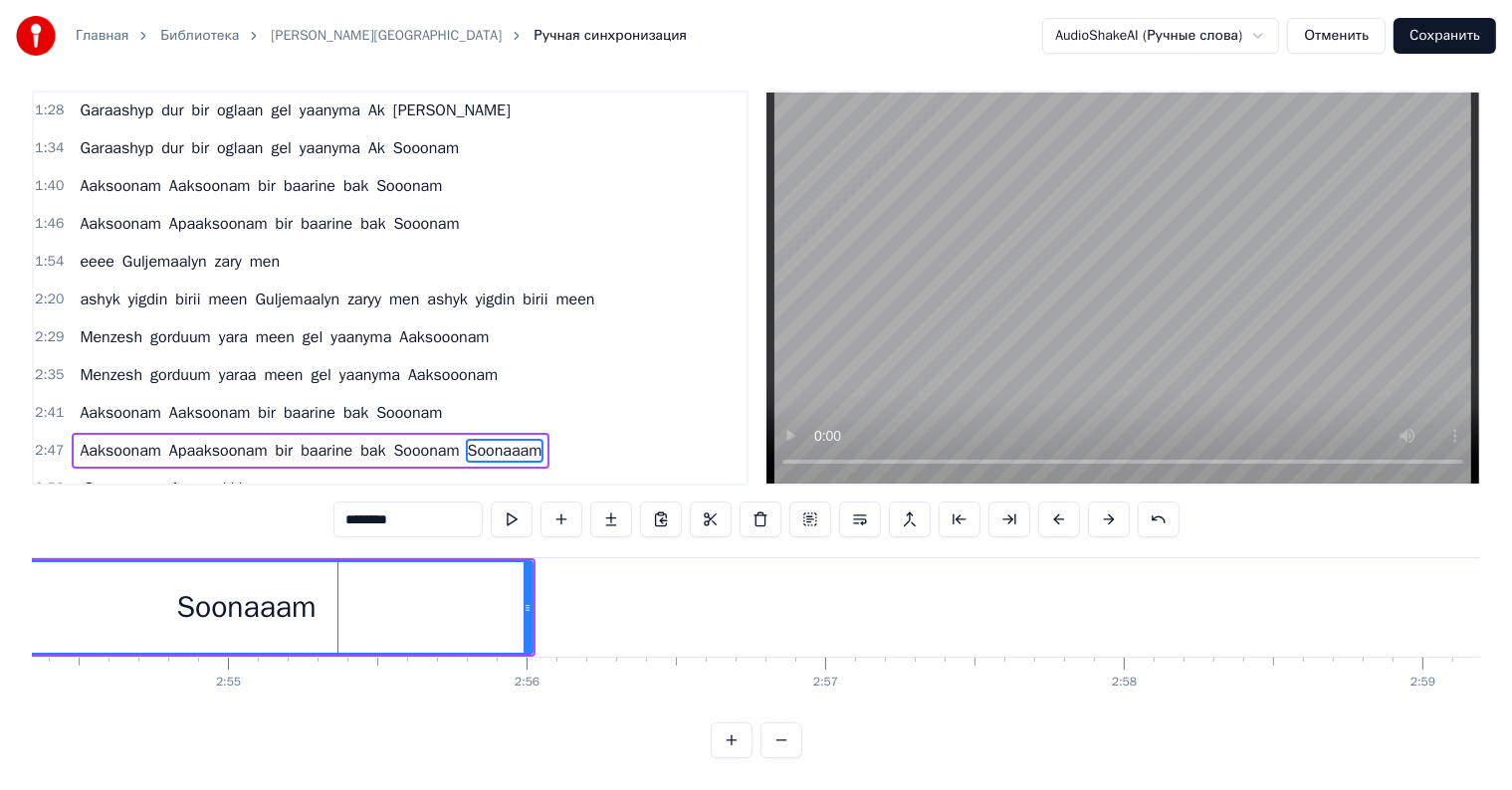 click on "Soonaaam" at bounding box center [247, 607] 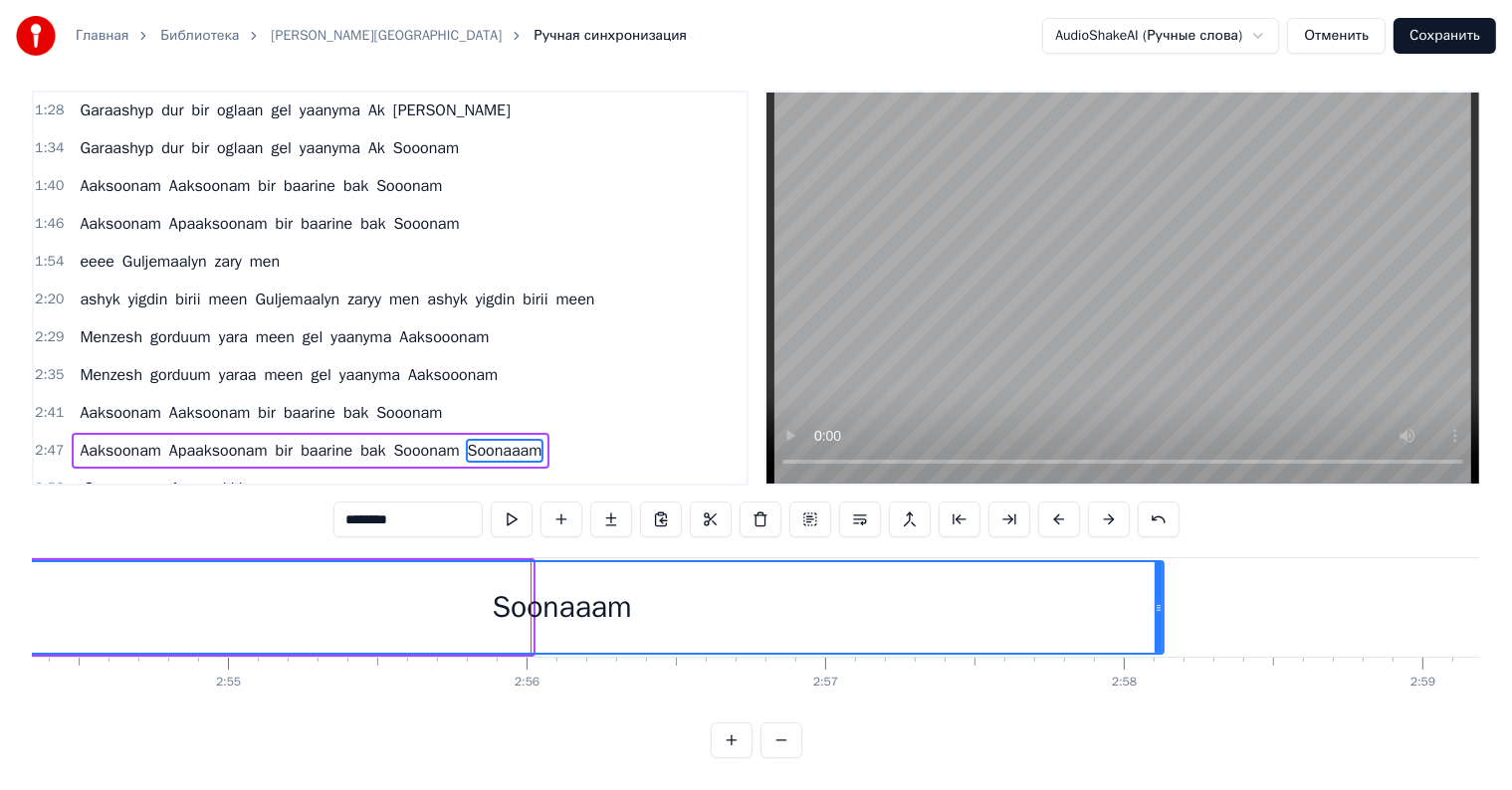 drag, startPoint x: 526, startPoint y: 589, endPoint x: 1157, endPoint y: 695, distance: 639.84139 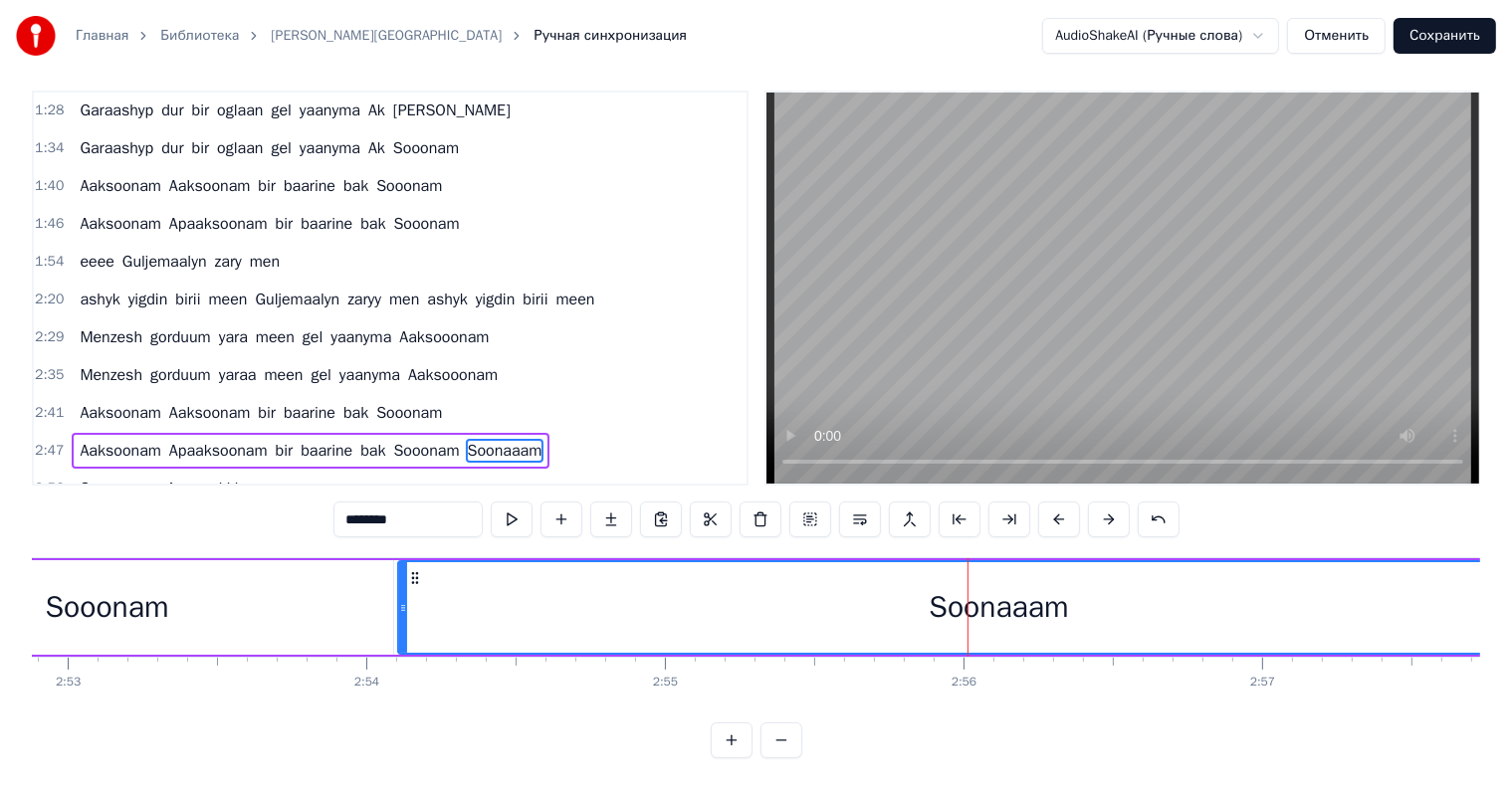 scroll, scrollTop: 0, scrollLeft: 51591, axis: horizontal 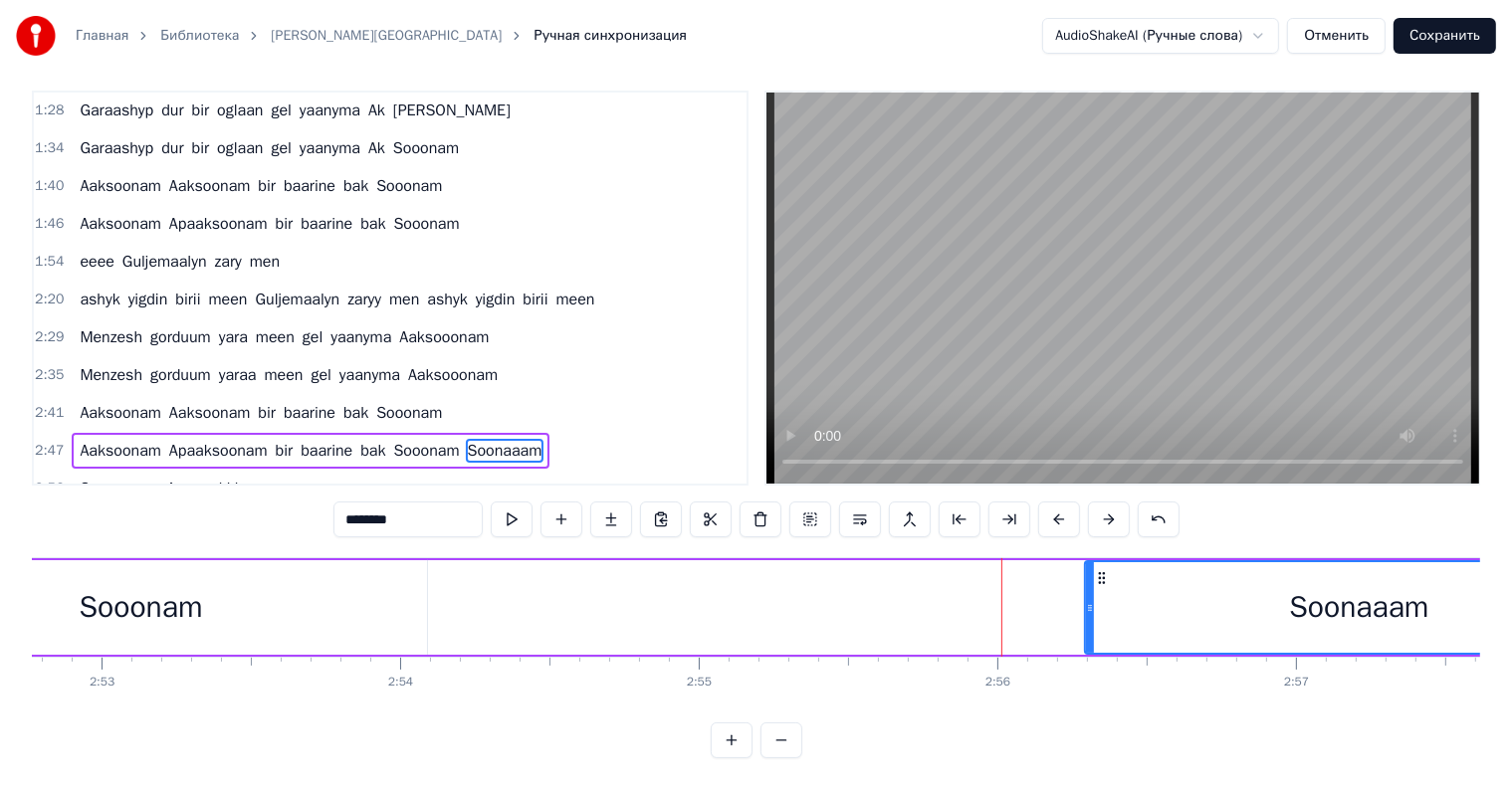 drag, startPoint x: 436, startPoint y: 595, endPoint x: 1089, endPoint y: 661, distance: 656.3269 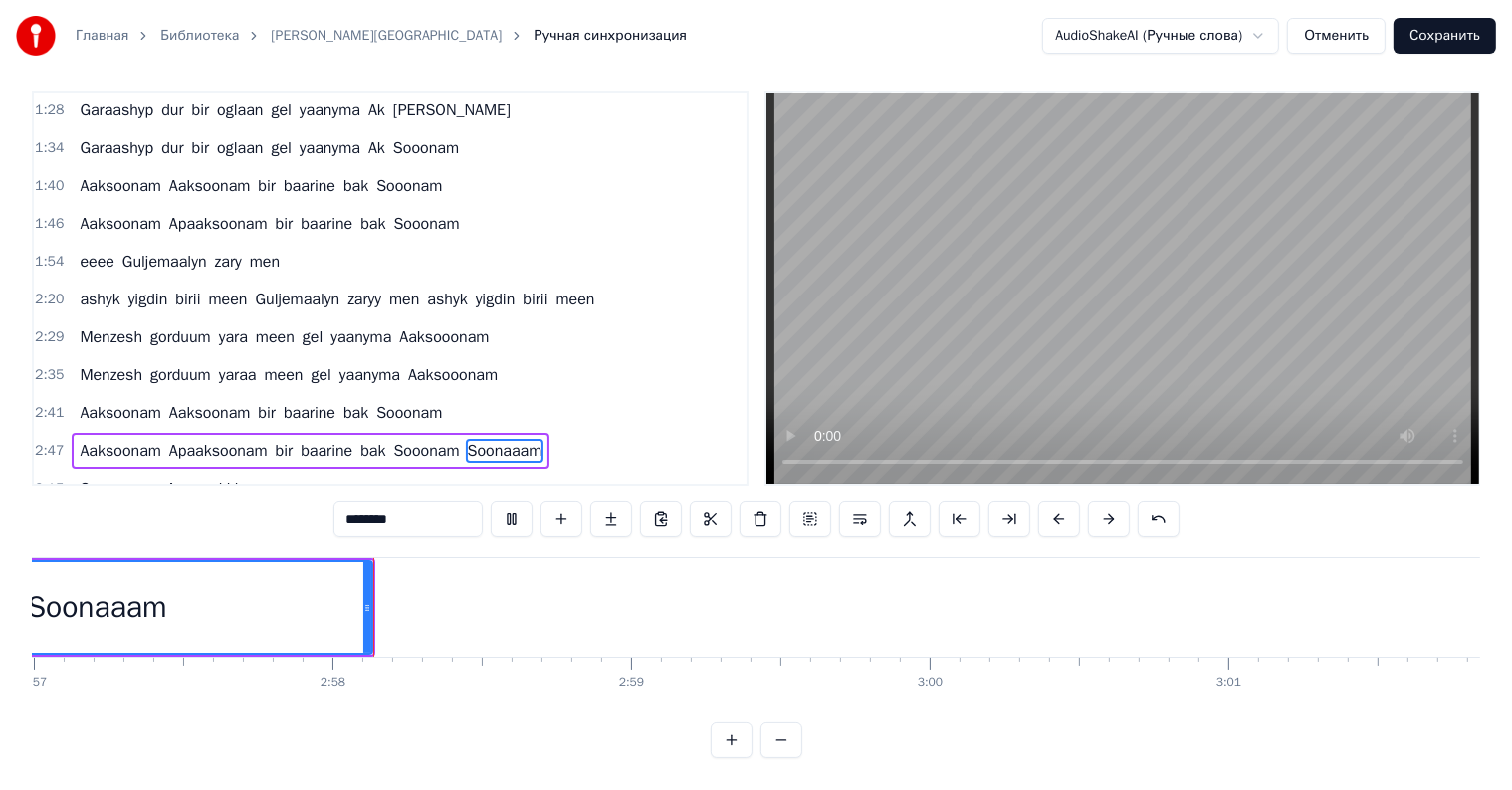 scroll, scrollTop: 0, scrollLeft: 52863, axis: horizontal 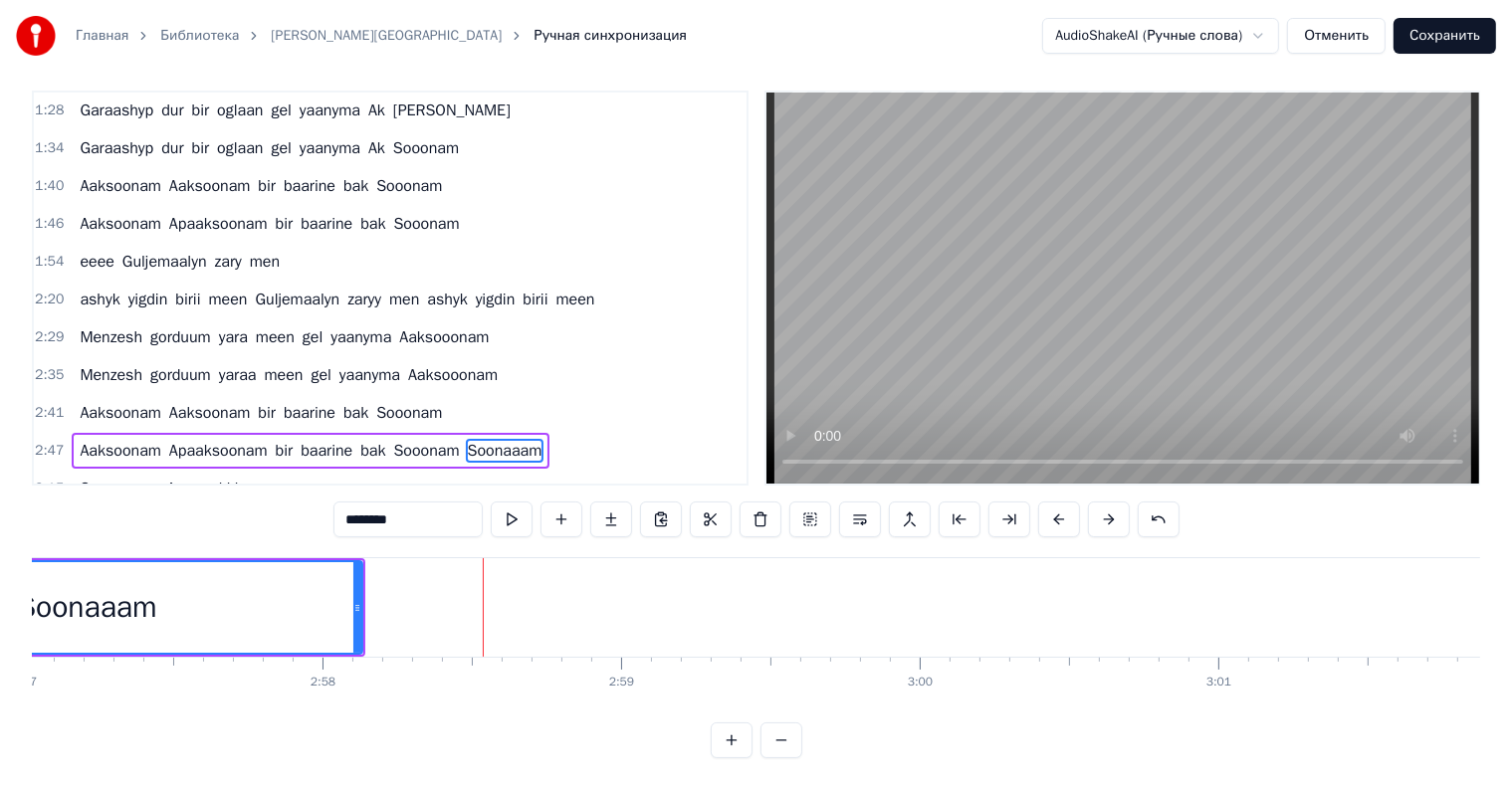drag, startPoint x: 301, startPoint y: 580, endPoint x: 328, endPoint y: 585, distance: 27.45906 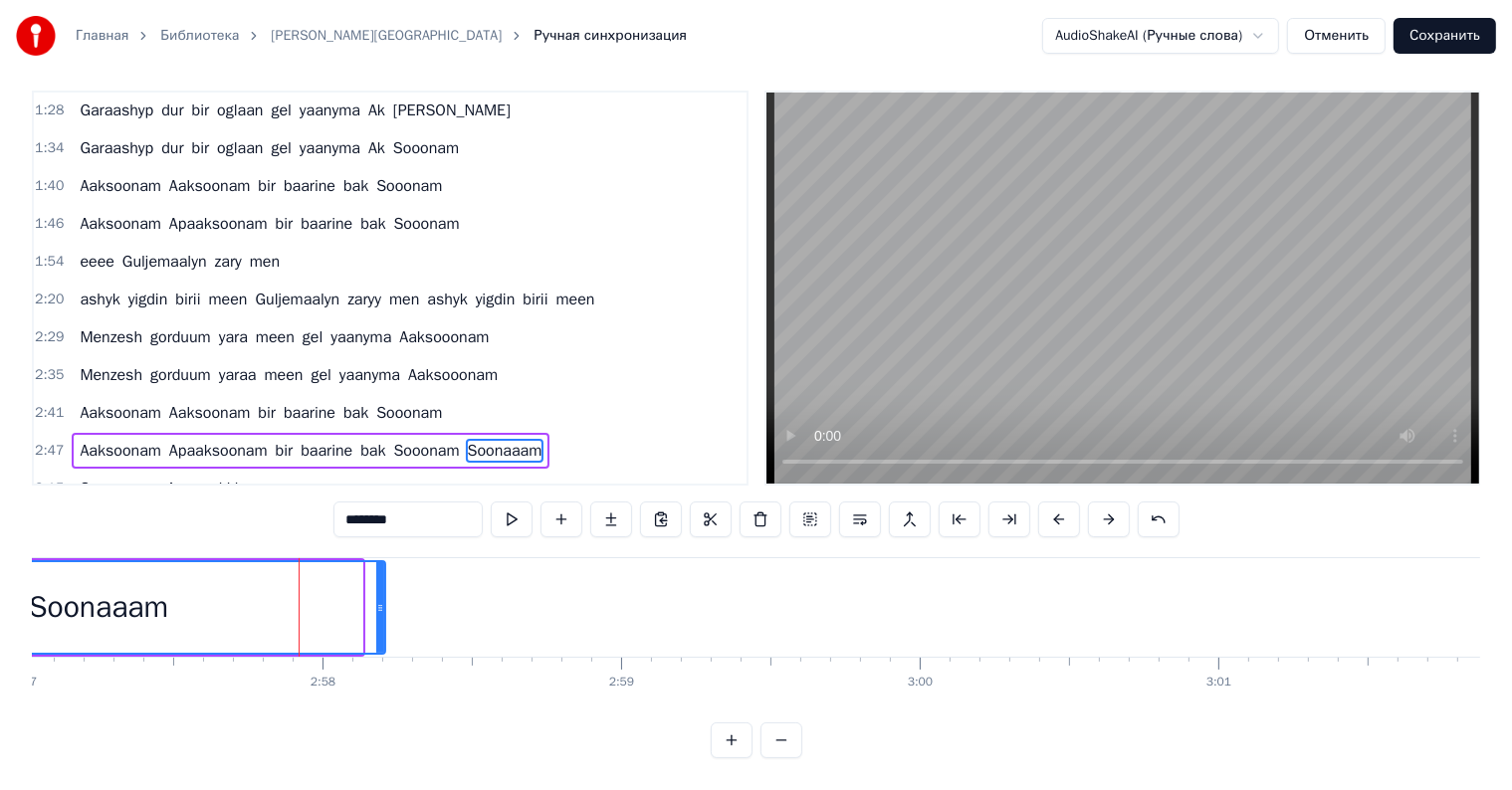 drag, startPoint x: 358, startPoint y: 590, endPoint x: 380, endPoint y: 596, distance: 22.803509 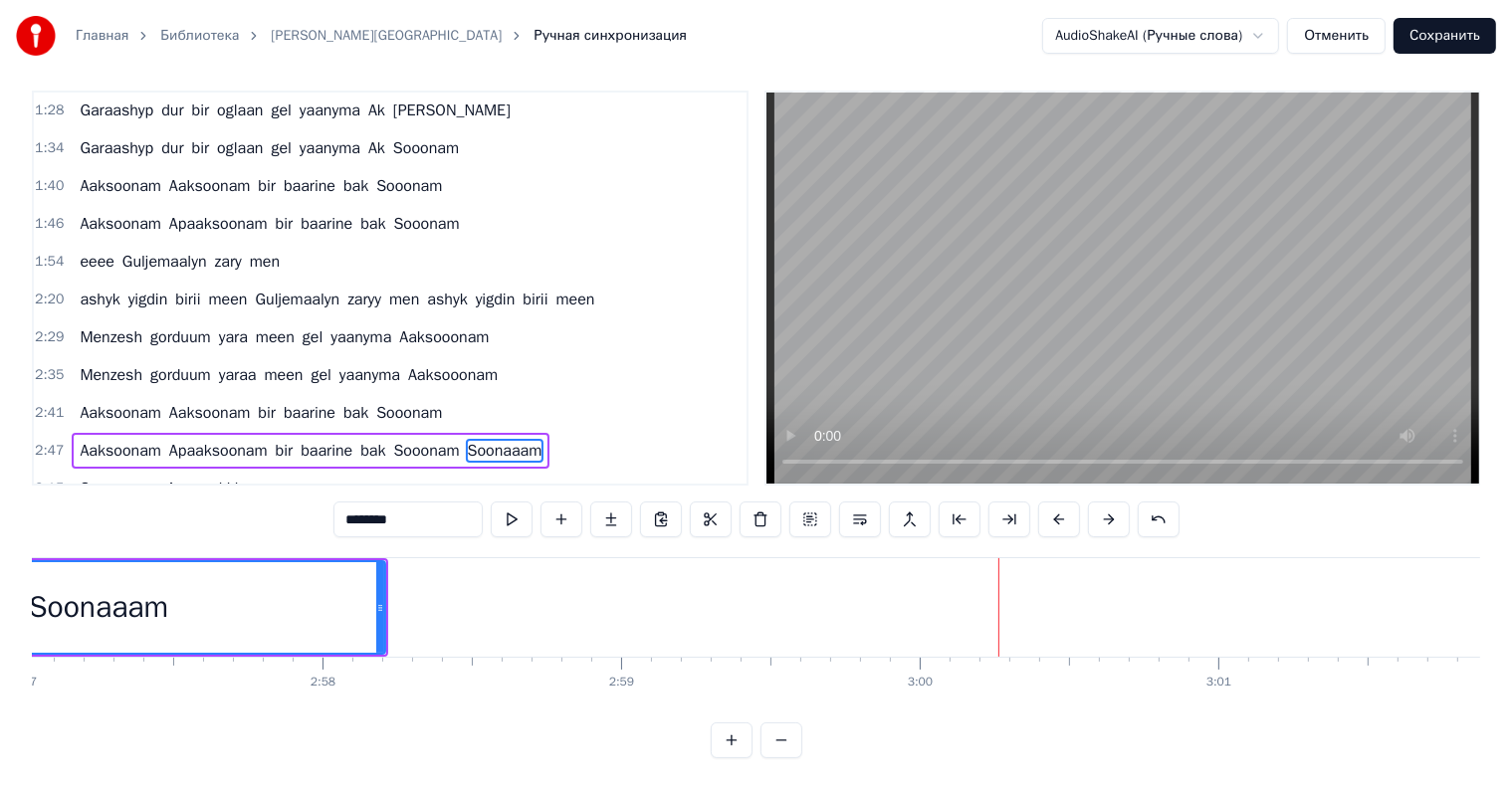 click on "Soonaaam" at bounding box center [99, 607] 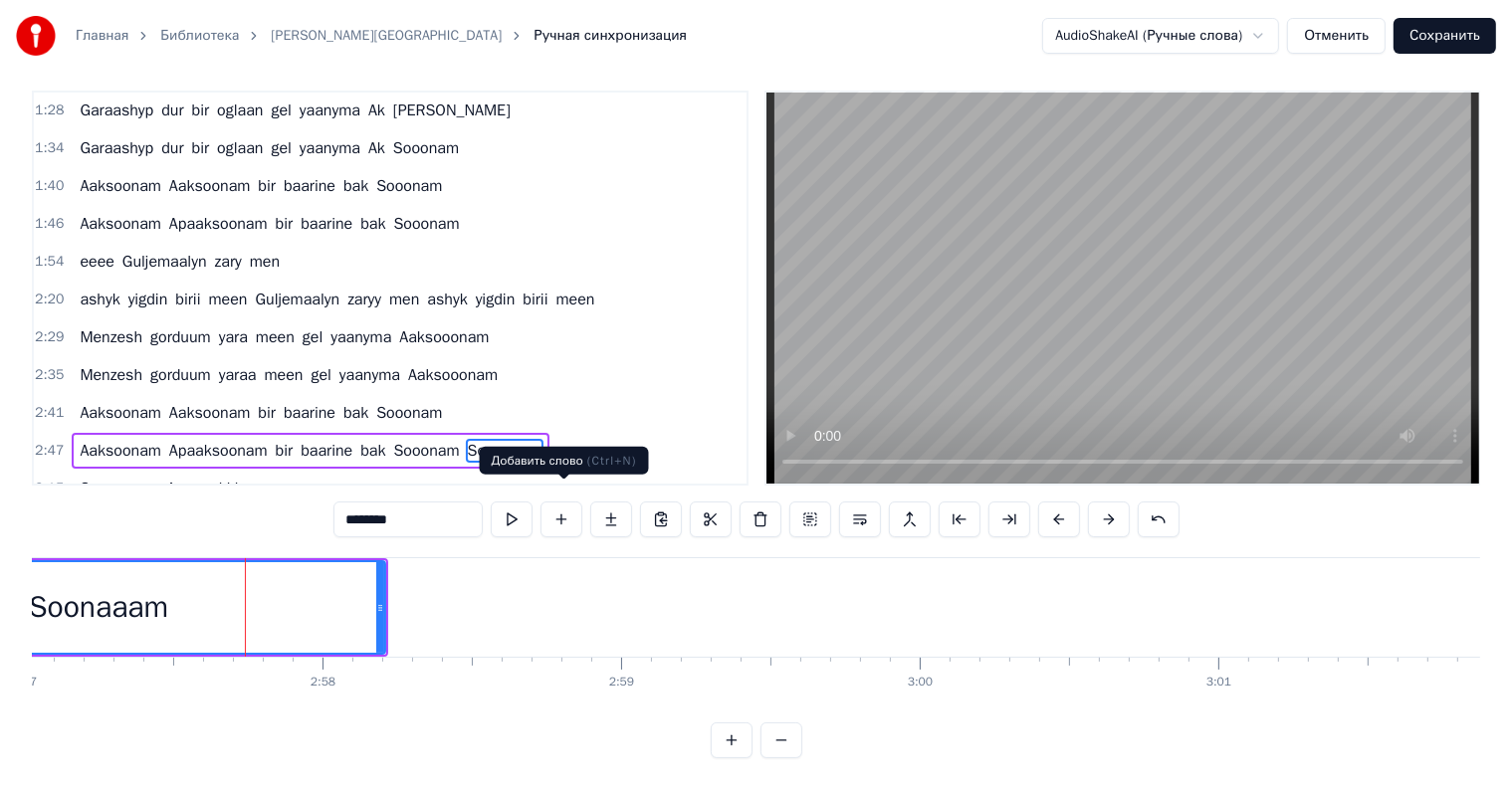 click at bounding box center (561, 519) 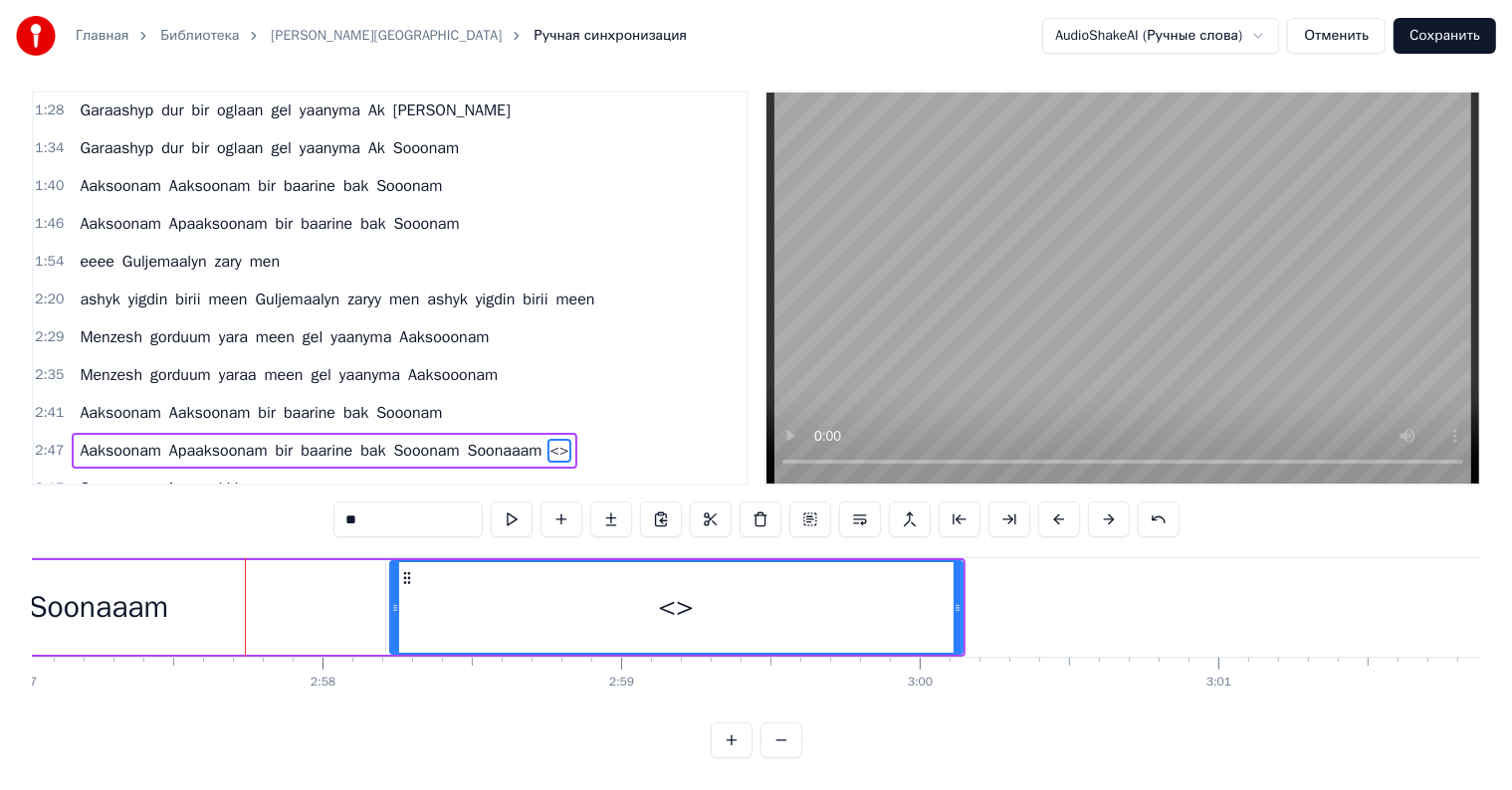 click on "**" at bounding box center [408, 519] 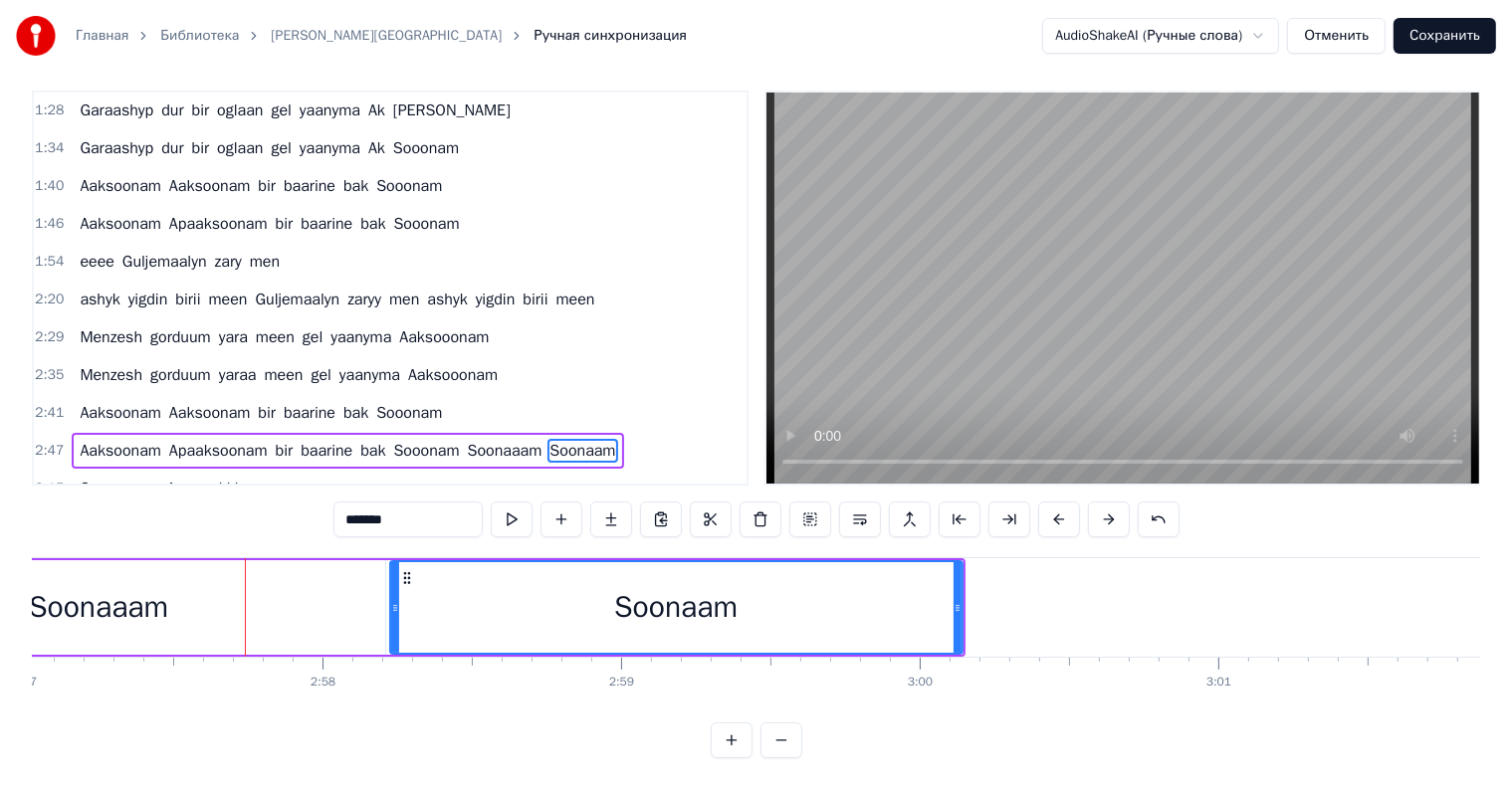 type on "*******" 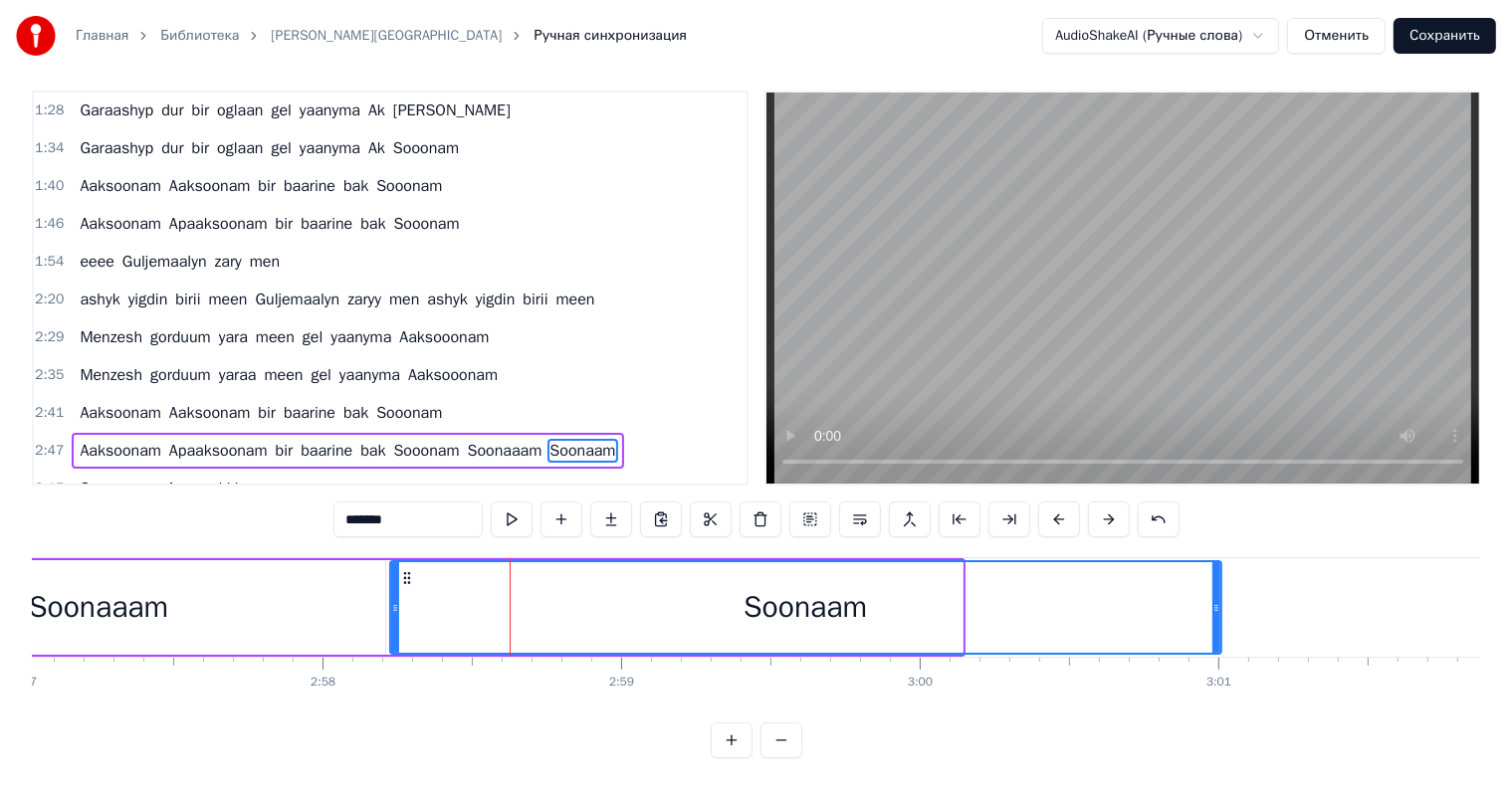 drag, startPoint x: 957, startPoint y: 589, endPoint x: 1242, endPoint y: 620, distance: 286.68101 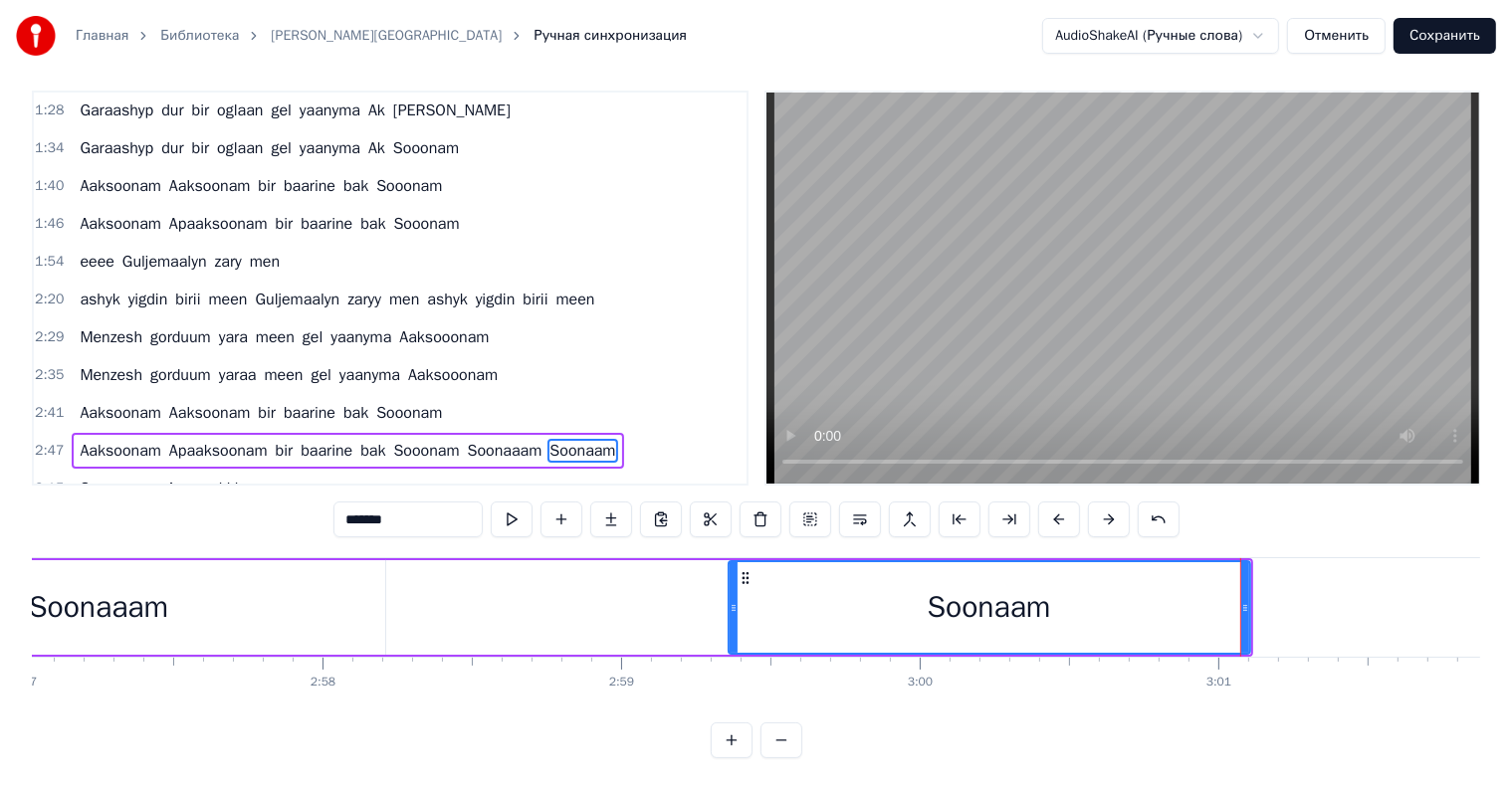 drag, startPoint x: 394, startPoint y: 585, endPoint x: 728, endPoint y: 604, distance: 334.53998 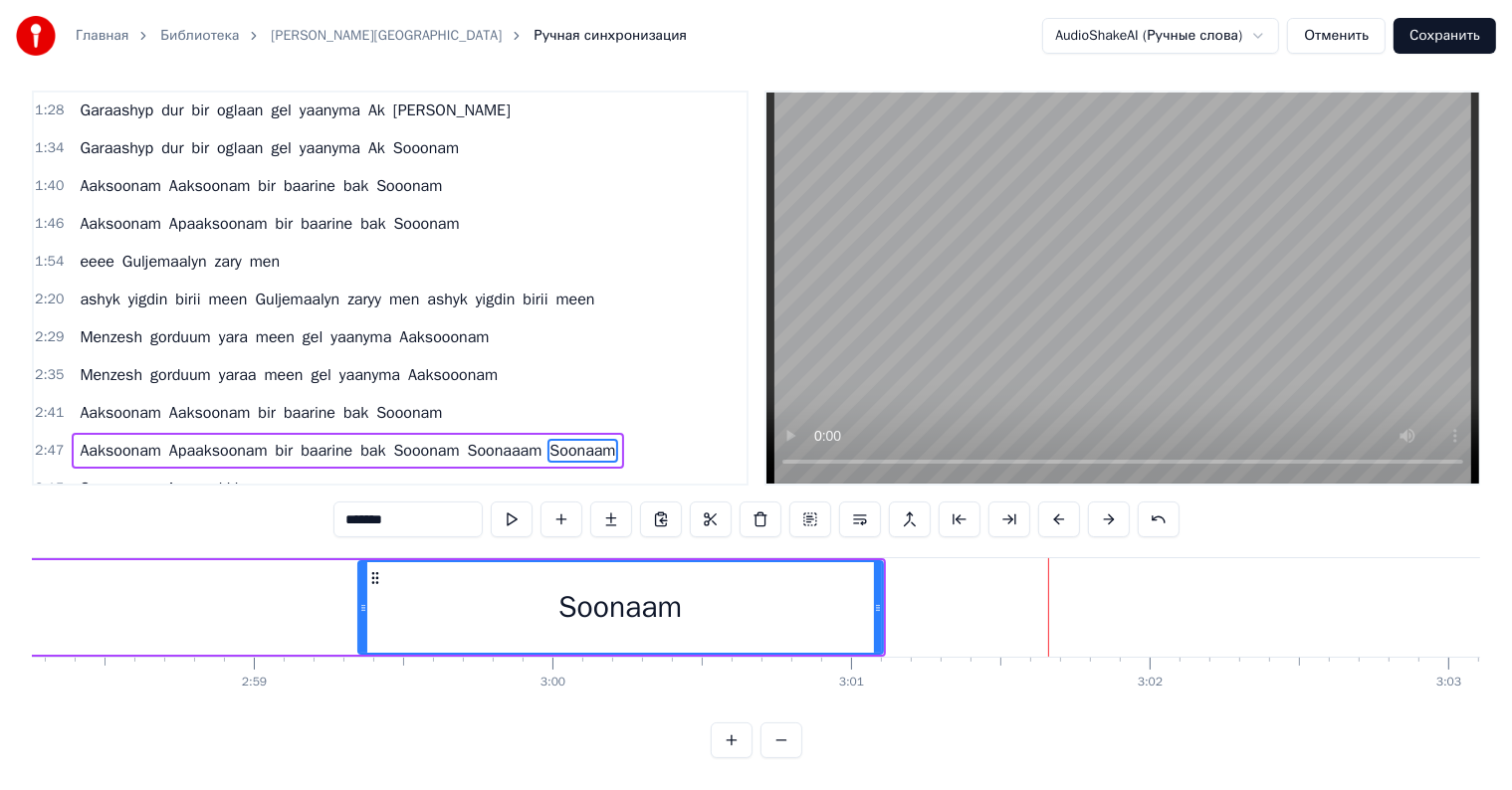 scroll, scrollTop: 0, scrollLeft: 53165, axis: horizontal 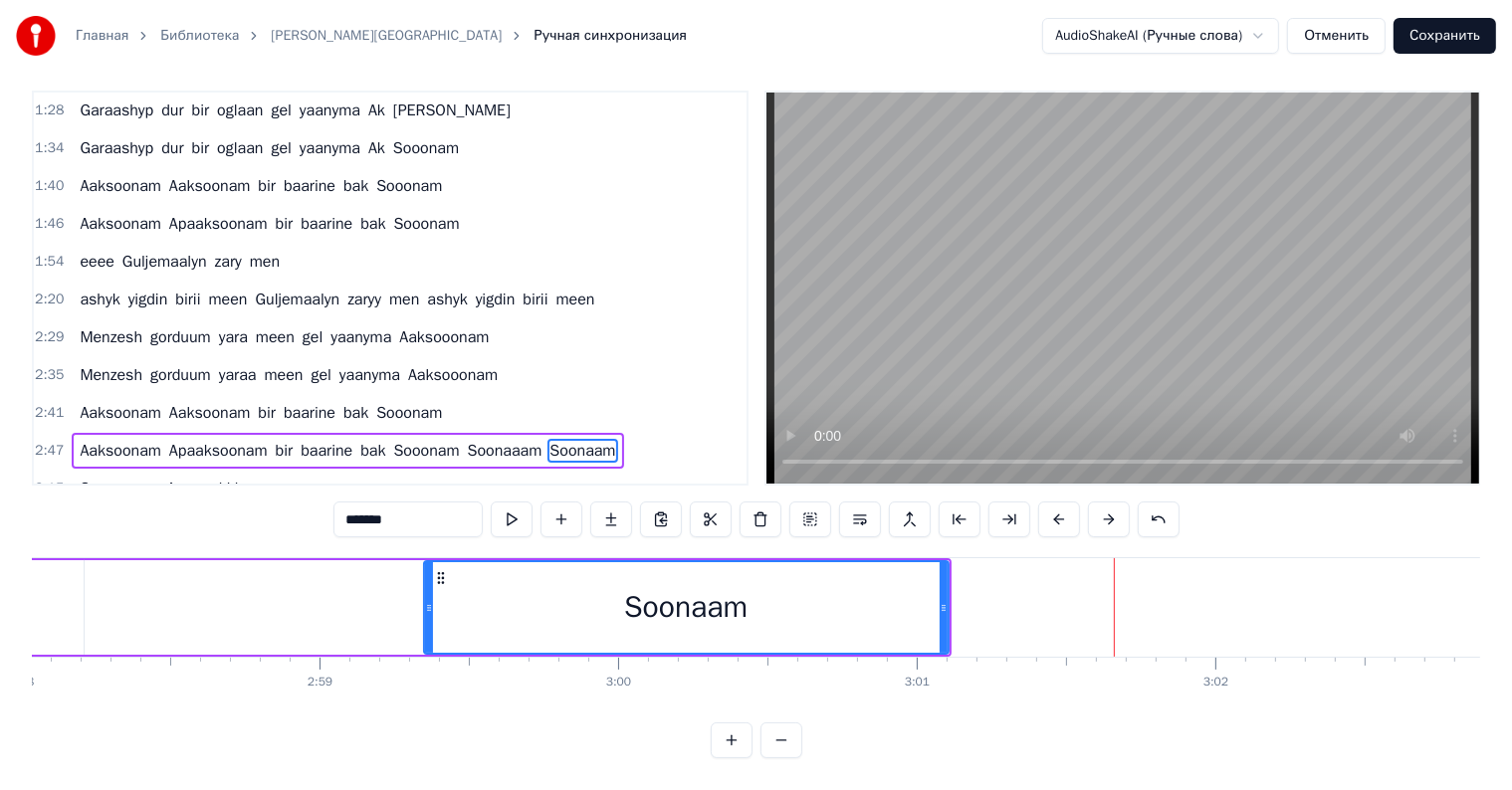 drag, startPoint x: 889, startPoint y: 599, endPoint x: 917, endPoint y: 596, distance: 28.160256 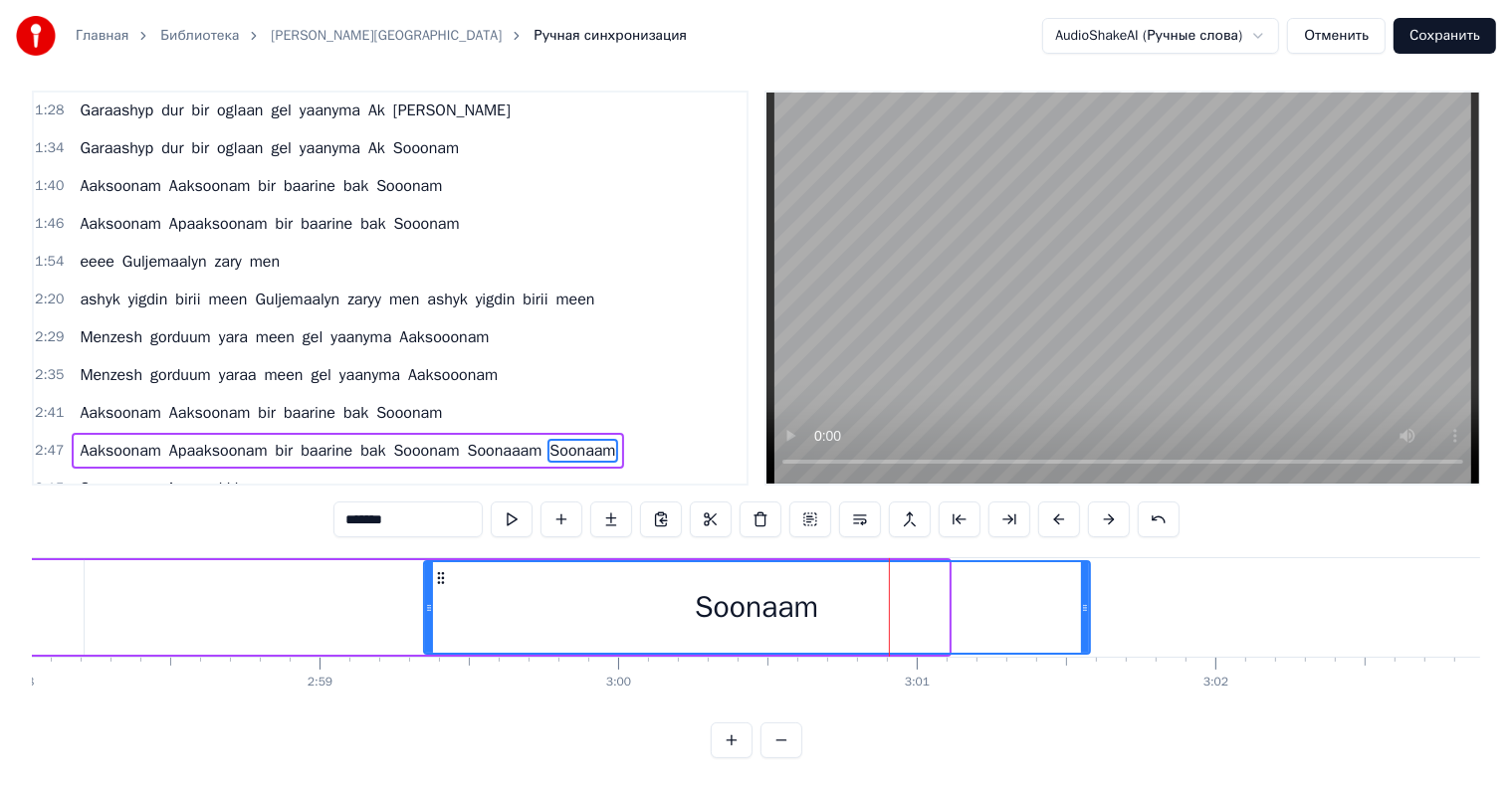 drag, startPoint x: 946, startPoint y: 585, endPoint x: 1087, endPoint y: 604, distance: 142.27438 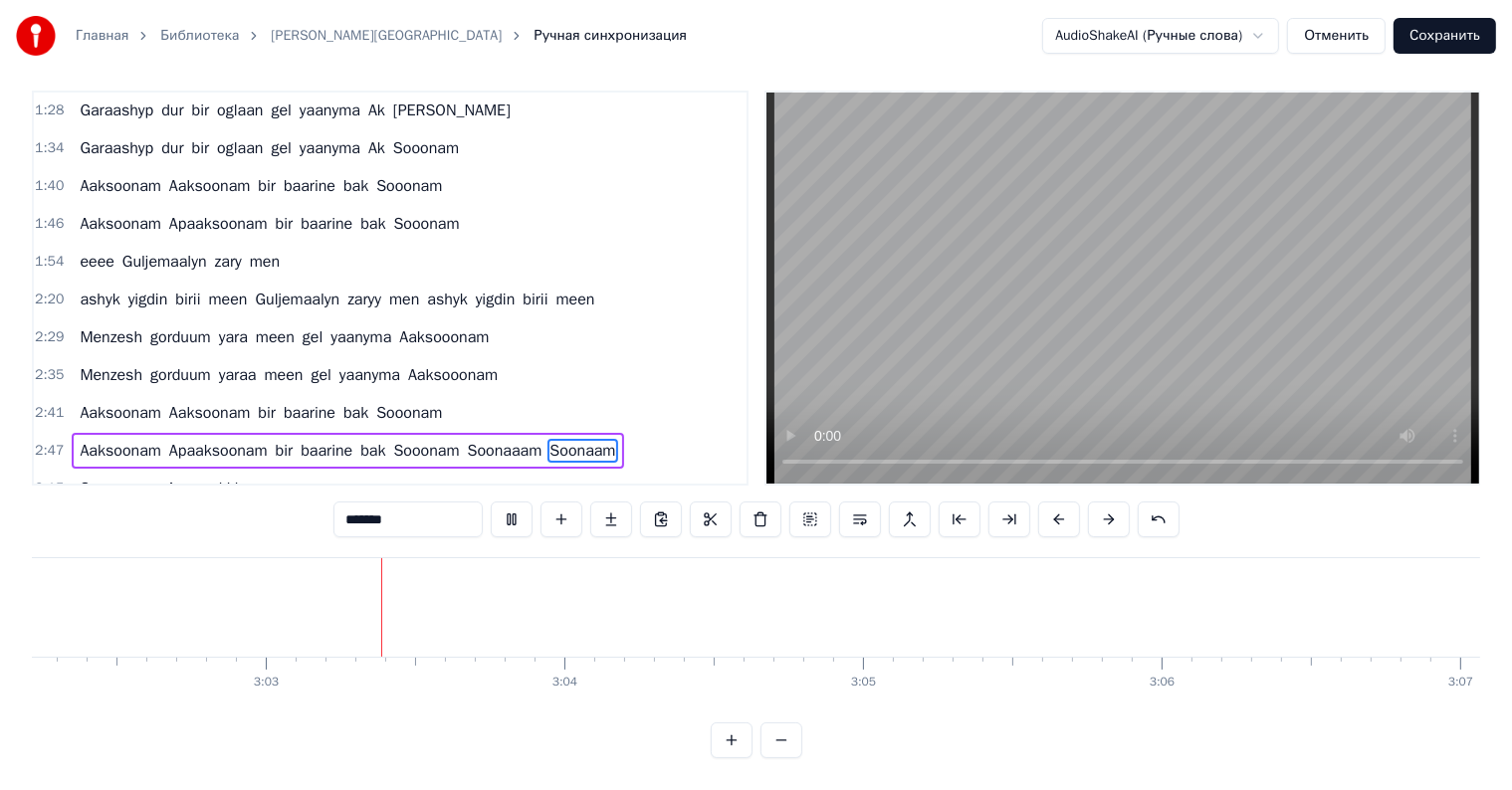 scroll, scrollTop: 0, scrollLeft: 54420, axis: horizontal 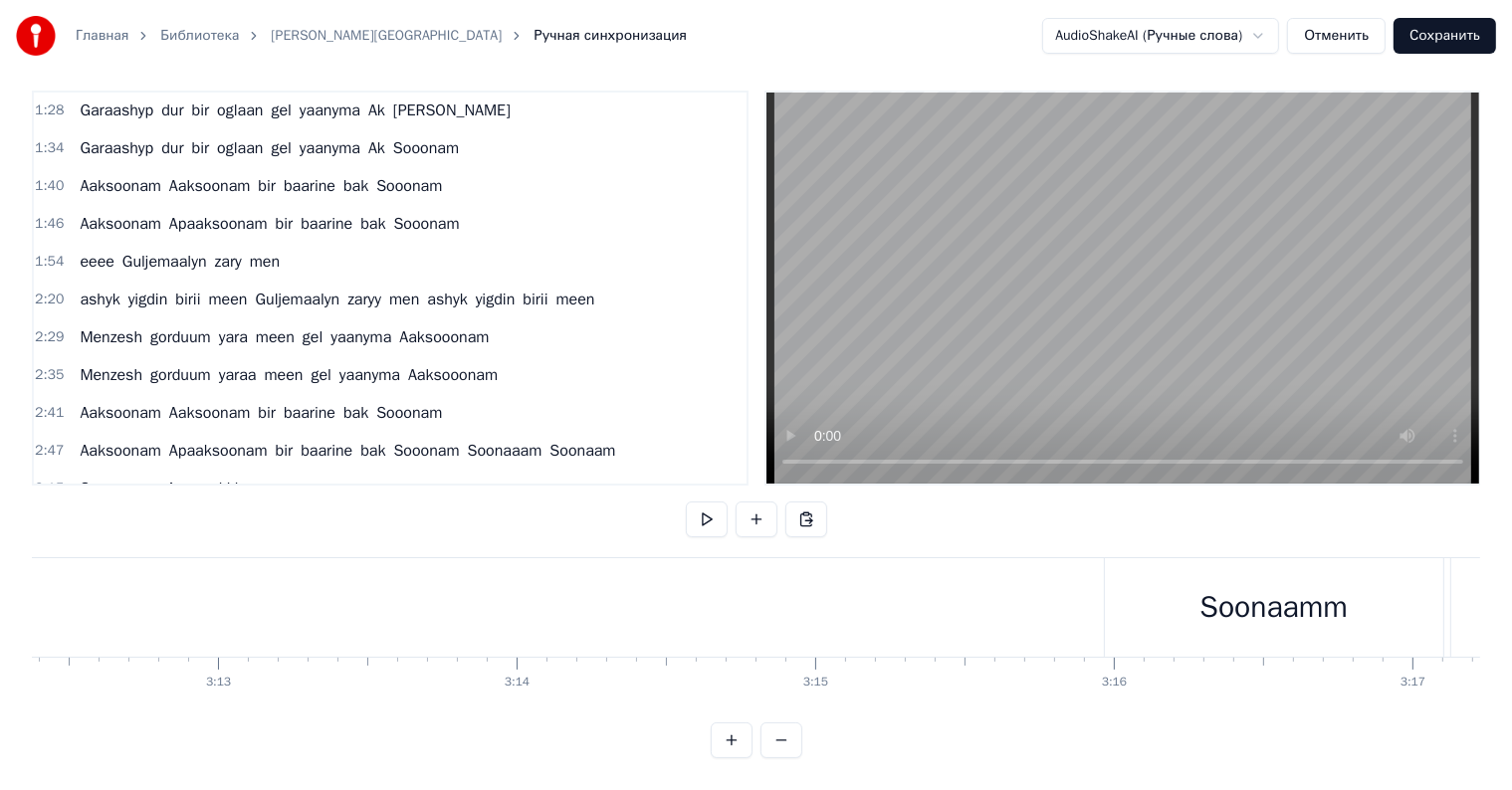 click on "Soonaamm" at bounding box center [1274, 607] 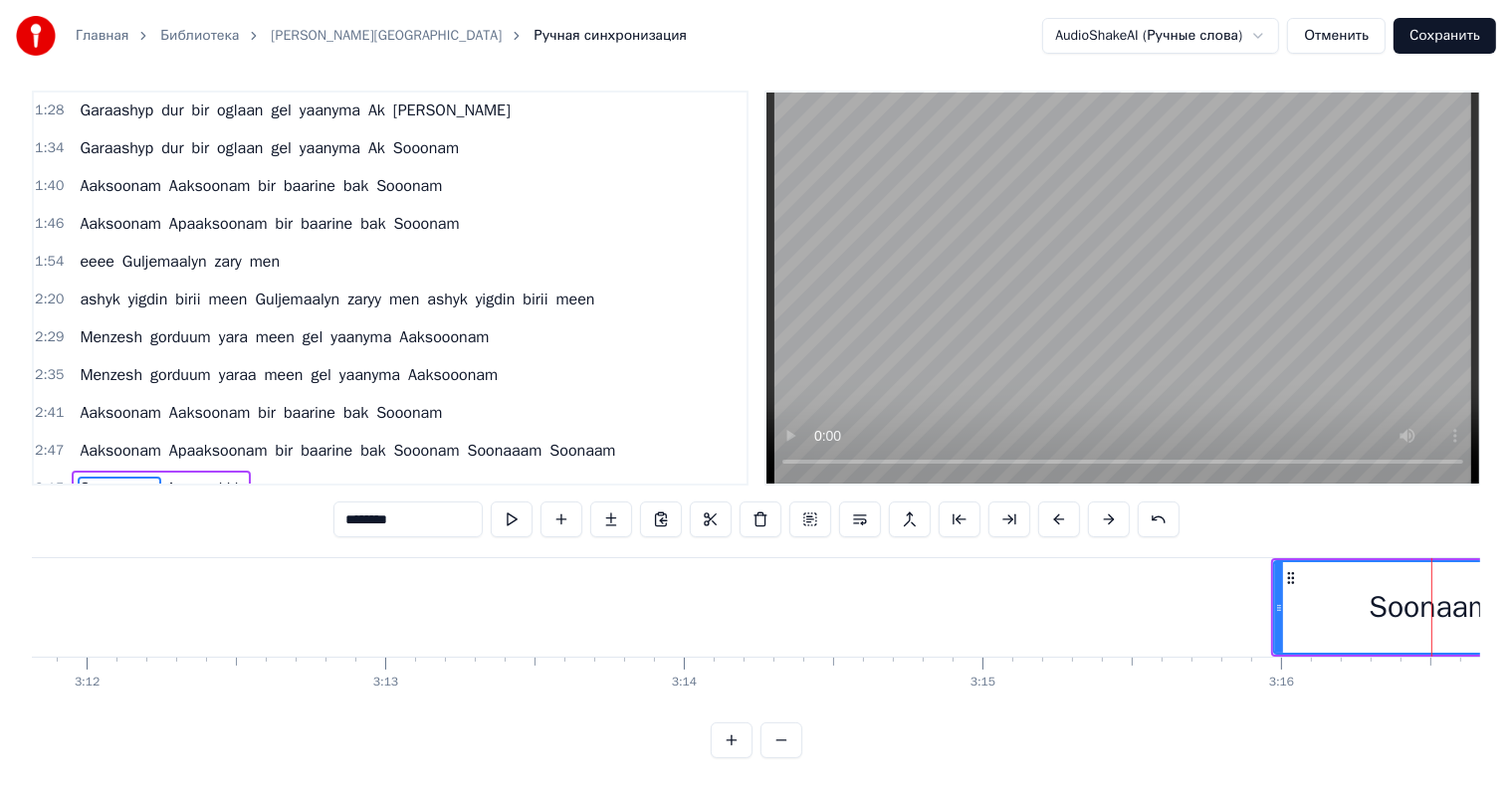 scroll, scrollTop: 0, scrollLeft: 57681, axis: horizontal 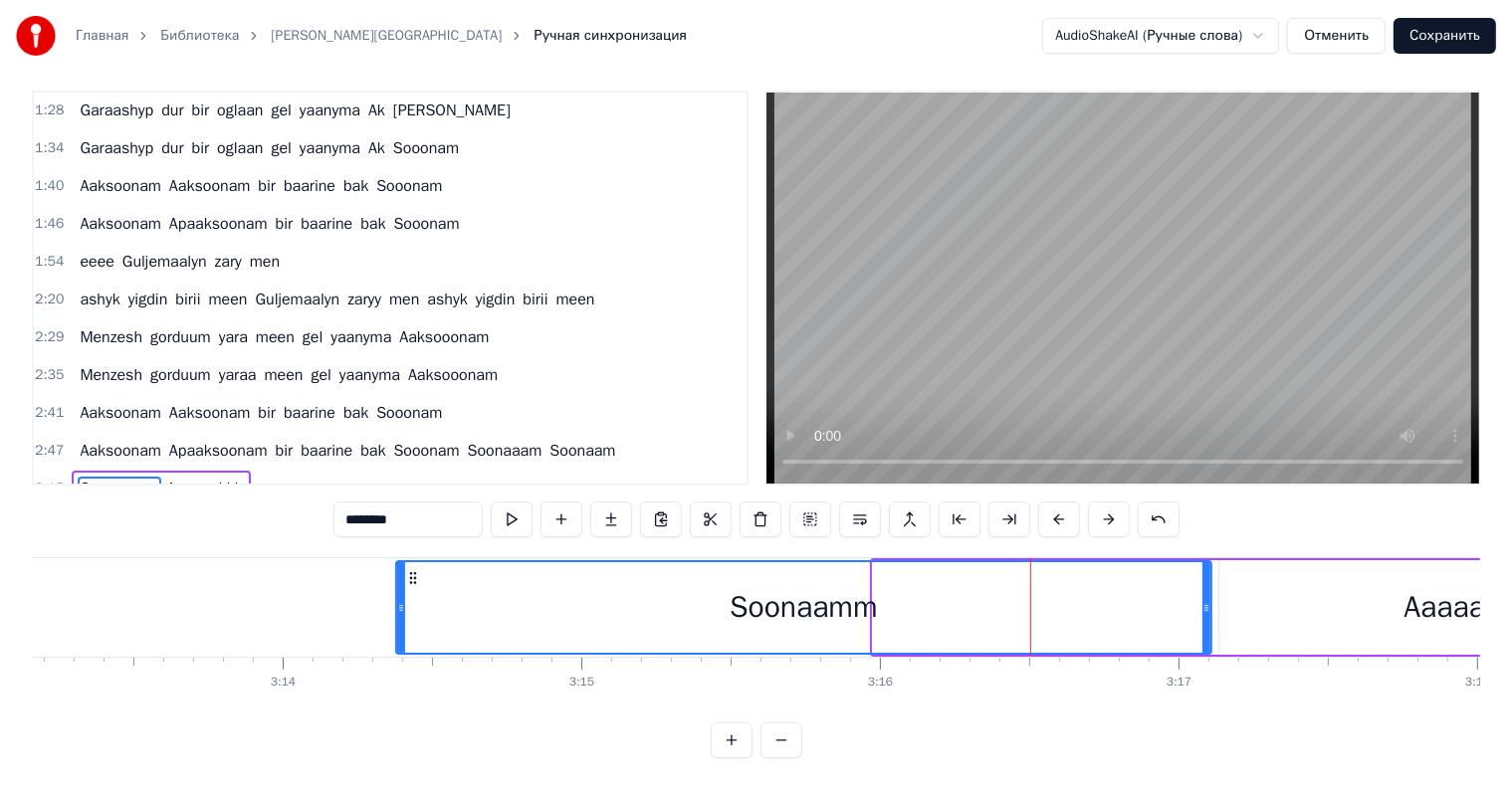 drag, startPoint x: 876, startPoint y: 594, endPoint x: 299, endPoint y: 756, distance: 599.3104 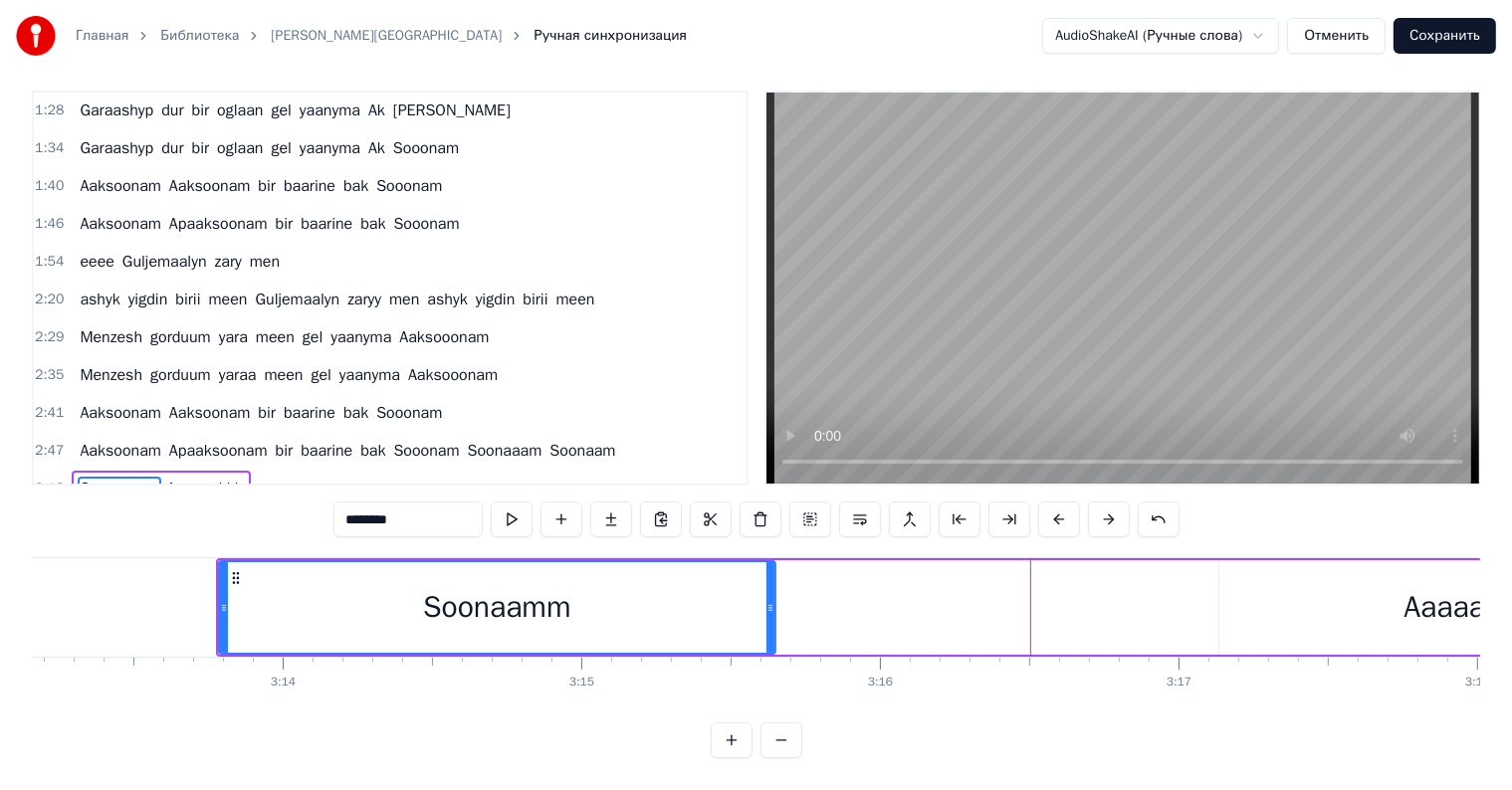 drag, startPoint x: 1207, startPoint y: 582, endPoint x: 643, endPoint y: 700, distance: 576.2118 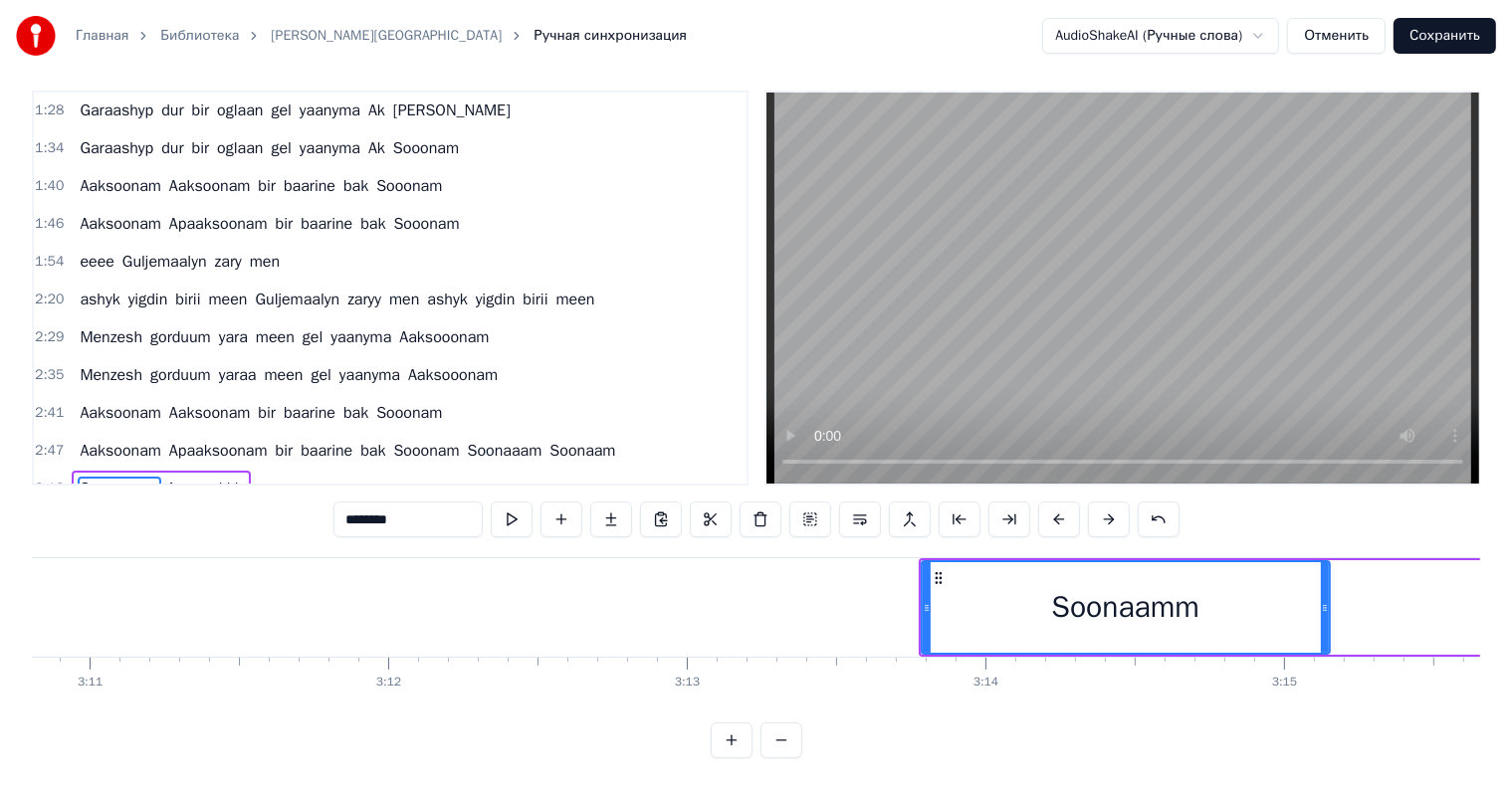 scroll, scrollTop: 0, scrollLeft: 56845, axis: horizontal 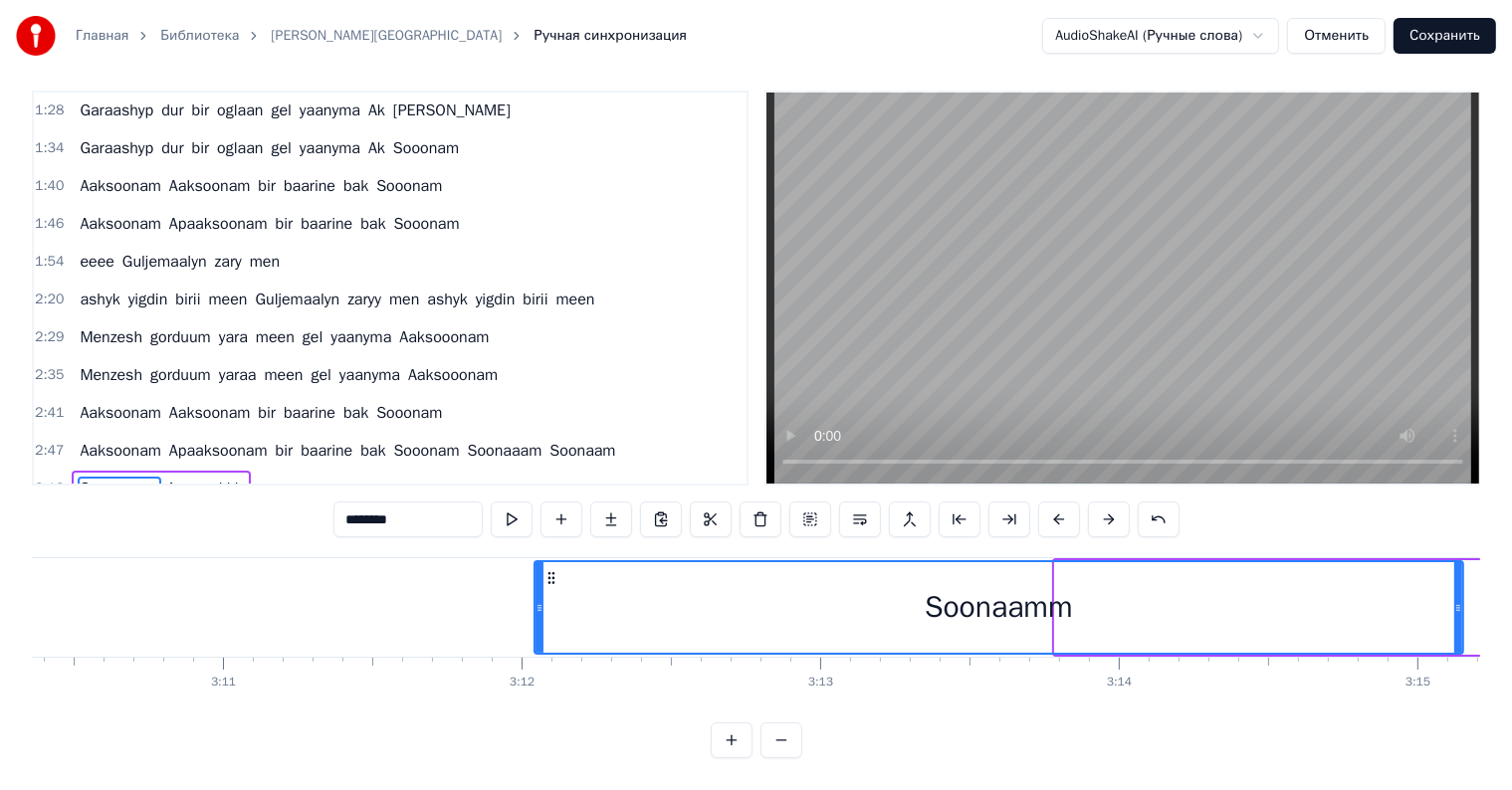 drag, startPoint x: 1058, startPoint y: 594, endPoint x: 478, endPoint y: 758, distance: 602.74041 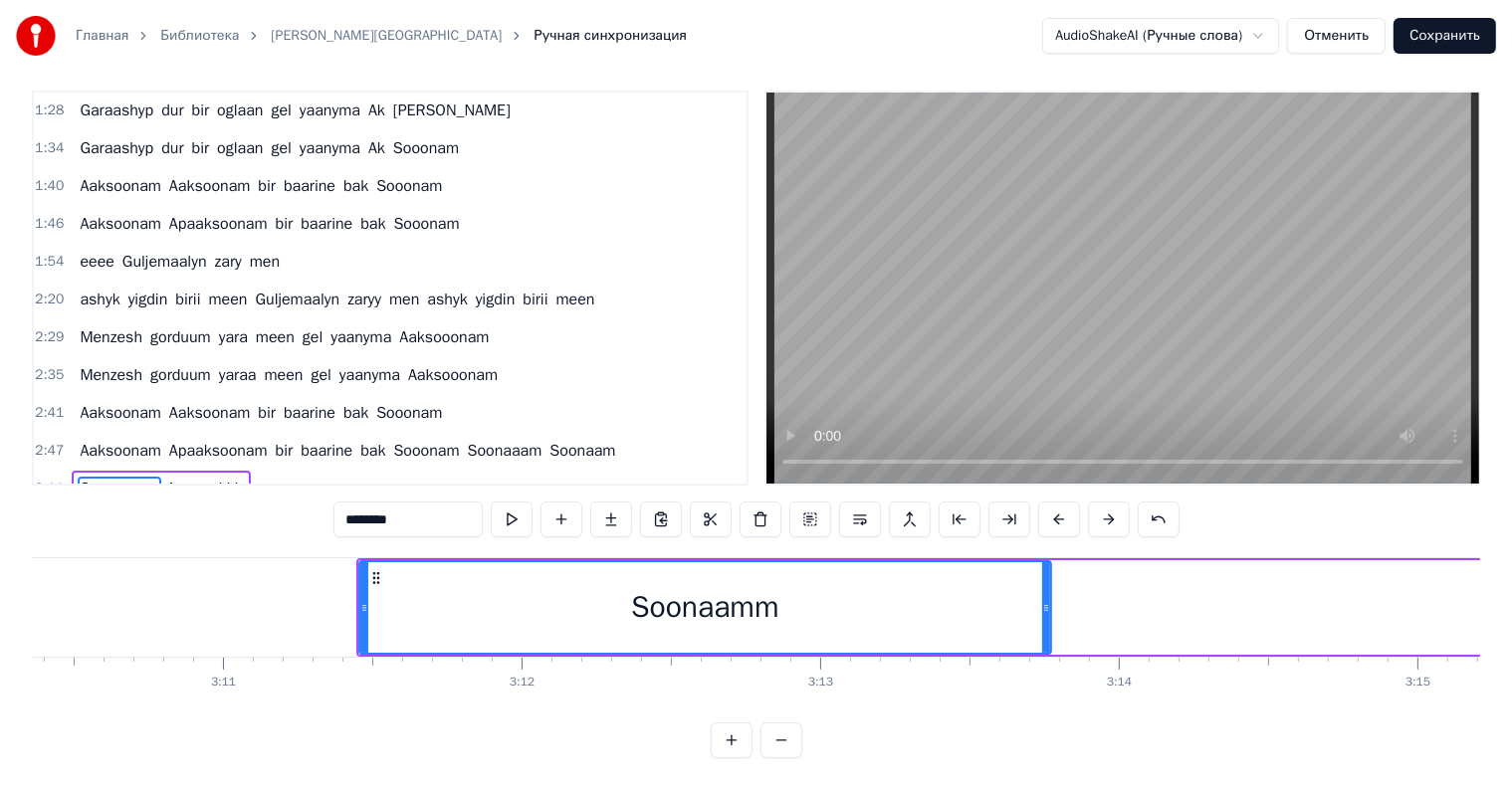 drag, startPoint x: 1456, startPoint y: 586, endPoint x: 966, endPoint y: 649, distance: 494.0334 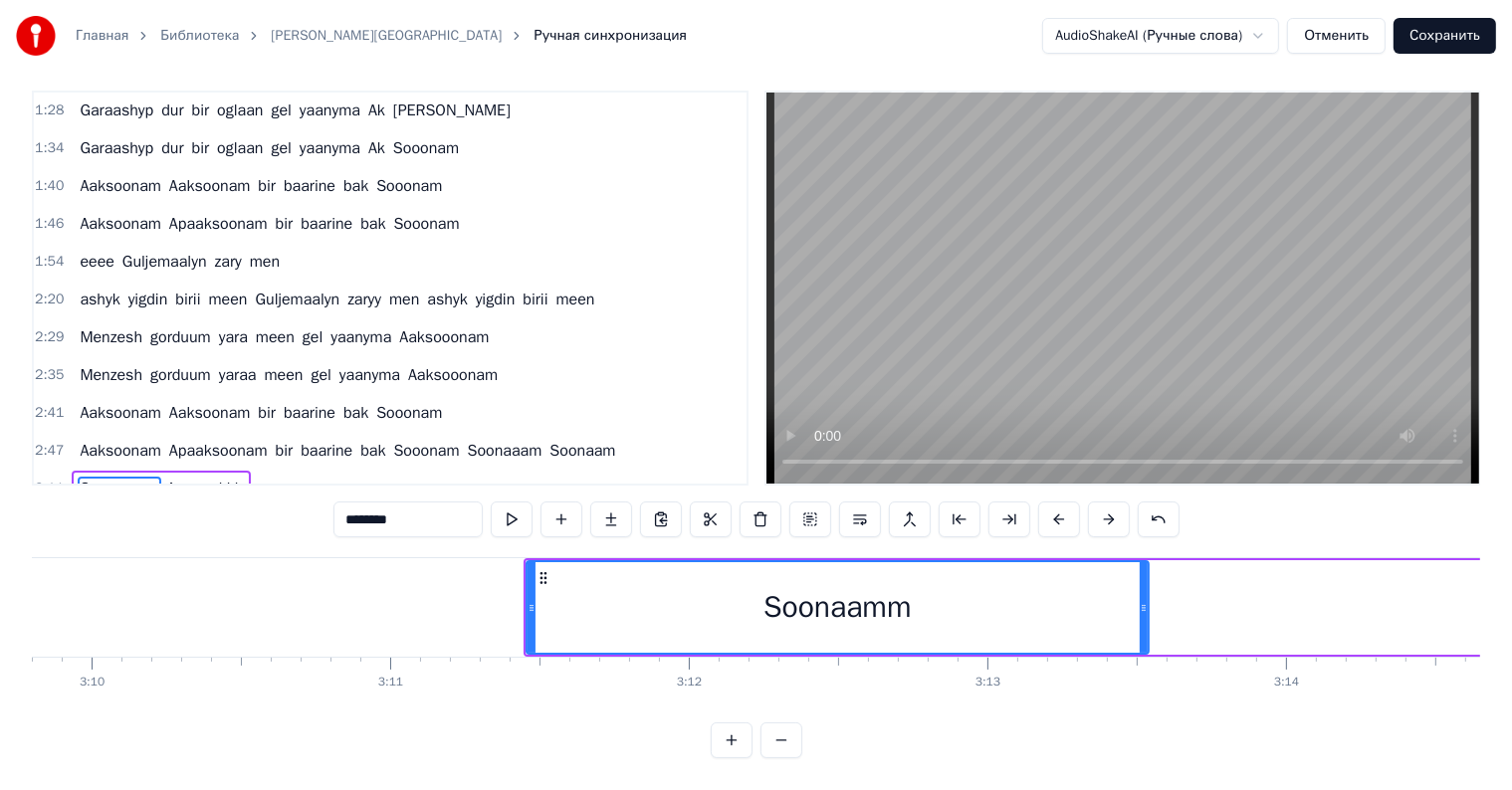scroll, scrollTop: 0, scrollLeft: 56243, axis: horizontal 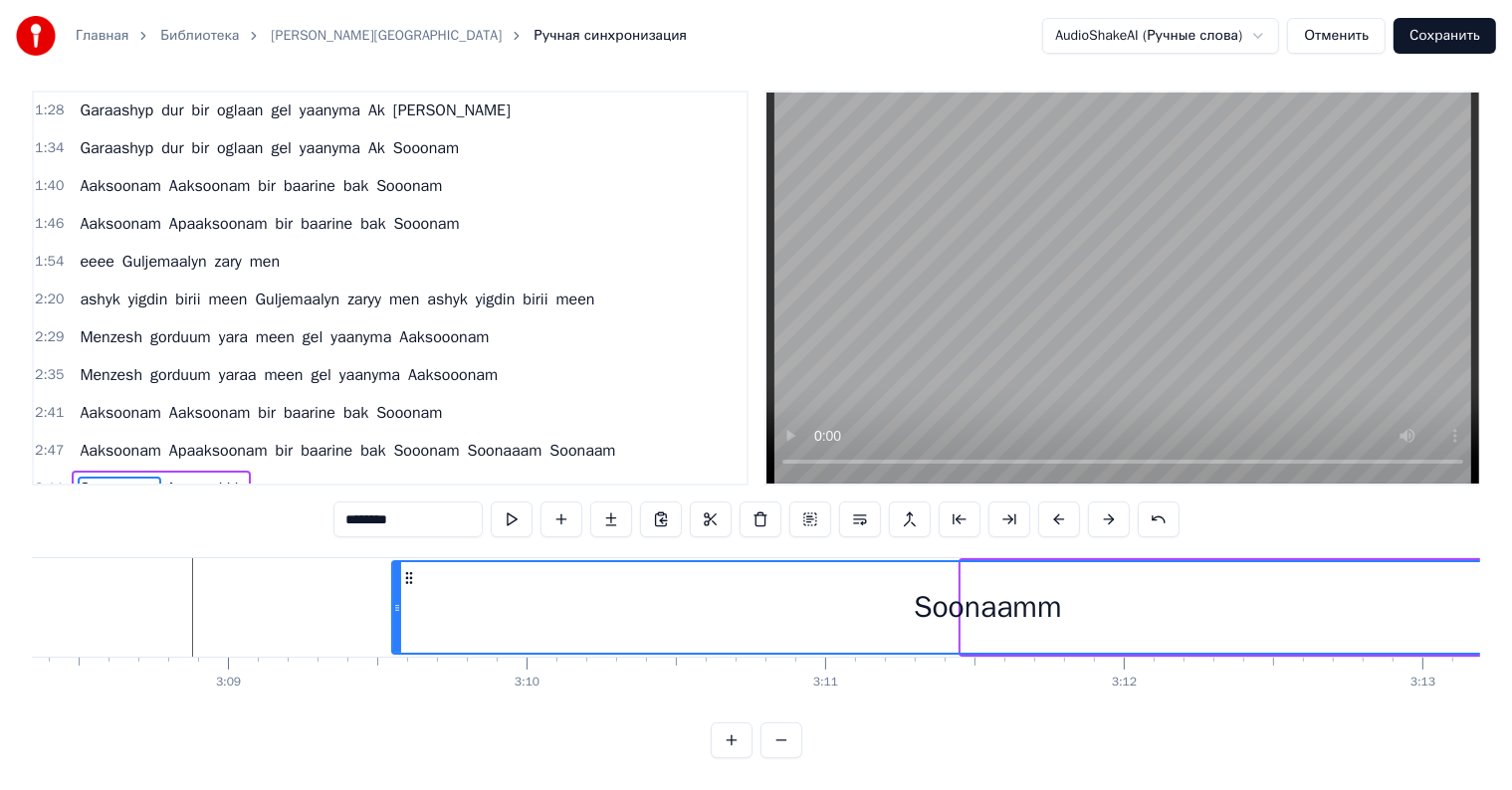 drag, startPoint x: 961, startPoint y: 586, endPoint x: 337, endPoint y: 690, distance: 632.6073 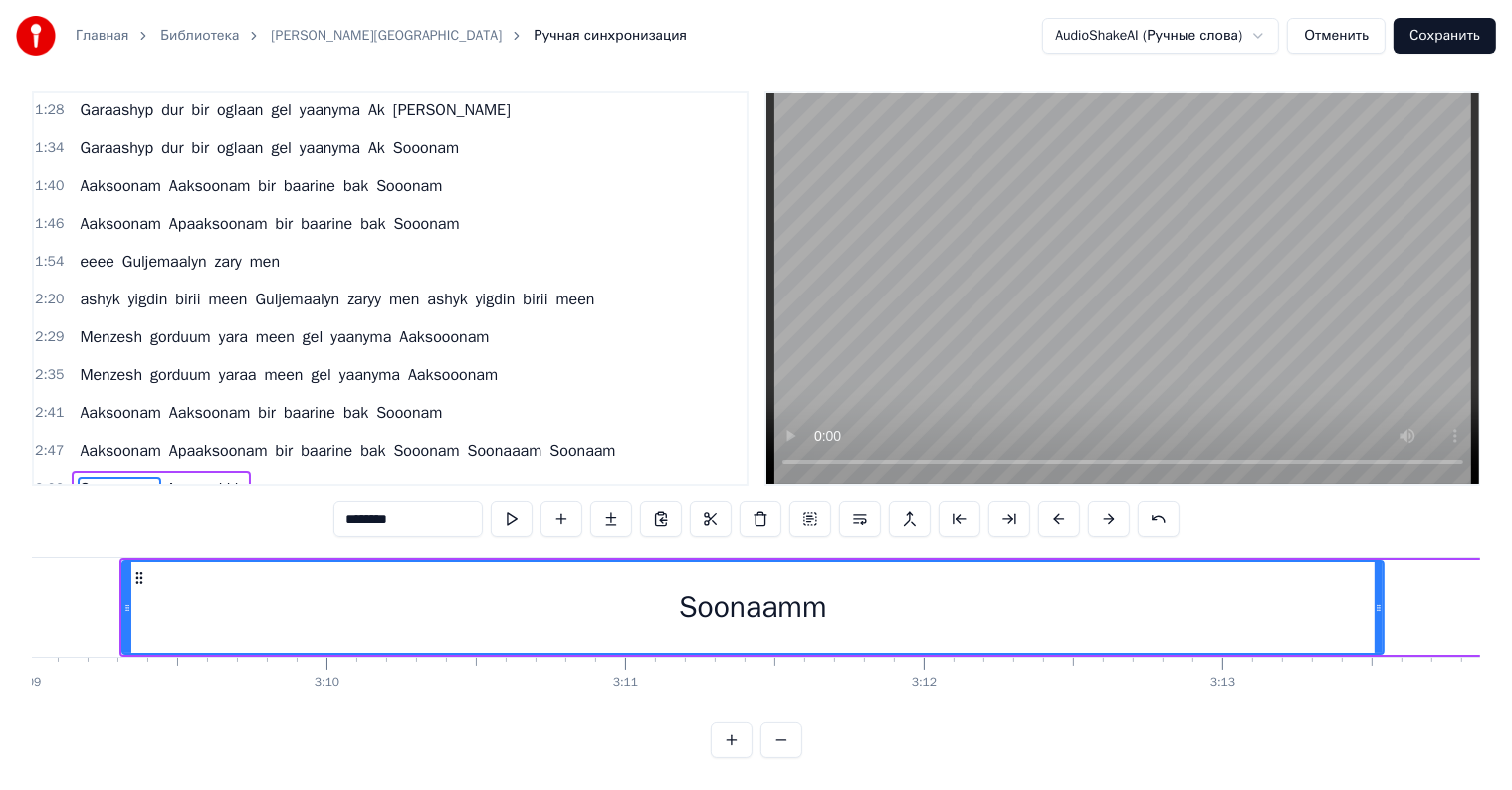 scroll, scrollTop: 0, scrollLeft: 56478, axis: horizontal 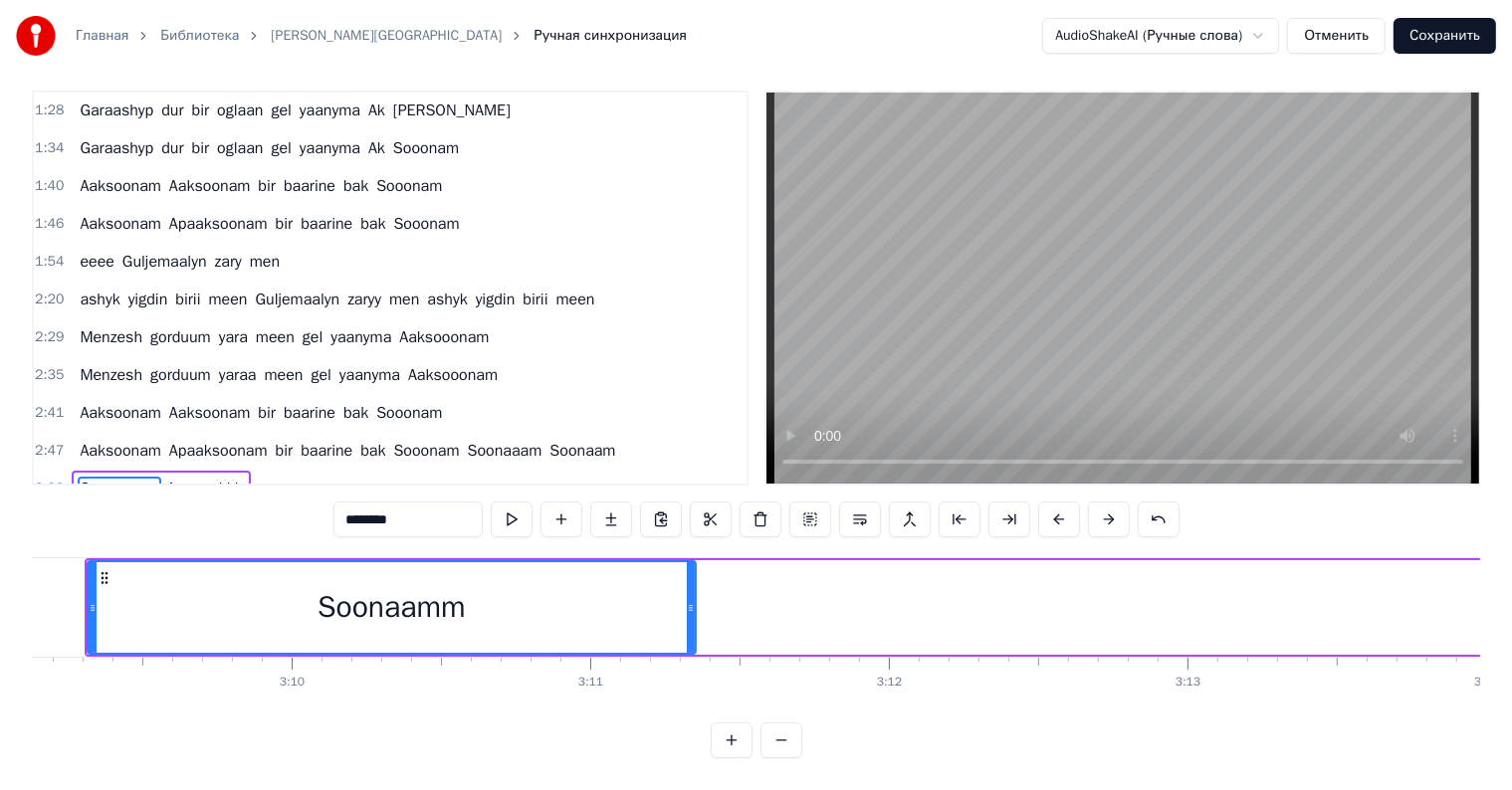 drag, startPoint x: 1342, startPoint y: 593, endPoint x: 780, endPoint y: 681, distance: 568.848 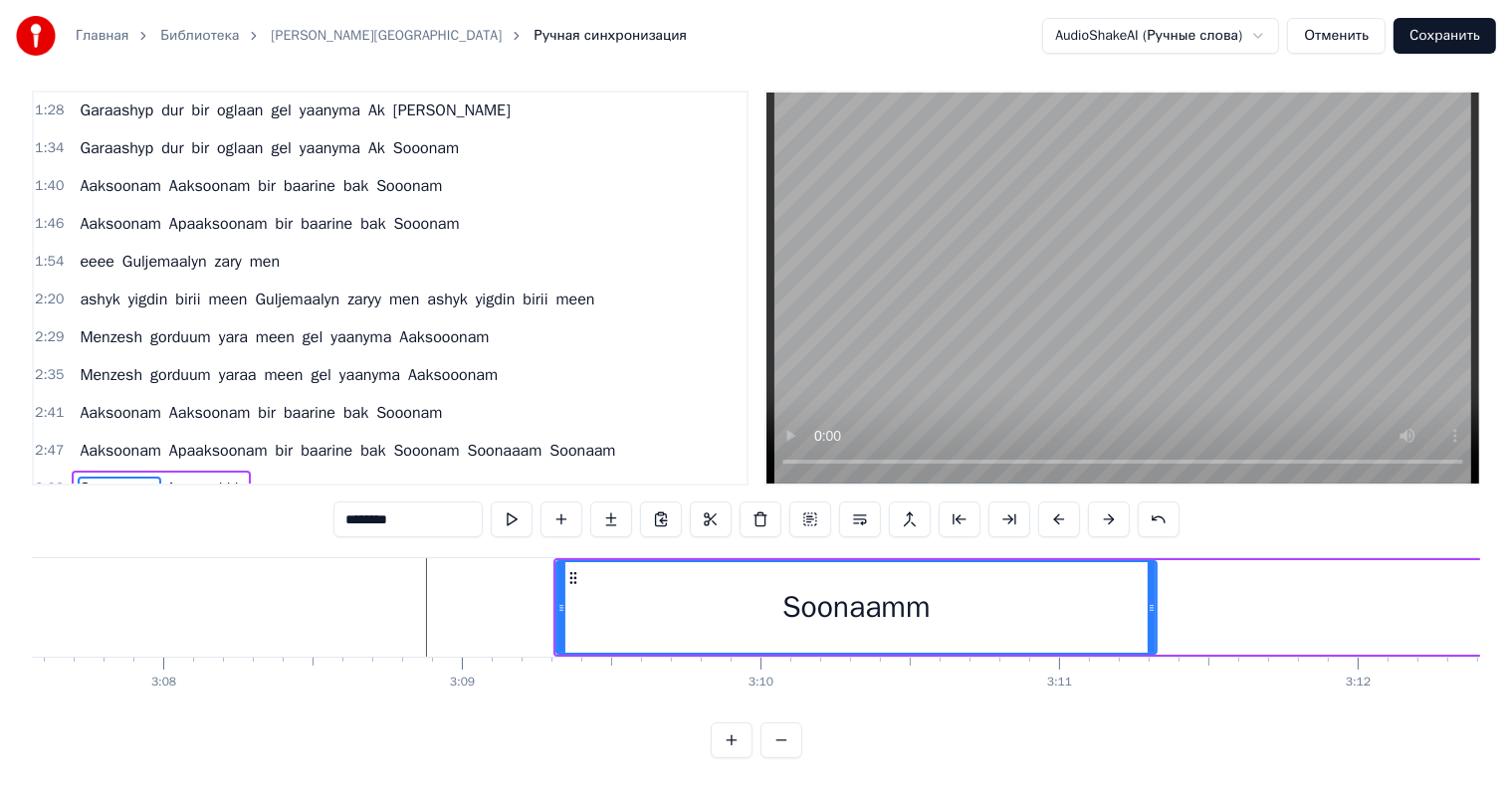 scroll, scrollTop: 0, scrollLeft: 55841, axis: horizontal 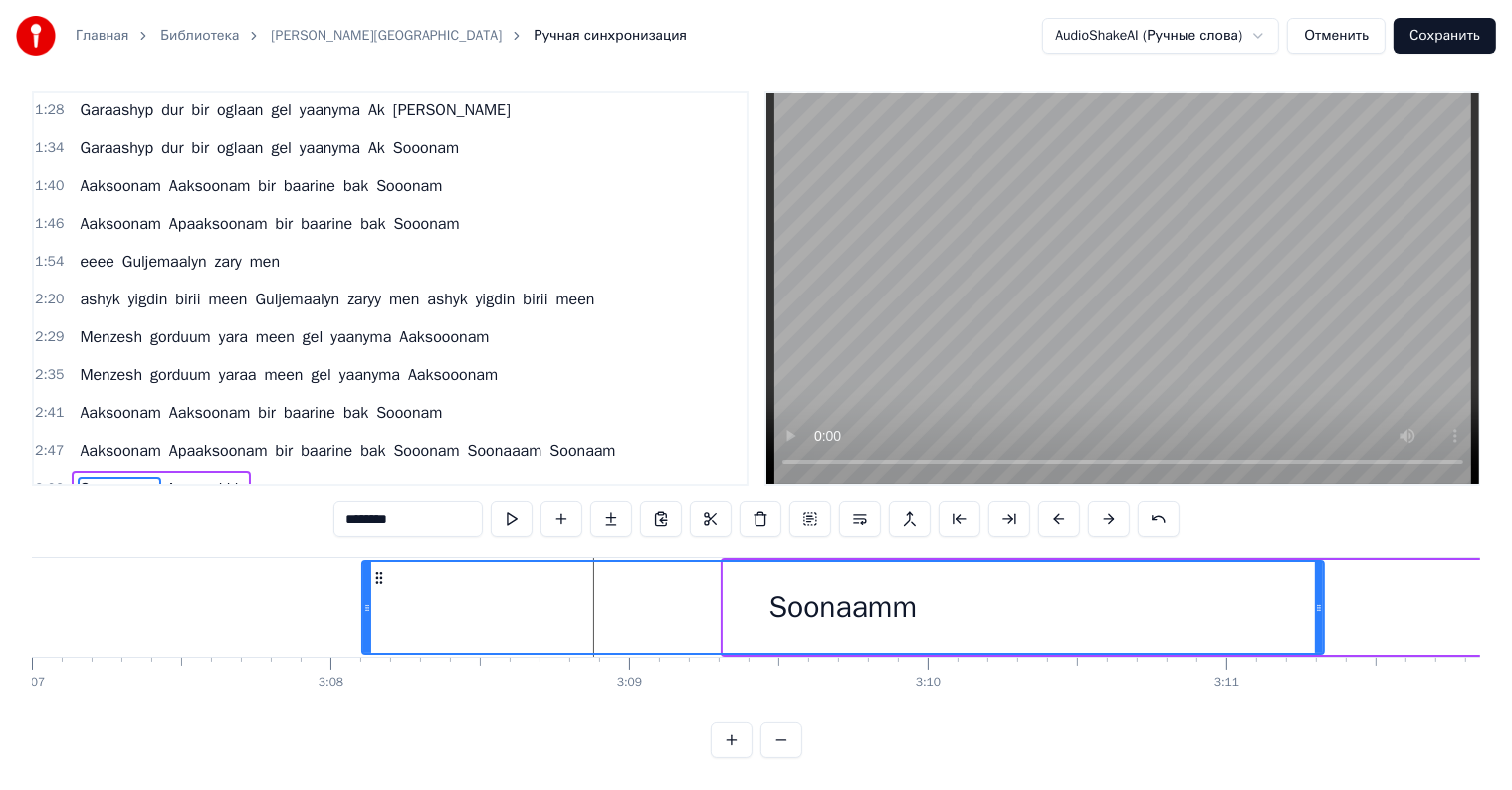 drag, startPoint x: 731, startPoint y: 592, endPoint x: 369, endPoint y: 680, distance: 372.5426 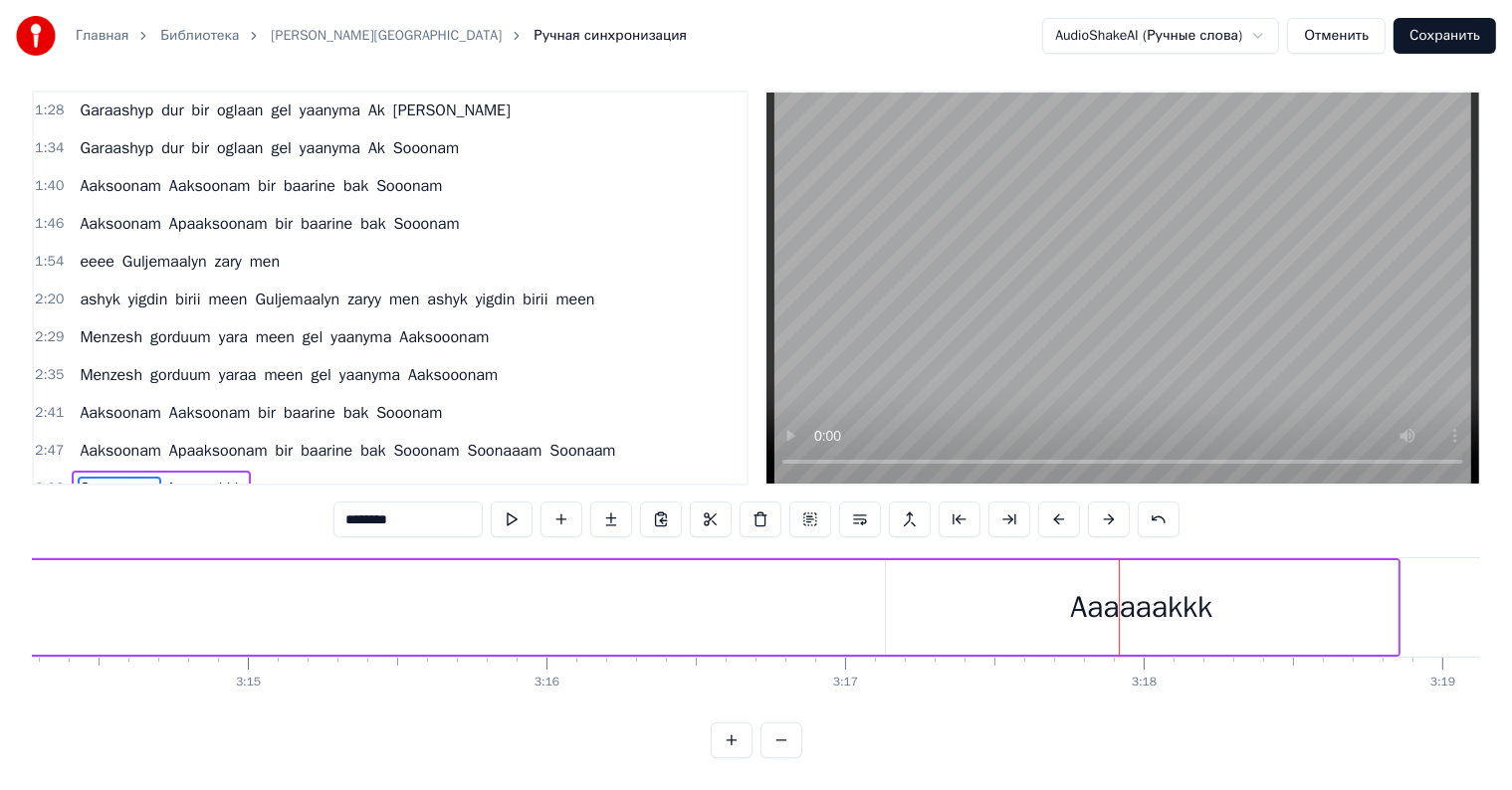 scroll, scrollTop: 0, scrollLeft: 58015, axis: horizontal 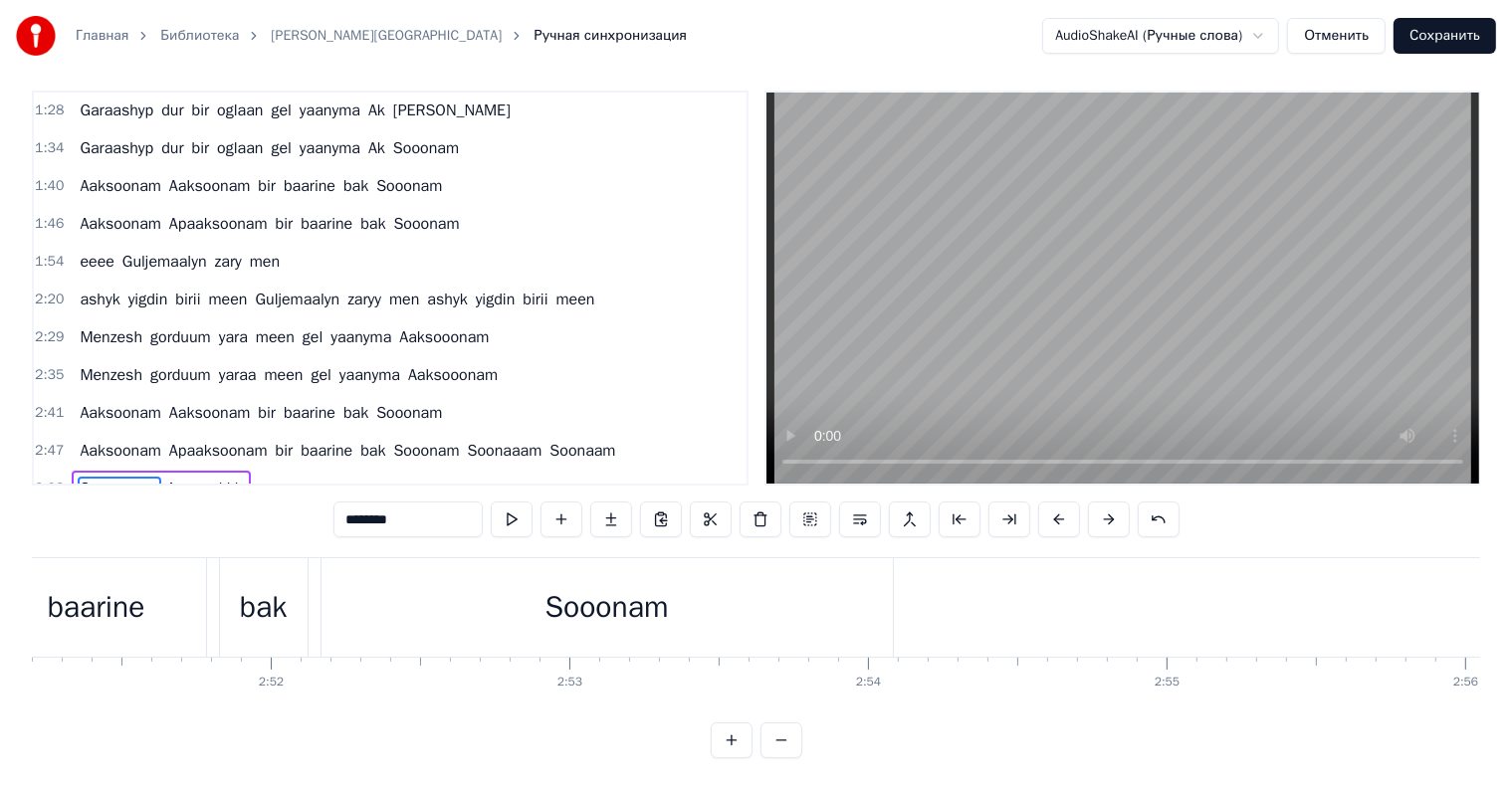 click on "Sooonam" at bounding box center (607, 607) 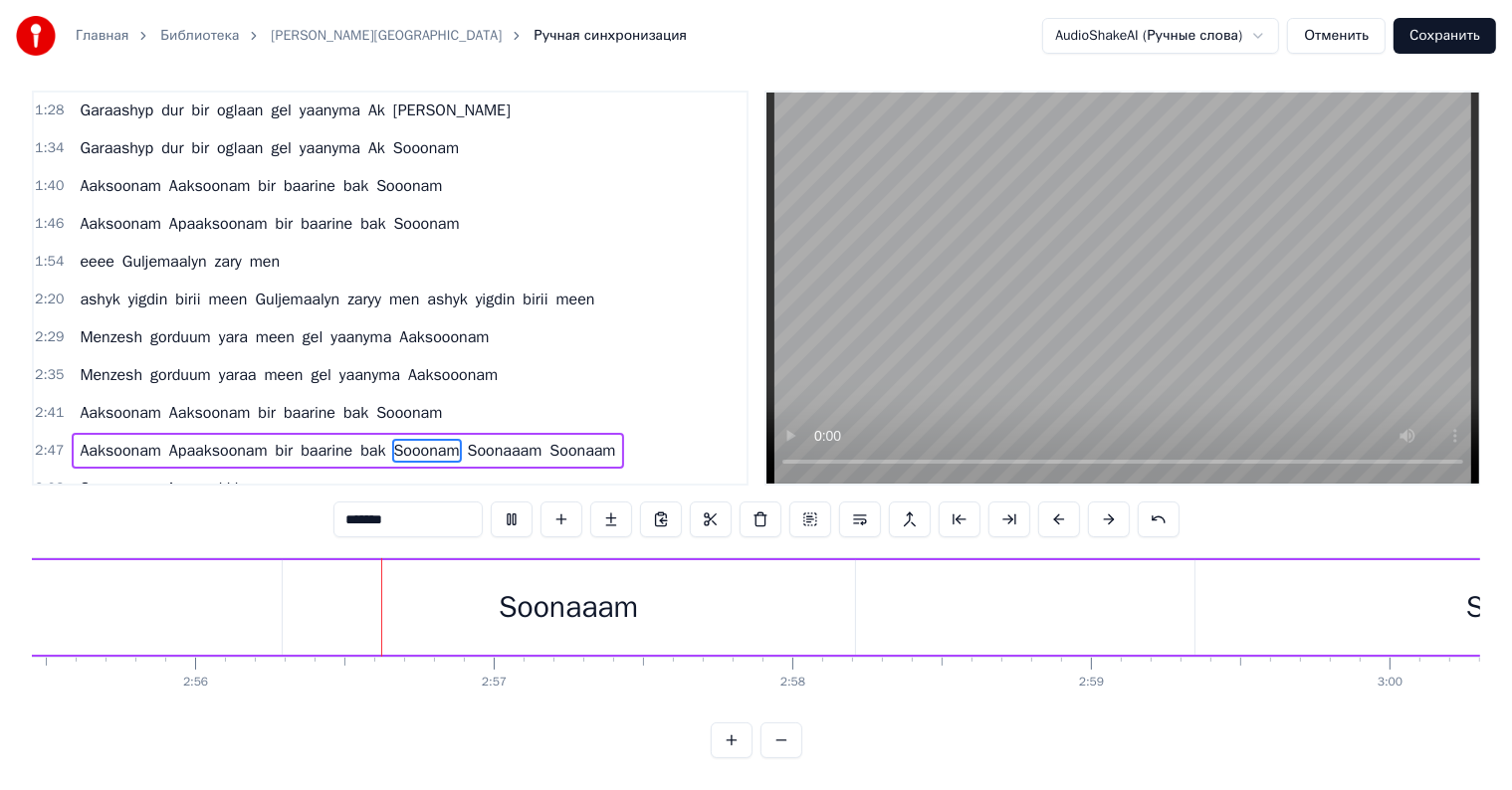 scroll, scrollTop: 0, scrollLeft: 52396, axis: horizontal 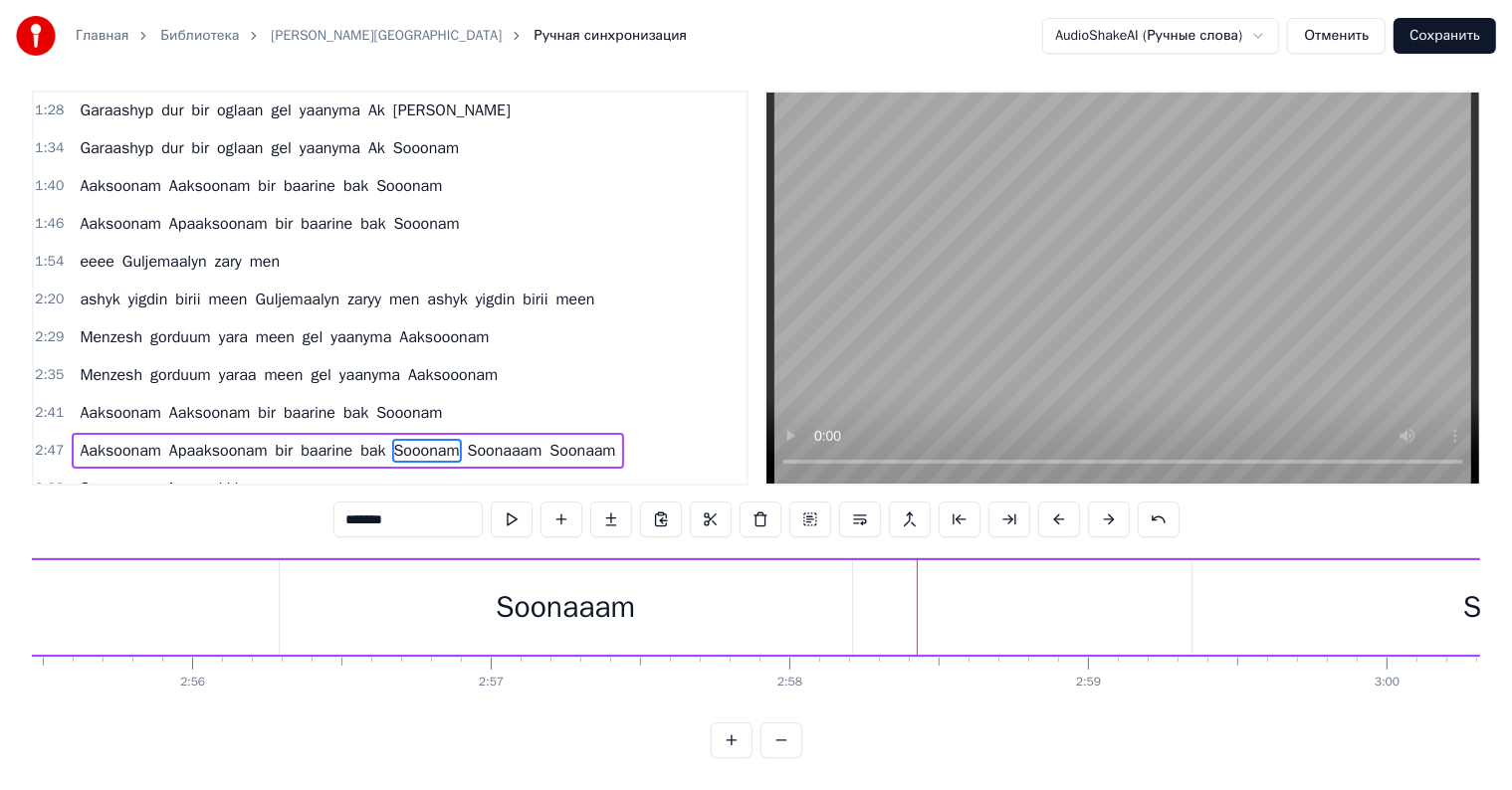 drag, startPoint x: 661, startPoint y: 617, endPoint x: 711, endPoint y: 623, distance: 50.358713 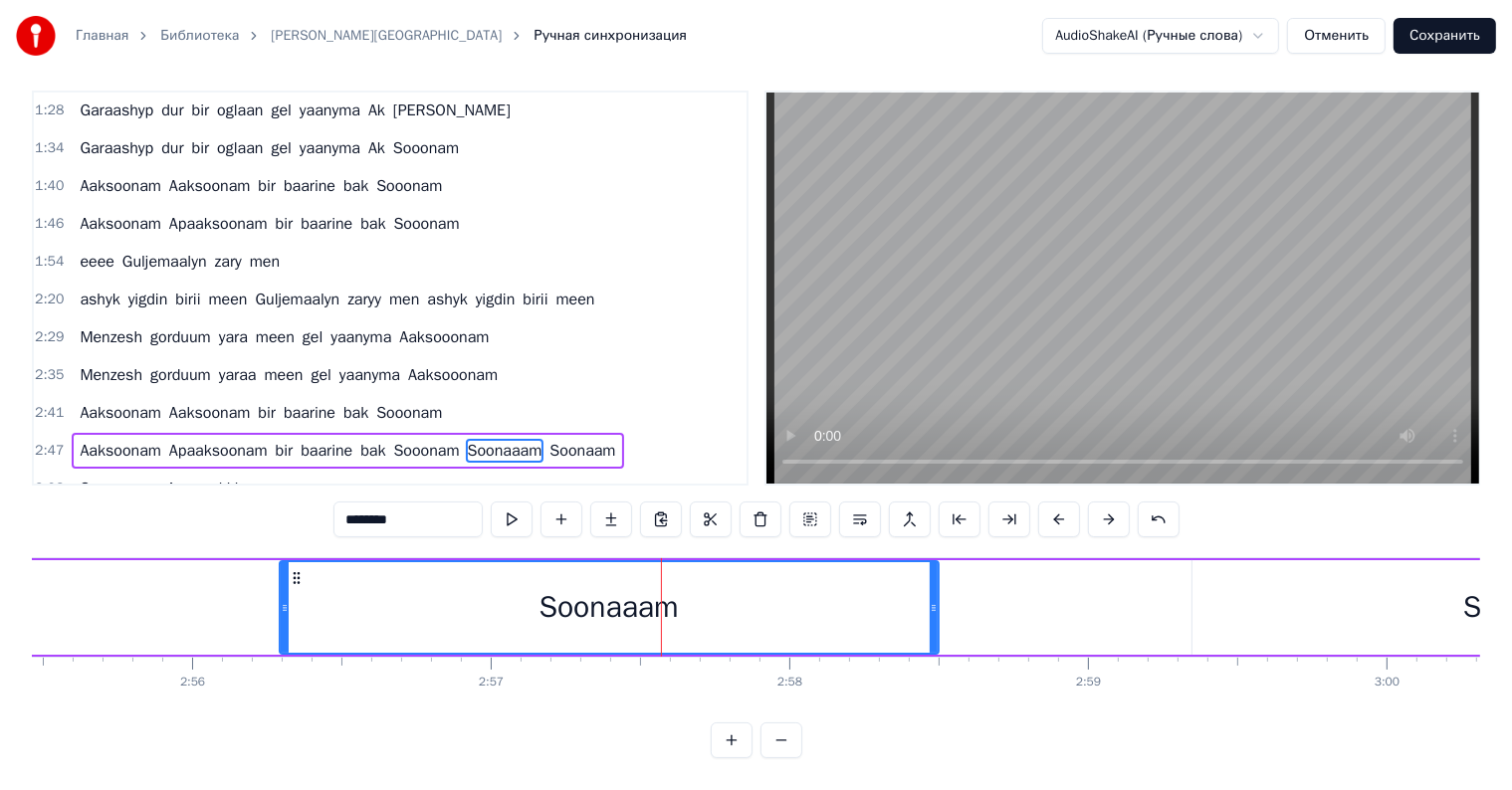 drag, startPoint x: 846, startPoint y: 585, endPoint x: 935, endPoint y: 584, distance: 89.005618 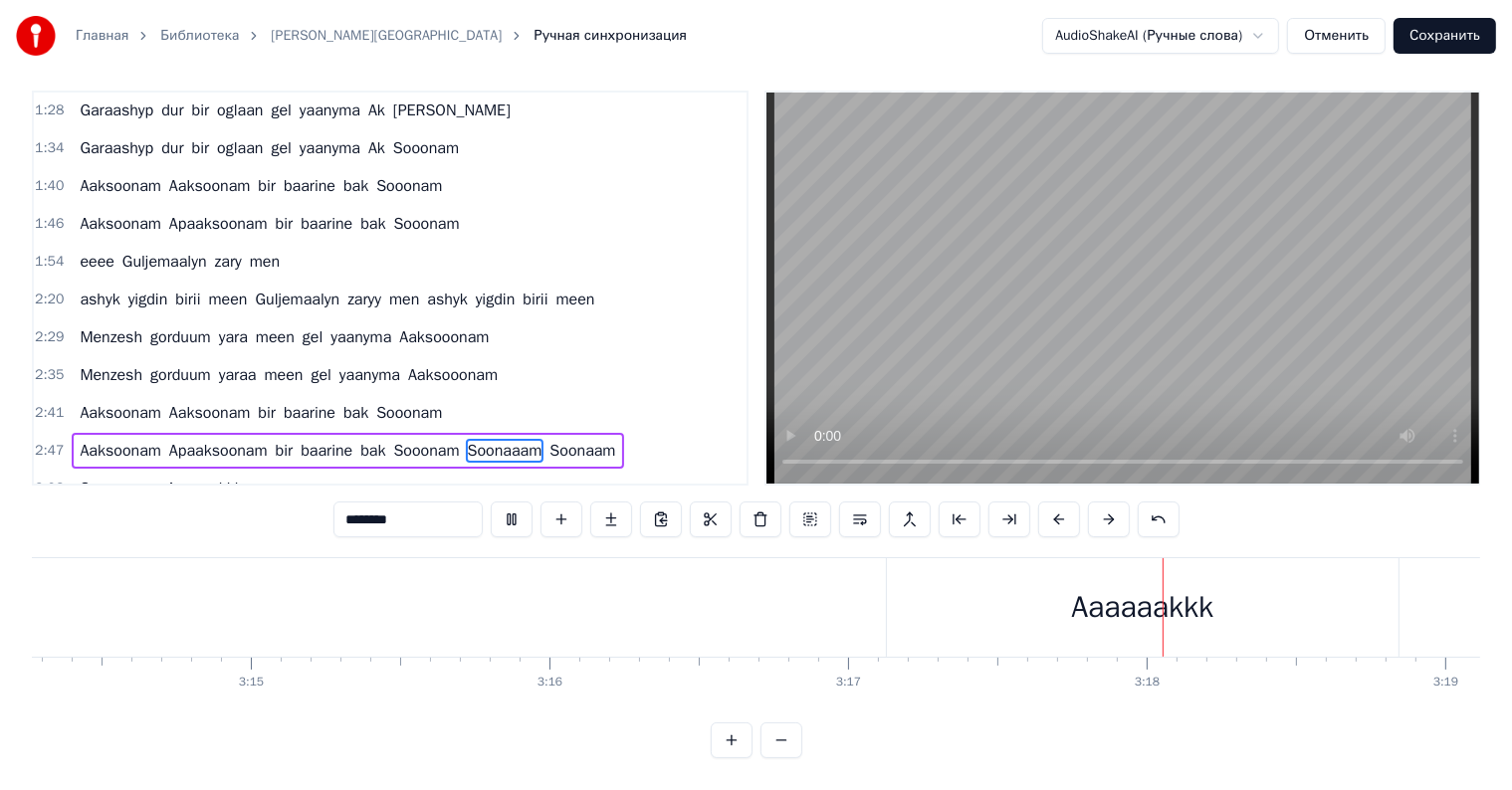 scroll, scrollTop: 0, scrollLeft: 58015, axis: horizontal 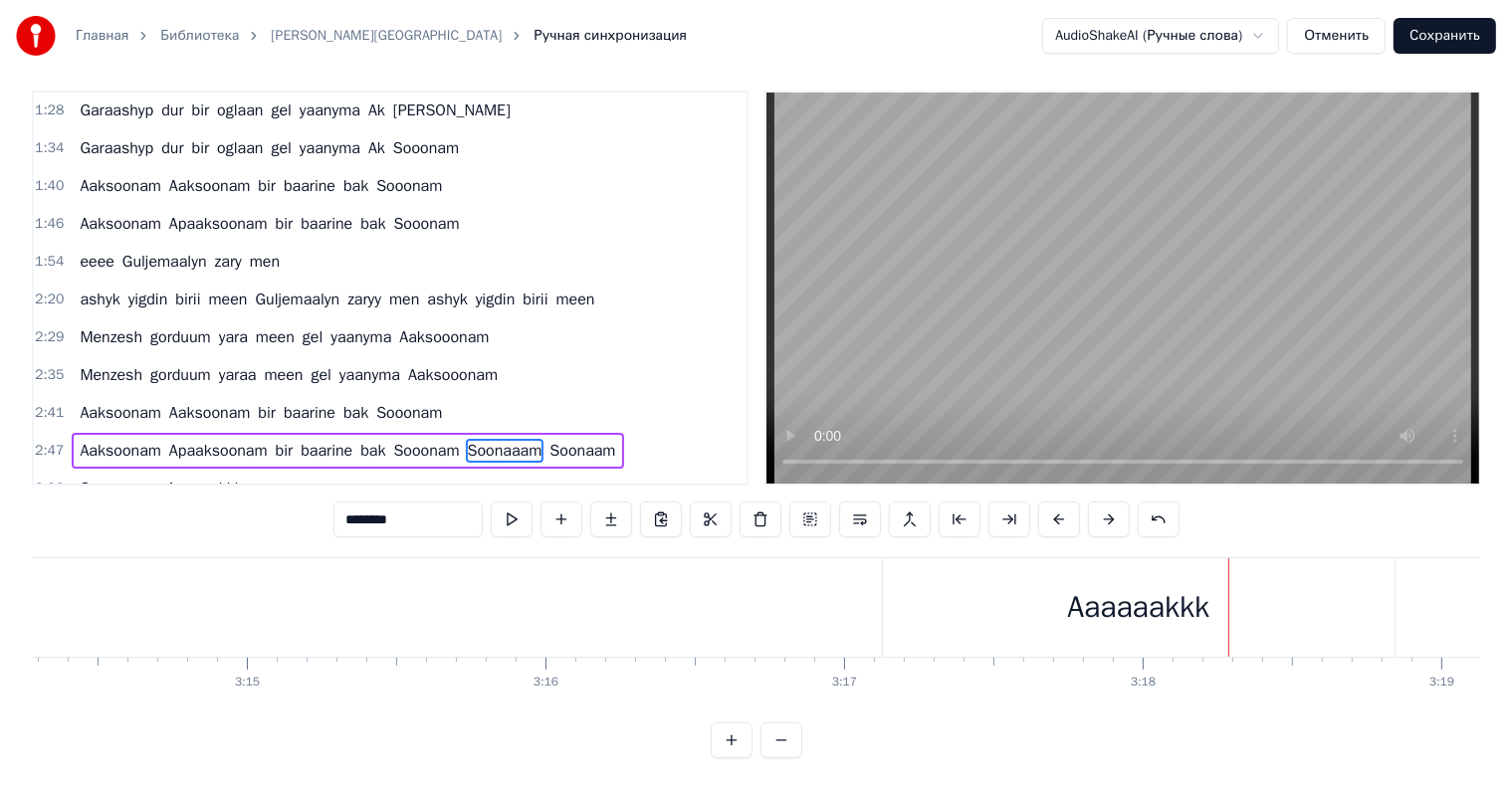 click on "Aaaaaakkk" at bounding box center [1139, 607] 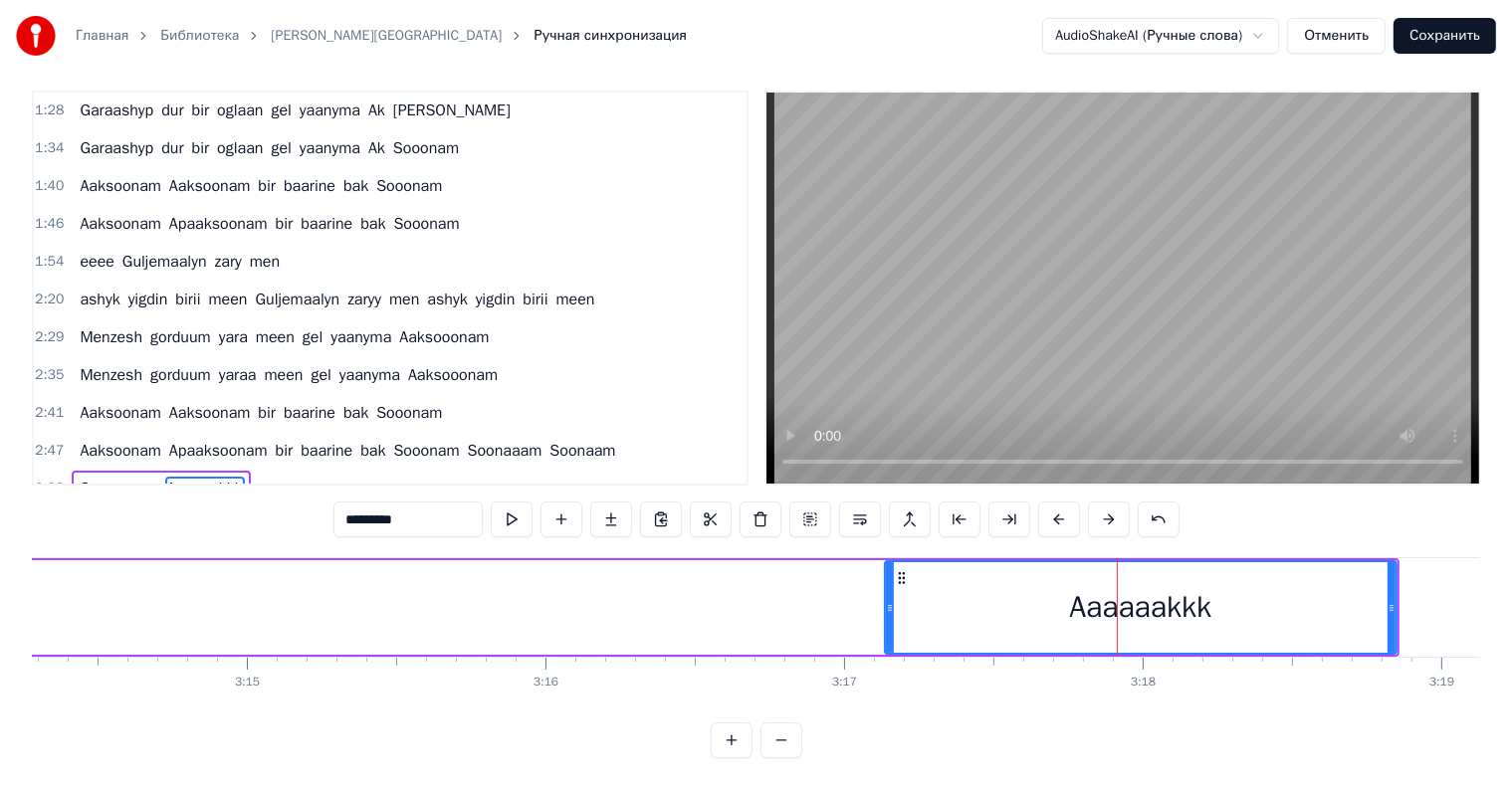 drag, startPoint x: 345, startPoint y: 505, endPoint x: 444, endPoint y: 504, distance: 99.00505 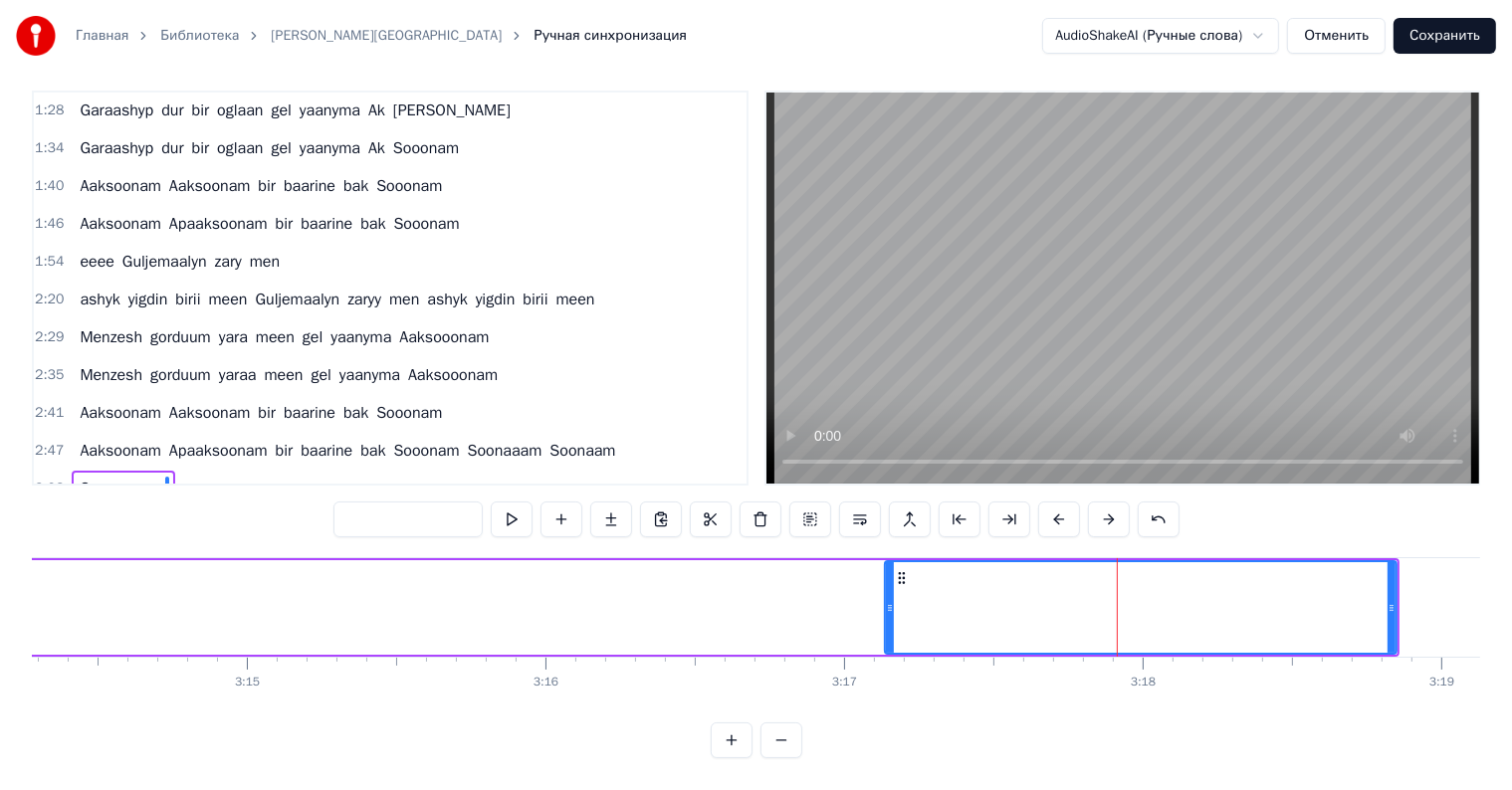 type 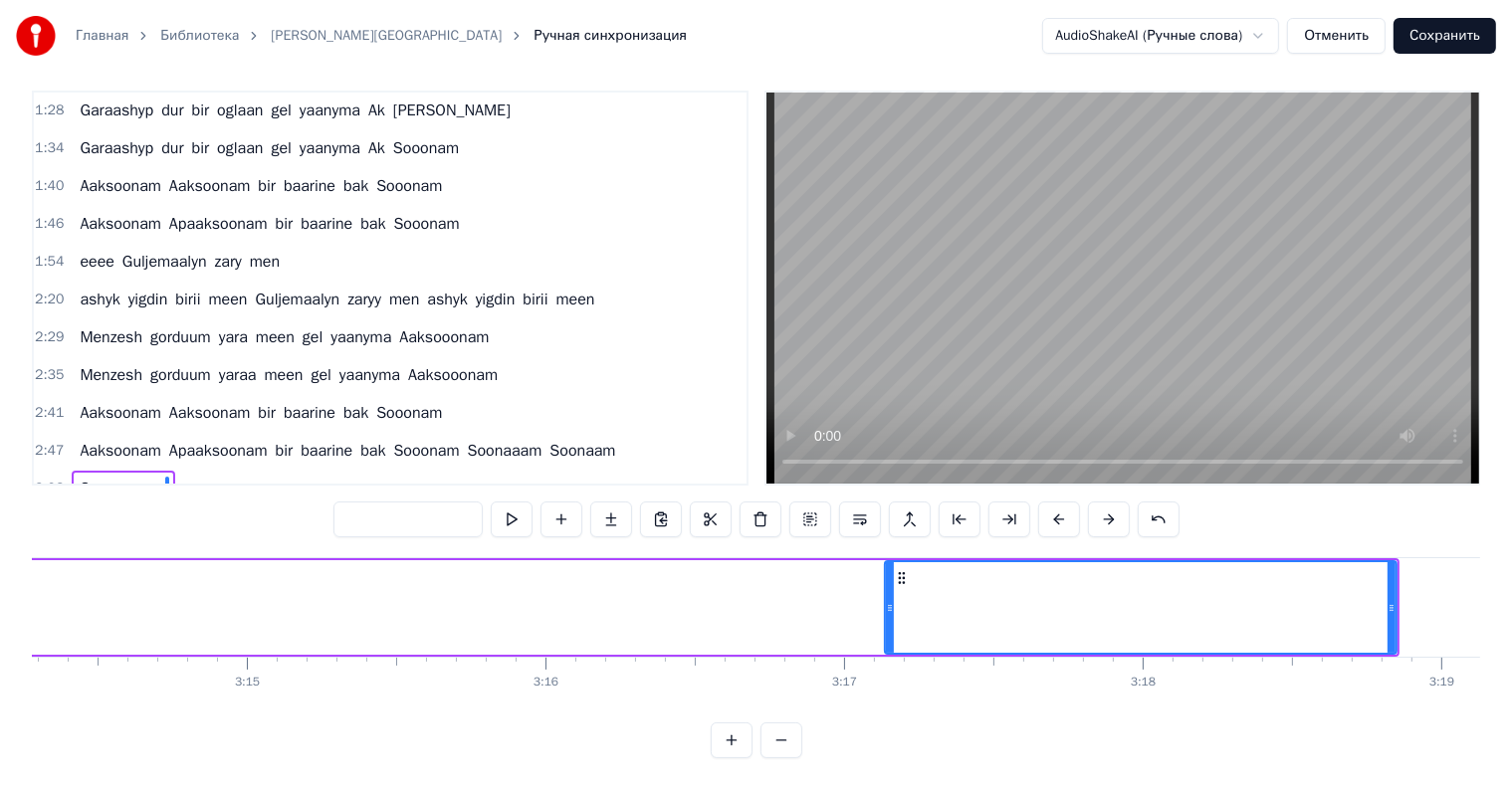 scroll, scrollTop: 0, scrollLeft: 58016, axis: horizontal 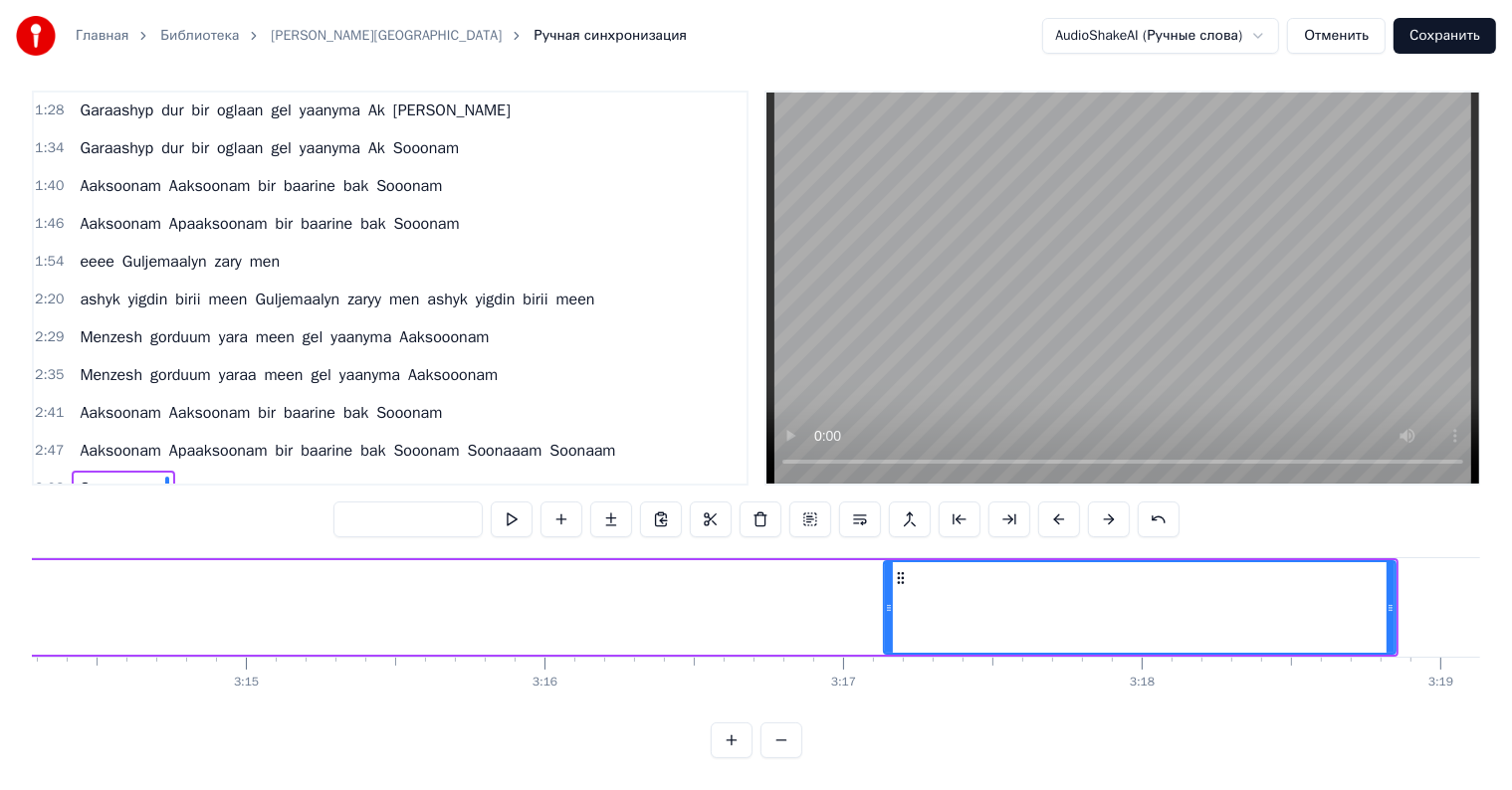 click on "Soonaamm" at bounding box center (-209, 607) 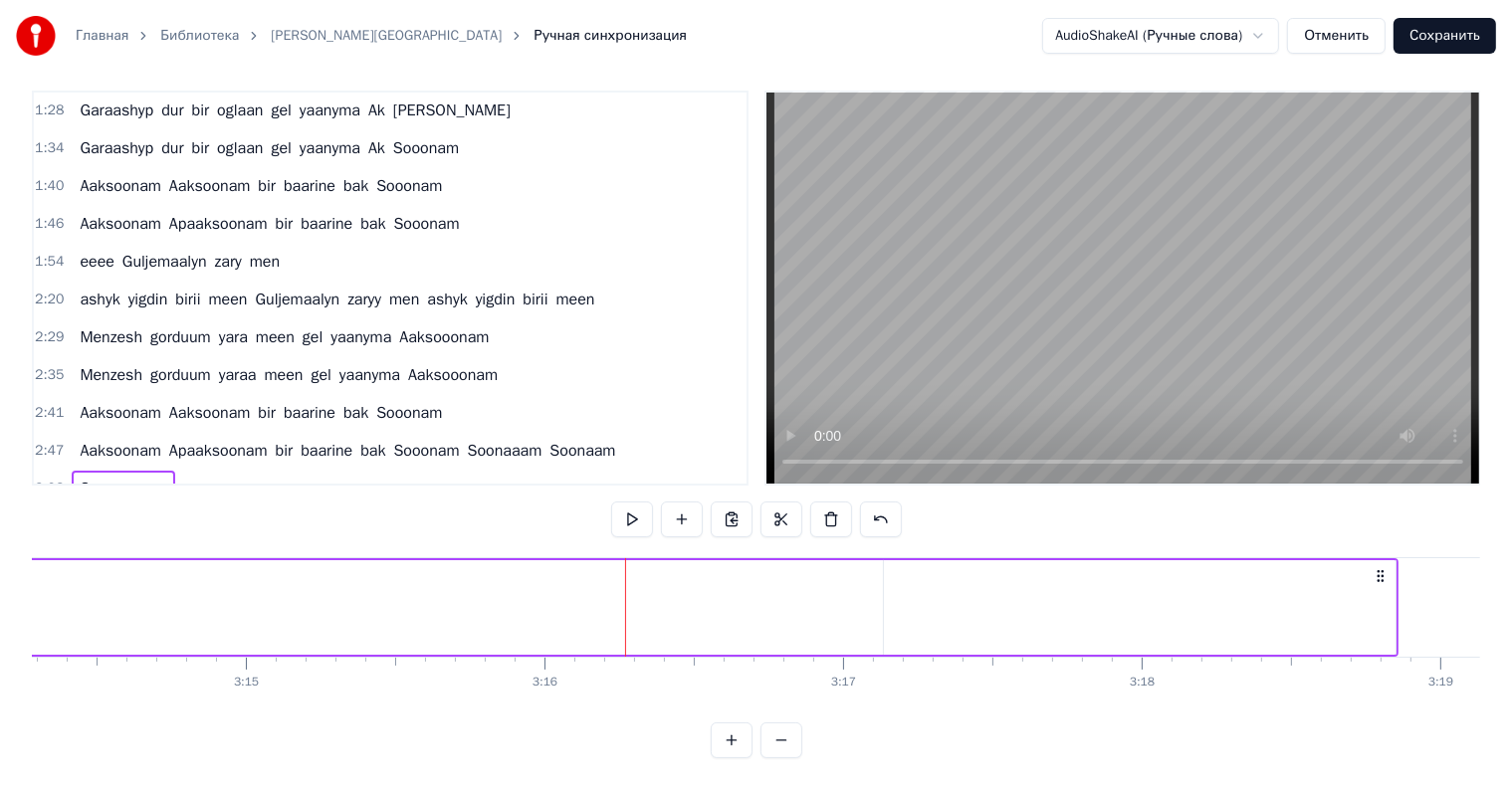 scroll, scrollTop: 0, scrollLeft: 58015, axis: horizontal 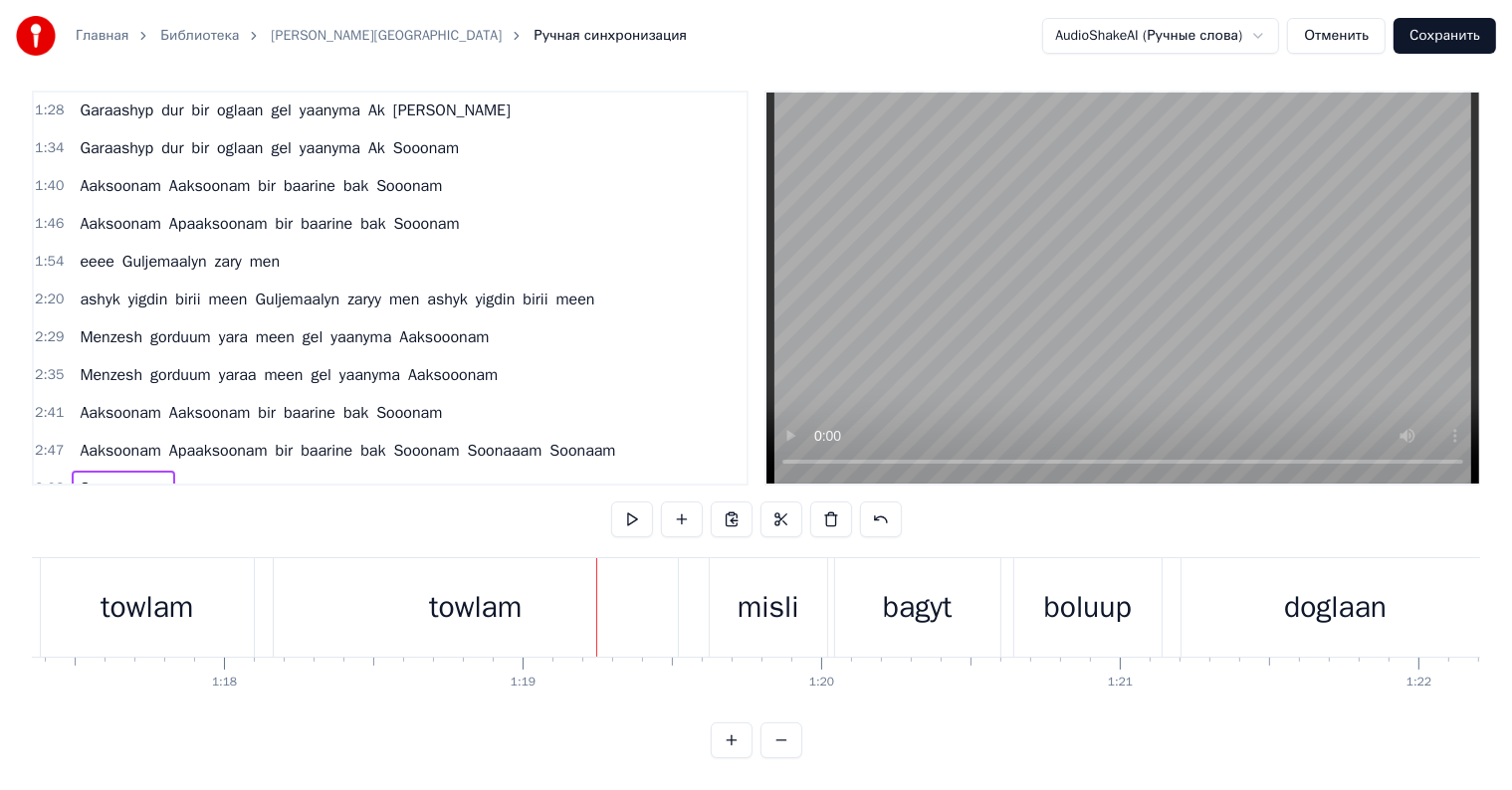 click on "towlam" at bounding box center (476, 607) 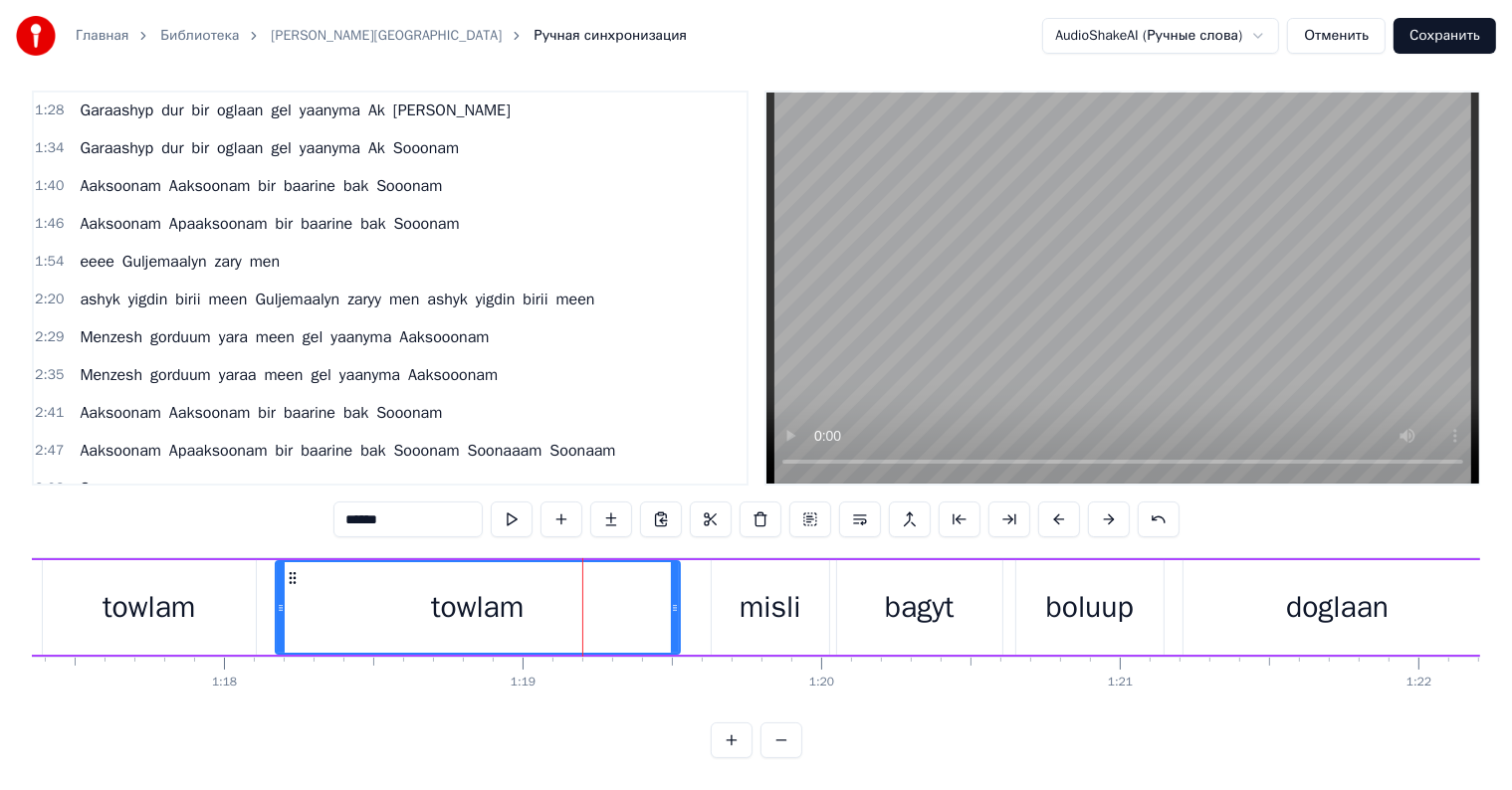 scroll, scrollTop: 0, scrollLeft: 0, axis: both 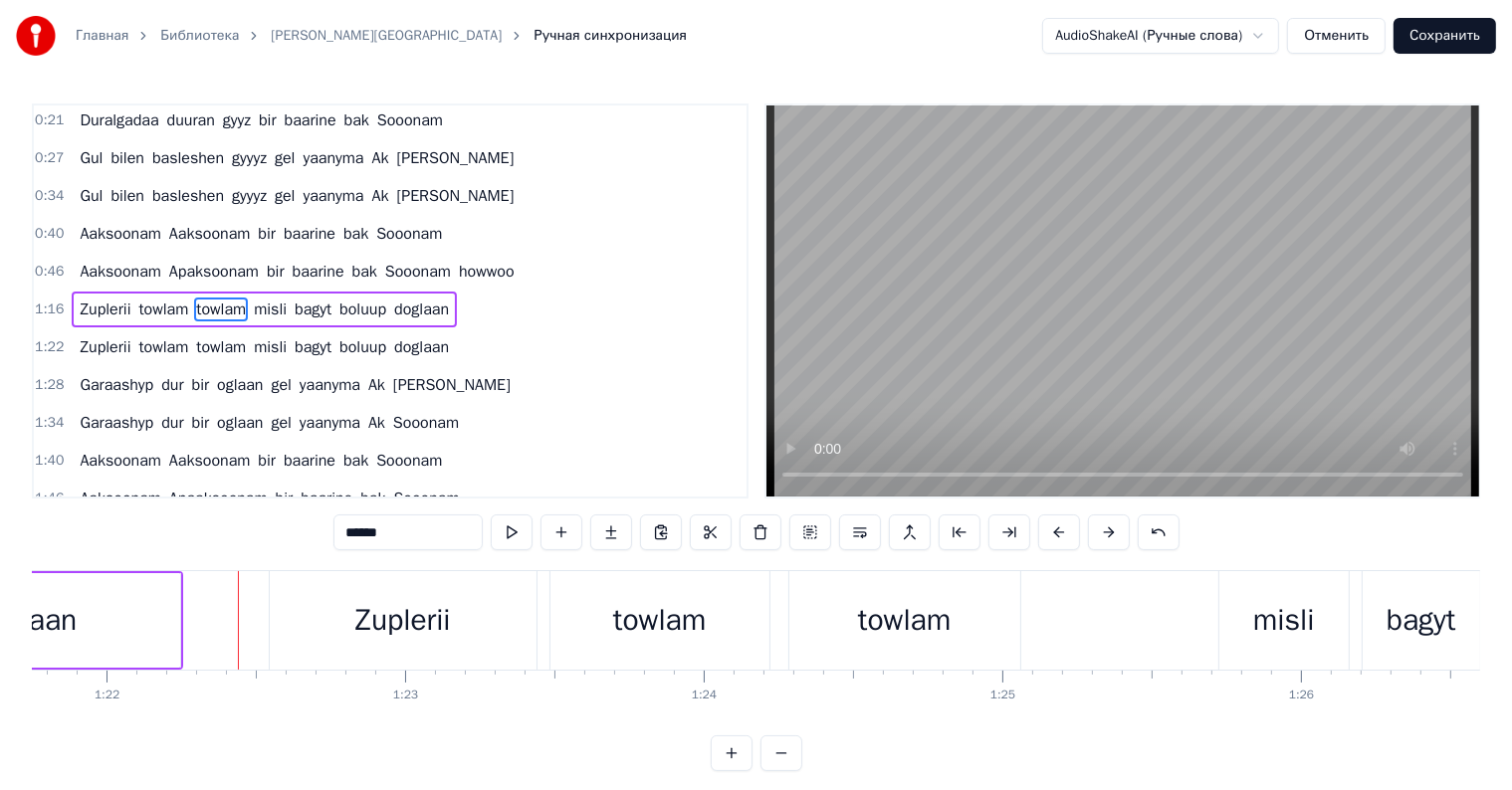 click on "doglaan" at bounding box center (26, 620) 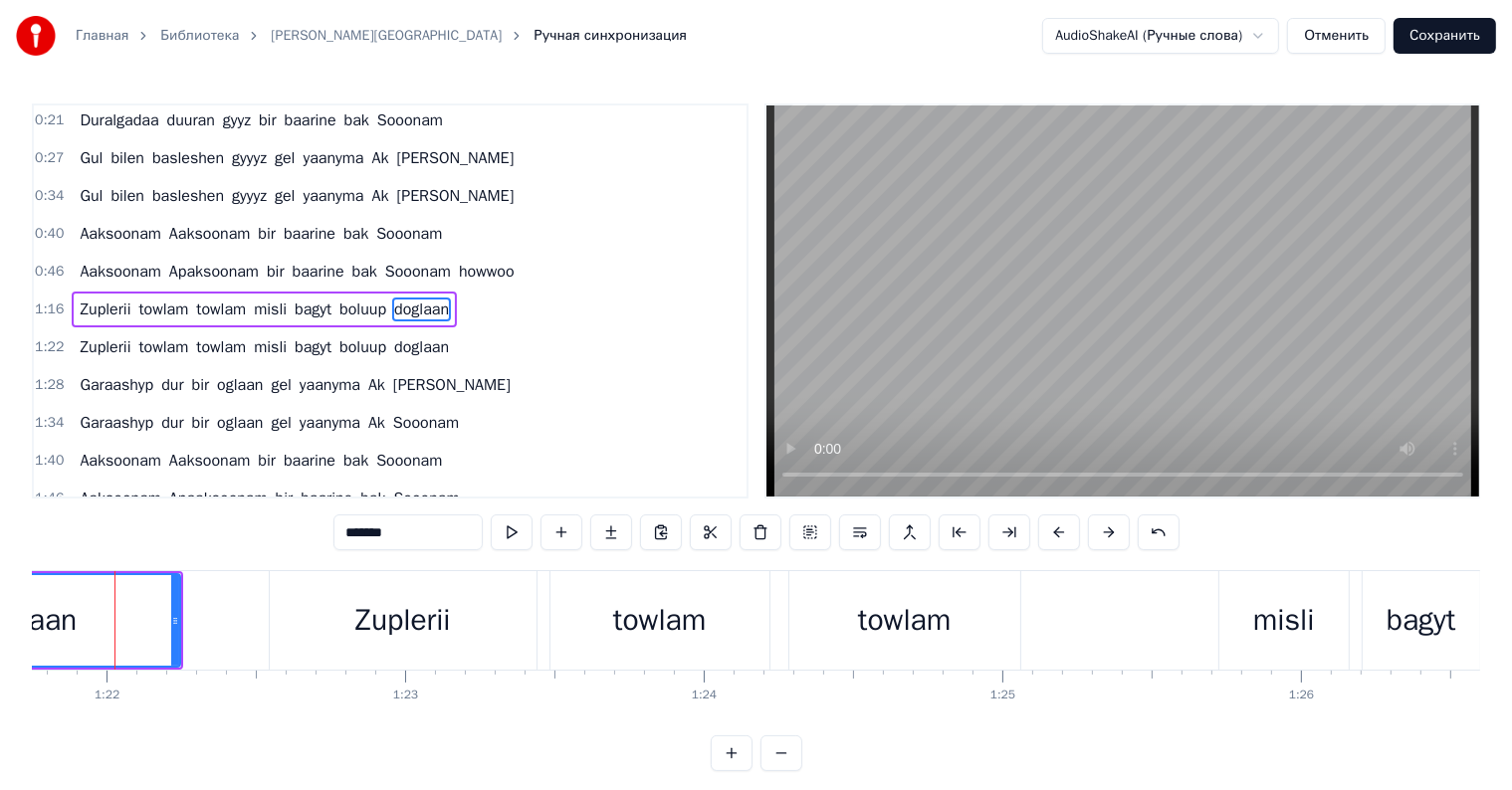 scroll, scrollTop: 0, scrollLeft: 24395, axis: horizontal 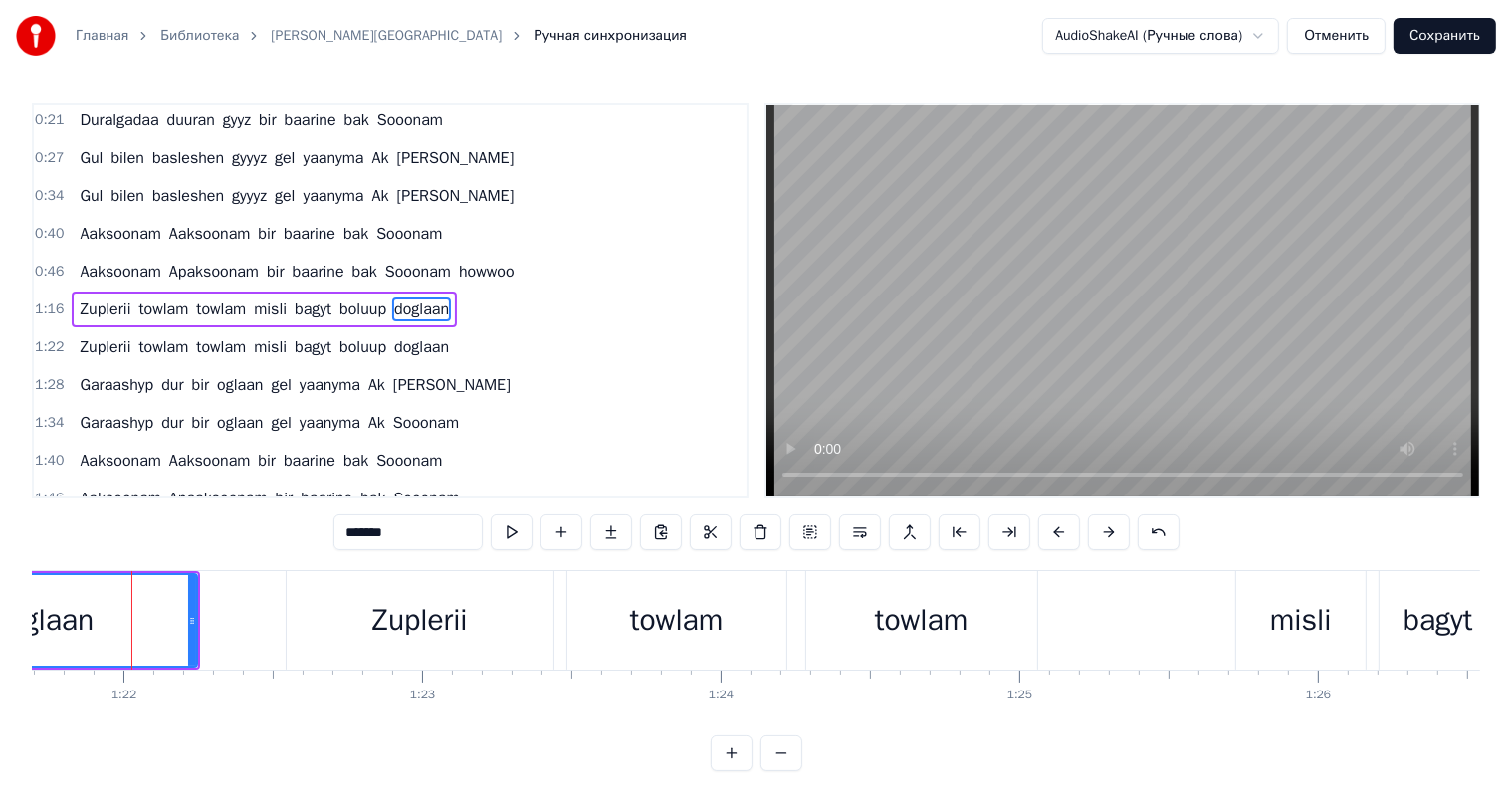 click on "*******" at bounding box center [408, 532] 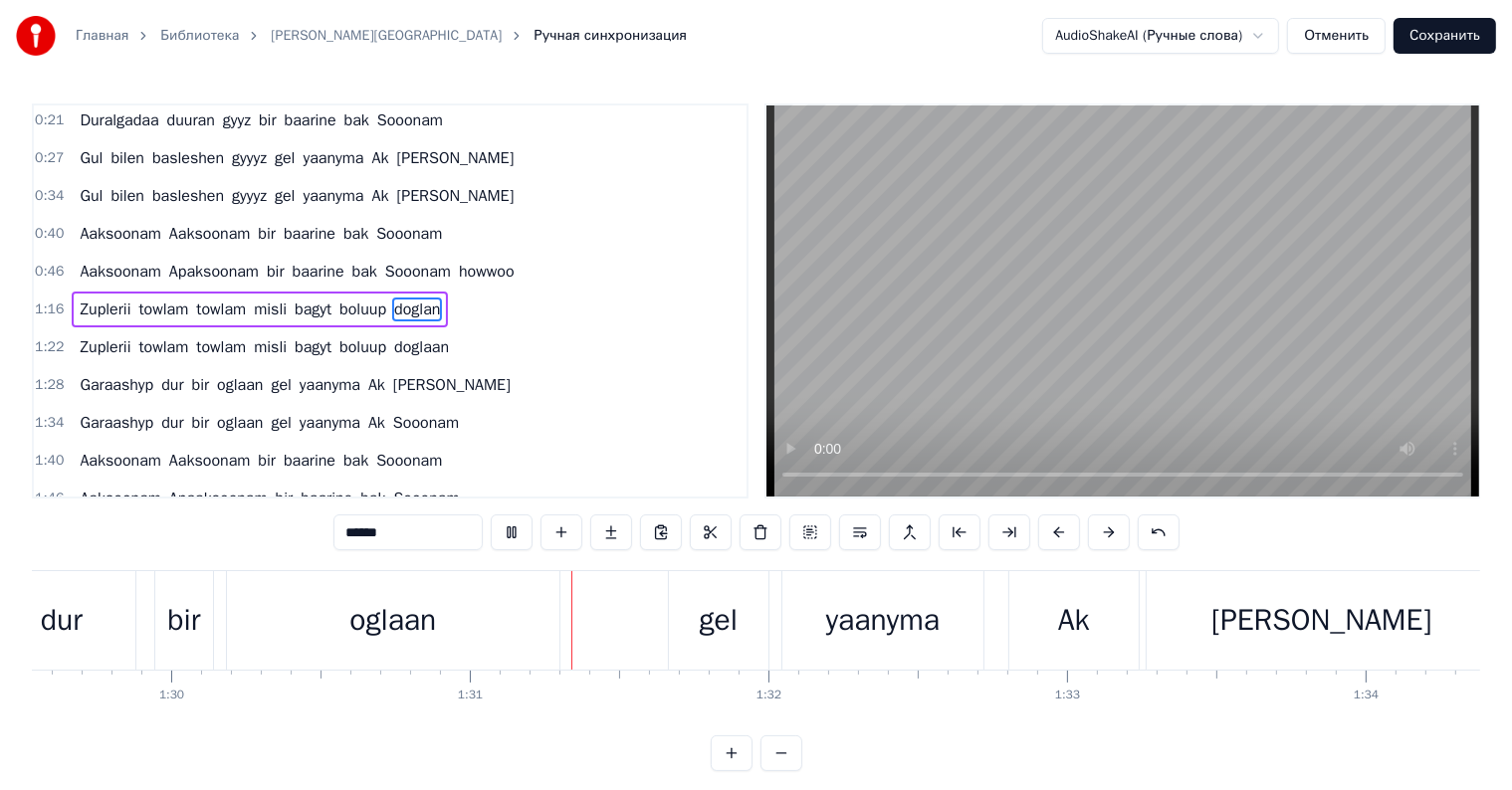scroll, scrollTop: 0, scrollLeft: 26986, axis: horizontal 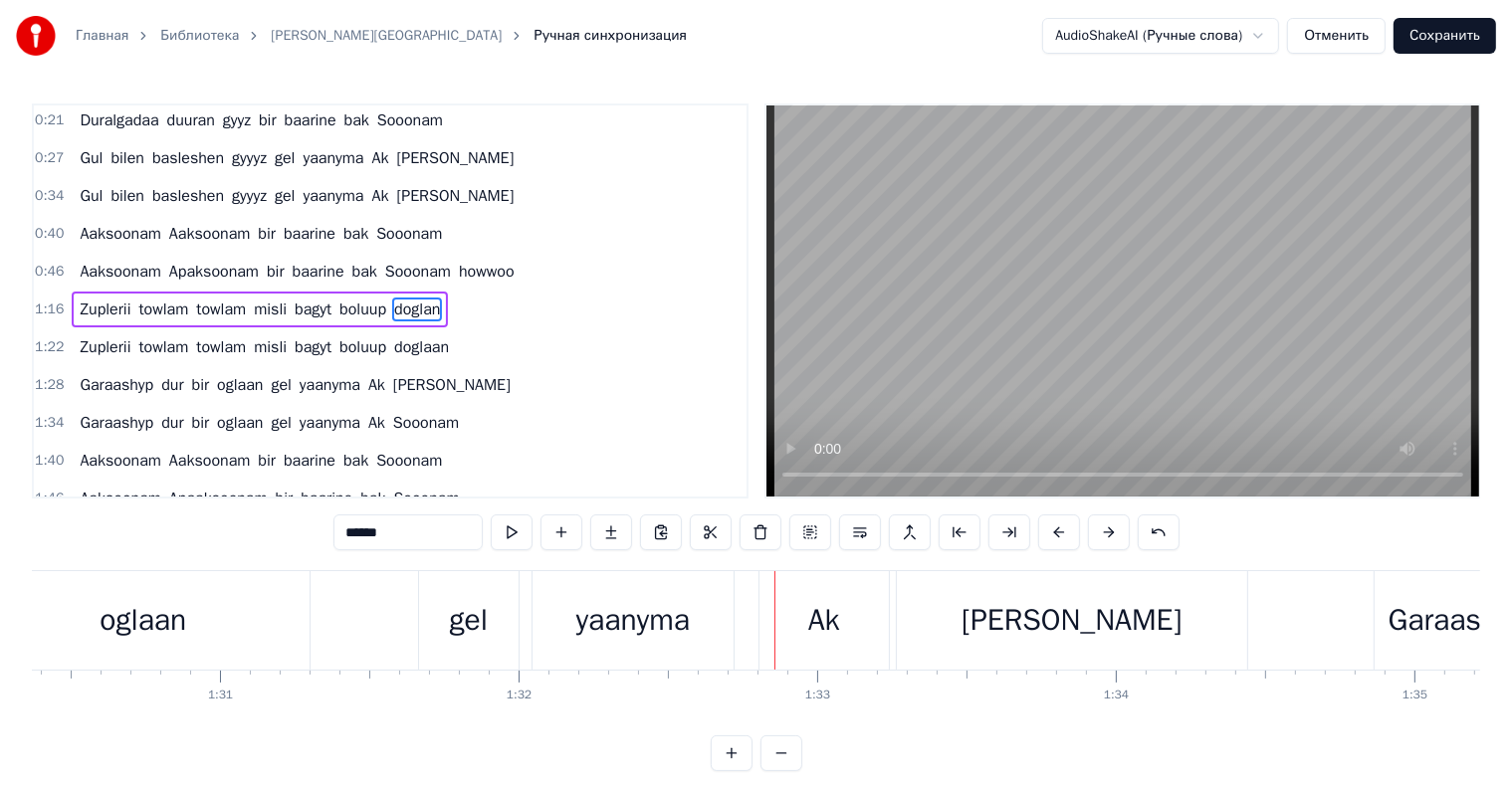 click on "oglaan" at bounding box center [143, 620] 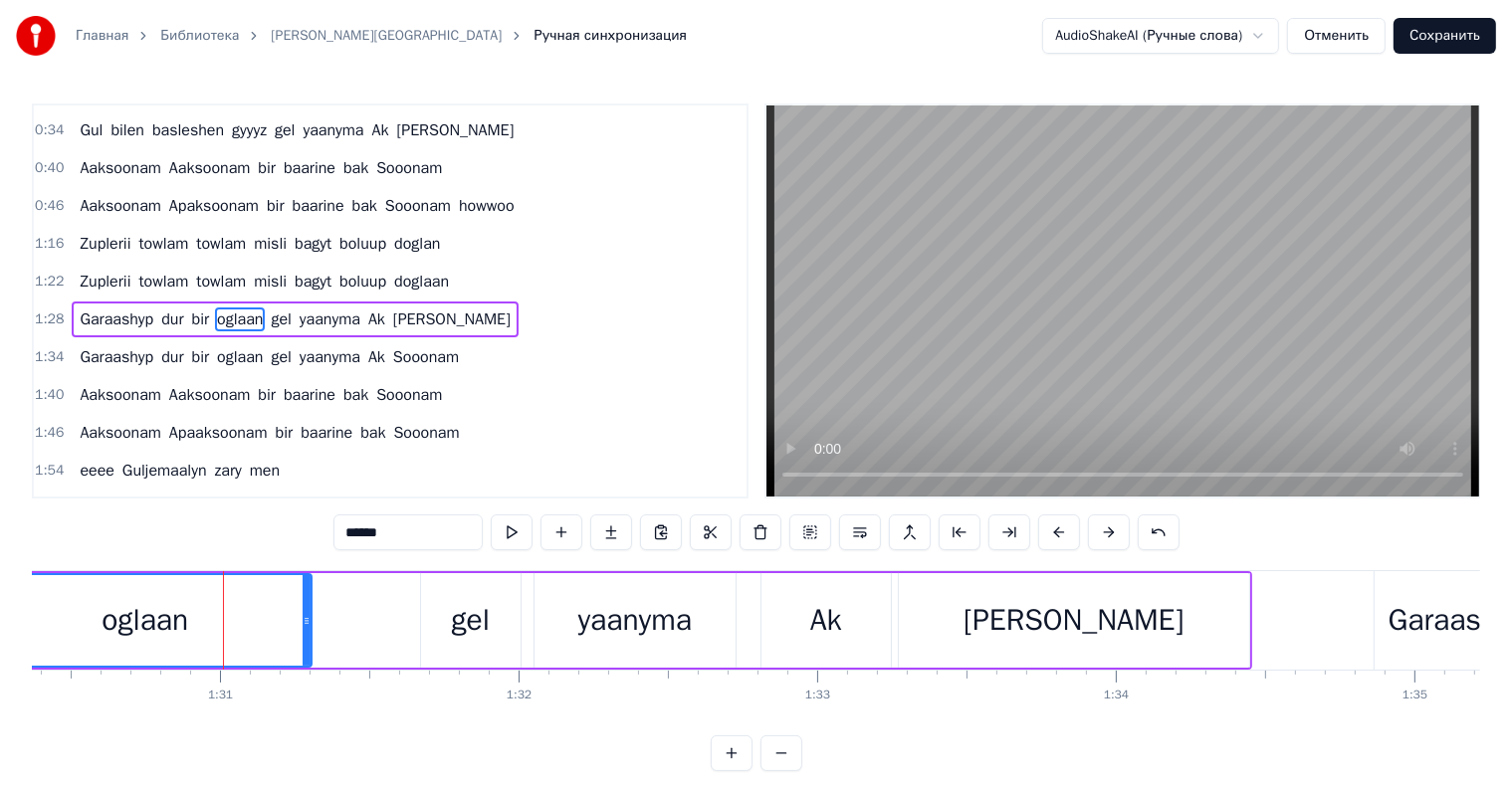 scroll, scrollTop: 115, scrollLeft: 0, axis: vertical 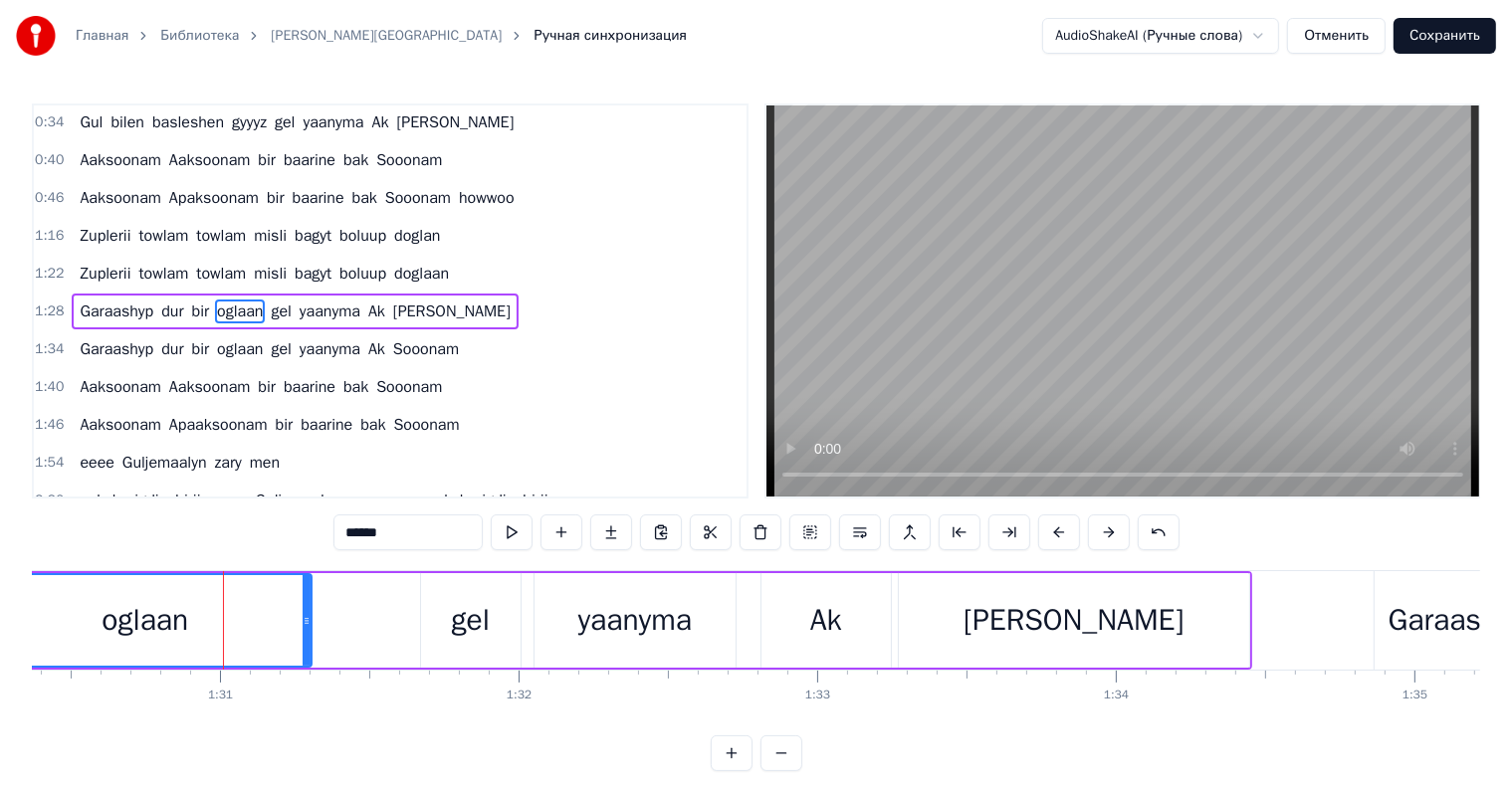 click on "******" at bounding box center (408, 532) 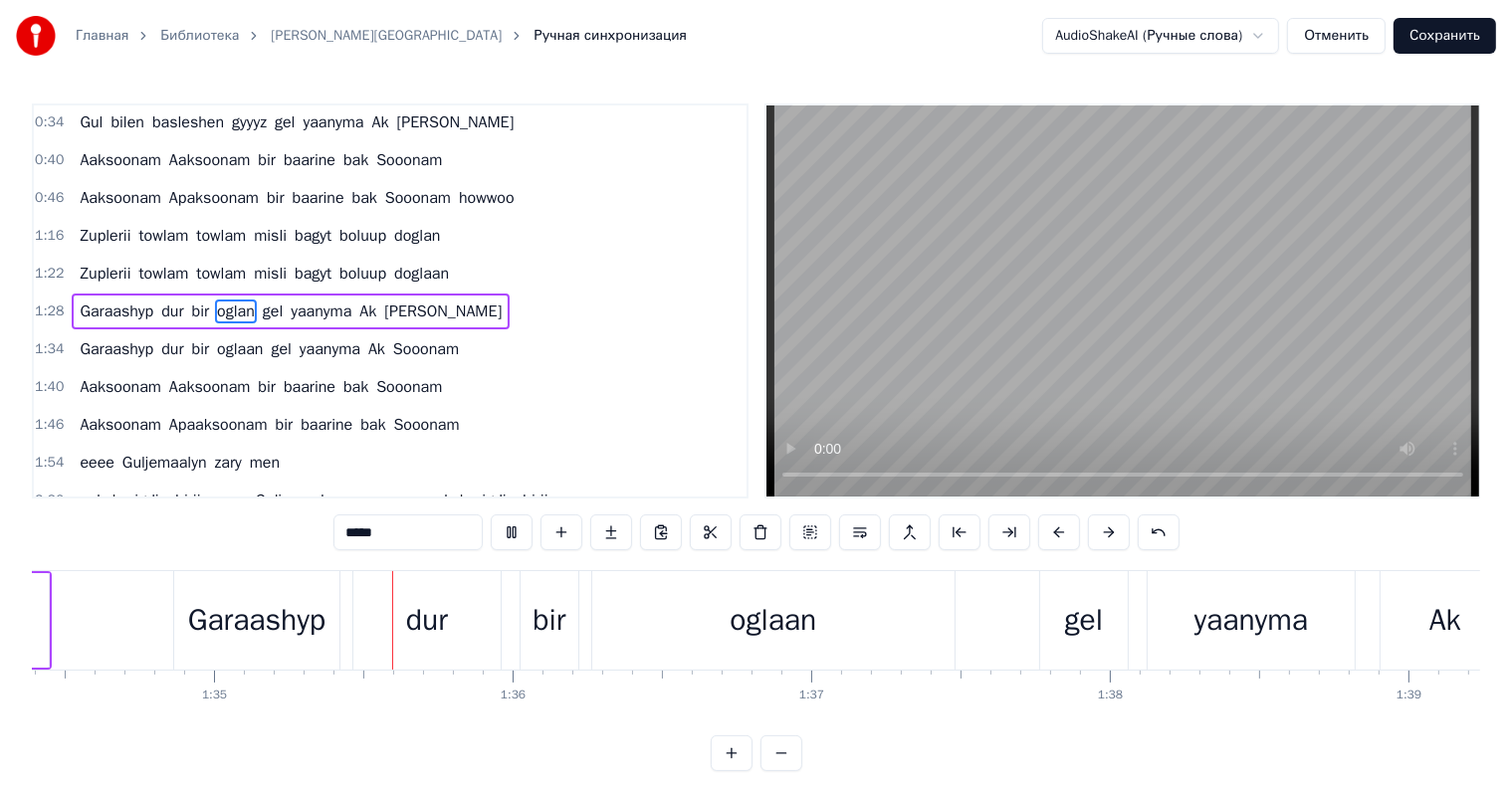 scroll, scrollTop: 0, scrollLeft: 28277, axis: horizontal 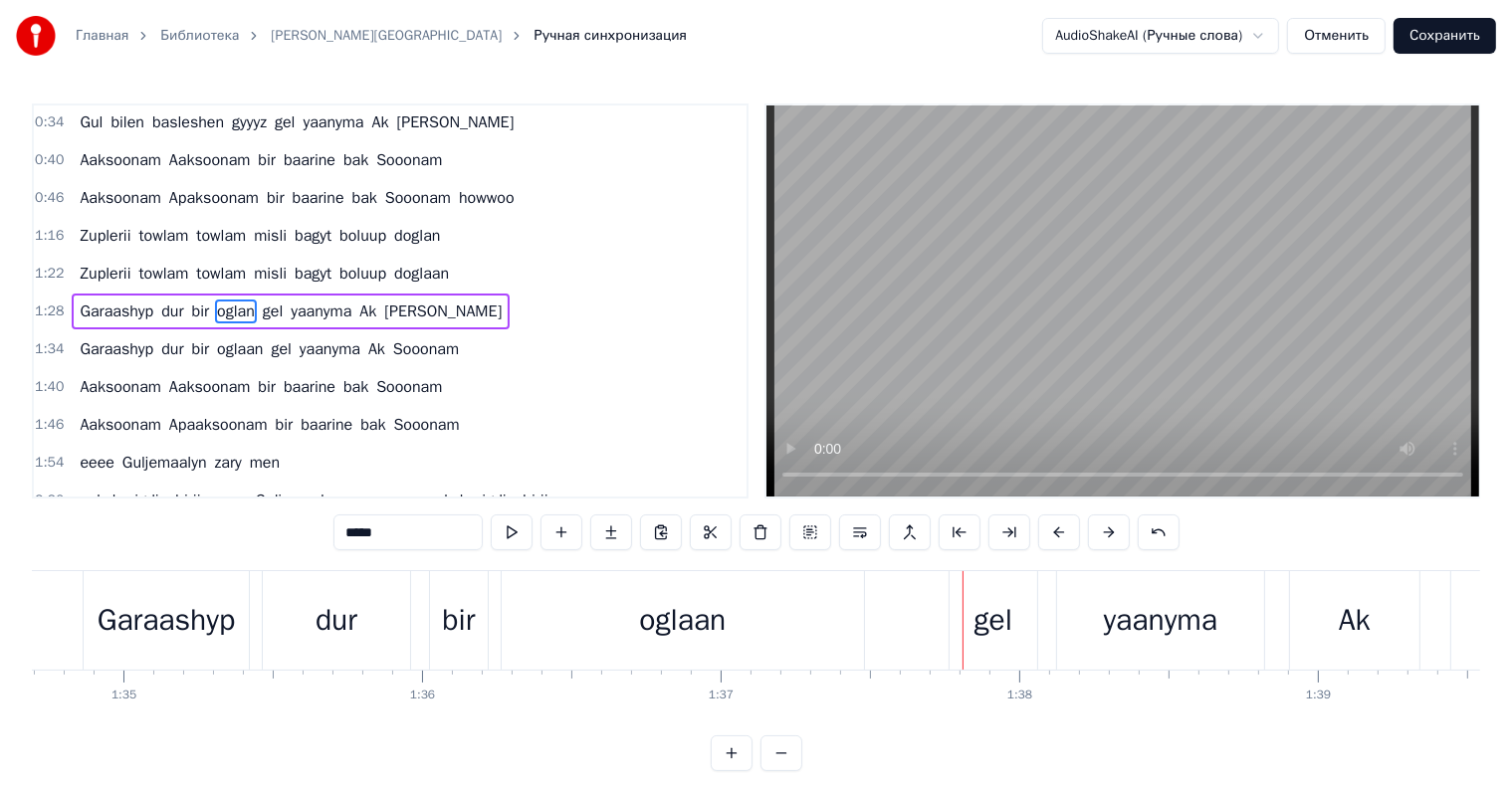 drag, startPoint x: 753, startPoint y: 641, endPoint x: 737, endPoint y: 616, distance: 29.681644 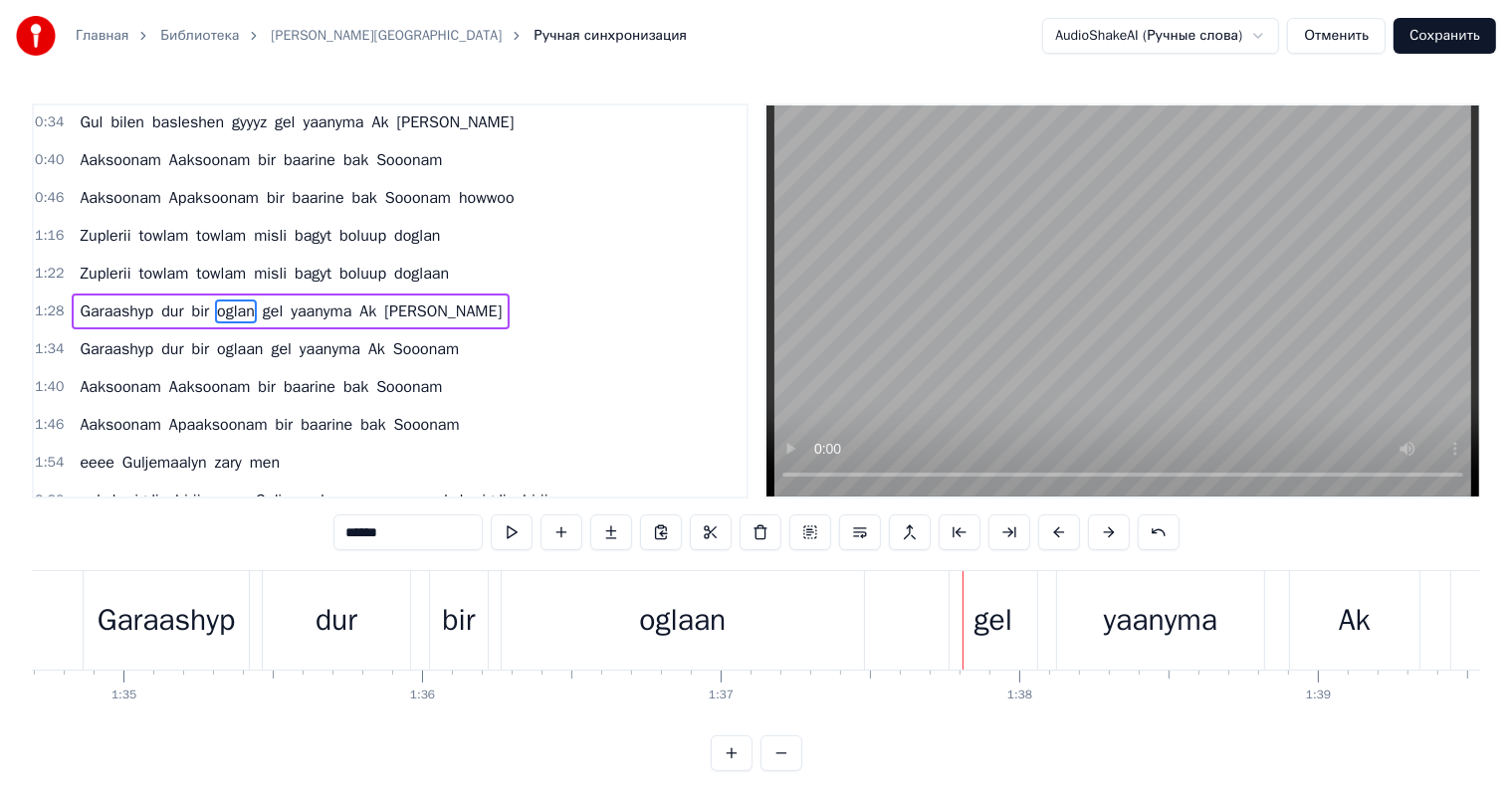scroll, scrollTop: 151, scrollLeft: 0, axis: vertical 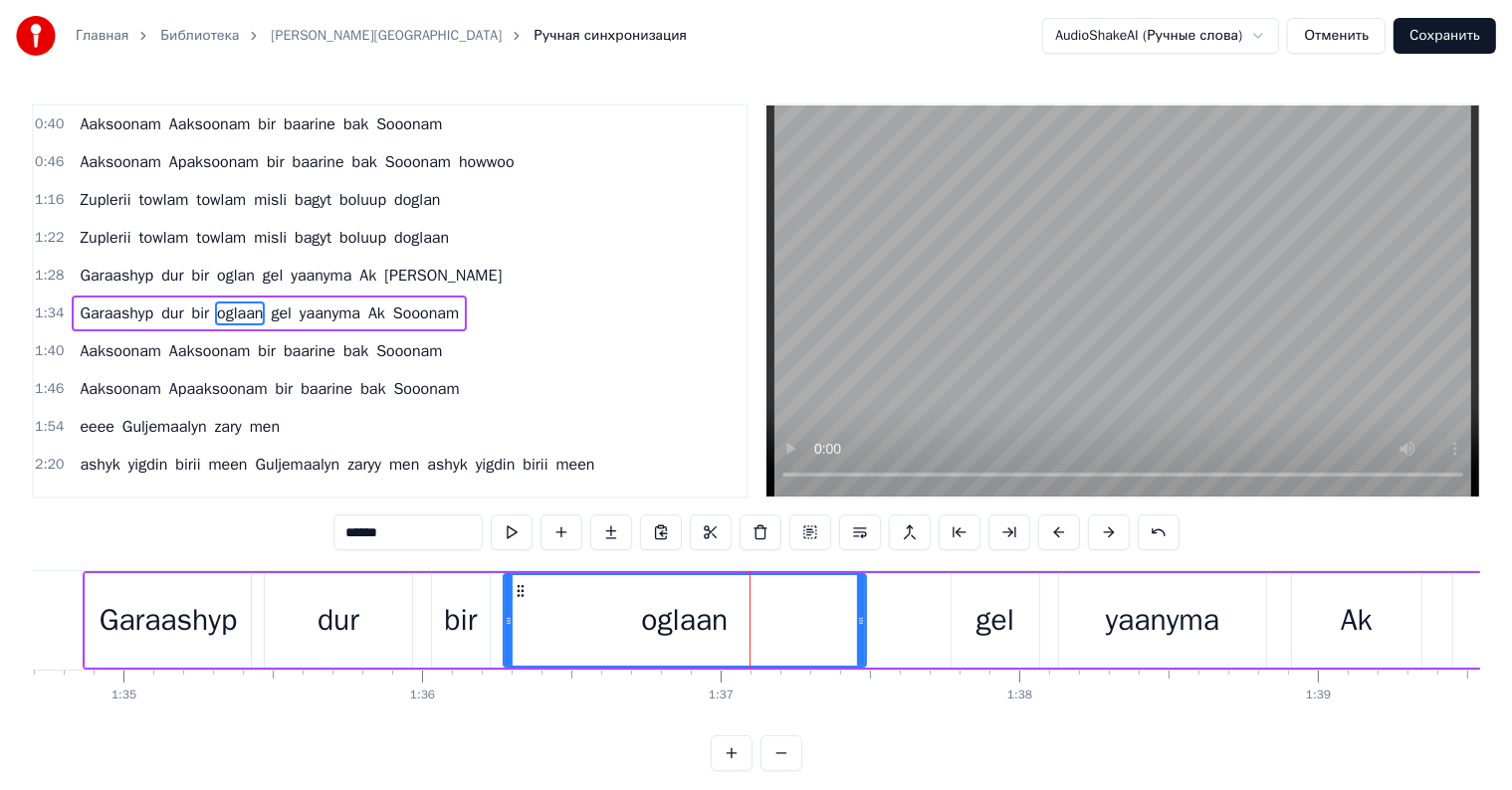 click on "******" at bounding box center (408, 532) 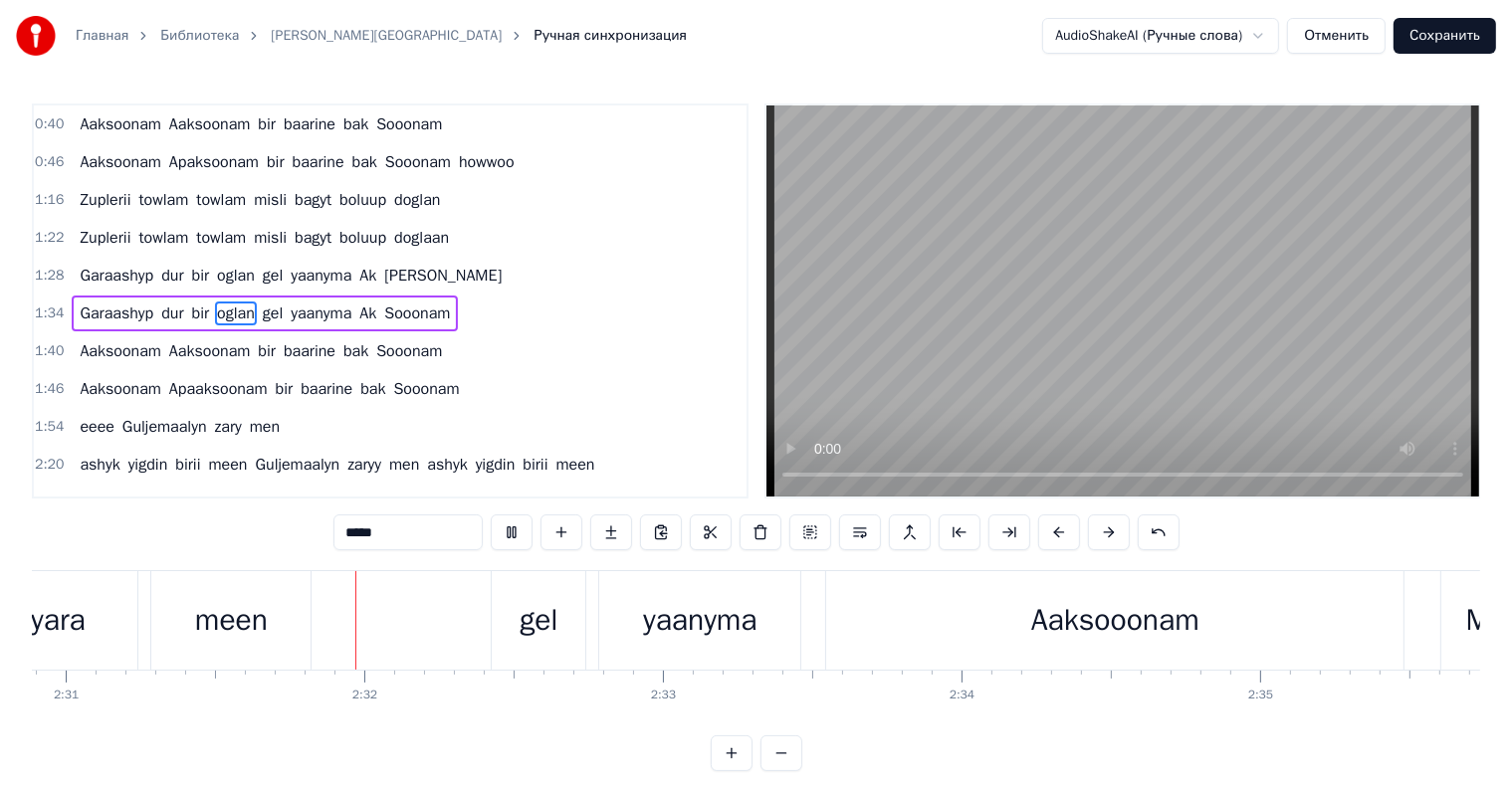 scroll, scrollTop: 0, scrollLeft: 45058, axis: horizontal 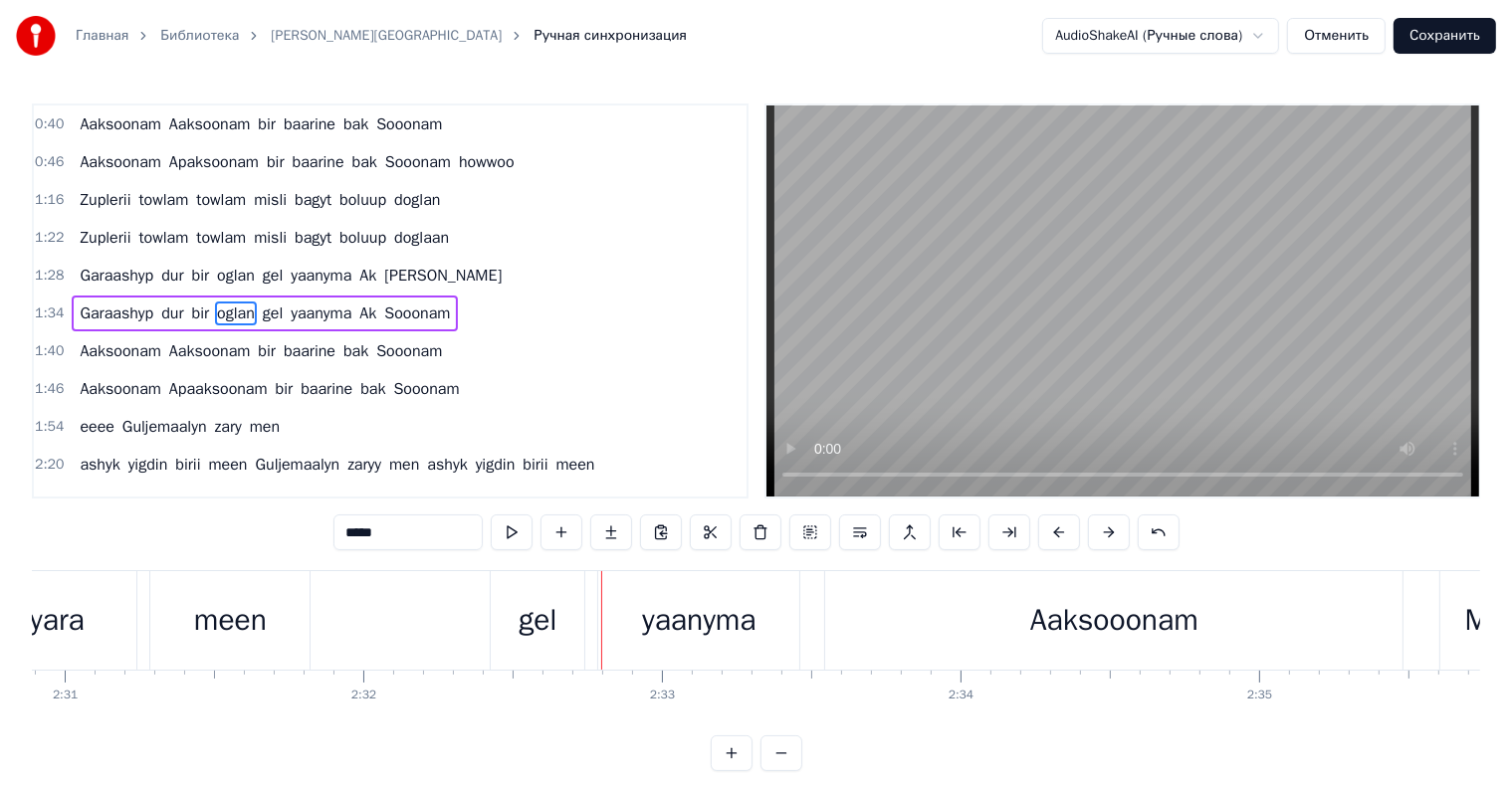 drag, startPoint x: 245, startPoint y: 631, endPoint x: 279, endPoint y: 596, distance: 48.79549 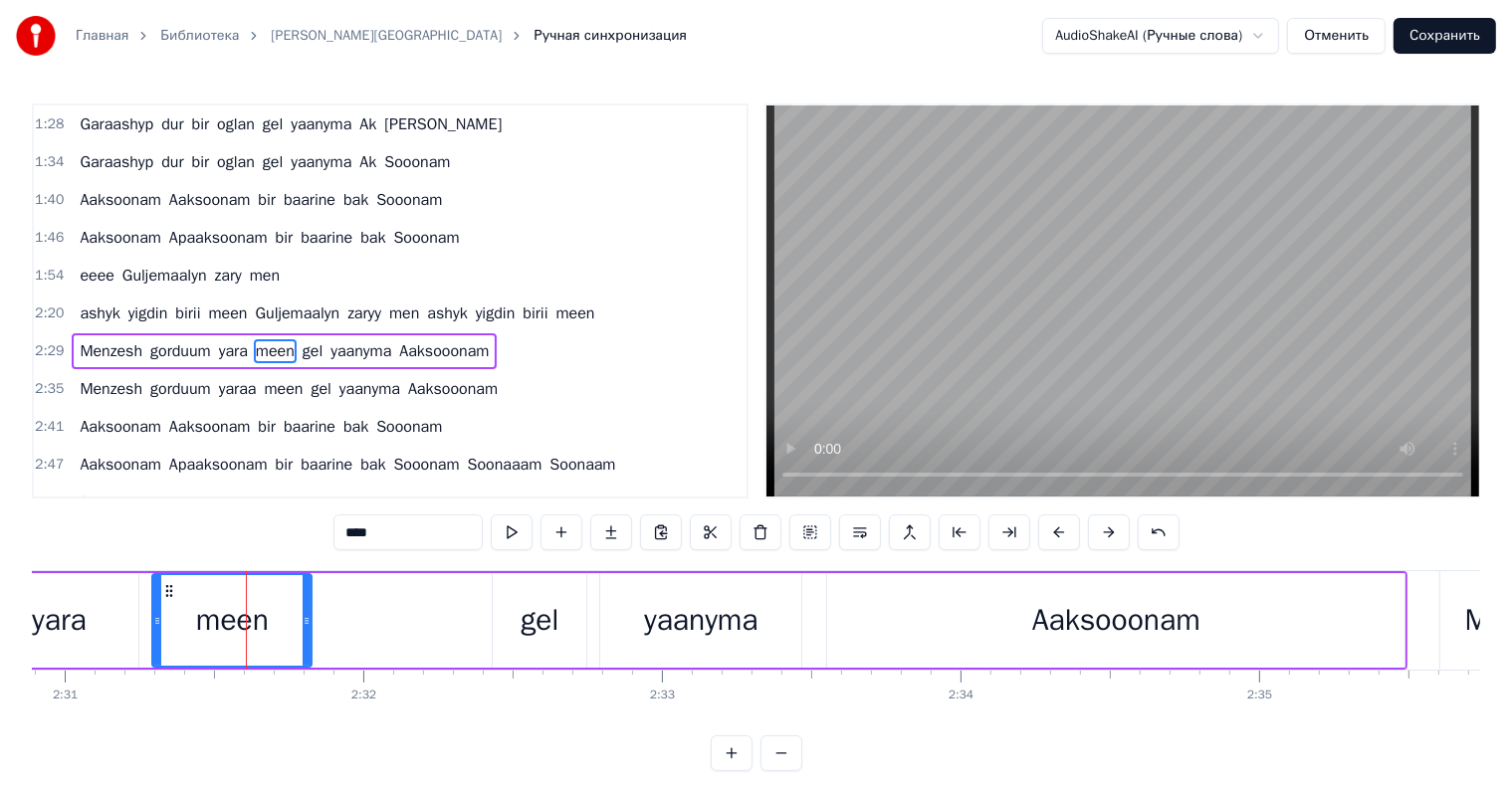 scroll, scrollTop: 303, scrollLeft: 0, axis: vertical 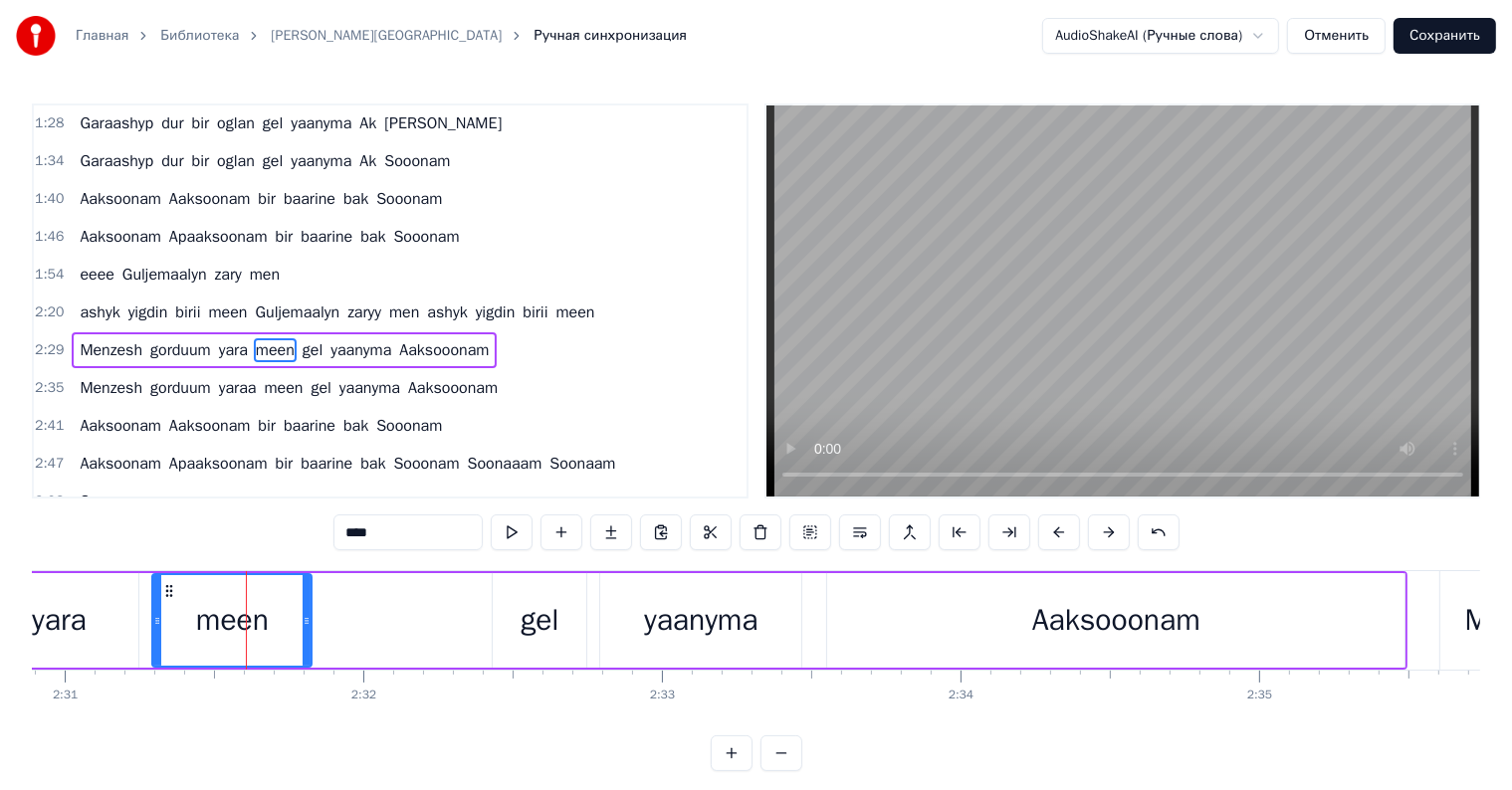click on "****" at bounding box center [408, 532] 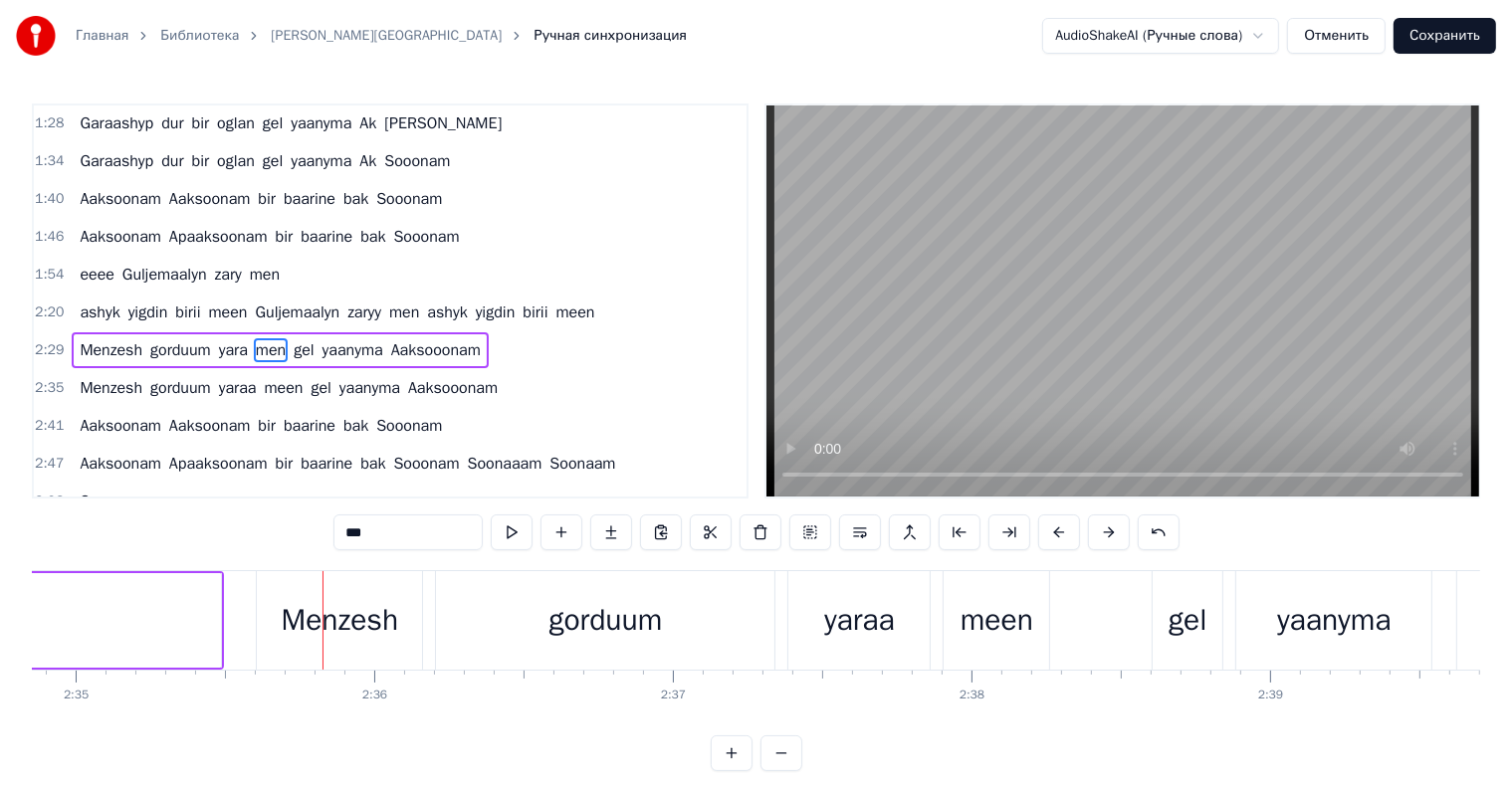 scroll, scrollTop: 0, scrollLeft: 46322, axis: horizontal 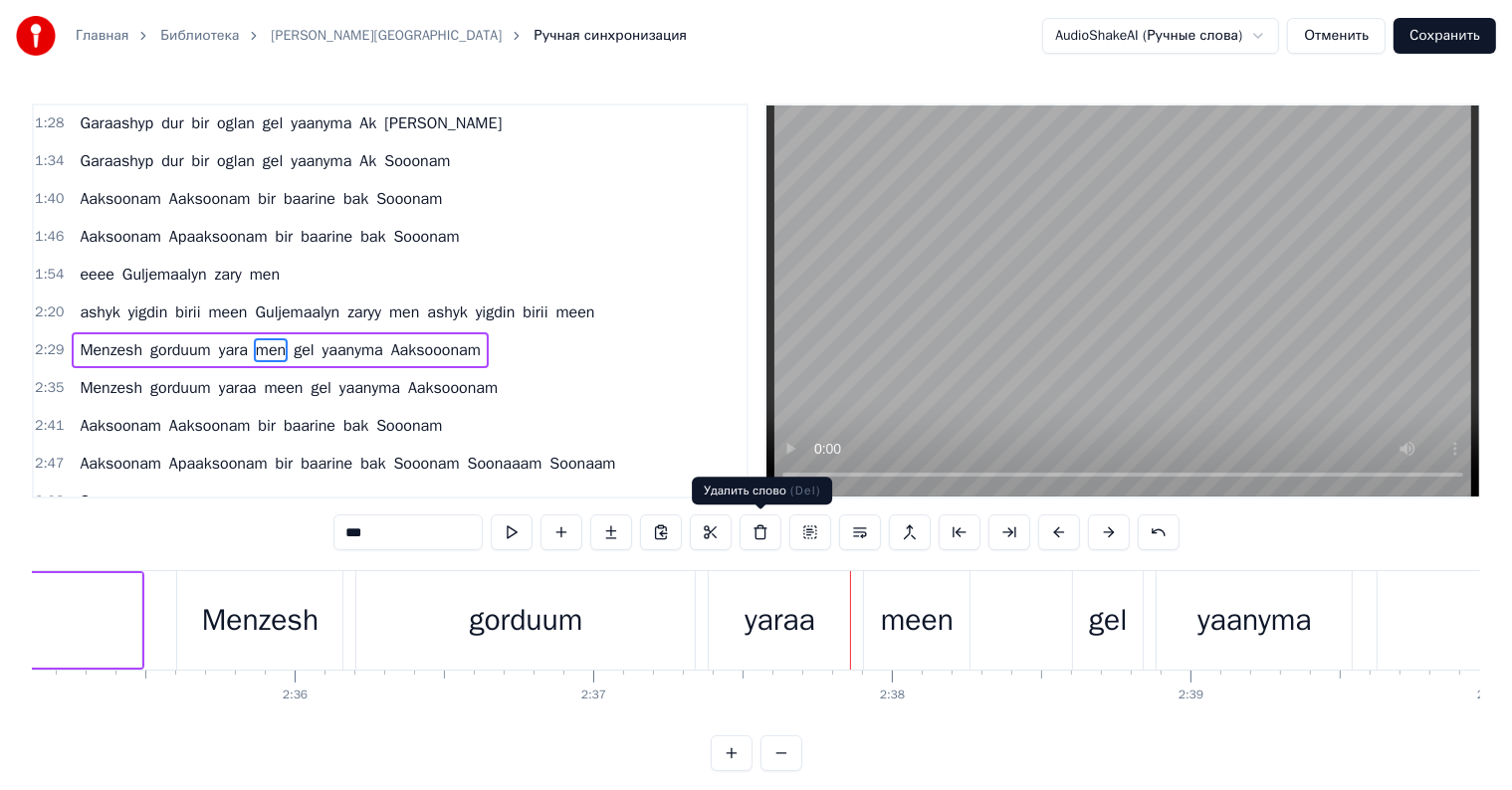 click on "gorduum" at bounding box center [526, 620] 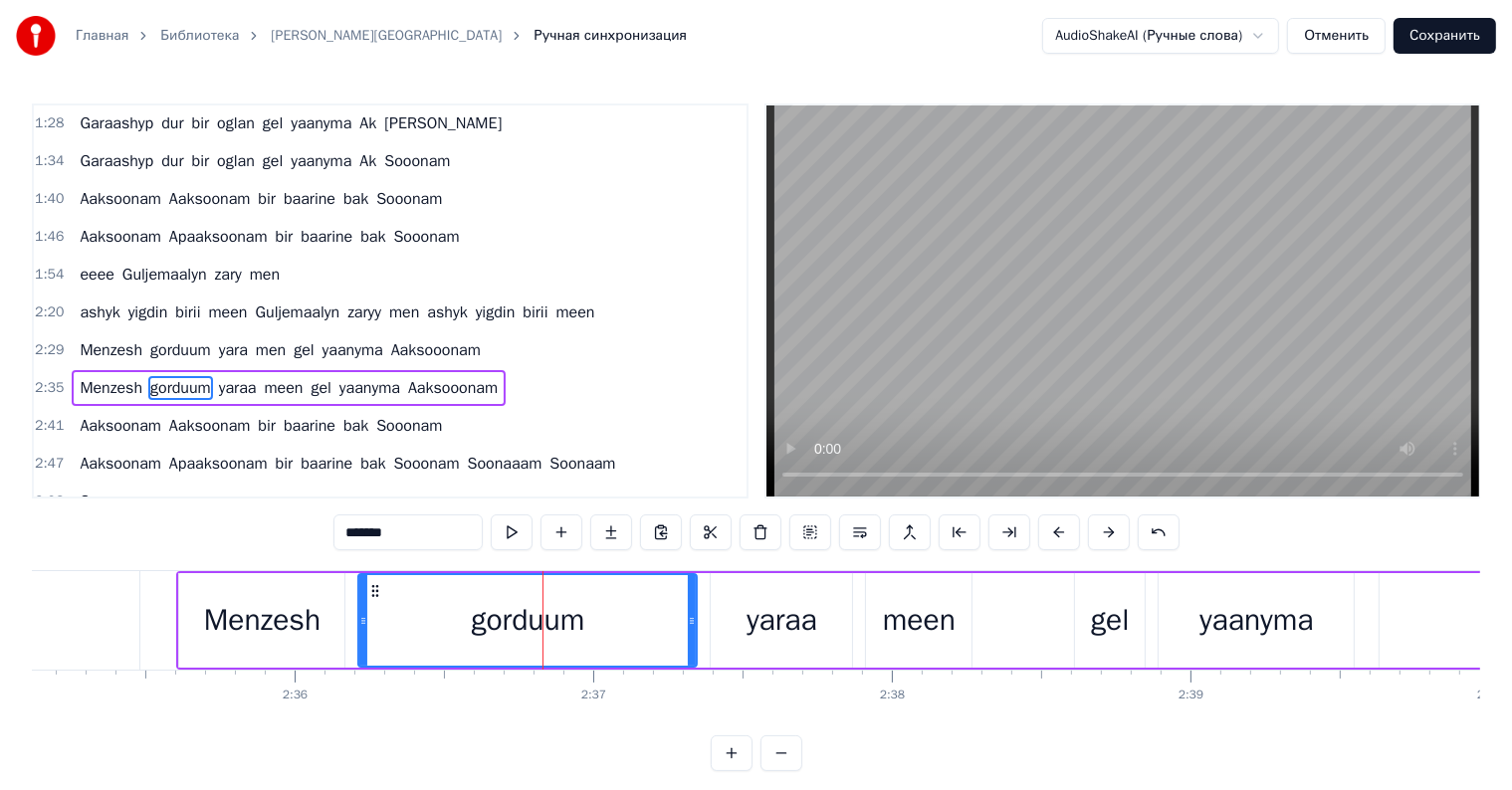 click on "*******" at bounding box center (408, 532) 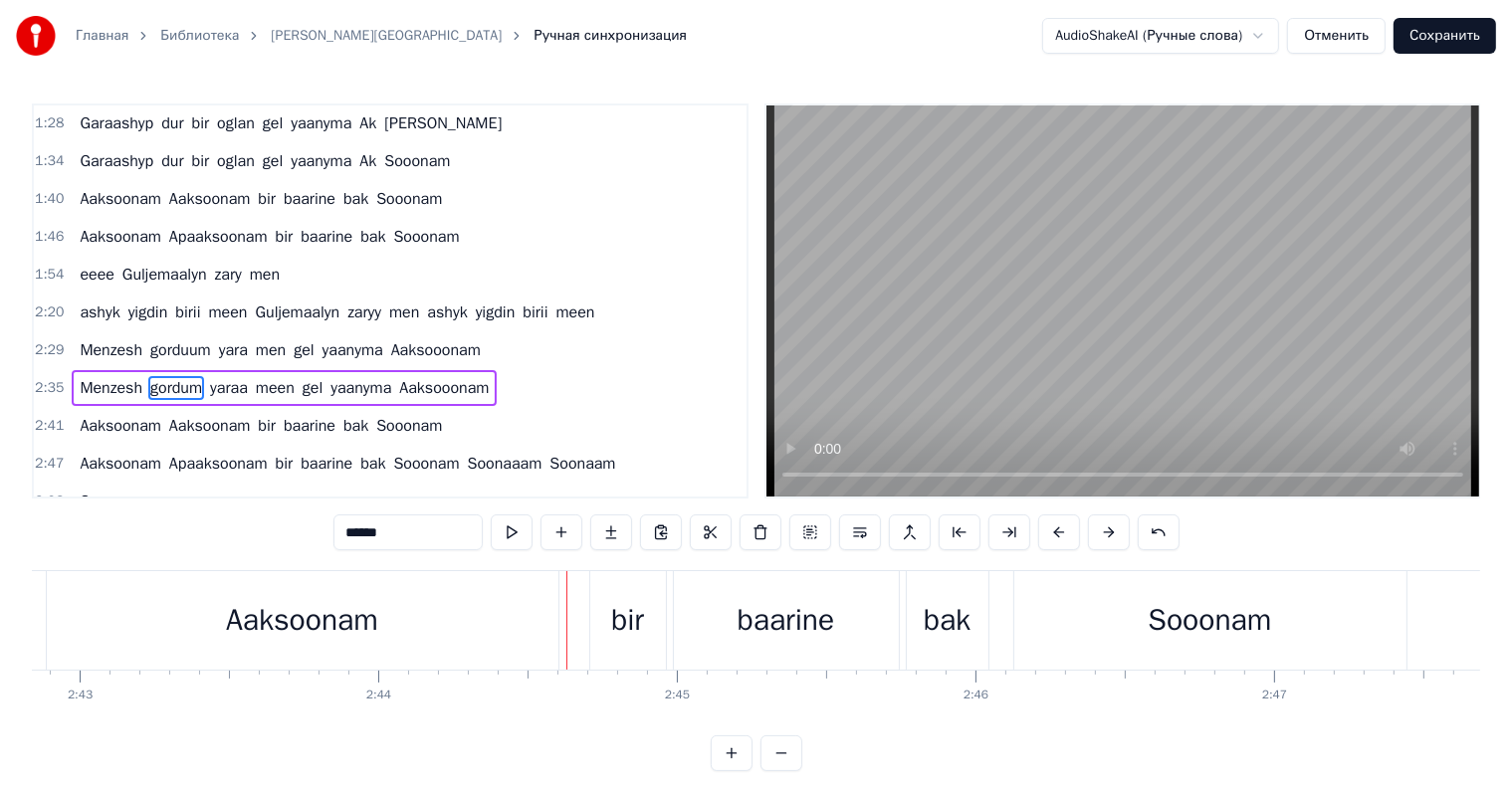 scroll, scrollTop: 0, scrollLeft: 48886, axis: horizontal 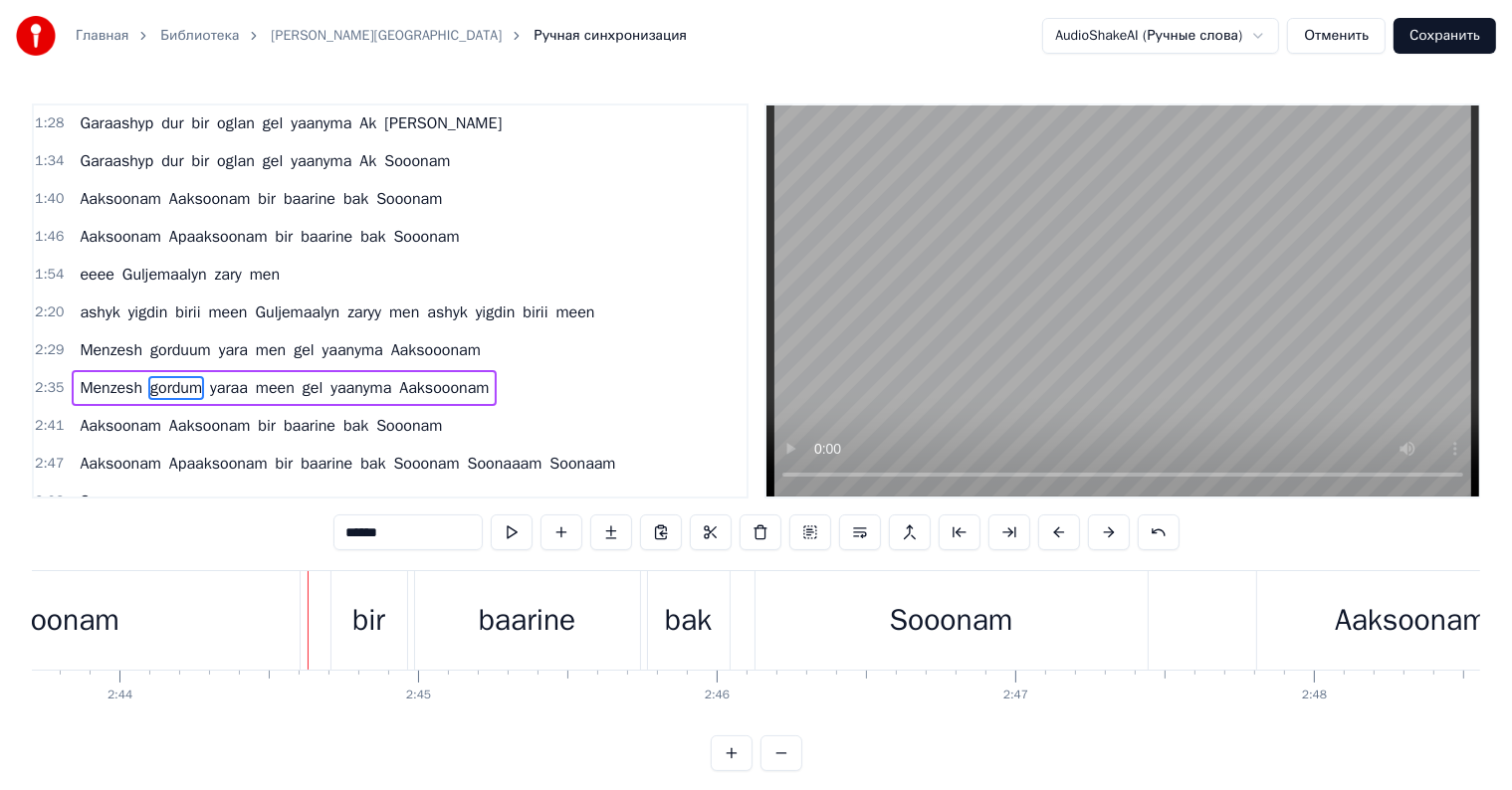 click on "0 0:01 0:02 0:03 0:04 0:05 0:06 0:07 0:08 0:09 0:10 0:11 0:12 0:13 0:14 0:15 0:16 0:17 0:18 0:19 0:20 0:21 0:22 0:23 0:24 0:25 0:26 0:27 0:28 0:29 0:30 0:31 0:32 0:33 0:34 0:35 0:36 0:37 0:38 0:39 0:40 0:41 0:42 0:43 0:44 0:45 0:46 0:47 0:48 0:49 0:50 0:51 0:52 0:53 0:54 0:55 0:56 0:57 0:58 0:59 1:00 1:01 1:02 1:03 1:04 1:05 1:06 1:07 1:08 1:09 1:10 1:11 1:12 1:13 1:14 1:15 1:16 1:17 1:18 1:19 1:20 1:21 1:22 1:23 1:24 1:25 1:26 1:27 1:28 1:29 1:30 1:31 1:32 1:33 1:34 1:35 1:36 1:37 1:38 1:39 1:40 1:41 1:42 1:43 1:44 1:45 1:46 1:47 1:48 1:49 1:50 1:51 1:52 1:53 1:54 1:55 1:56 1:57 1:58 1:59 2:00 2:01 2:02 2:03 2:04 2:05 2:06 2:07 2:08 2:09 2:10 2:11 2:12 2:13 2:14 2:15 2:16 2:17 2:18 2:19 2:20 2:21 2:22 2:23 2:24 2:25 2:26 2:27 2:28 2:29 2:30 2:31 2:32 2:33 2:34 2:35 2:36 2:37 2:38 2:39 2:40 2:41 2:42 2:43 2:44 2:45 2:46 2:47 2:48 2:49 2:50 2:51 2:52 2:53 2:54 2:55 2:56 2:57 2:58 2:59 3:00 3:01 3:02 3:03 3:04 3:05 3:06 3:07 3:08 3:09 3:10 3:11 3:12 3:13 3:14 3:15 3:16 3:17 3:18 3:19" at bounding box center [-19121, 686] 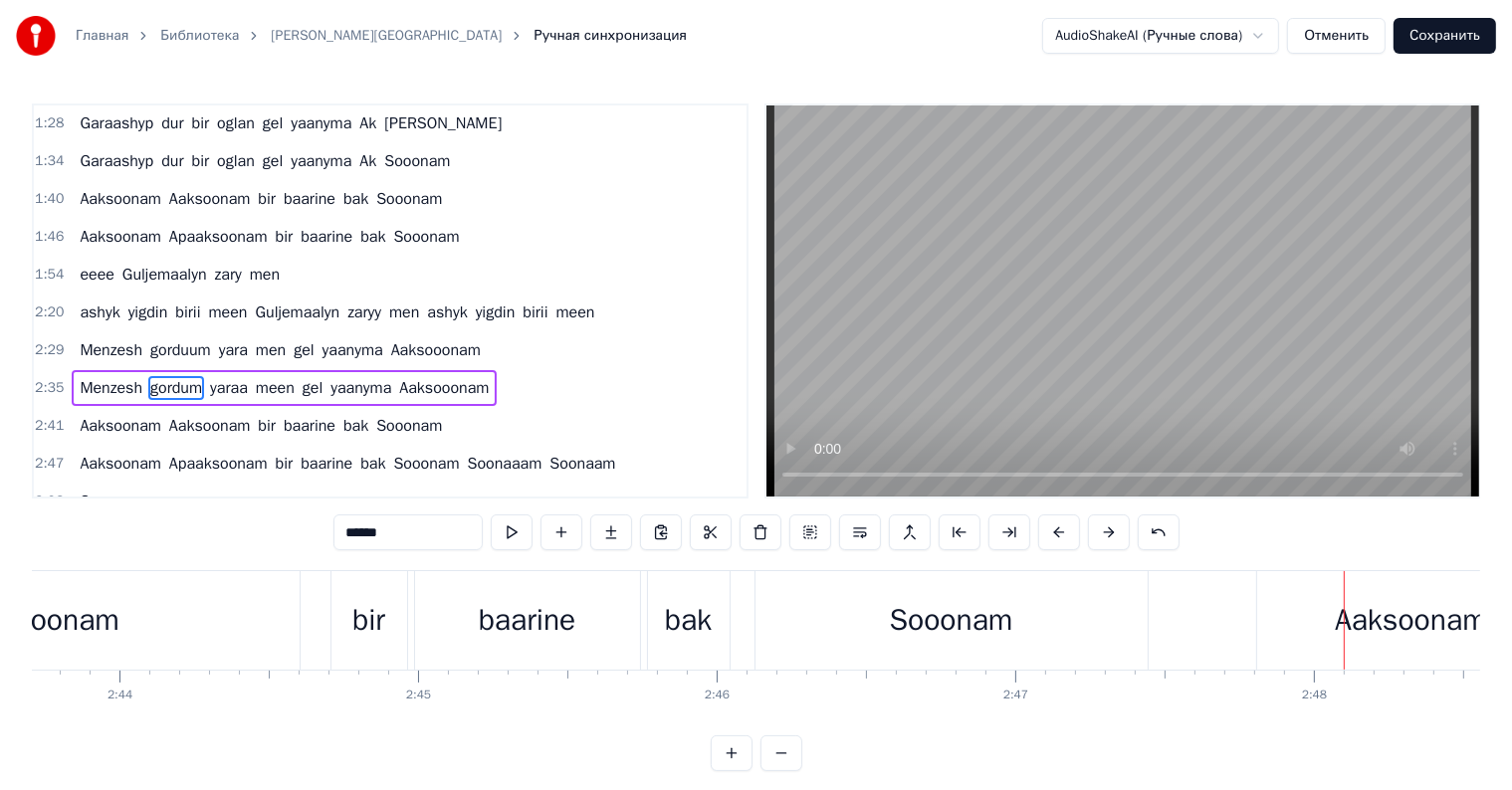 click on "Sooonam" at bounding box center (952, 620) 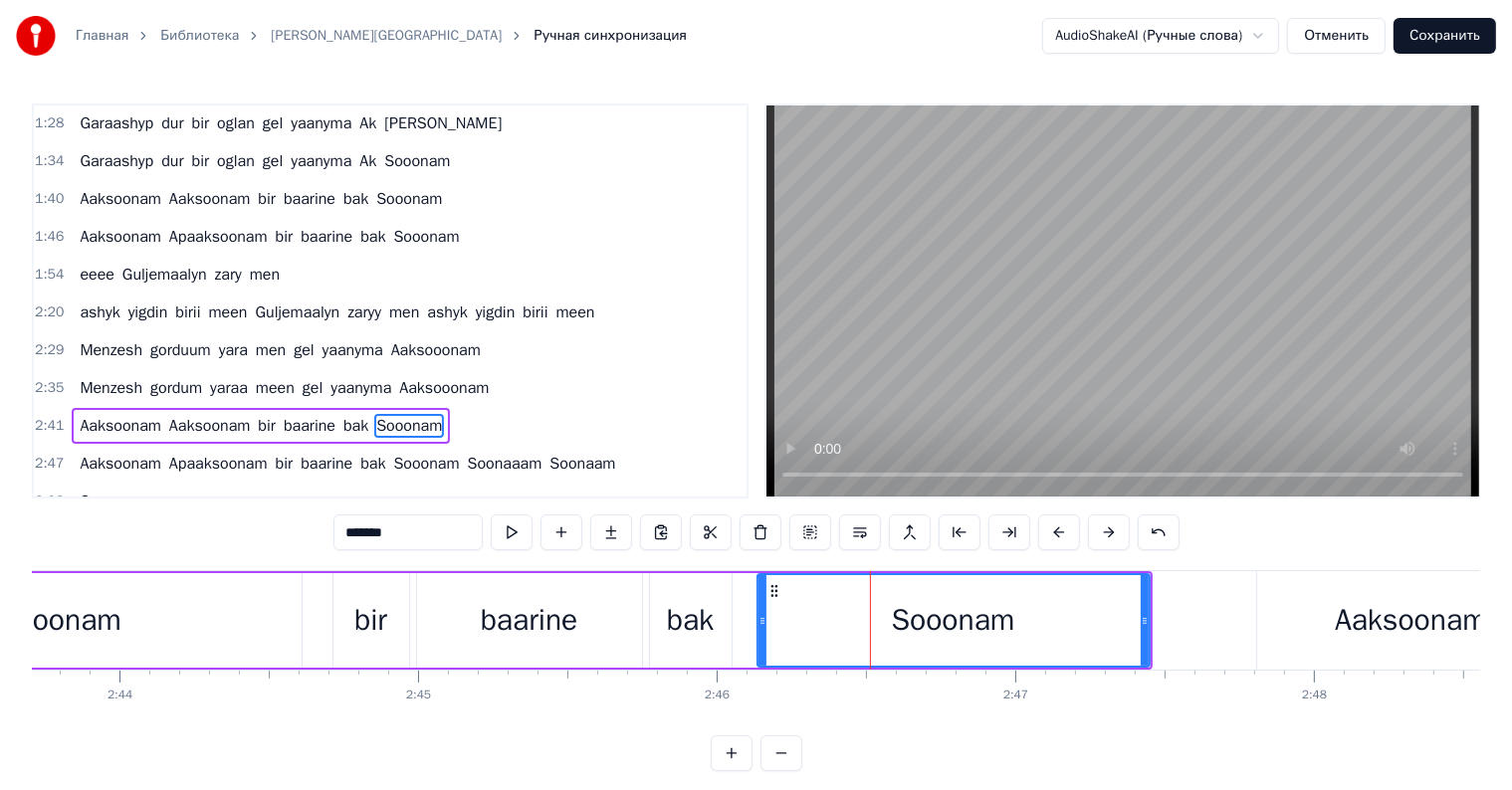 scroll, scrollTop: 9, scrollLeft: 0, axis: vertical 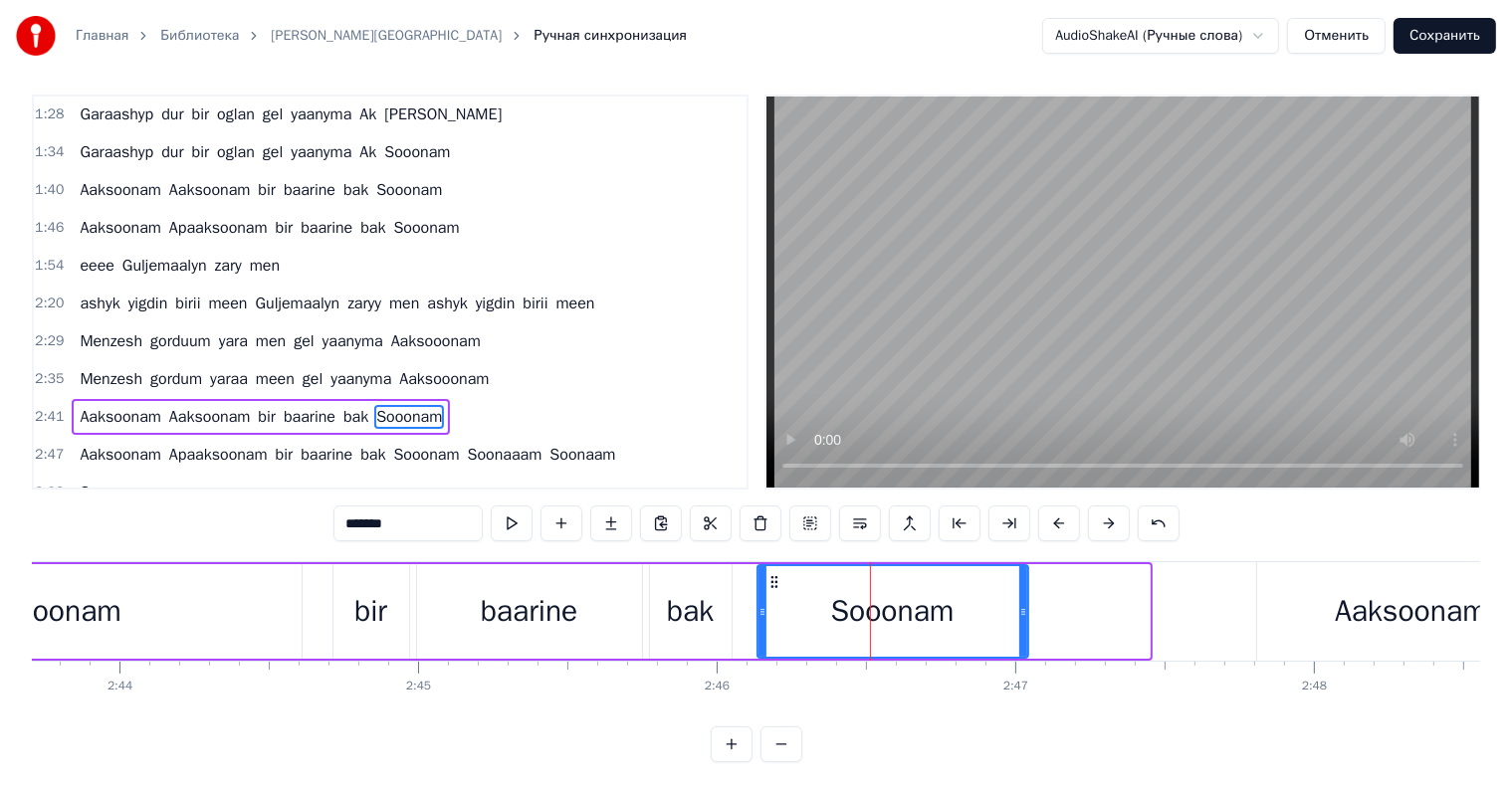 drag, startPoint x: 1145, startPoint y: 609, endPoint x: 914, endPoint y: 543, distance: 240.2436 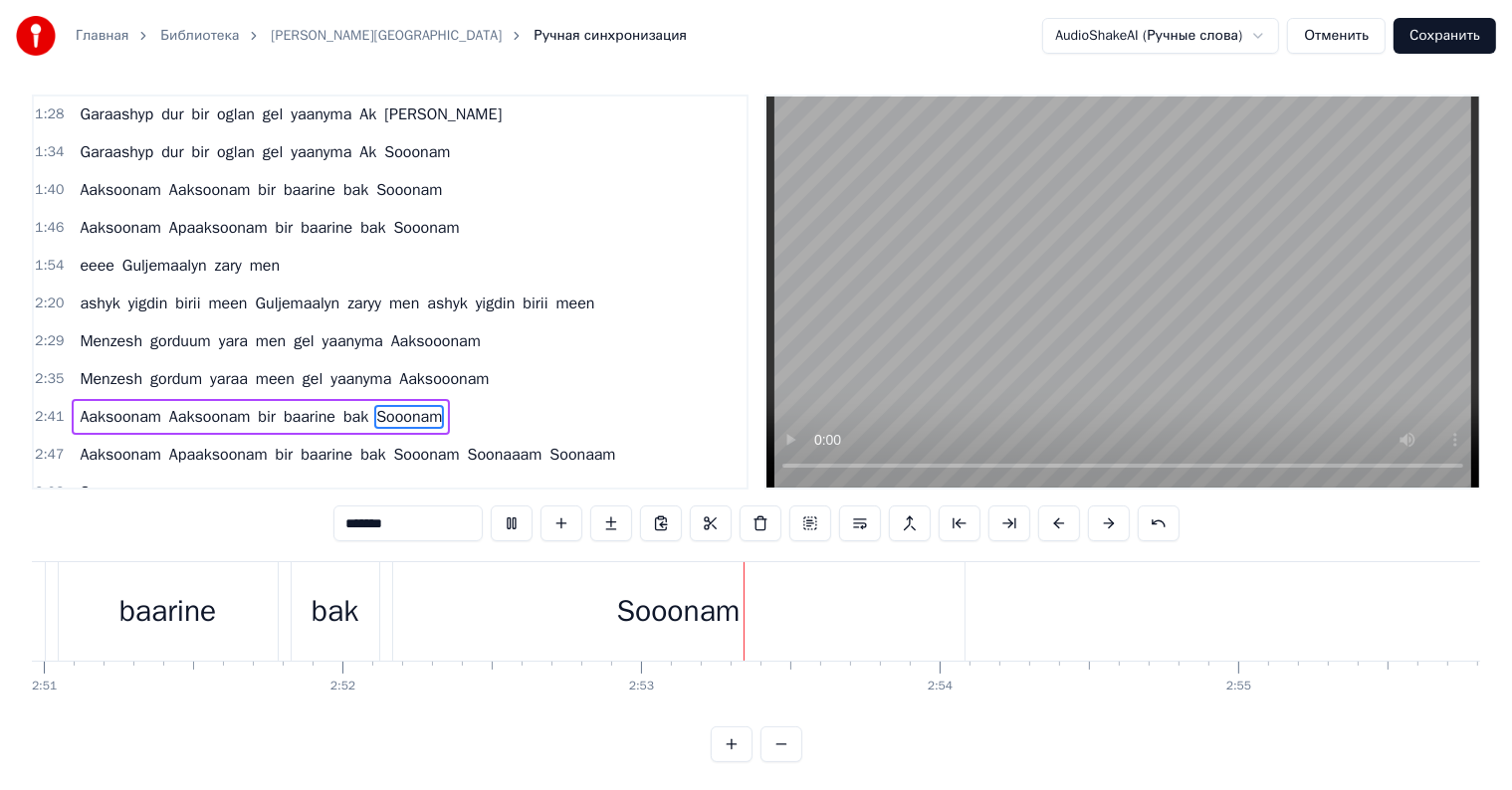 scroll, scrollTop: 0, scrollLeft: 51478, axis: horizontal 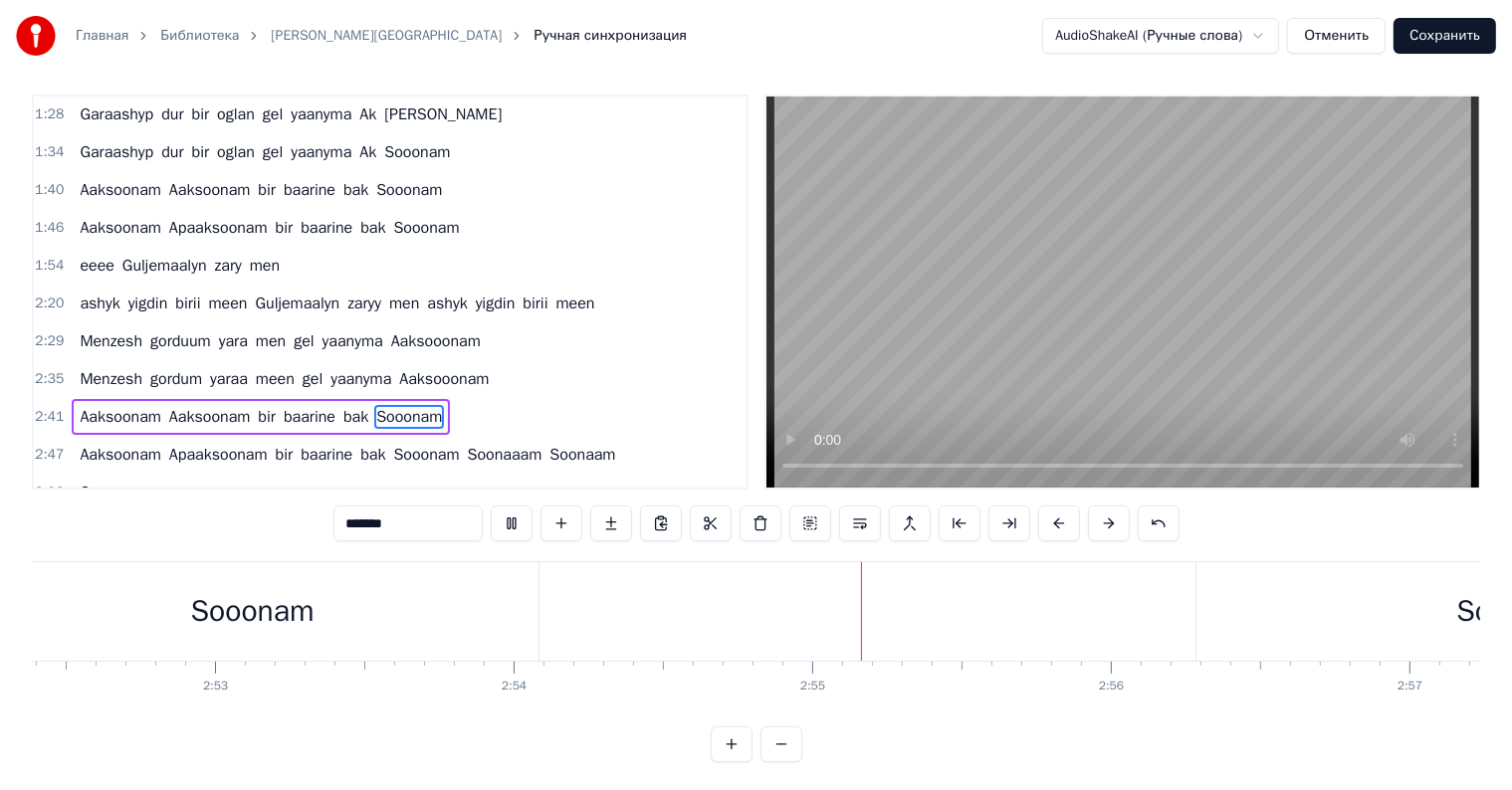 click on "Sooonam" at bounding box center [253, 611] 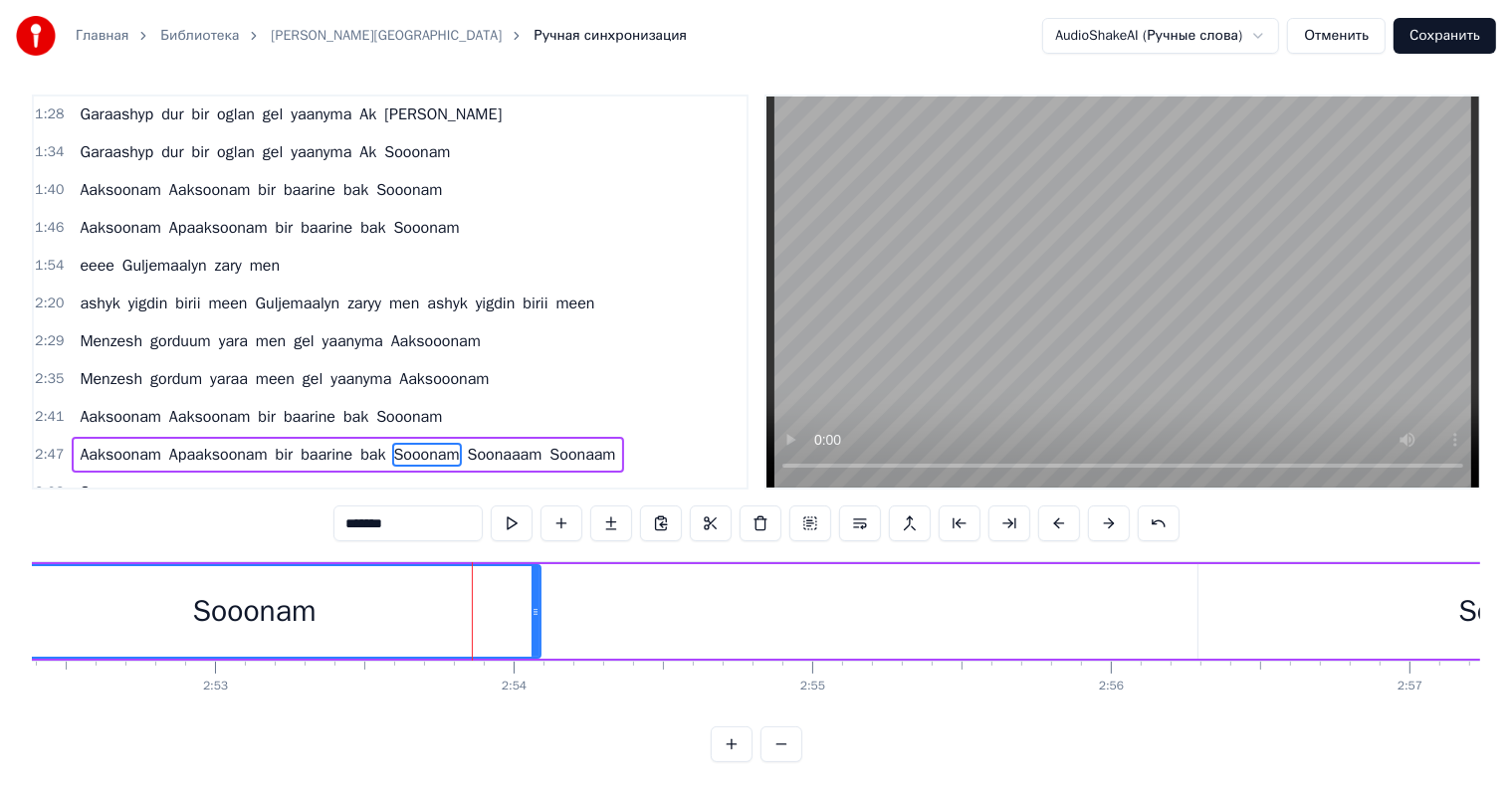 scroll, scrollTop: 30, scrollLeft: 0, axis: vertical 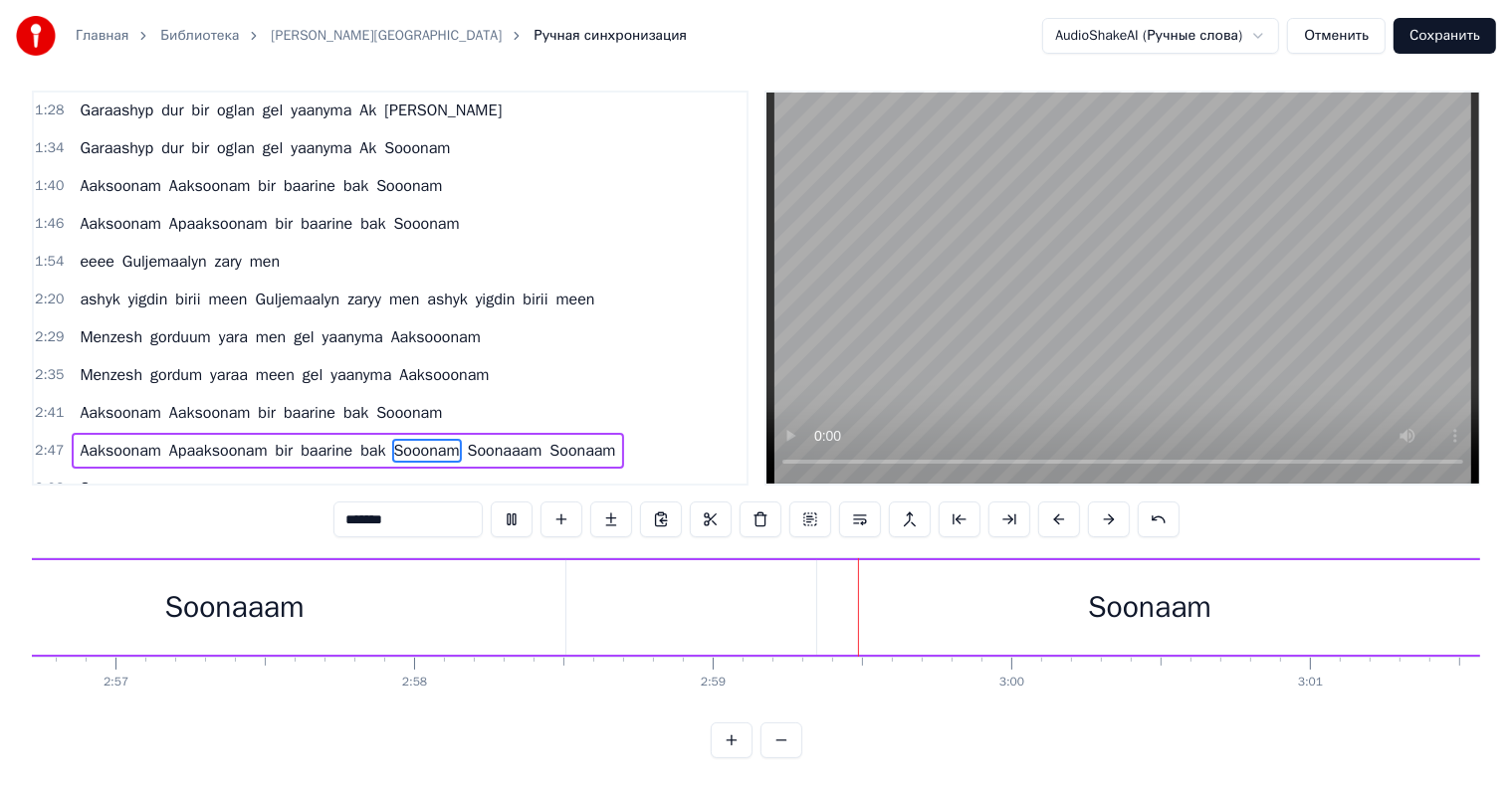 click at bounding box center (1123, 288) 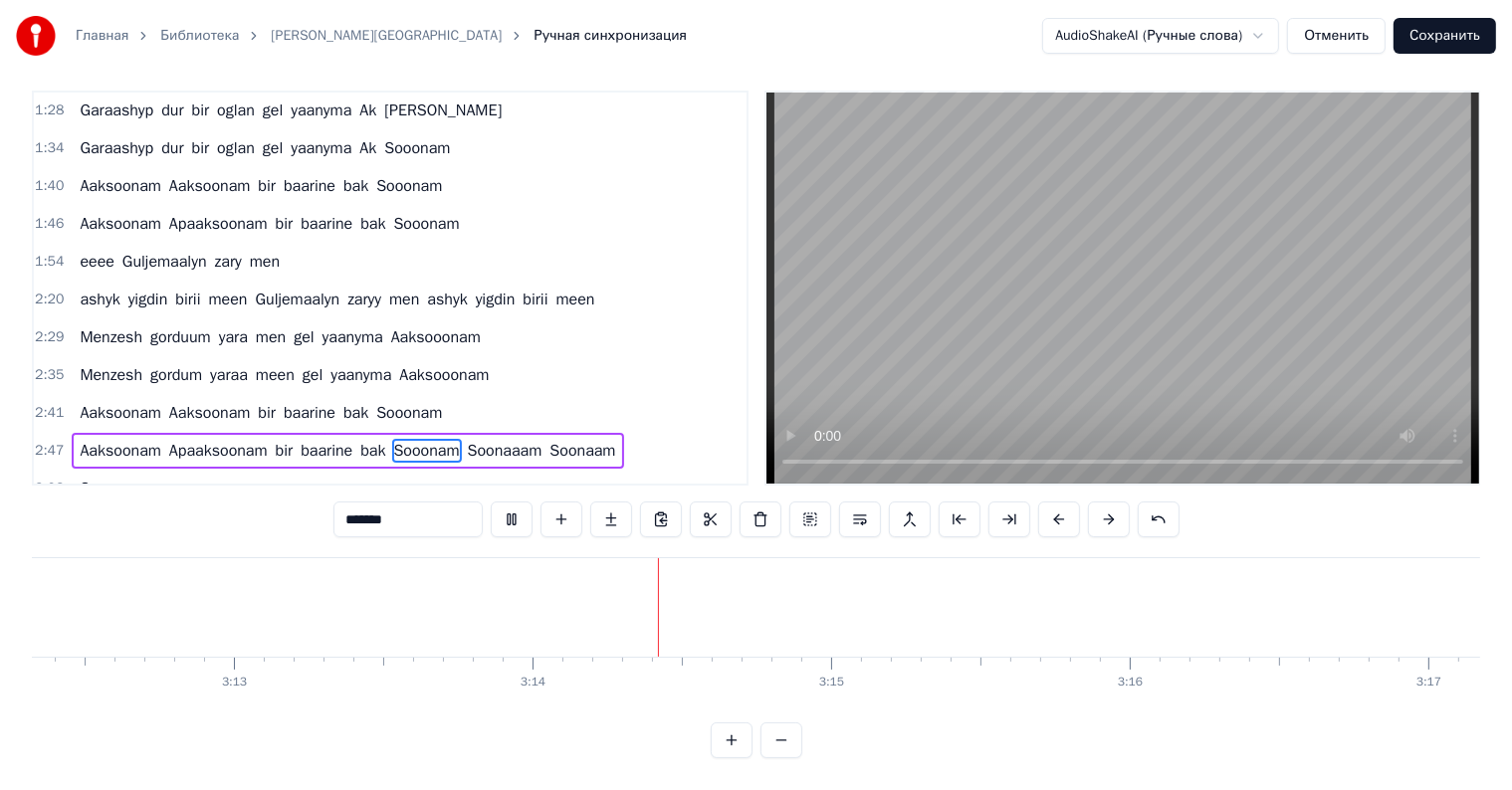 scroll, scrollTop: 0, scrollLeft: 57762, axis: horizontal 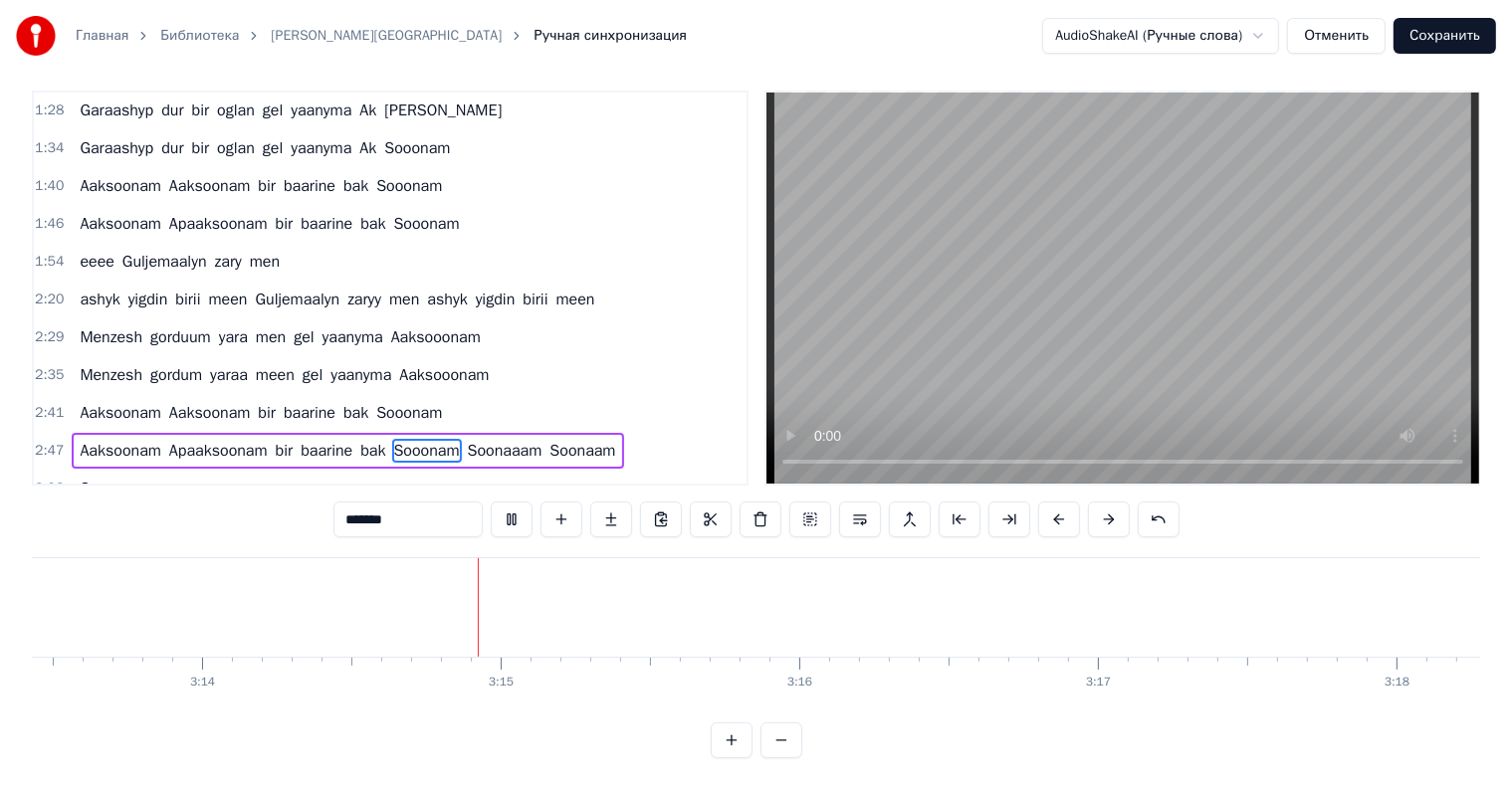 click on "Сохранить" at bounding box center [1444, 36] 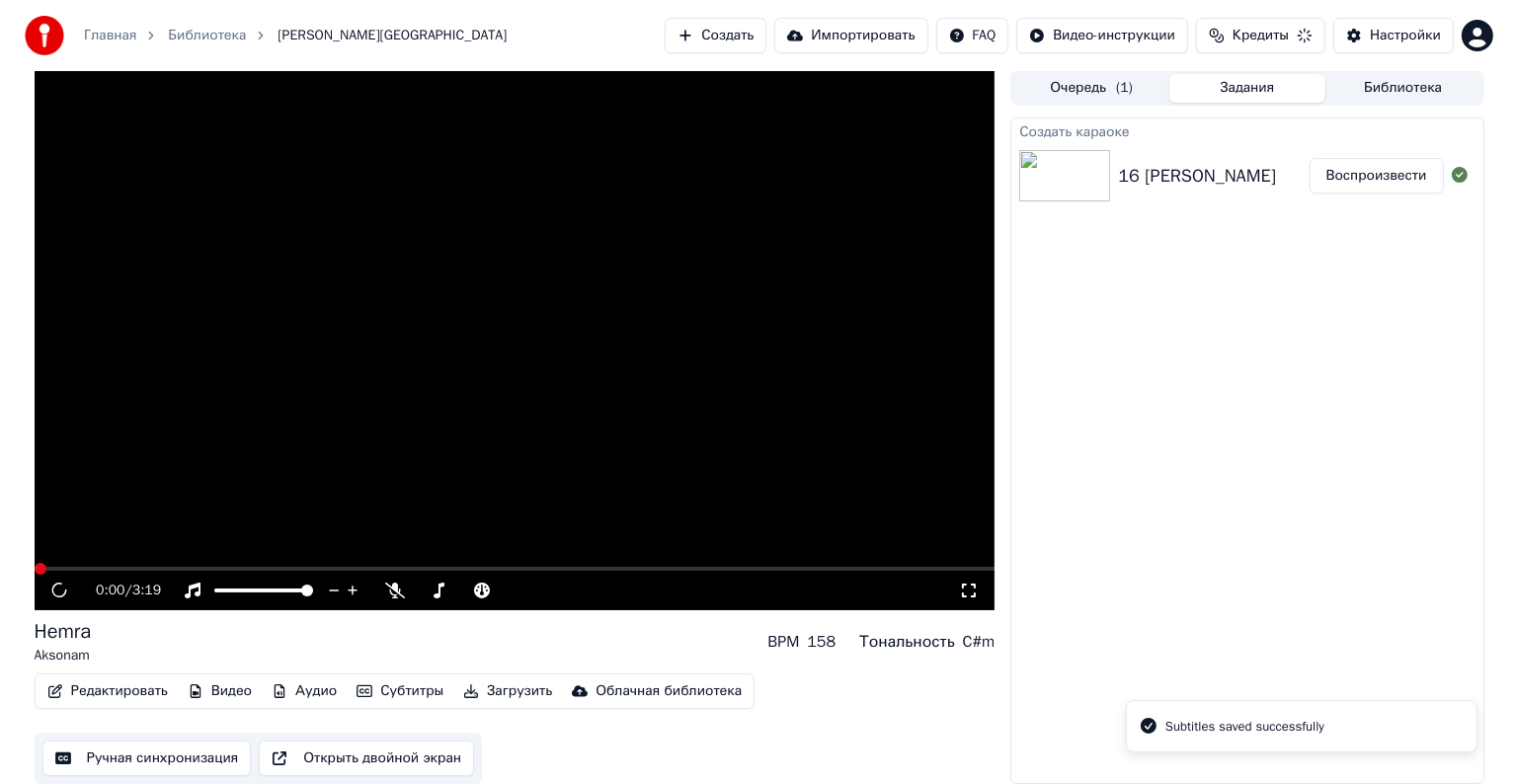 scroll, scrollTop: 1, scrollLeft: 0, axis: vertical 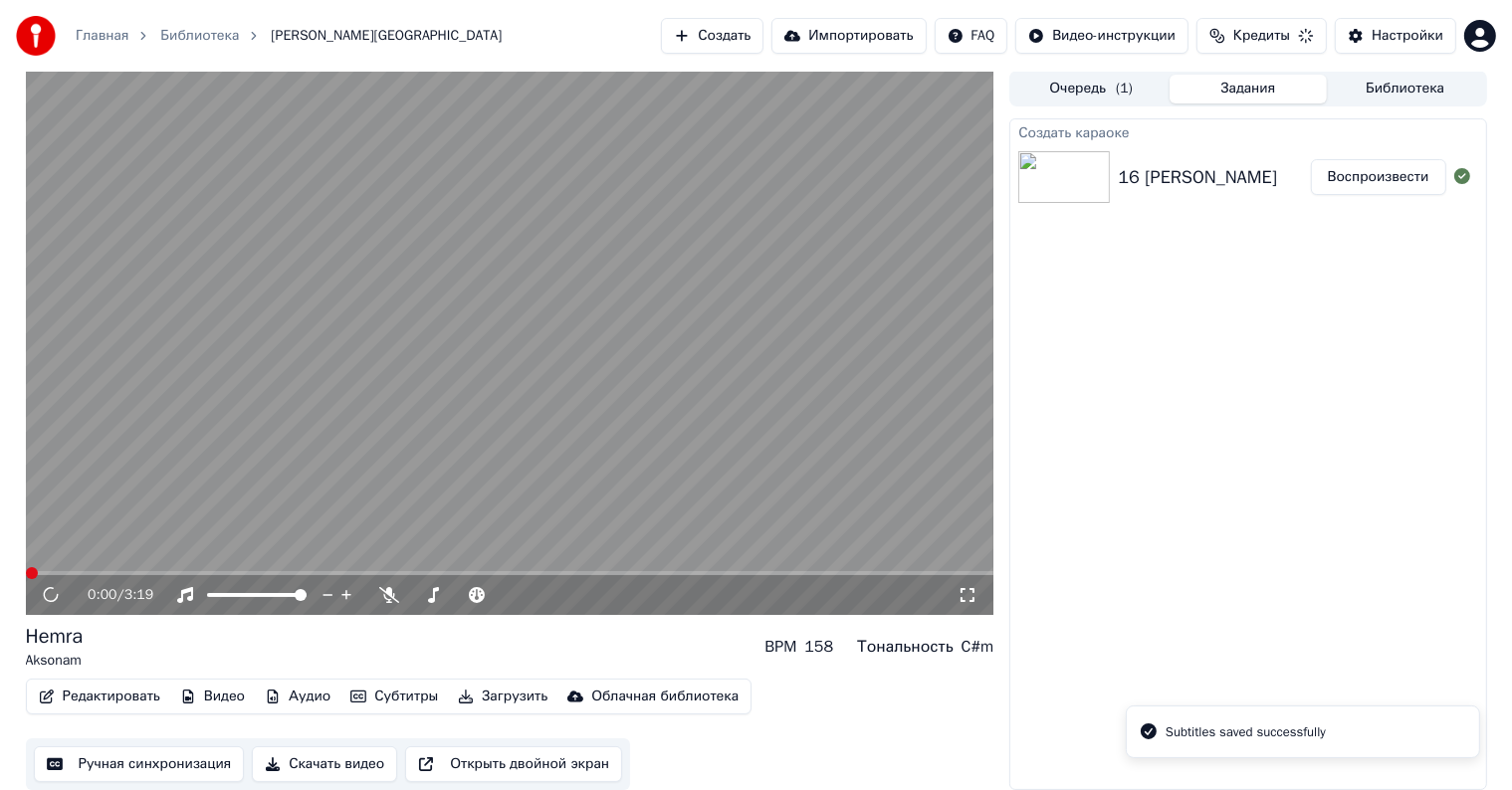 click on "Редактировать" at bounding box center (100, 696) 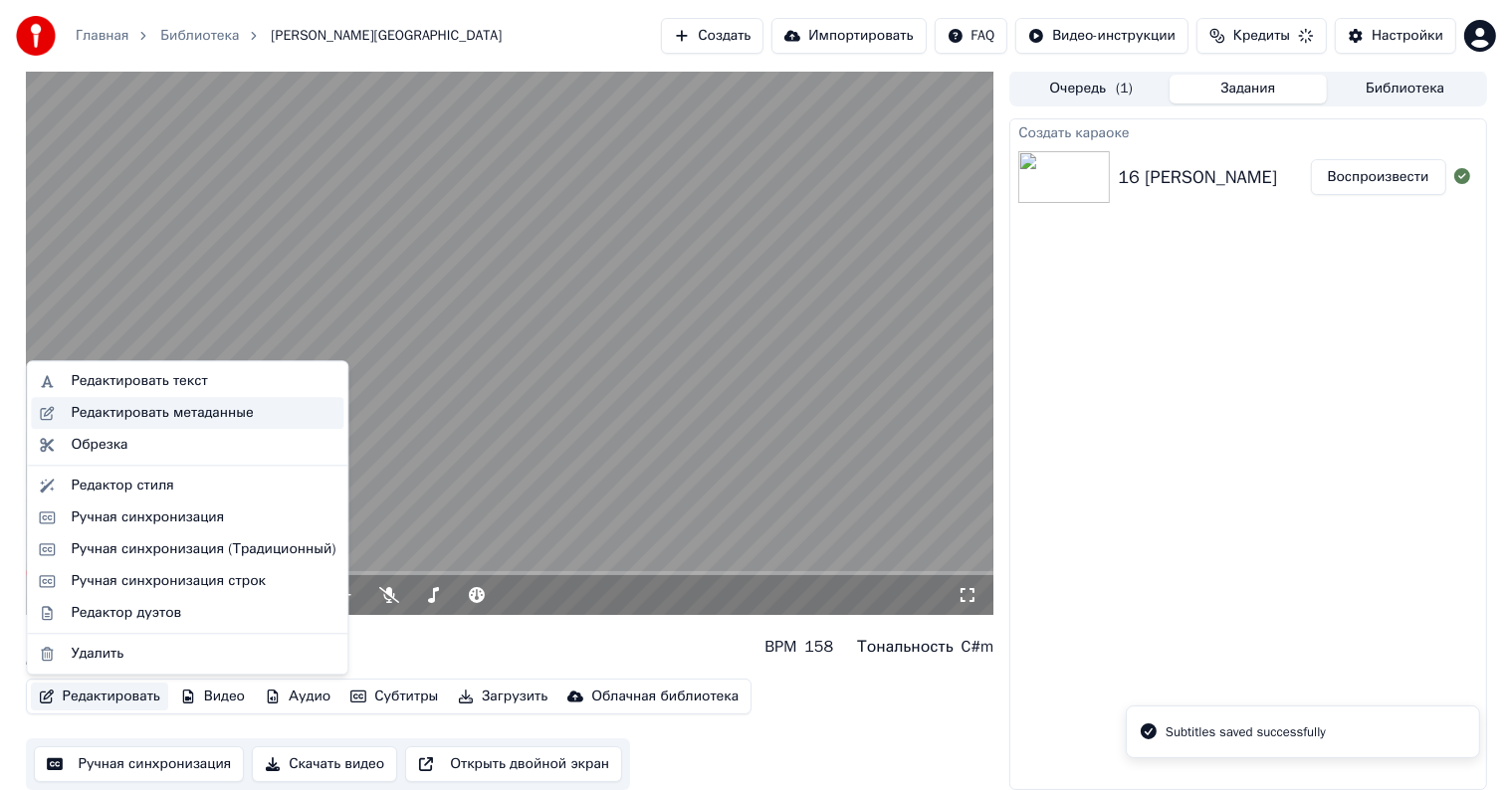 click on "Редактировать метаданные" at bounding box center (203, 413) 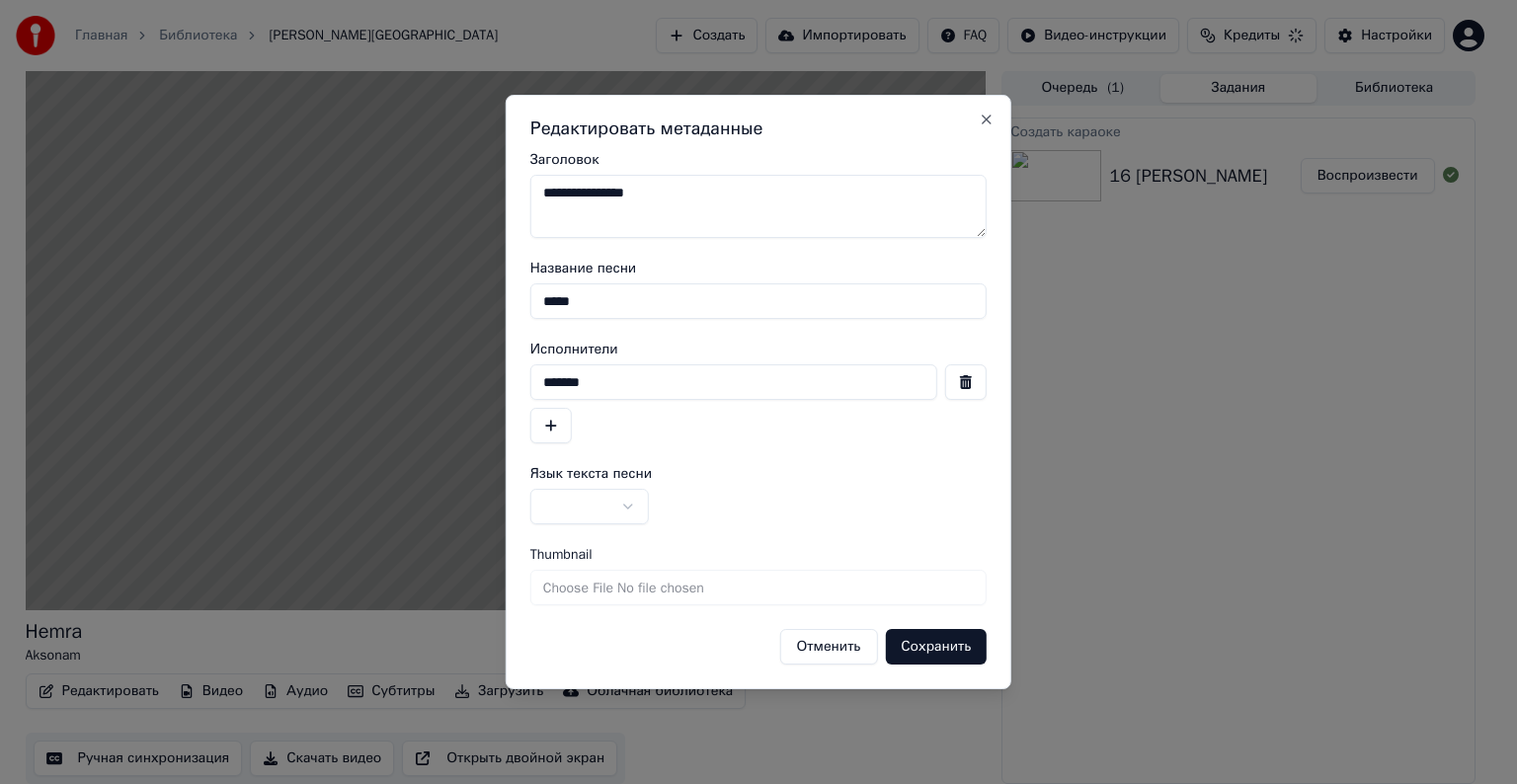click on "**********" at bounding box center [758, 206] 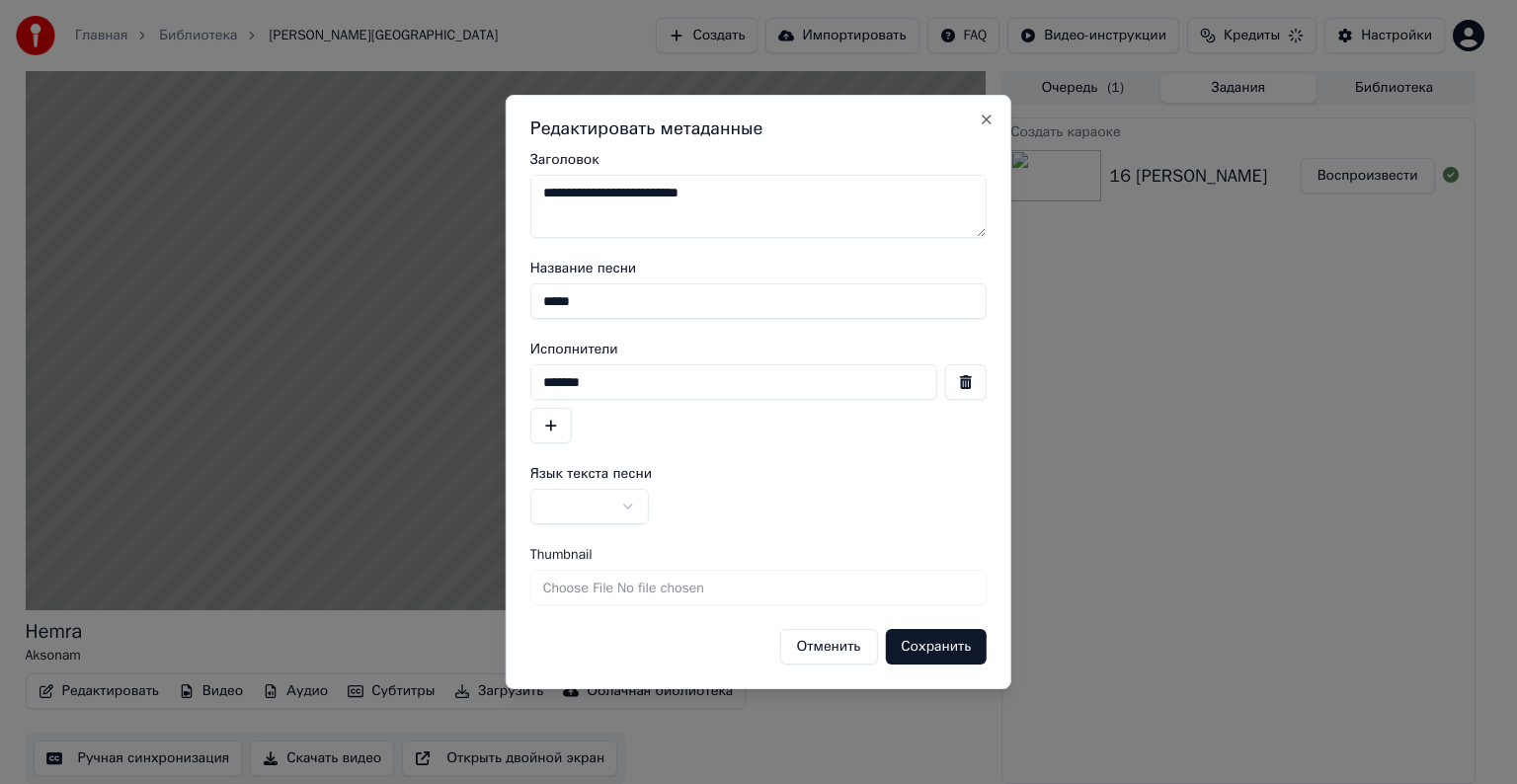 click on "**********" at bounding box center [758, 206] 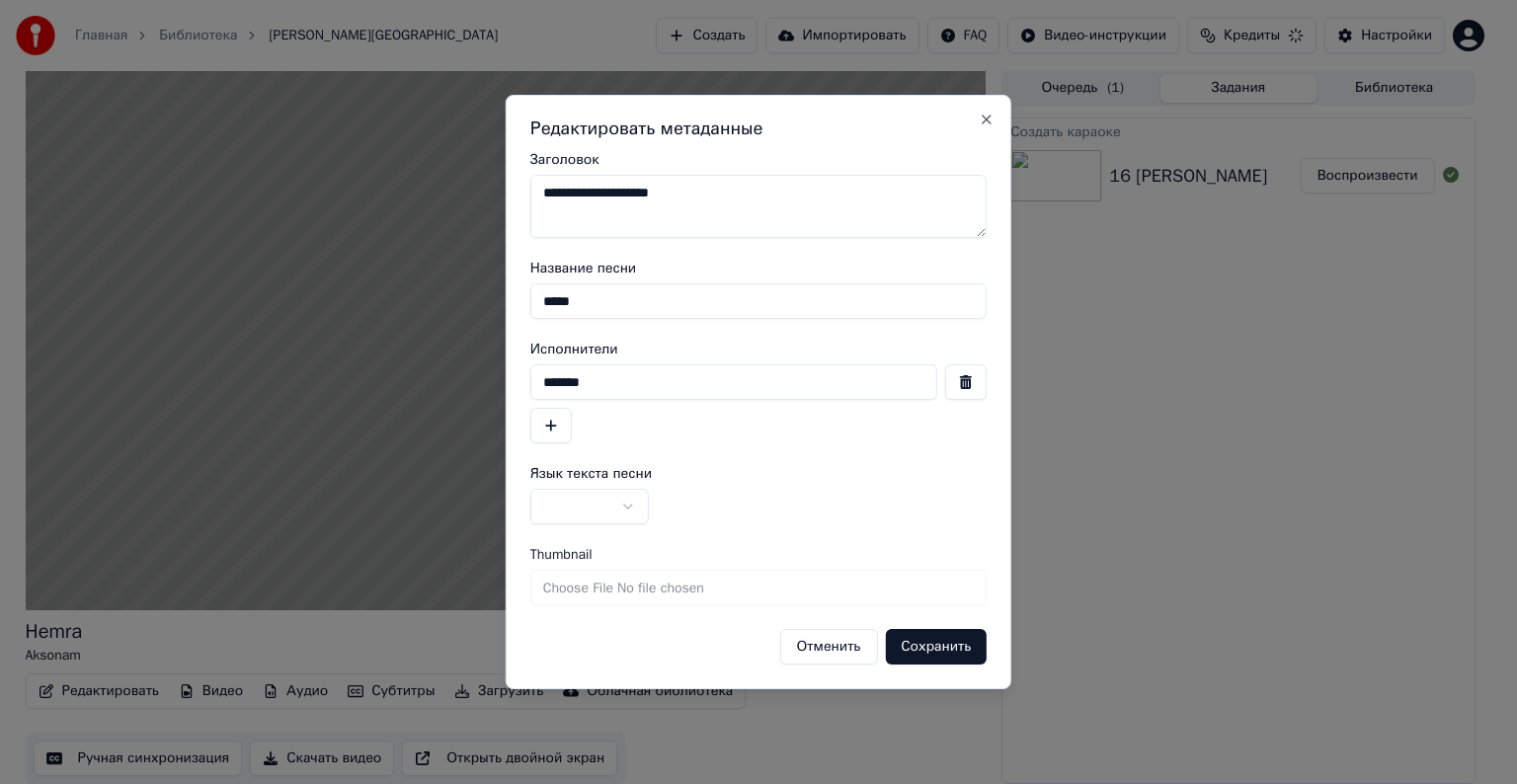 type on "**********" 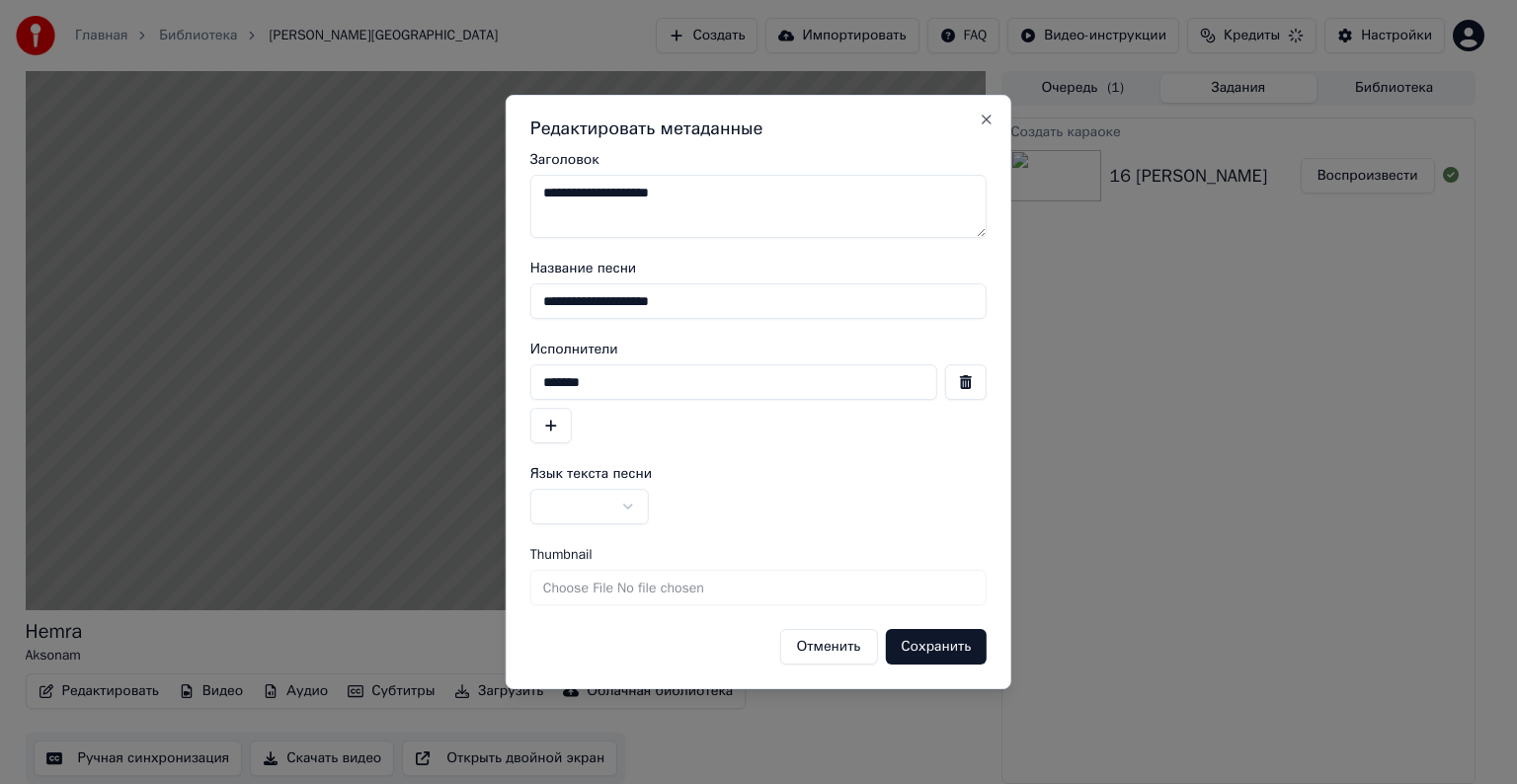 type on "**********" 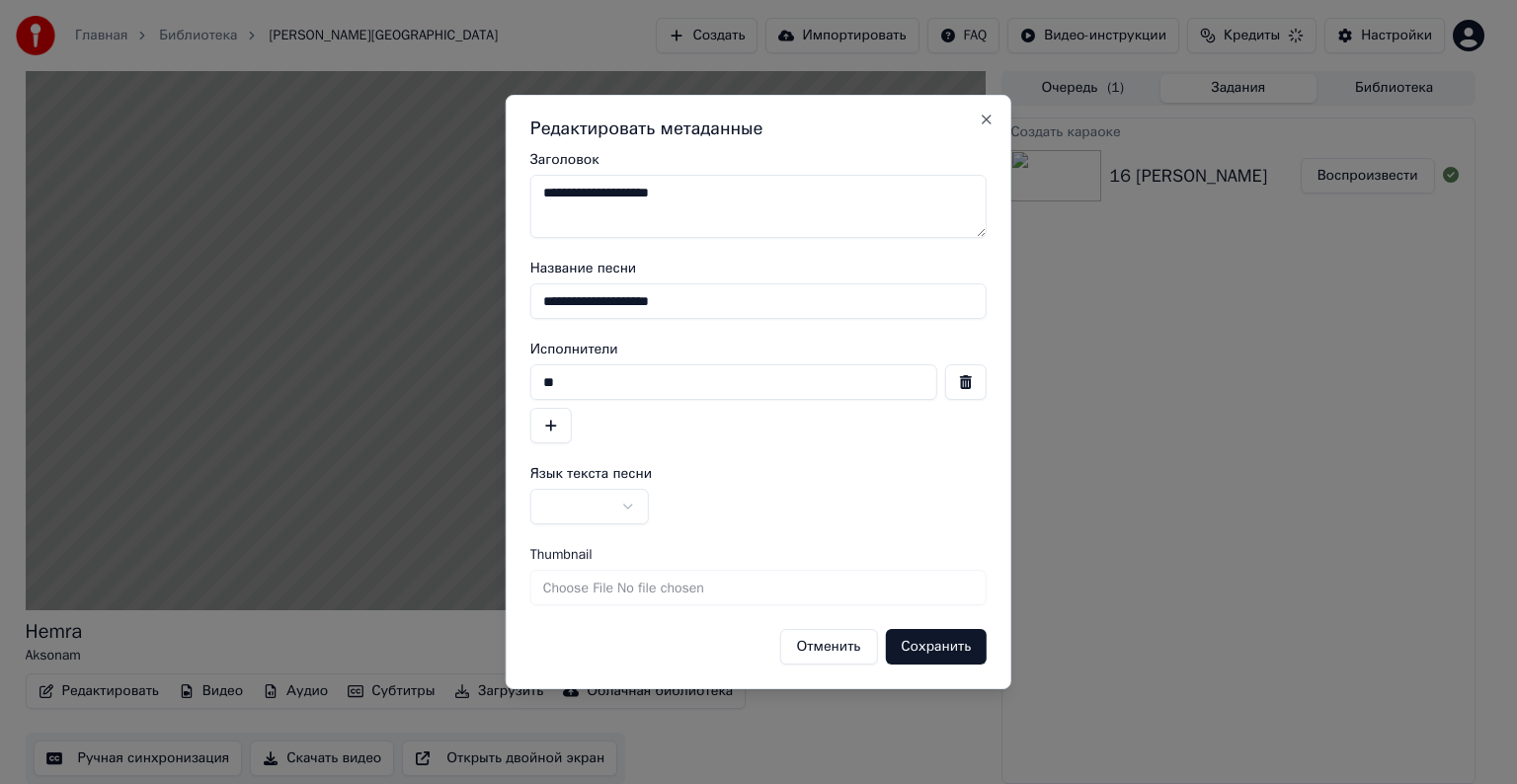 type on "*" 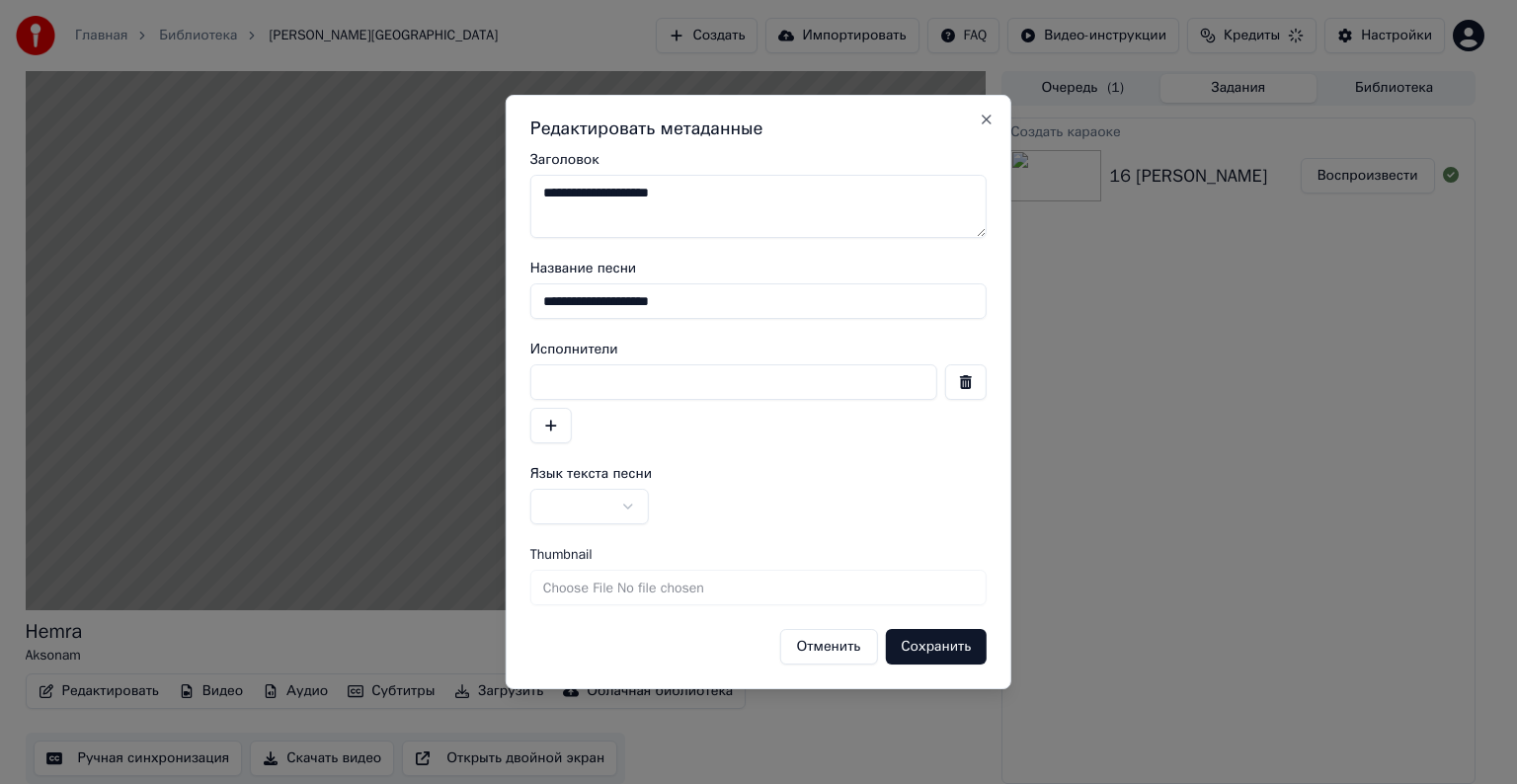 type 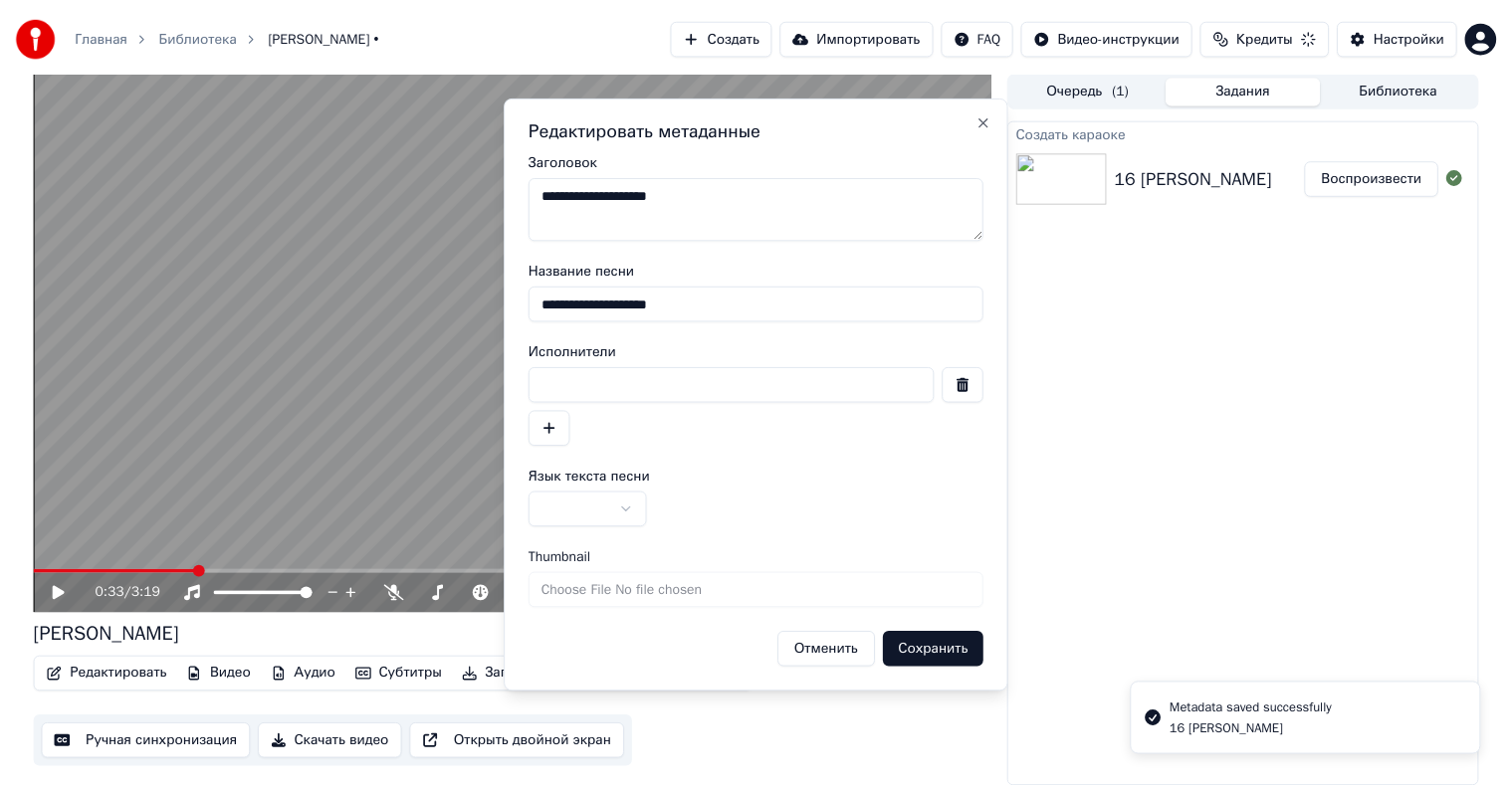 scroll, scrollTop: 0, scrollLeft: 0, axis: both 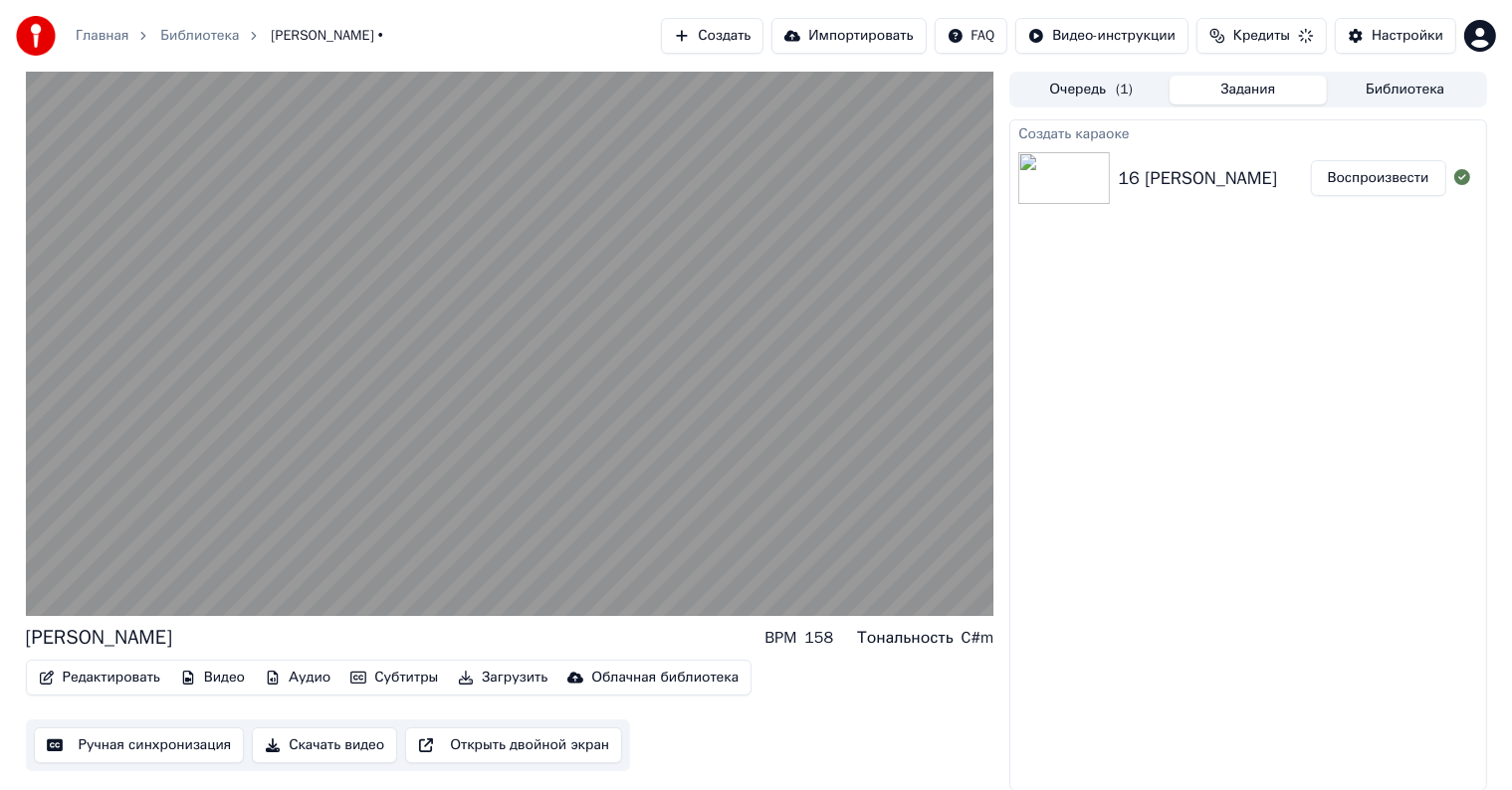 click on "Скачать видео" at bounding box center [324, 745] 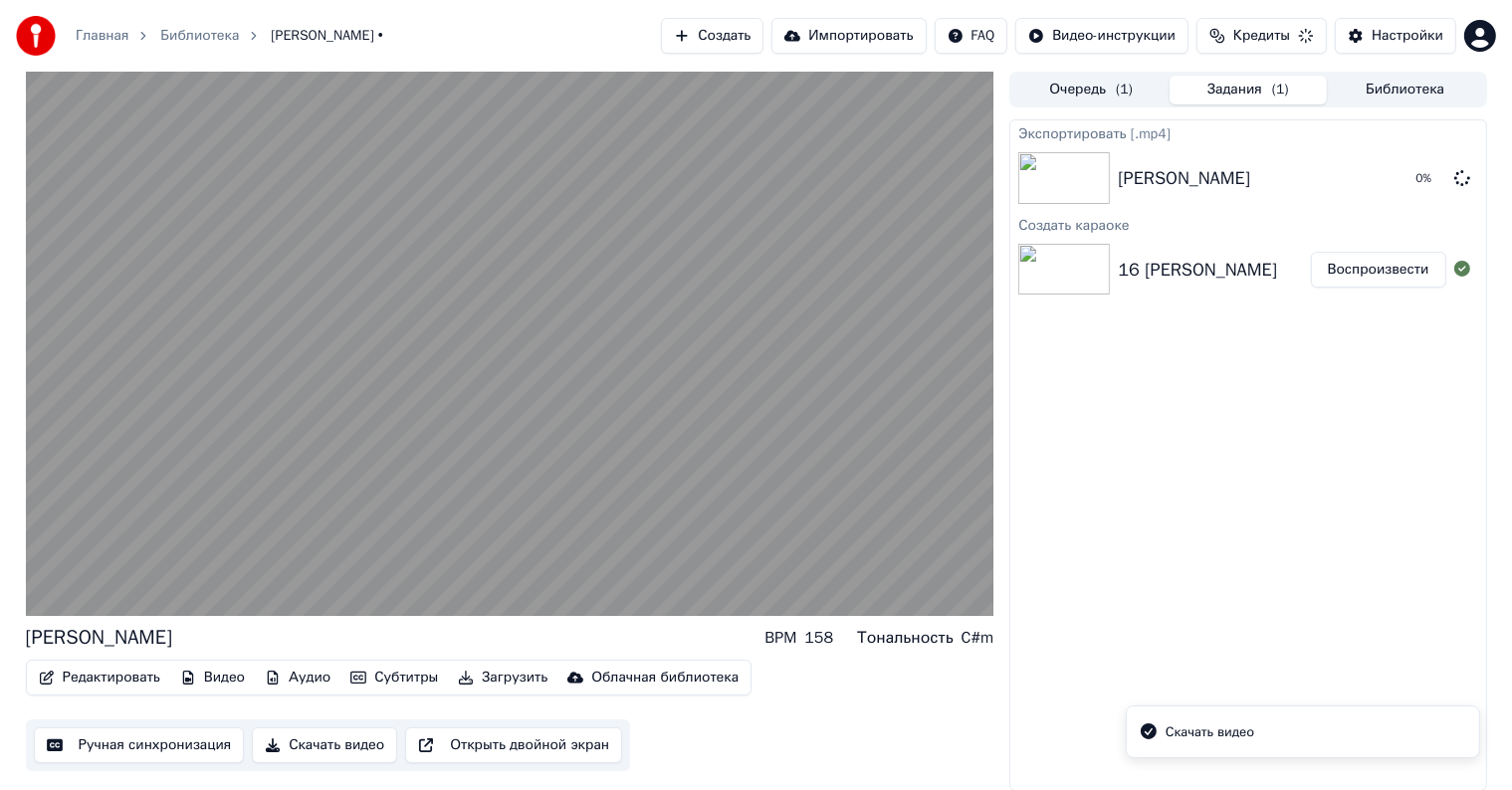 click on "Скачать видео" at bounding box center (324, 745) 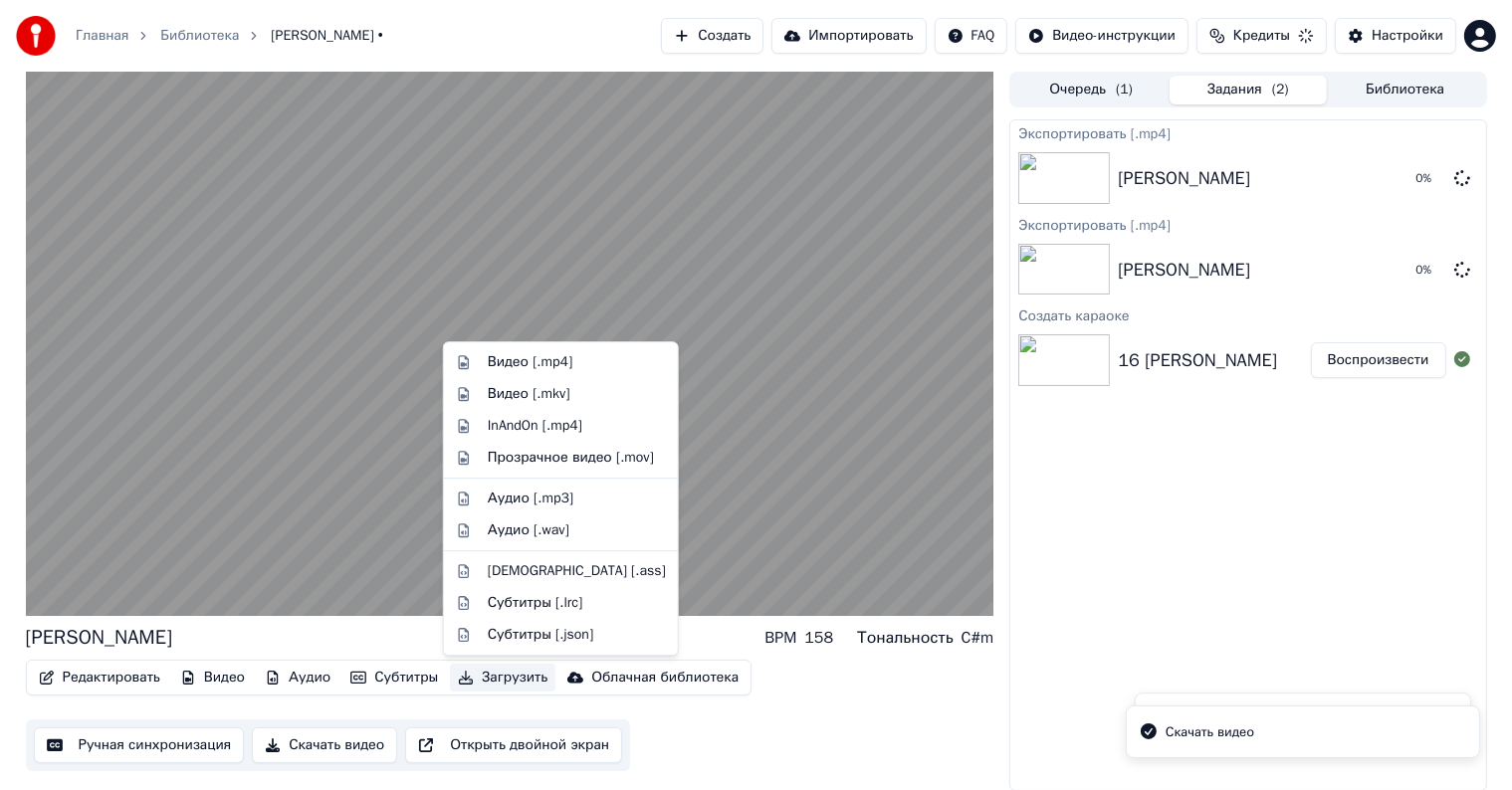 click on "Загрузить" at bounding box center (503, 678) 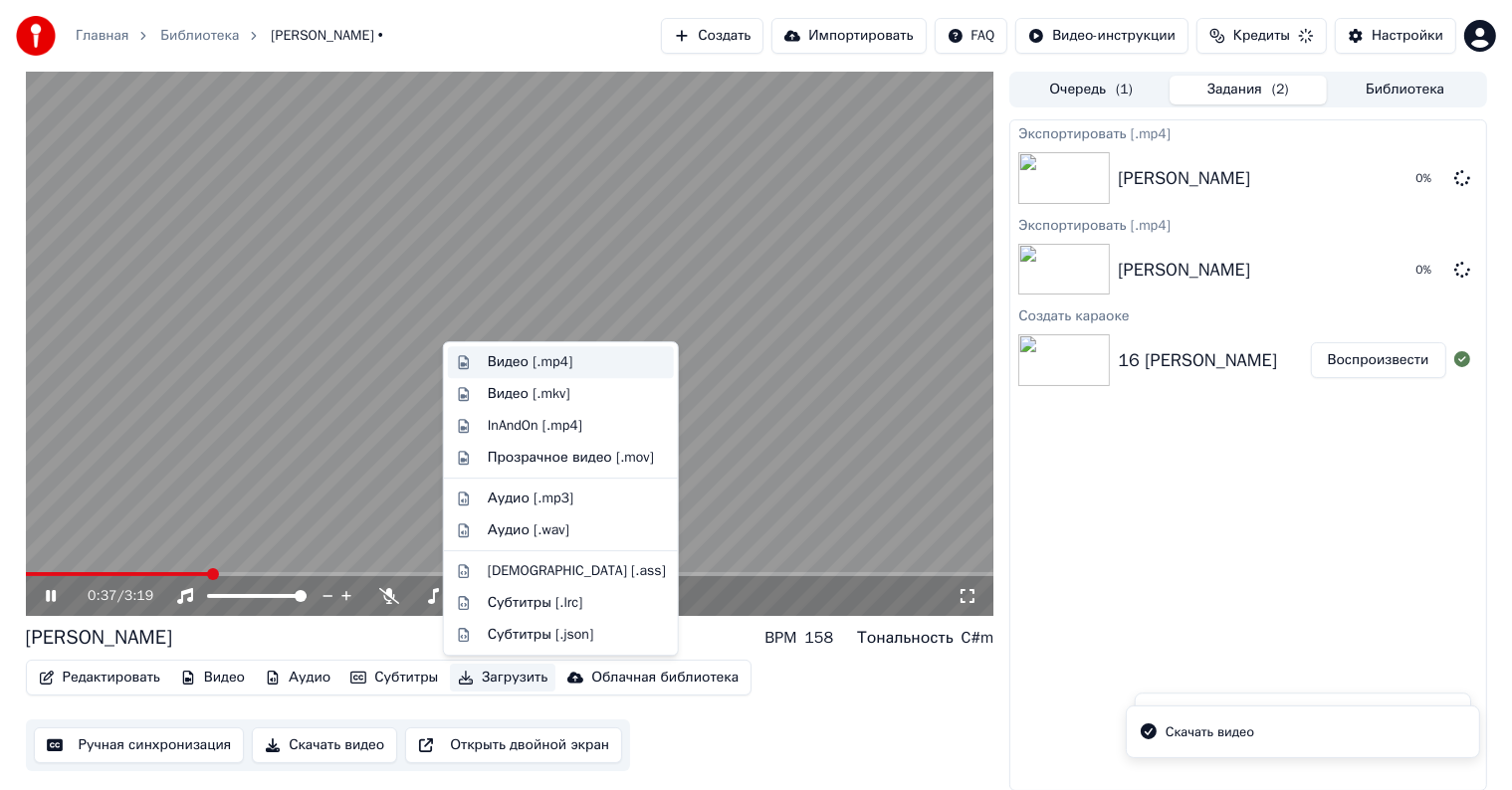 click on "Видео [.mp4]" at bounding box center [530, 362] 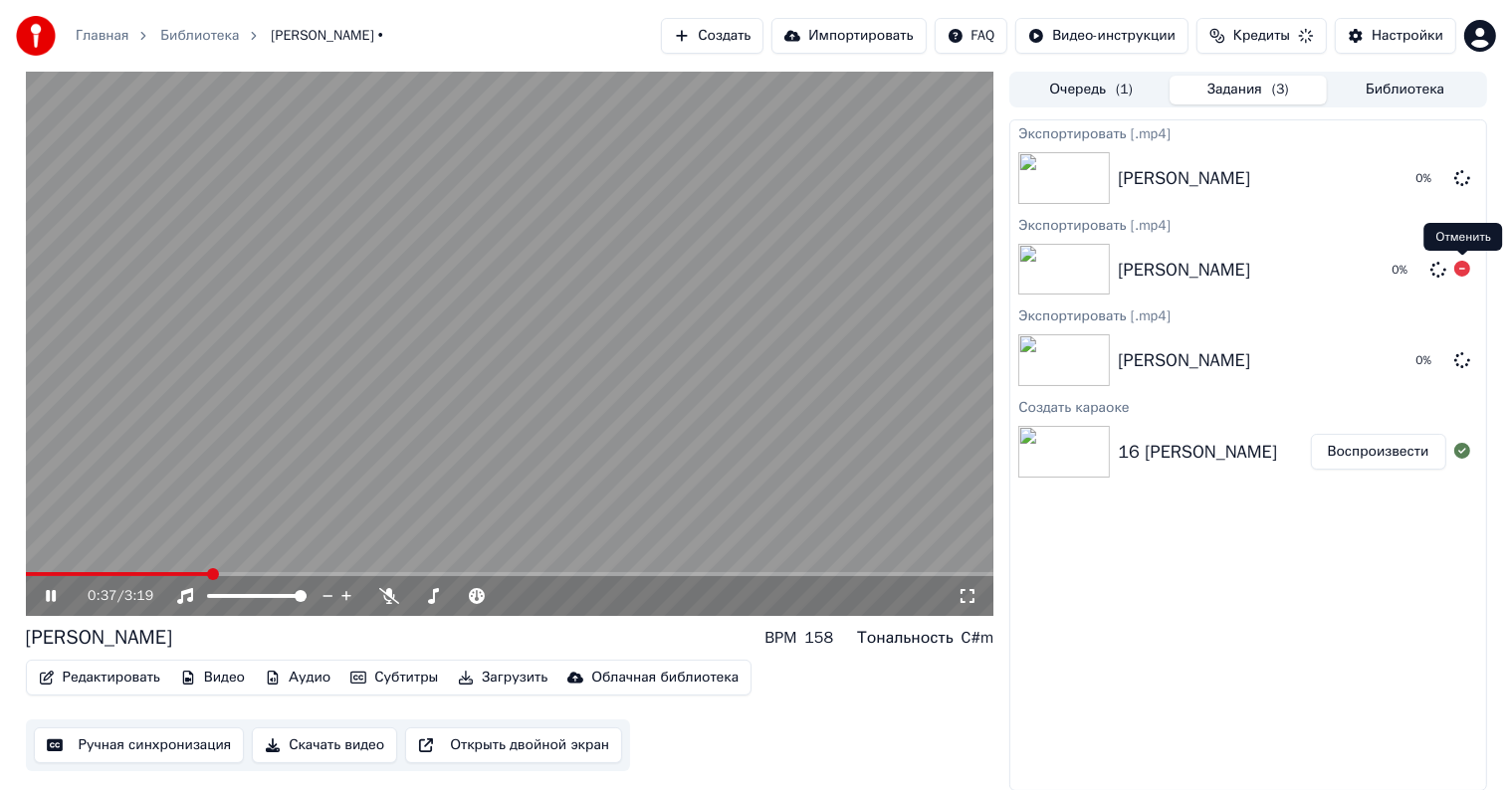 click 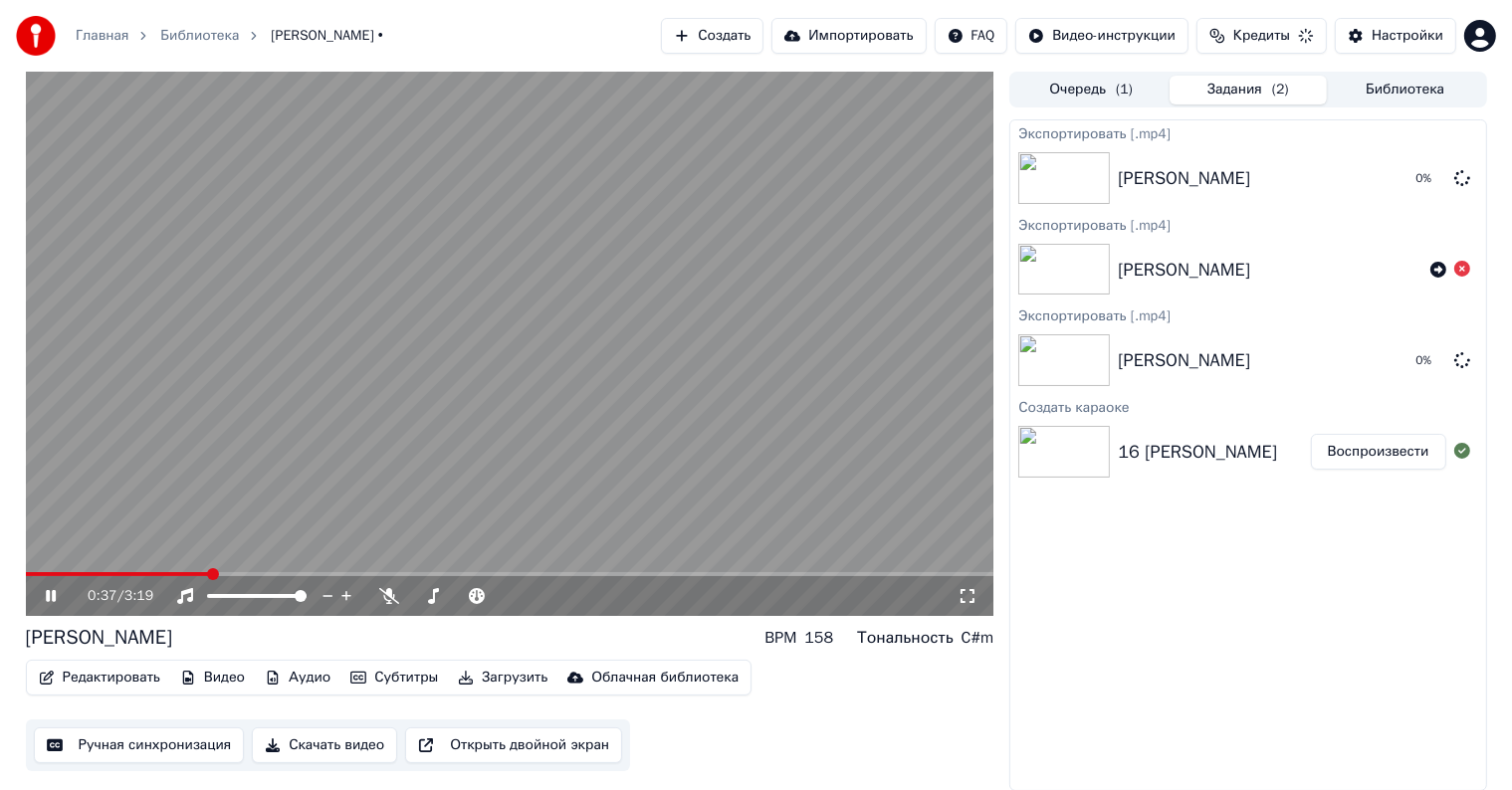 click 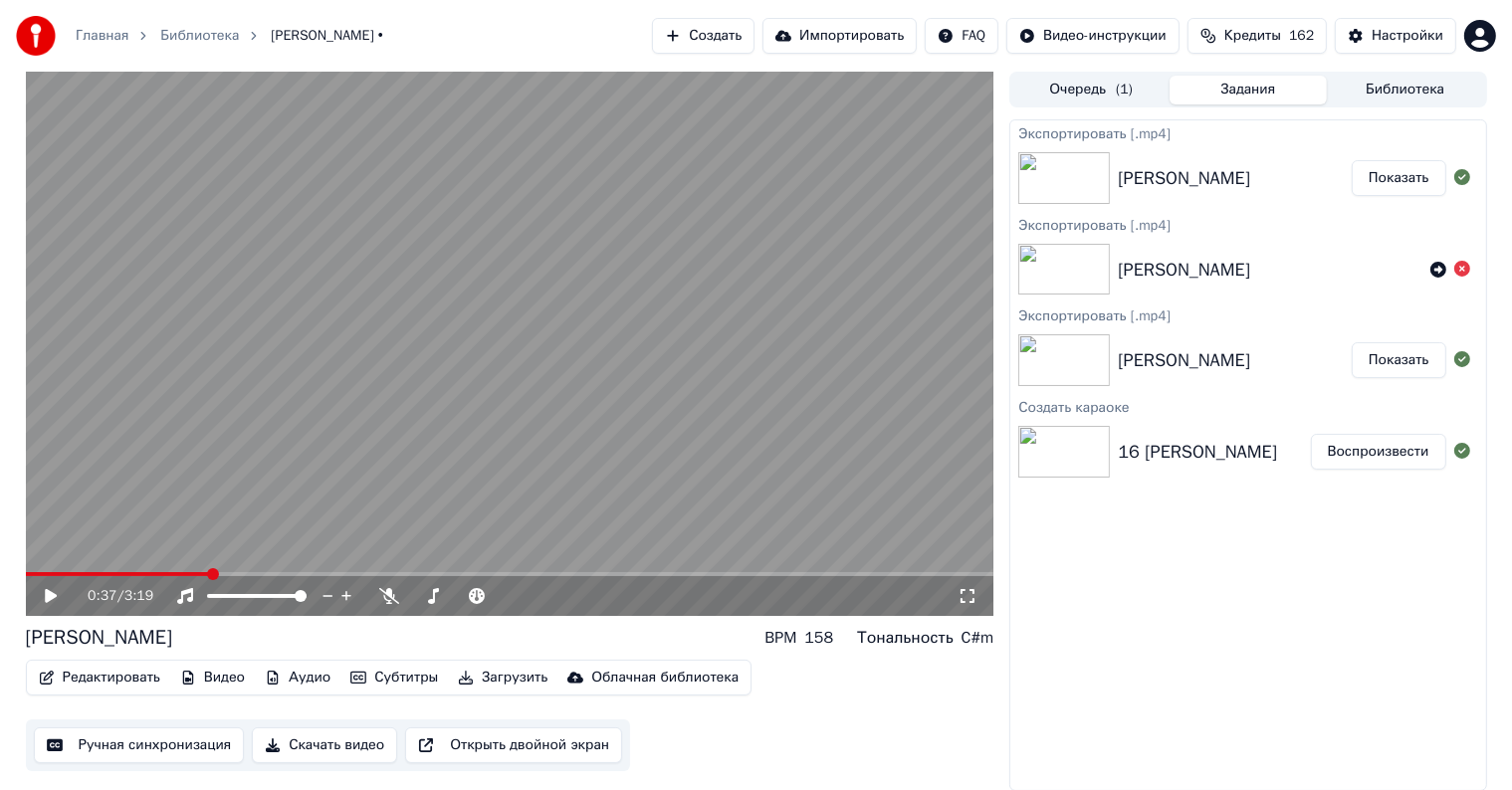 scroll, scrollTop: 0, scrollLeft: 0, axis: both 